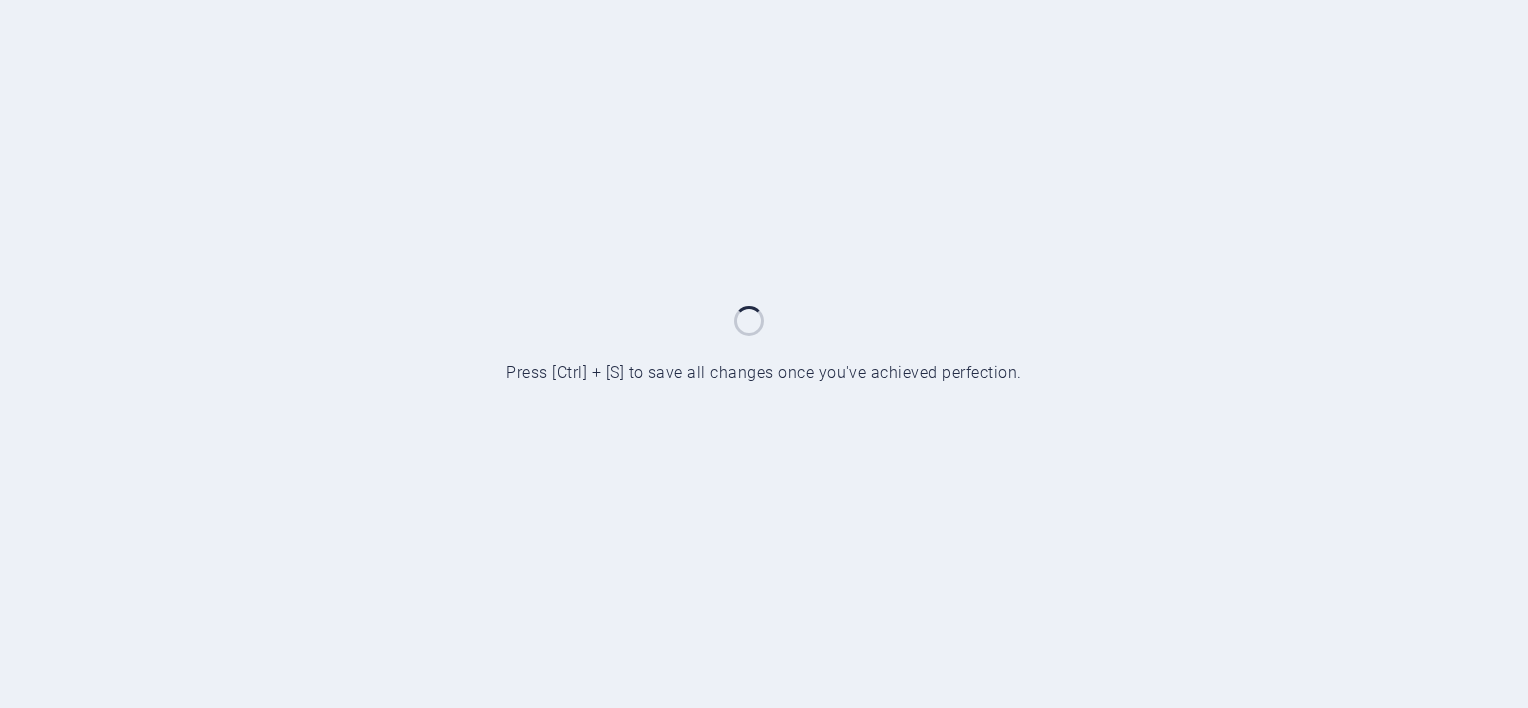 scroll, scrollTop: 0, scrollLeft: 0, axis: both 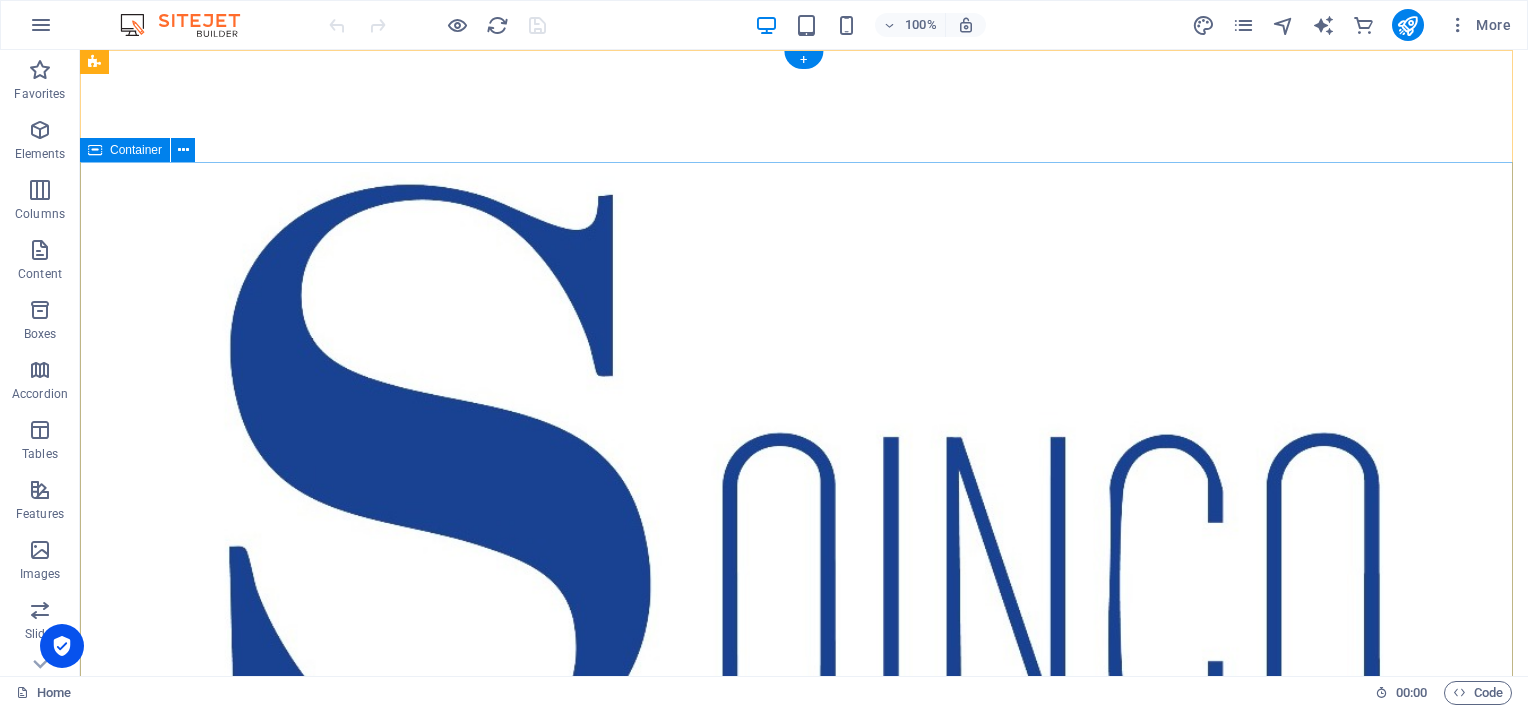 click at bounding box center (804, 1156) 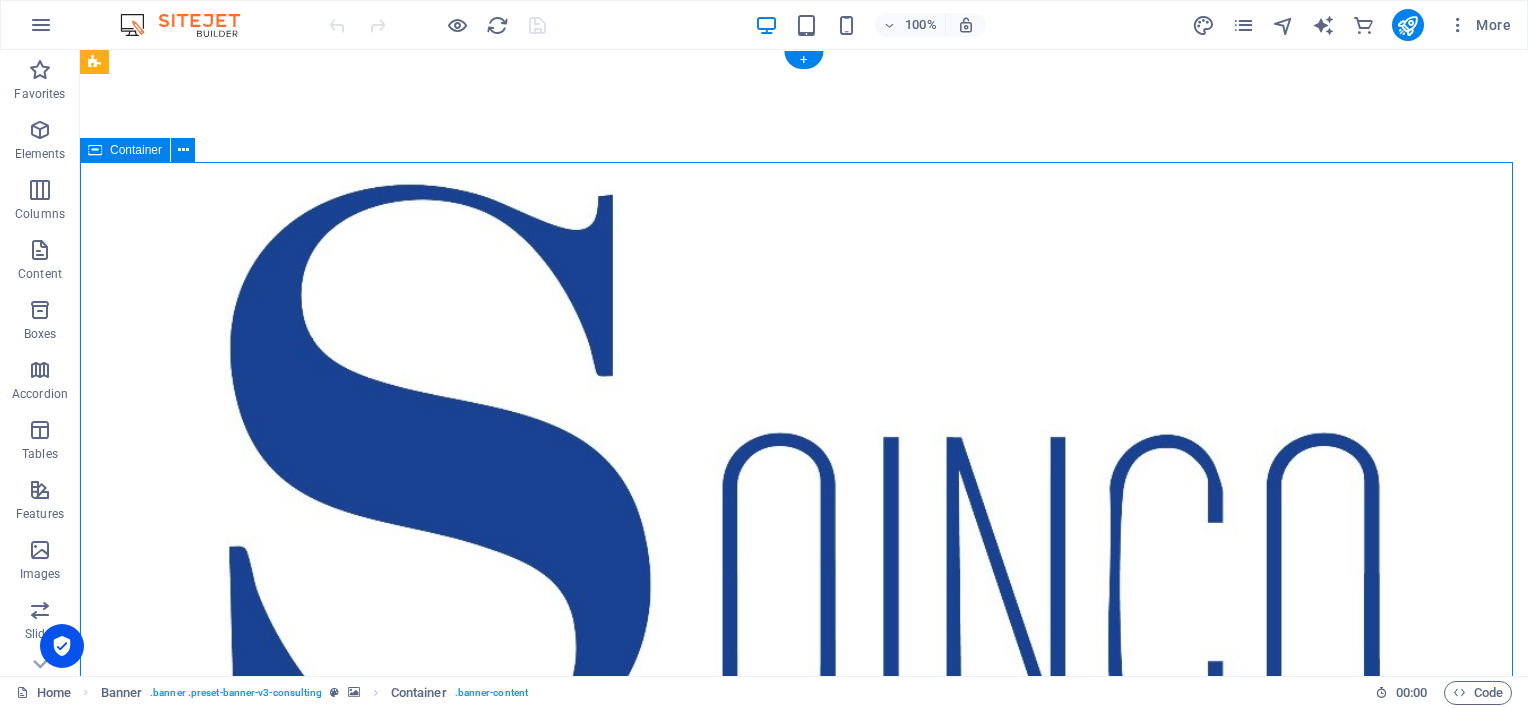 click at bounding box center (804, 1156) 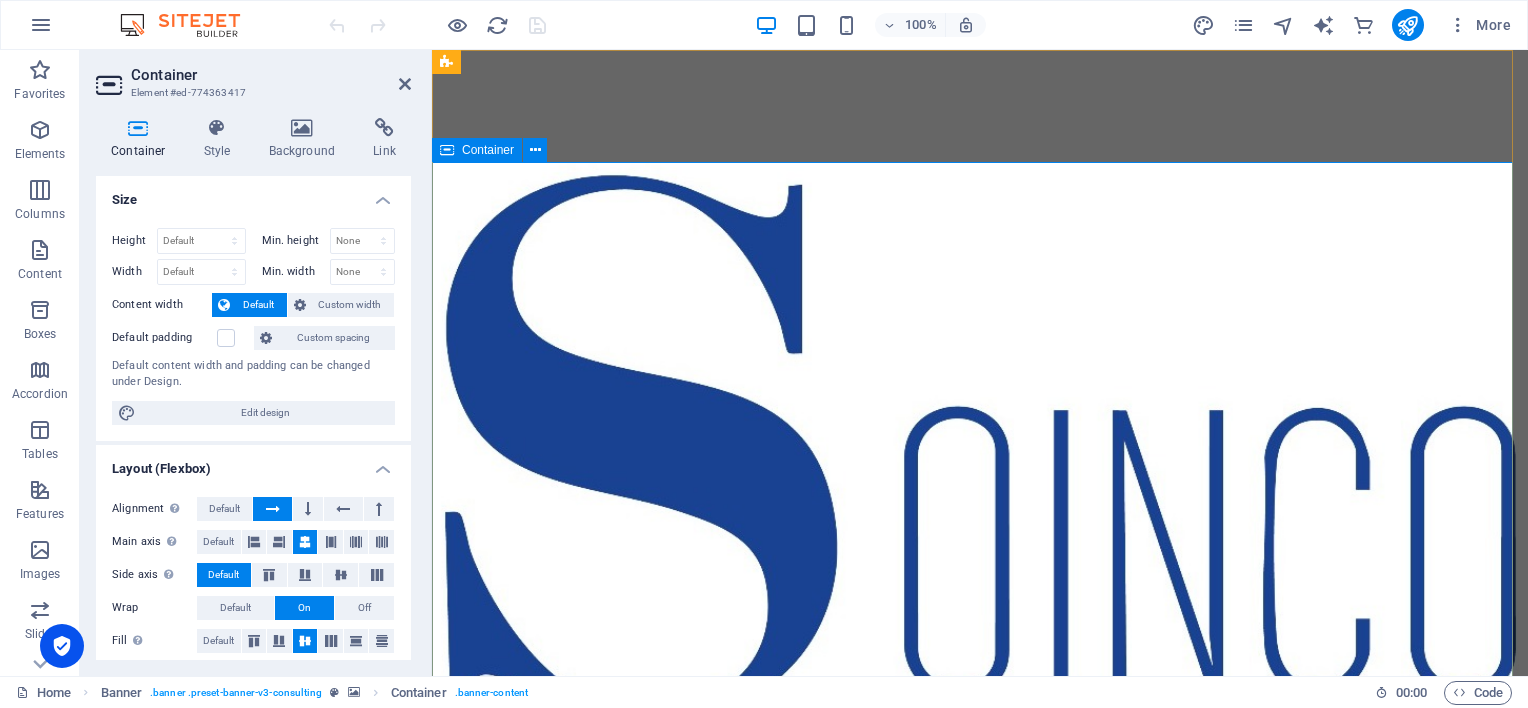click at bounding box center (980, 1156) 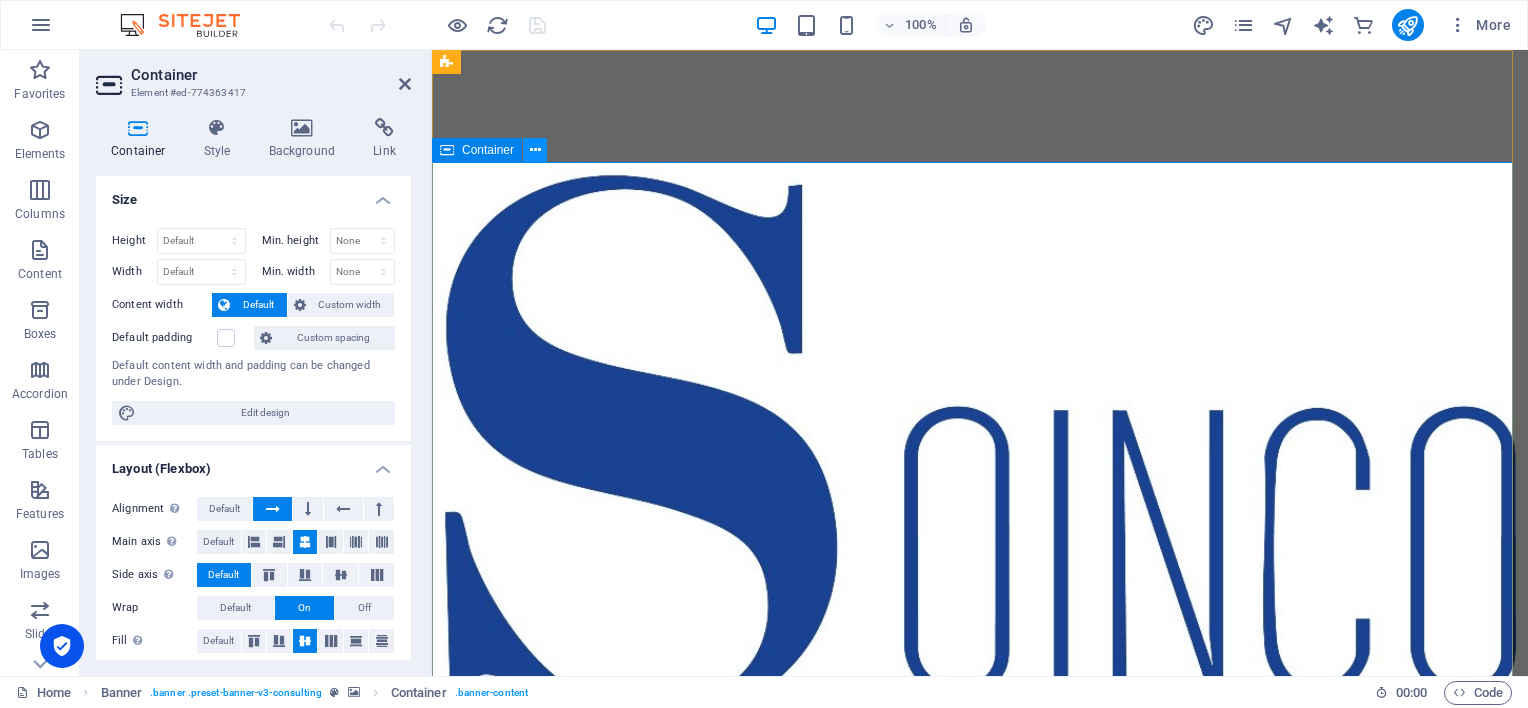 click at bounding box center [535, 150] 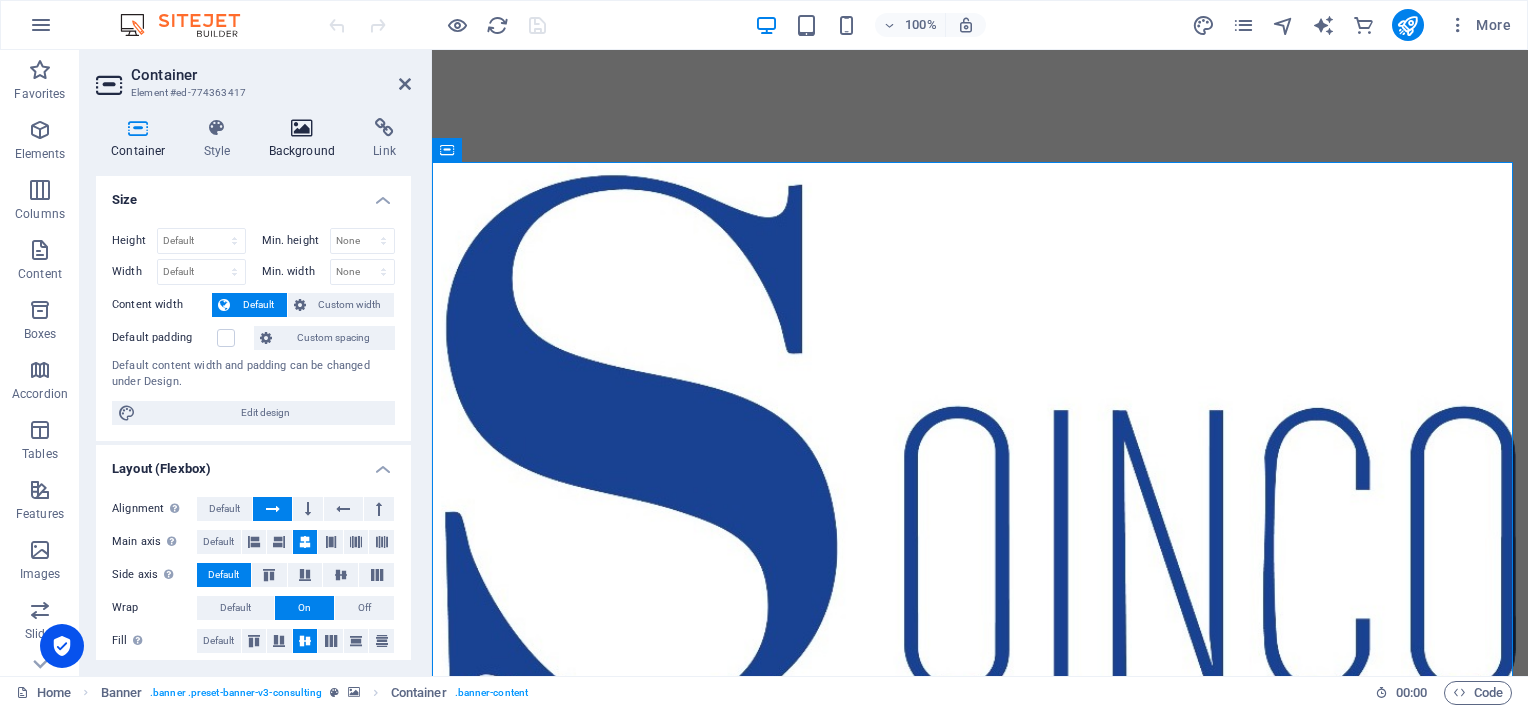 click on "Background" at bounding box center [306, 139] 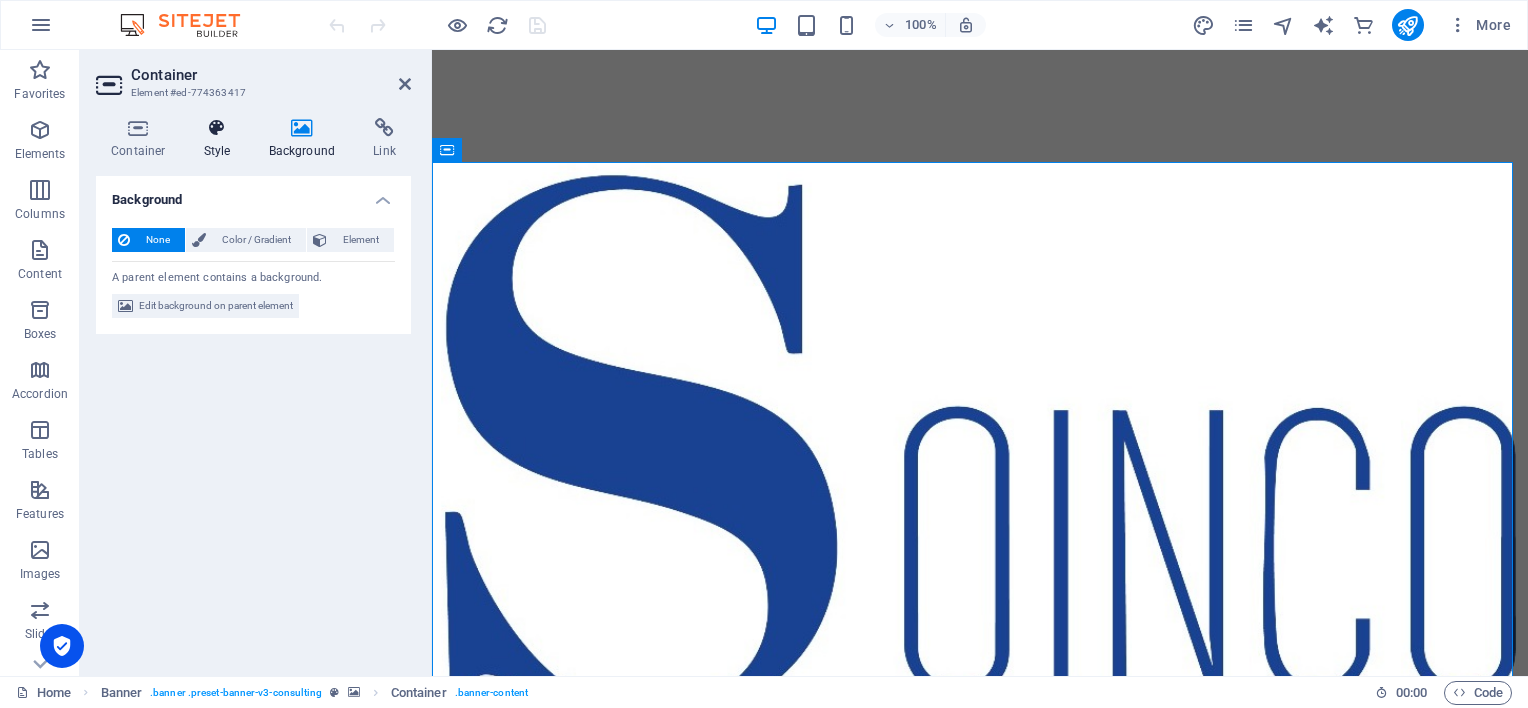 click on "Style" at bounding box center (221, 139) 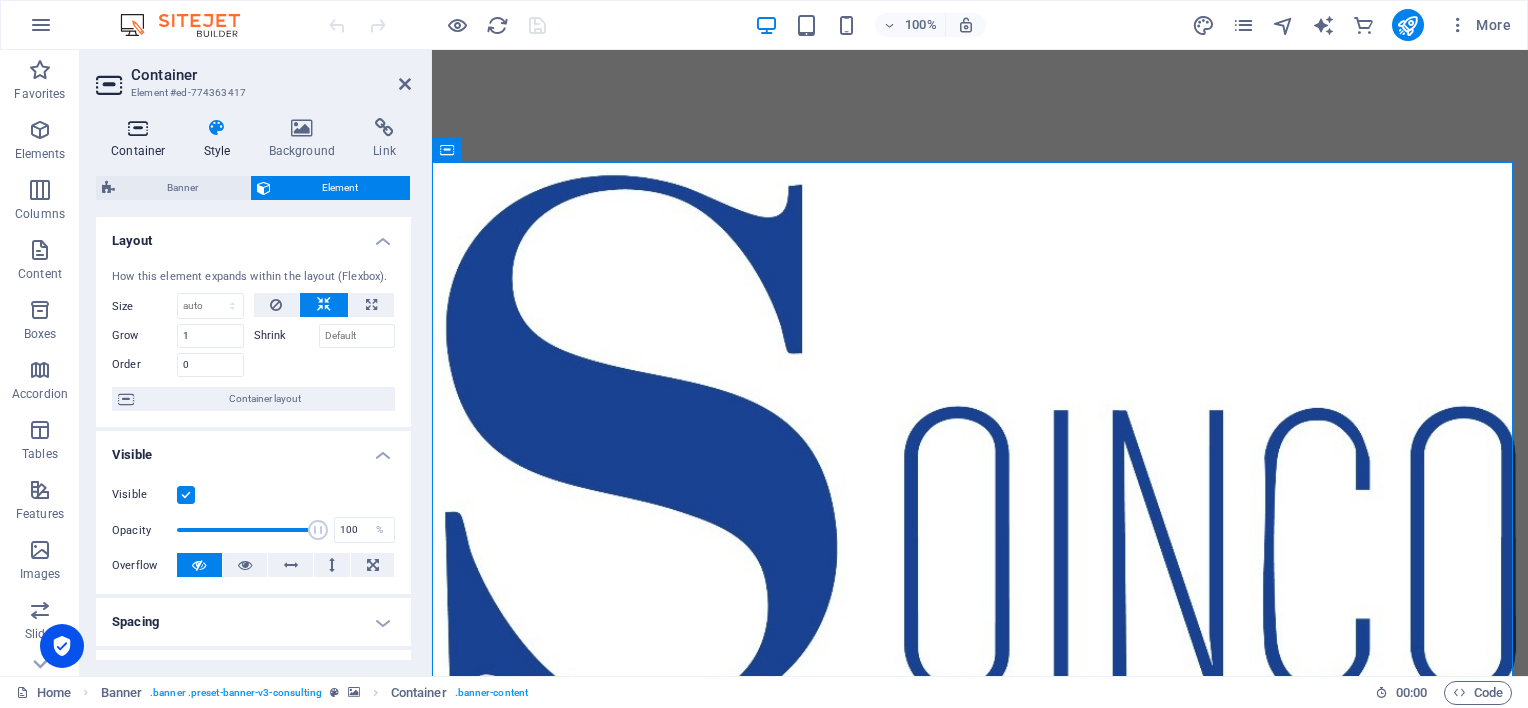 click on "Container" at bounding box center [142, 139] 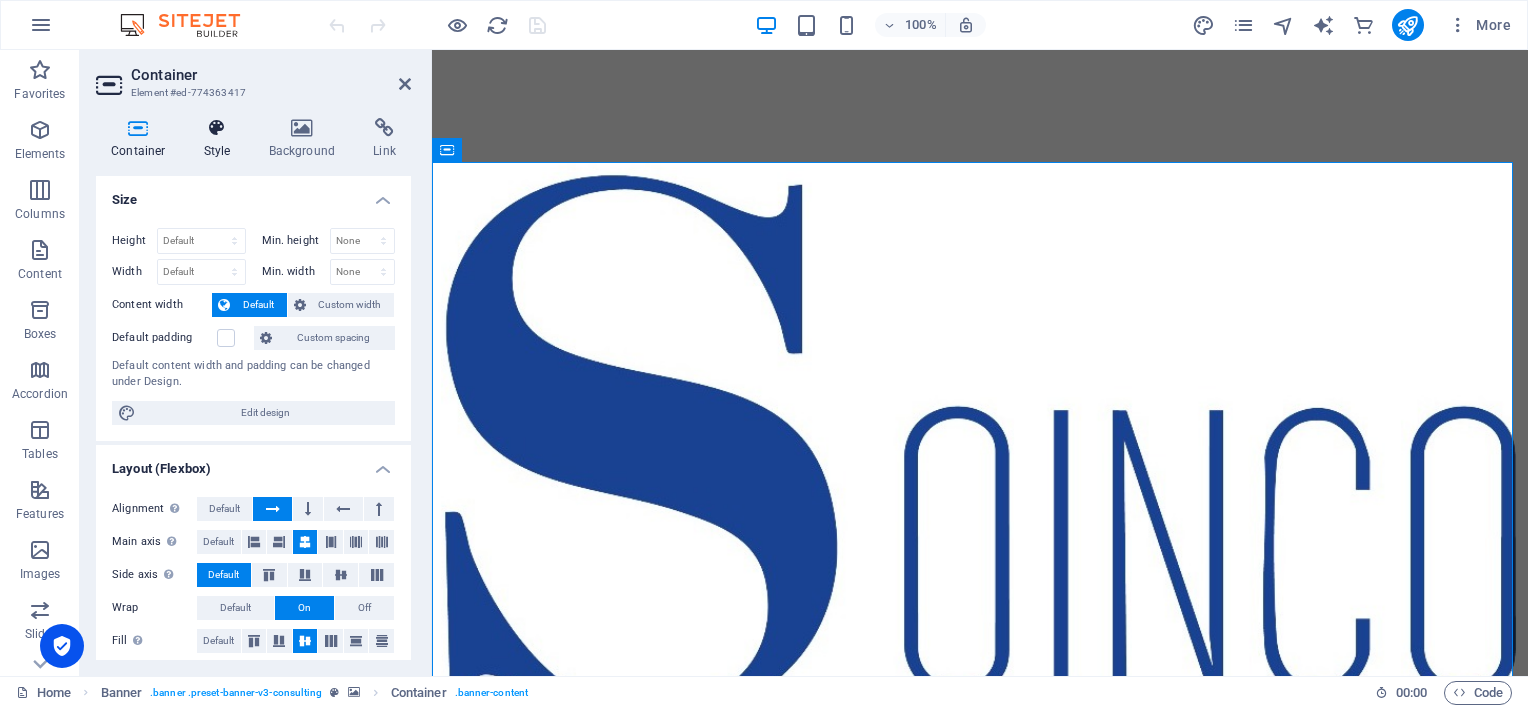 click on "Style" at bounding box center (221, 139) 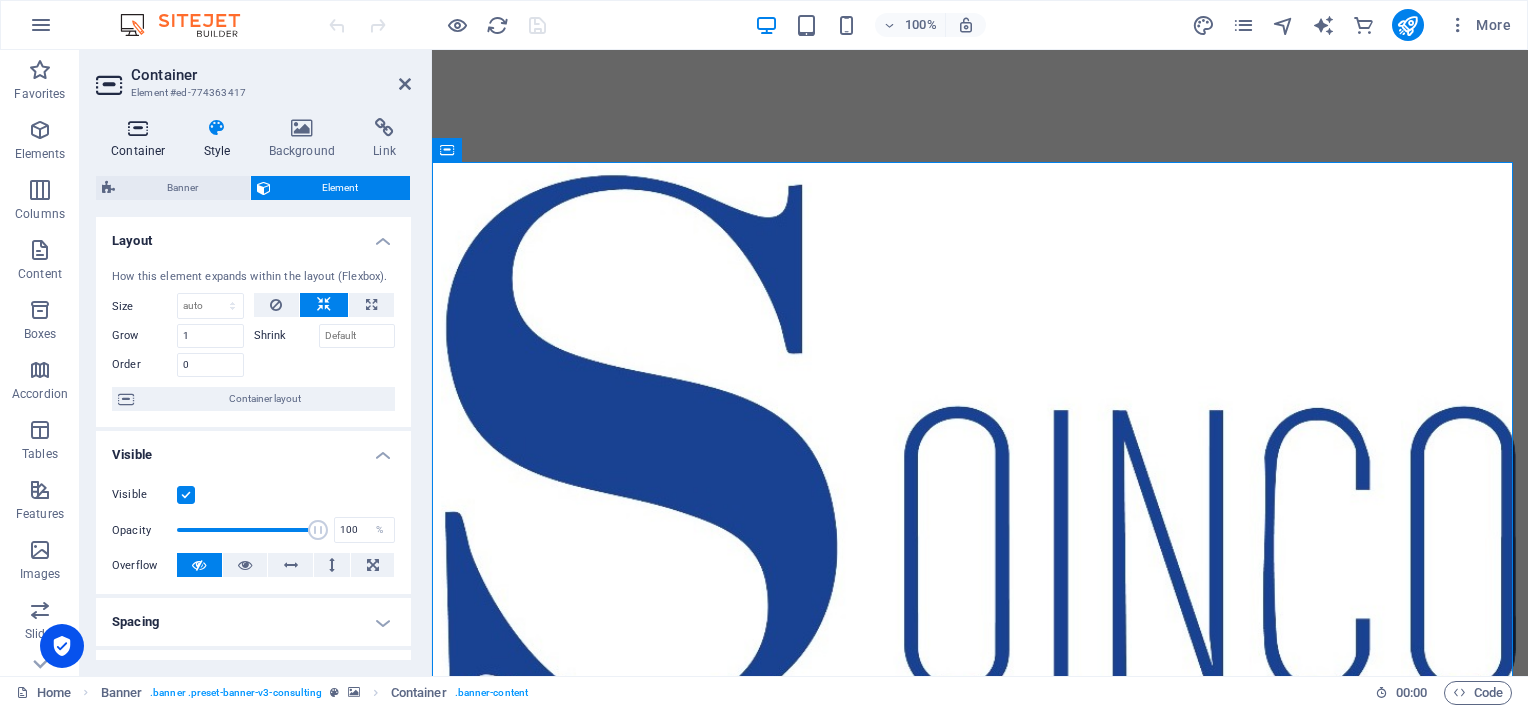 click on "Container" at bounding box center [142, 139] 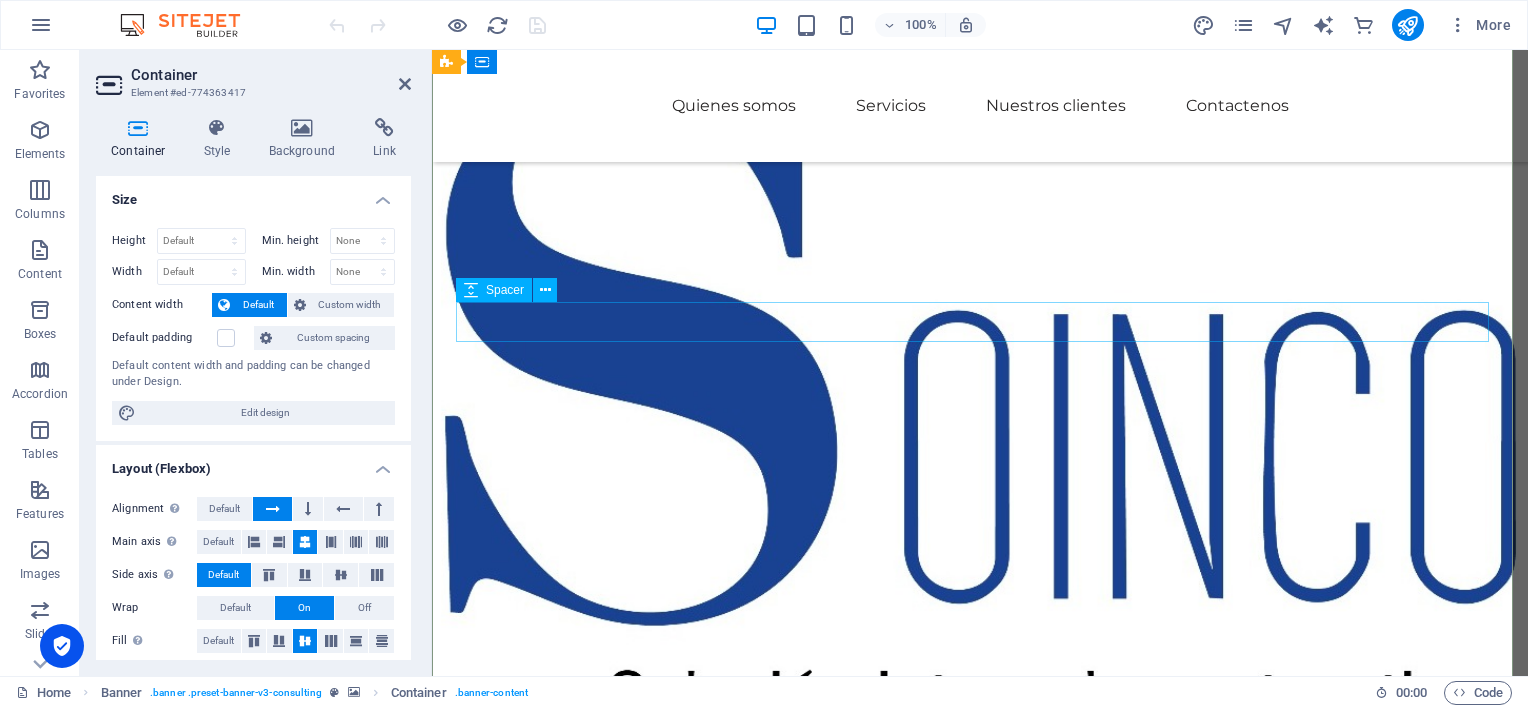 scroll, scrollTop: 0, scrollLeft: 0, axis: both 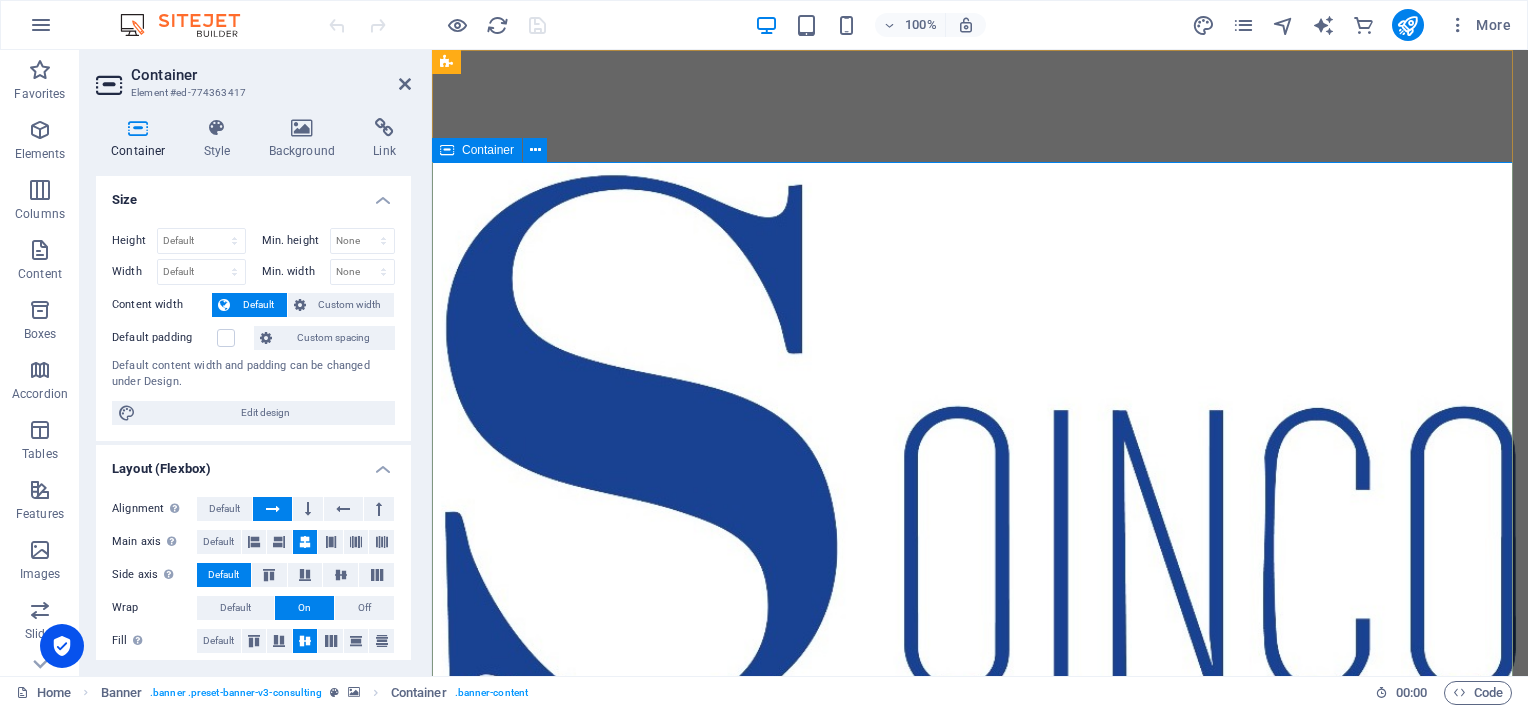click at bounding box center [980, 1156] 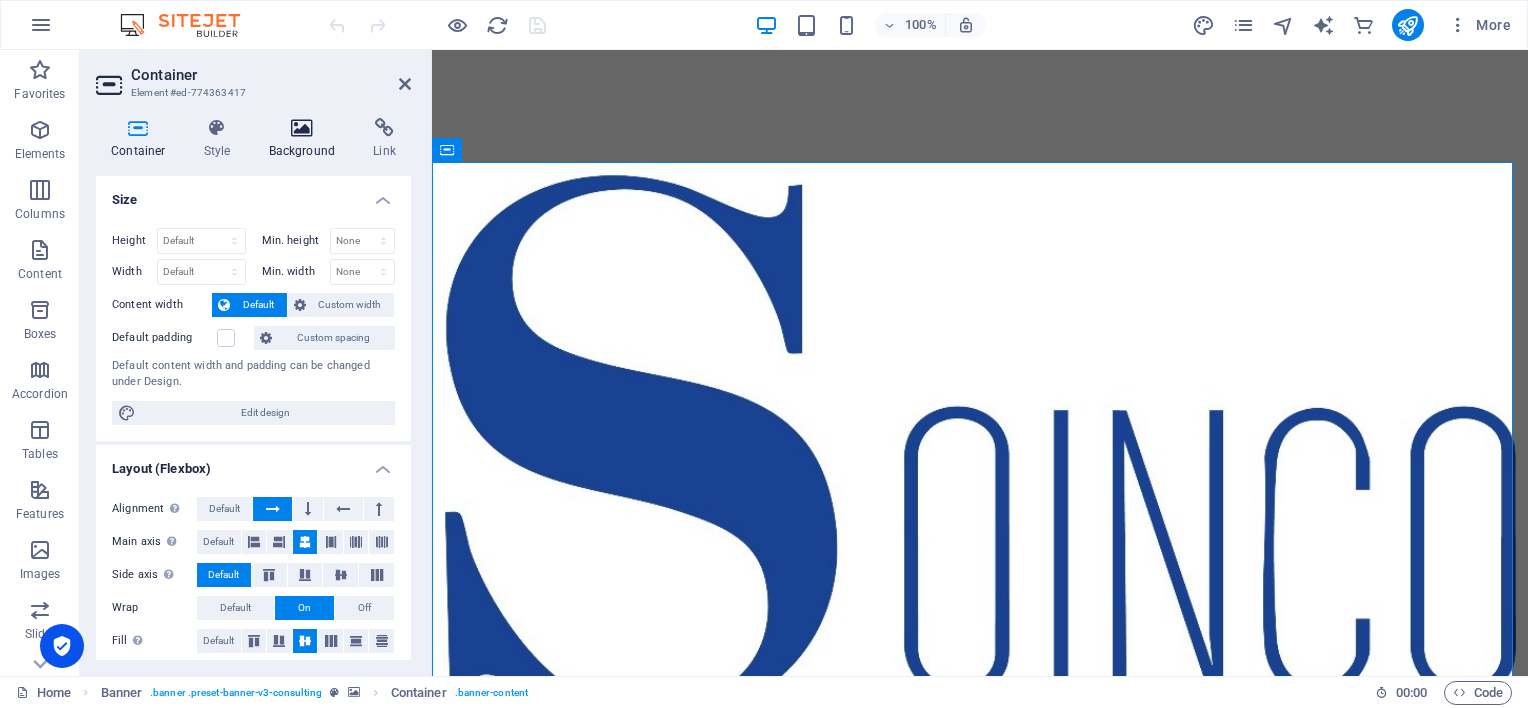 click on "Background" at bounding box center (306, 139) 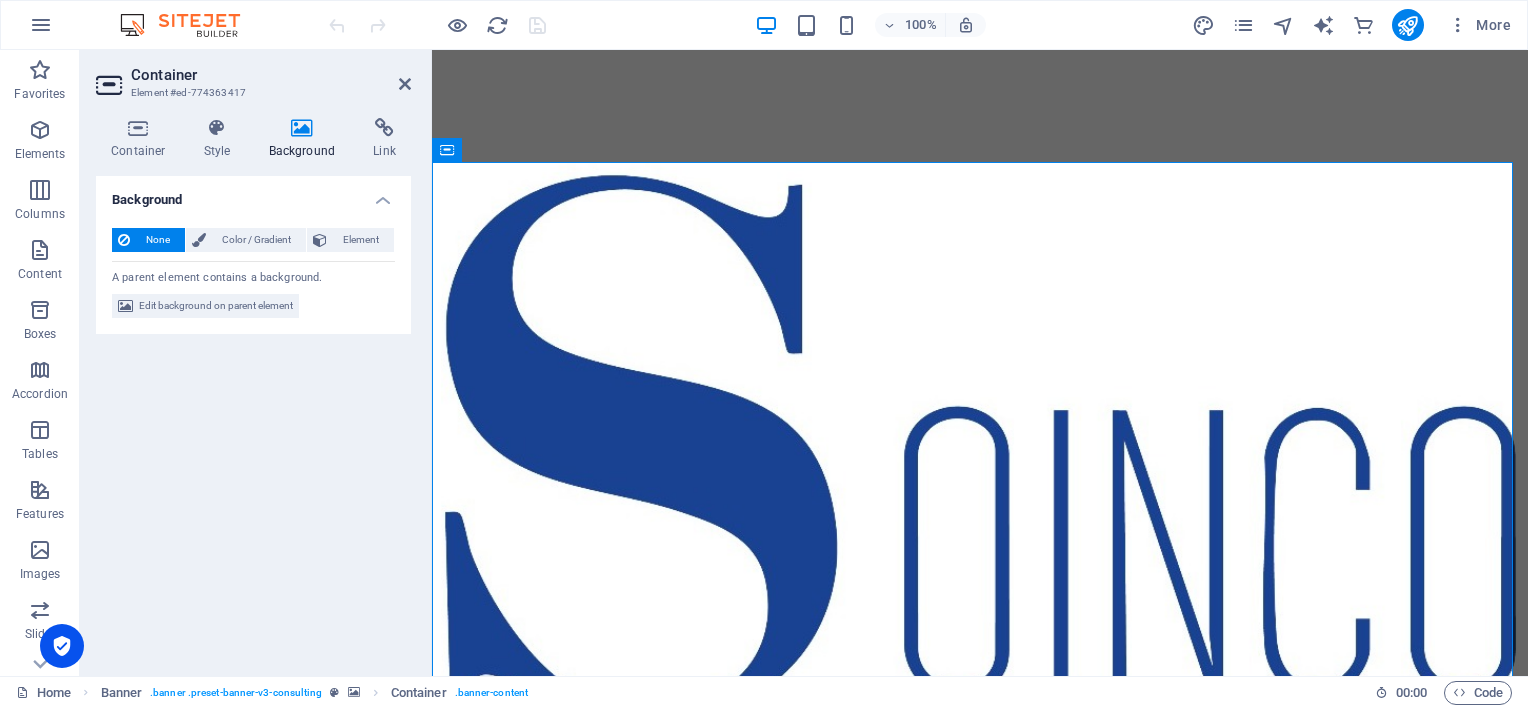 click on "None" at bounding box center (157, 240) 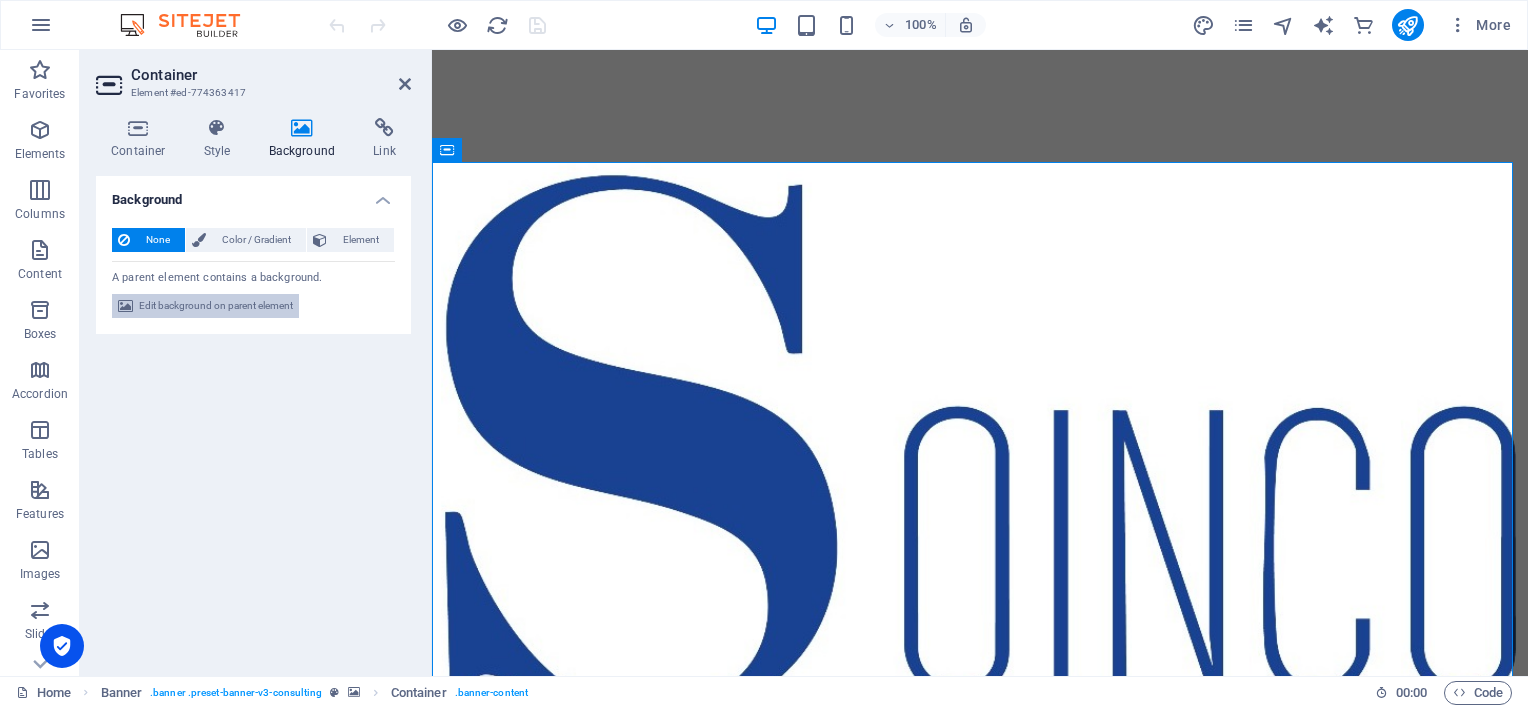 drag, startPoint x: 150, startPoint y: 309, endPoint x: 37, endPoint y: 363, distance: 125.23977 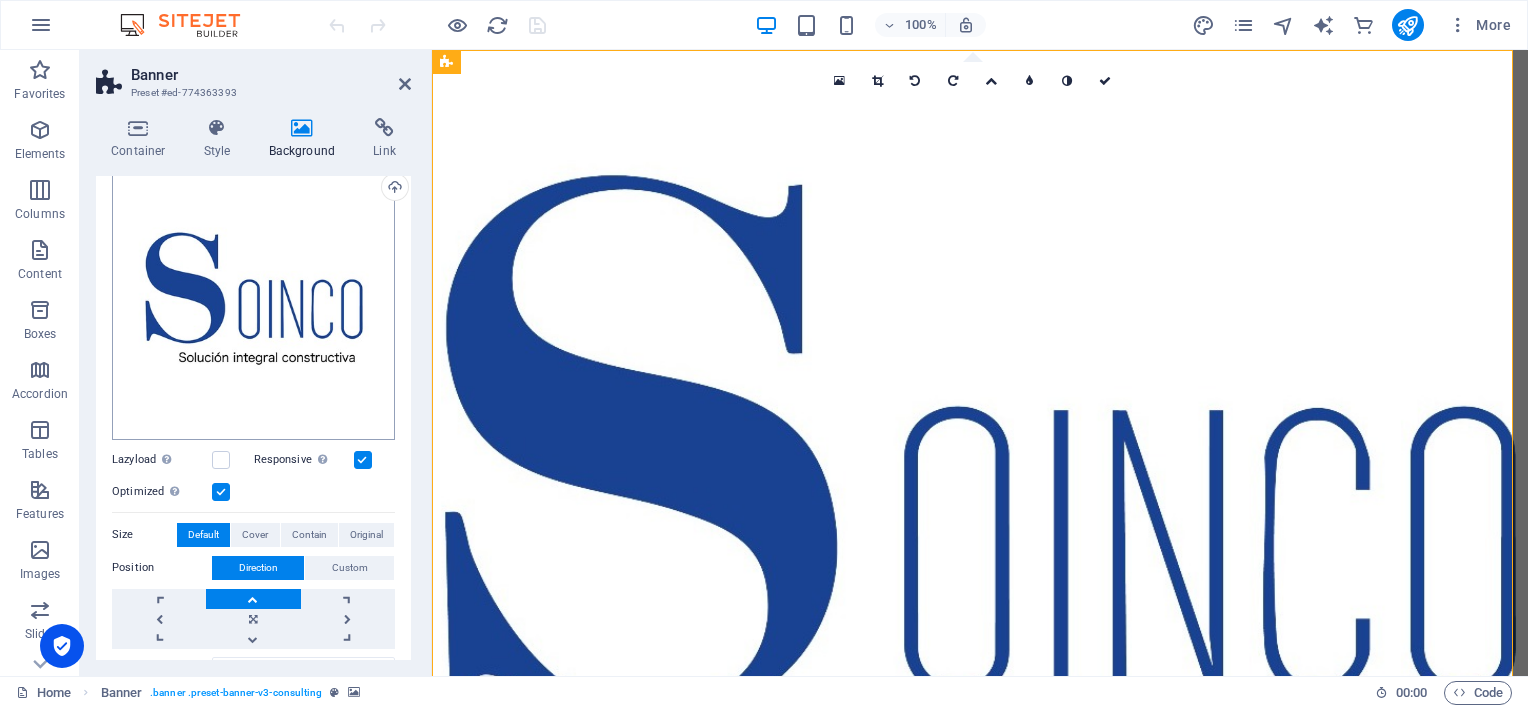 scroll, scrollTop: 200, scrollLeft: 0, axis: vertical 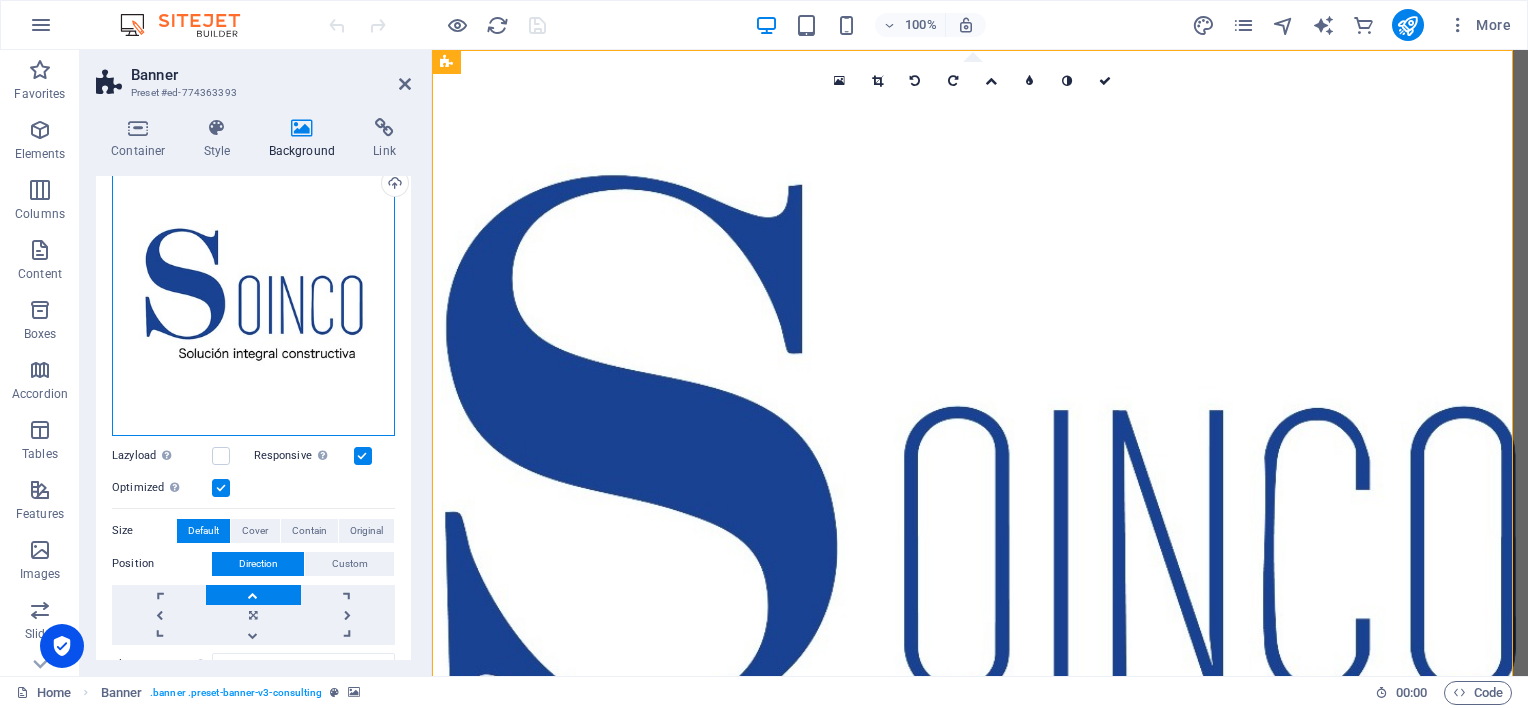 click on "Drag files here, click to choose files or select files from Files or our free stock photos & videos" at bounding box center (253, 294) 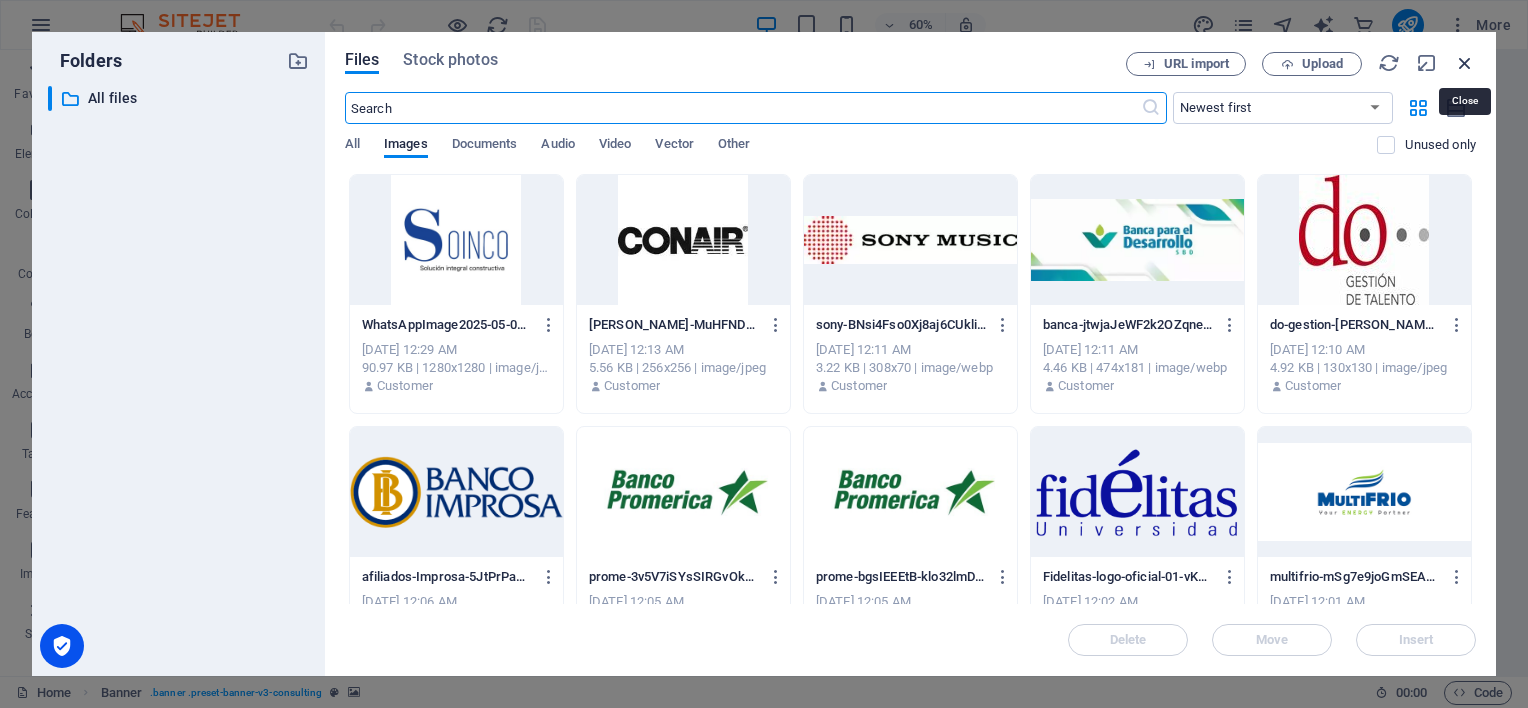click at bounding box center [1465, 63] 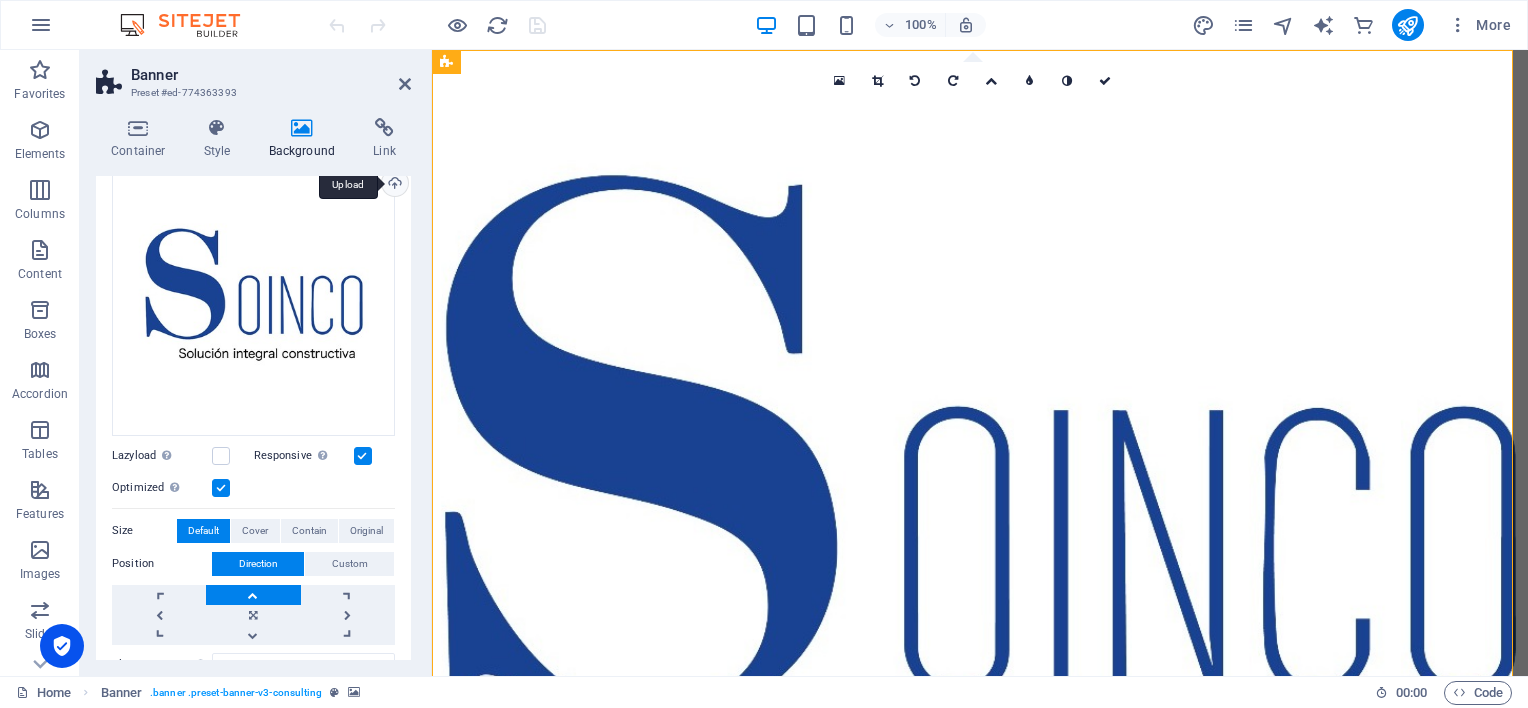 click on "Upload" at bounding box center [393, 185] 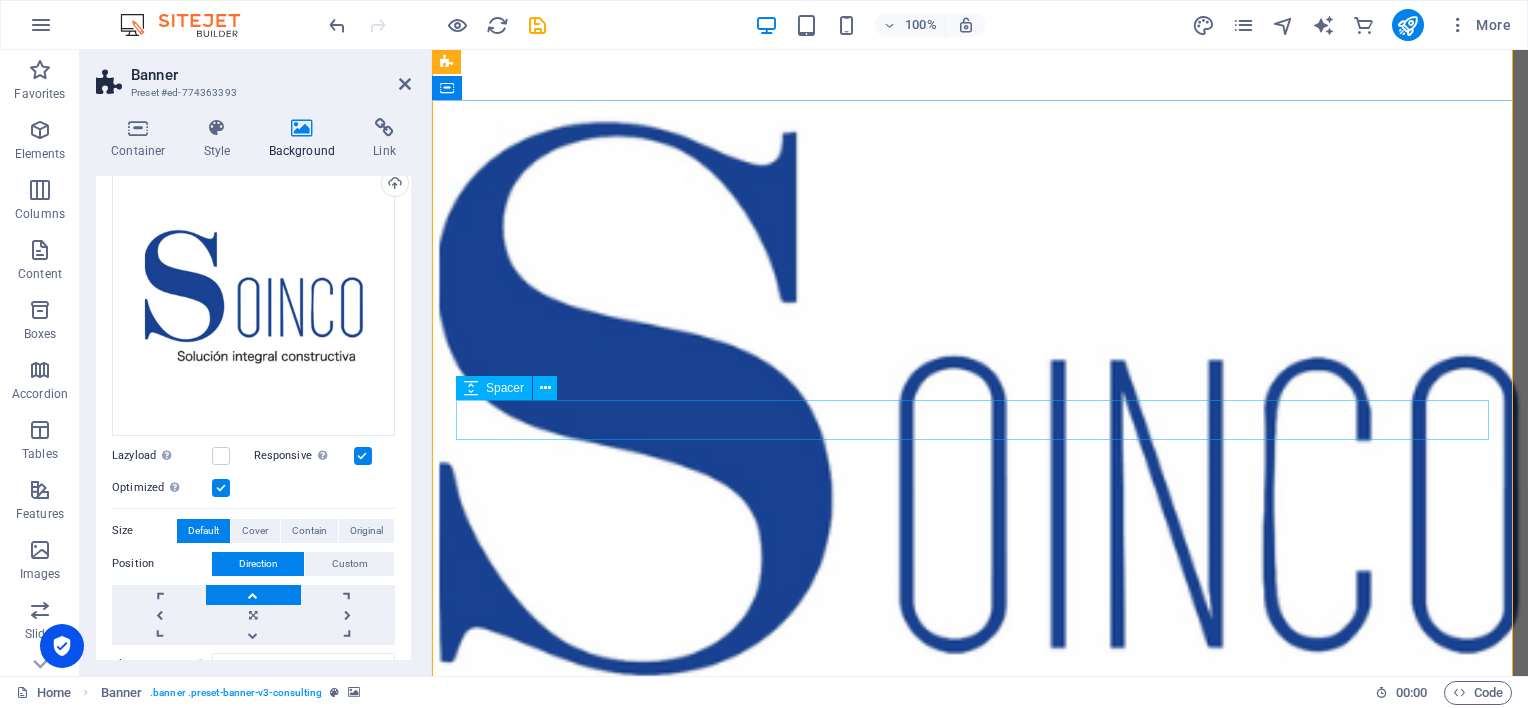 scroll, scrollTop: 0, scrollLeft: 0, axis: both 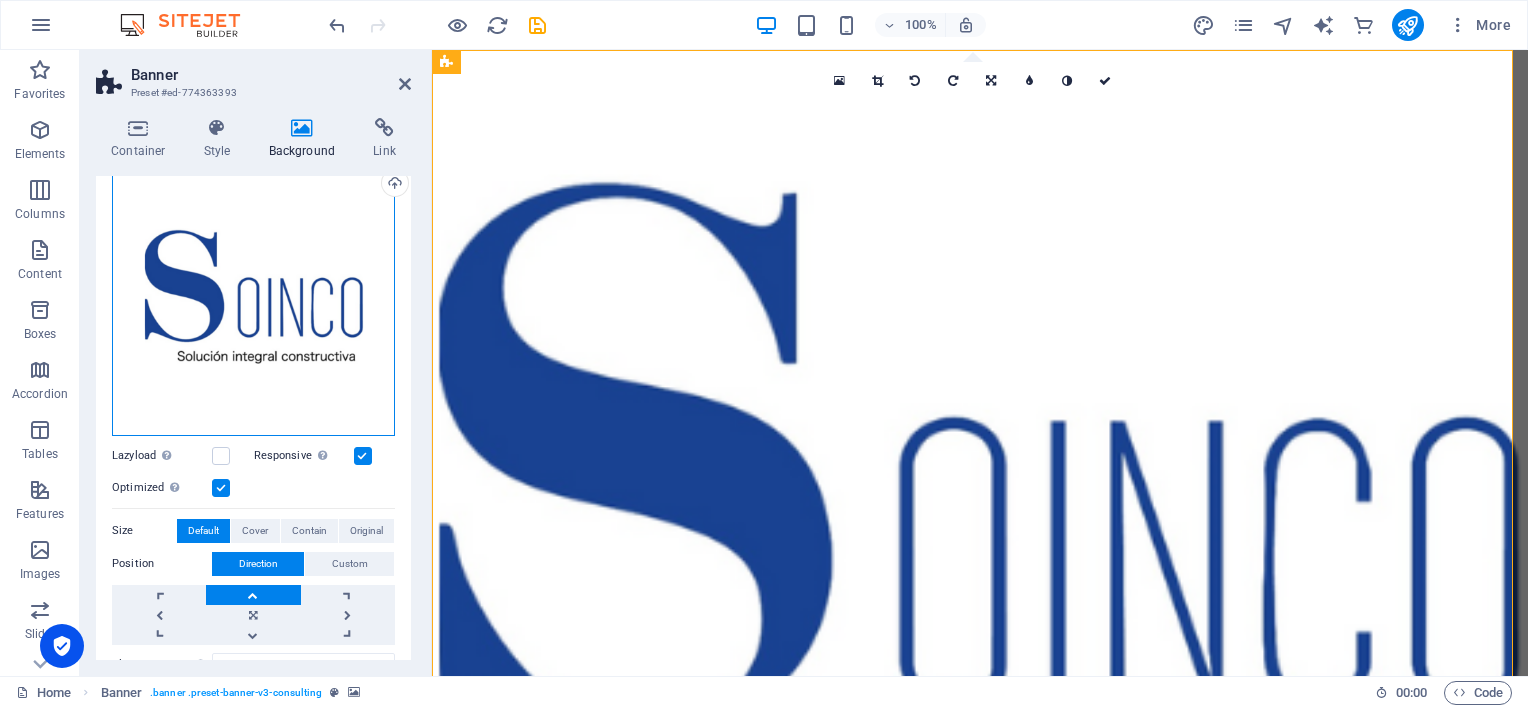 click on "Drag files here, click to choose files or select files from Files or our free stock photos & videos" at bounding box center (253, 294) 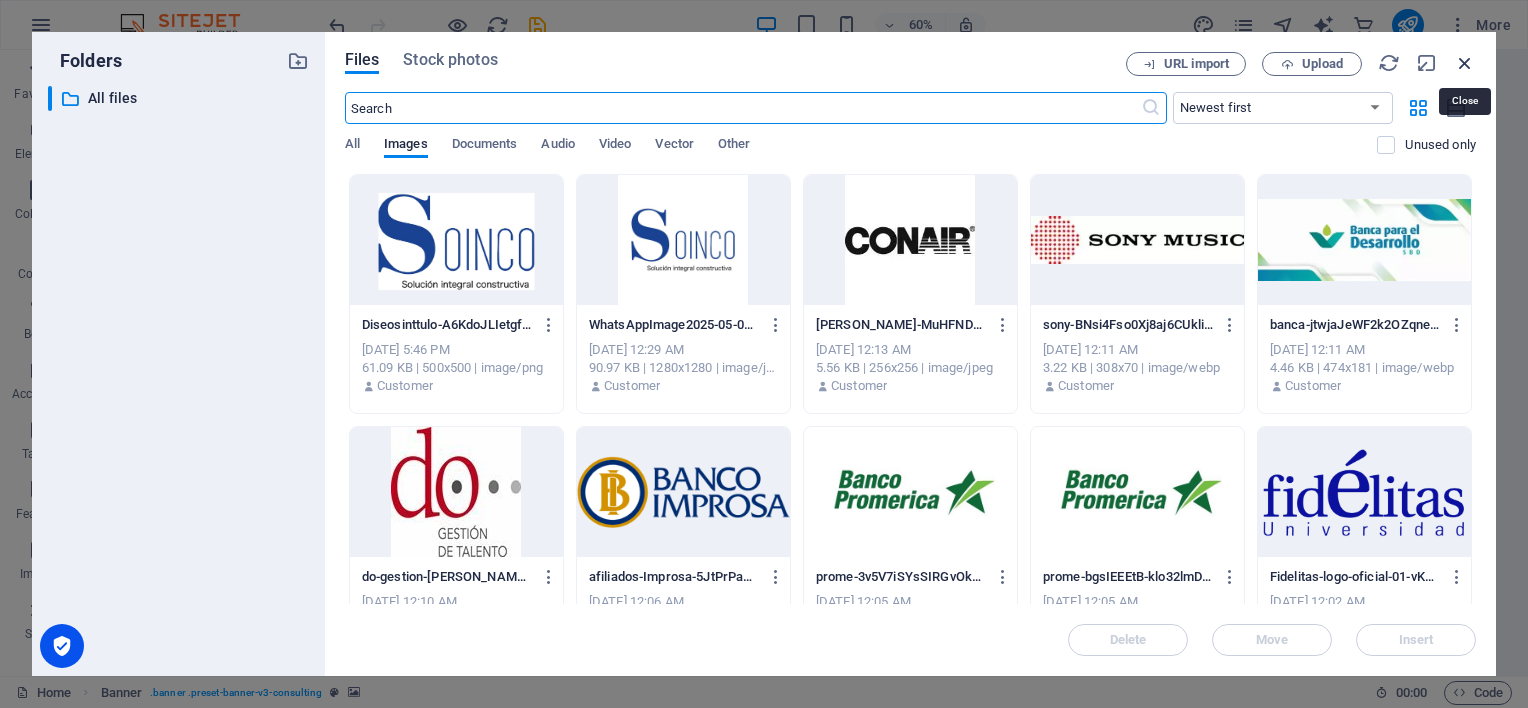 click at bounding box center (1465, 63) 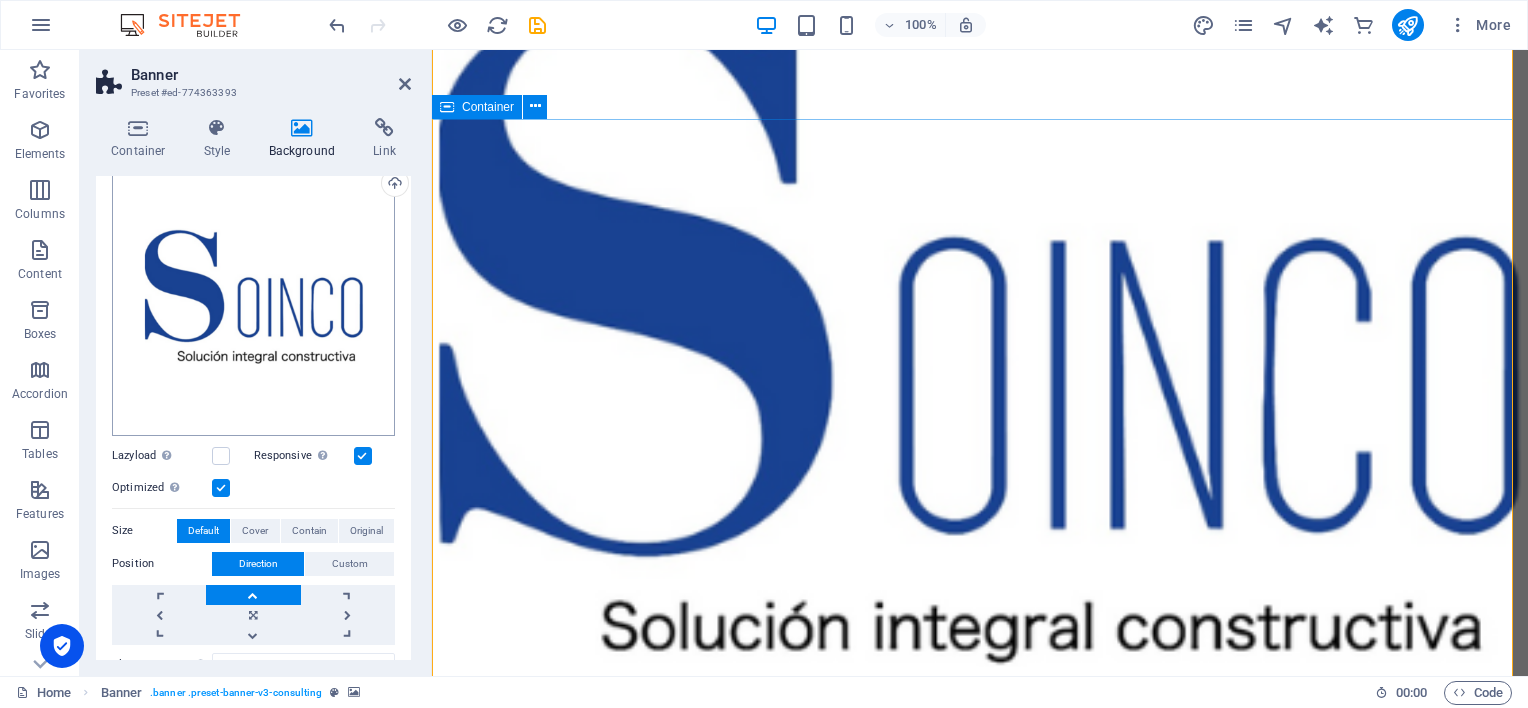 scroll, scrollTop: 200, scrollLeft: 0, axis: vertical 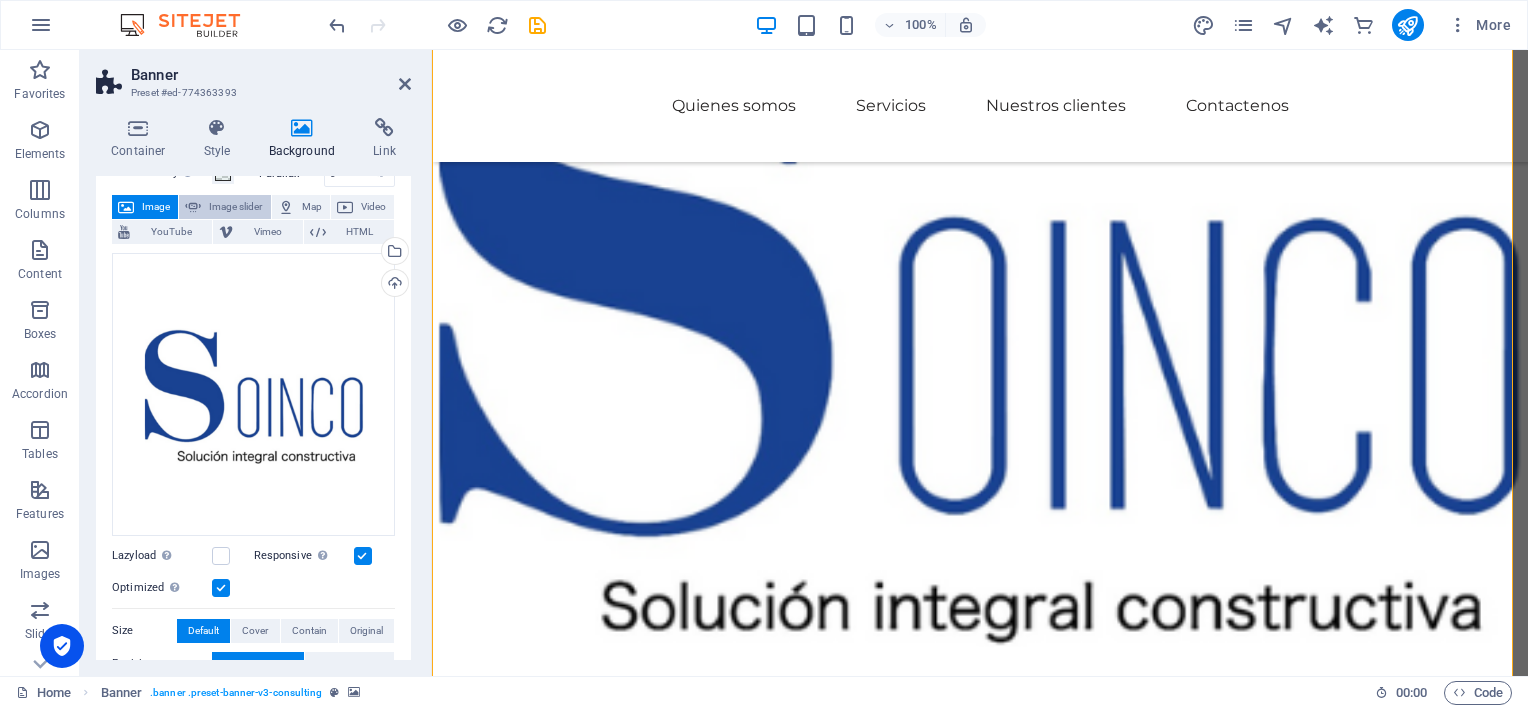 drag, startPoint x: 224, startPoint y: 201, endPoint x: 66, endPoint y: 342, distance: 211.76639 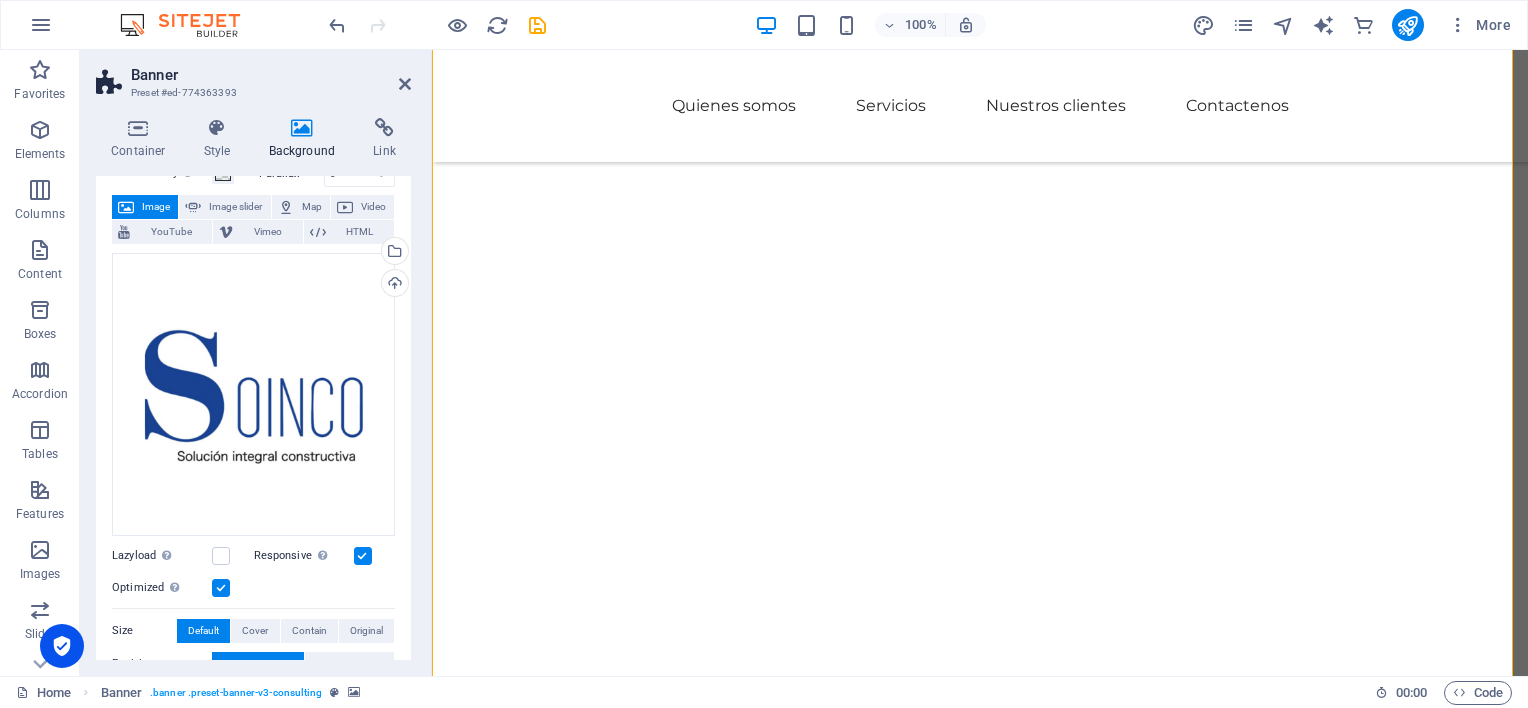 select on "ms" 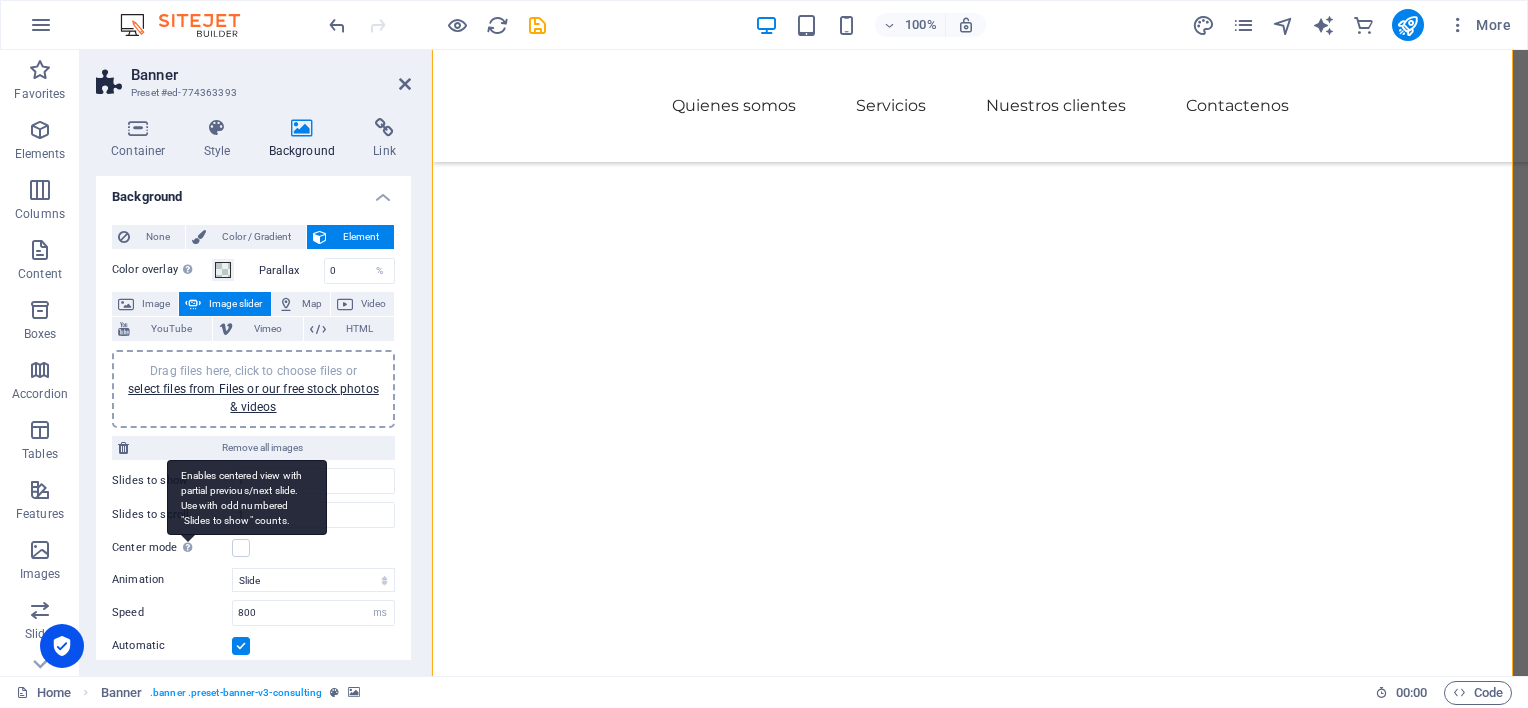 scroll, scrollTop: 0, scrollLeft: 0, axis: both 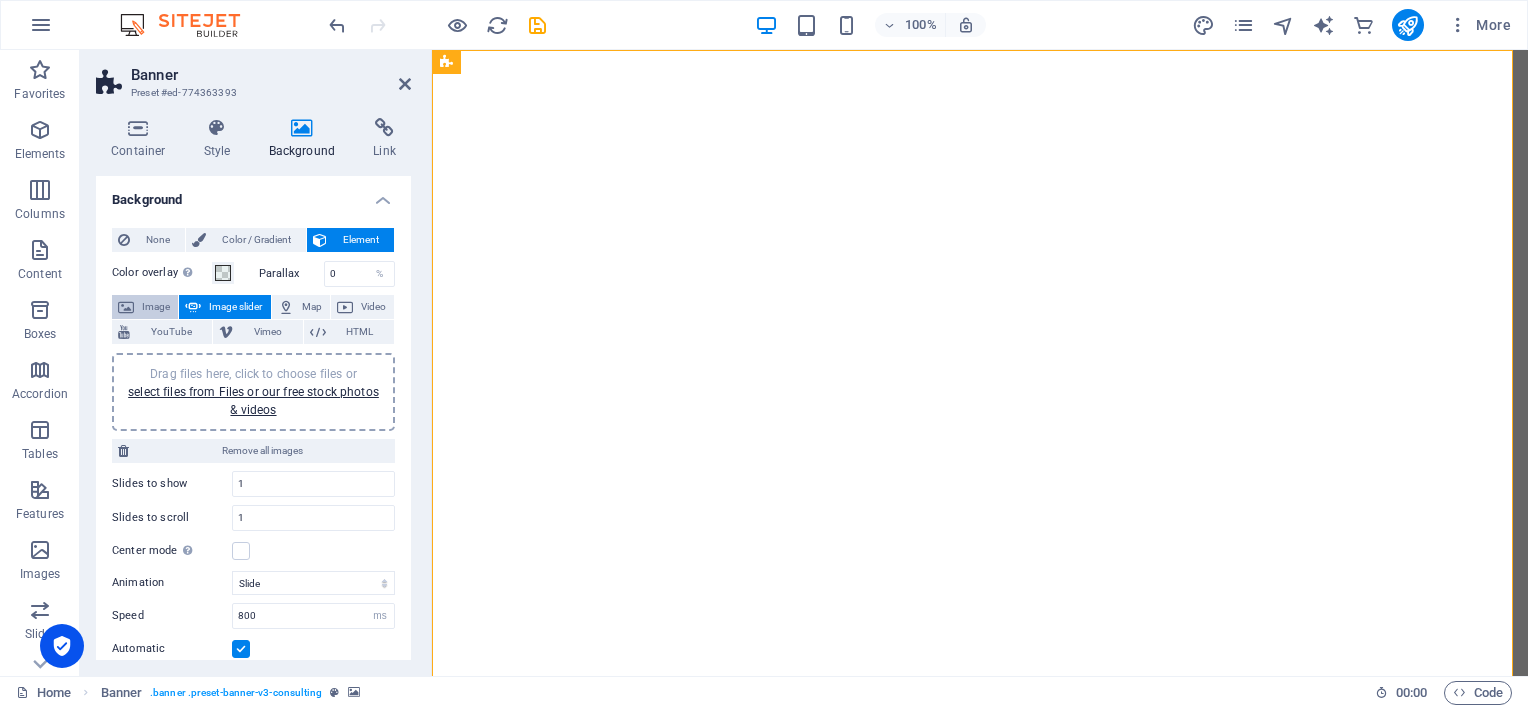 click on "Image" at bounding box center (145, 307) 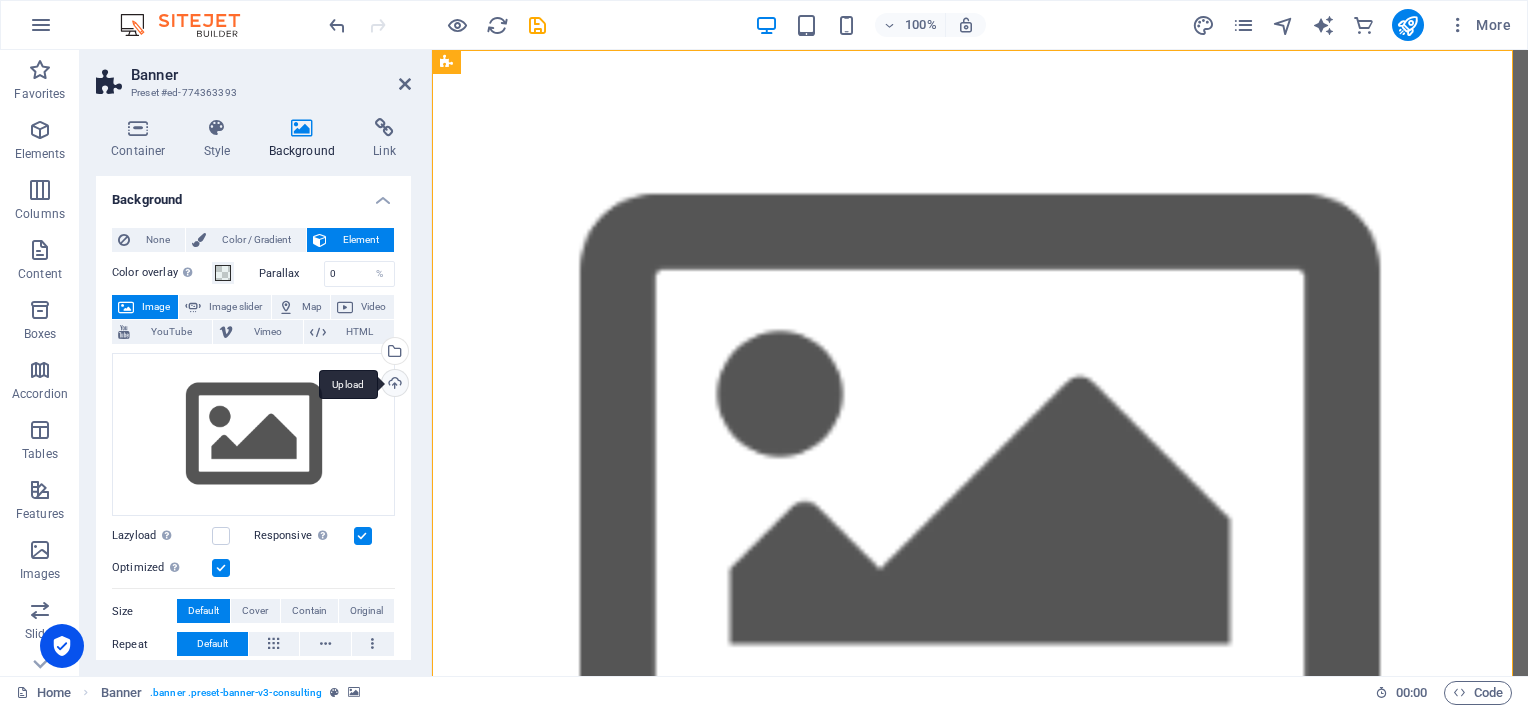 click on "Upload" at bounding box center [393, 385] 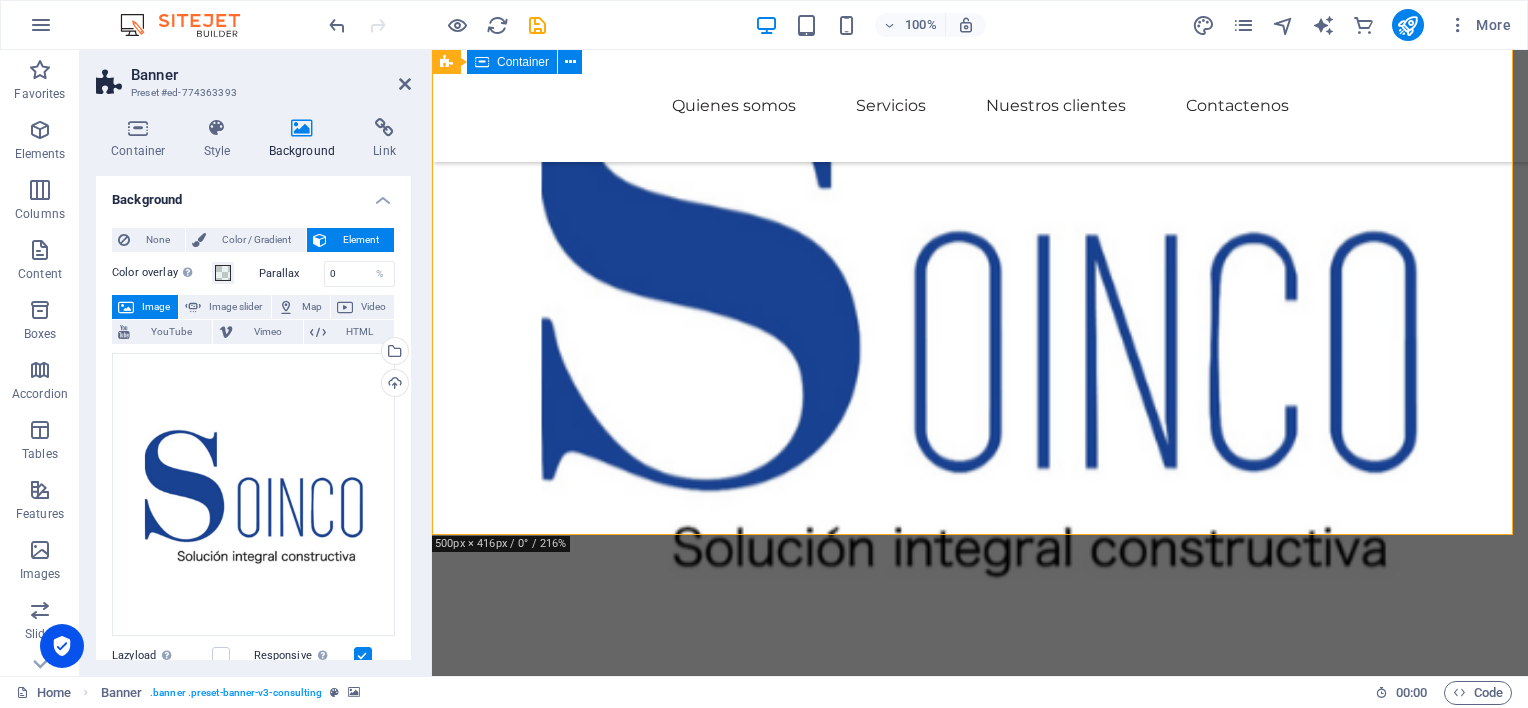 scroll, scrollTop: 200, scrollLeft: 0, axis: vertical 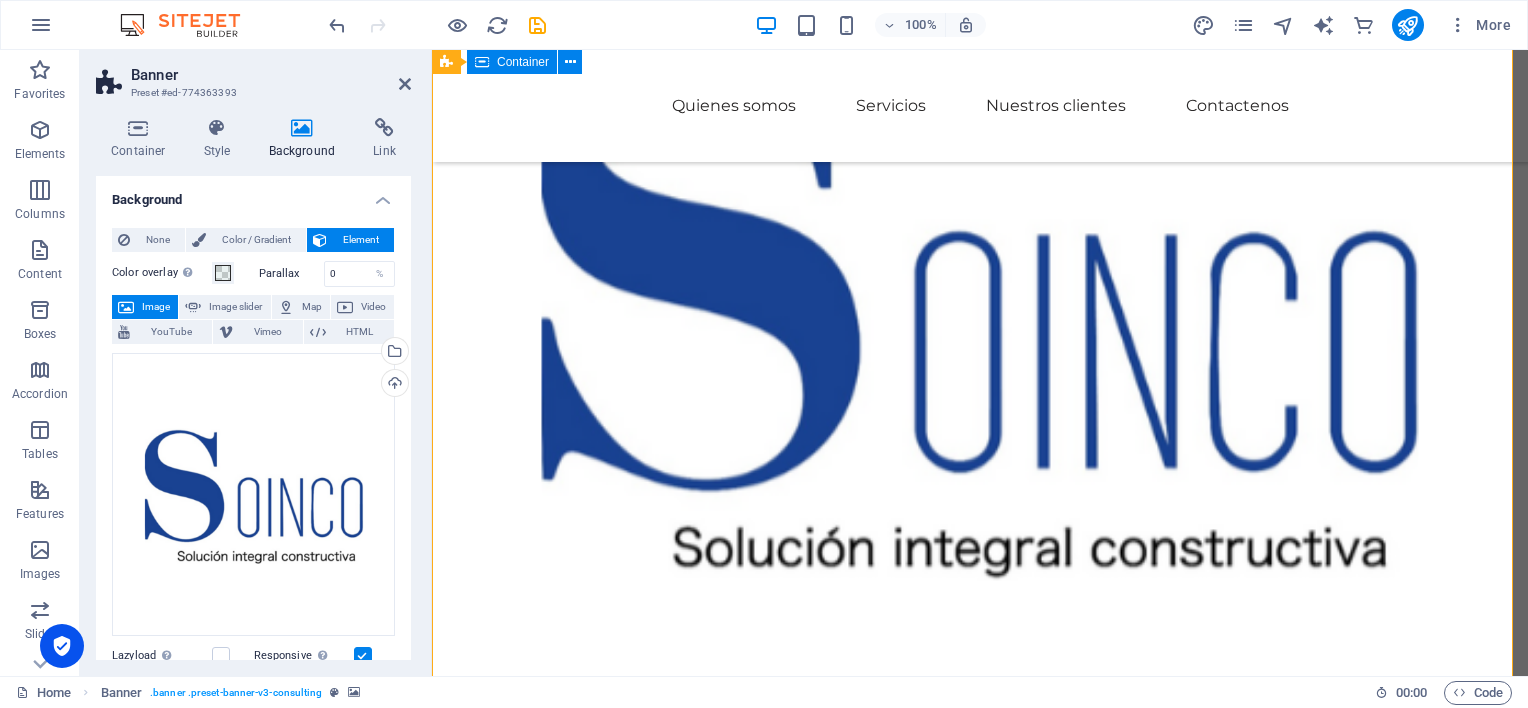 click at bounding box center [980, 900] 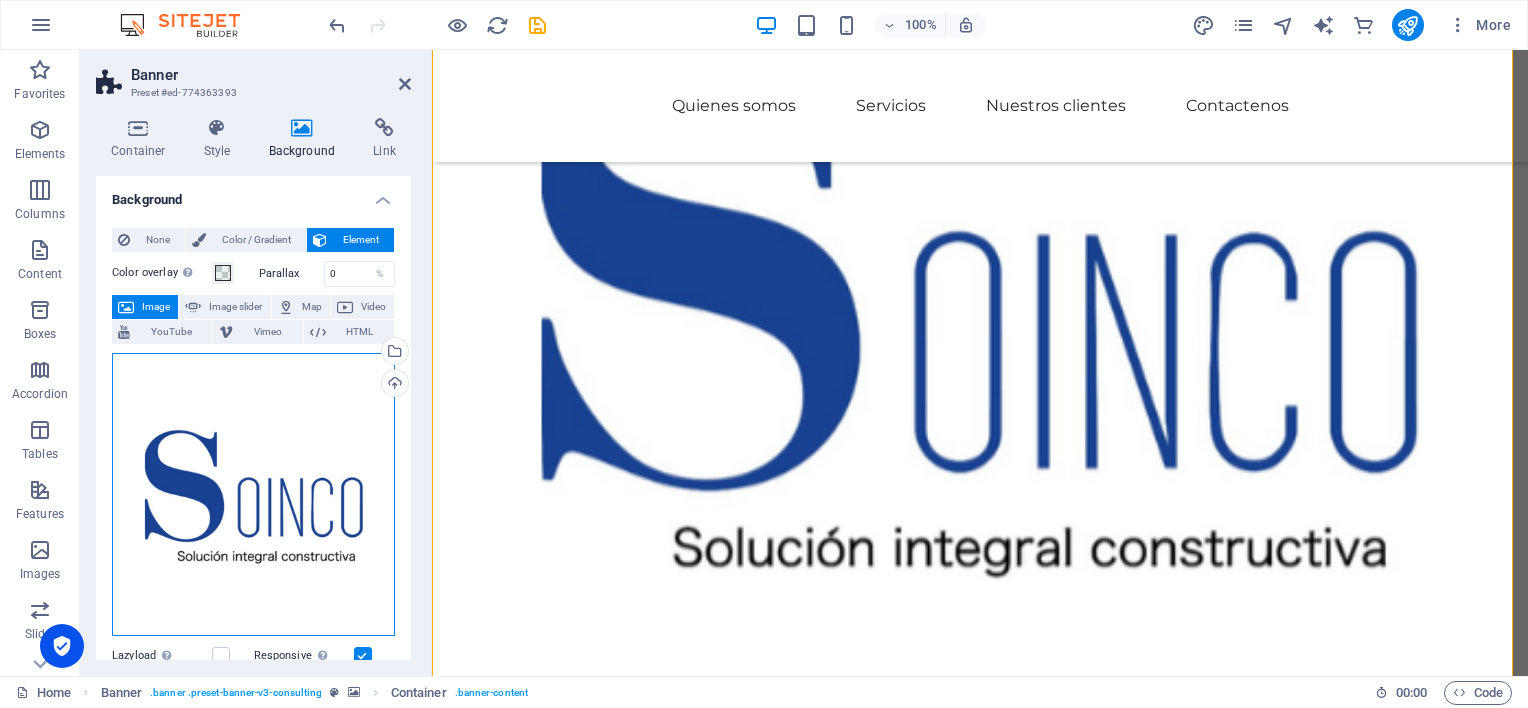click on "Drag files here, click to choose files or select files from Files or our free stock photos & videos" at bounding box center (253, 494) 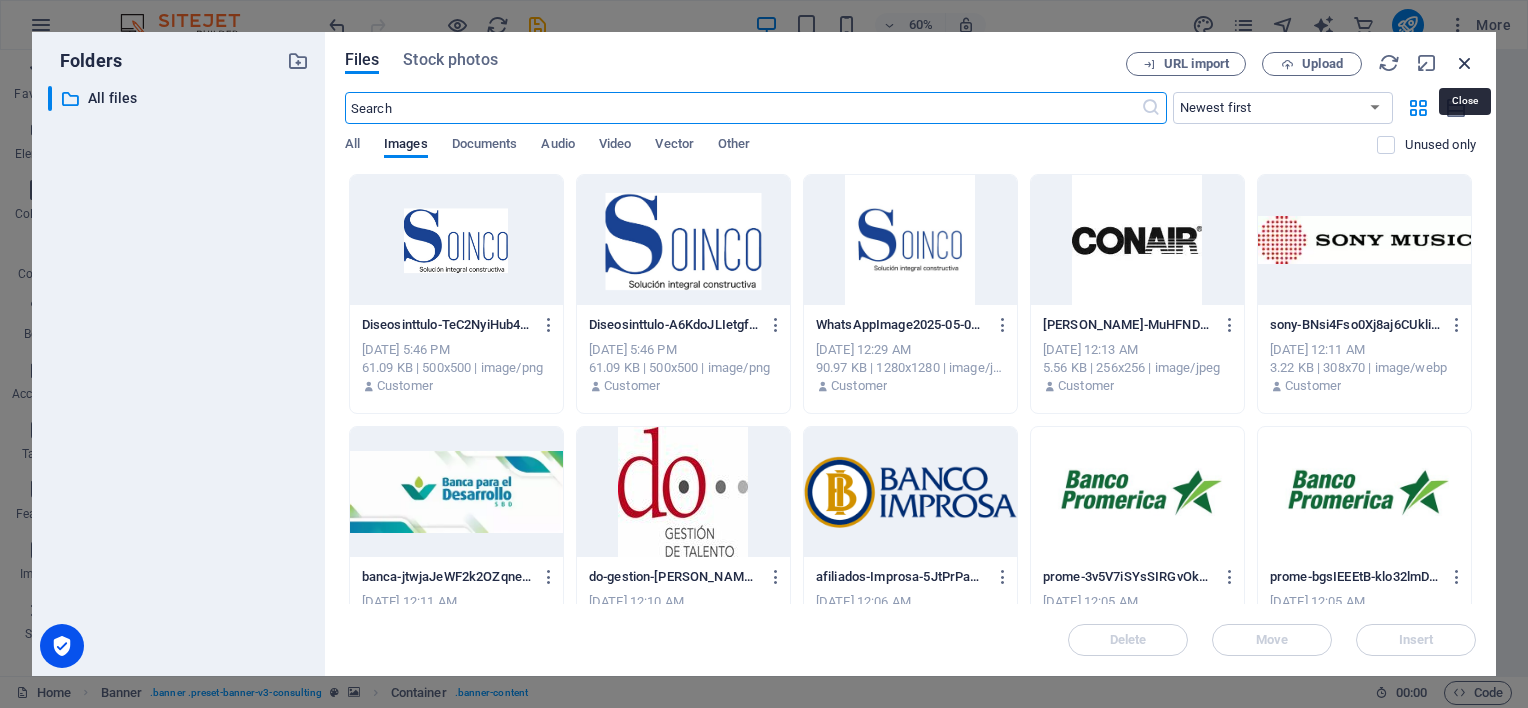 click at bounding box center (1465, 63) 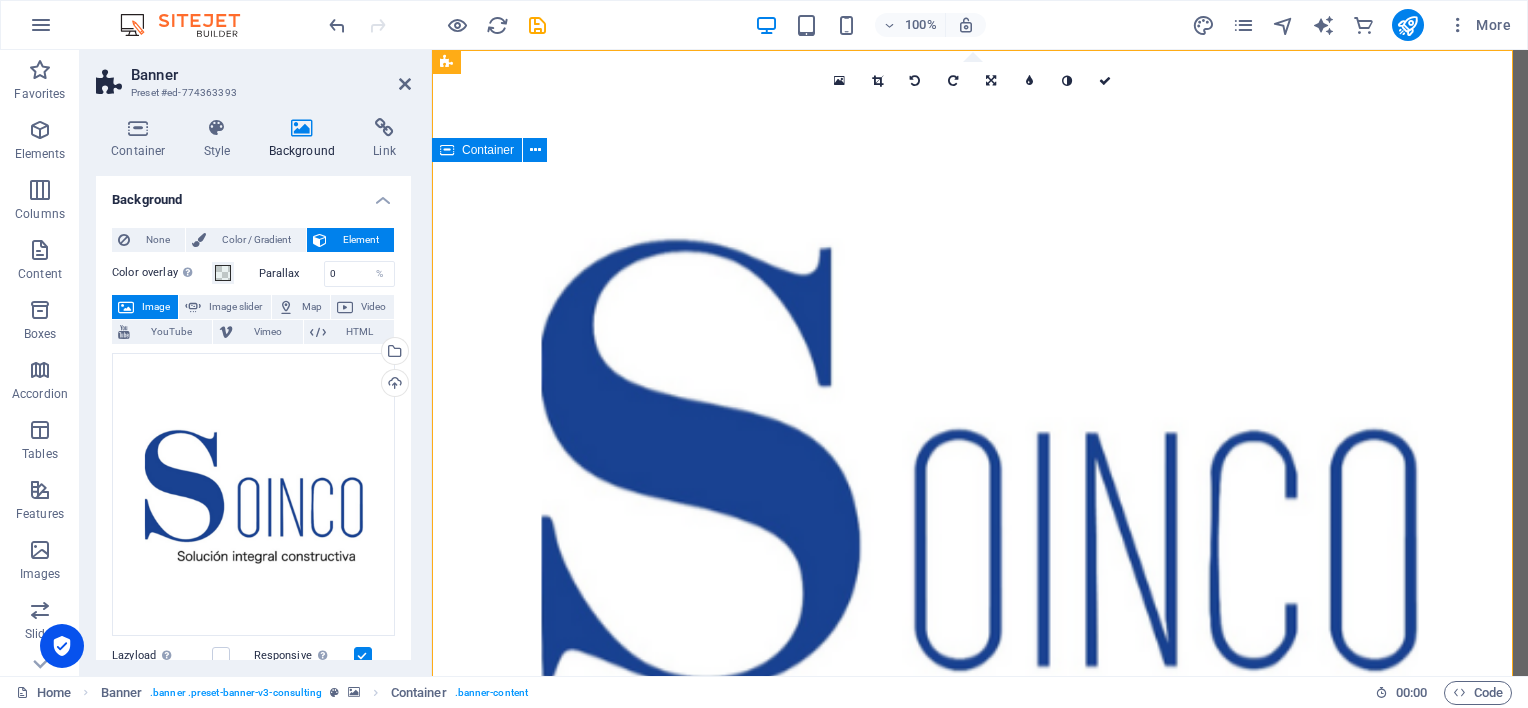scroll, scrollTop: 0, scrollLeft: 0, axis: both 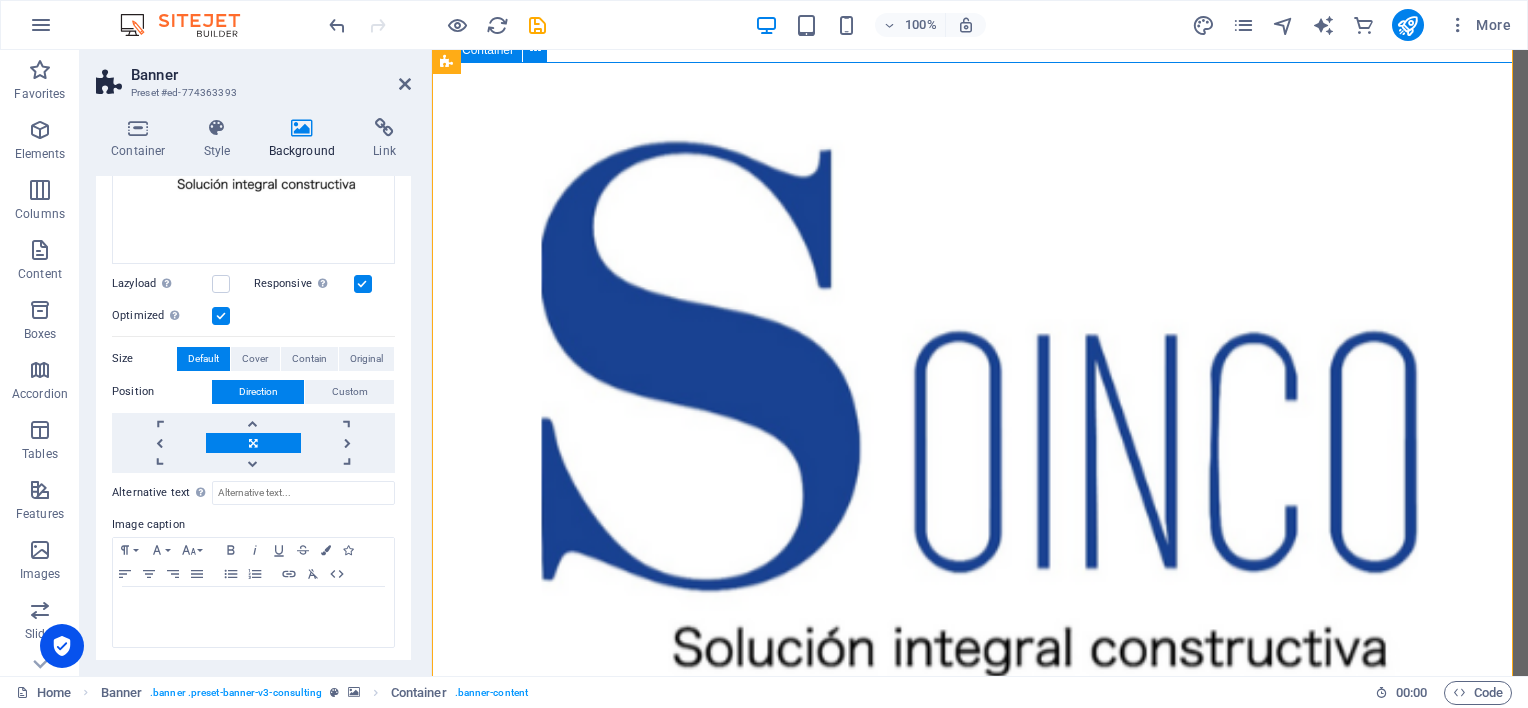 click at bounding box center (980, 1056) 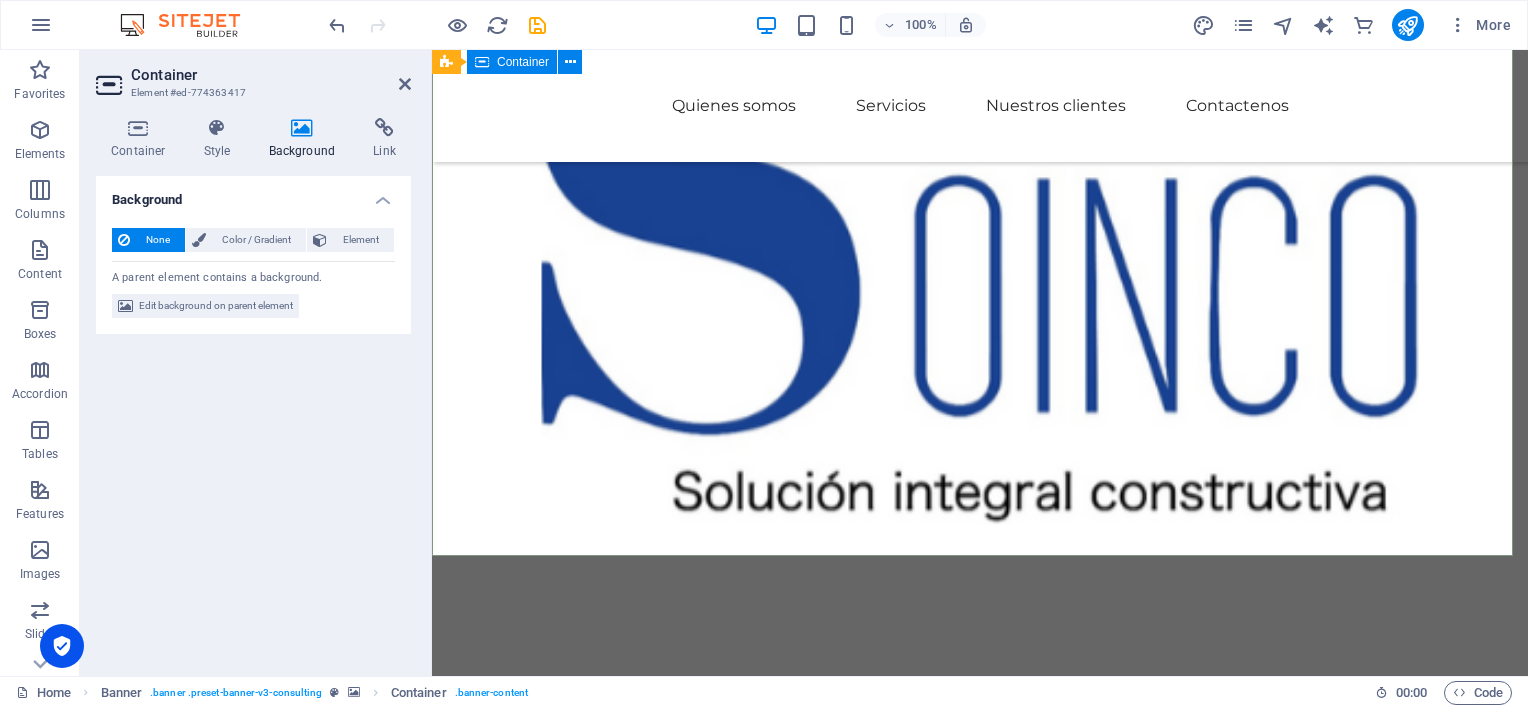 scroll, scrollTop: 200, scrollLeft: 0, axis: vertical 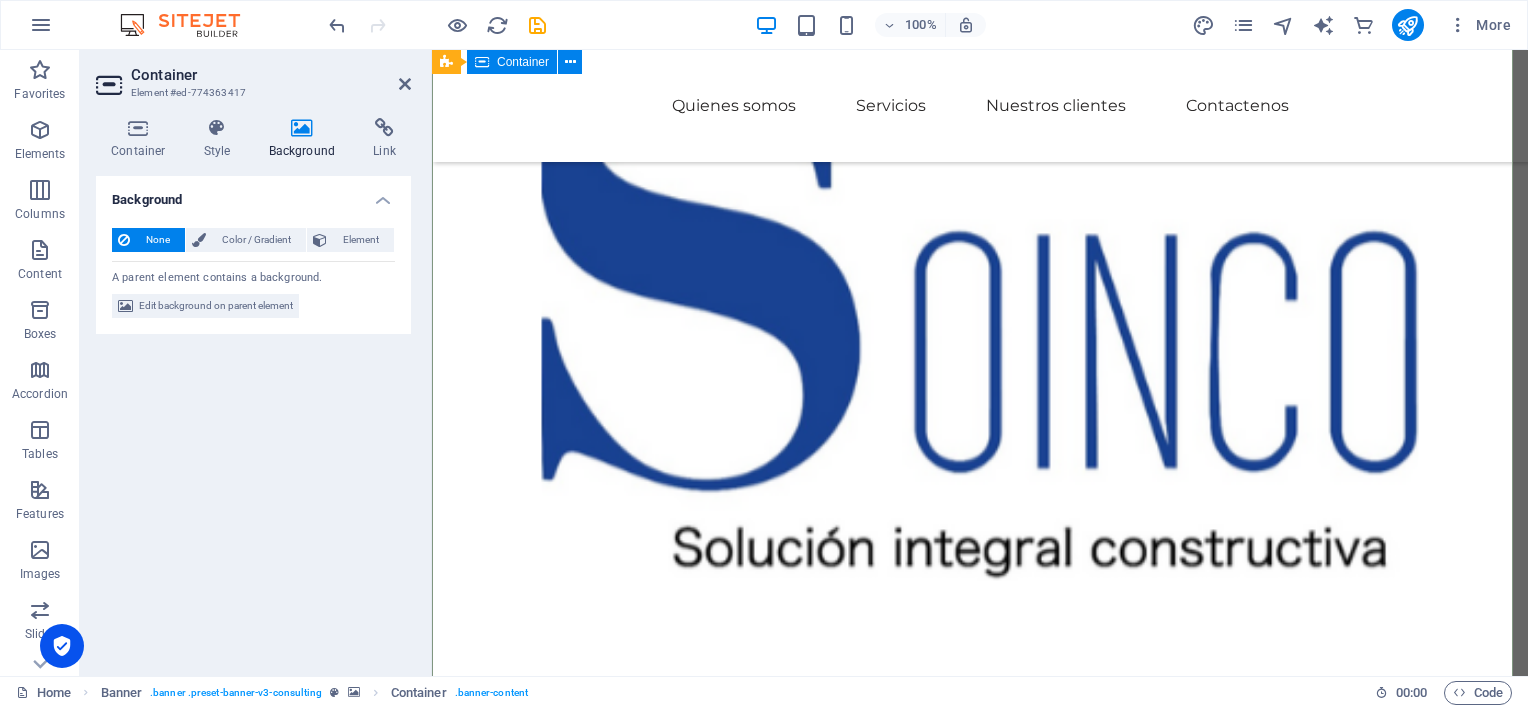 click at bounding box center [980, 900] 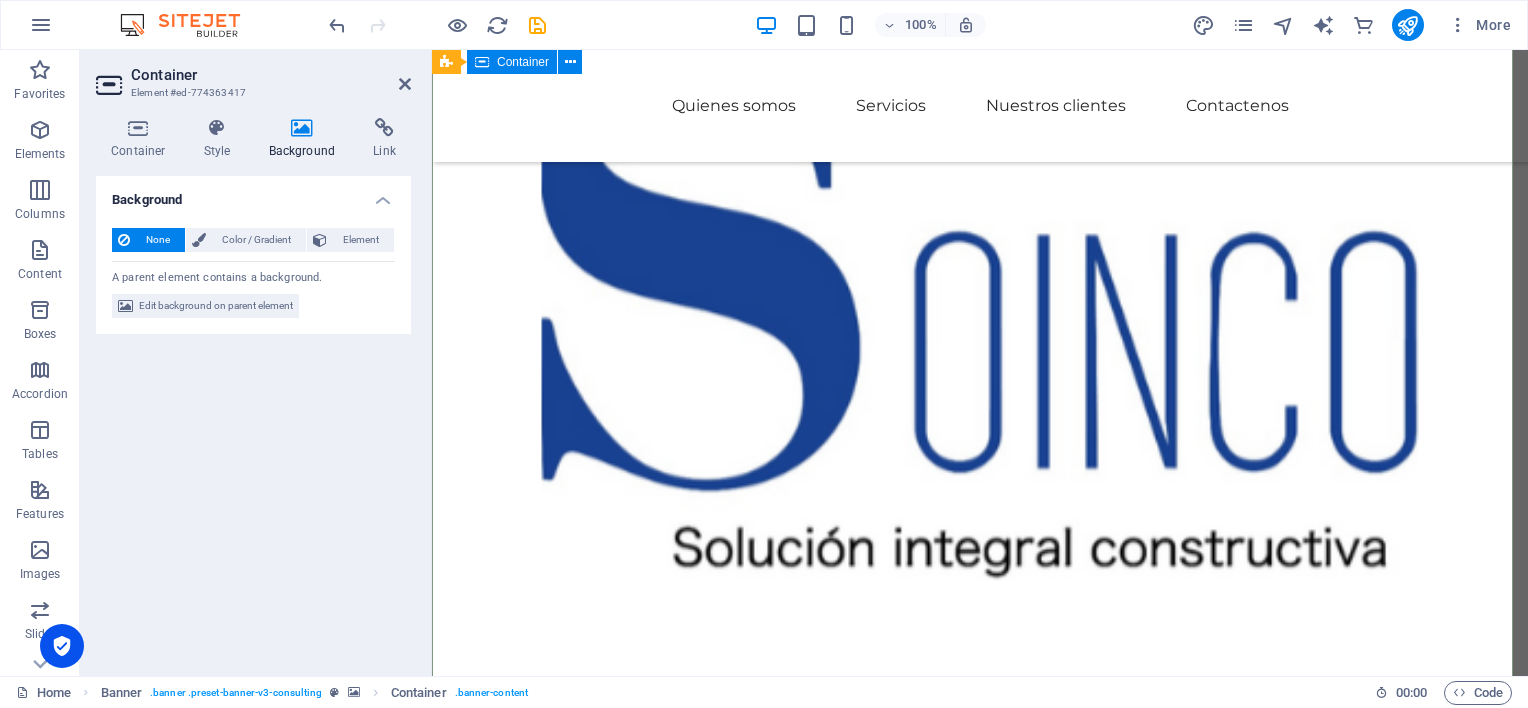 click at bounding box center (980, 900) 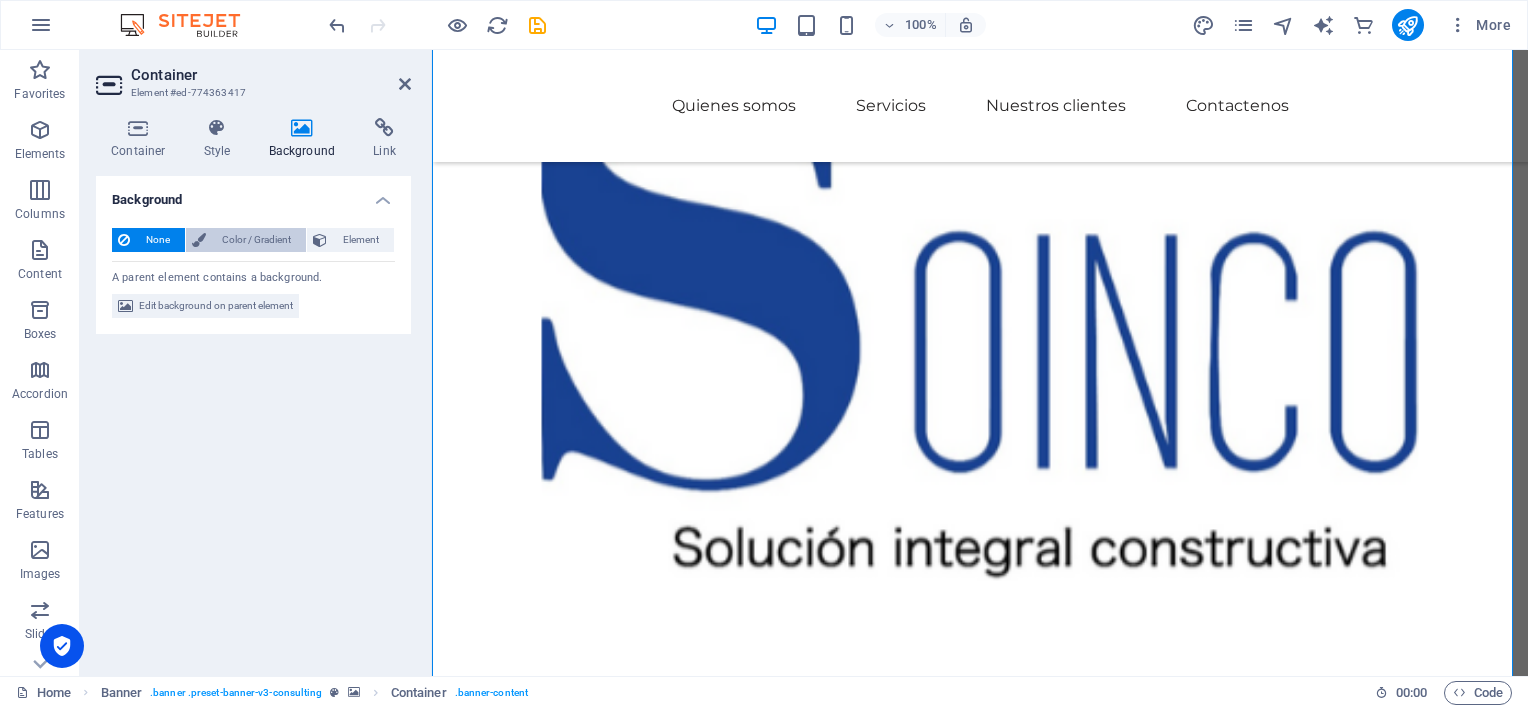 click on "Color / Gradient" at bounding box center [256, 240] 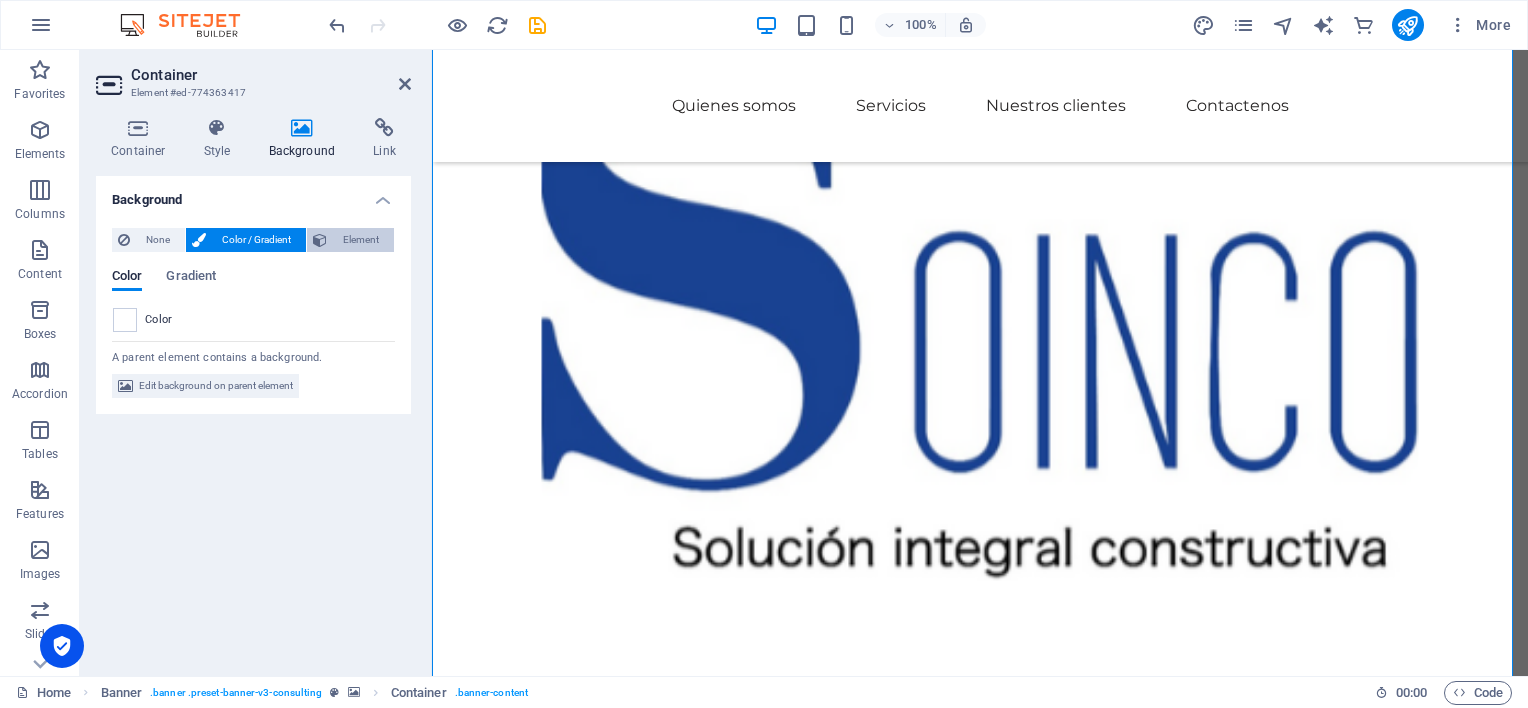 click on "Element" at bounding box center (360, 240) 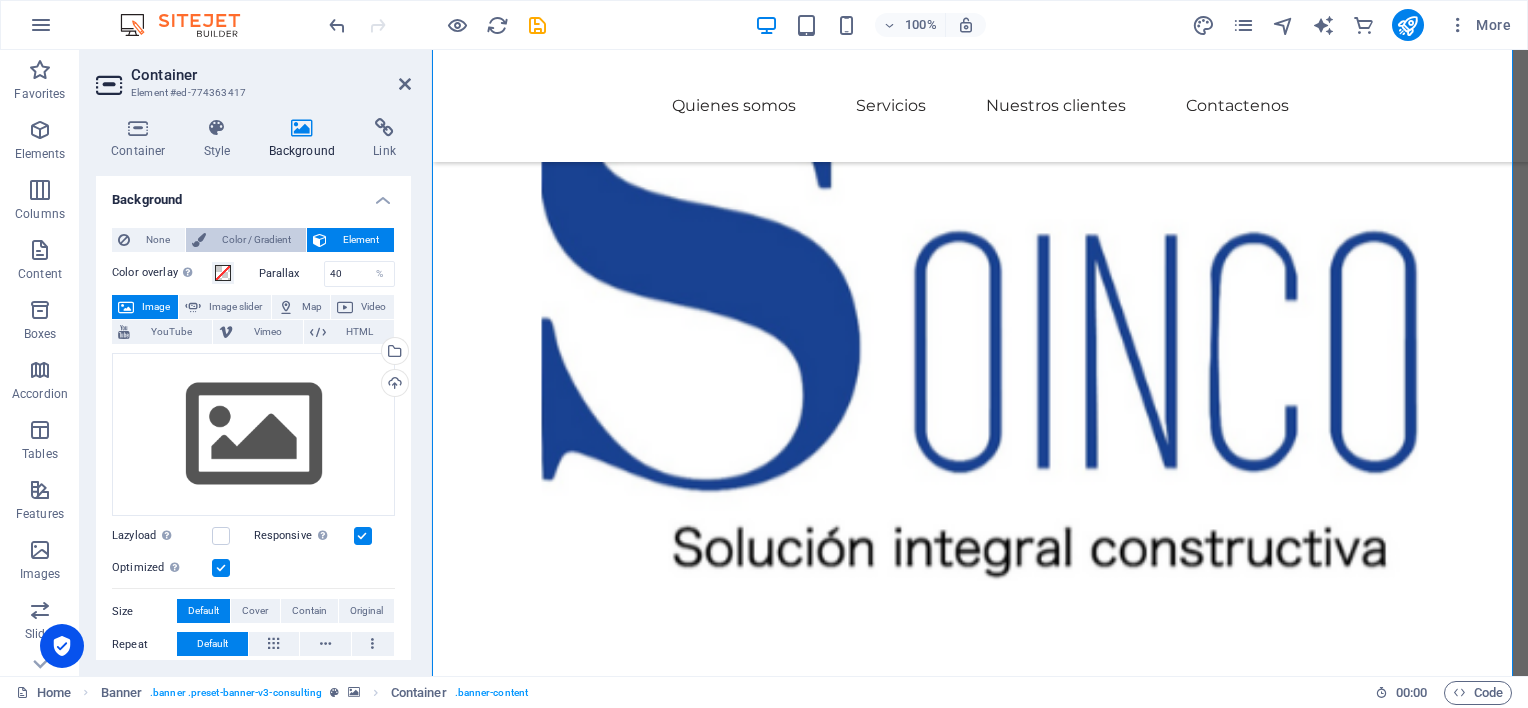 click on "Color / Gradient" at bounding box center [256, 240] 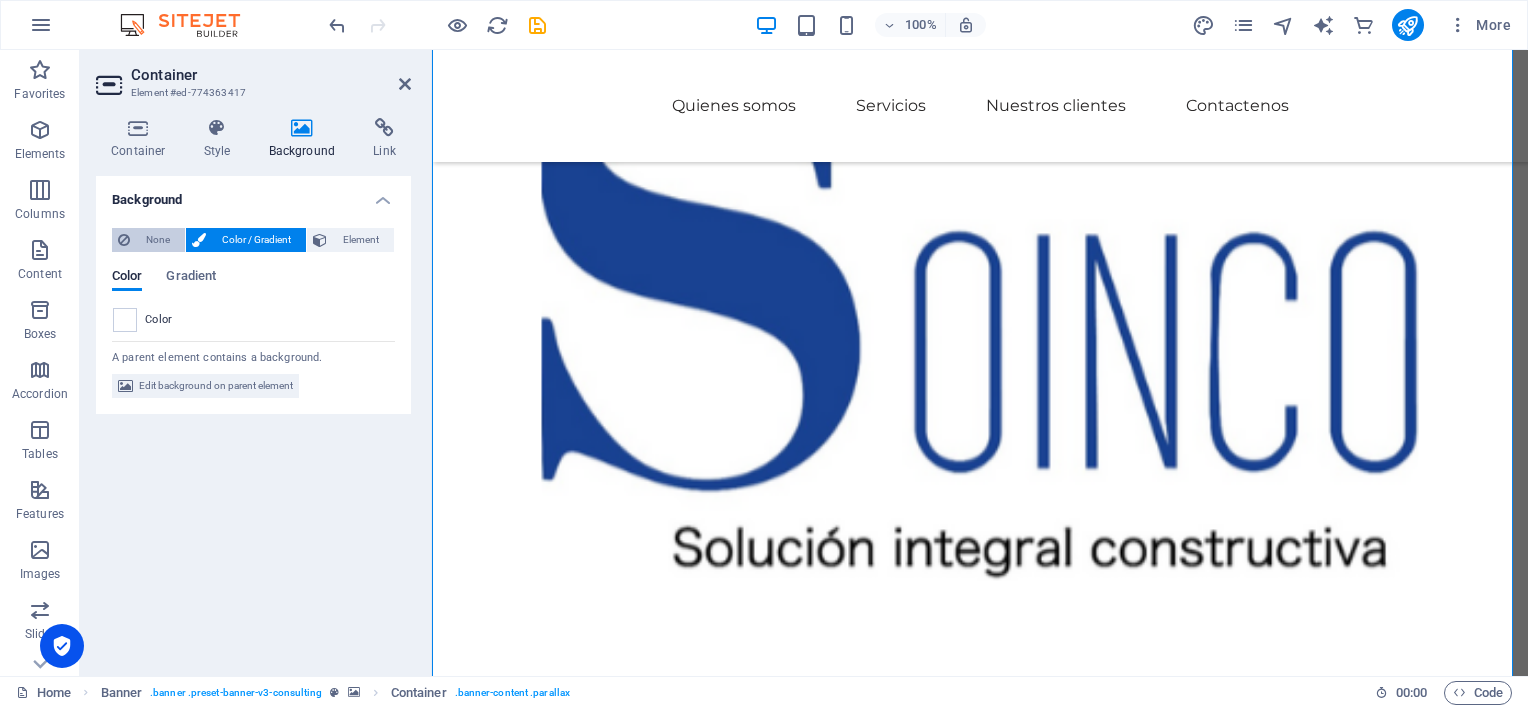 click on "None" at bounding box center [157, 240] 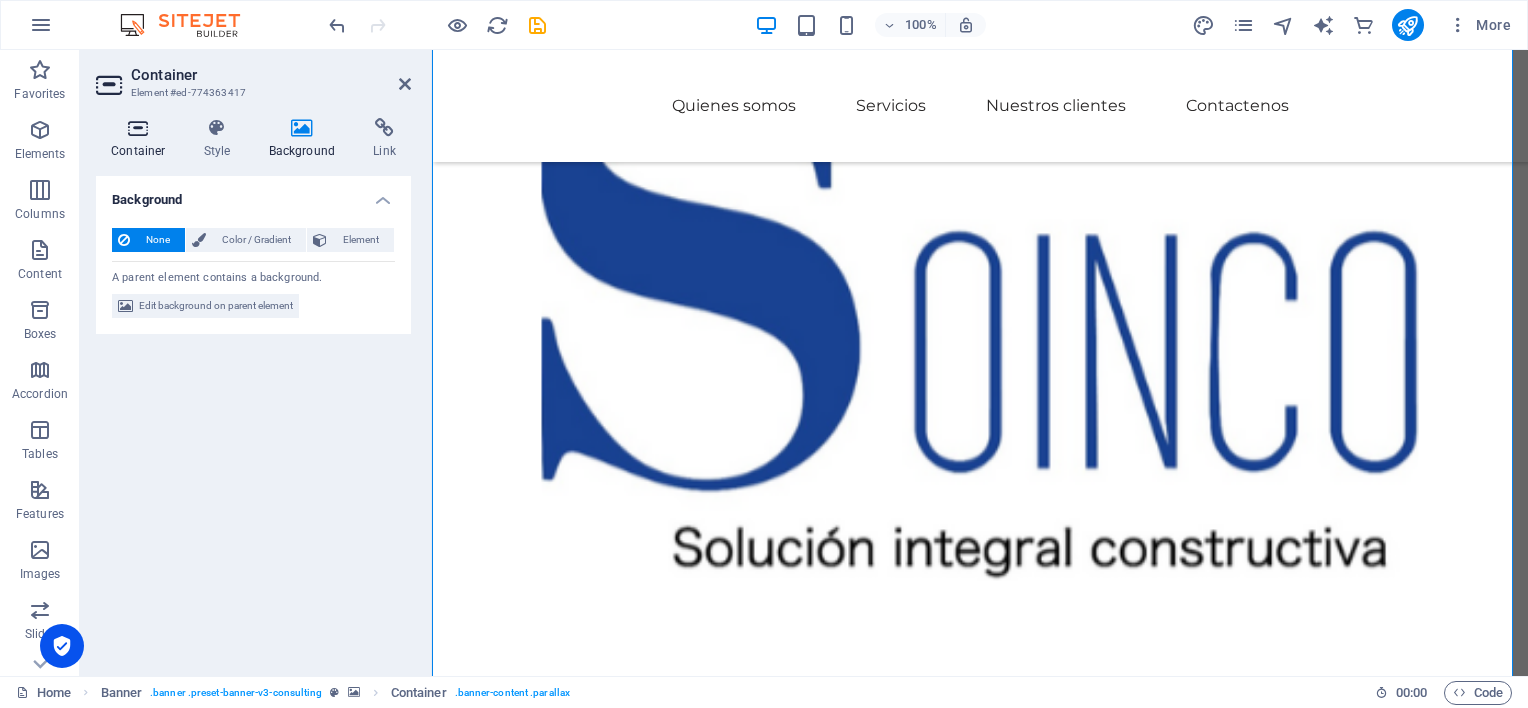 click at bounding box center (138, 128) 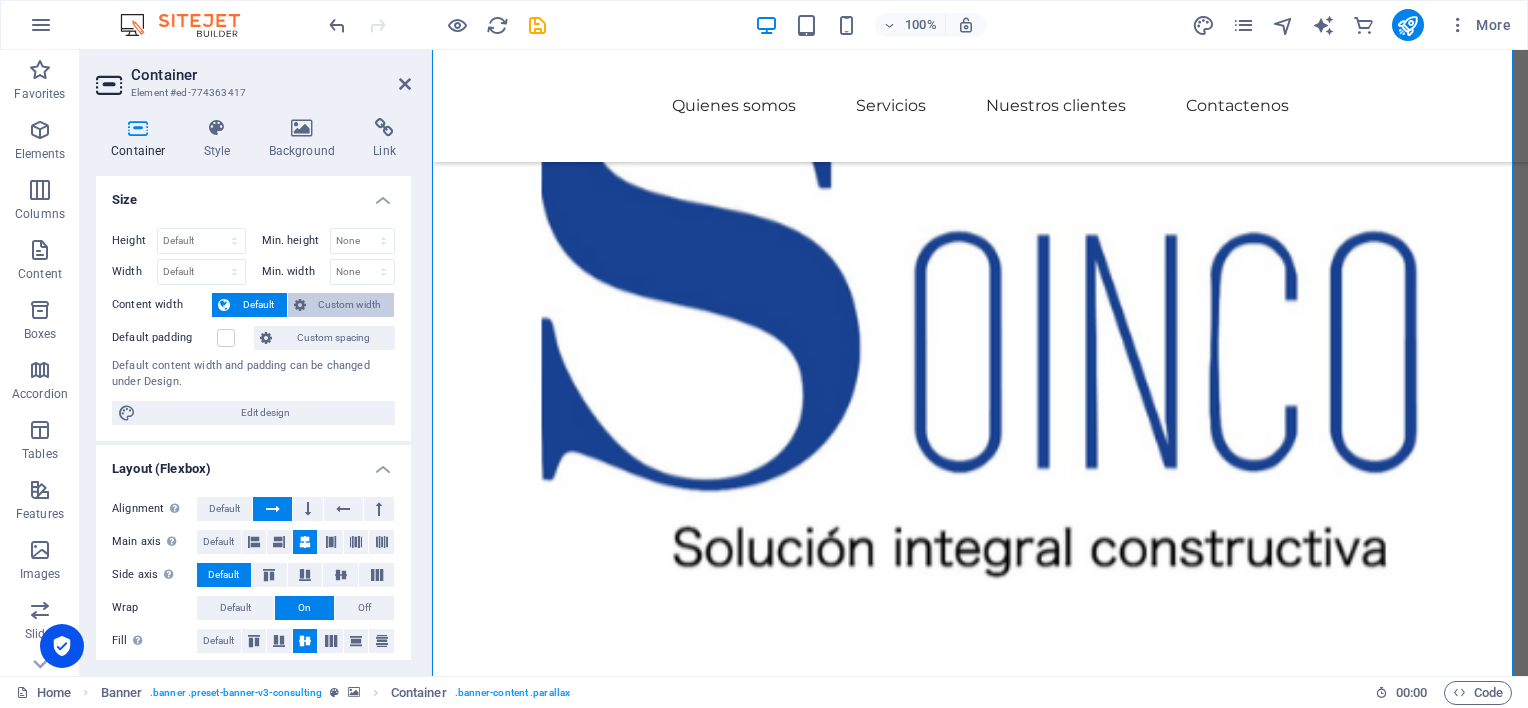click on "Custom width" at bounding box center [350, 305] 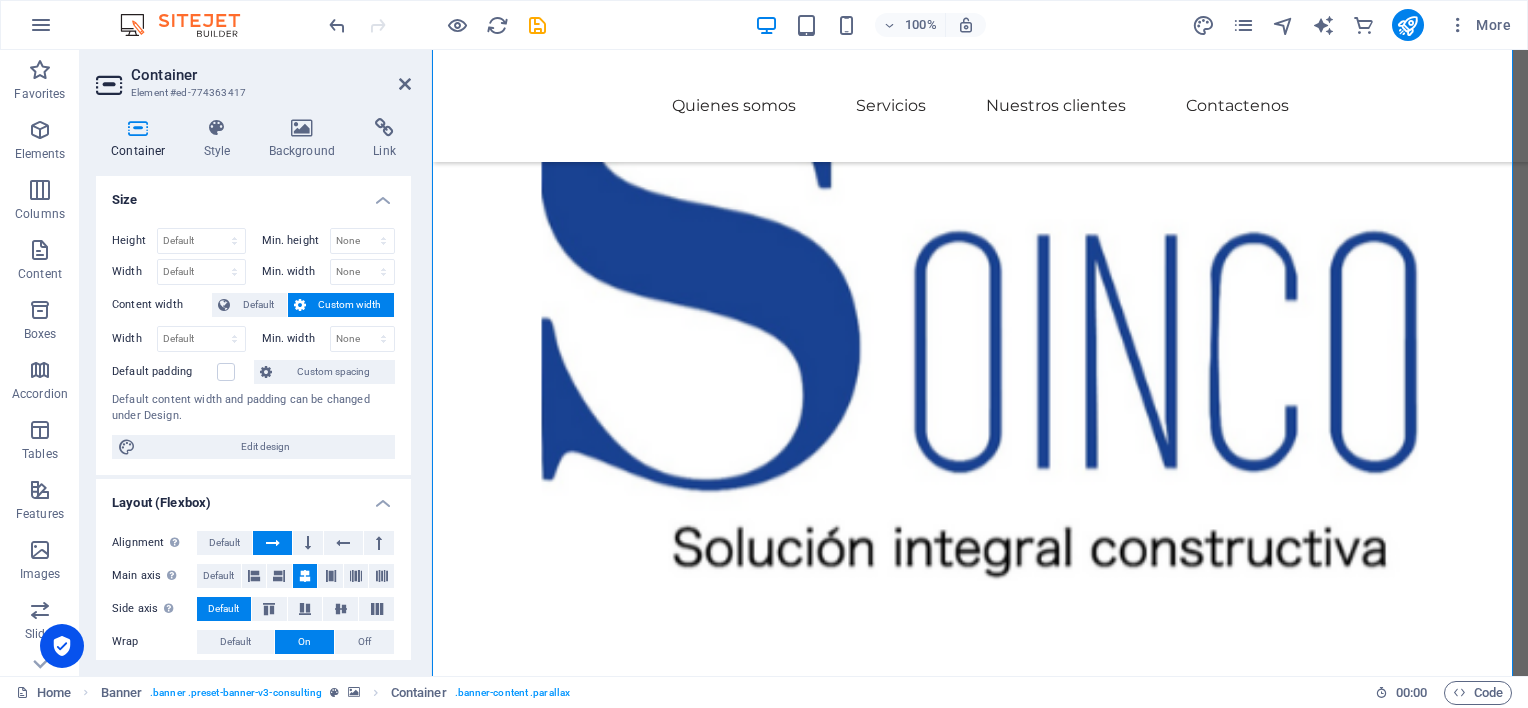 click on "Custom width" at bounding box center [350, 305] 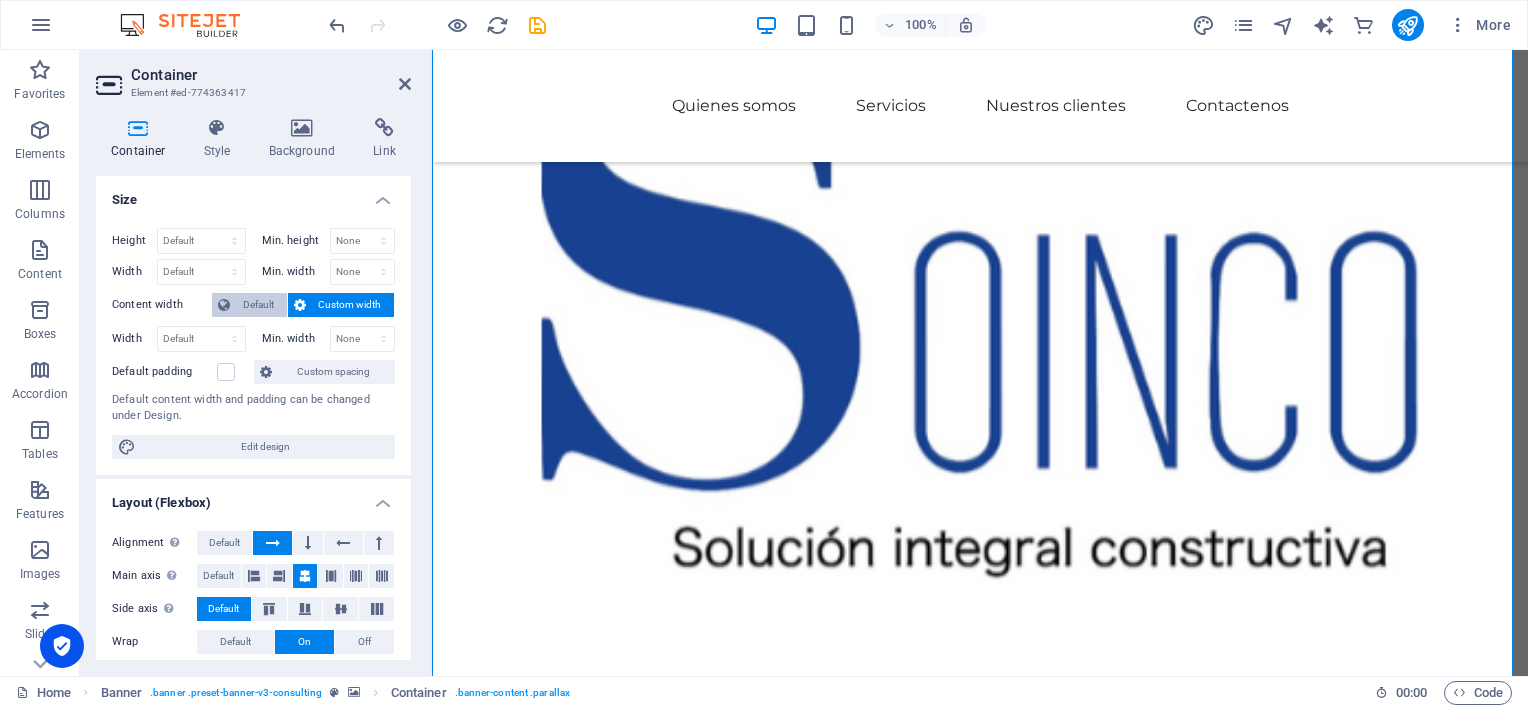 click on "Default" at bounding box center [258, 305] 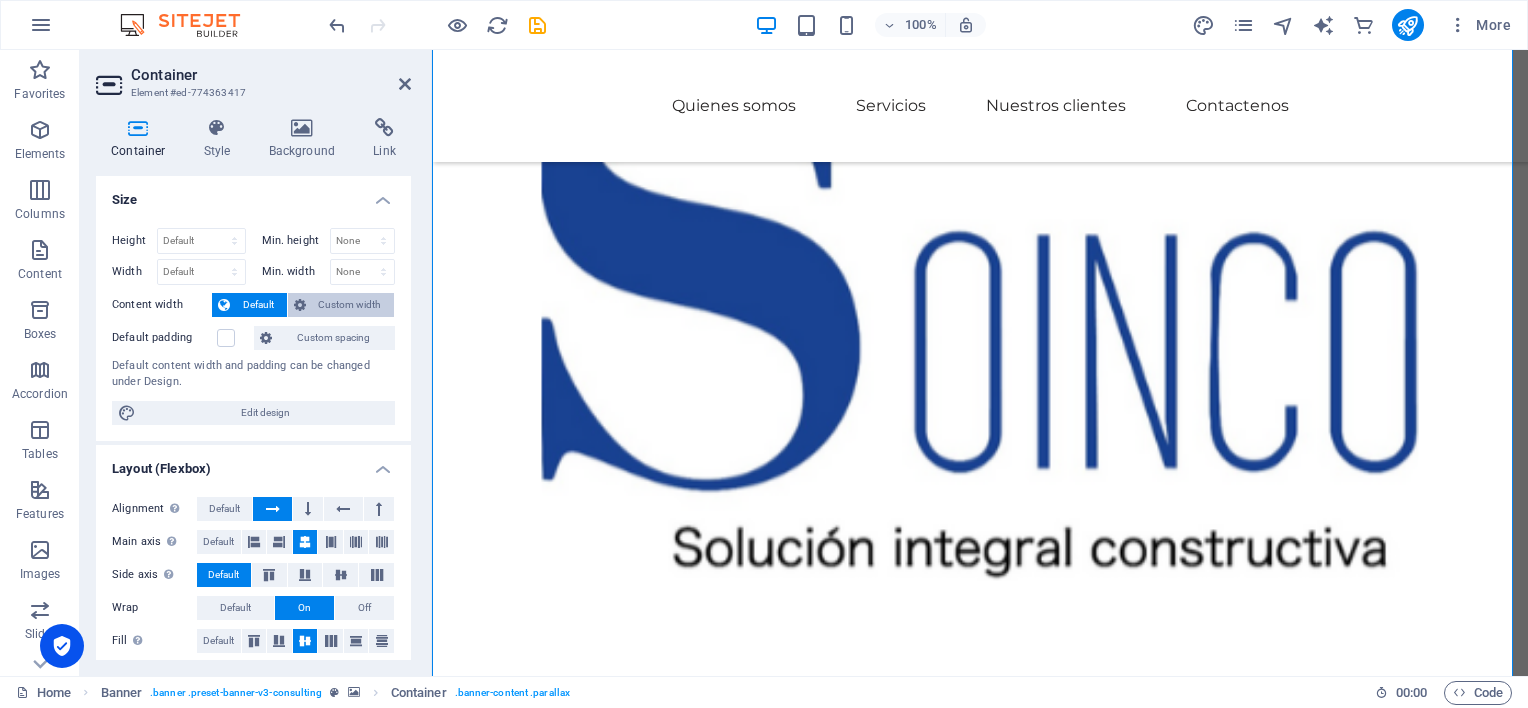 click on "Custom width" at bounding box center (350, 305) 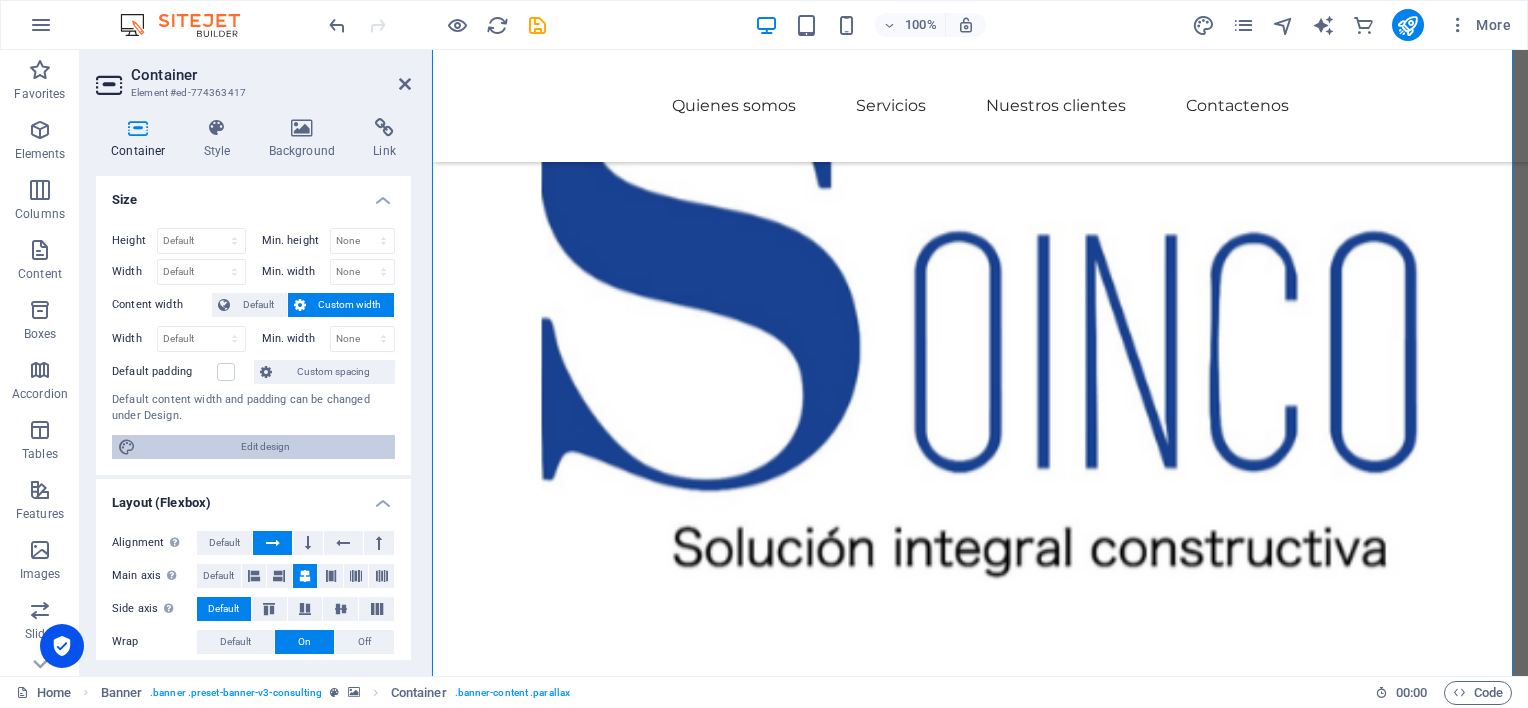 click on "Edit design" at bounding box center (265, 447) 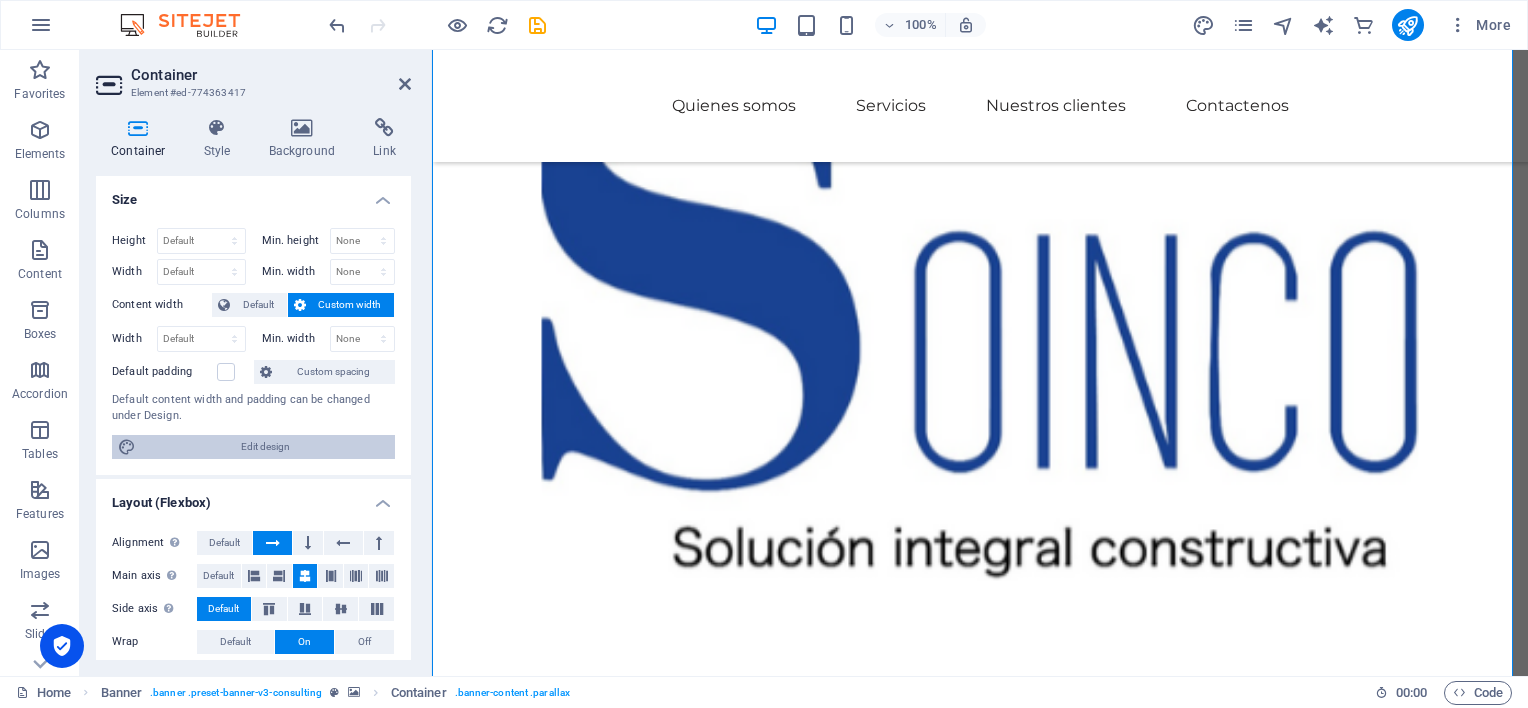 select on "px" 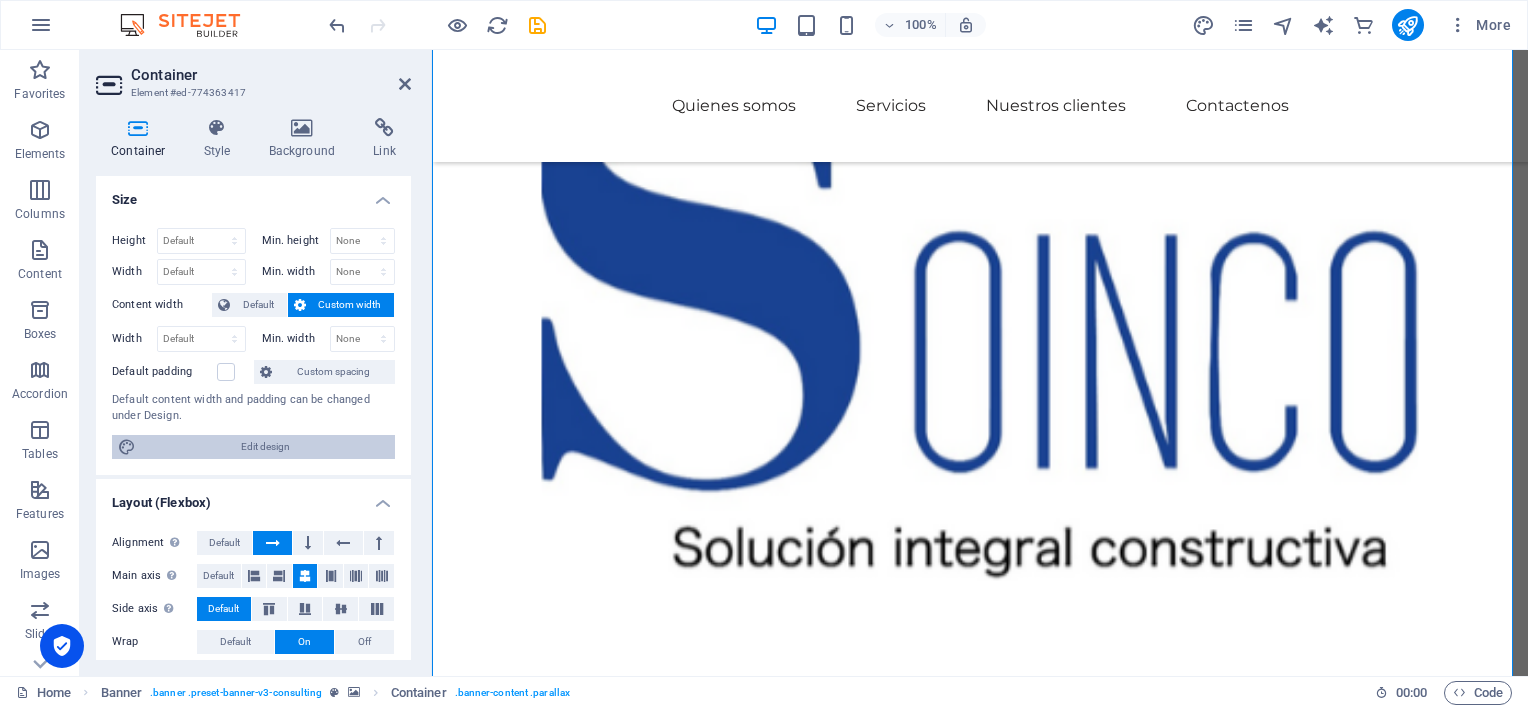select on "400" 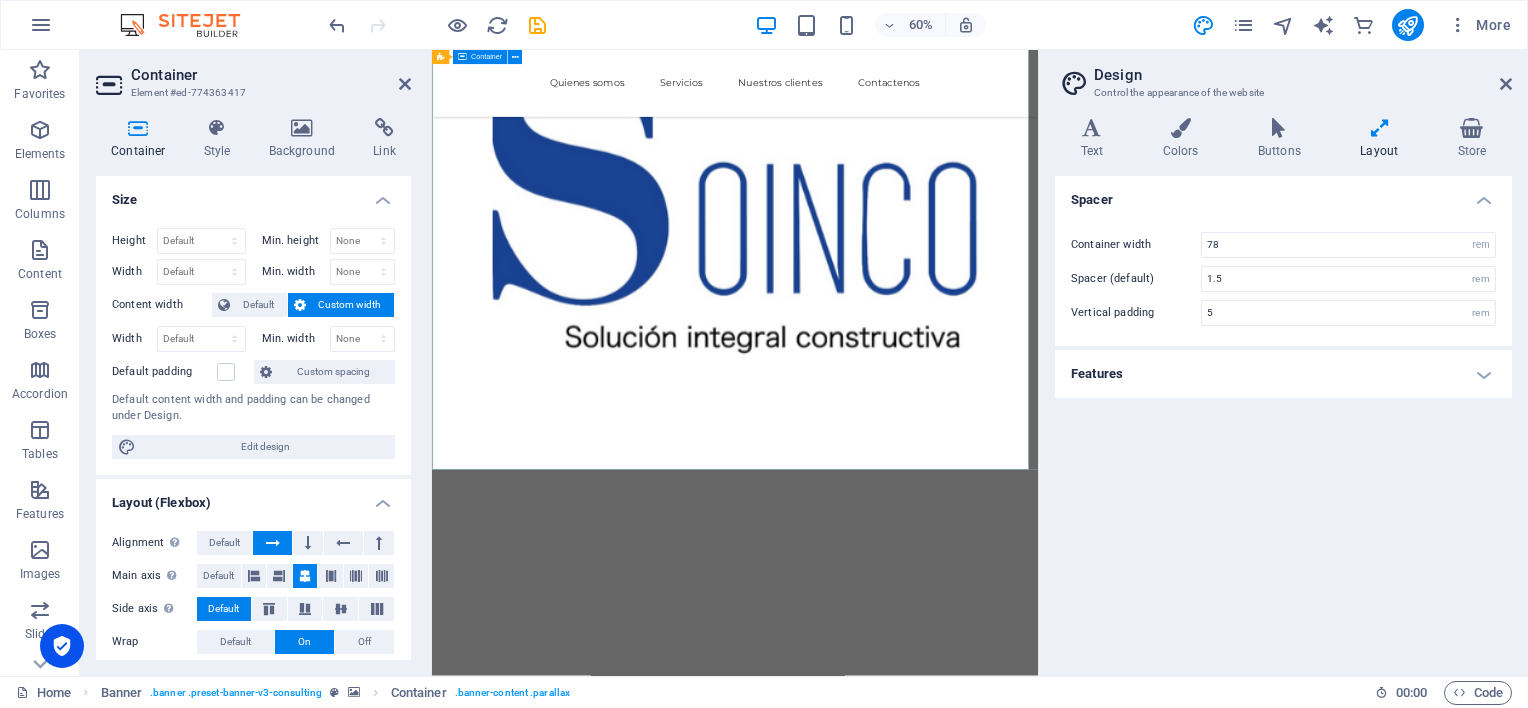scroll, scrollTop: 100, scrollLeft: 0, axis: vertical 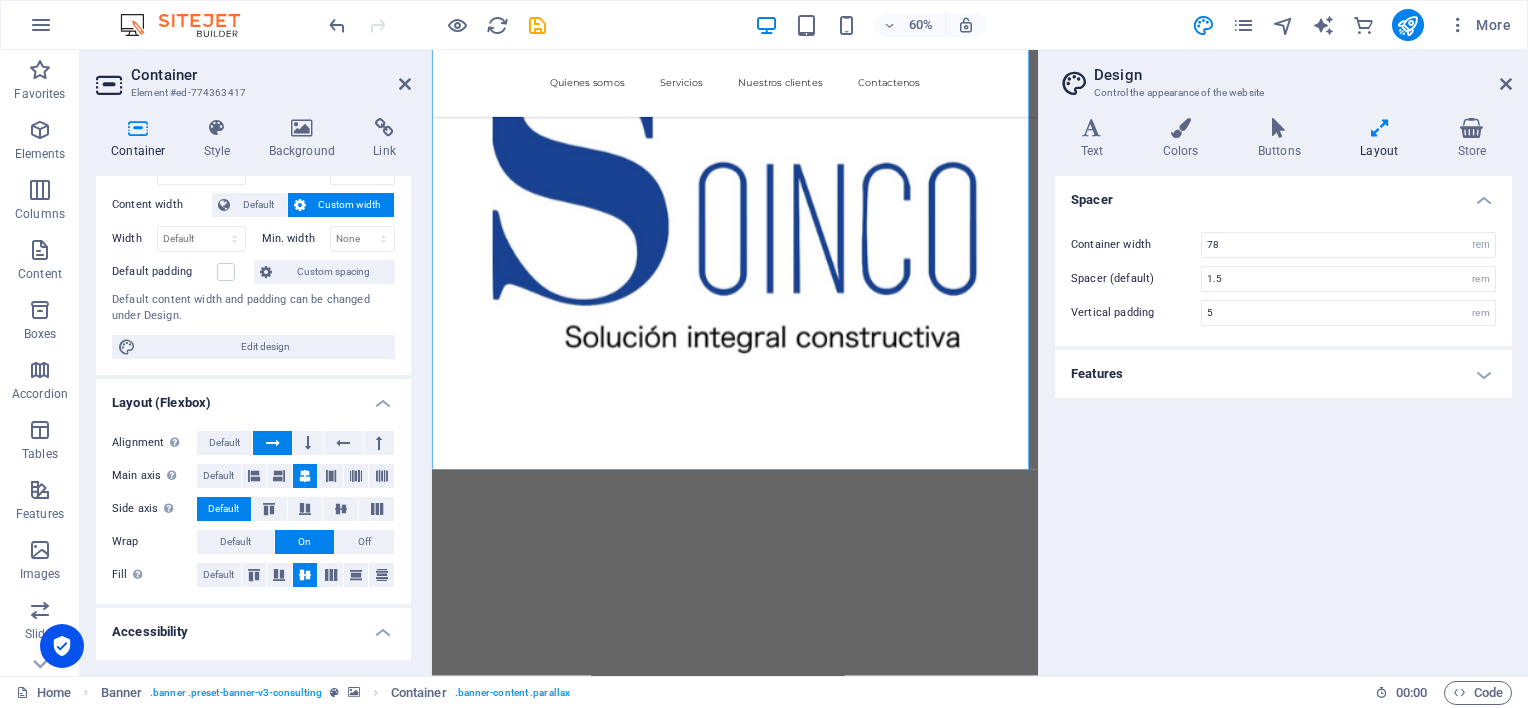 click at bounding box center (1379, 128) 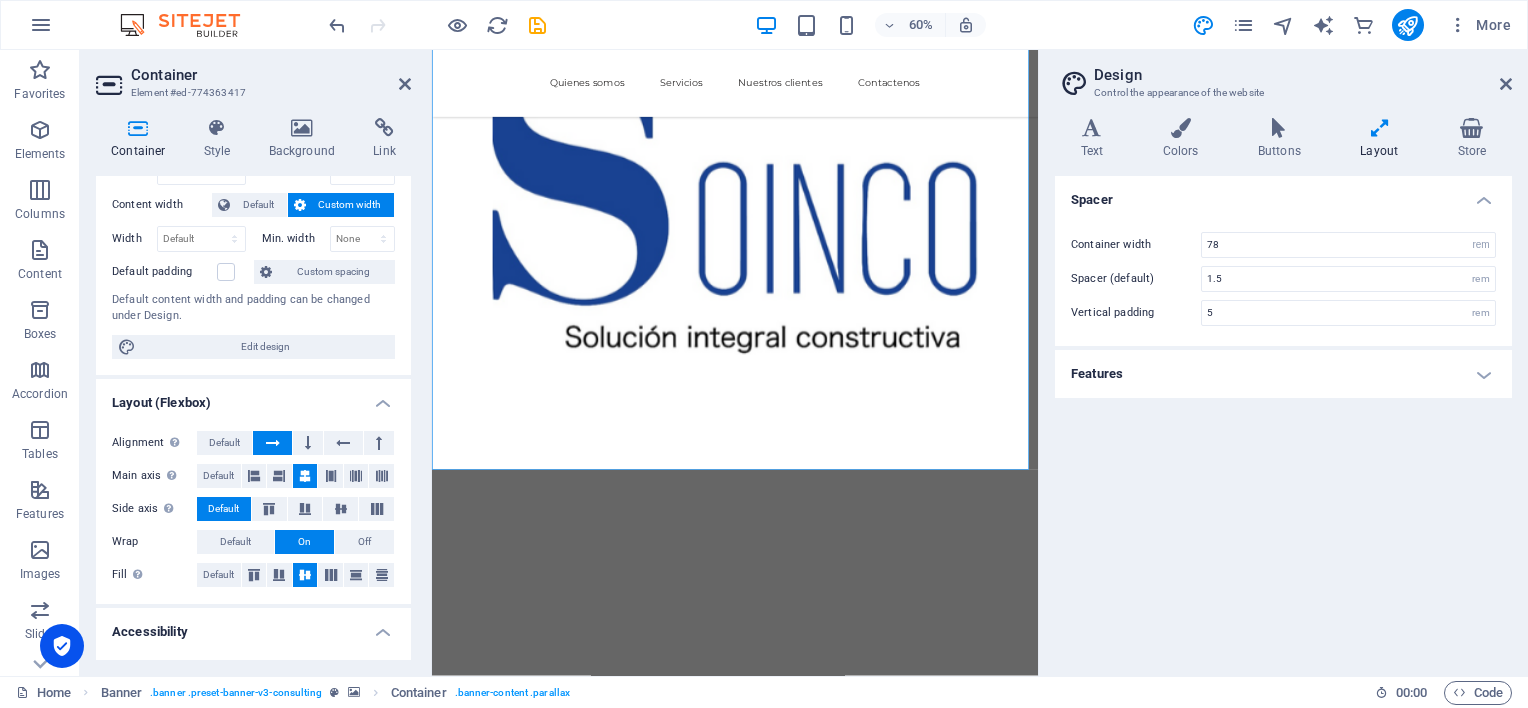 click on "Text  Colors  Buttons  Layout  Store Text Standard Bold Links Font color Font Montserrat Font size 16 rem px Line height 1.4 Font weight To display the font weight correctly, it may need to be enabled.  Manage Fonts Thin, 100 Extra-light, 200 Light, 300 Regular, 400 Medium, 500 Semi-bold, 600 Bold, 700 Extra-bold, 800 Black, 900 Letter spacing 0 rem px Font style Text transform Tt TT tt Text align Font weight To display the font weight correctly, it may need to be enabled.  Manage Fonts Thin, 100 Extra-light, 200 Light, 300 Regular, 400 Medium, 500 Semi-bold, 600 Bold, 700 Extra-bold, 800 Black, 900 Default Hover / Active Font color Font color Decoration None Decoration None Transition duration 0.3 s Transition function Ease Ease In Ease Out Ease In/Ease Out Linear Headlines All H1 / Textlogo H2 H3 H4 H5 H6 Font color Font Oswald Line height 1.4 Font weight To display the font weight correctly, it may need to be enabled.  Manage Fonts Thin, 100 Extra-light, 200 Light, 300 Regular, 400 Medium, 500 Bold, 700 0" at bounding box center (1283, 389) 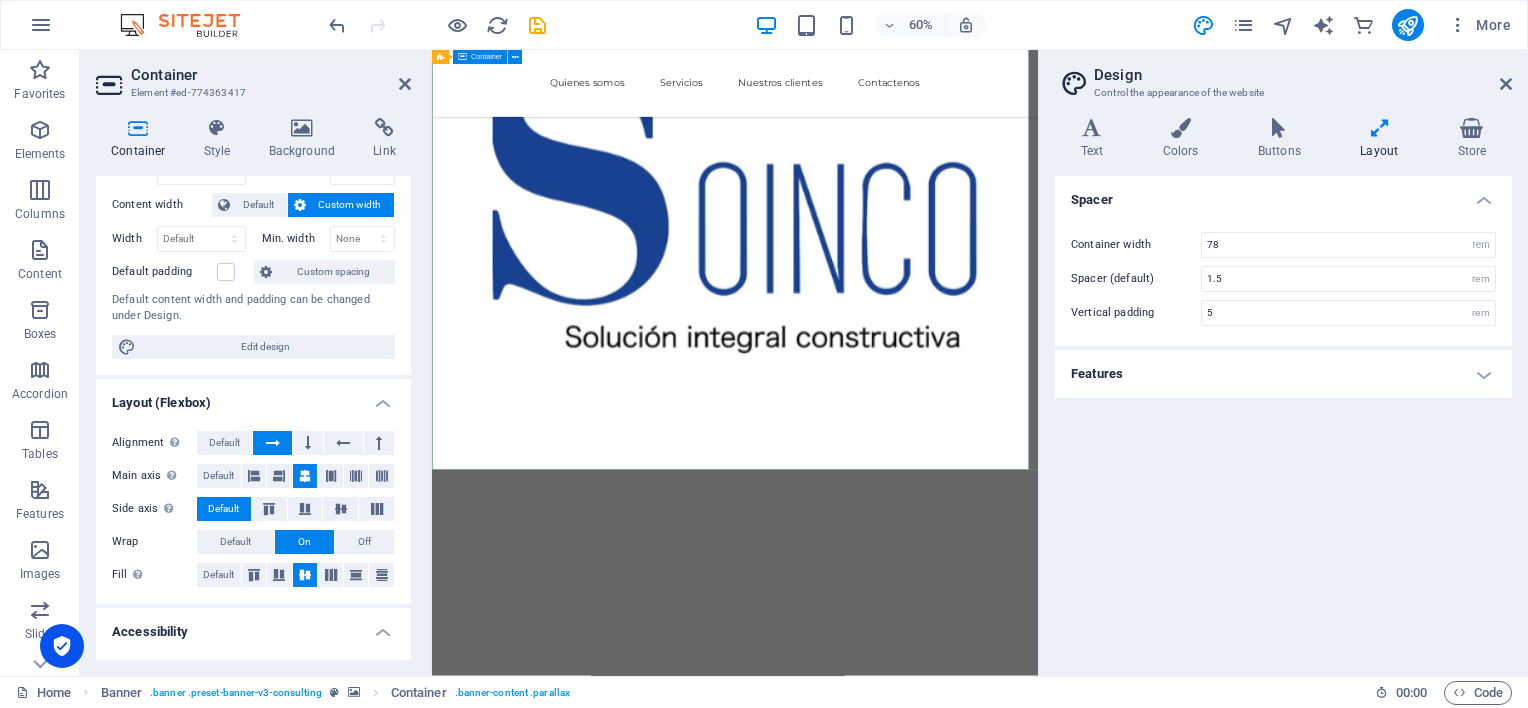 click at bounding box center (937, 900) 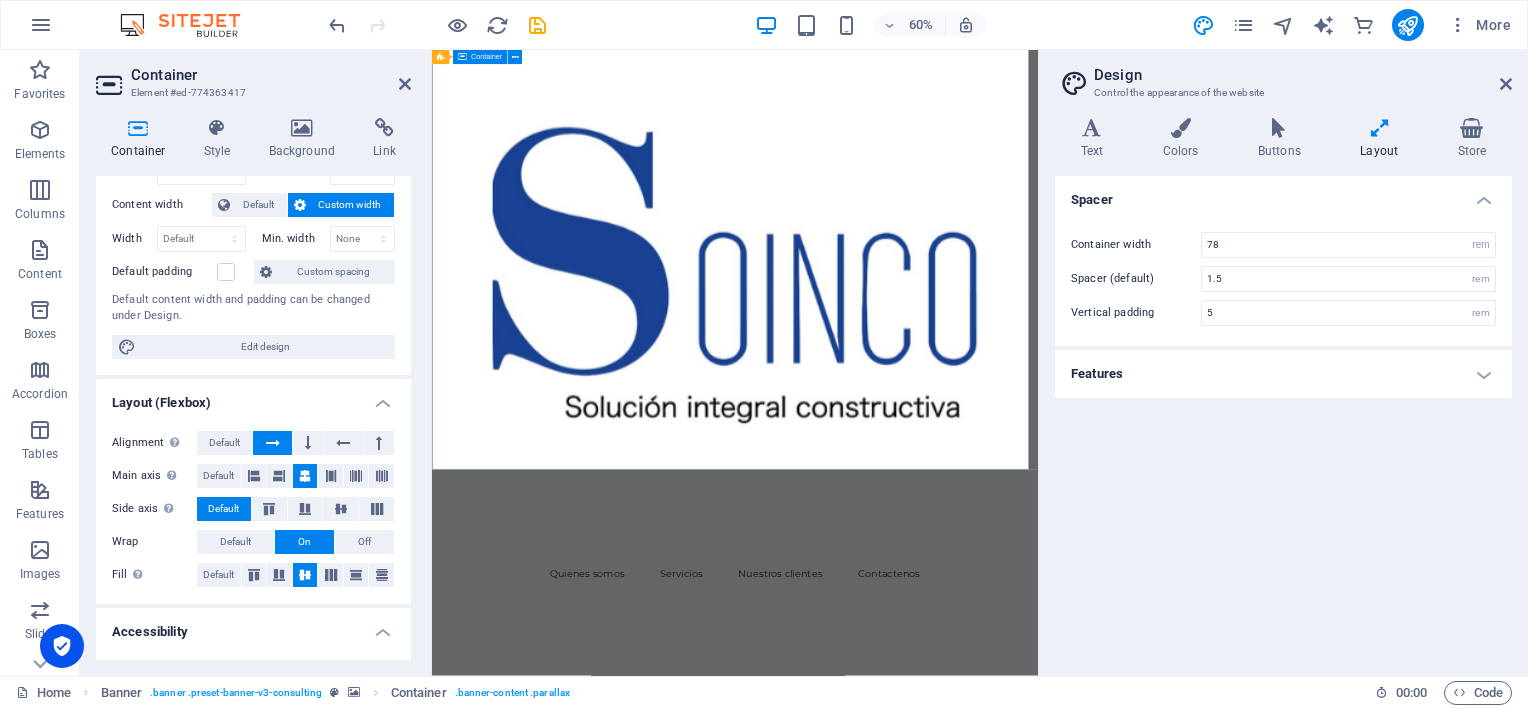 scroll, scrollTop: 0, scrollLeft: 0, axis: both 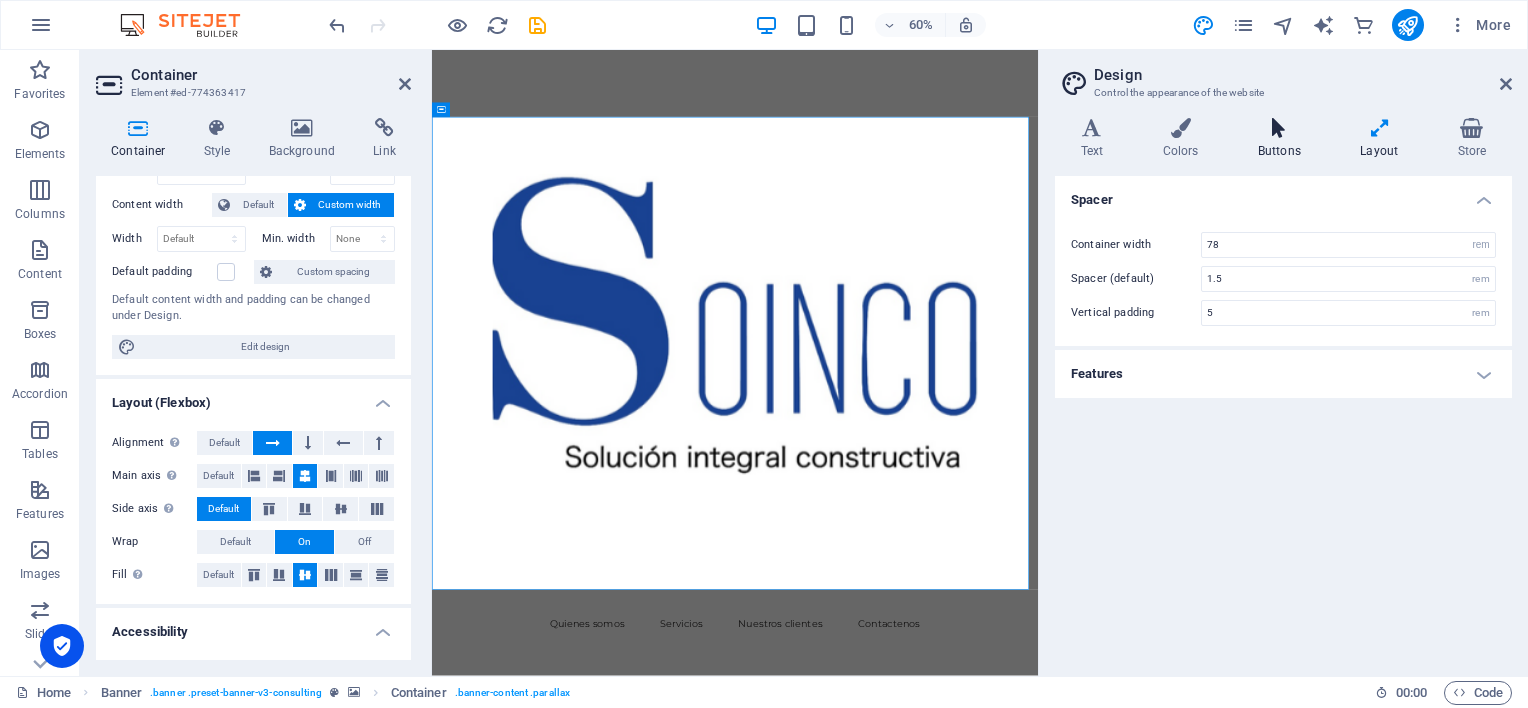 click on "Buttons" at bounding box center (1283, 139) 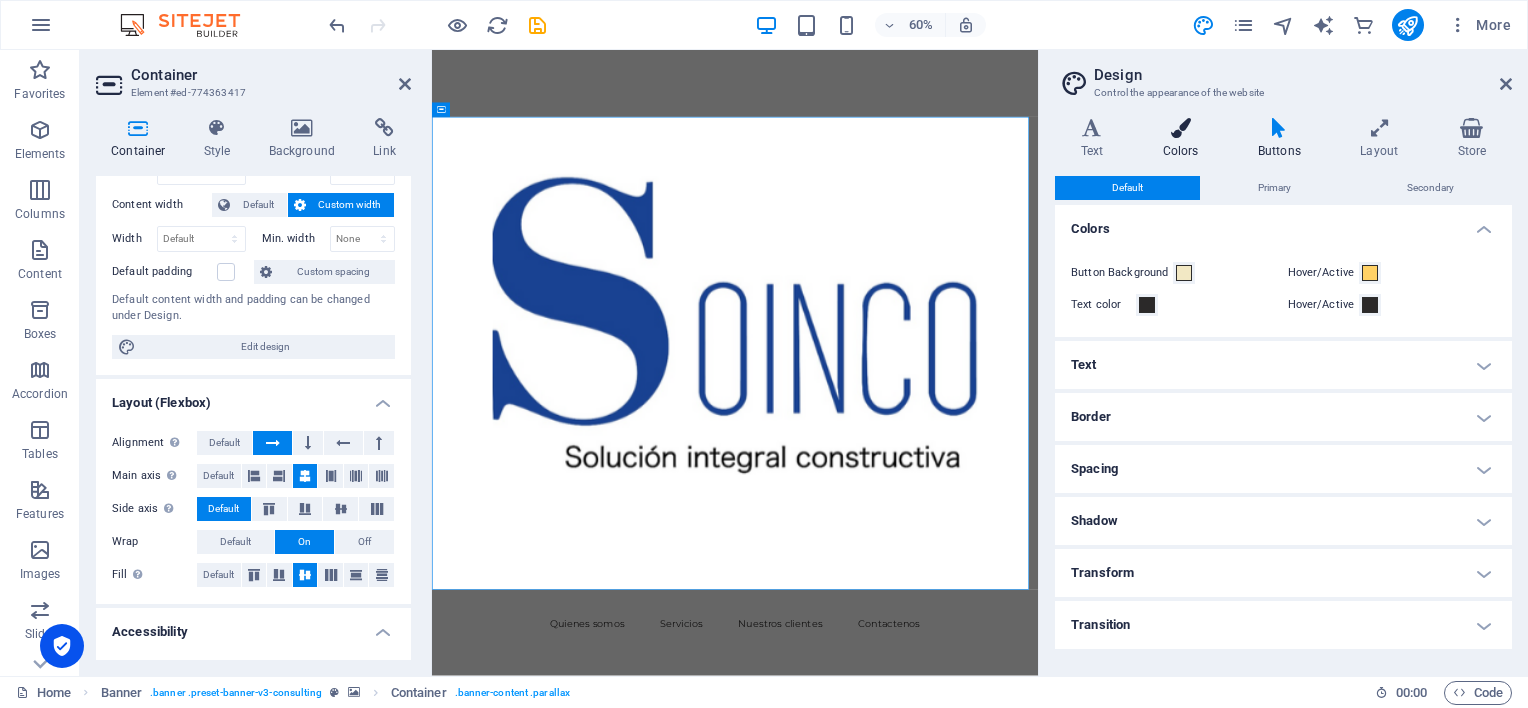 click on "Colors" at bounding box center [1184, 139] 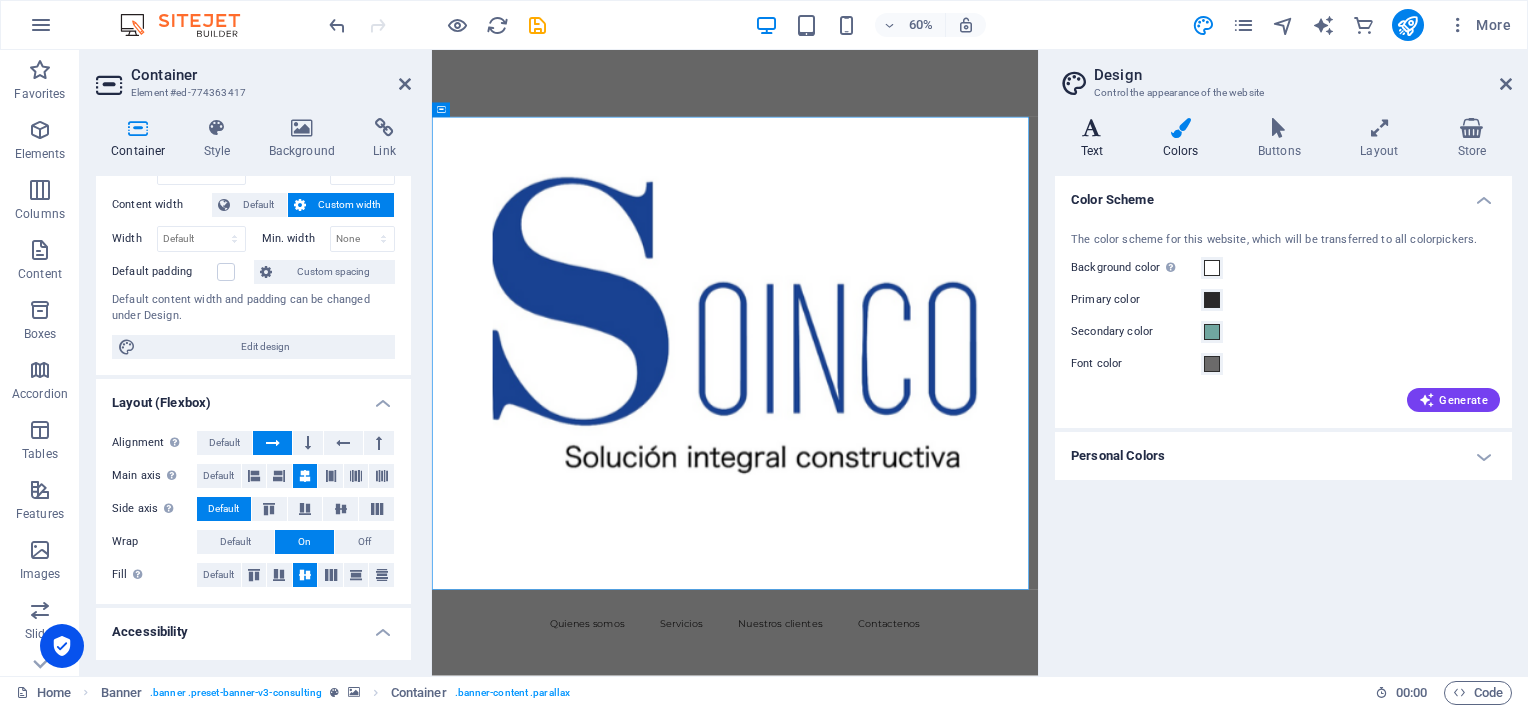 click on "Text" at bounding box center [1096, 139] 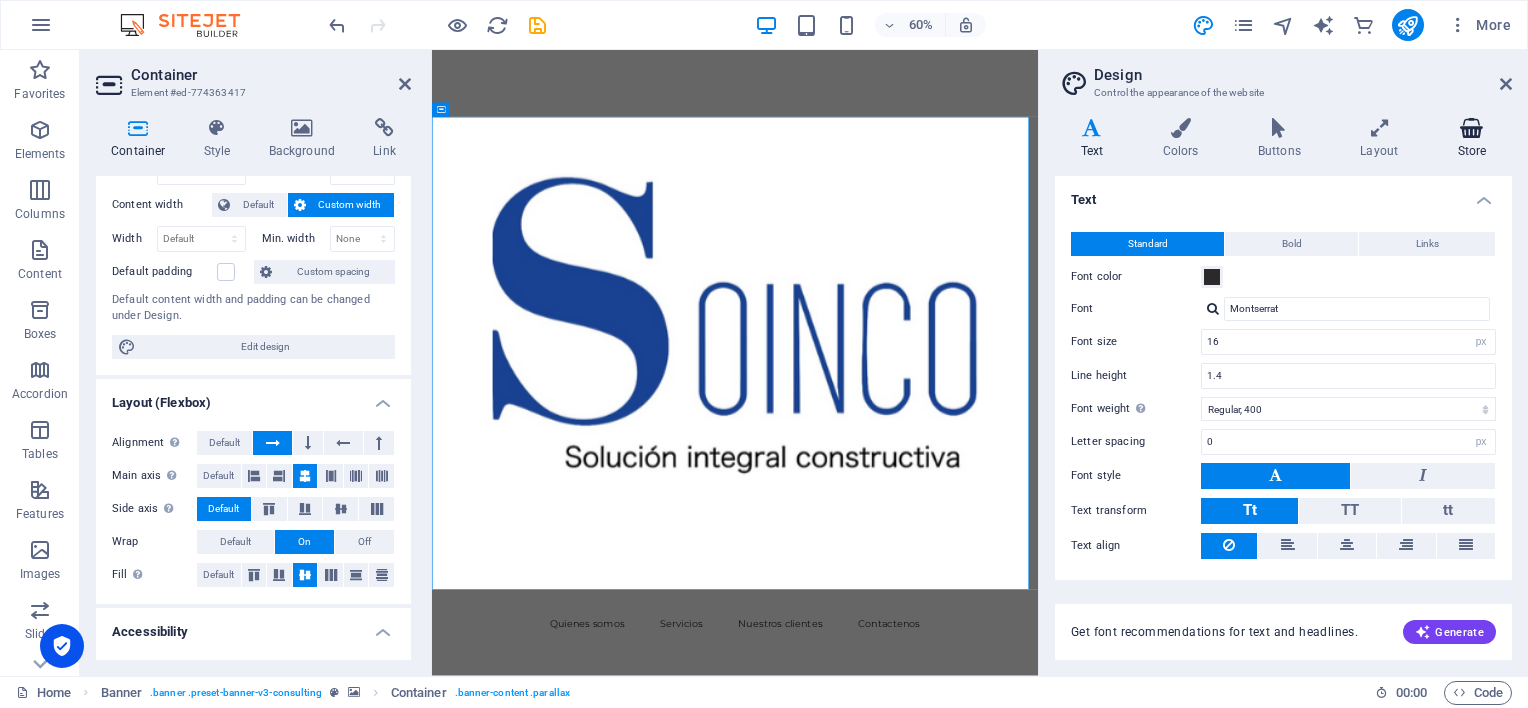 click at bounding box center (1472, 128) 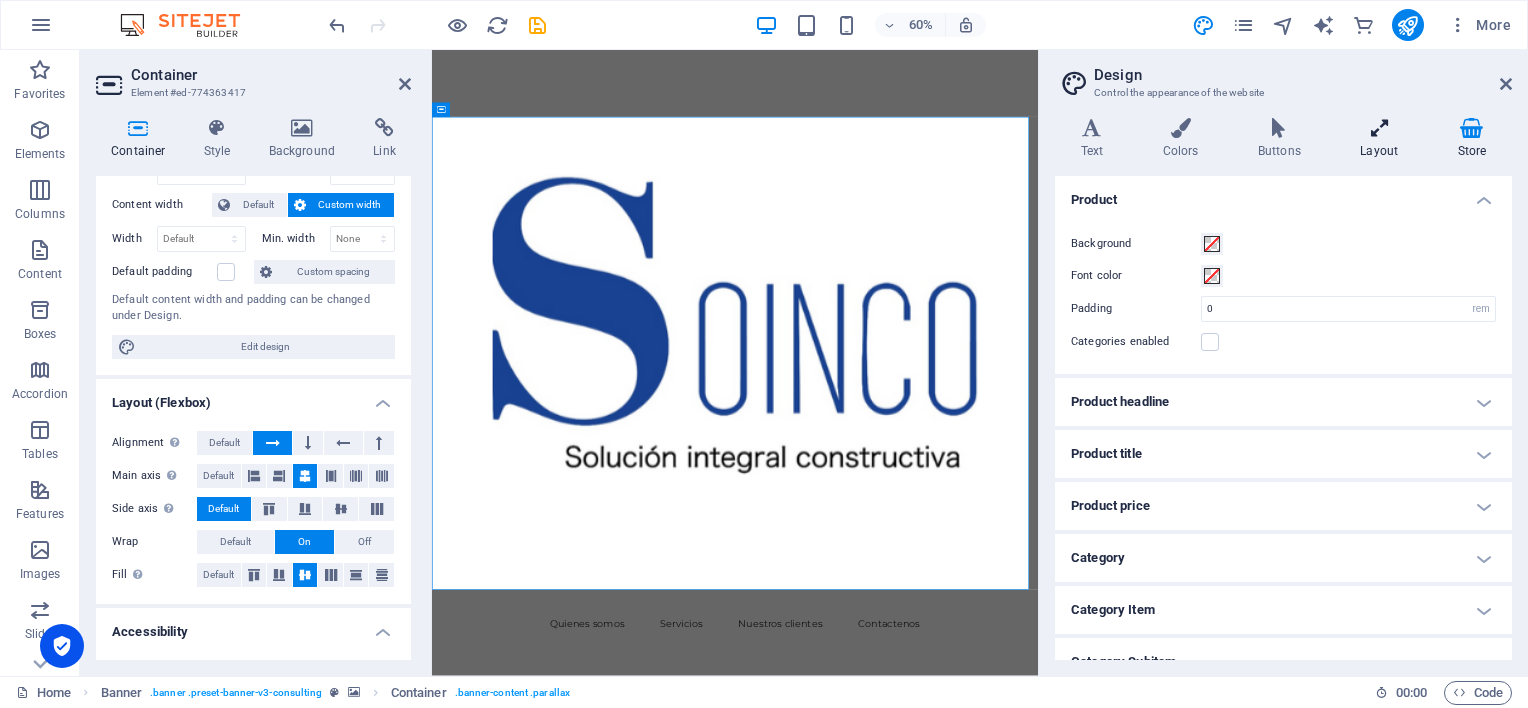click at bounding box center (1379, 128) 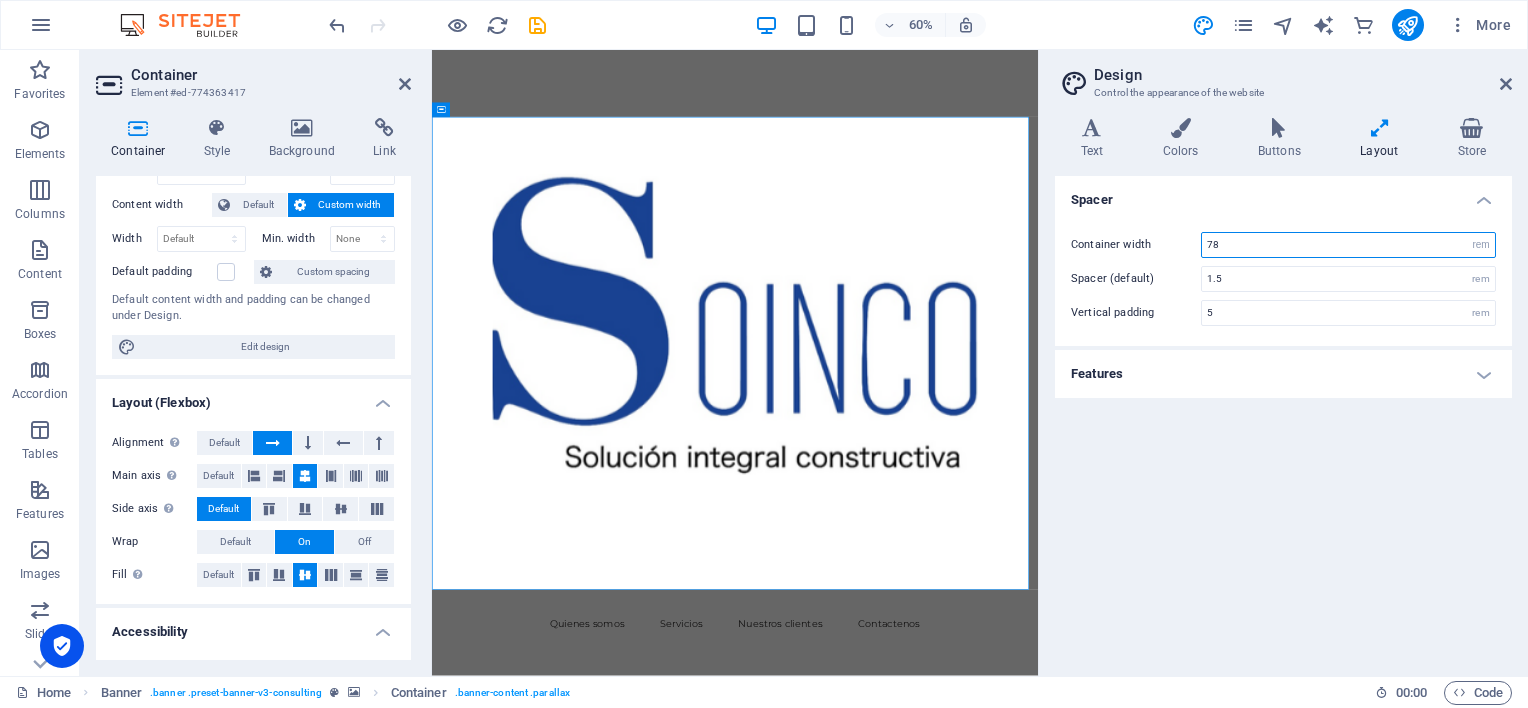 click on "78" at bounding box center (1348, 245) 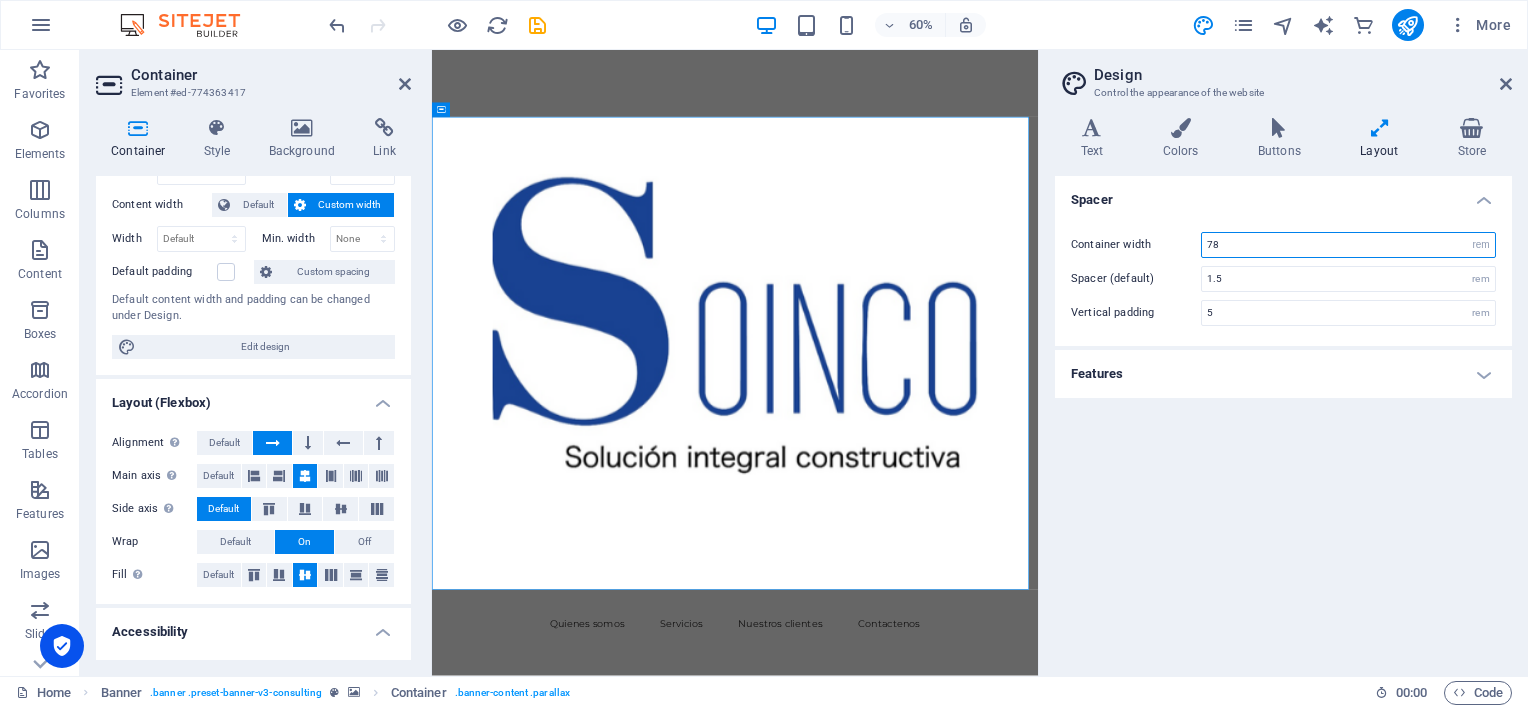 type on "7" 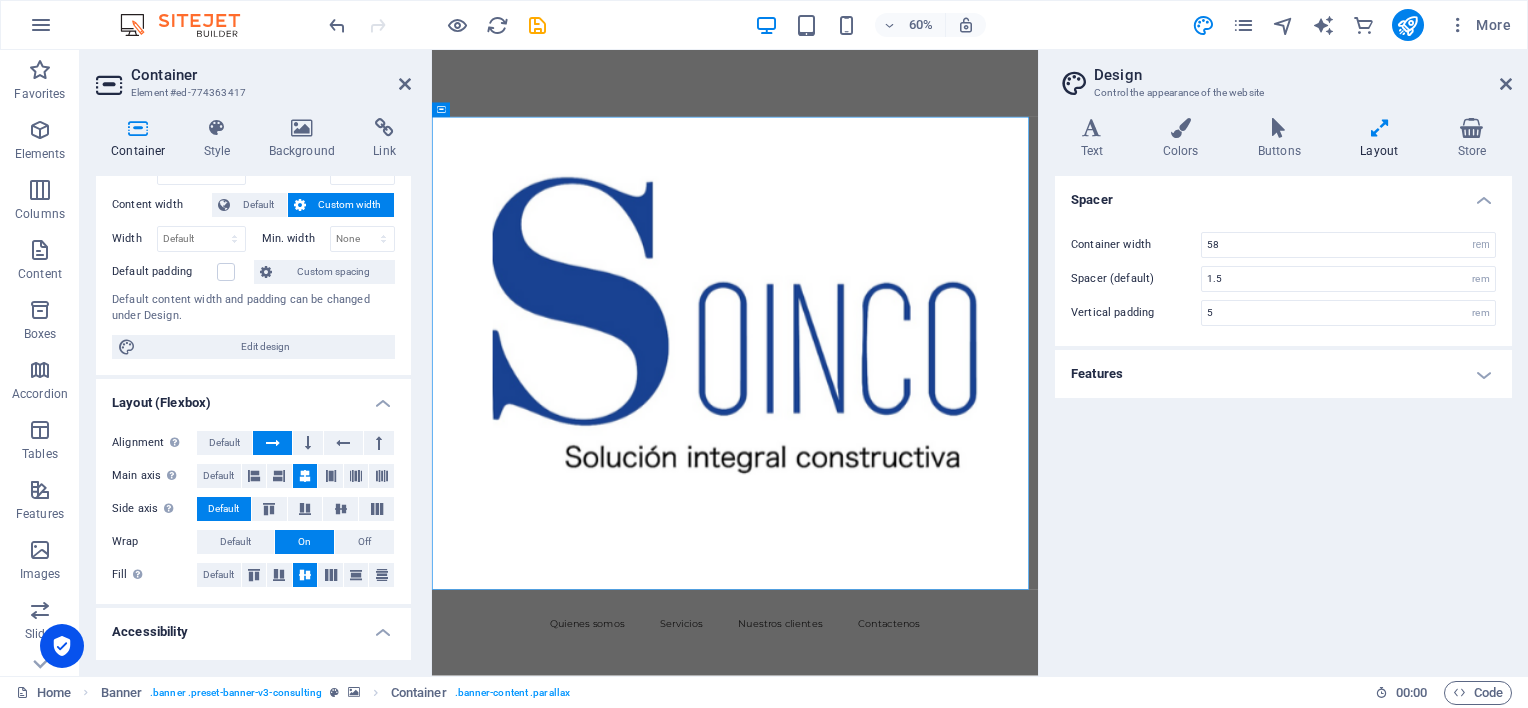 click on "Spacer Container width 58 rem px Spacer (default) 1.5 rem Vertical padding 5 rem Features Transition duration 0.3 s Transition function Ease Ease In Ease Out Ease In/Ease Out Linear" at bounding box center (1283, 418) 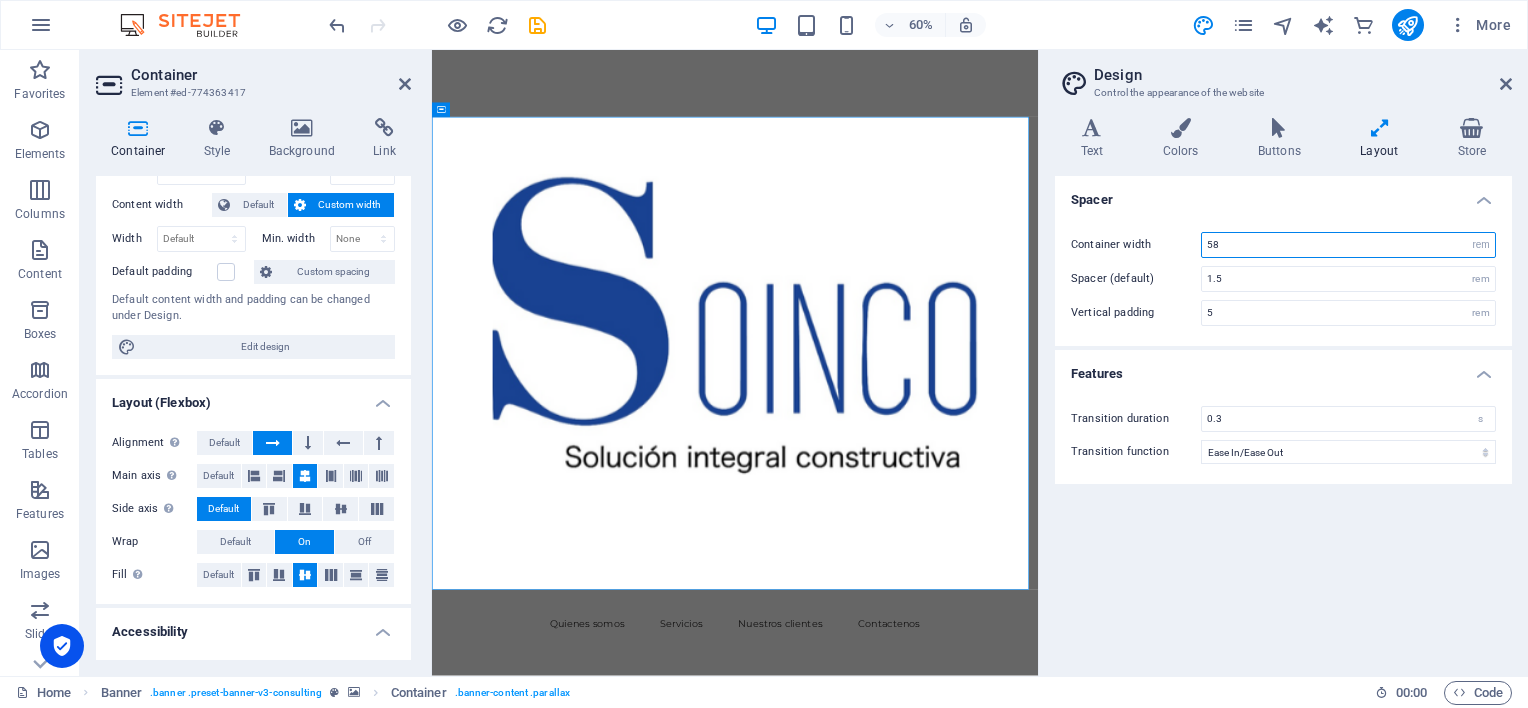 click on "58" at bounding box center (1348, 245) 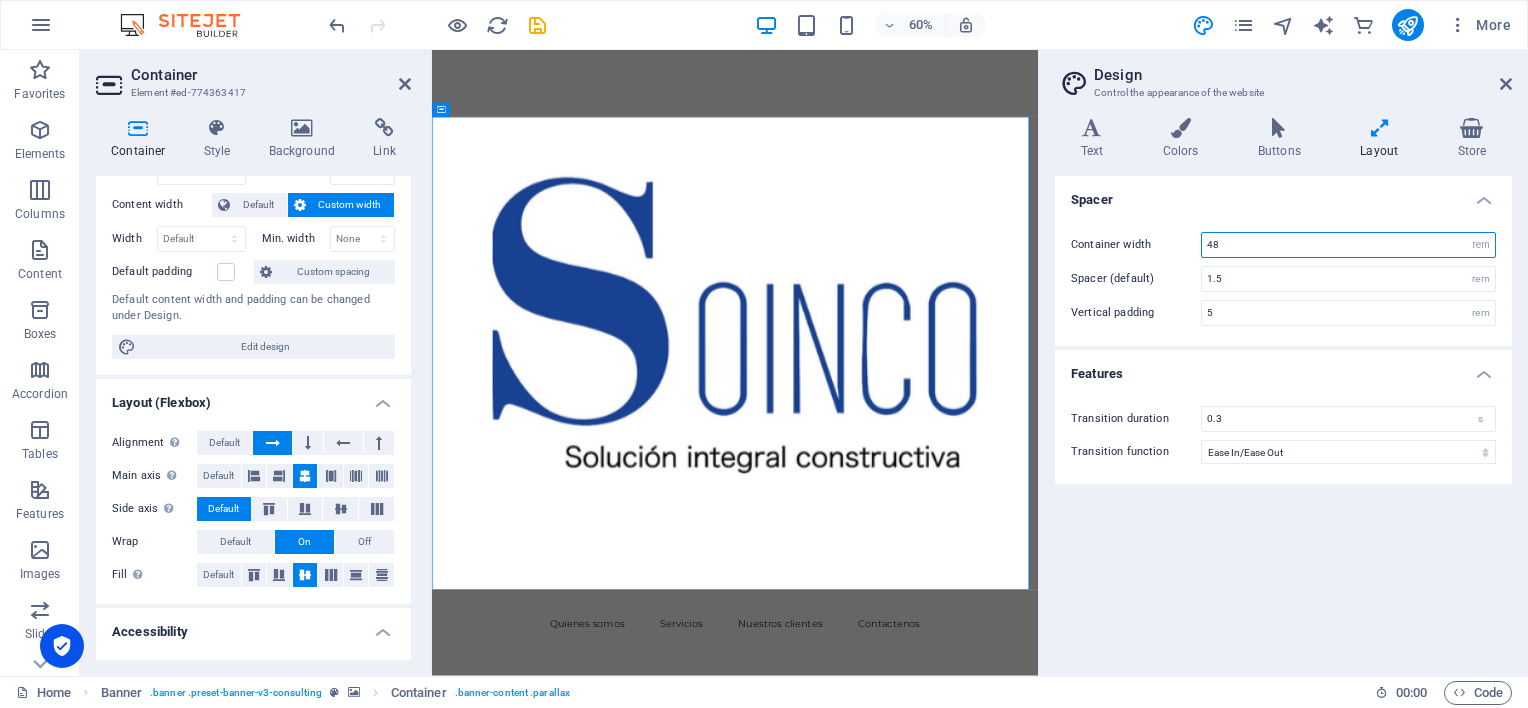 type on "48" 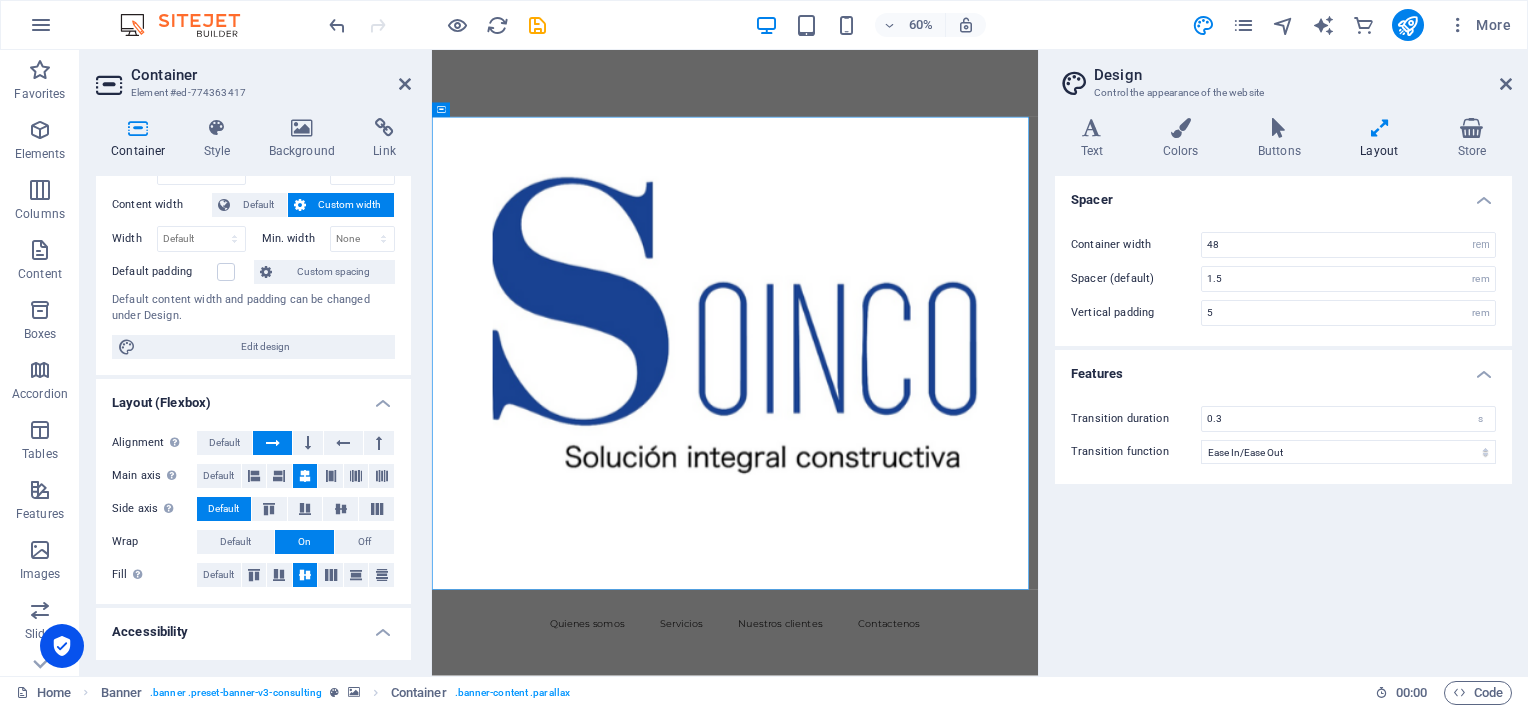 click on "Spacer Container width 48 rem px Spacer (default) 1.5 rem Vertical padding 5 rem Features Transition duration 0.3 s Transition function Ease Ease In Ease Out Ease In/Ease Out Linear" at bounding box center (1283, 418) 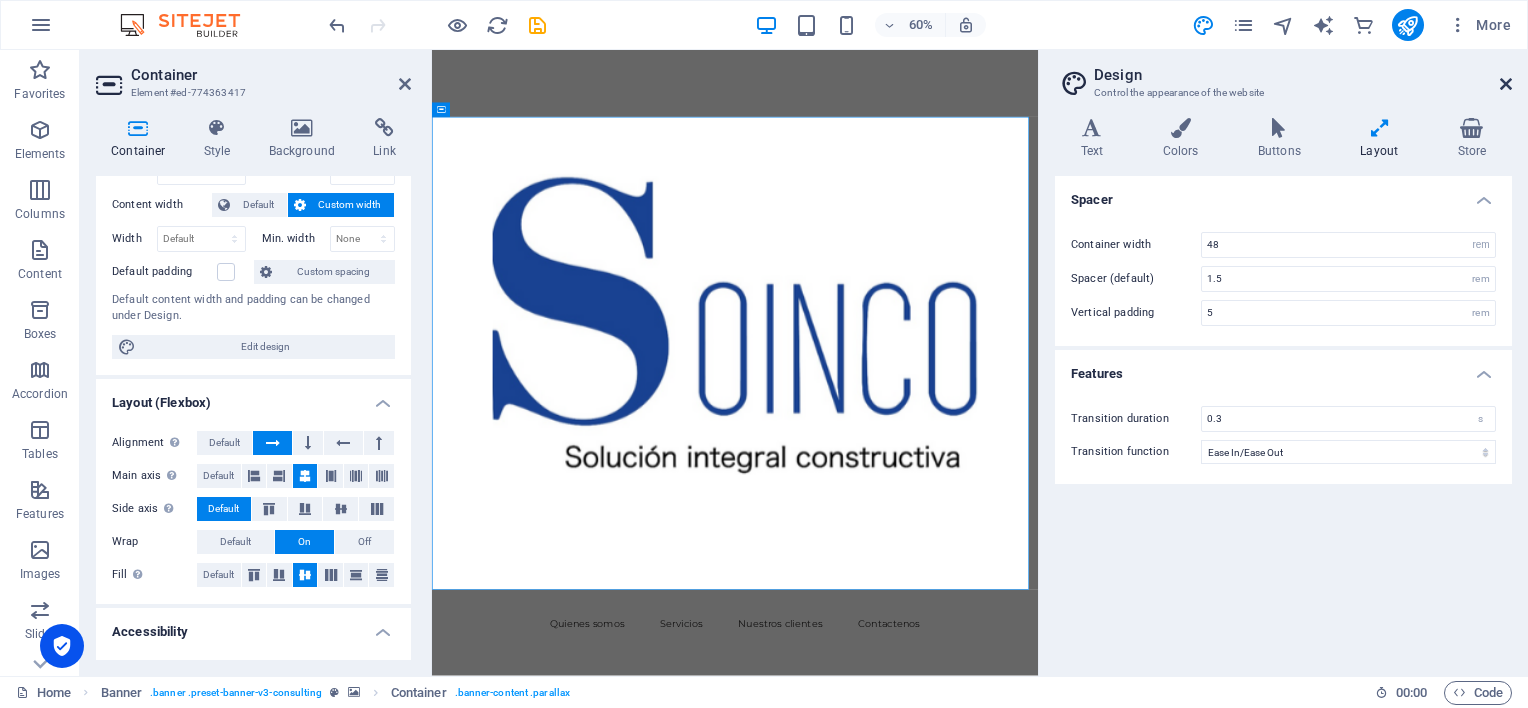 click at bounding box center (1506, 84) 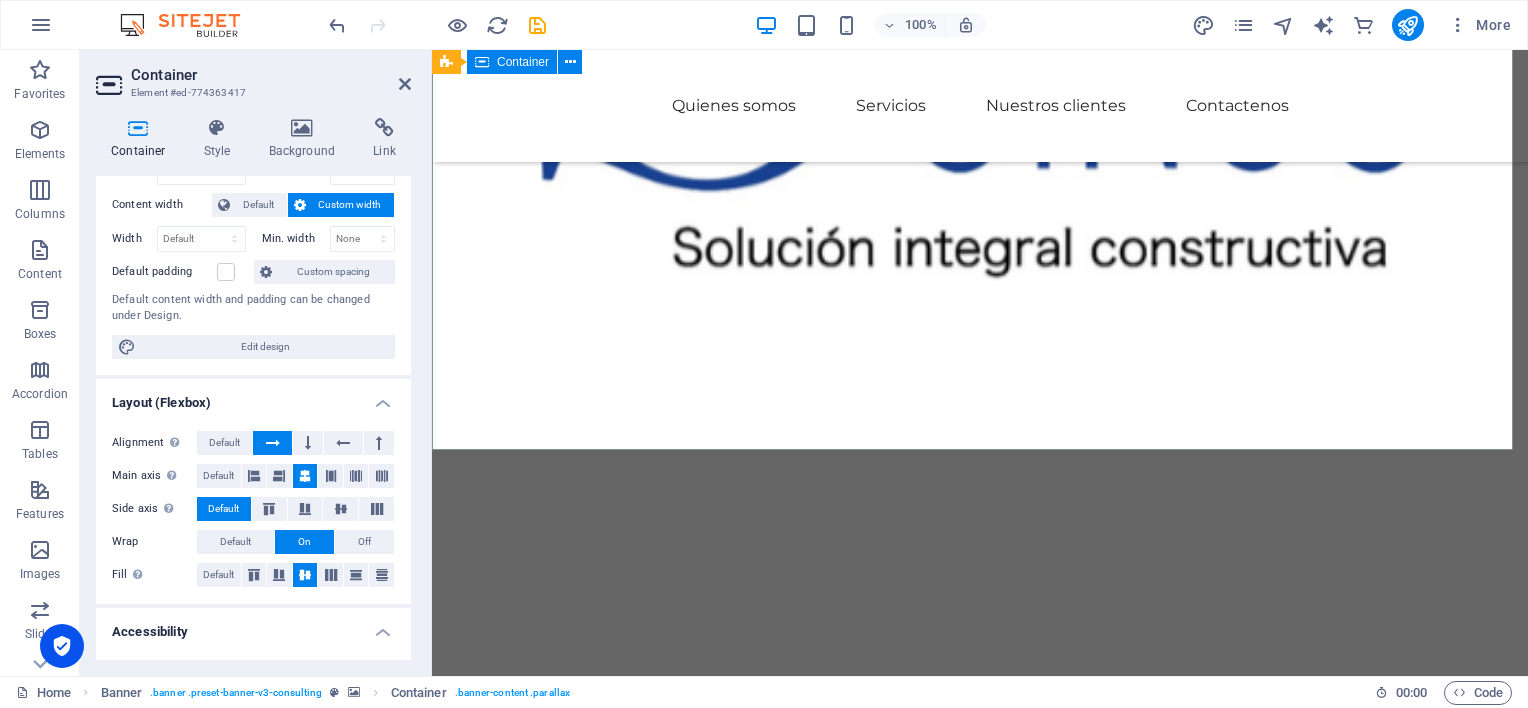 scroll, scrollTop: 100, scrollLeft: 0, axis: vertical 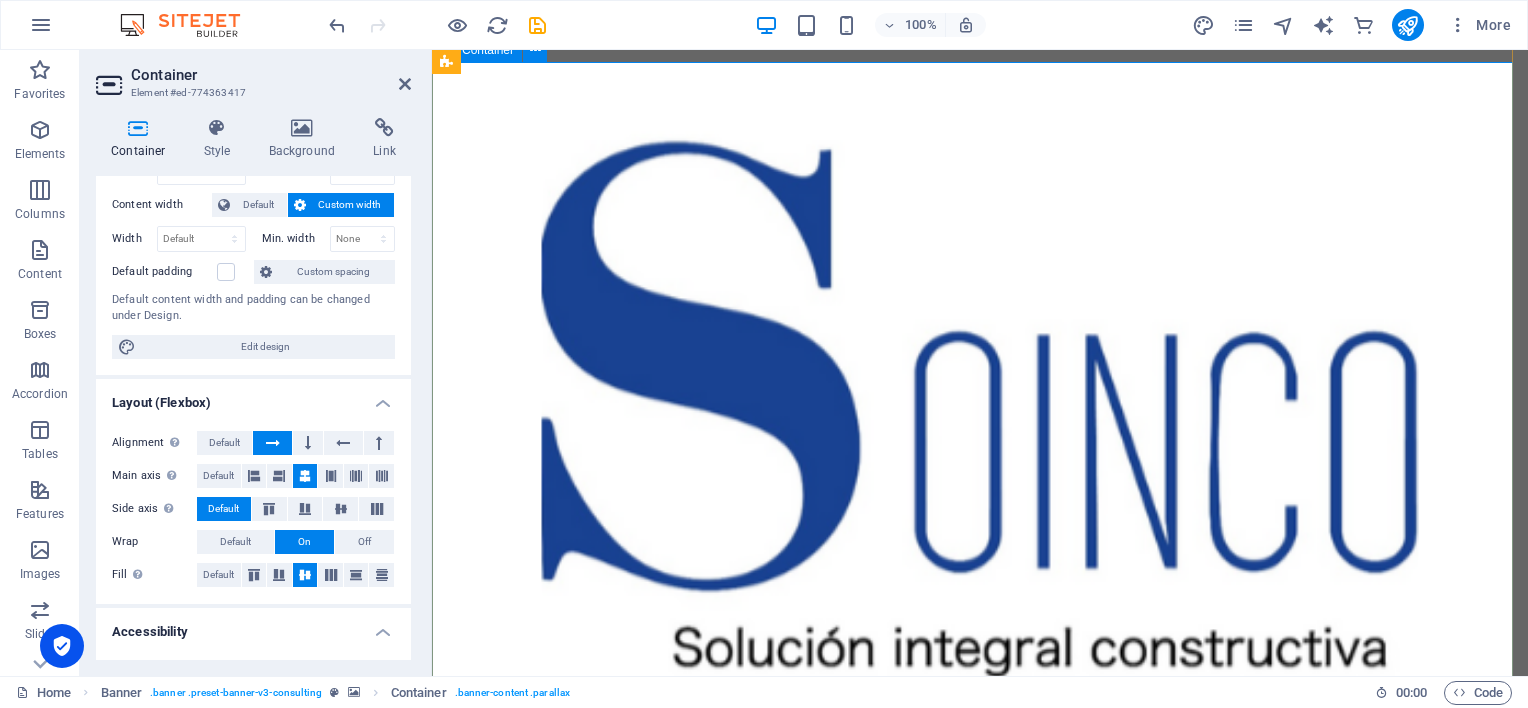 click at bounding box center [980, 1056] 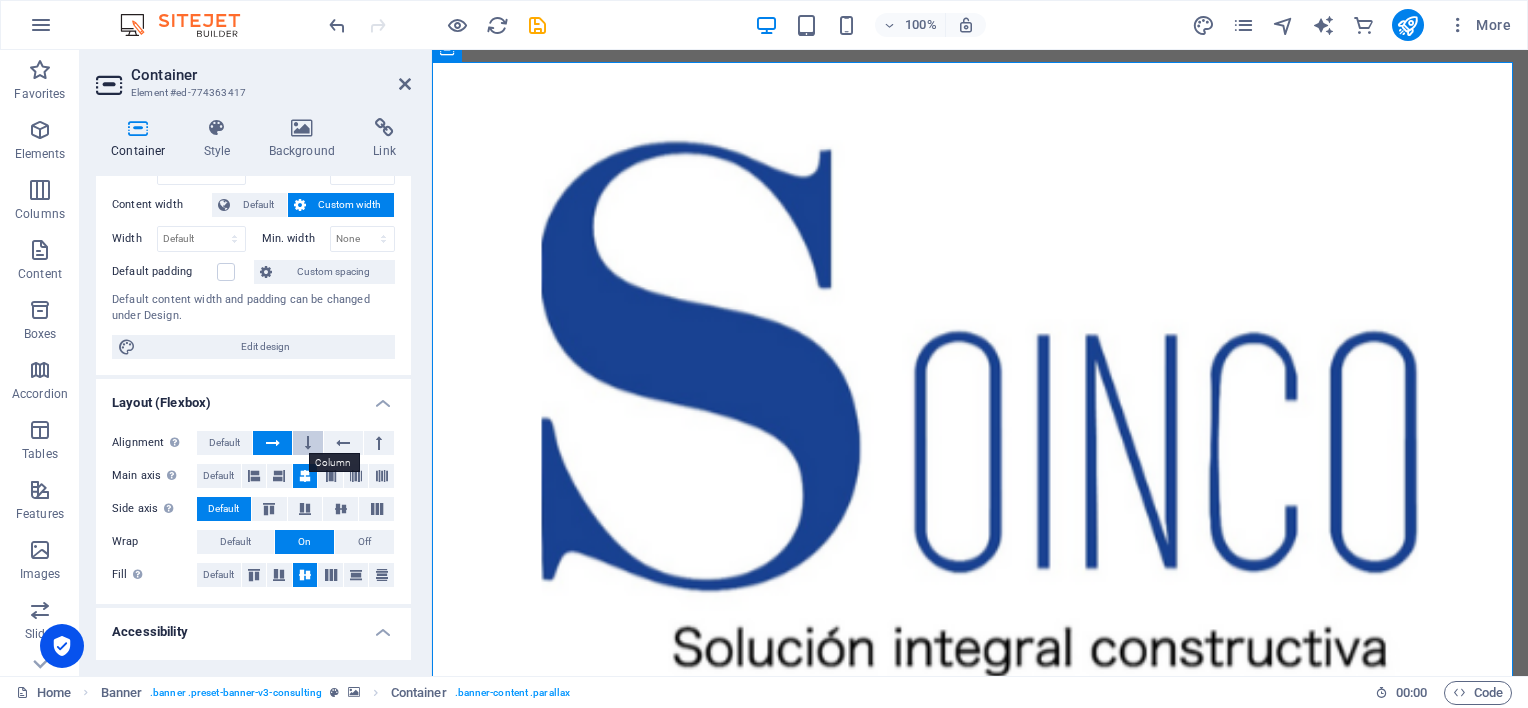 click at bounding box center [308, 443] 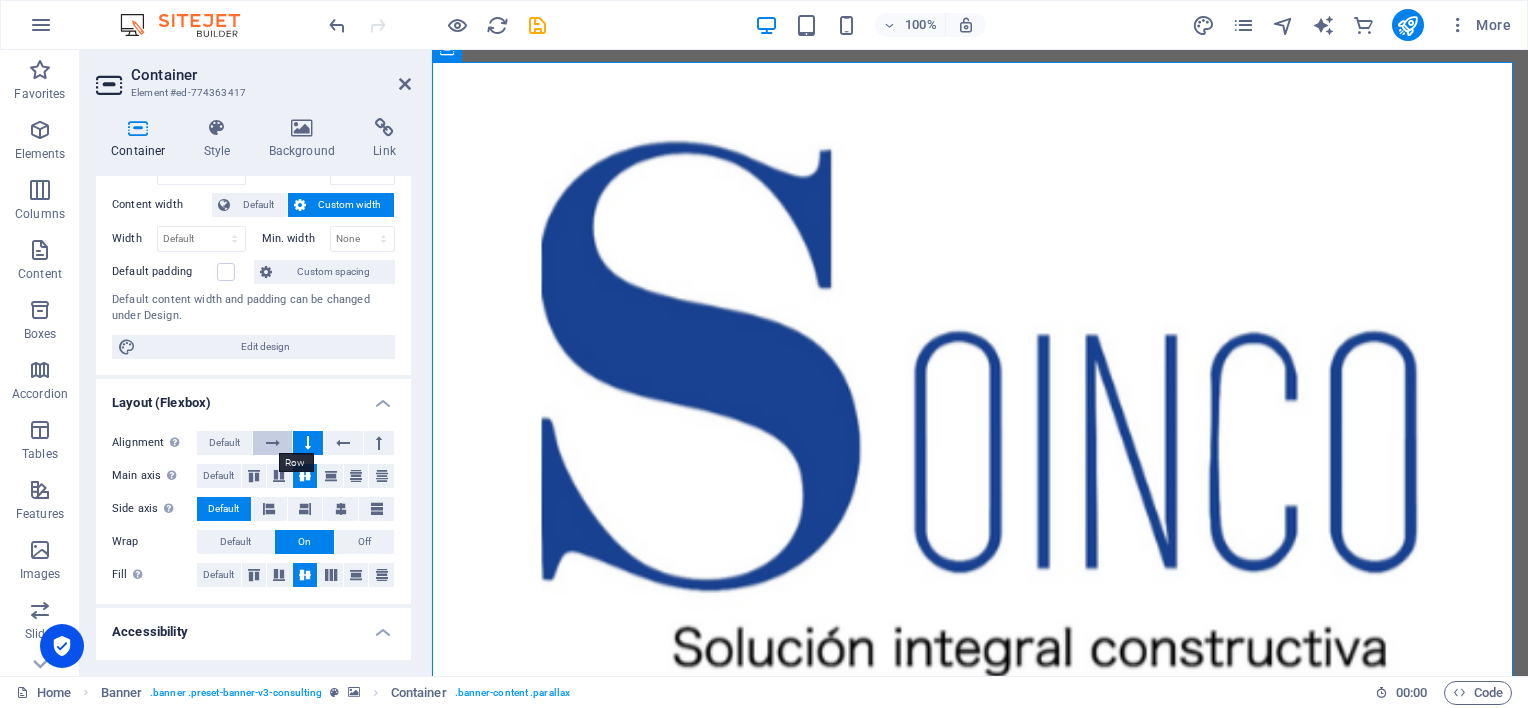 click at bounding box center [273, 443] 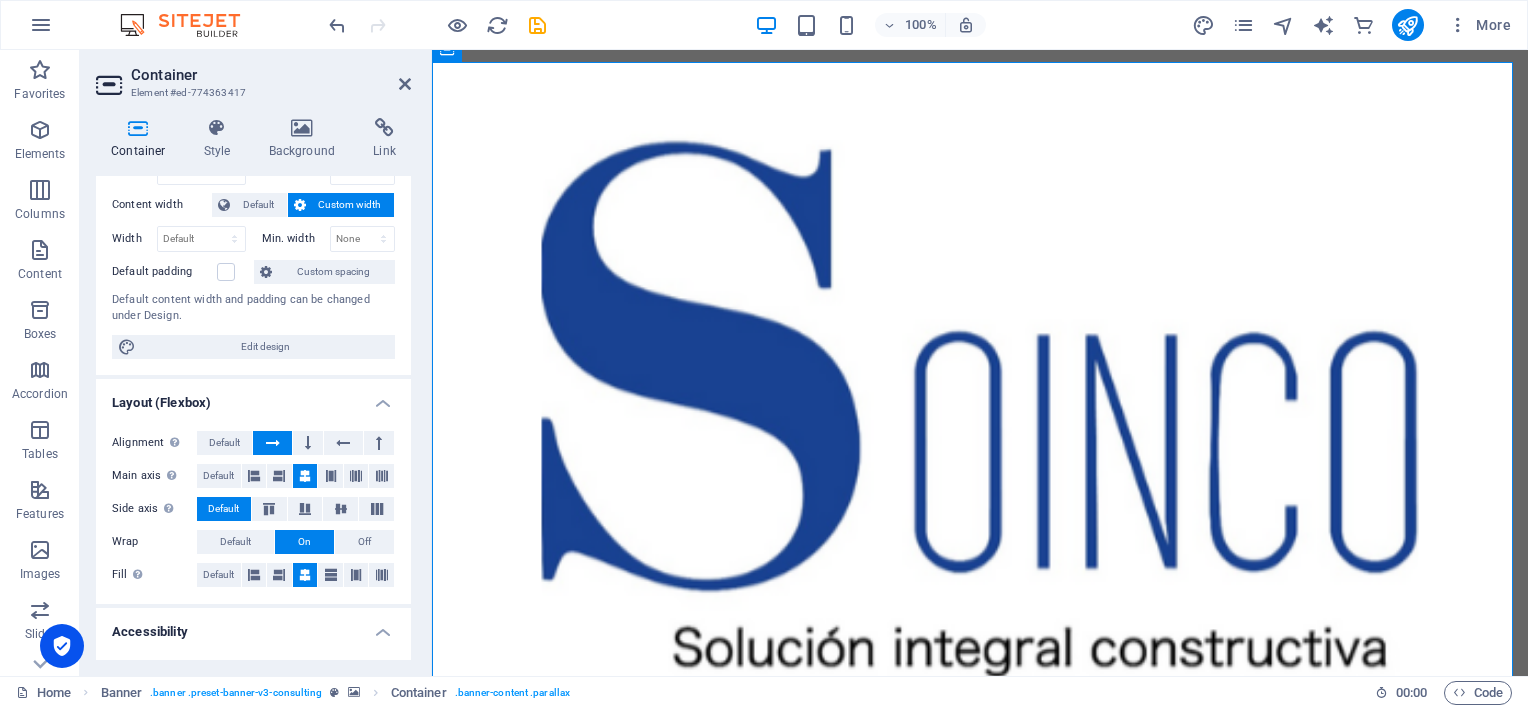click at bounding box center [272, 443] 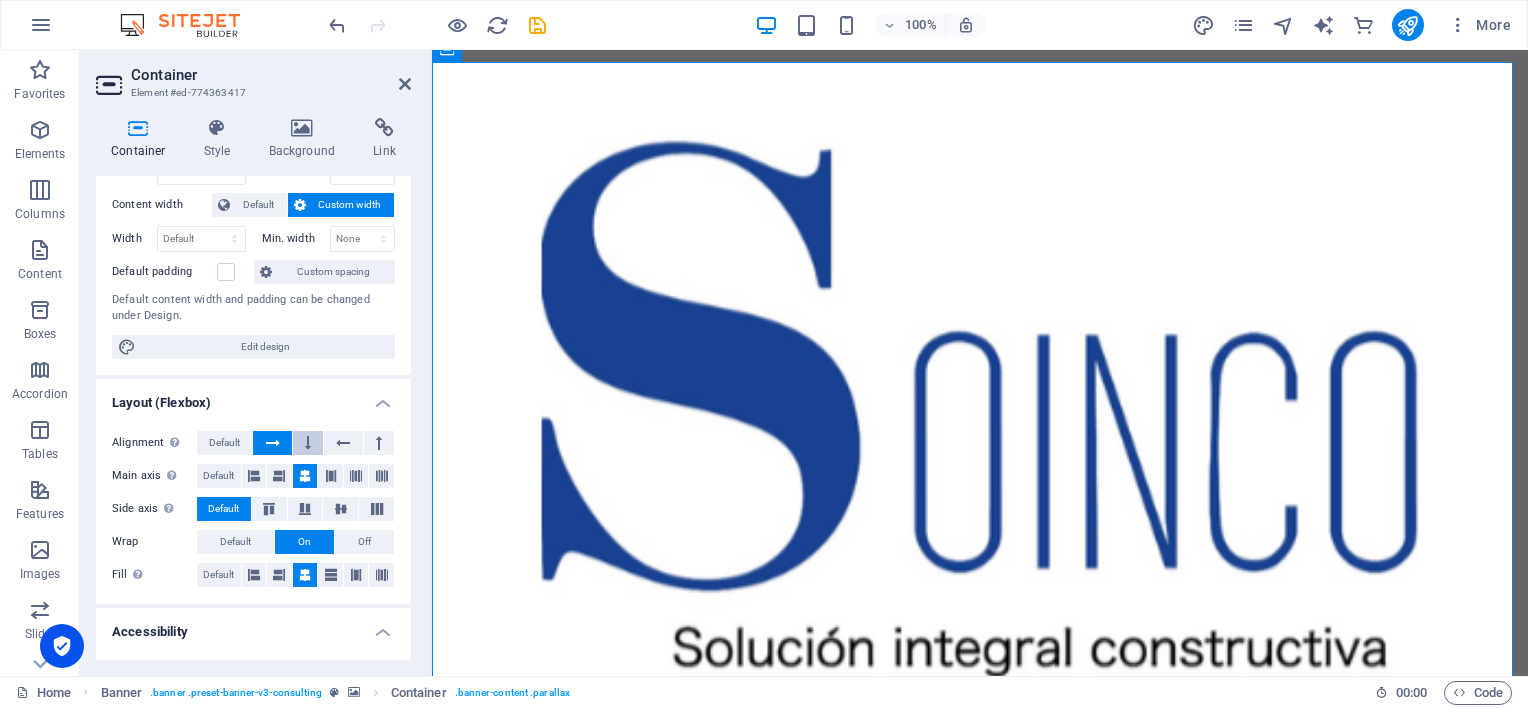 click at bounding box center [308, 443] 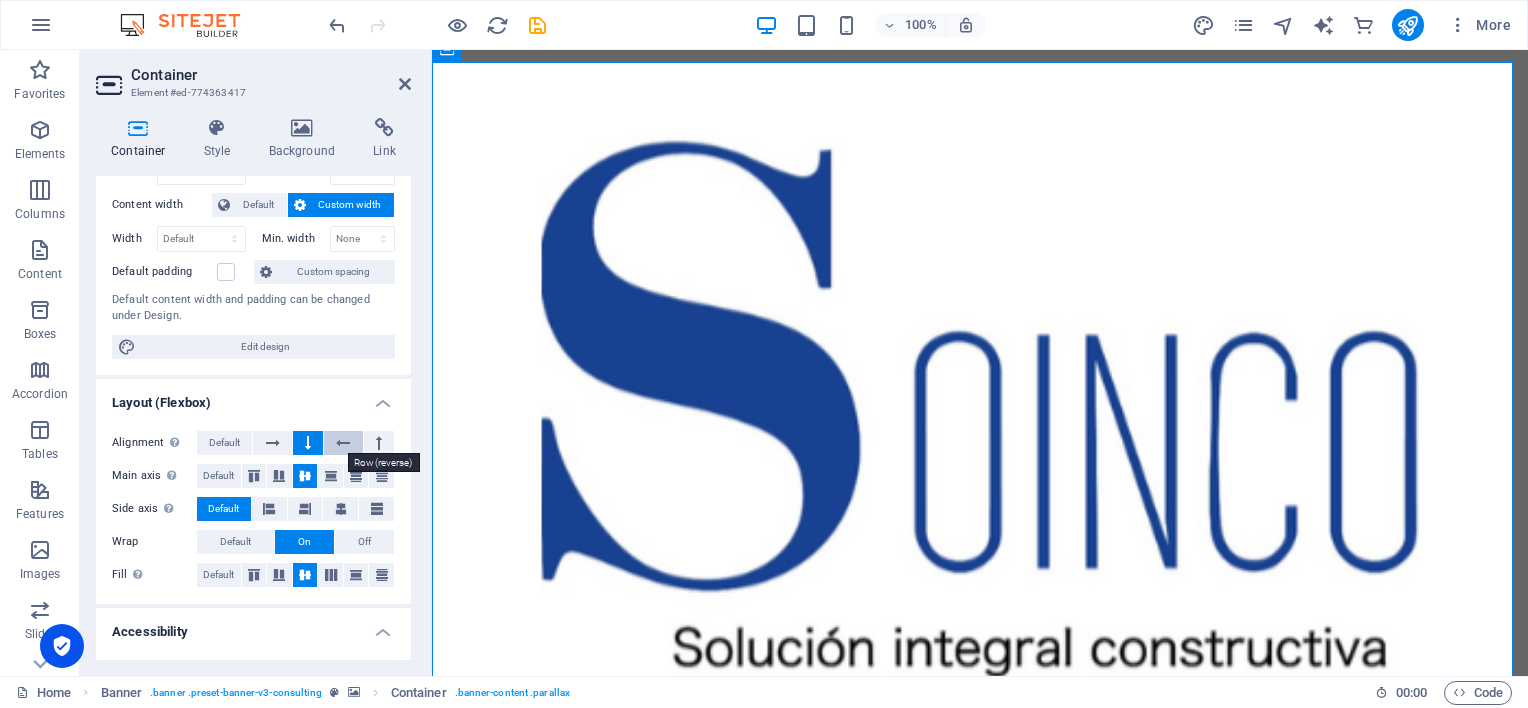 click at bounding box center [343, 443] 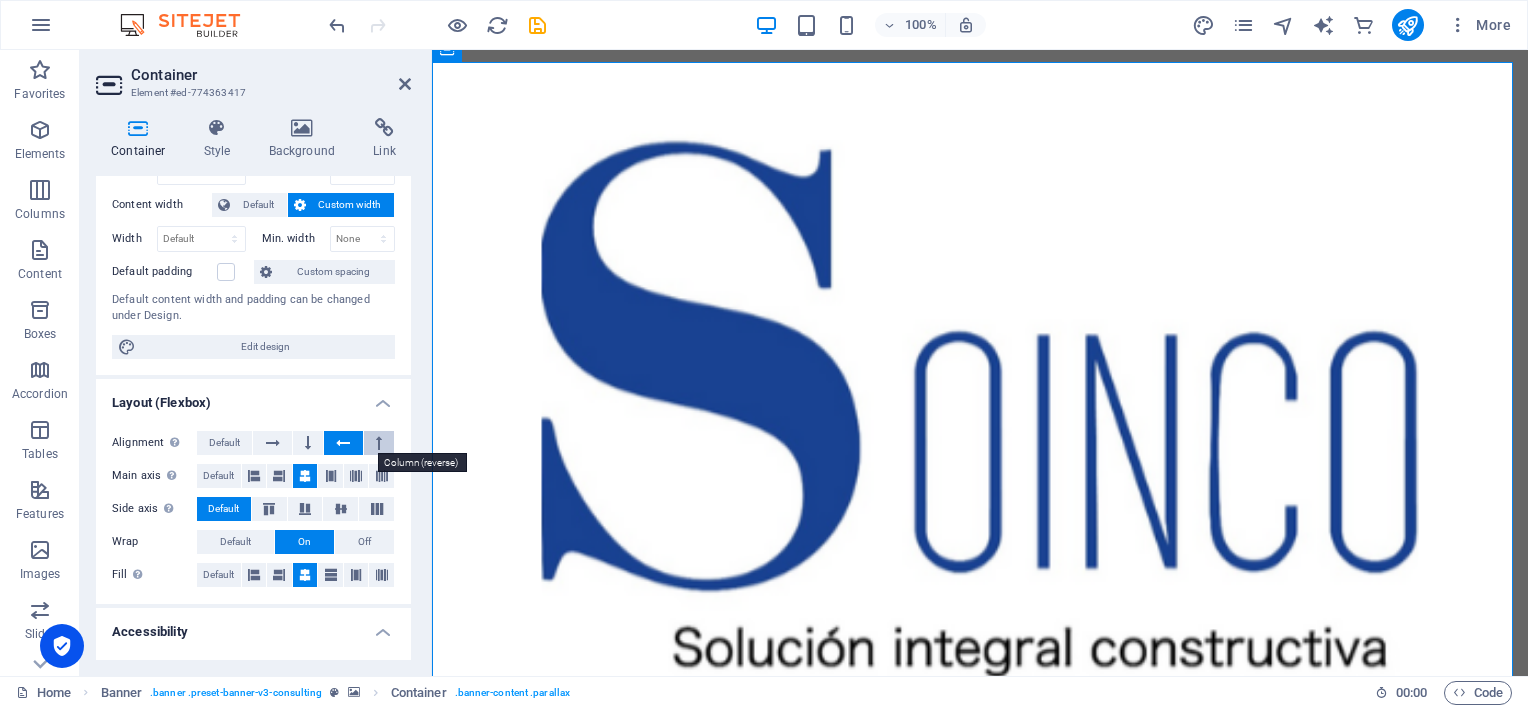 click at bounding box center [379, 443] 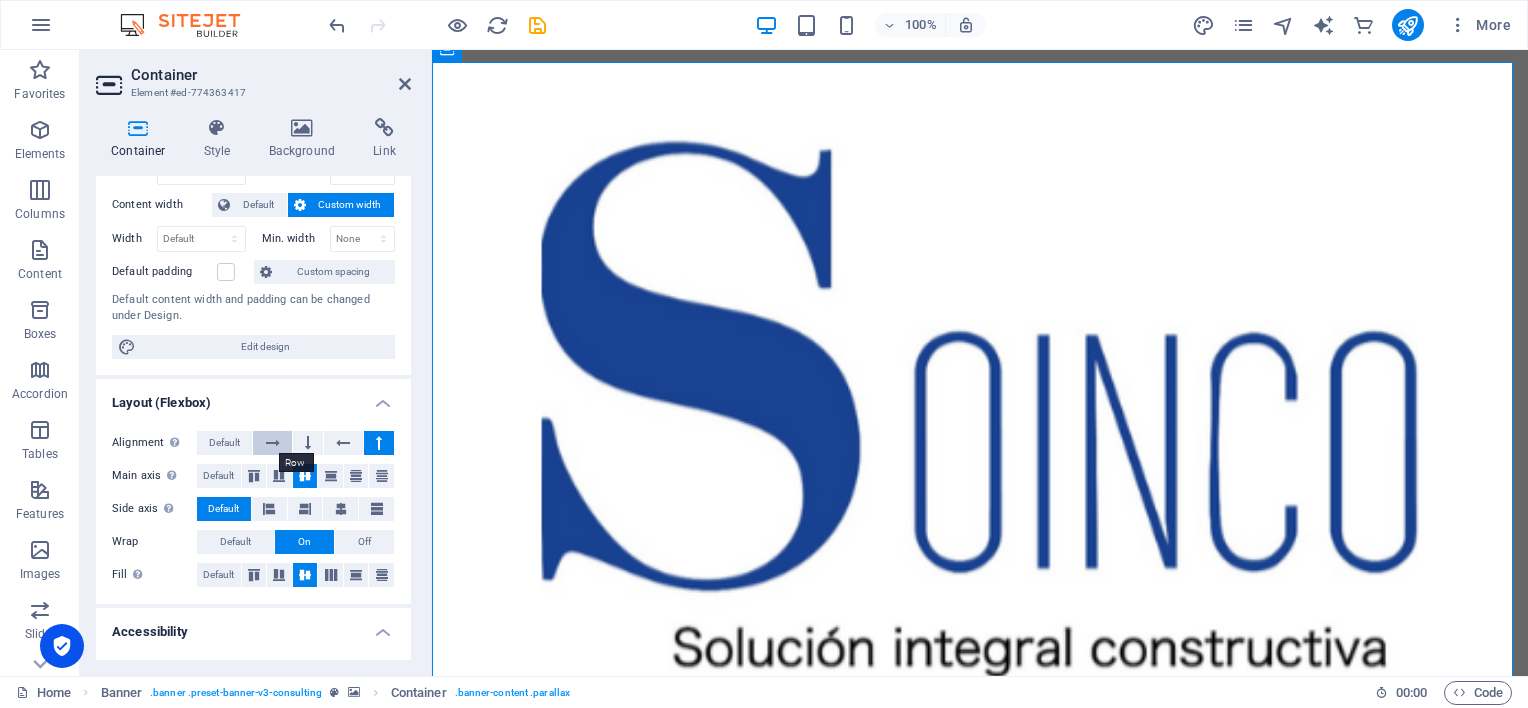 click at bounding box center (273, 443) 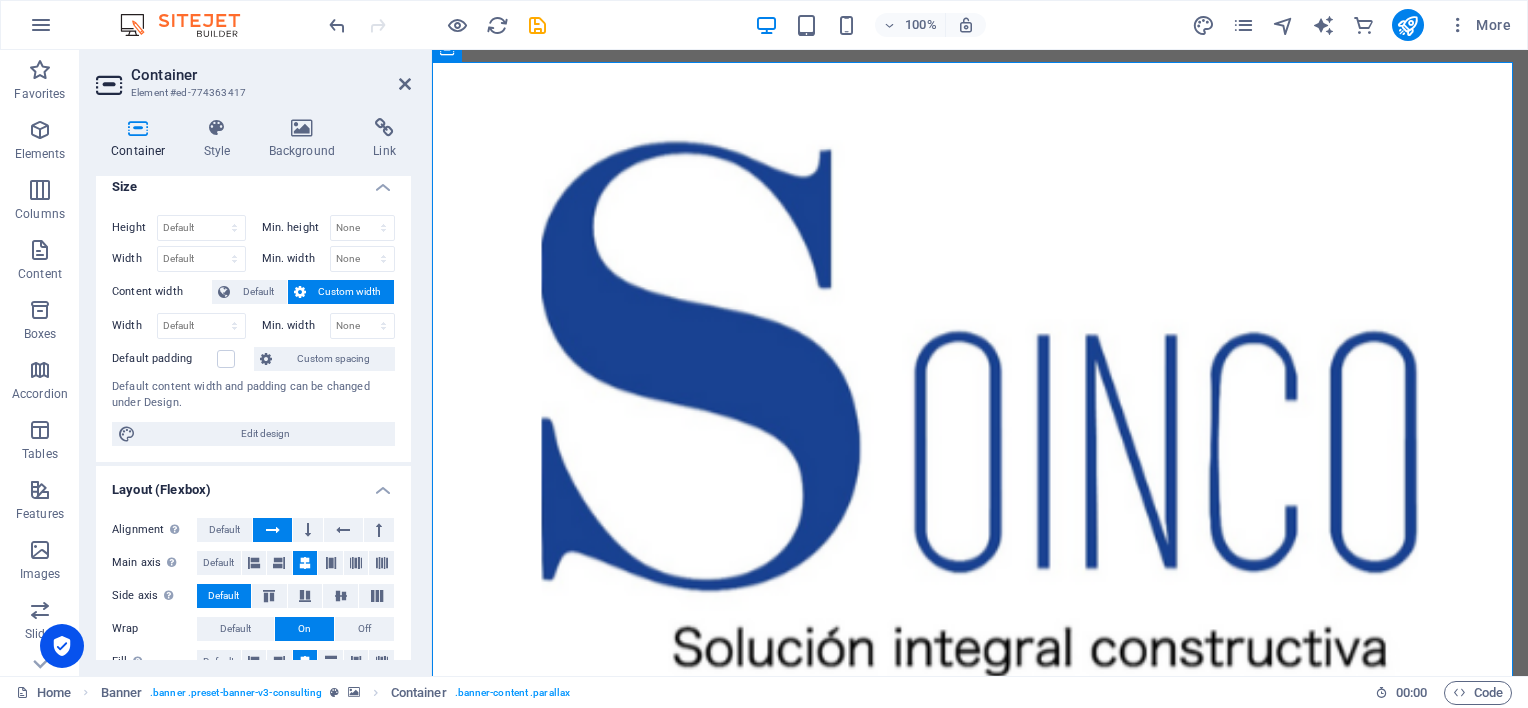 scroll, scrollTop: 0, scrollLeft: 0, axis: both 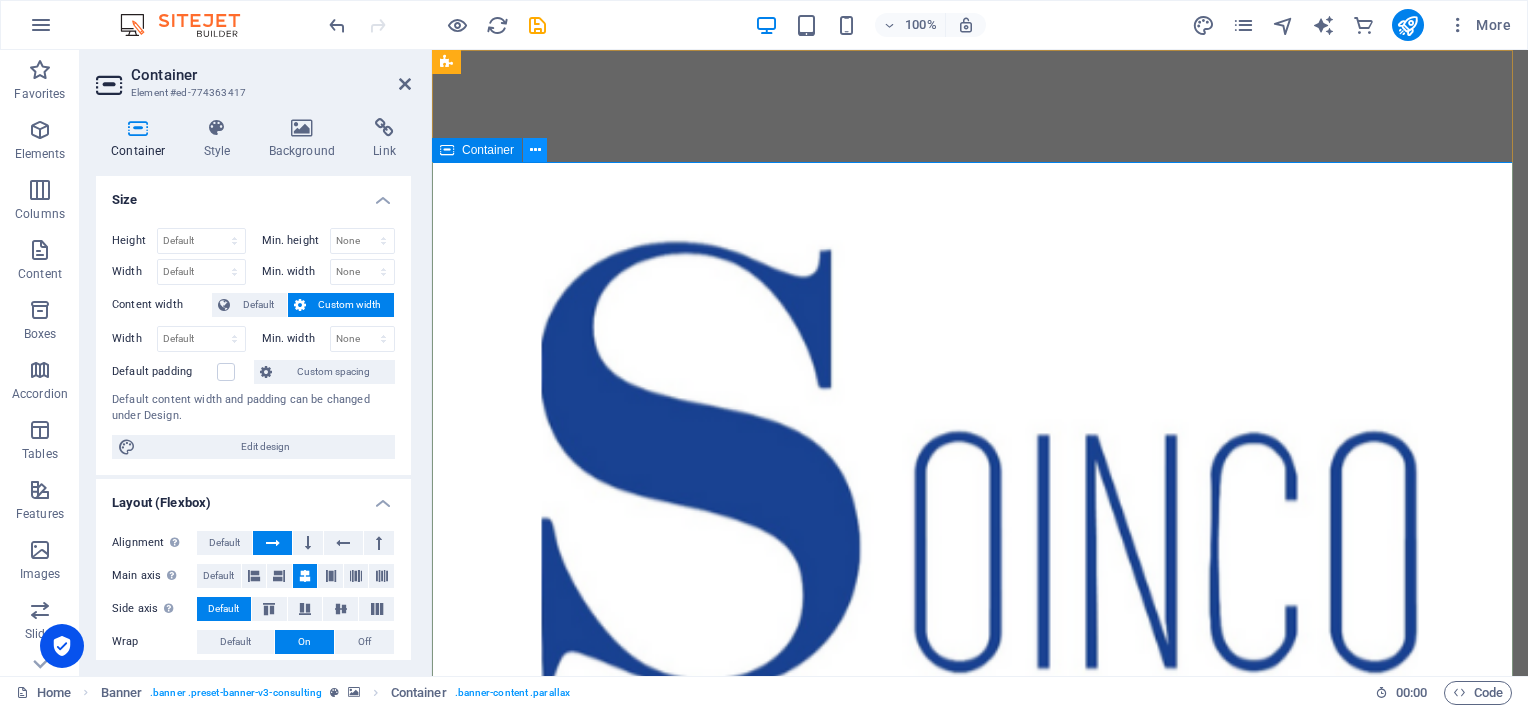 click at bounding box center [535, 150] 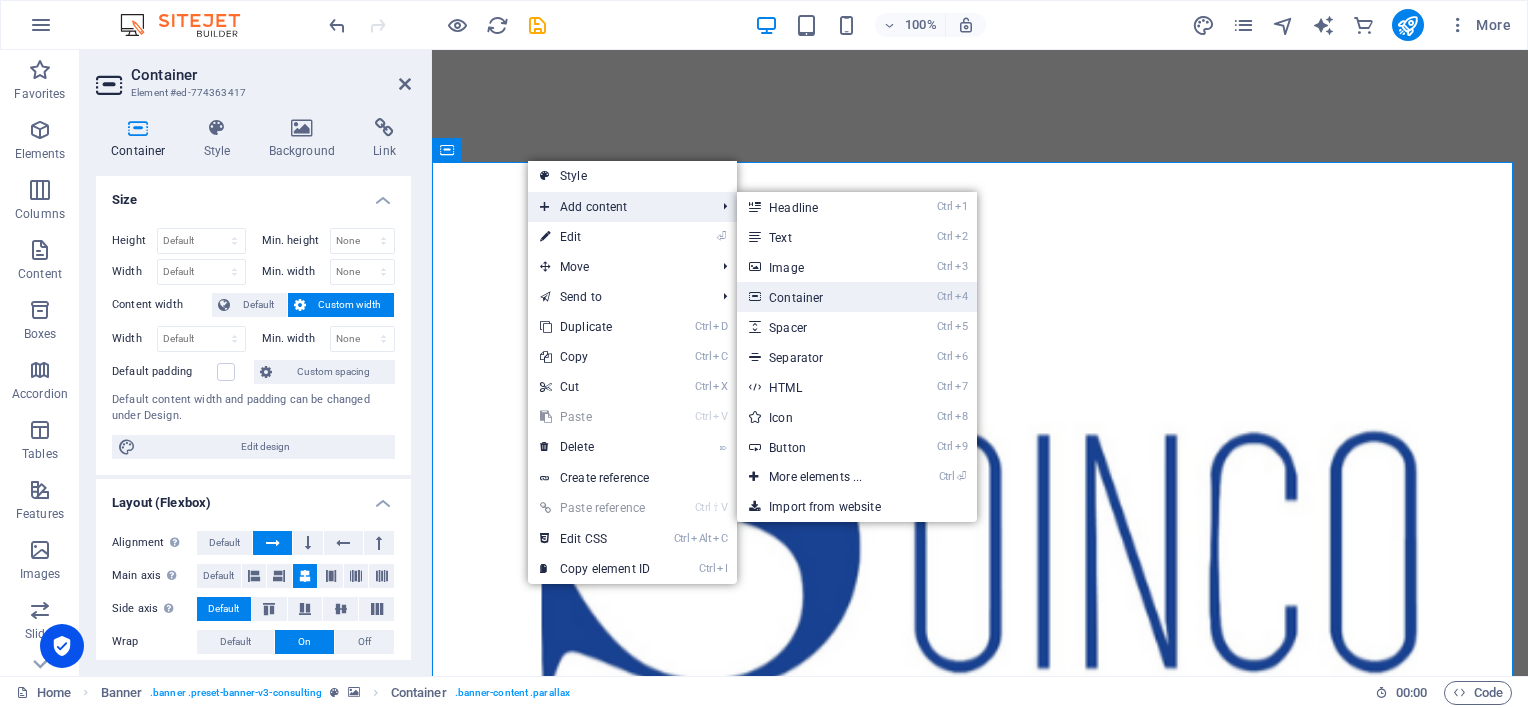 click on "Ctrl 4  Container" at bounding box center [819, 297] 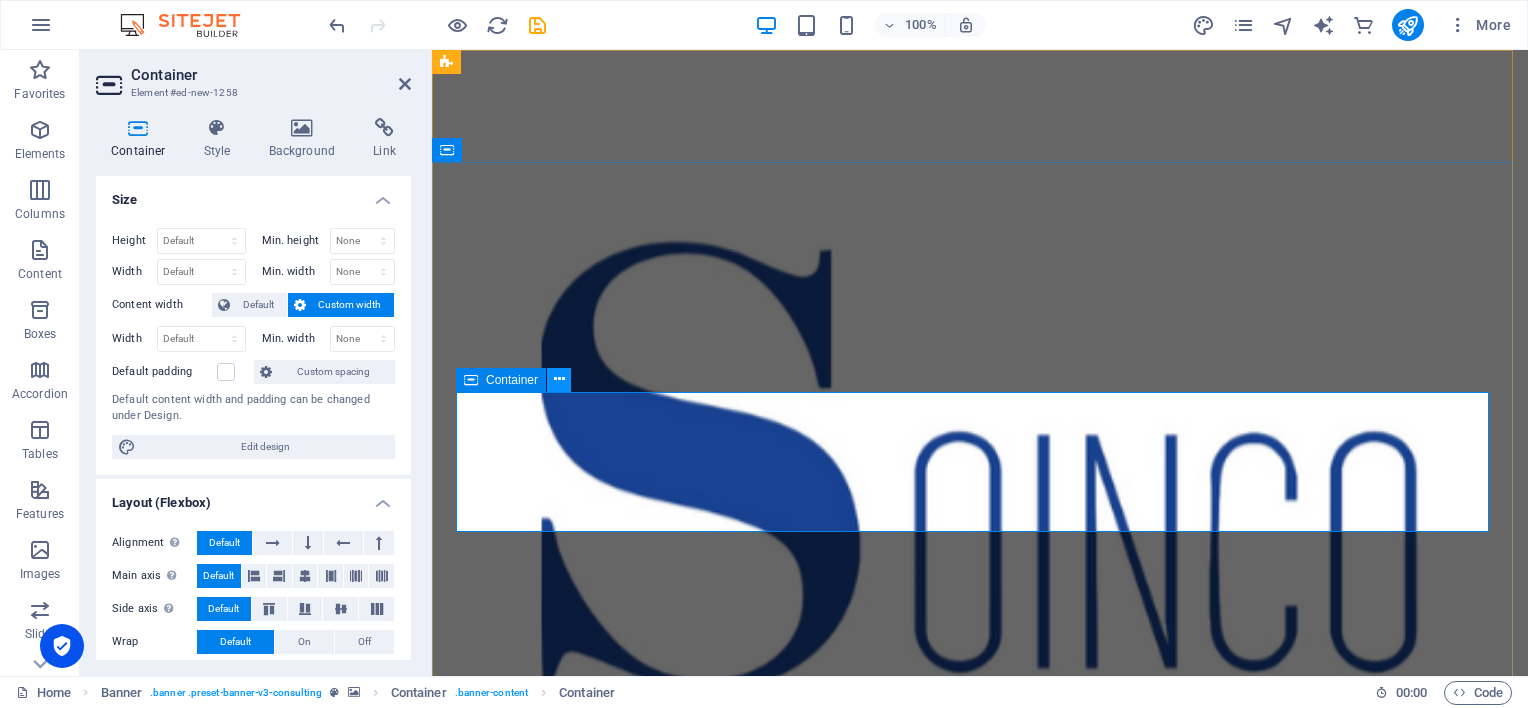 click at bounding box center (559, 379) 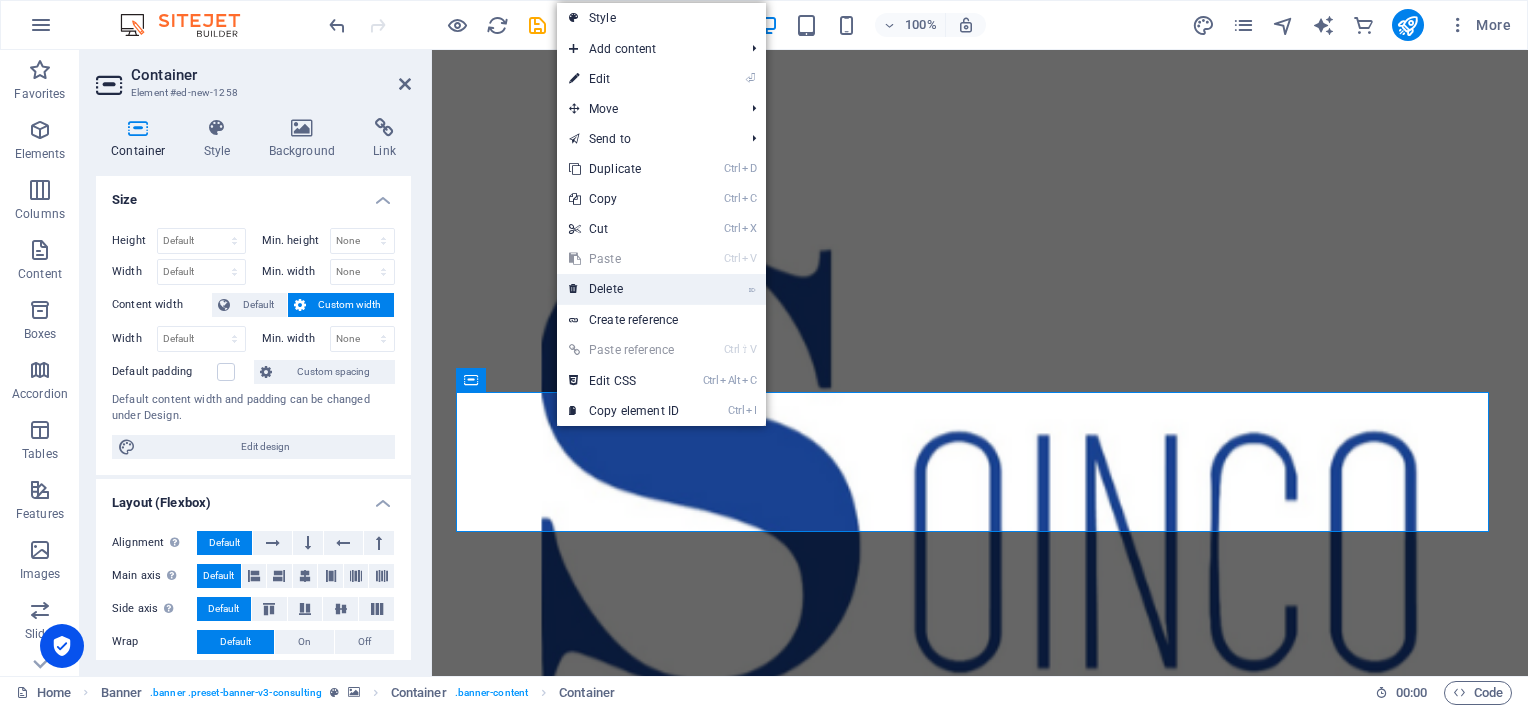 click on "⌦  Delete" at bounding box center [624, 289] 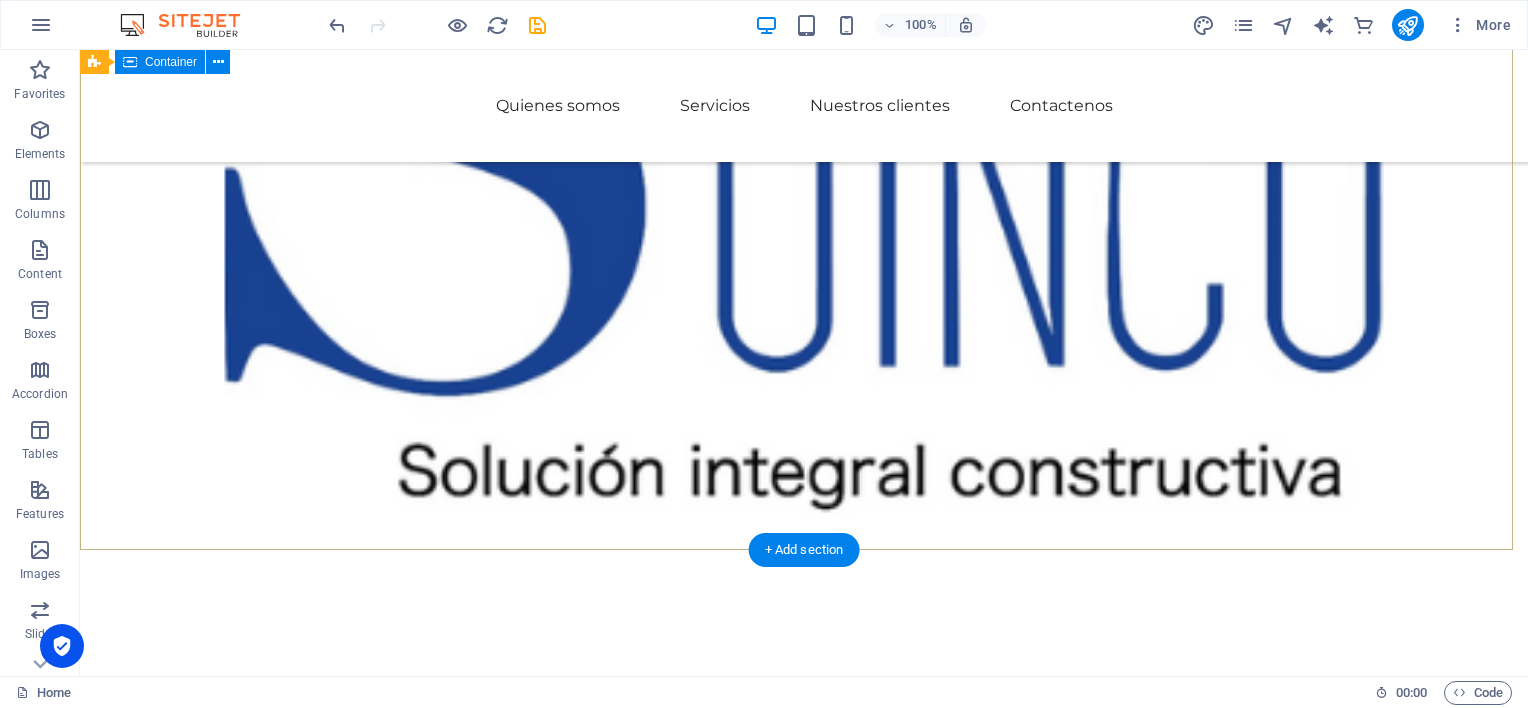 scroll, scrollTop: 300, scrollLeft: 0, axis: vertical 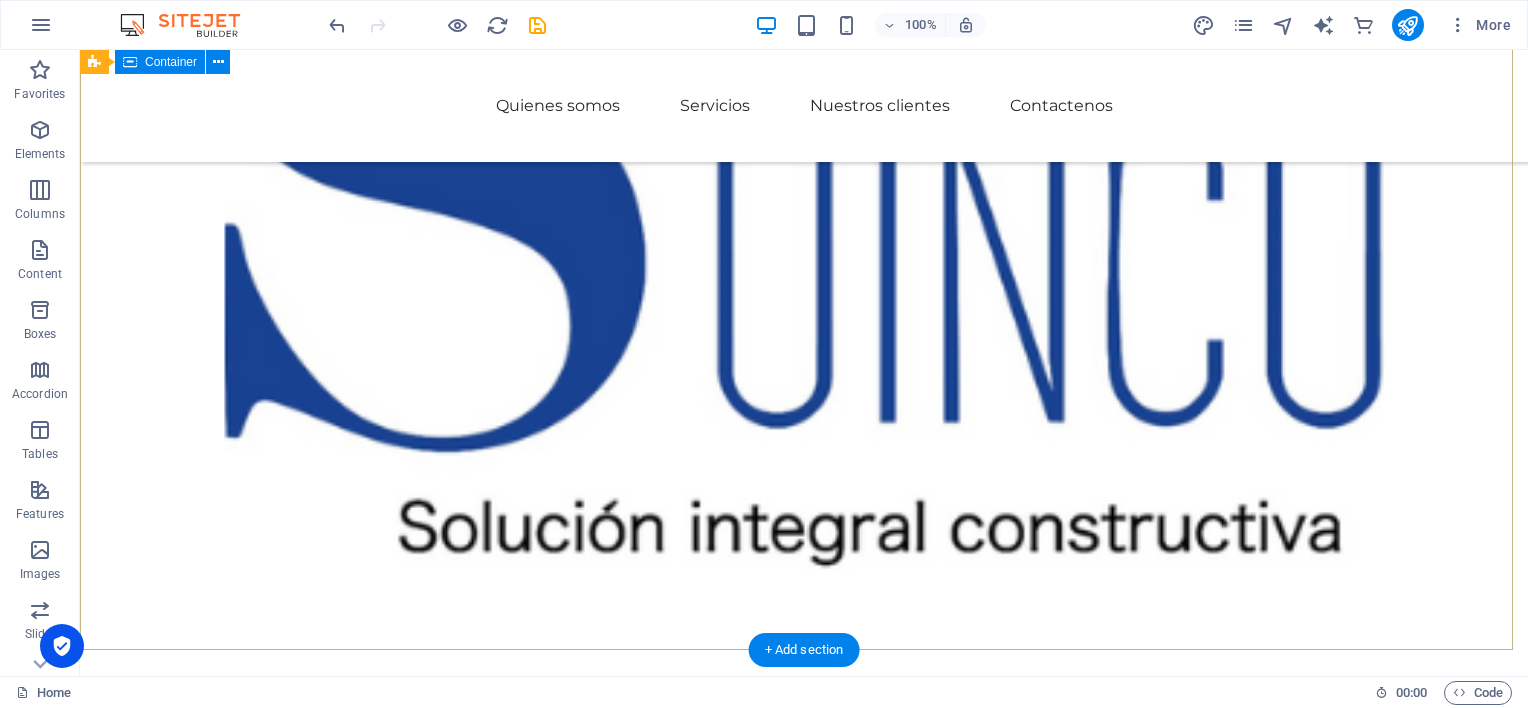 click at bounding box center (804, 800) 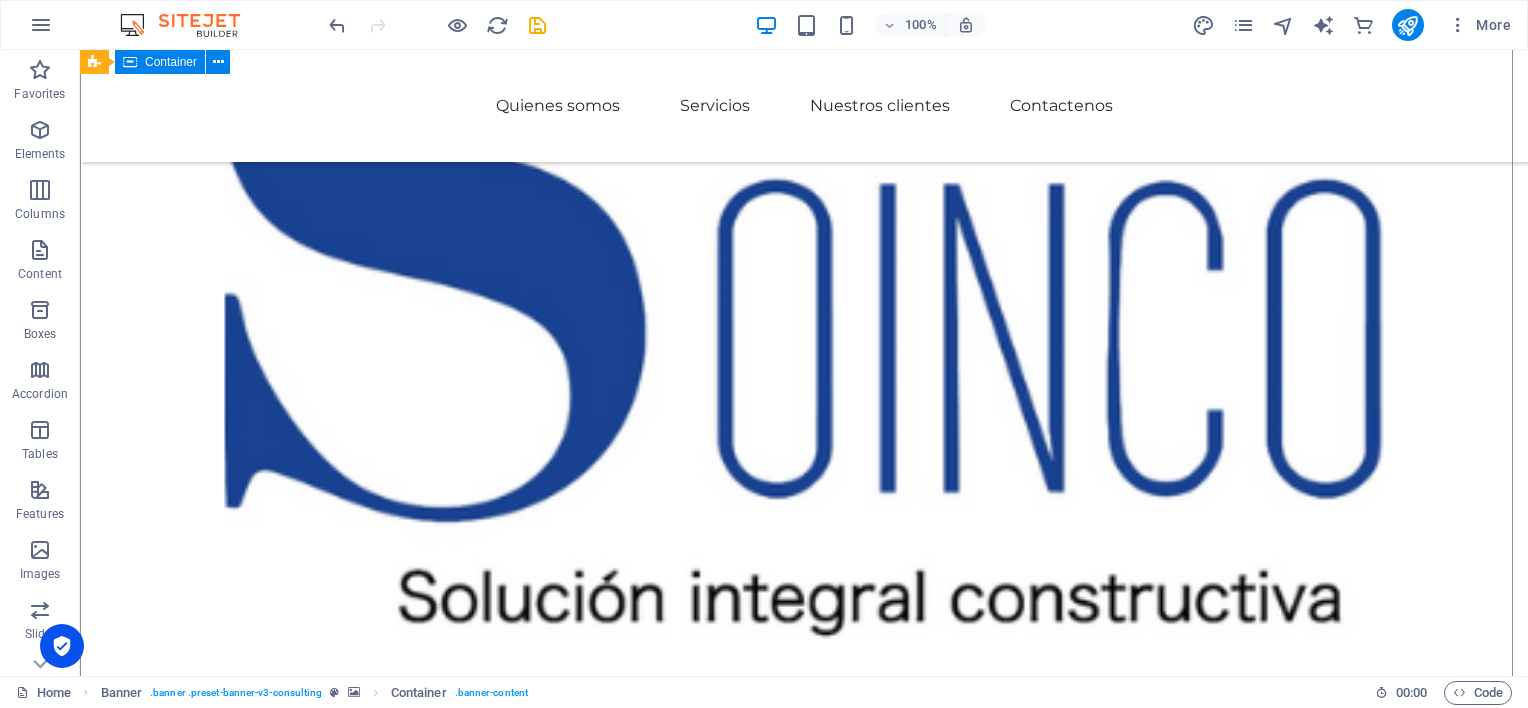 scroll, scrollTop: 100, scrollLeft: 0, axis: vertical 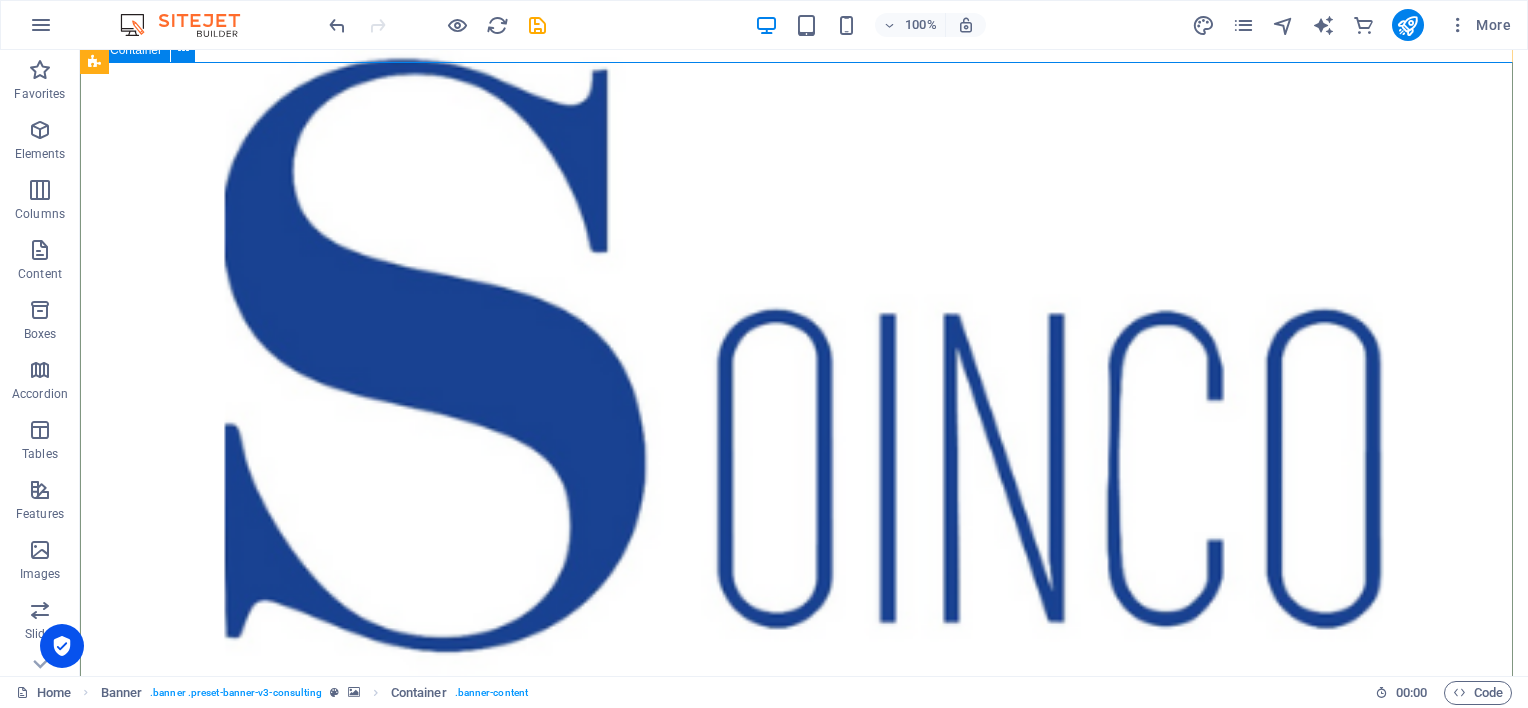 click at bounding box center (804, 1056) 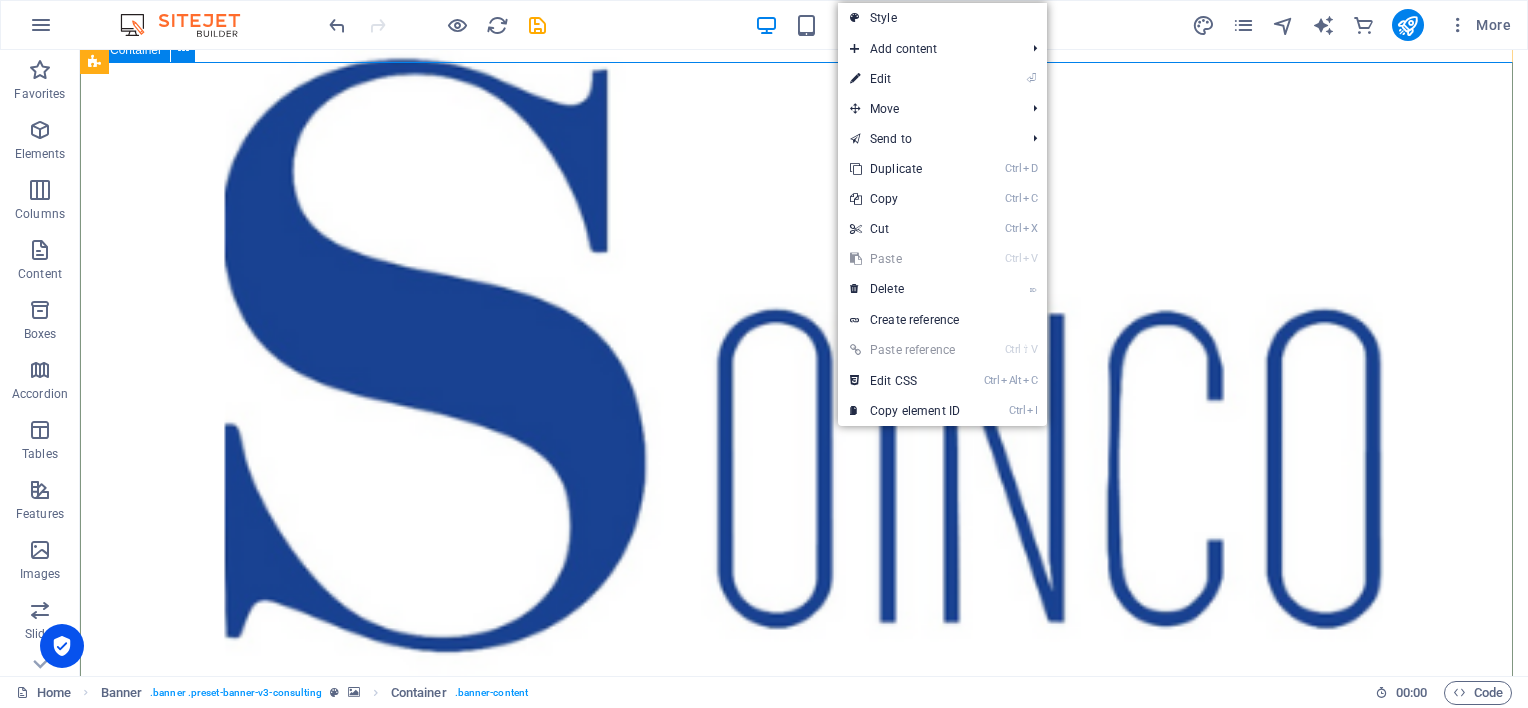 click at bounding box center (804, 1056) 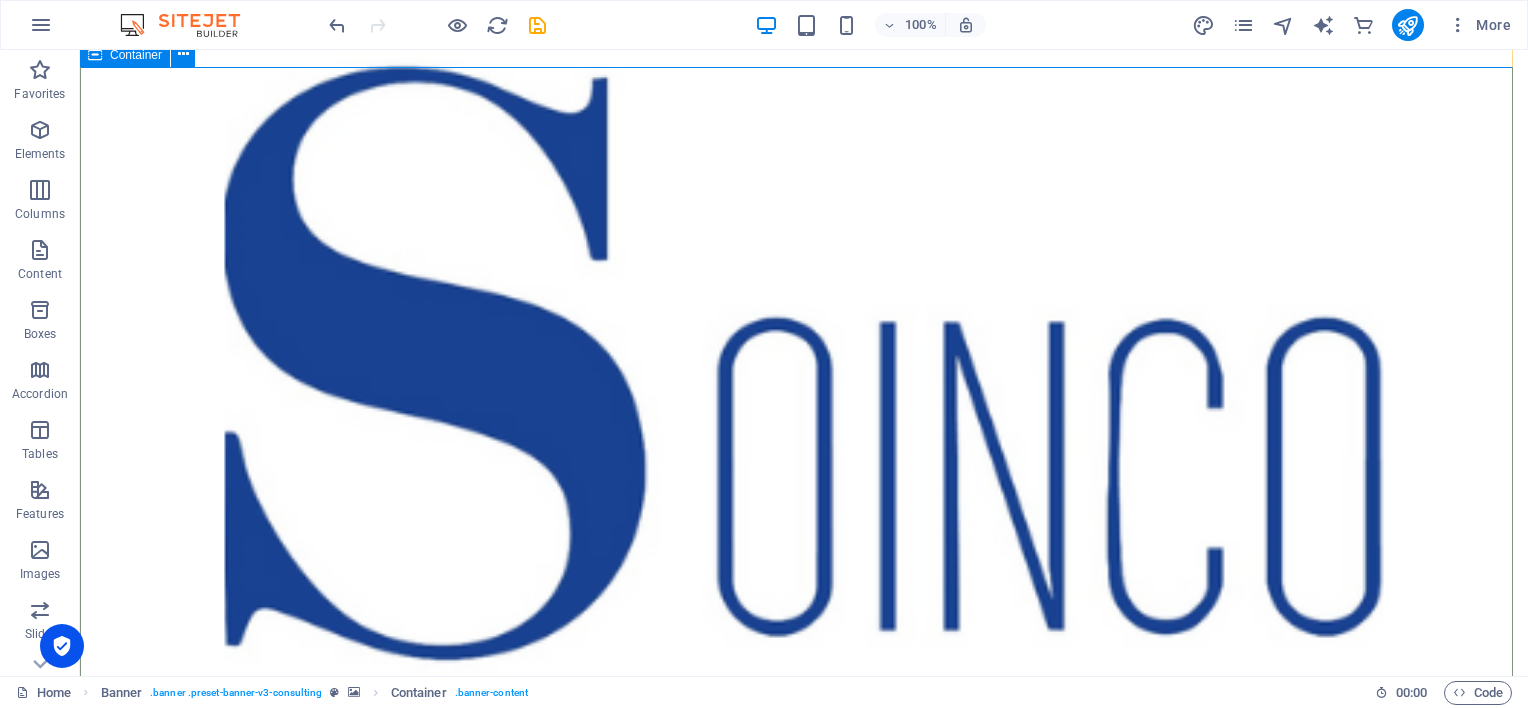 scroll, scrollTop: 100, scrollLeft: 0, axis: vertical 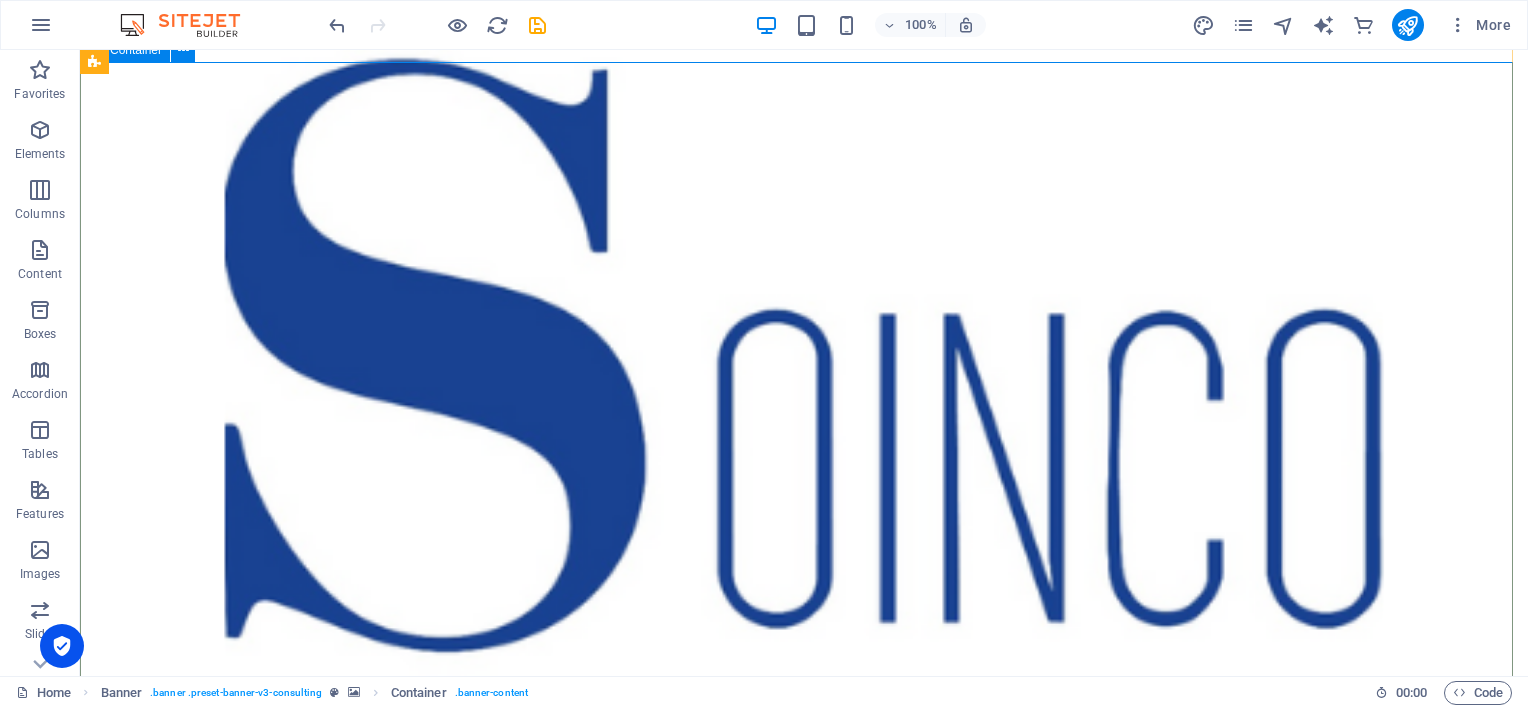 click at bounding box center [804, 1056] 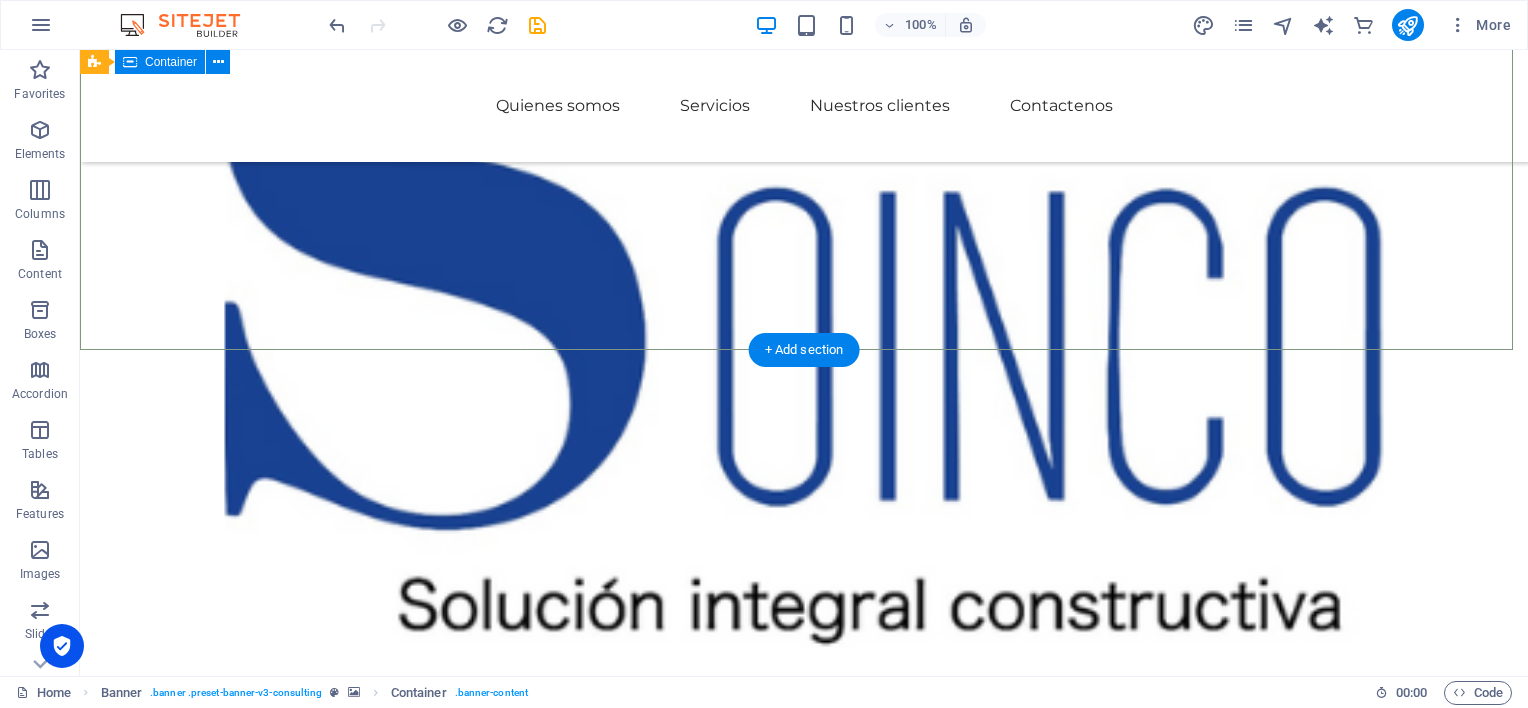 scroll, scrollTop: 100, scrollLeft: 0, axis: vertical 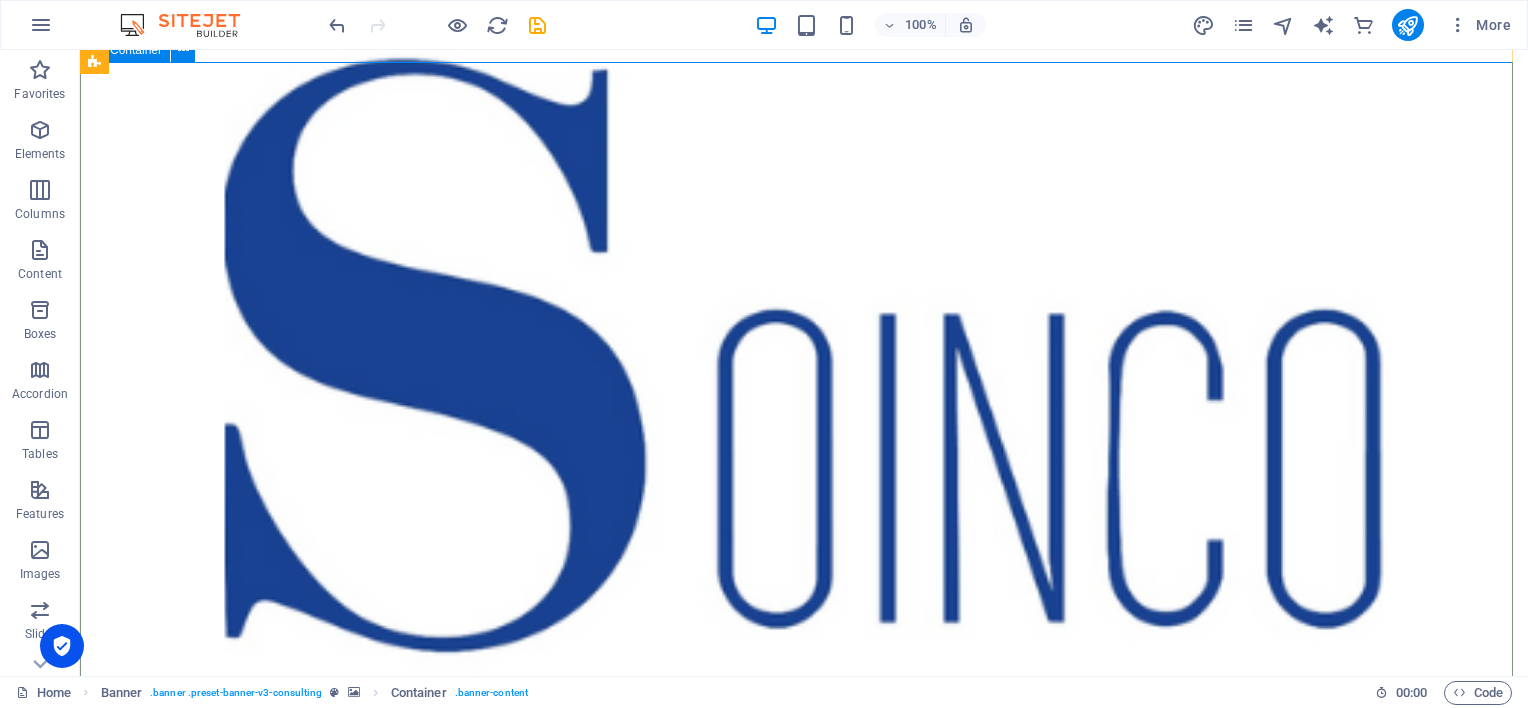 click at bounding box center [804, 1056] 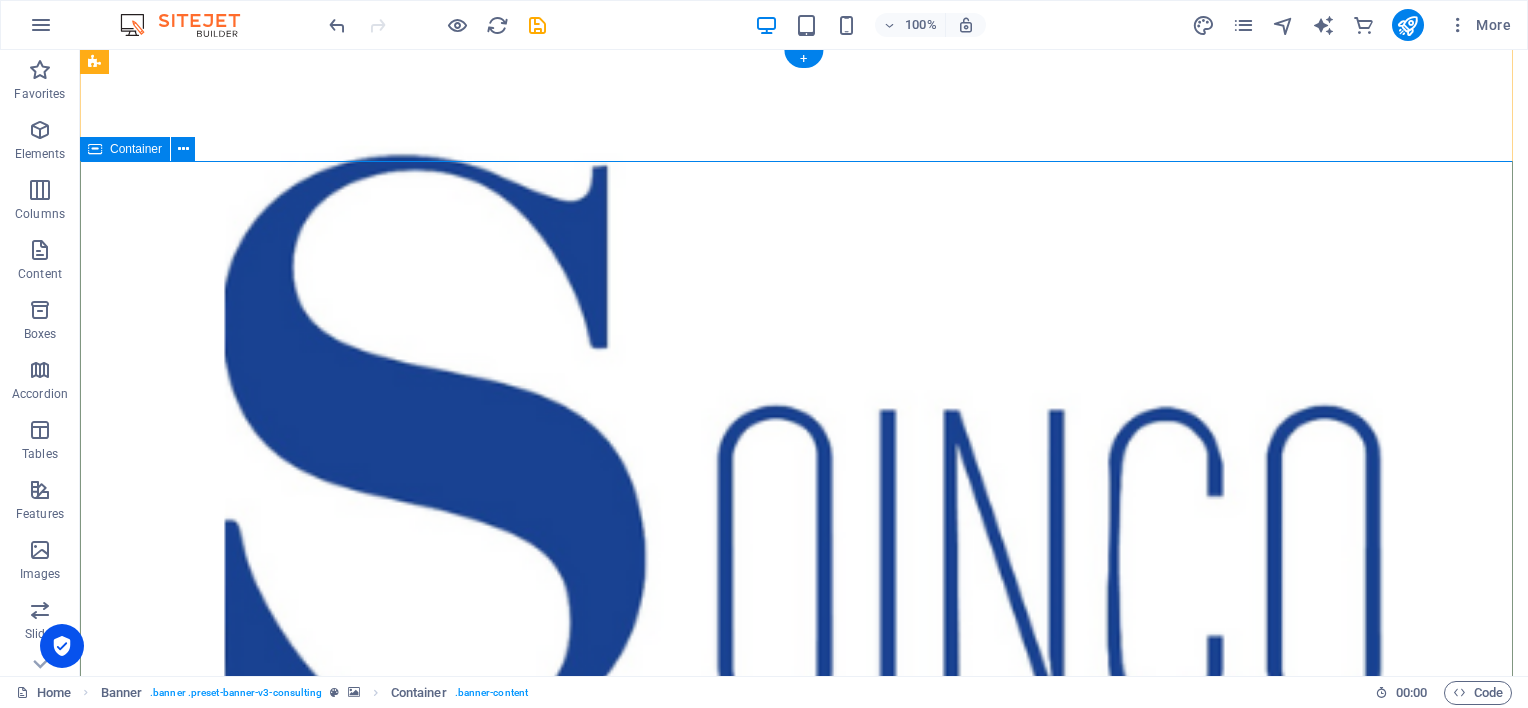 scroll, scrollTop: 0, scrollLeft: 0, axis: both 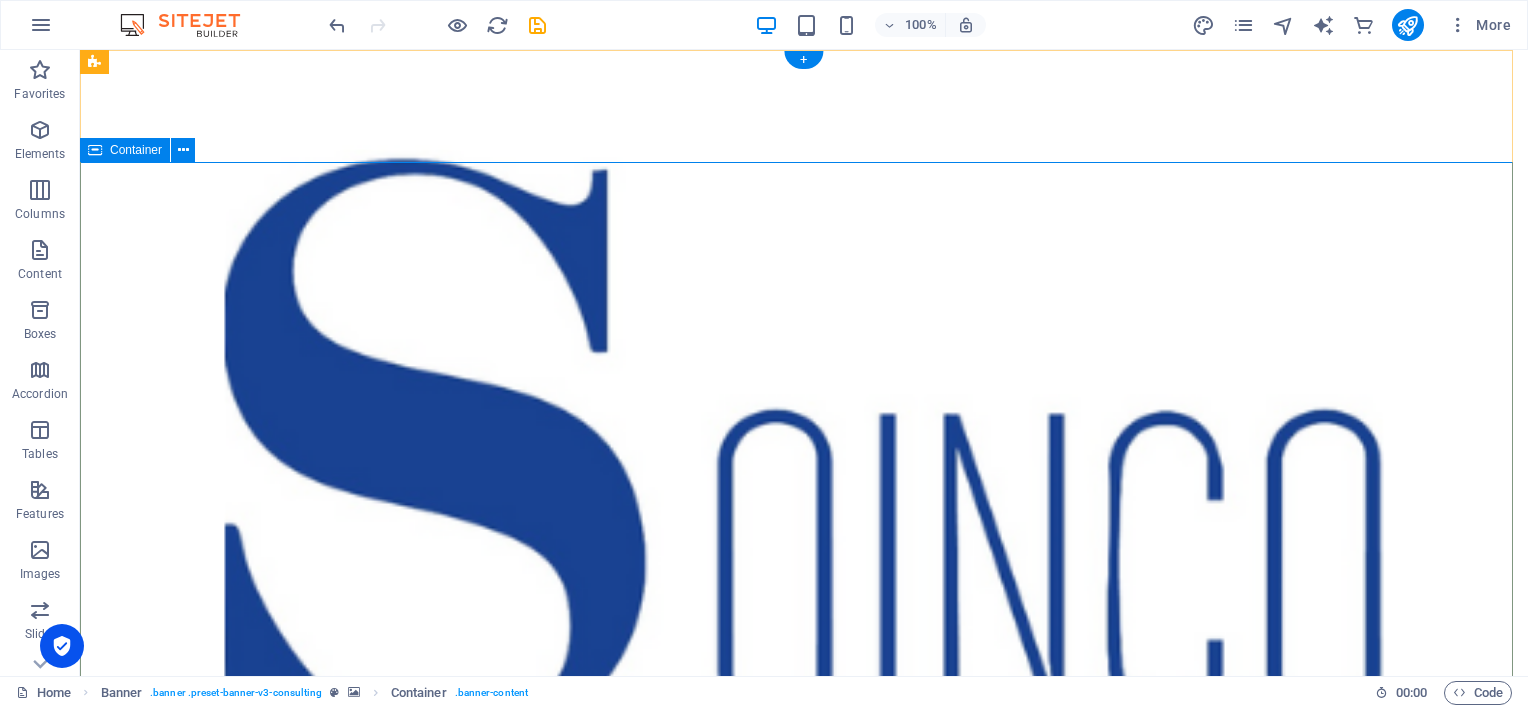click at bounding box center (804, 1156) 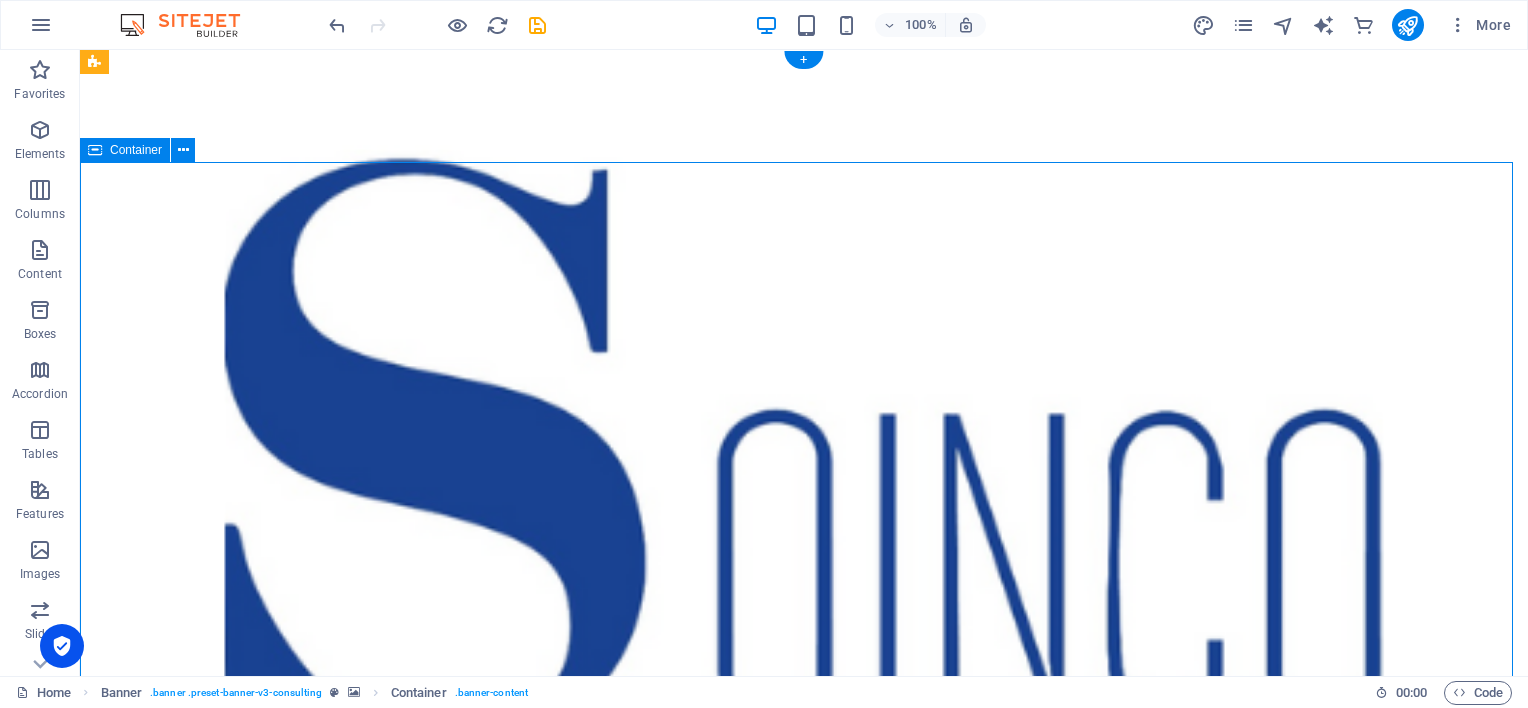 click at bounding box center (804, 1156) 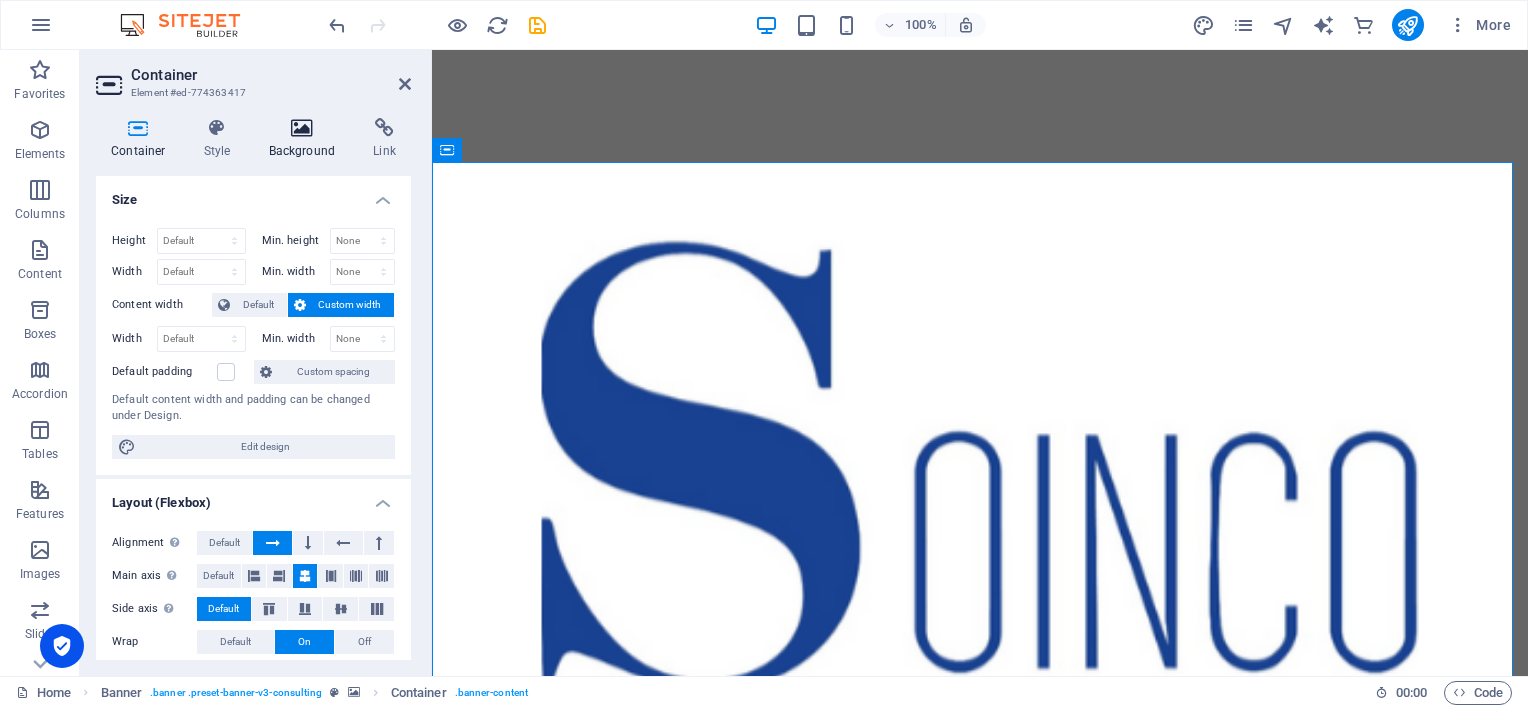 click on "Background" at bounding box center [306, 139] 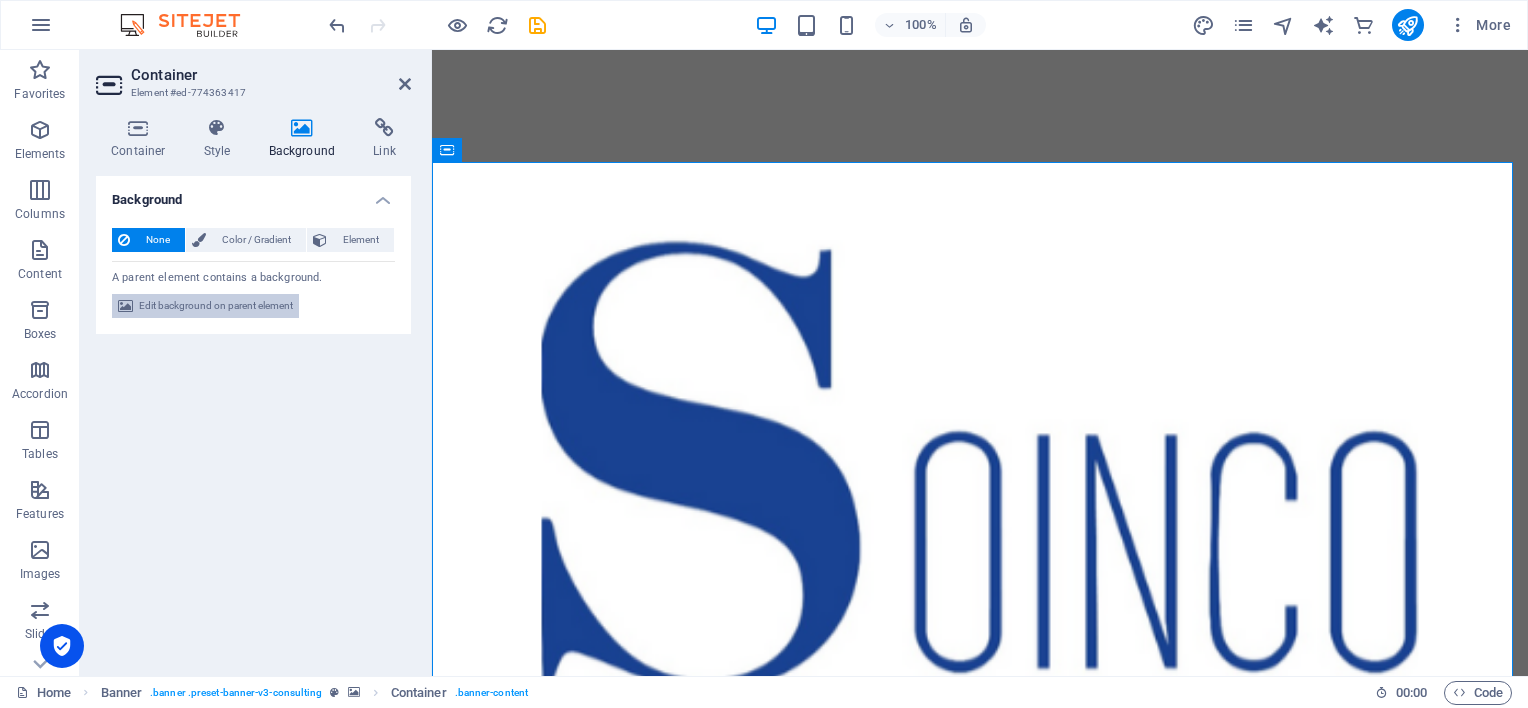 click on "Edit background on parent element" at bounding box center [216, 306] 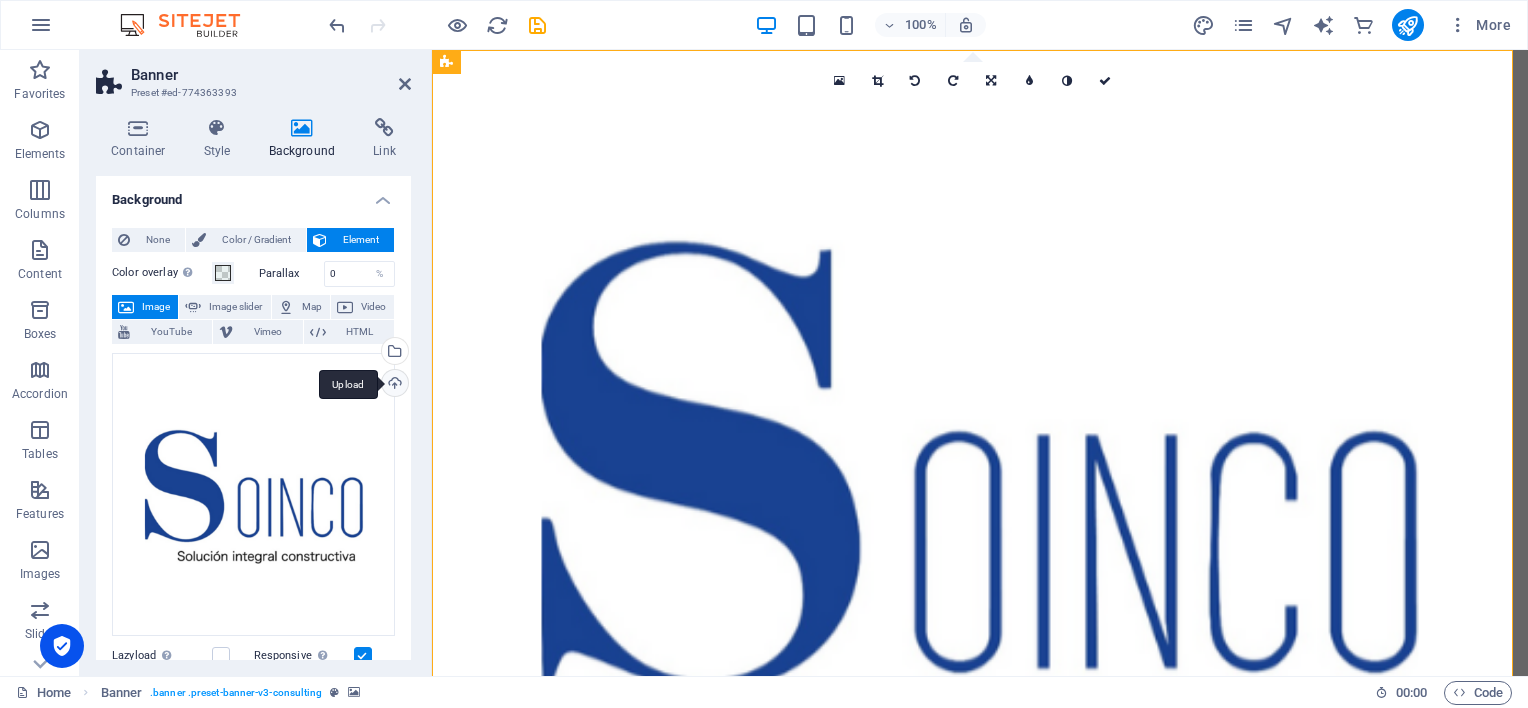 click on "Upload" at bounding box center (393, 385) 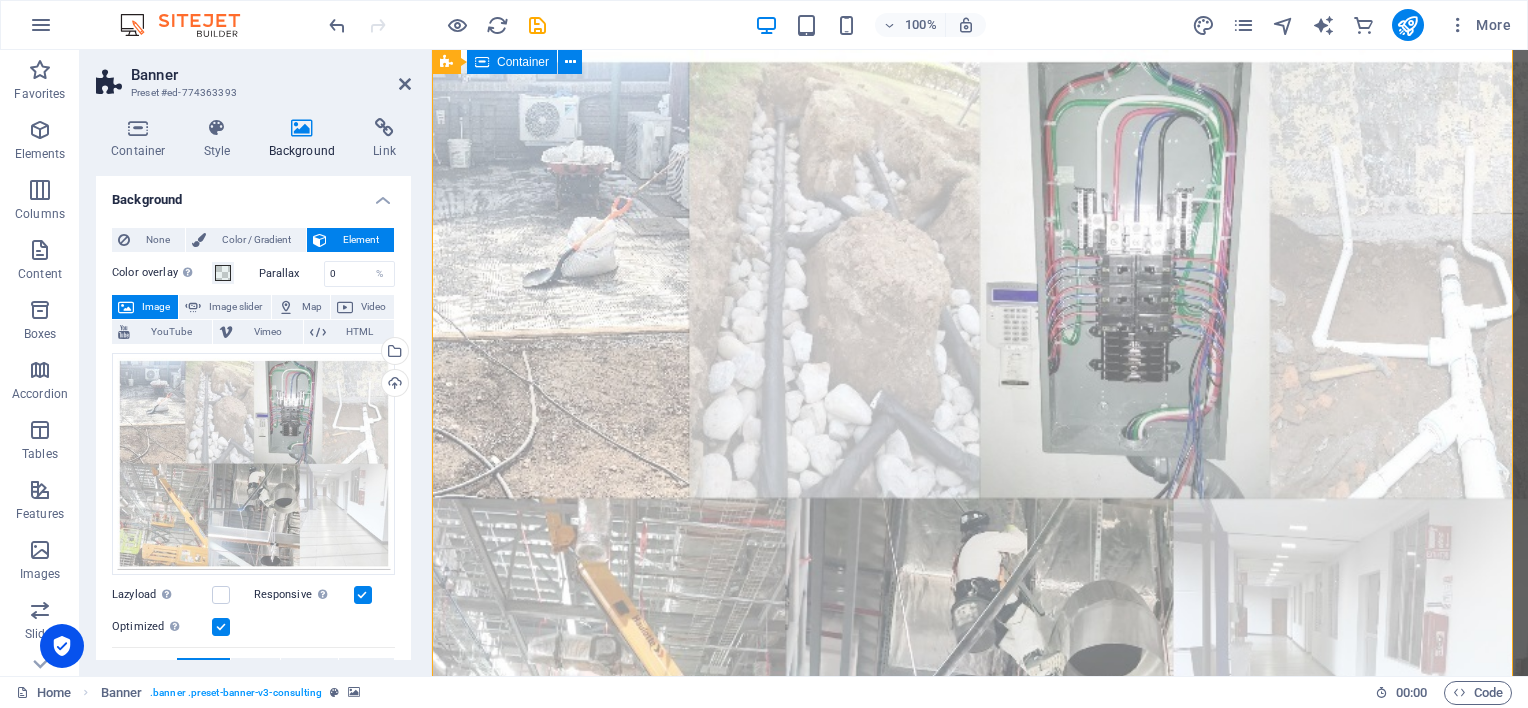 scroll, scrollTop: 0, scrollLeft: 0, axis: both 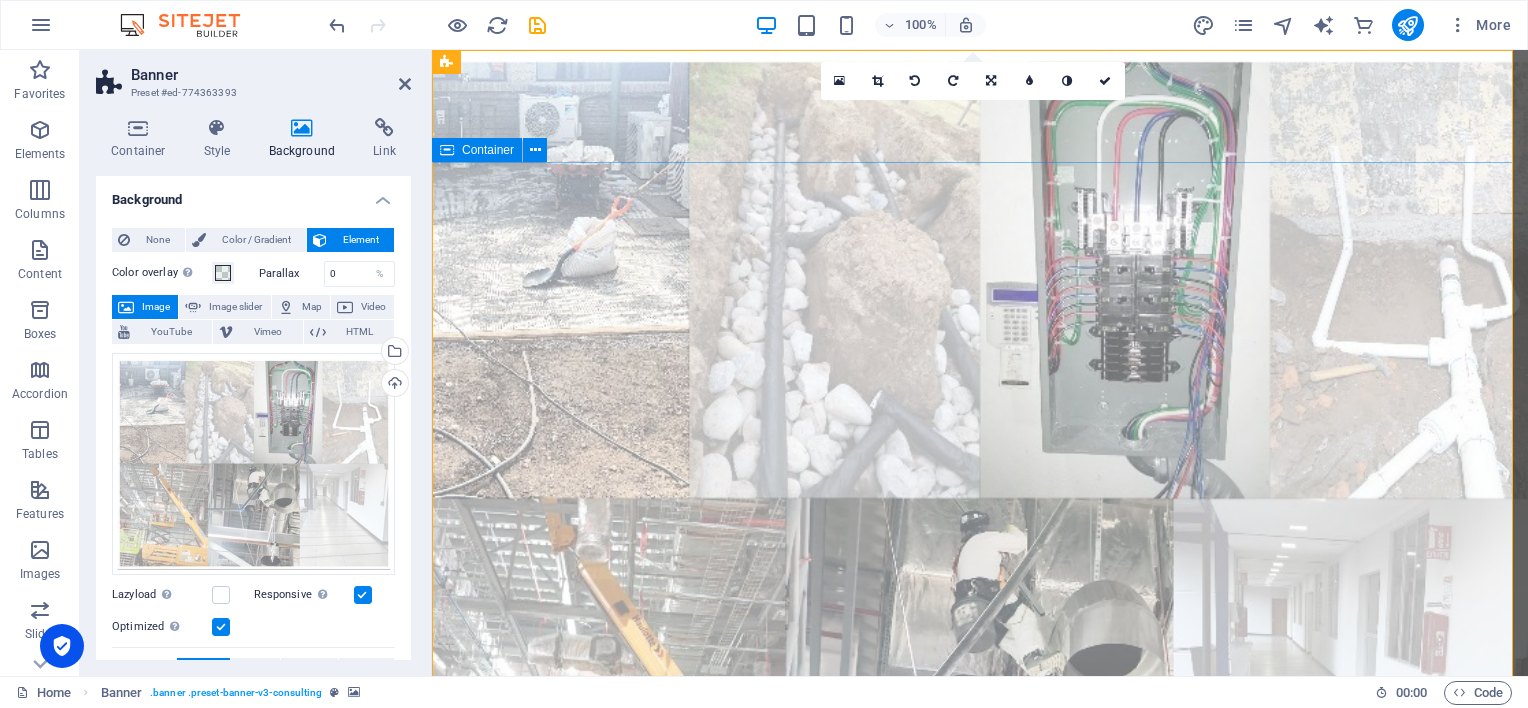 click at bounding box center [980, 1156] 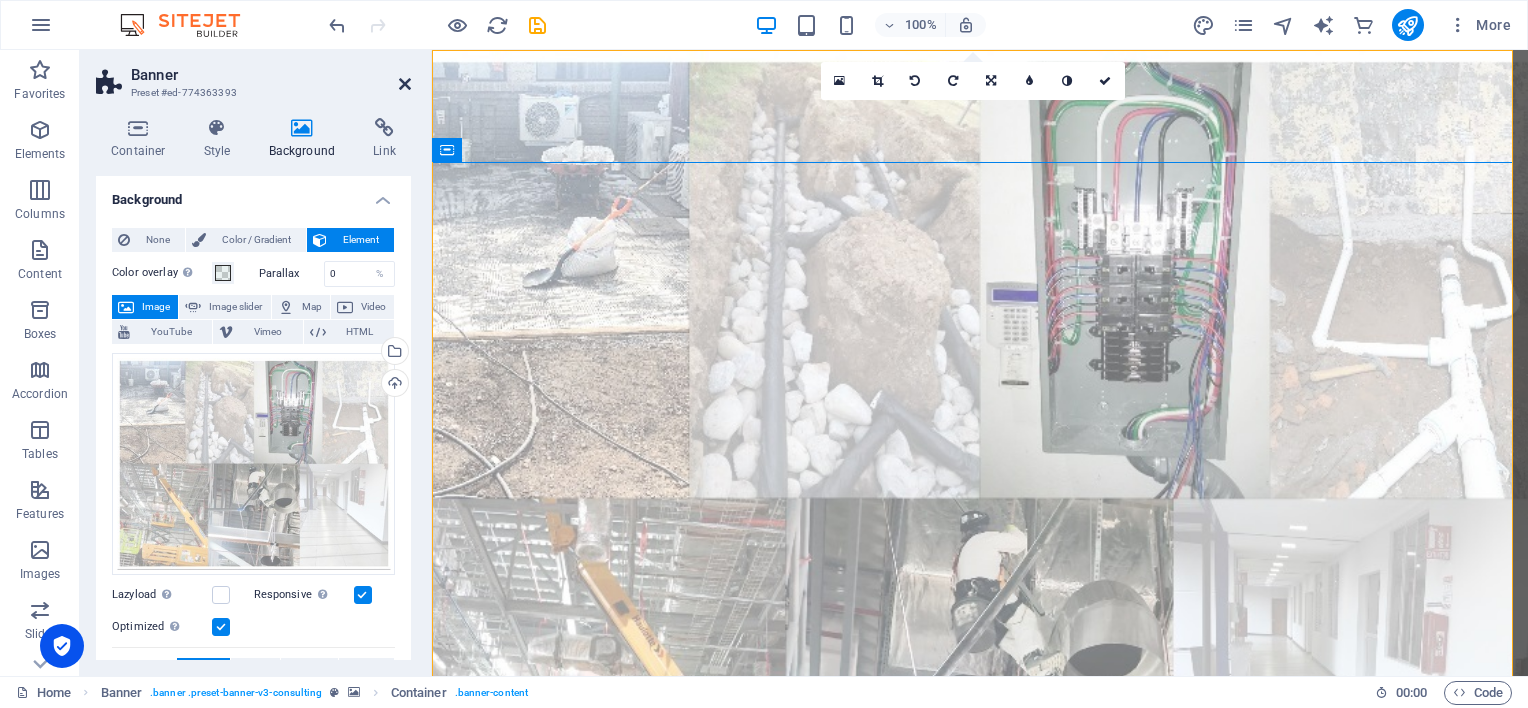 click at bounding box center [405, 84] 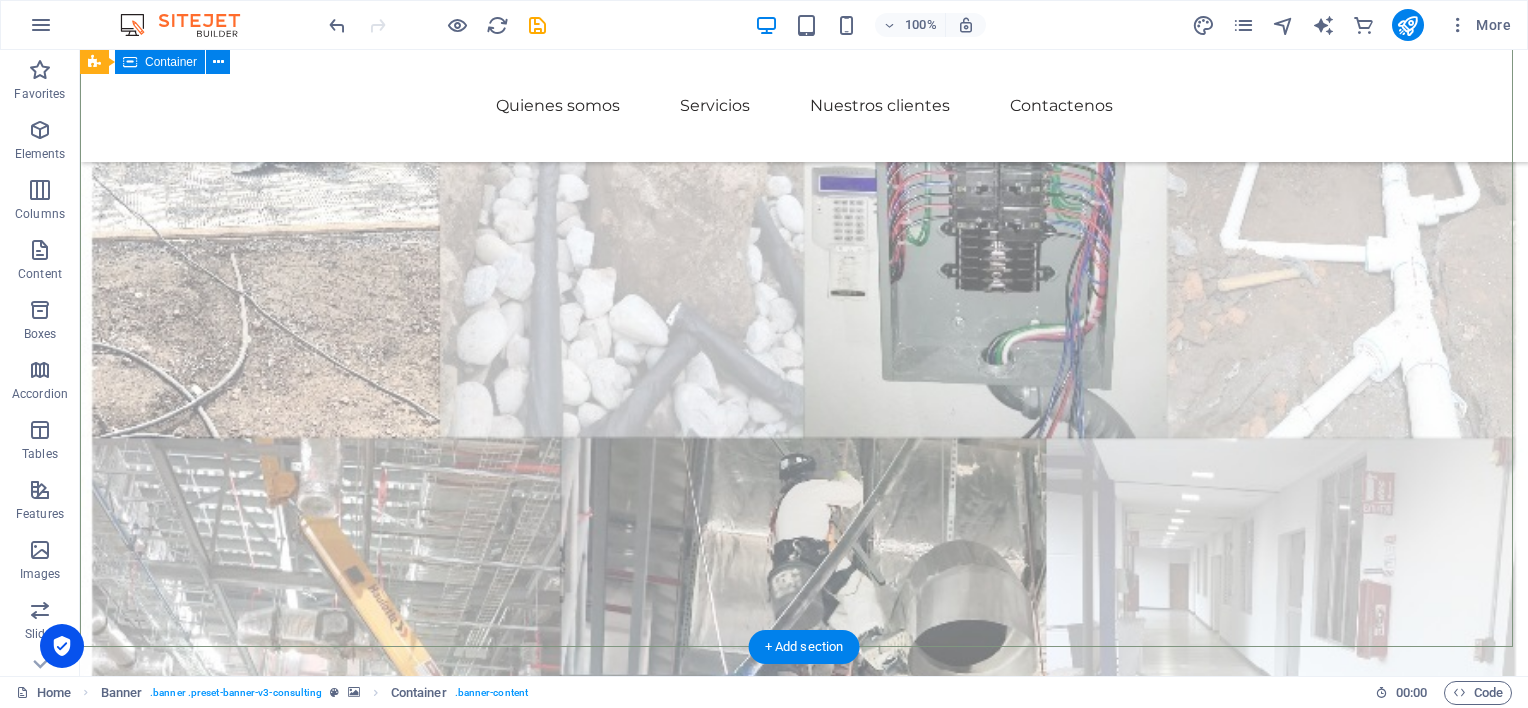 scroll, scrollTop: 0, scrollLeft: 0, axis: both 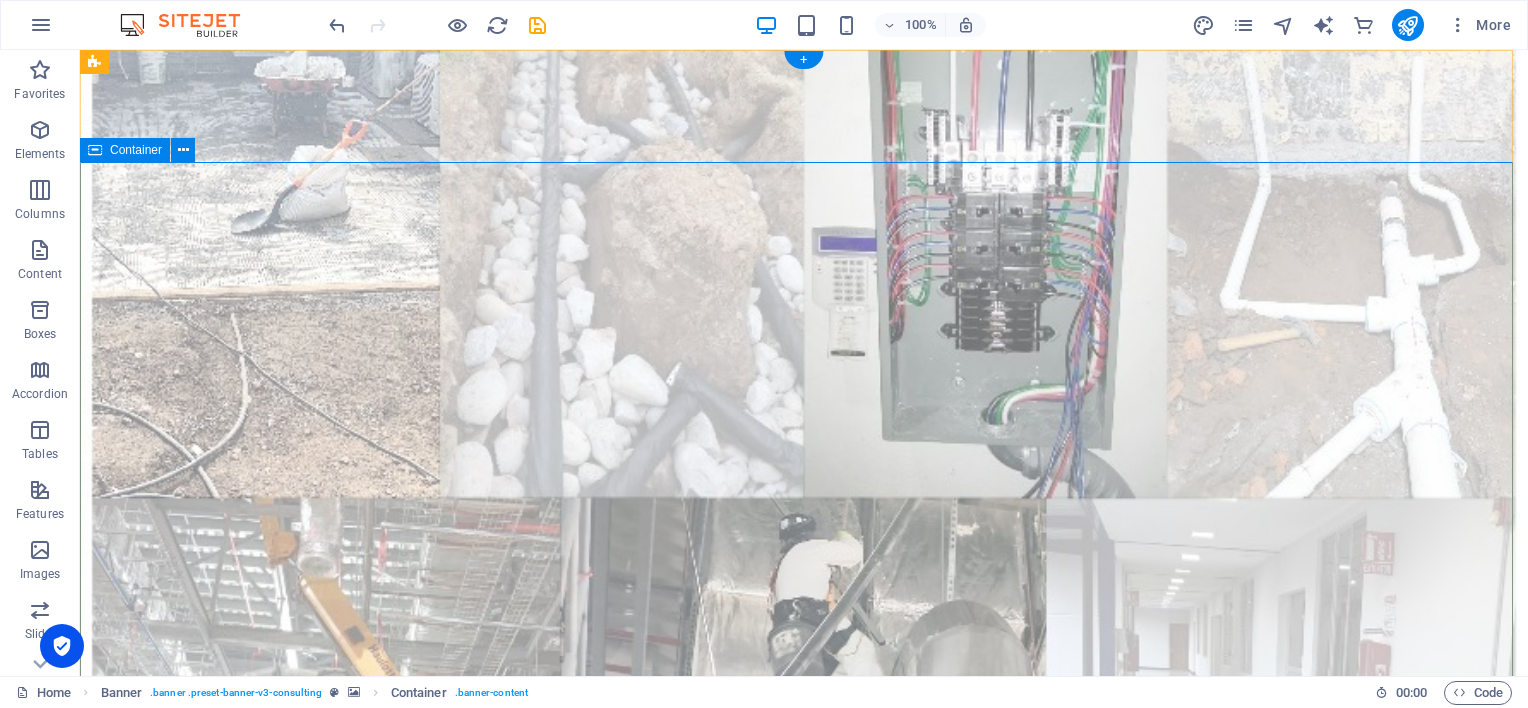 click at bounding box center (804, 1156) 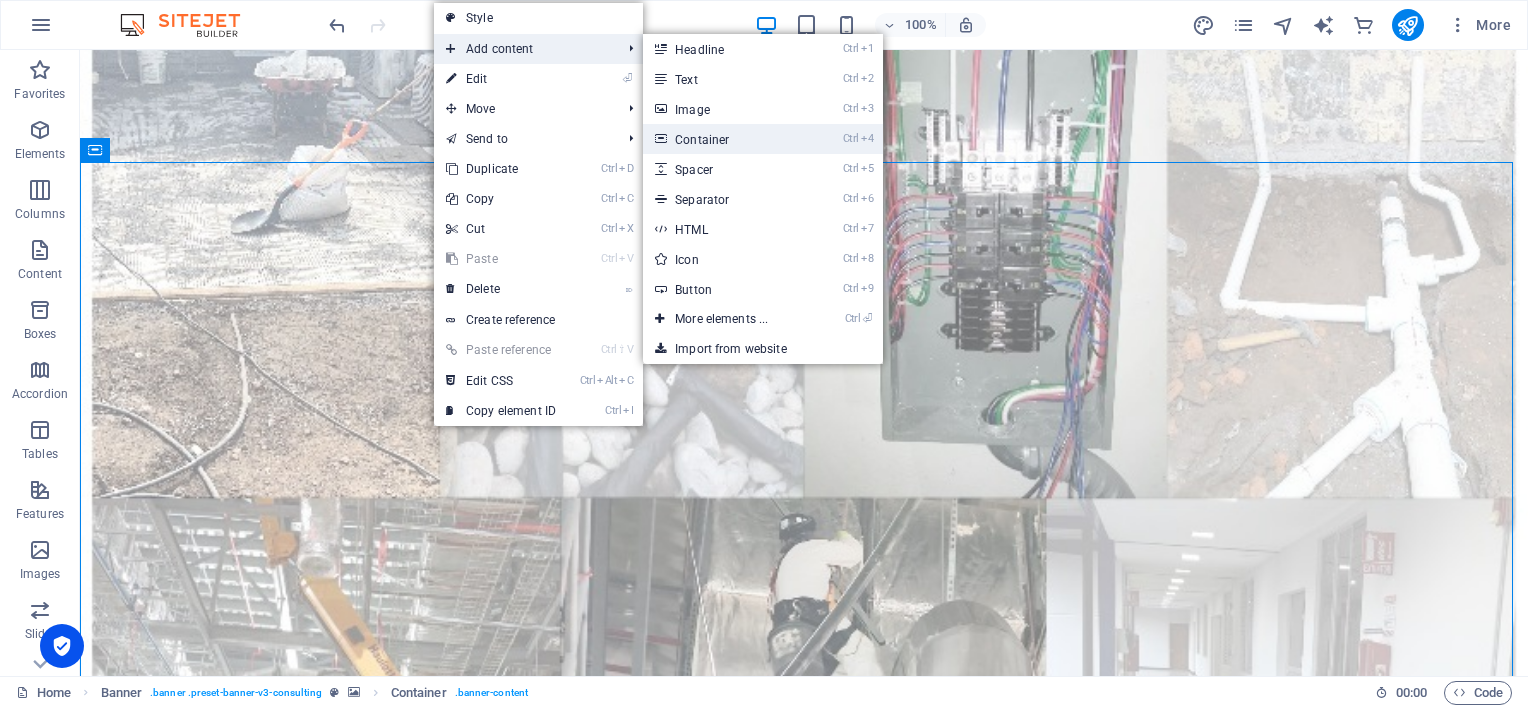 click on "Ctrl 4  Container" at bounding box center (725, 139) 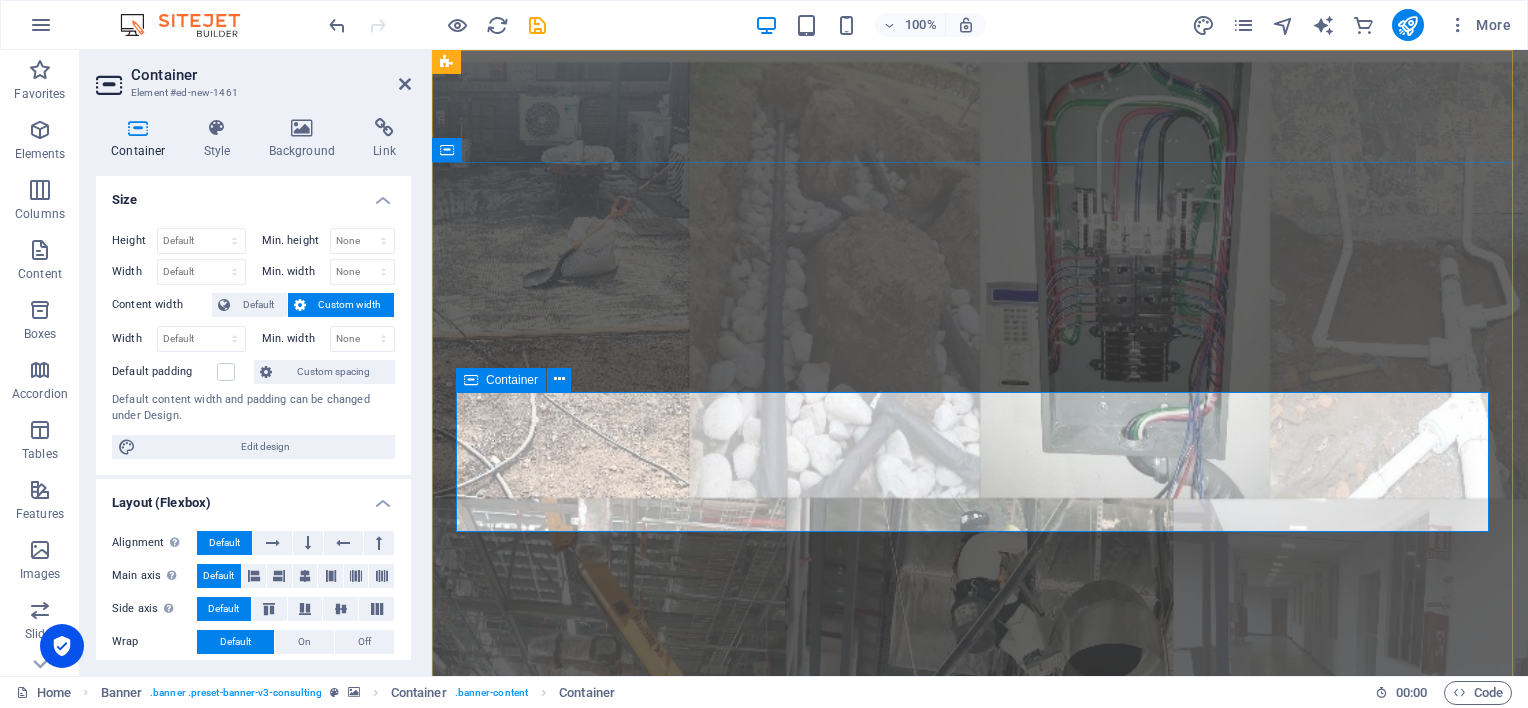 click on "Add elements" at bounding box center [921, 1163] 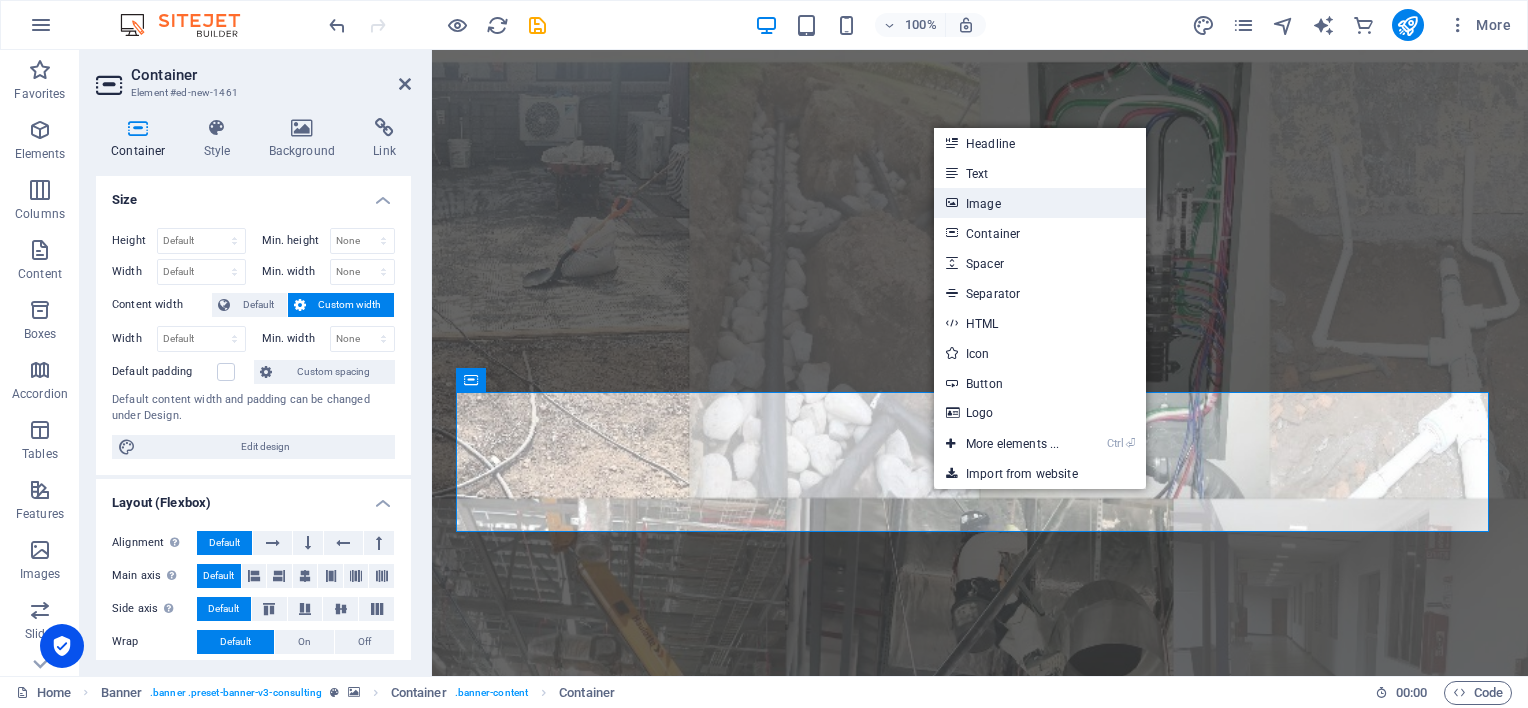 click on "Image" at bounding box center [1040, 203] 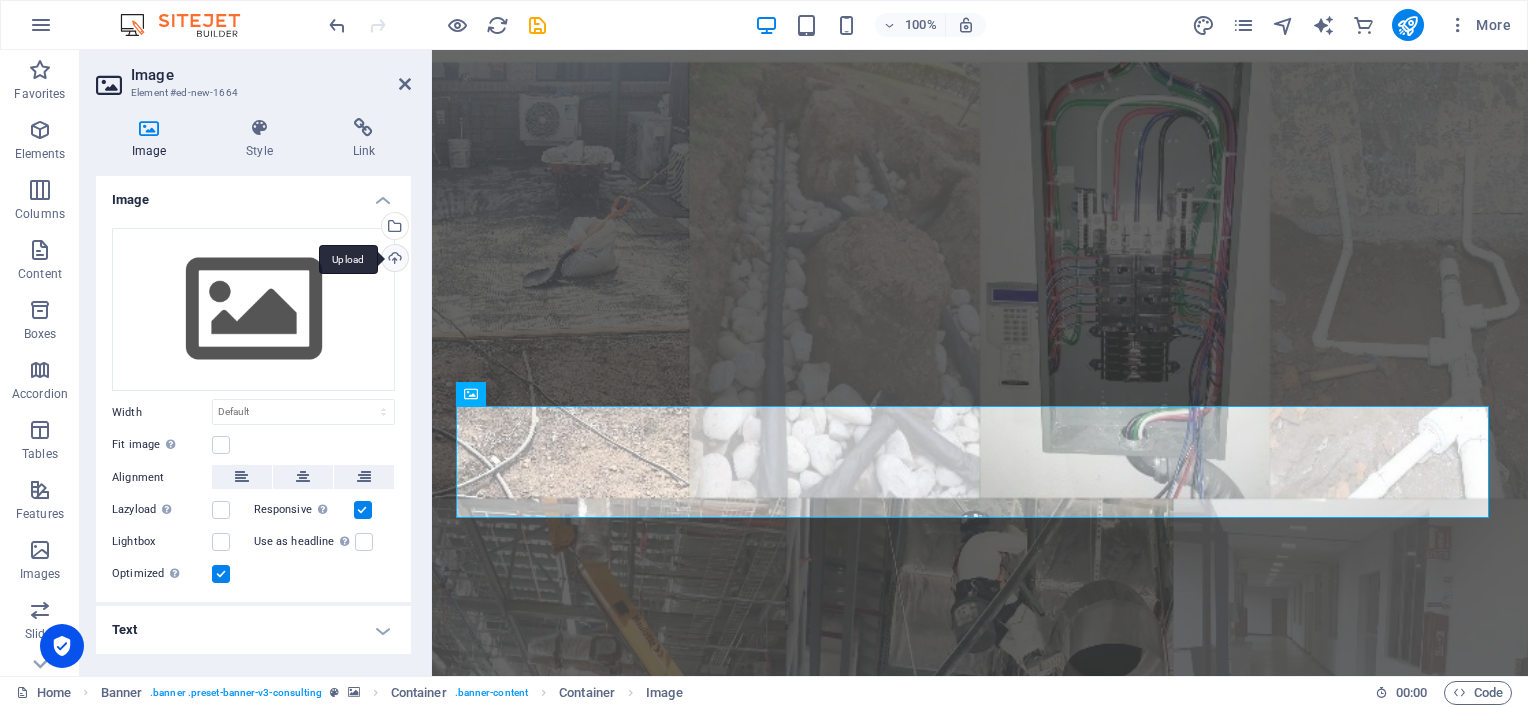 click on "Upload" at bounding box center [393, 260] 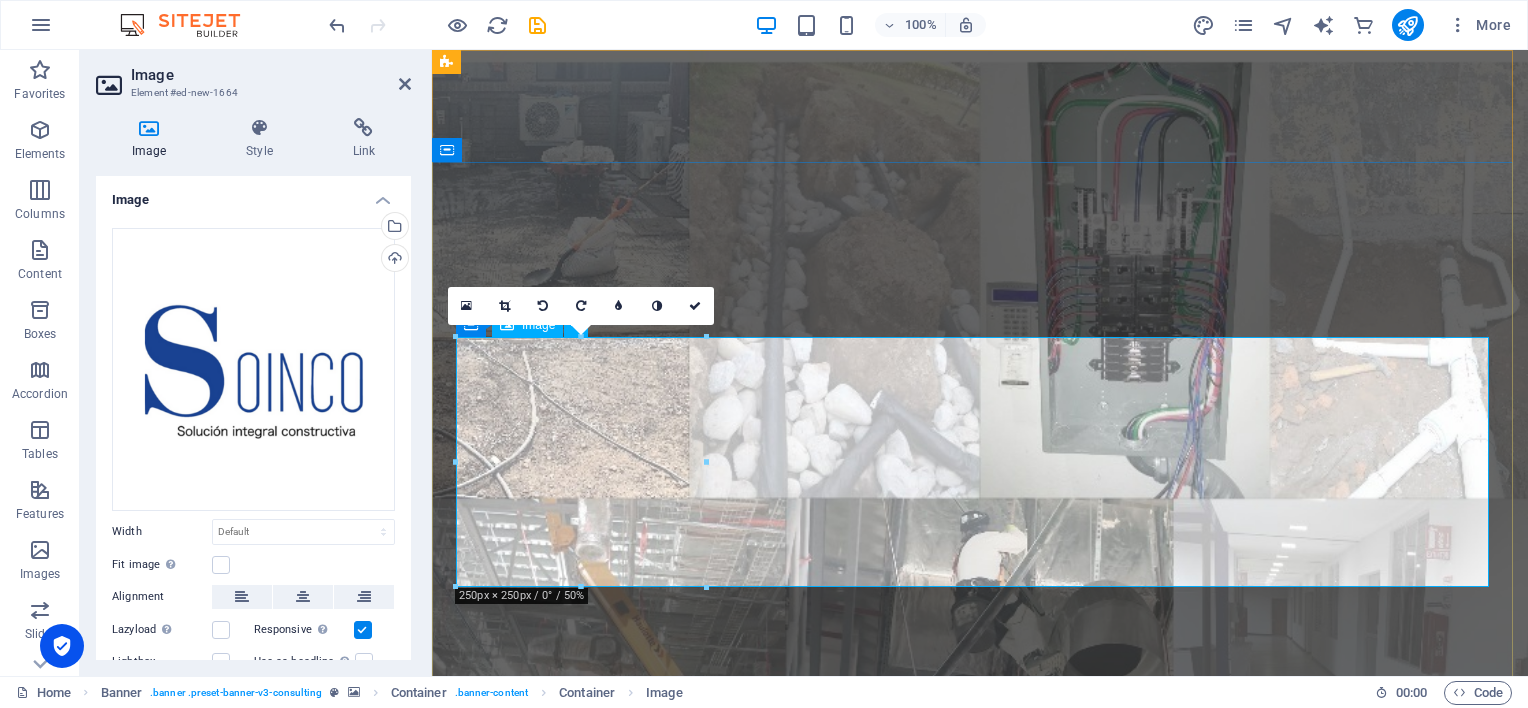 click at bounding box center [980, 1187] 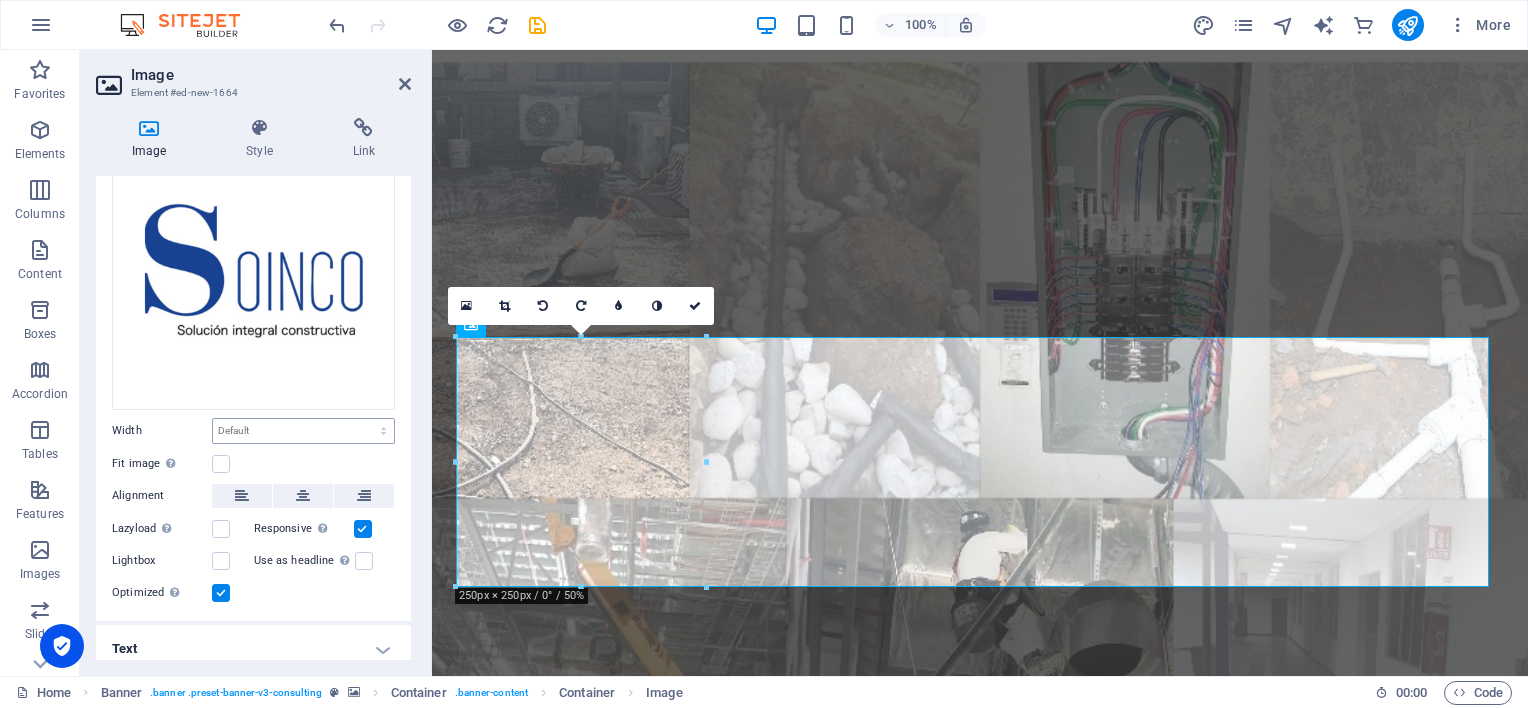 scroll, scrollTop: 108, scrollLeft: 0, axis: vertical 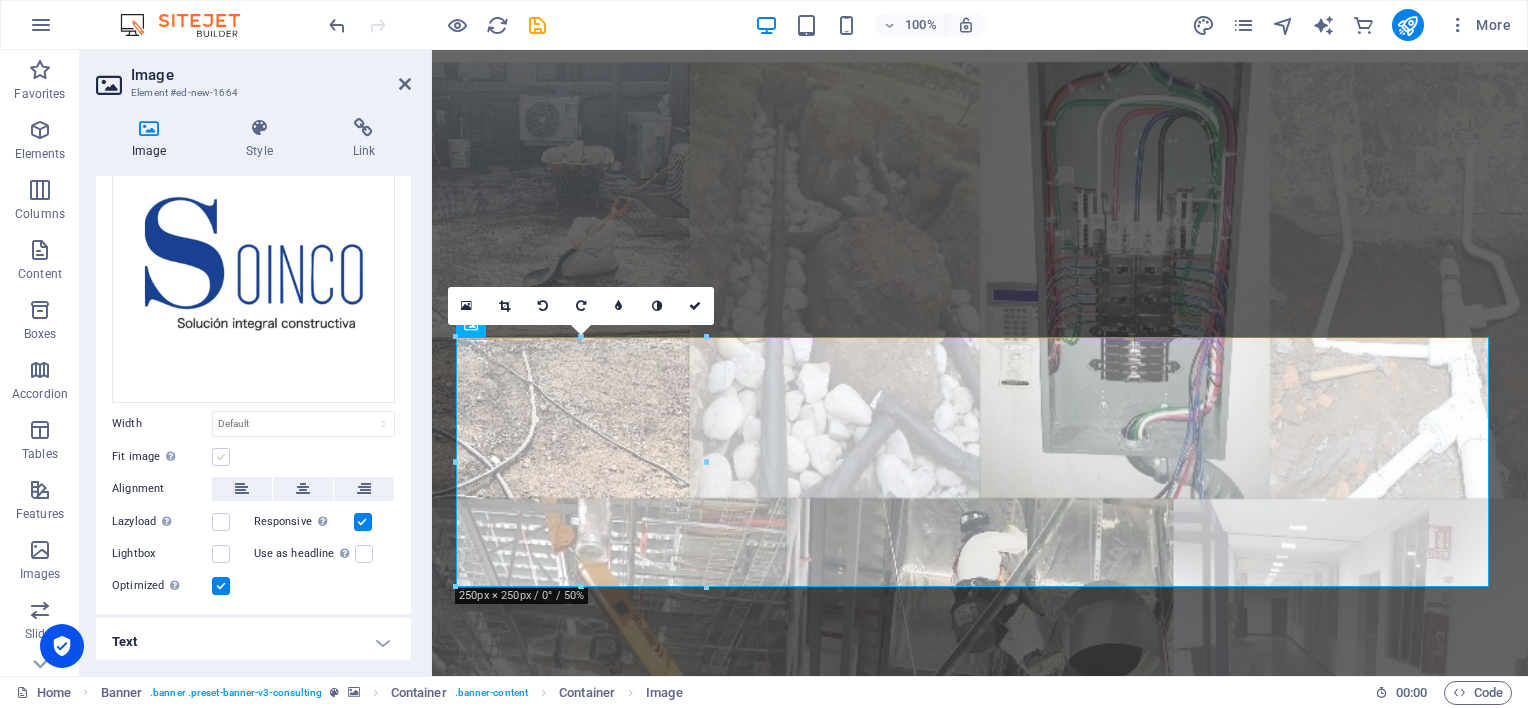 click at bounding box center [221, 457] 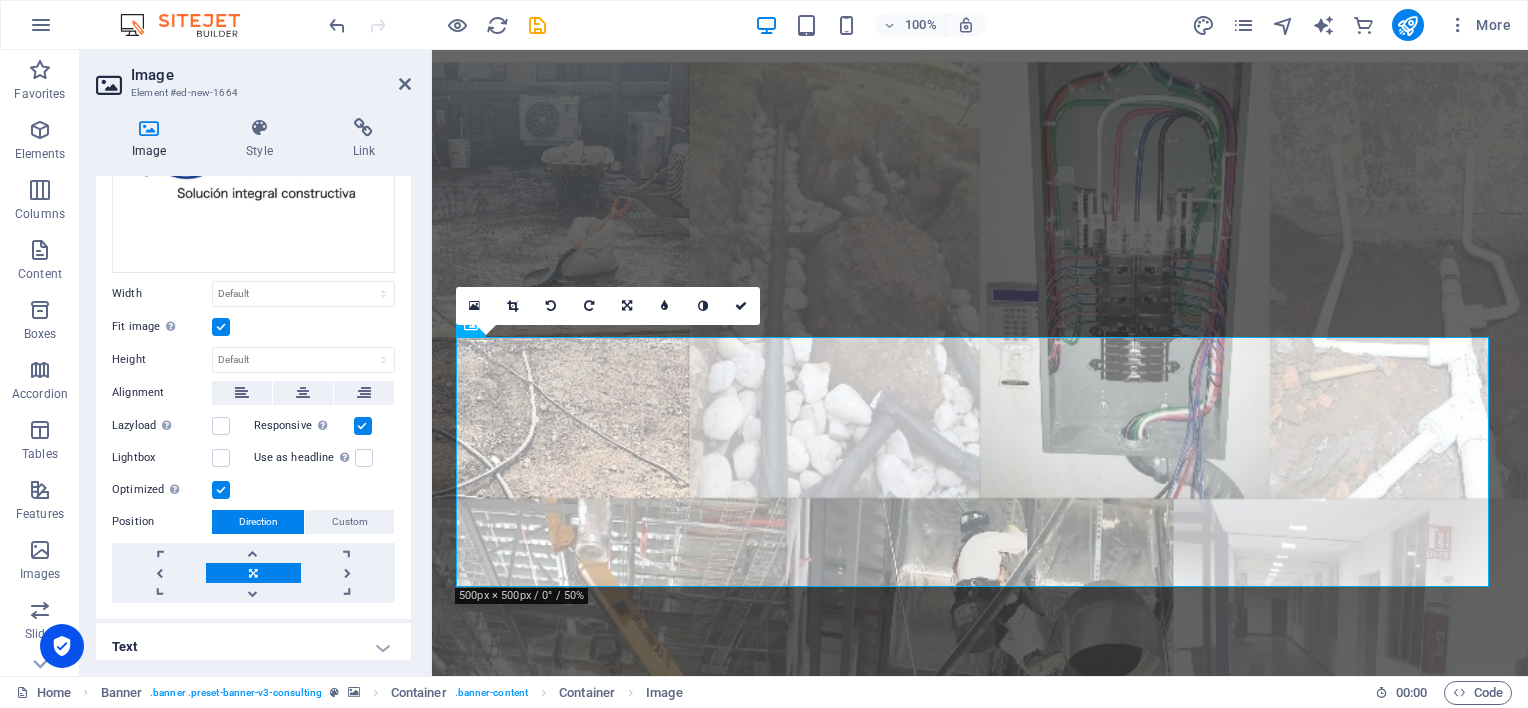 scroll, scrollTop: 244, scrollLeft: 0, axis: vertical 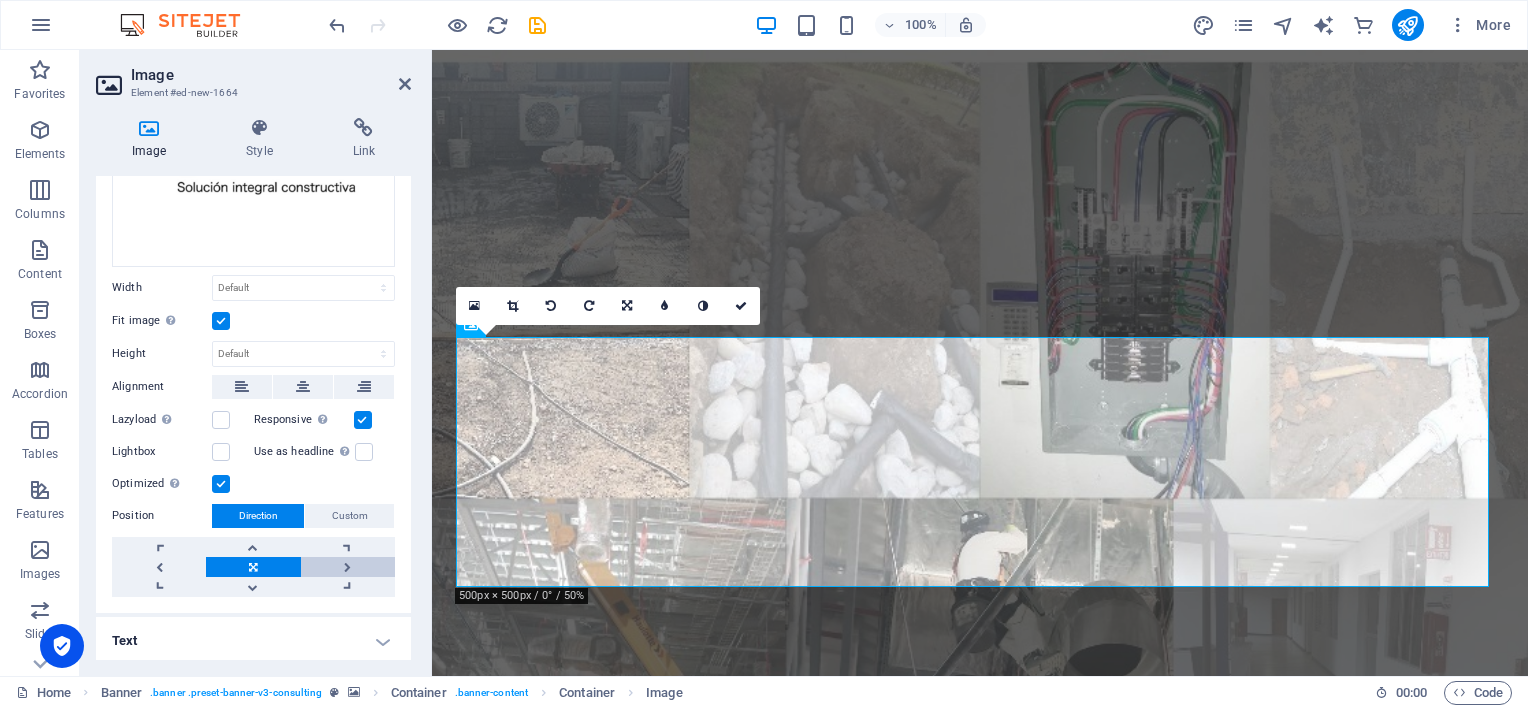 click at bounding box center [348, 567] 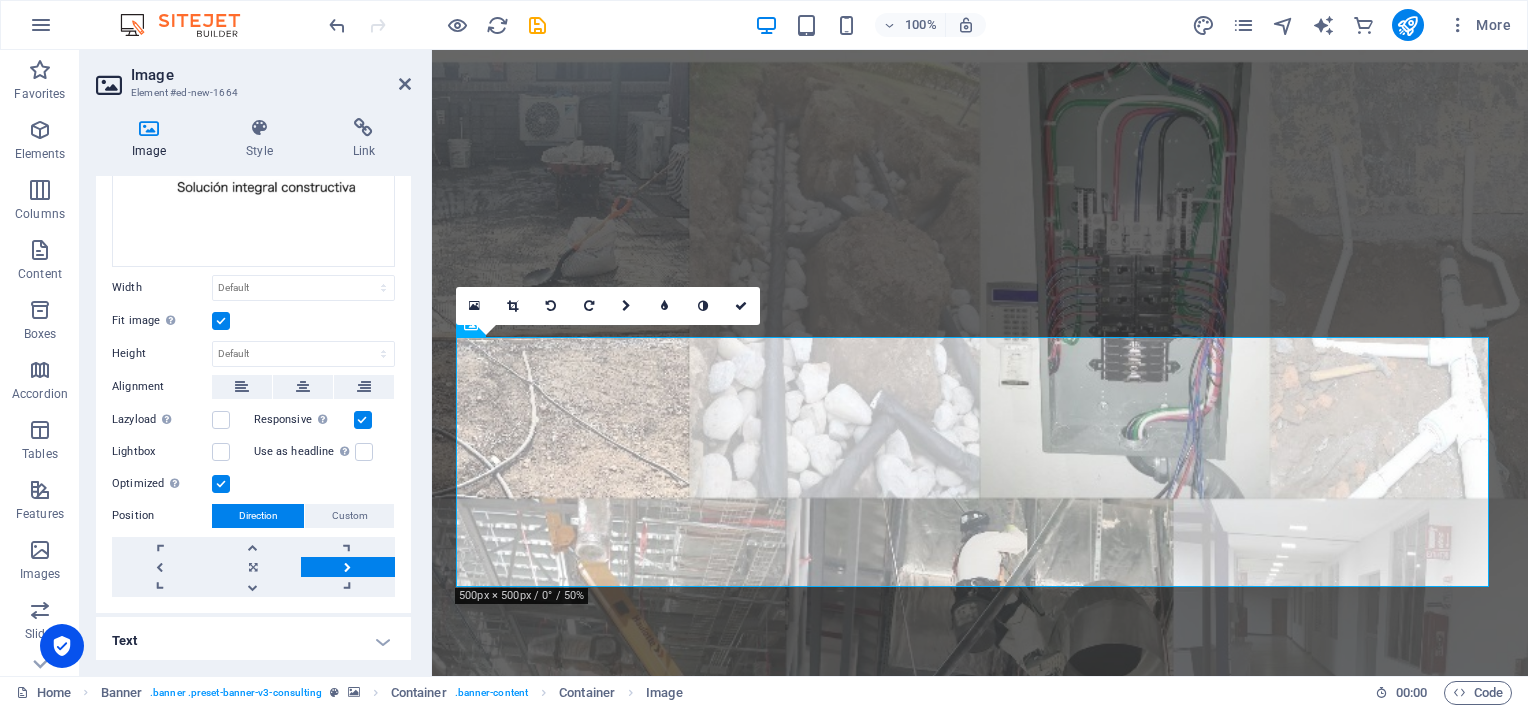 click at bounding box center [348, 567] 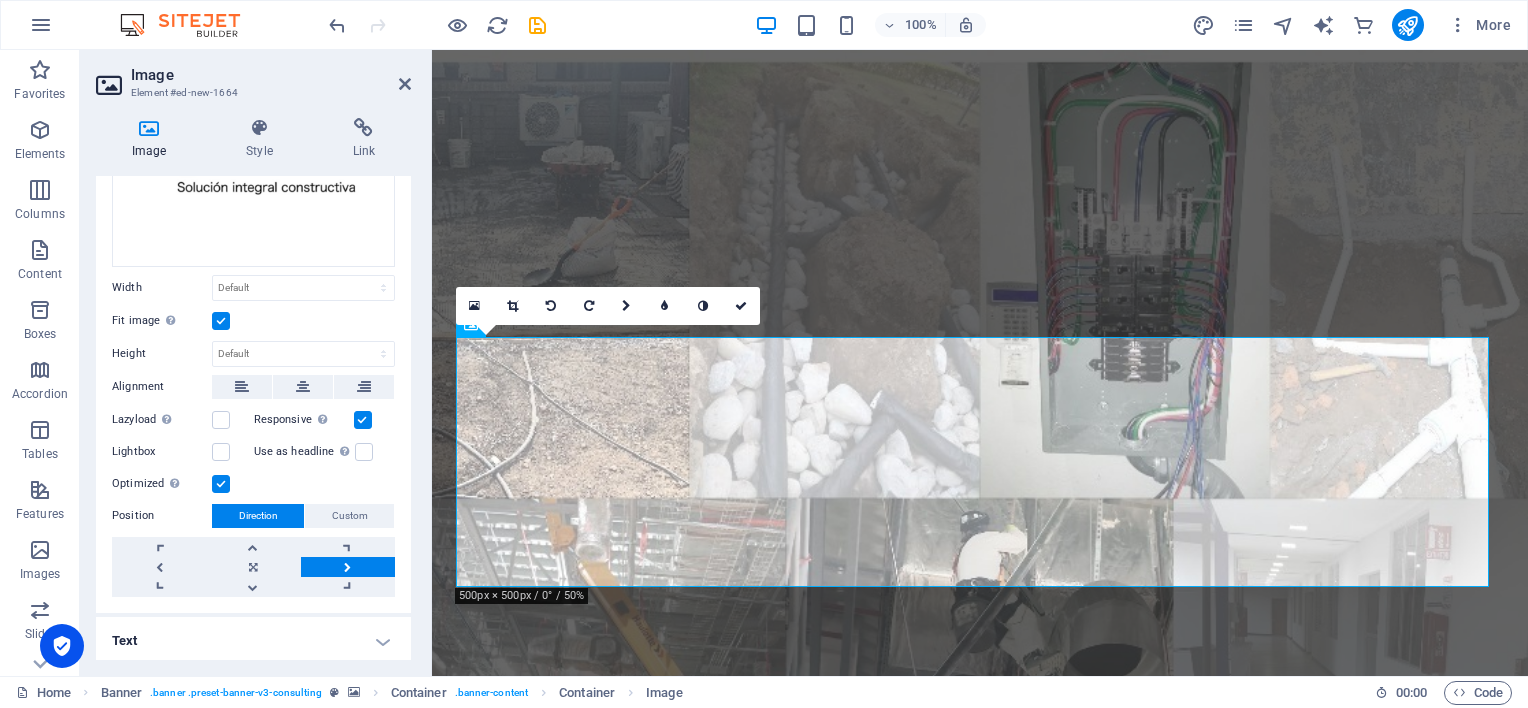 click at bounding box center (348, 567) 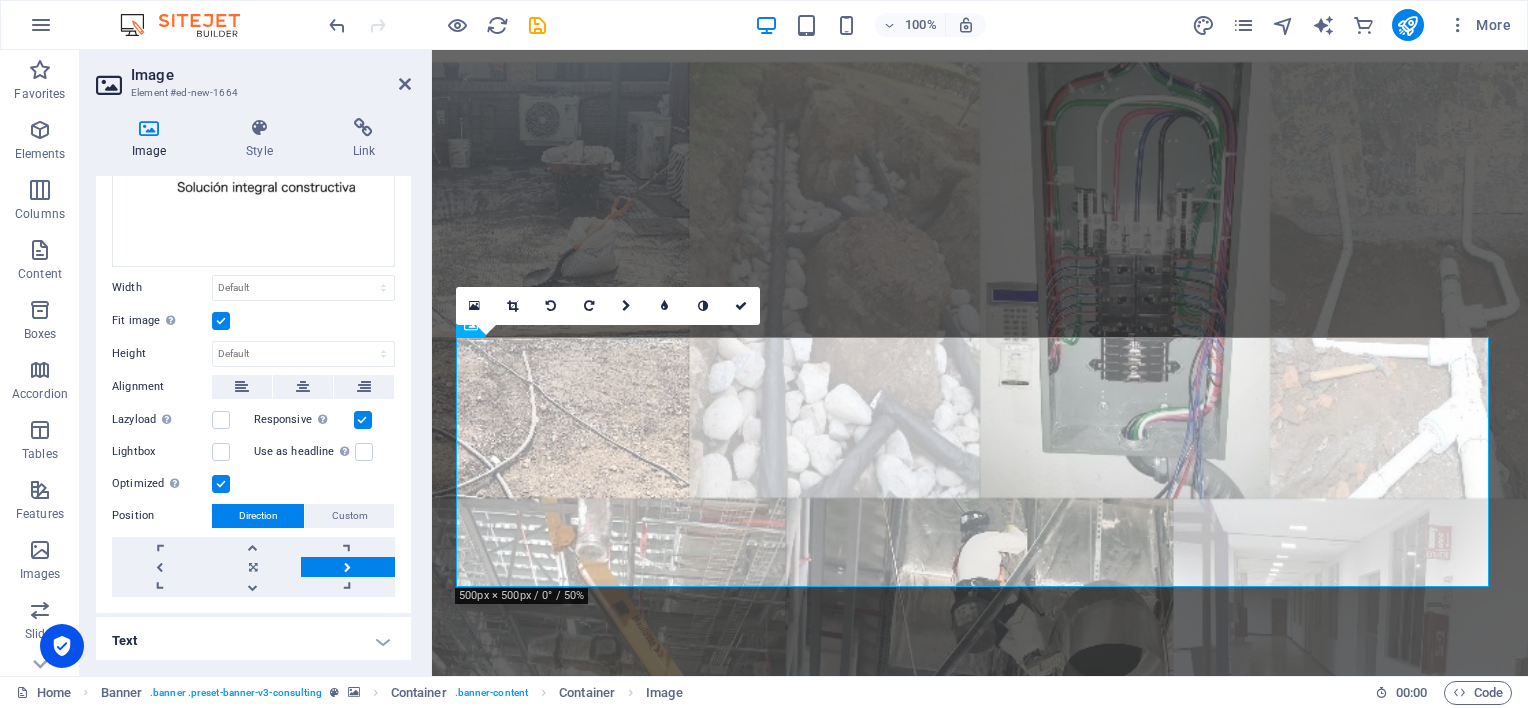 click at bounding box center (348, 567) 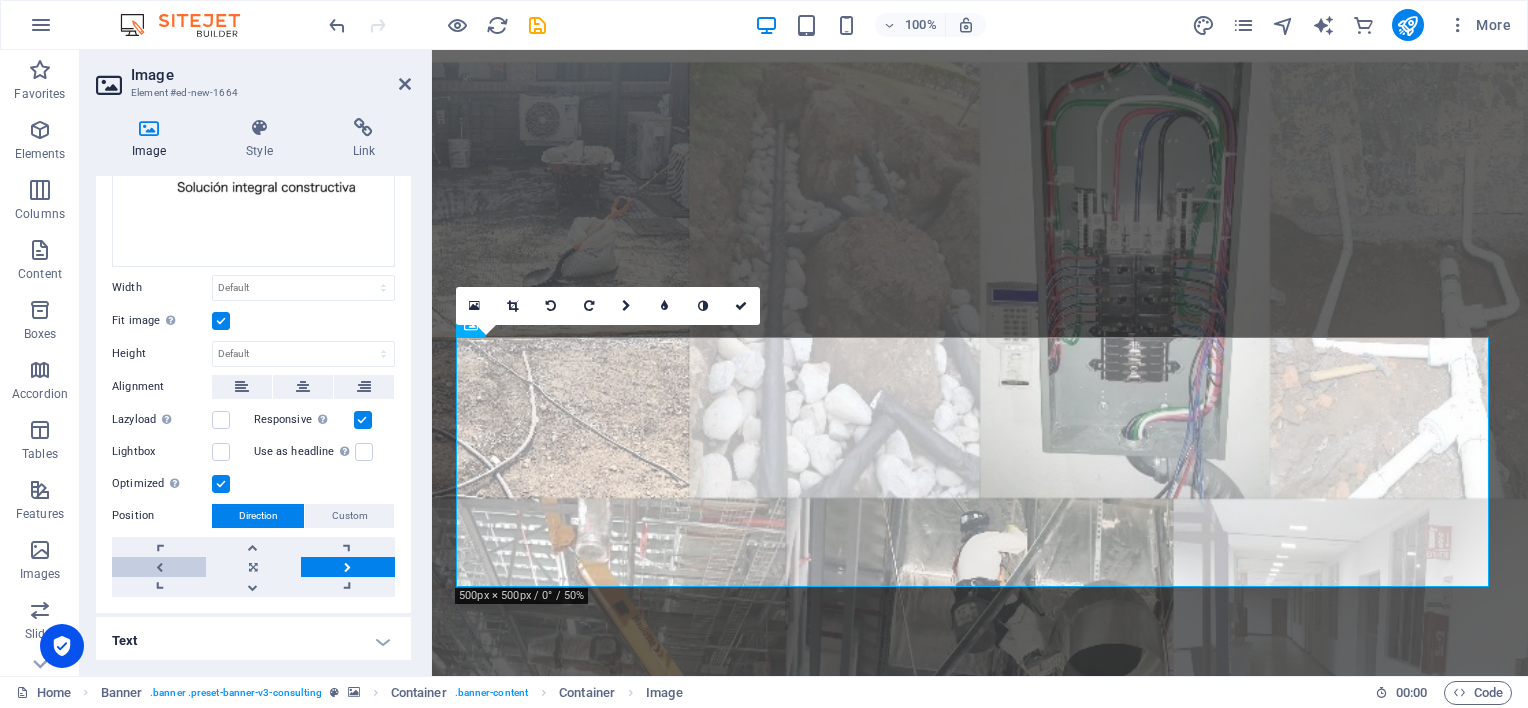 click at bounding box center (159, 567) 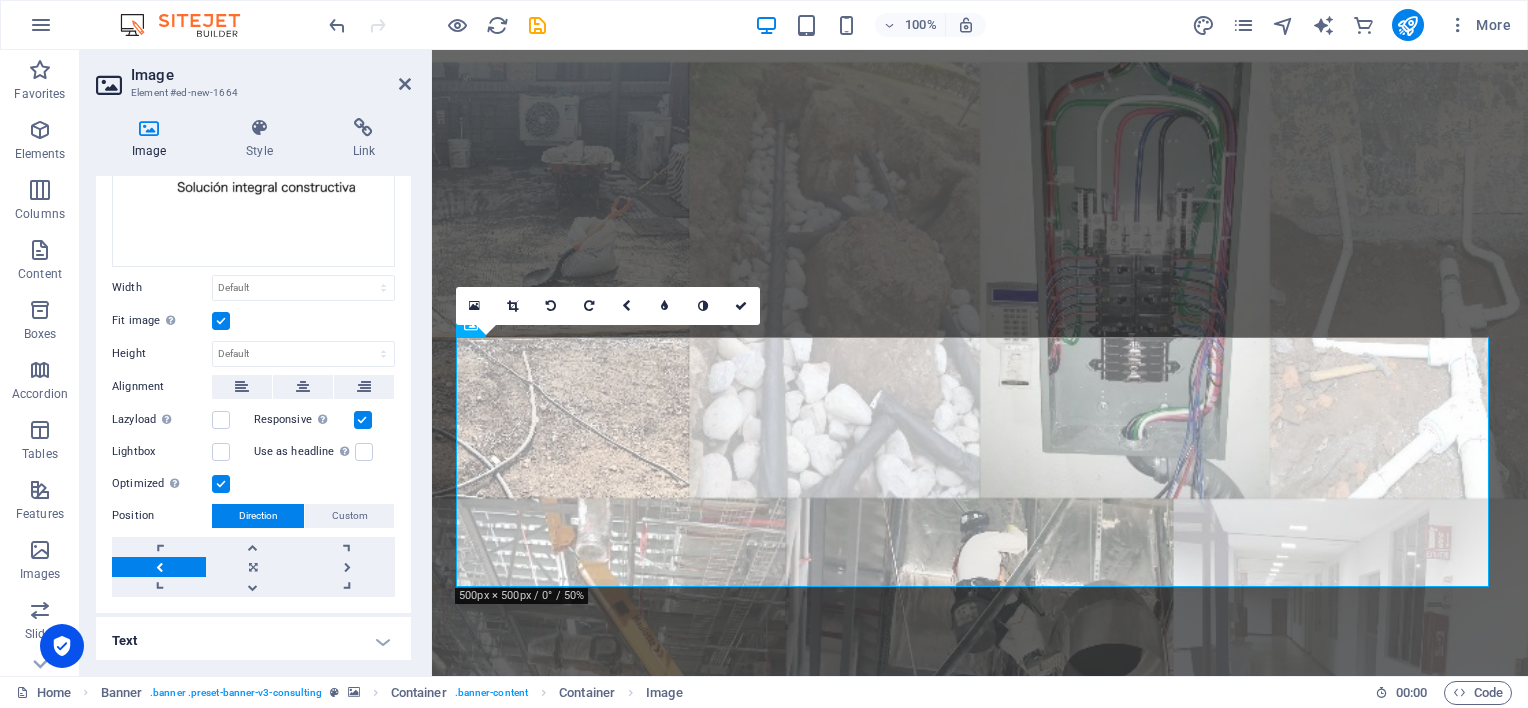 click at bounding box center [159, 567] 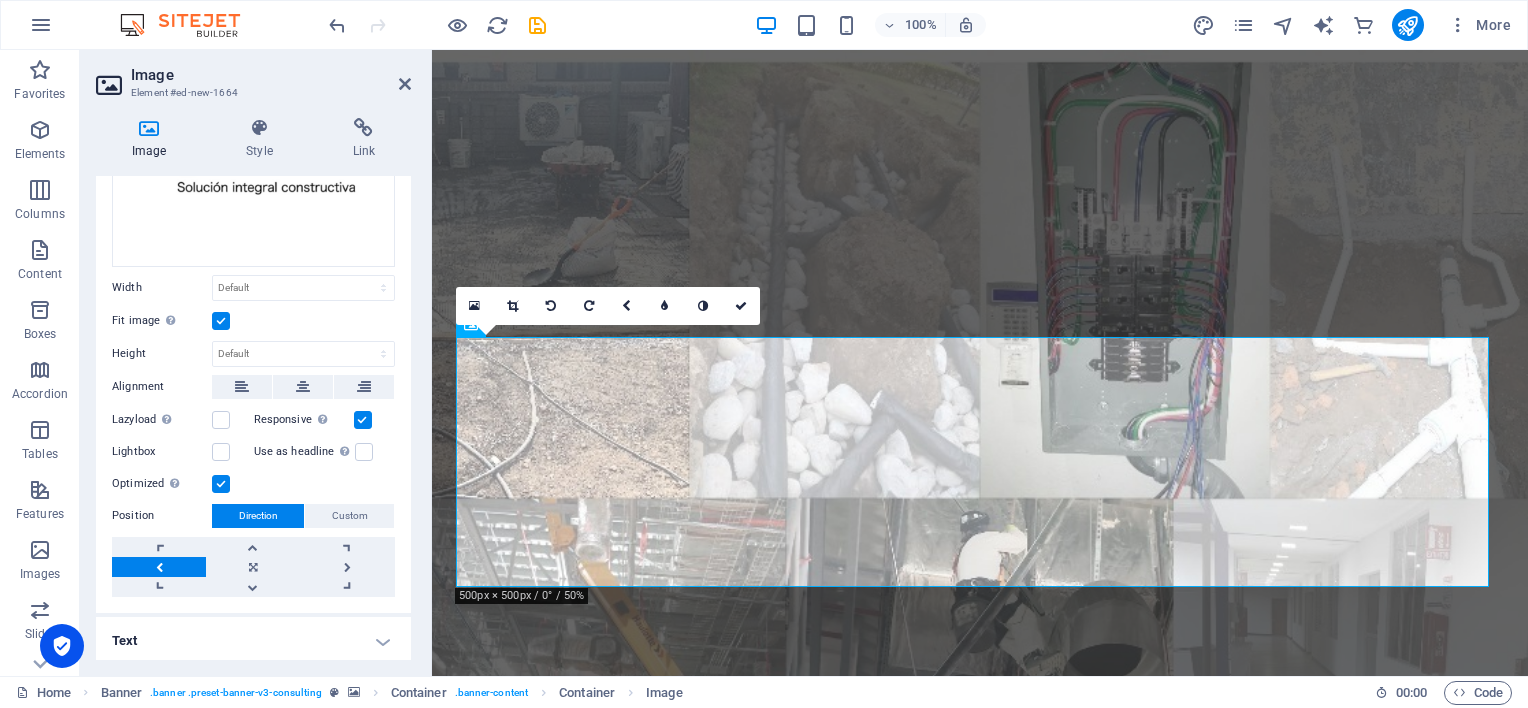 click at bounding box center (159, 567) 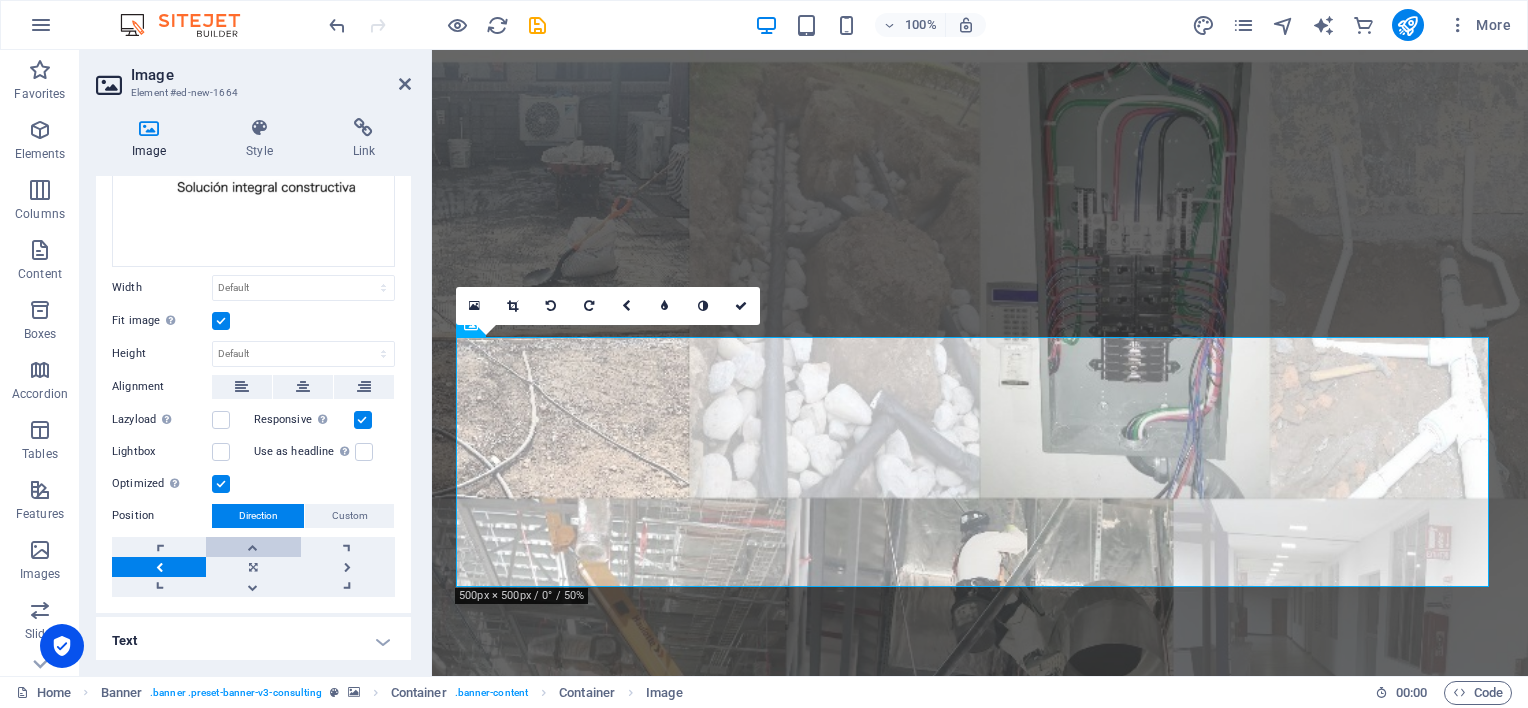 click at bounding box center (253, 547) 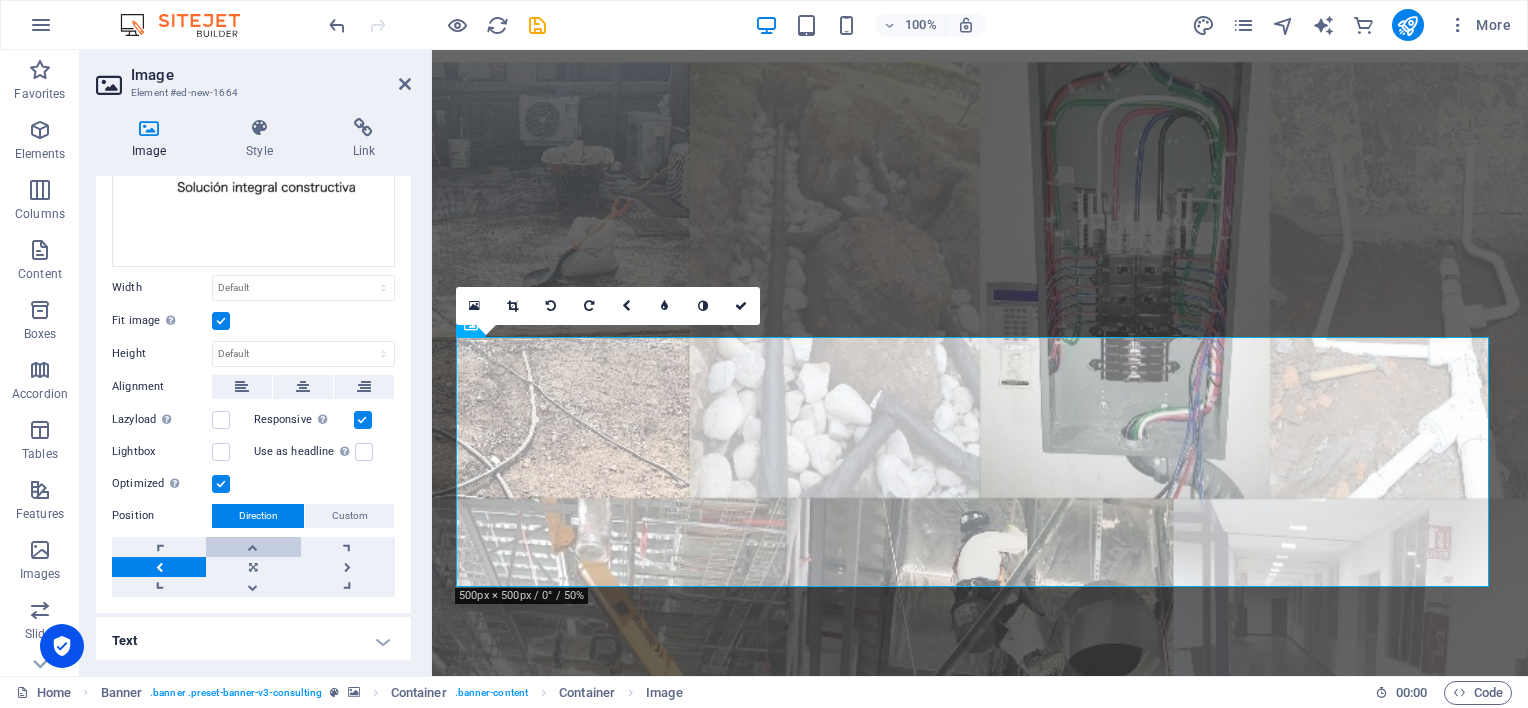 click at bounding box center (253, 547) 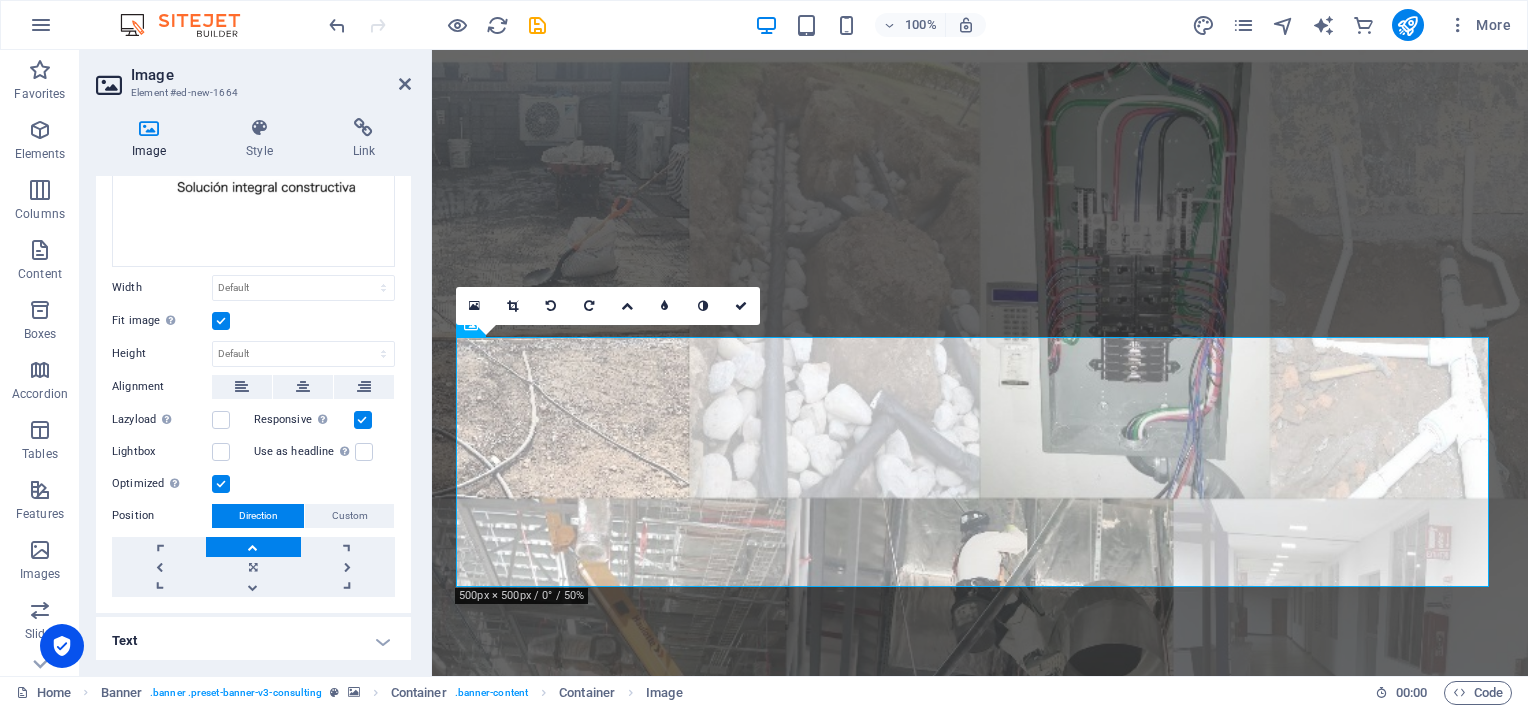 click on "Image Drag files here, click to choose files or select files from Files or our free stock photos & videos Select files from the file manager, stock photos, or upload file(s) Upload Width Default auto px rem % em vh vw Fit image Automatically fit image to a fixed width and height Height Default auto px Alignment Lazyload Loading images after the page loads improves page speed. Responsive Automatically load retina image and smartphone optimized sizes. Lightbox Use as headline The image will be wrapped in an H1 headline tag. Useful for giving alternative text the weight of an H1 headline, e.g. for the logo. Leave unchecked if uncertain. Optimized Images are compressed to improve page speed. Position Direction Custom X offset 50 px rem % vh vw Y offset 50 px rem % vh vw Text Float No float Image left Image right Determine how text should behave around the image. Text Alternative text Image caption Paragraph Format Normal Heading 1 Heading 2 Heading 3 Heading 4 Heading 5 Heading 6 Code Font Family Arial Georgia 8" at bounding box center [253, 298] 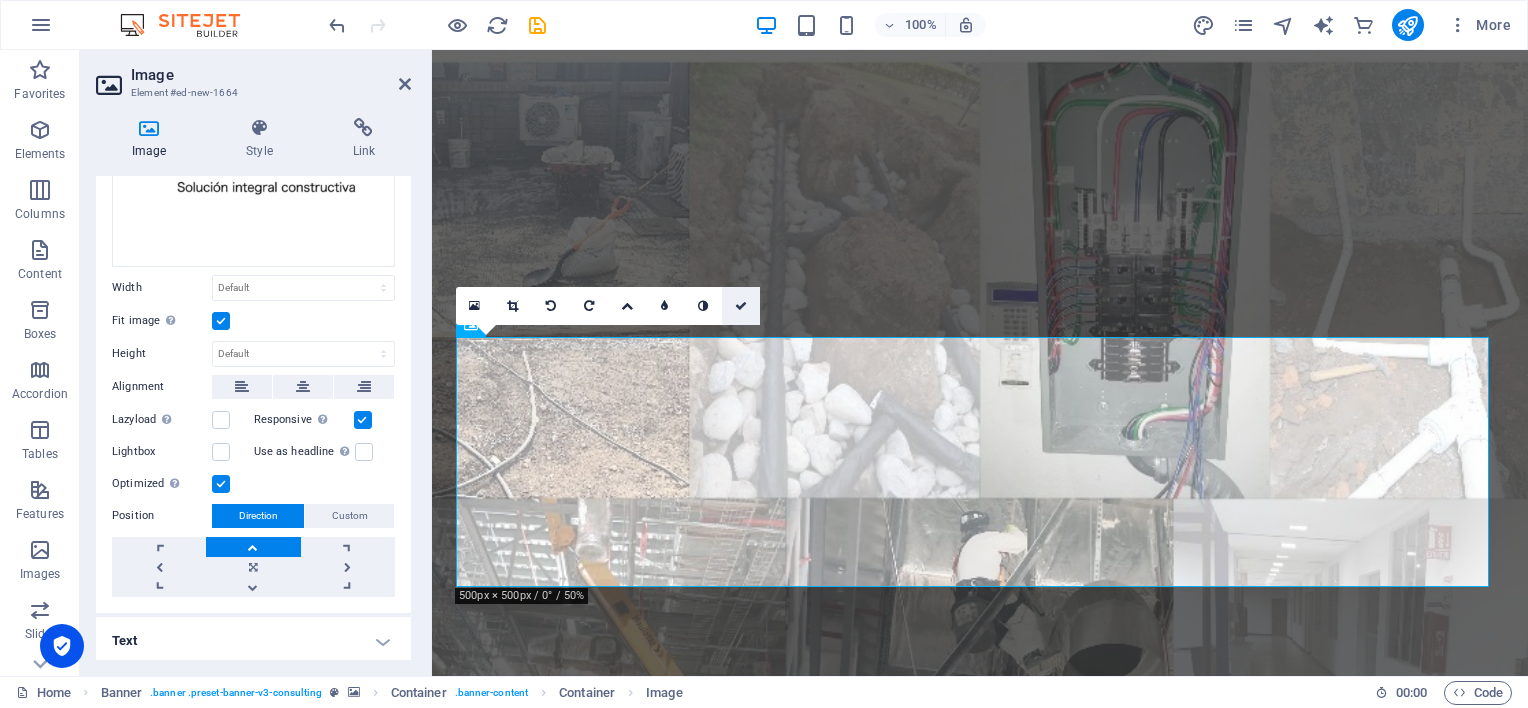 drag, startPoint x: 730, startPoint y: 302, endPoint x: 650, endPoint y: 253, distance: 93.813644 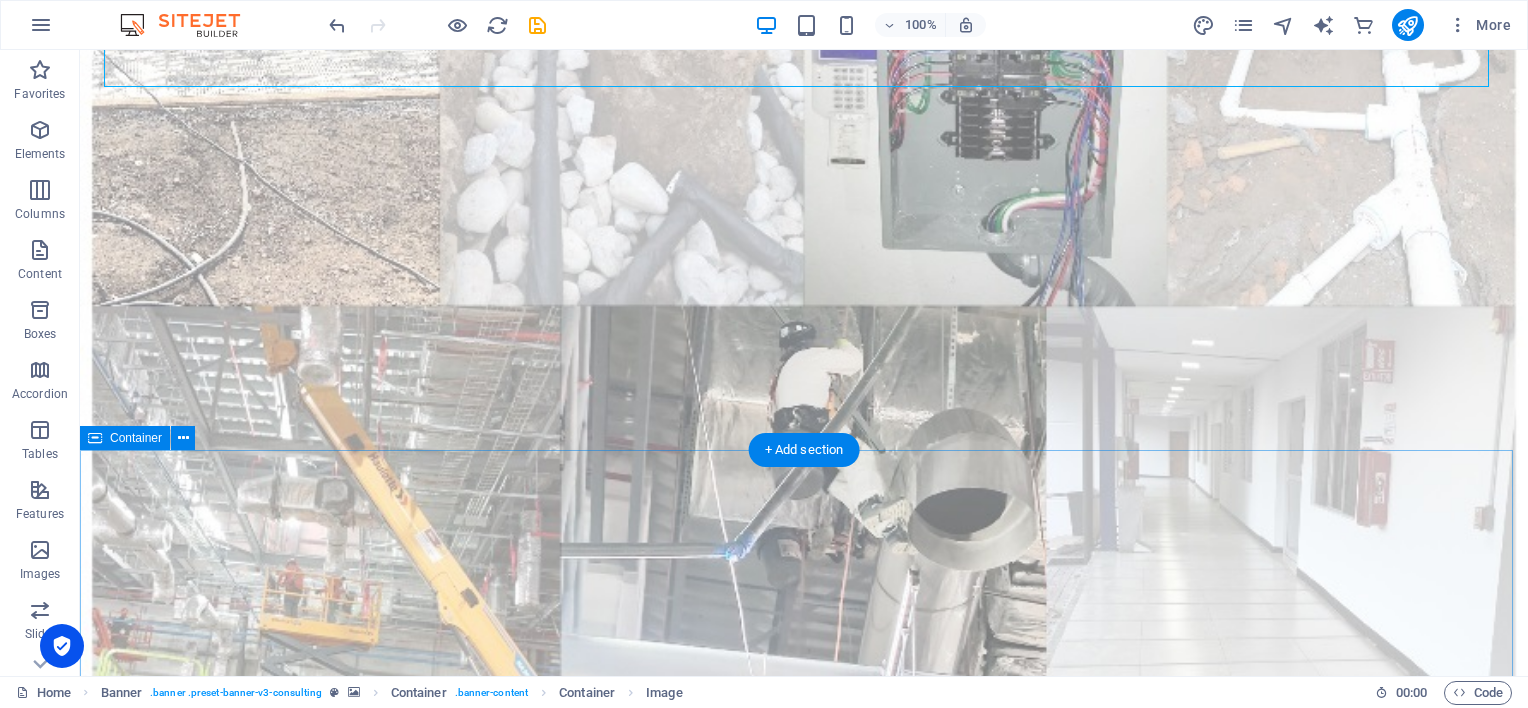 scroll, scrollTop: 0, scrollLeft: 0, axis: both 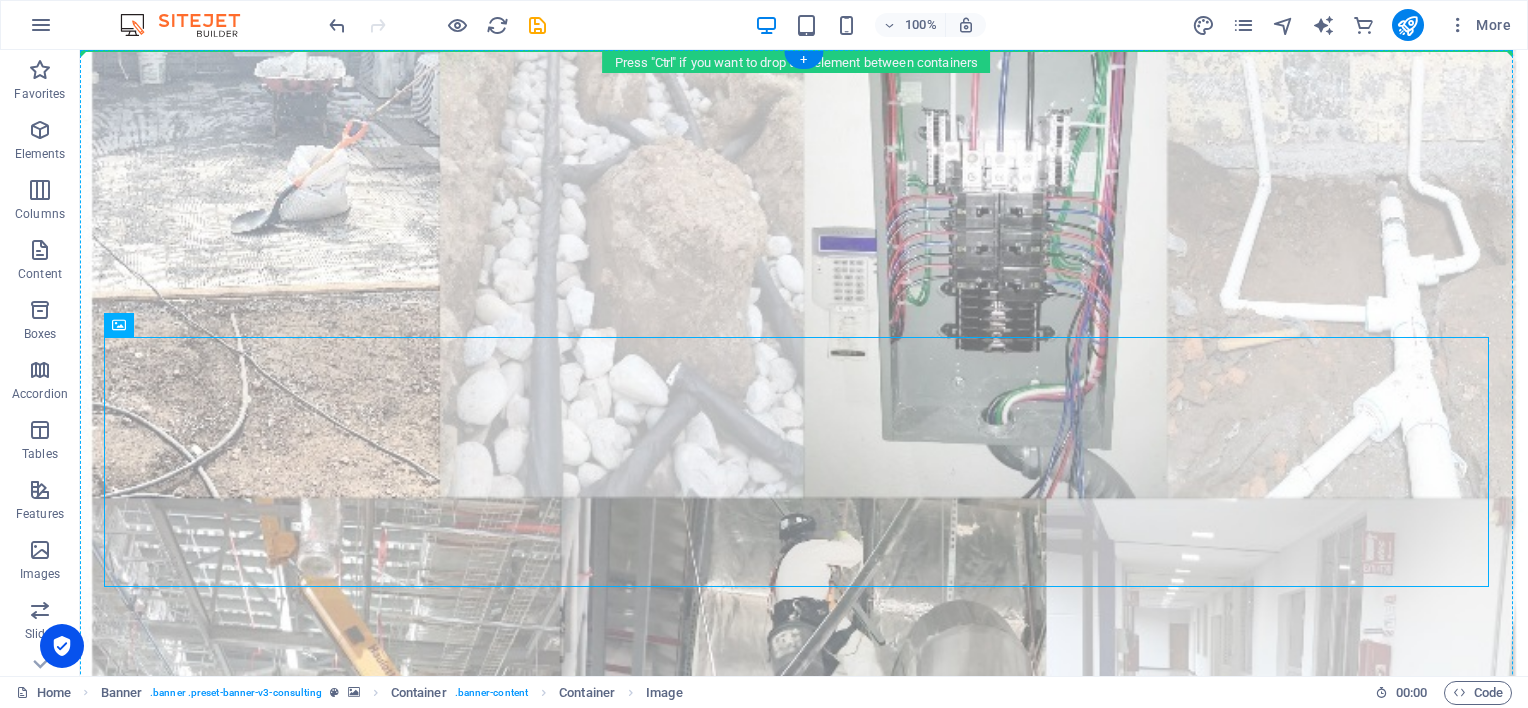 drag, startPoint x: 238, startPoint y: 488, endPoint x: 230, endPoint y: 166, distance: 322.09937 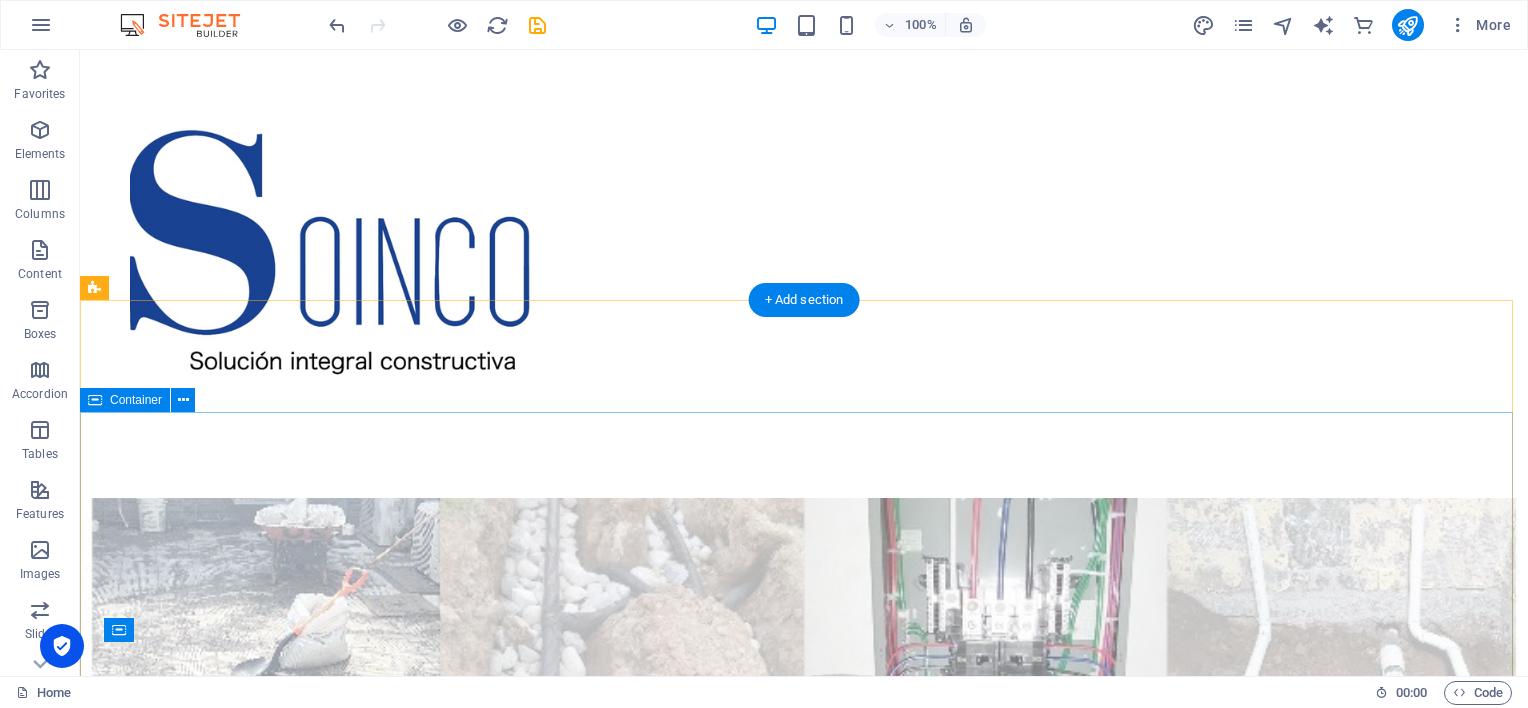 scroll, scrollTop: 0, scrollLeft: 0, axis: both 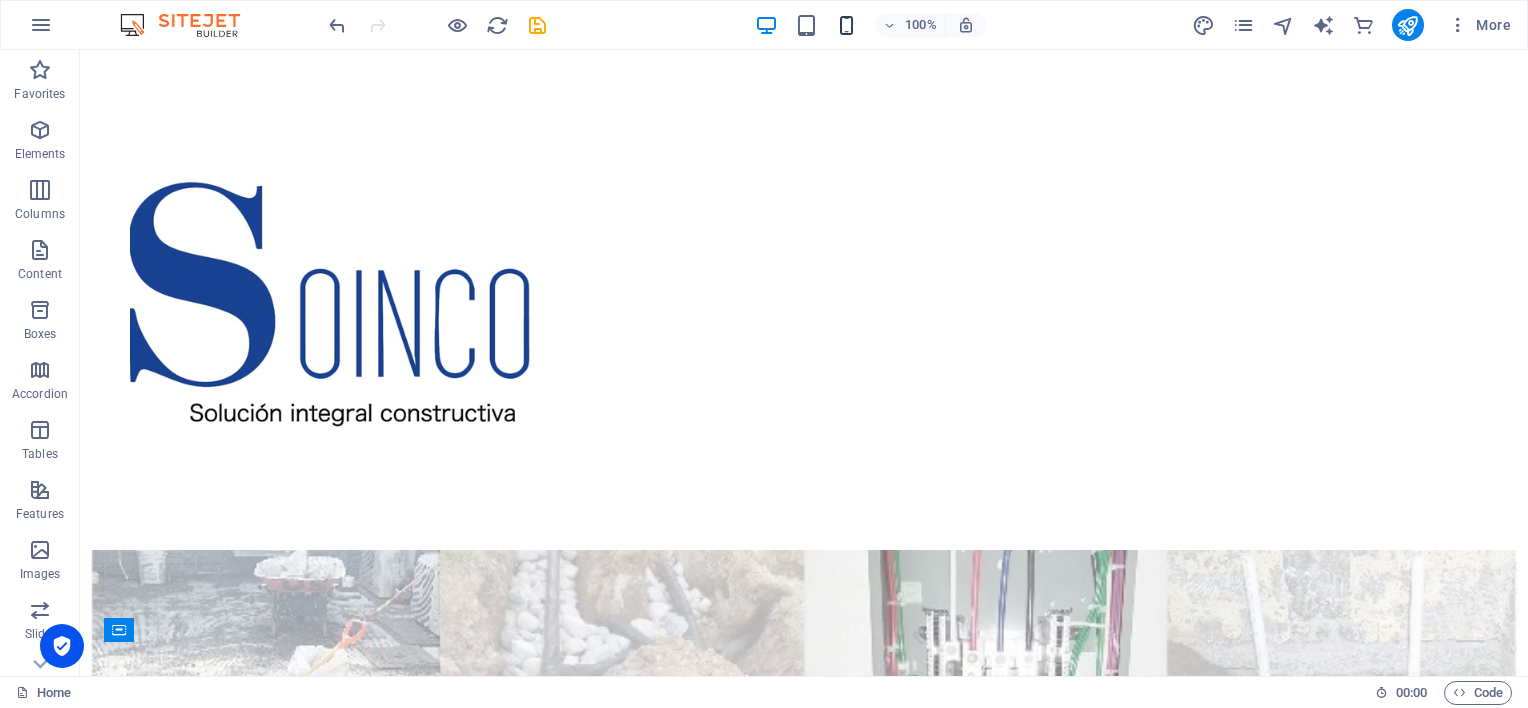 click at bounding box center (846, 25) 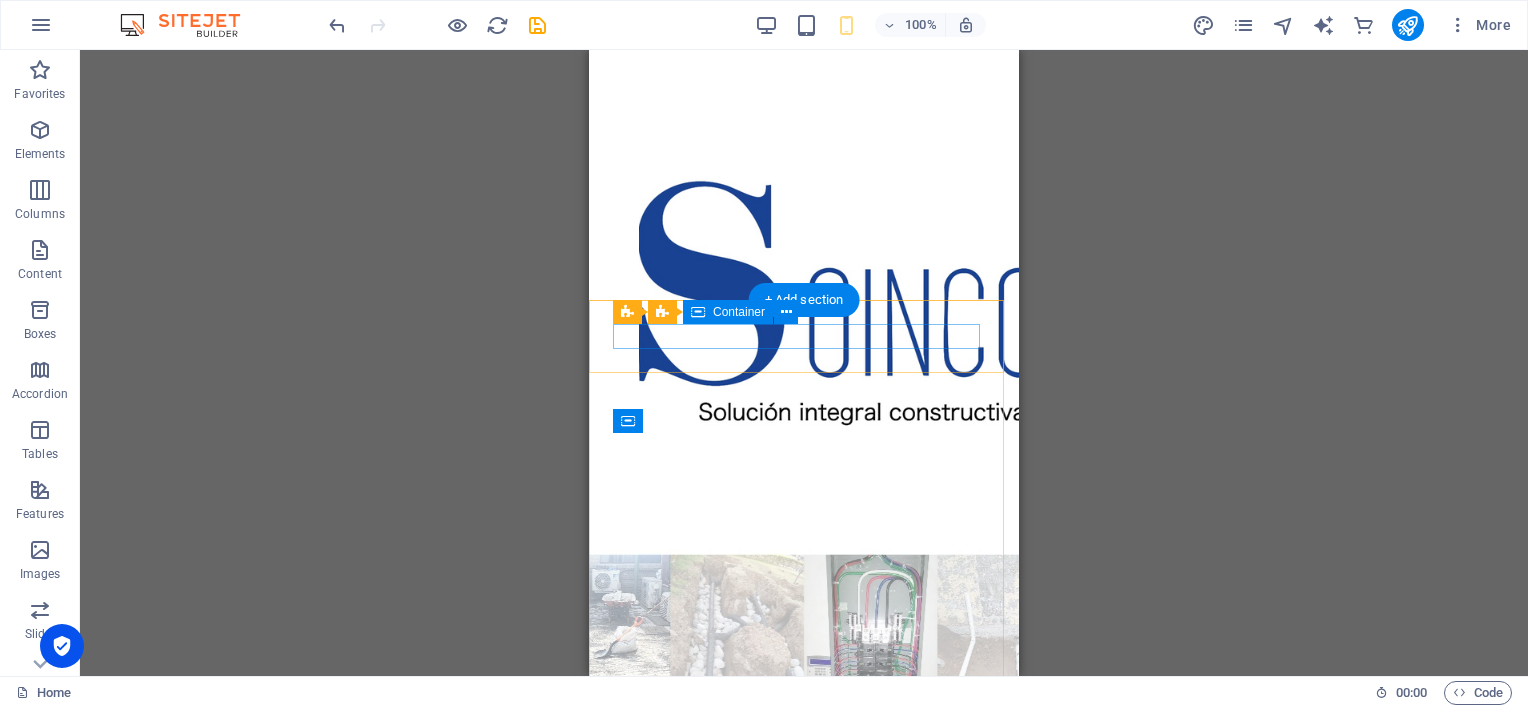 scroll, scrollTop: 0, scrollLeft: 0, axis: both 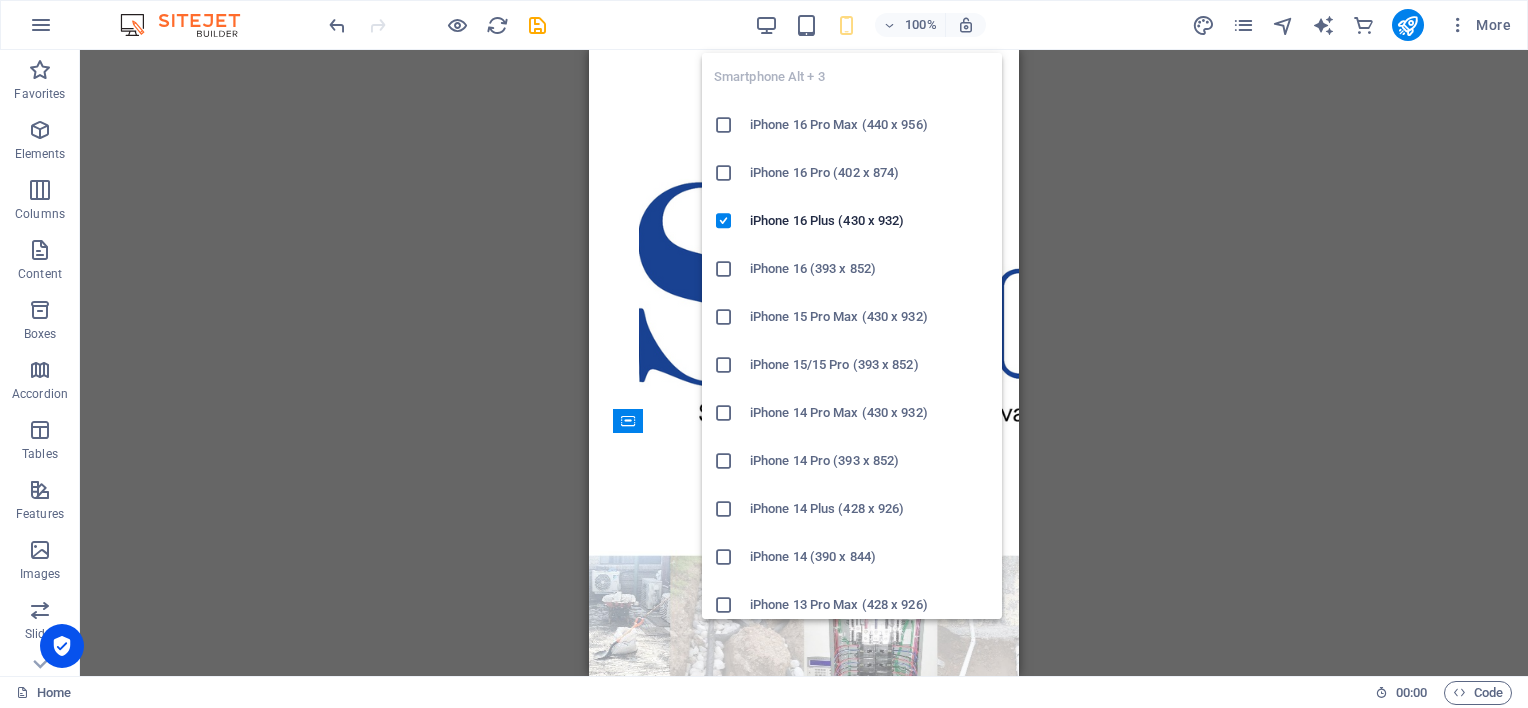 click at bounding box center (846, 25) 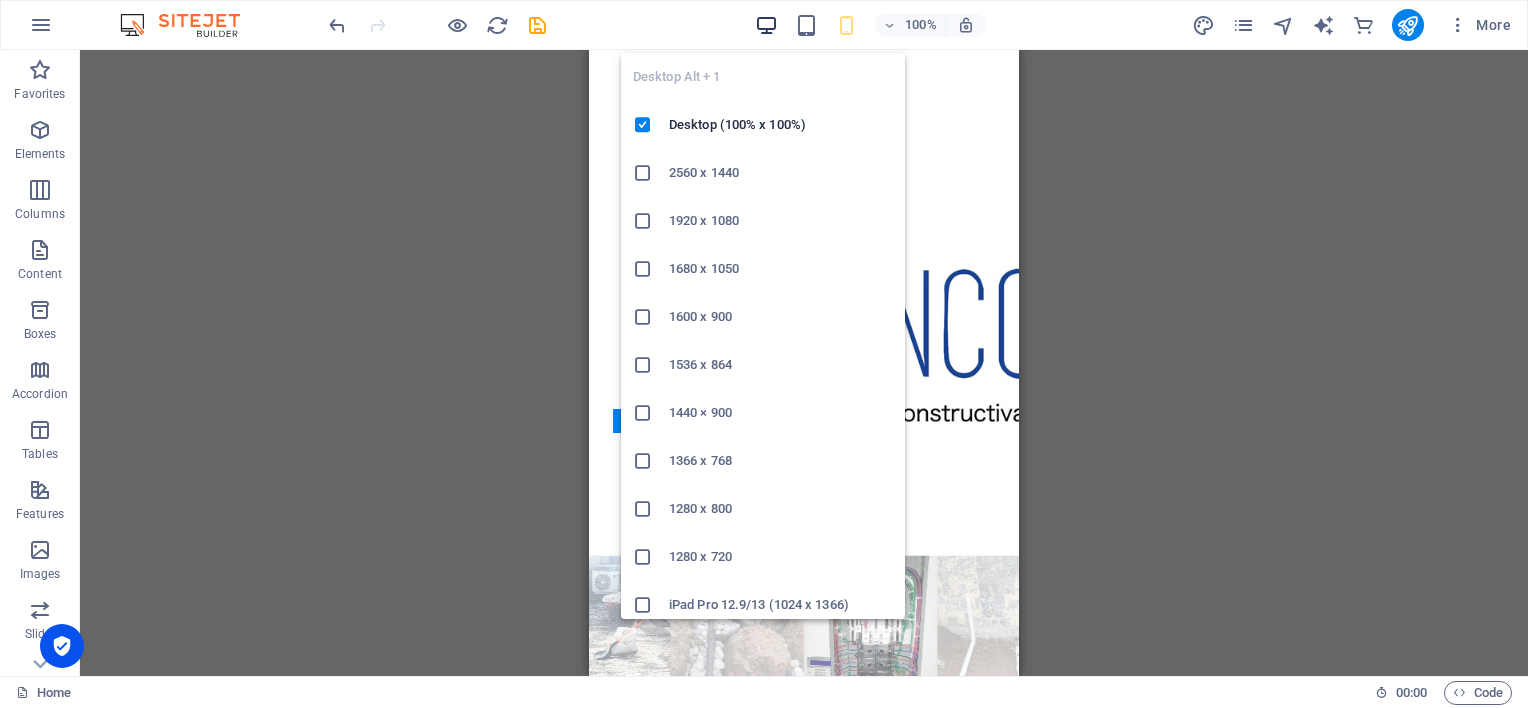 click at bounding box center [766, 25] 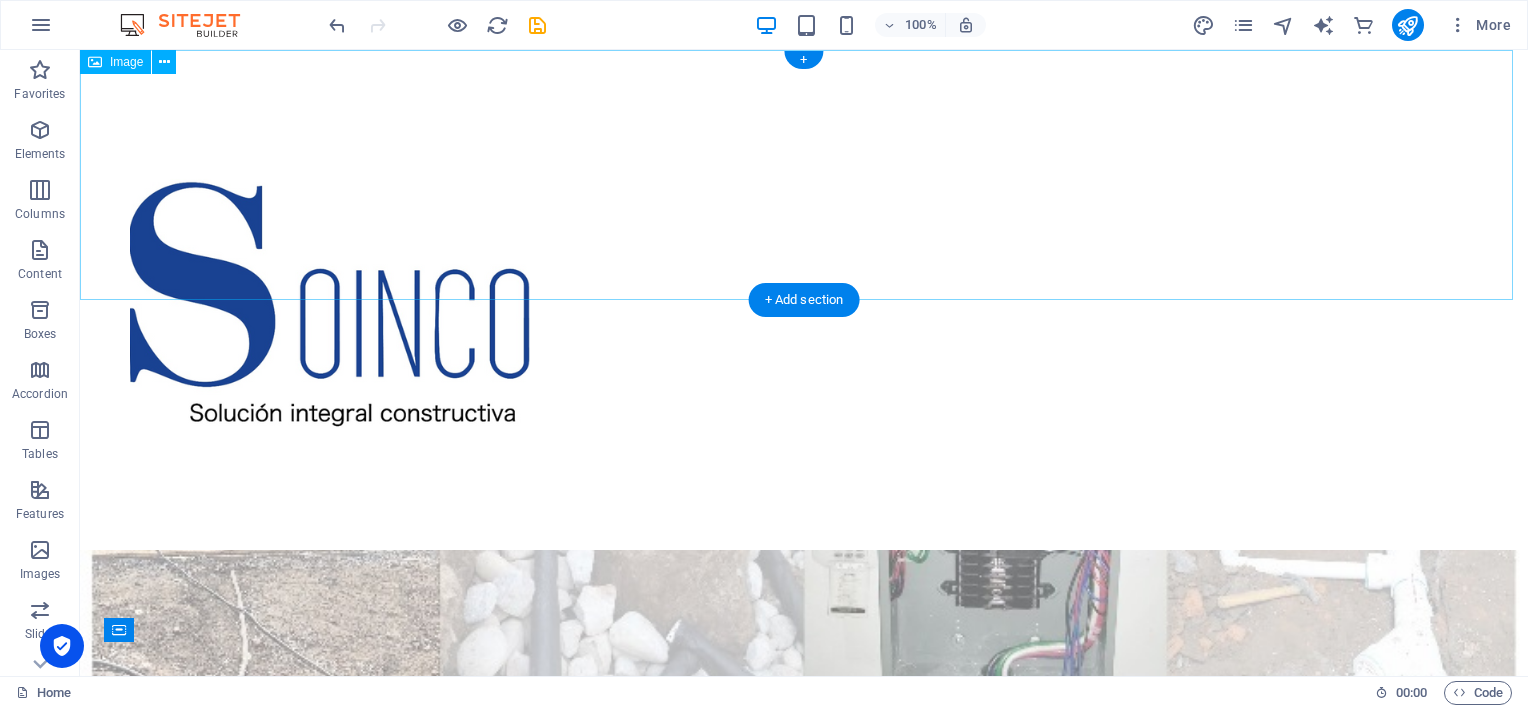 click at bounding box center (804, 300) 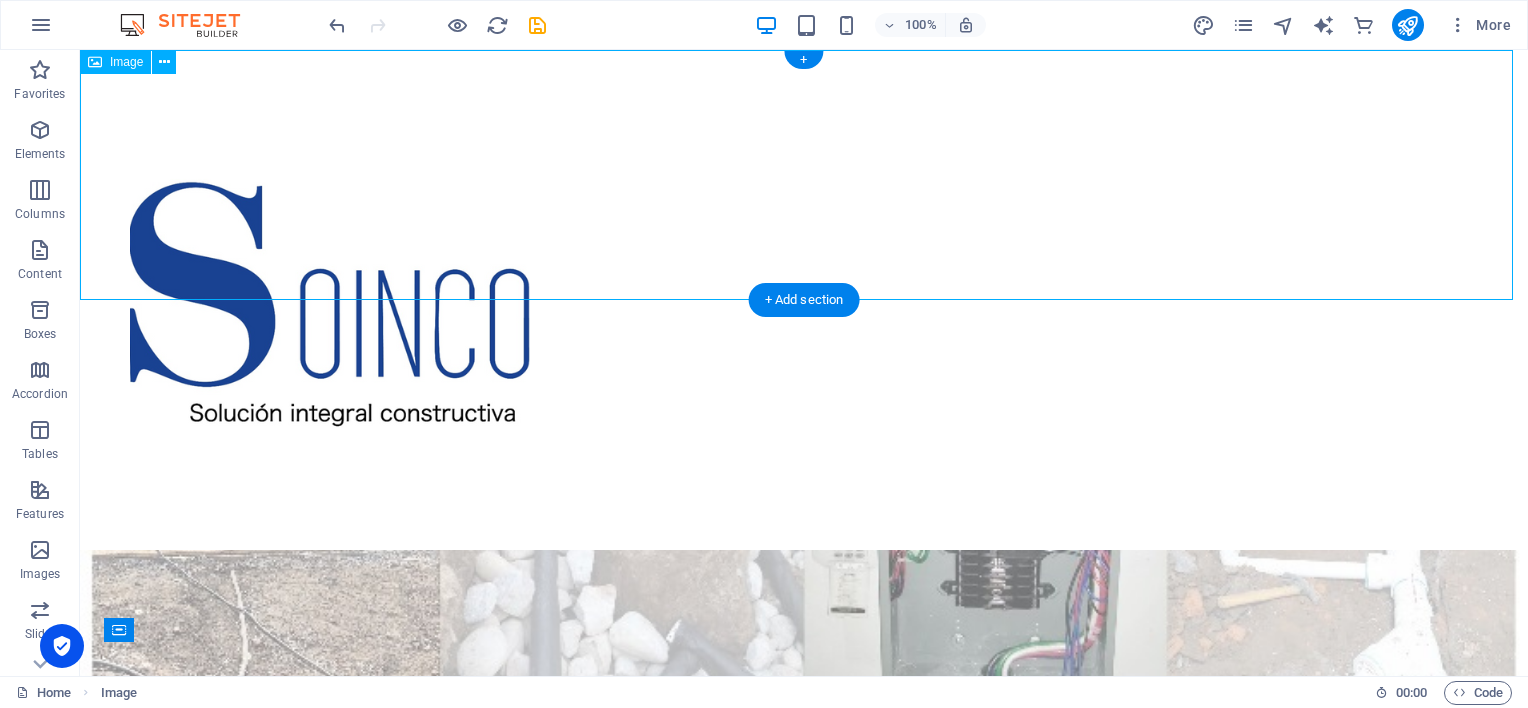 drag, startPoint x: 190, startPoint y: 194, endPoint x: 828, endPoint y: 187, distance: 638.0384 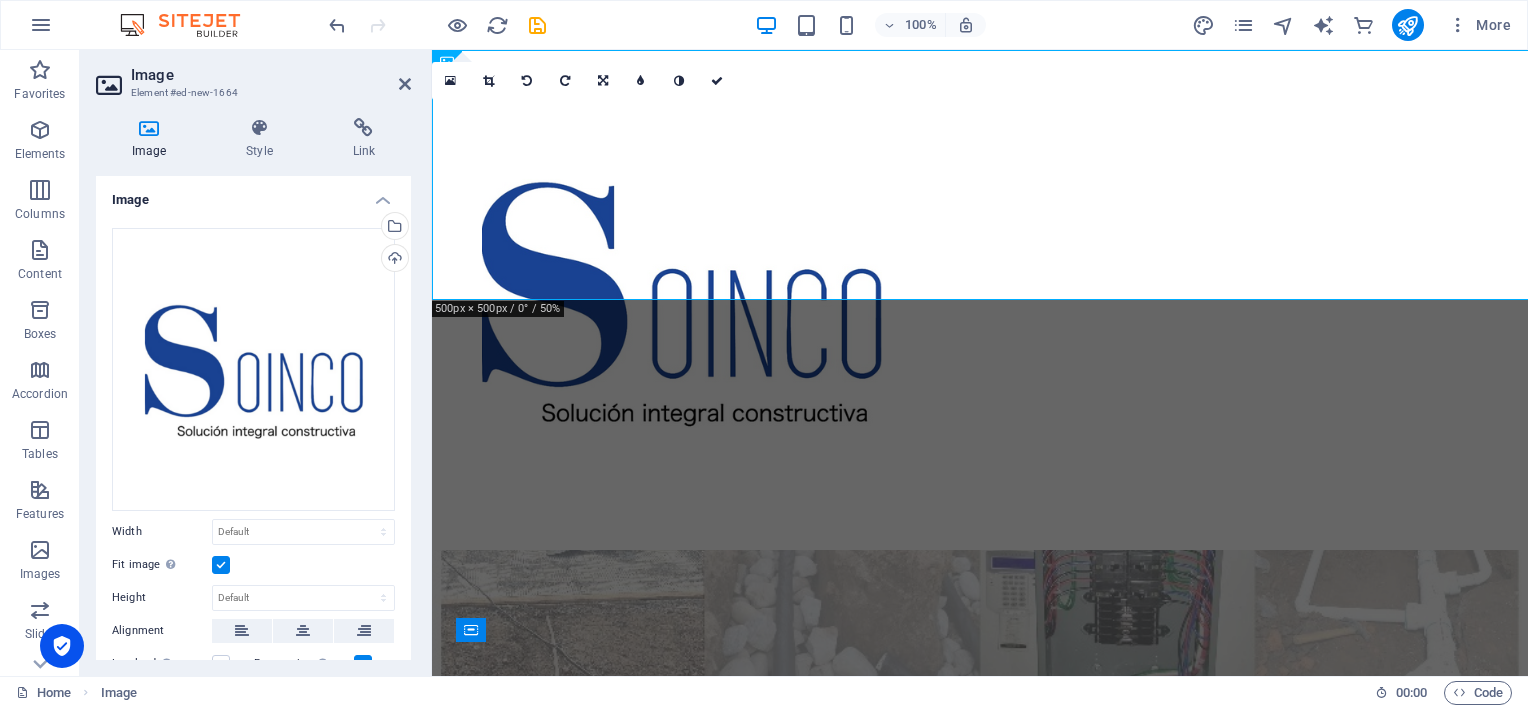 click on "Image" at bounding box center (253, 194) 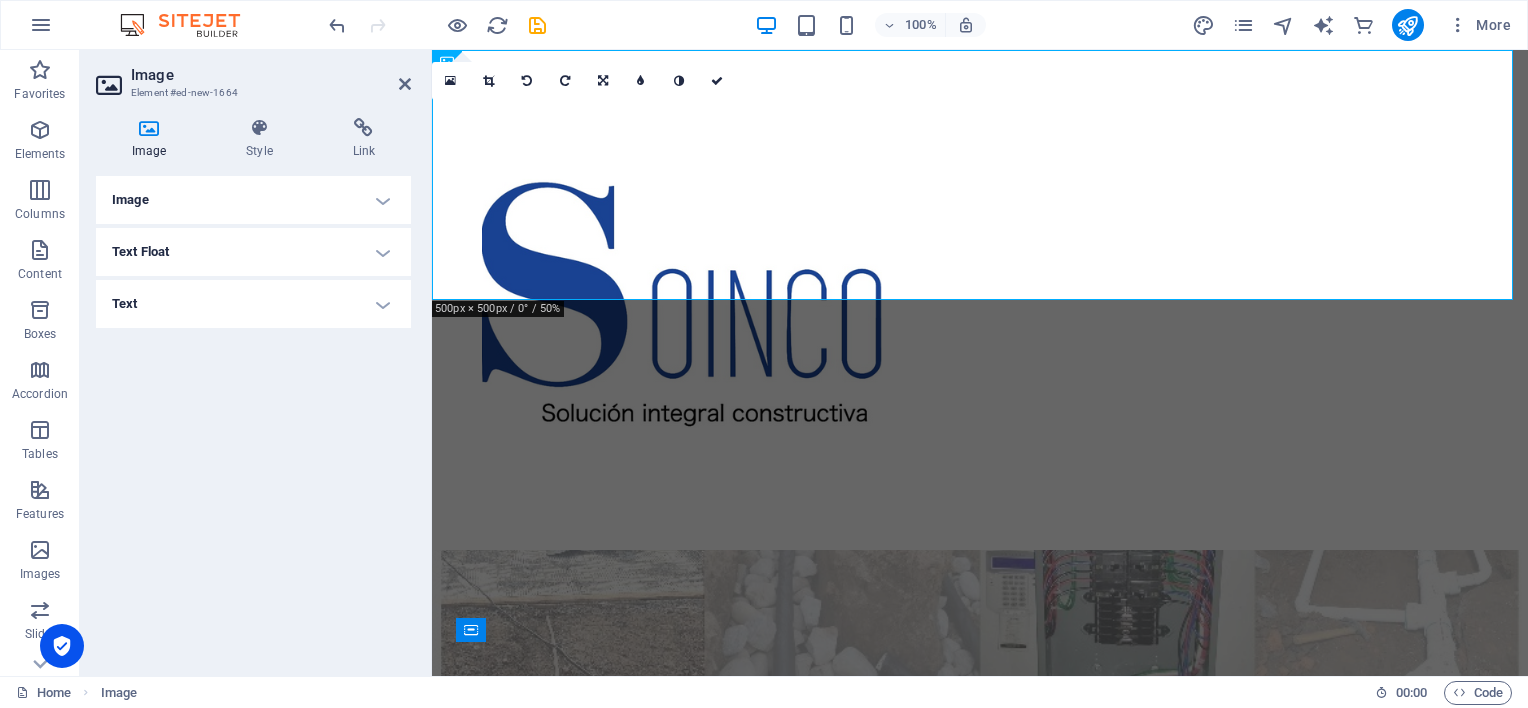 click on "Image" at bounding box center (253, 200) 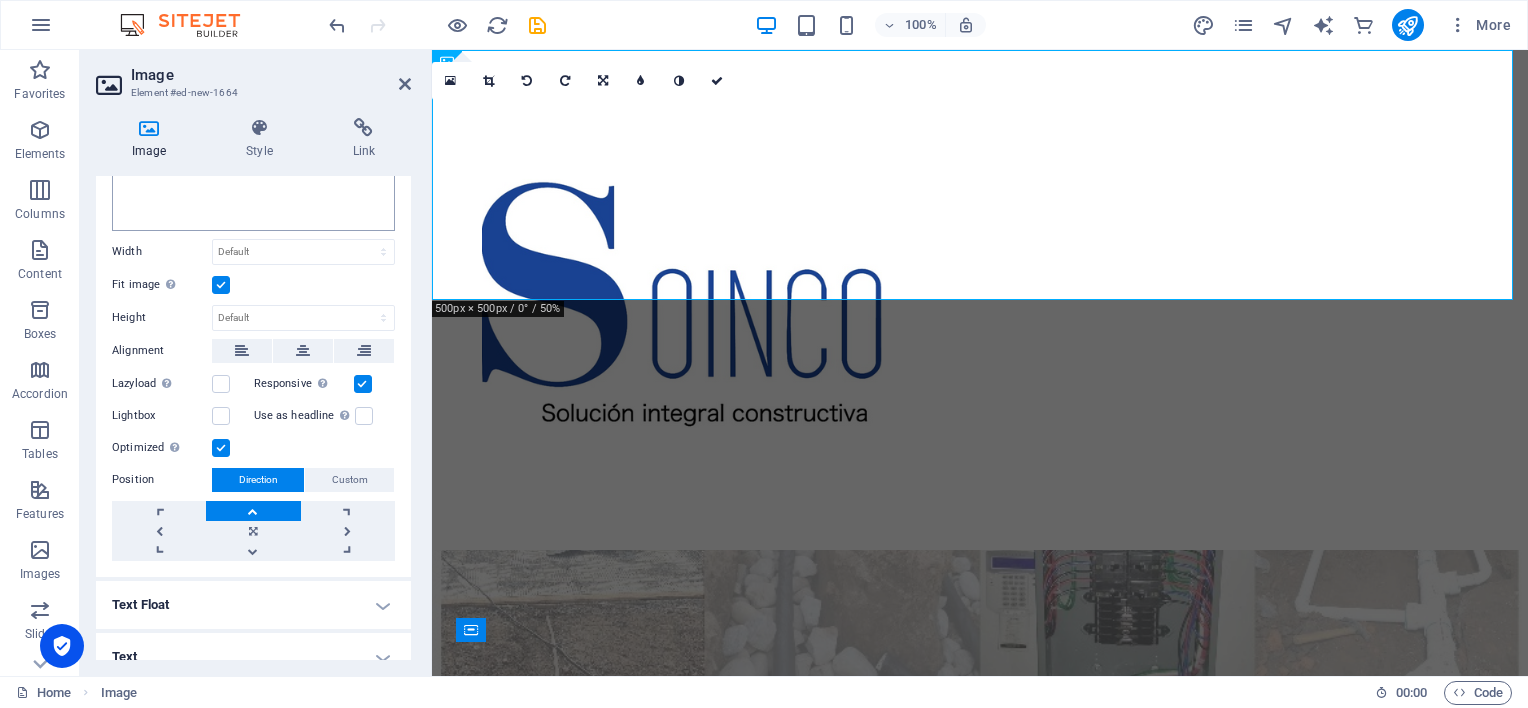 scroll, scrollTop: 296, scrollLeft: 0, axis: vertical 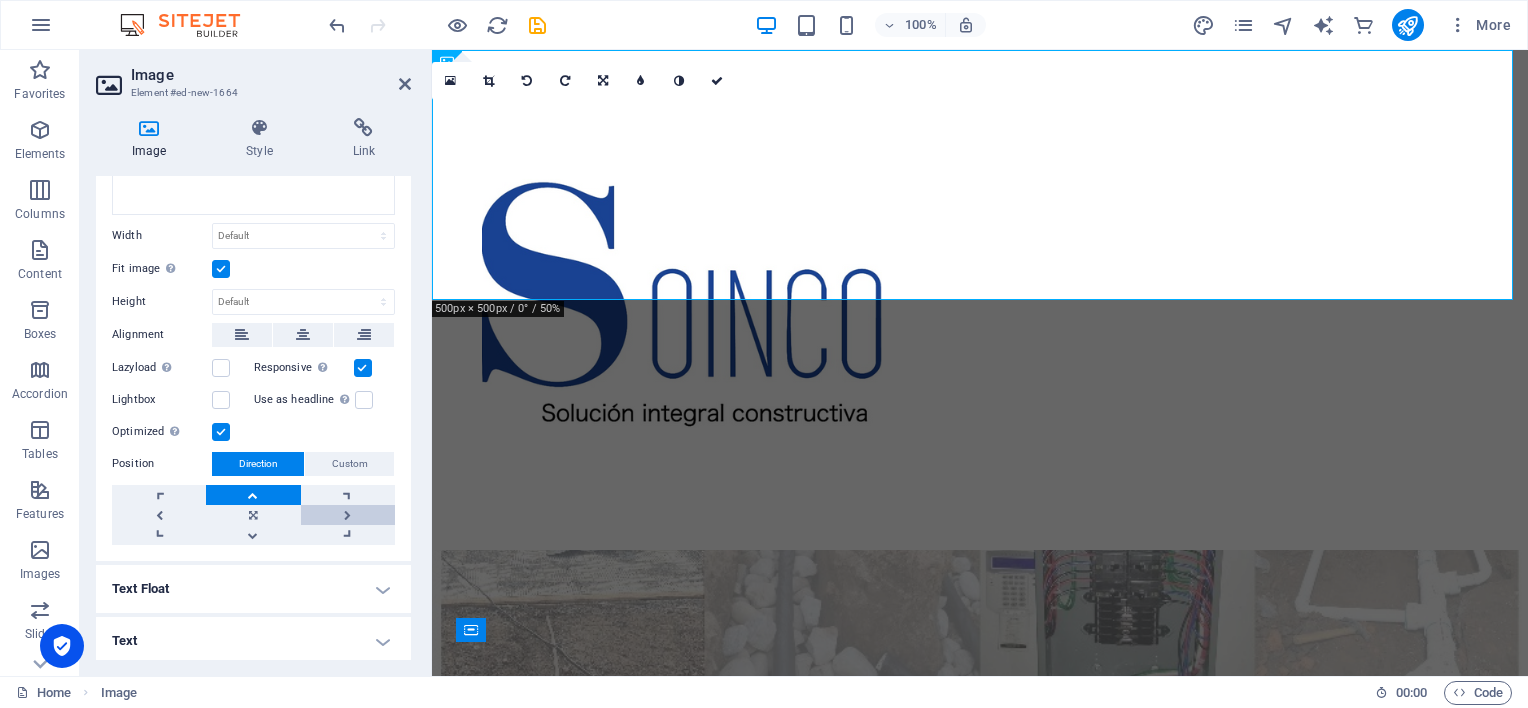 click at bounding box center (348, 515) 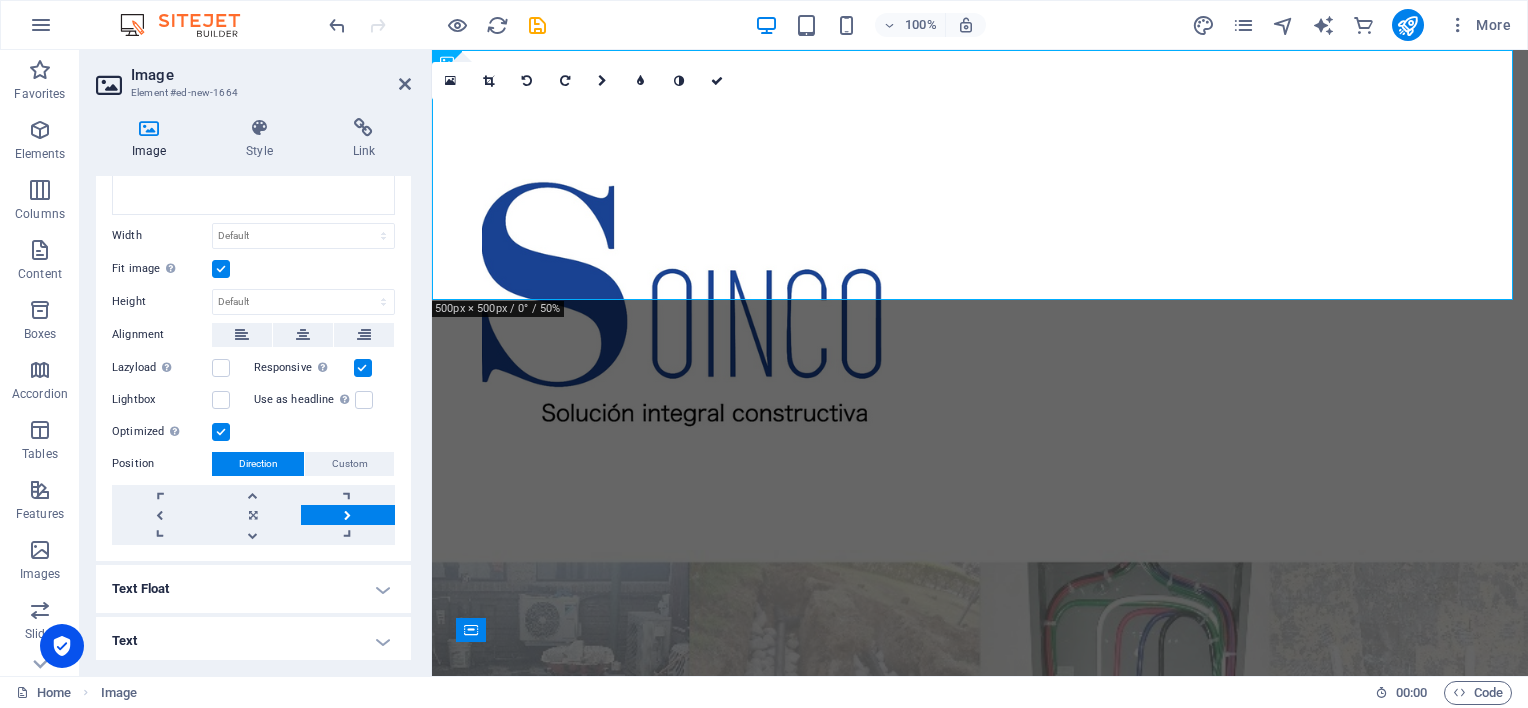 click at bounding box center (348, 515) 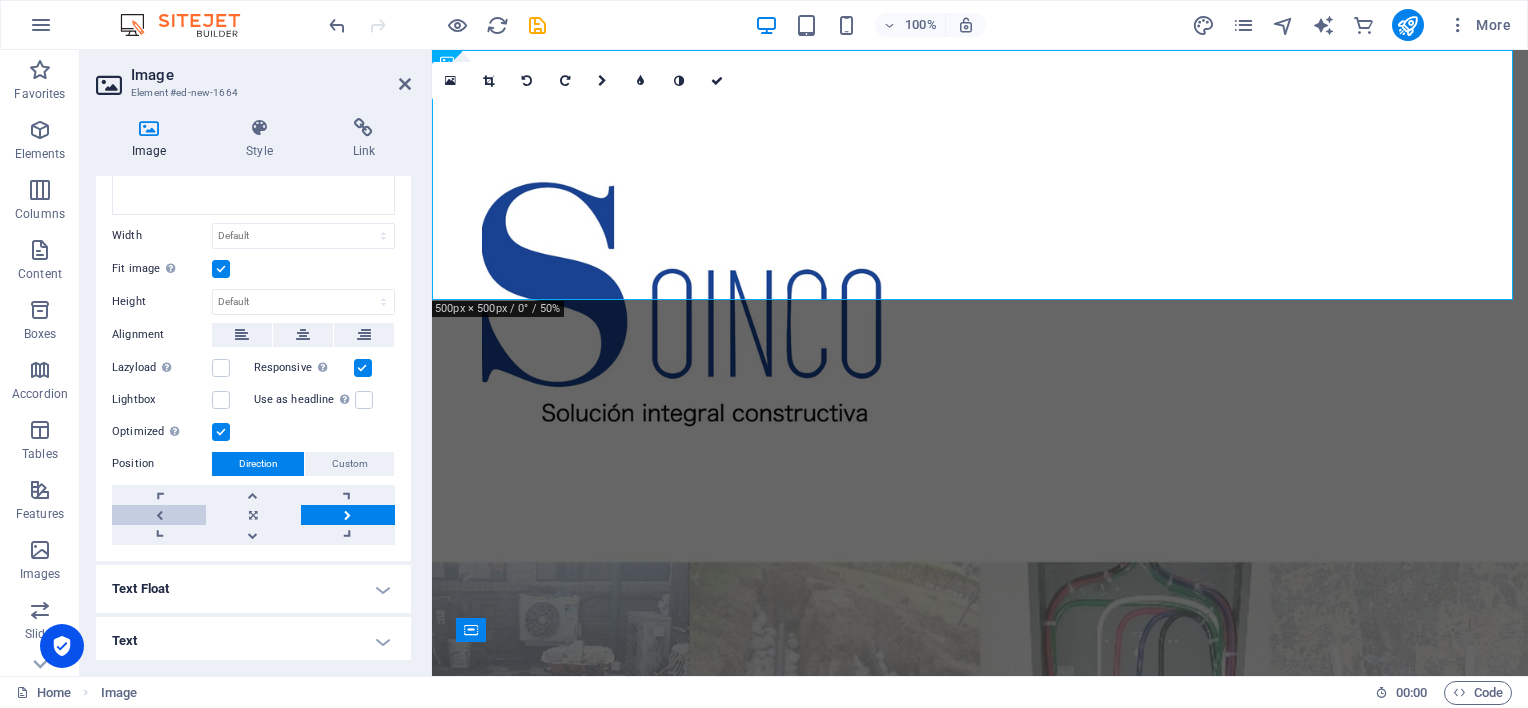 click at bounding box center [159, 515] 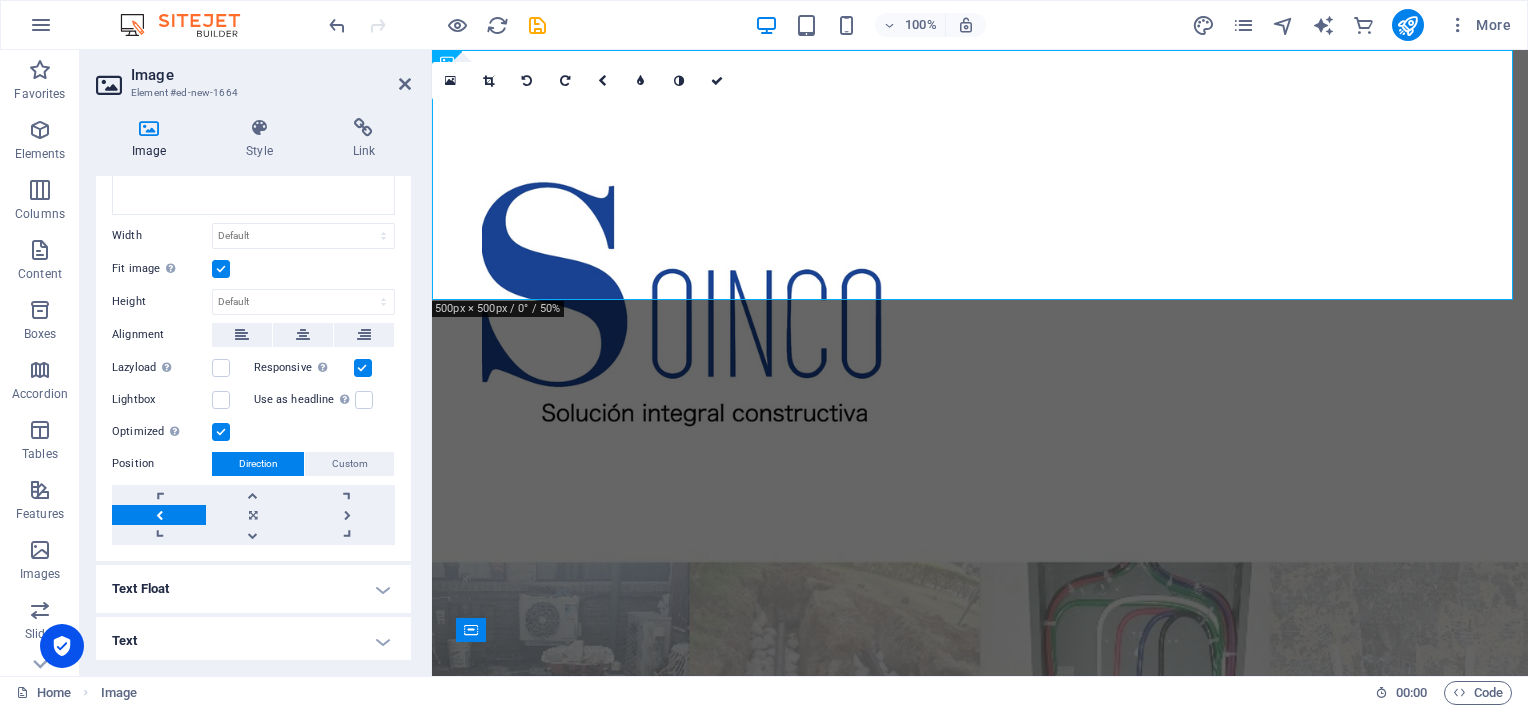 click at bounding box center [159, 515] 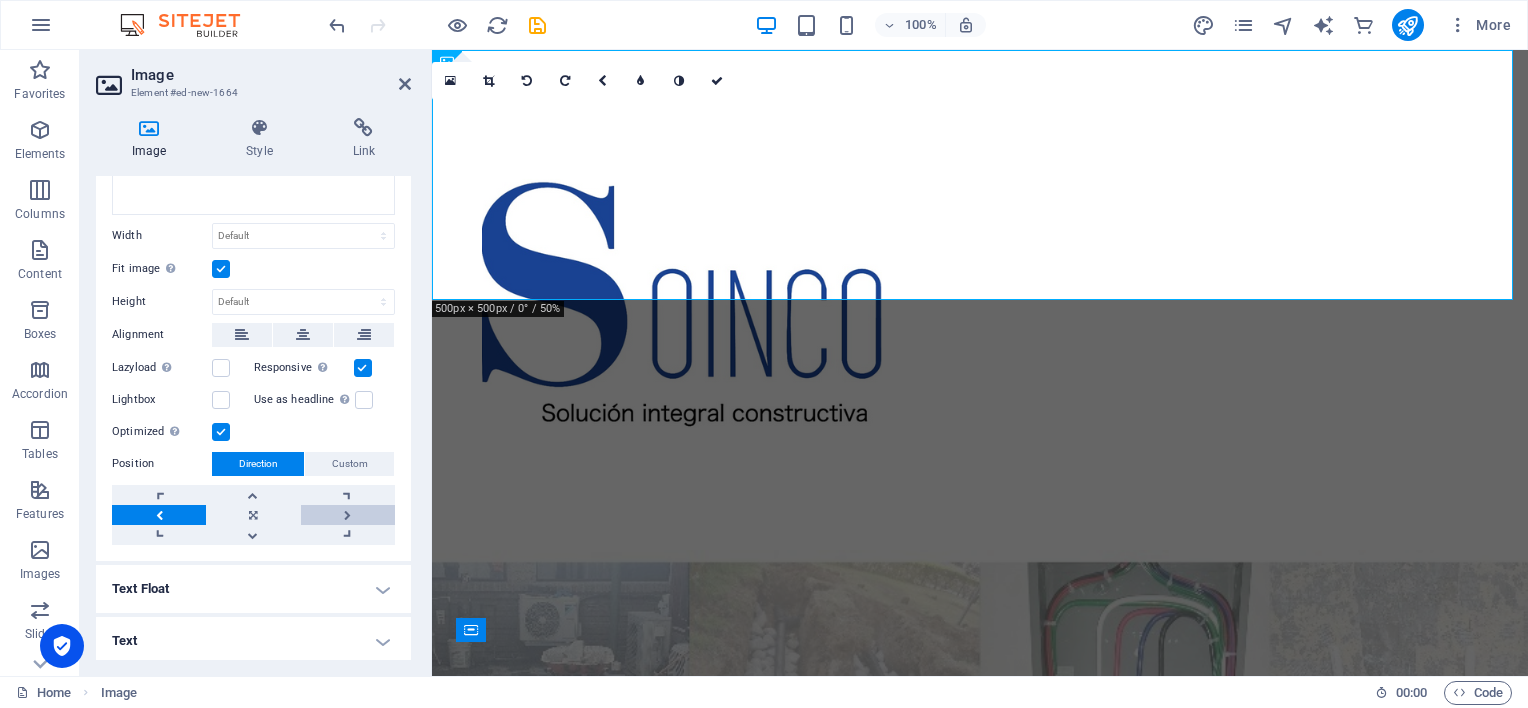 click at bounding box center (348, 515) 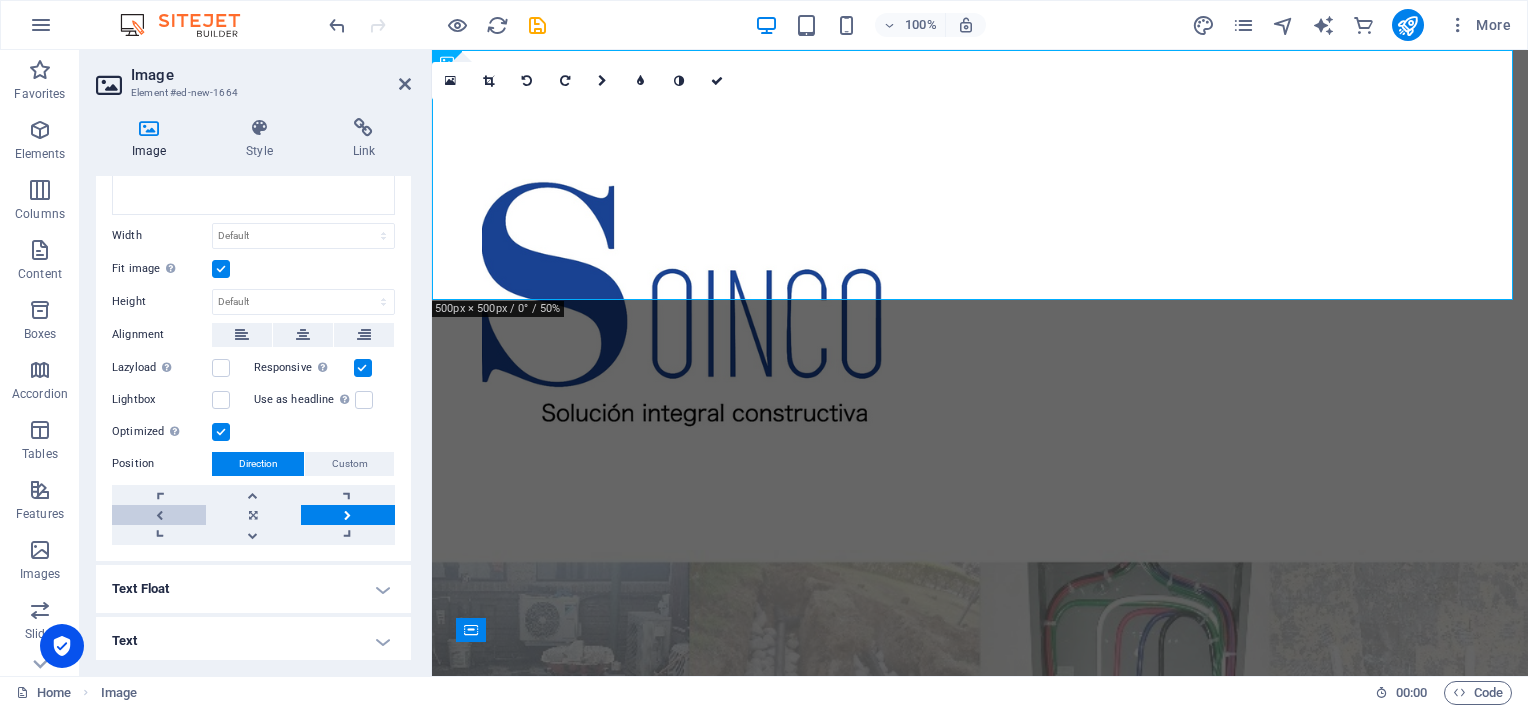click at bounding box center [159, 515] 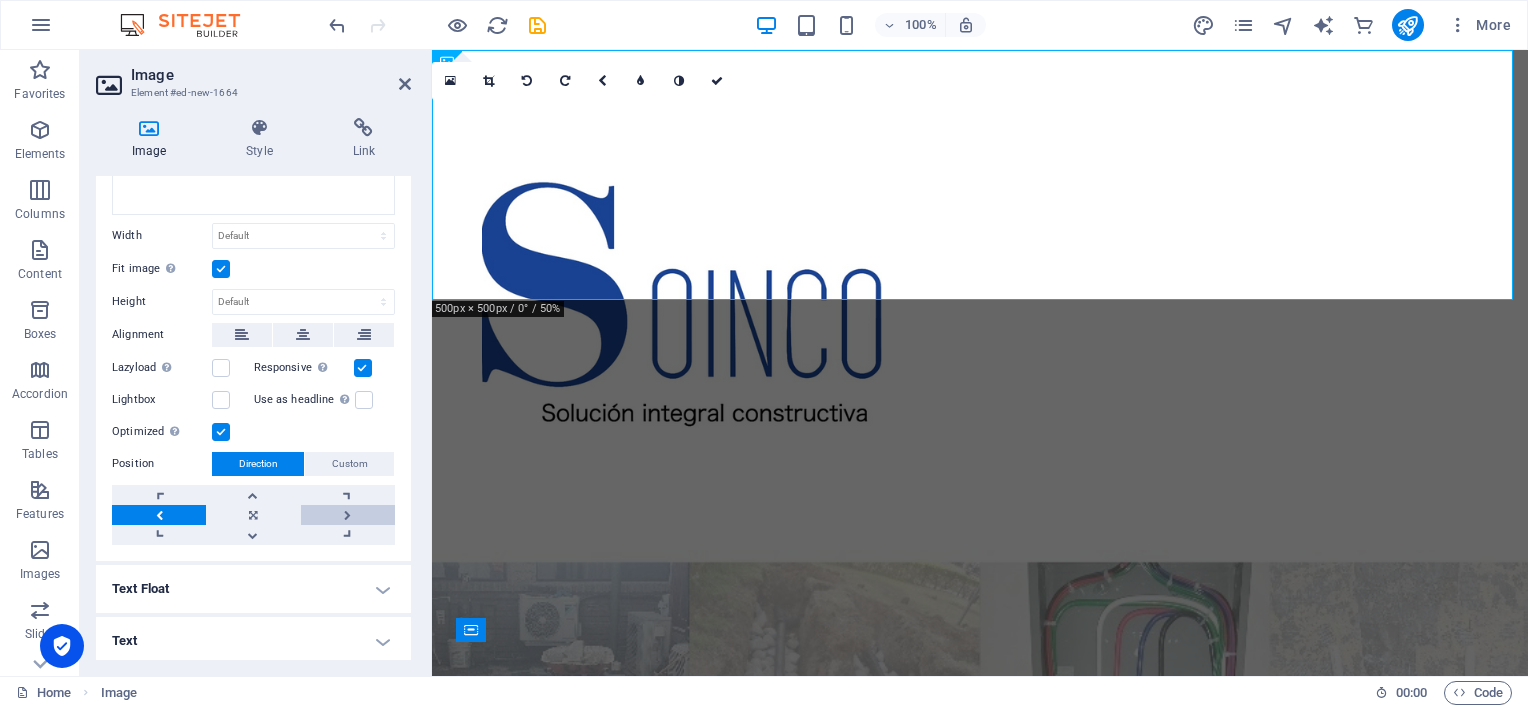 click at bounding box center [348, 515] 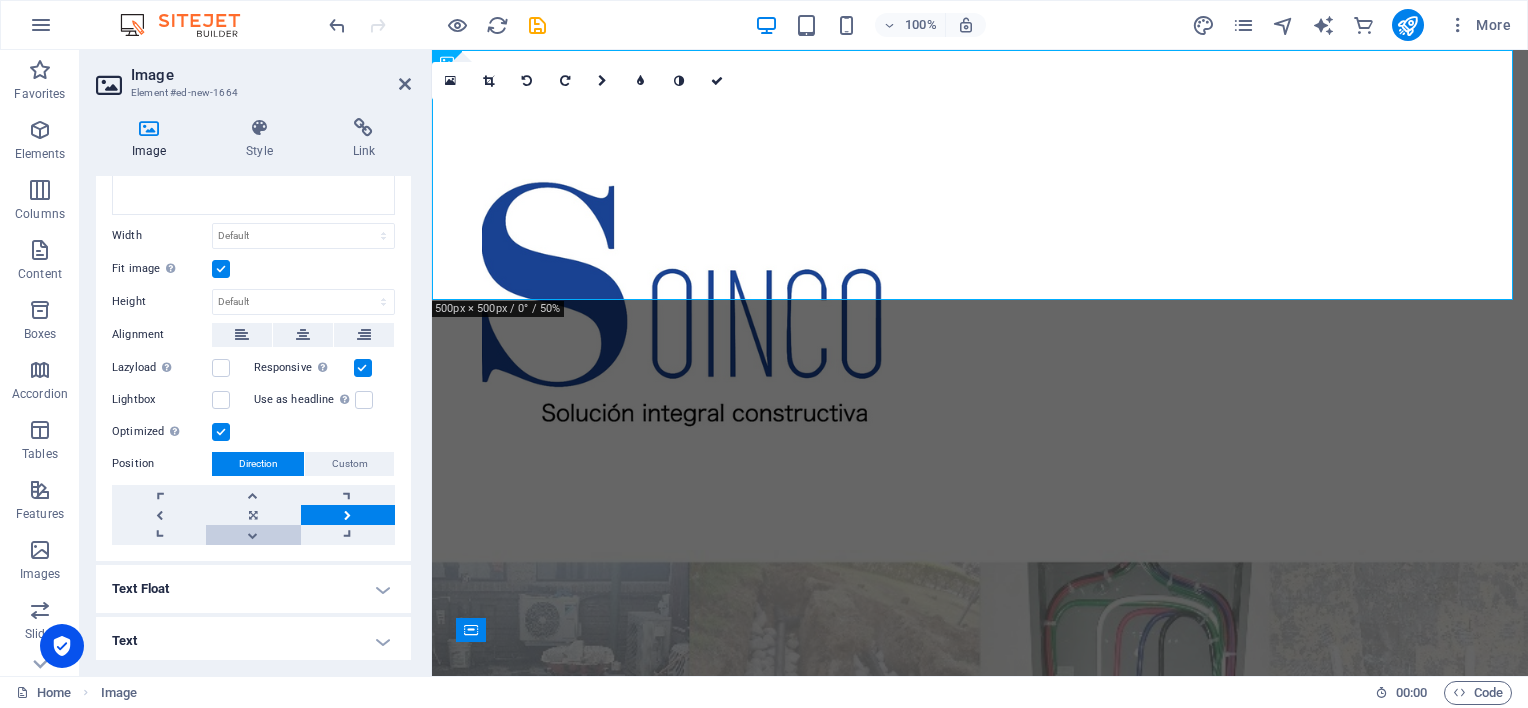 click at bounding box center [253, 535] 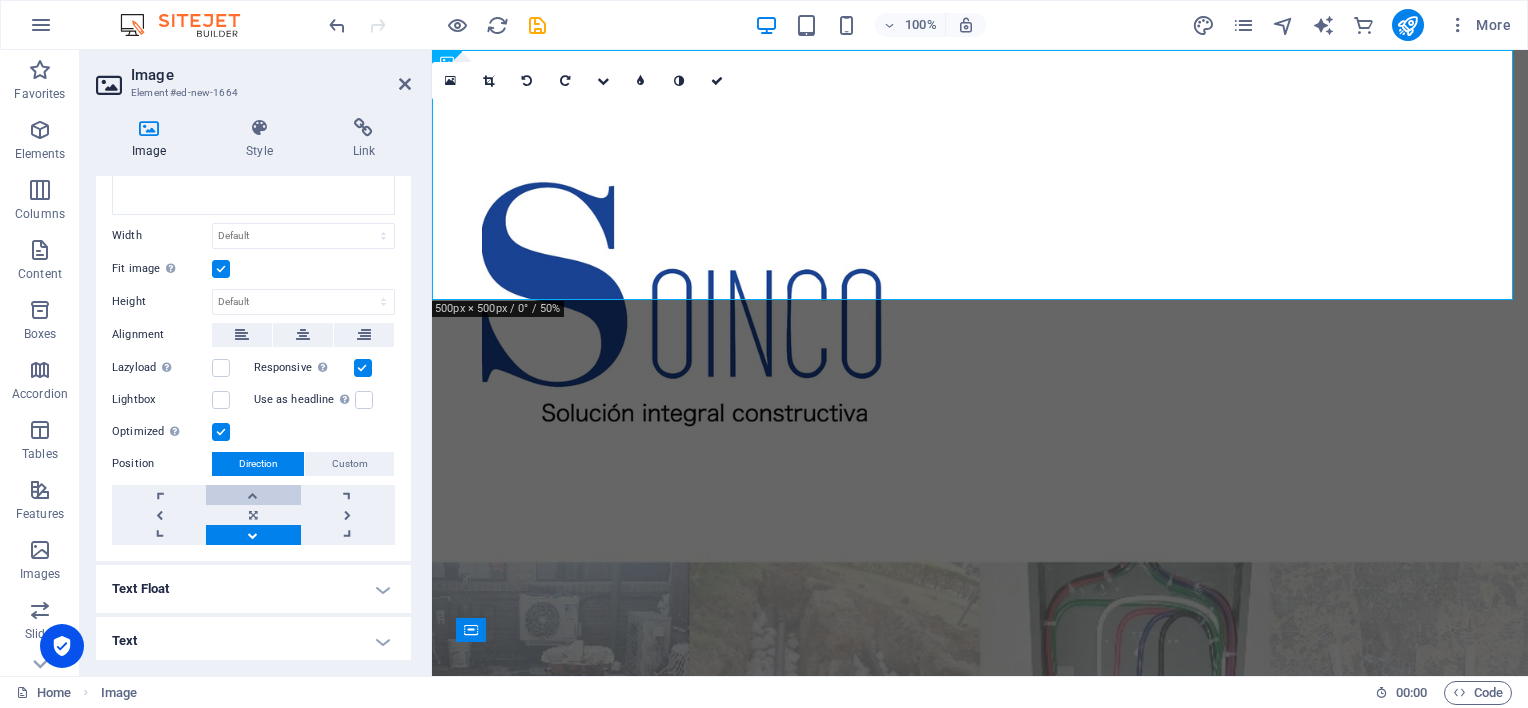 click at bounding box center (253, 495) 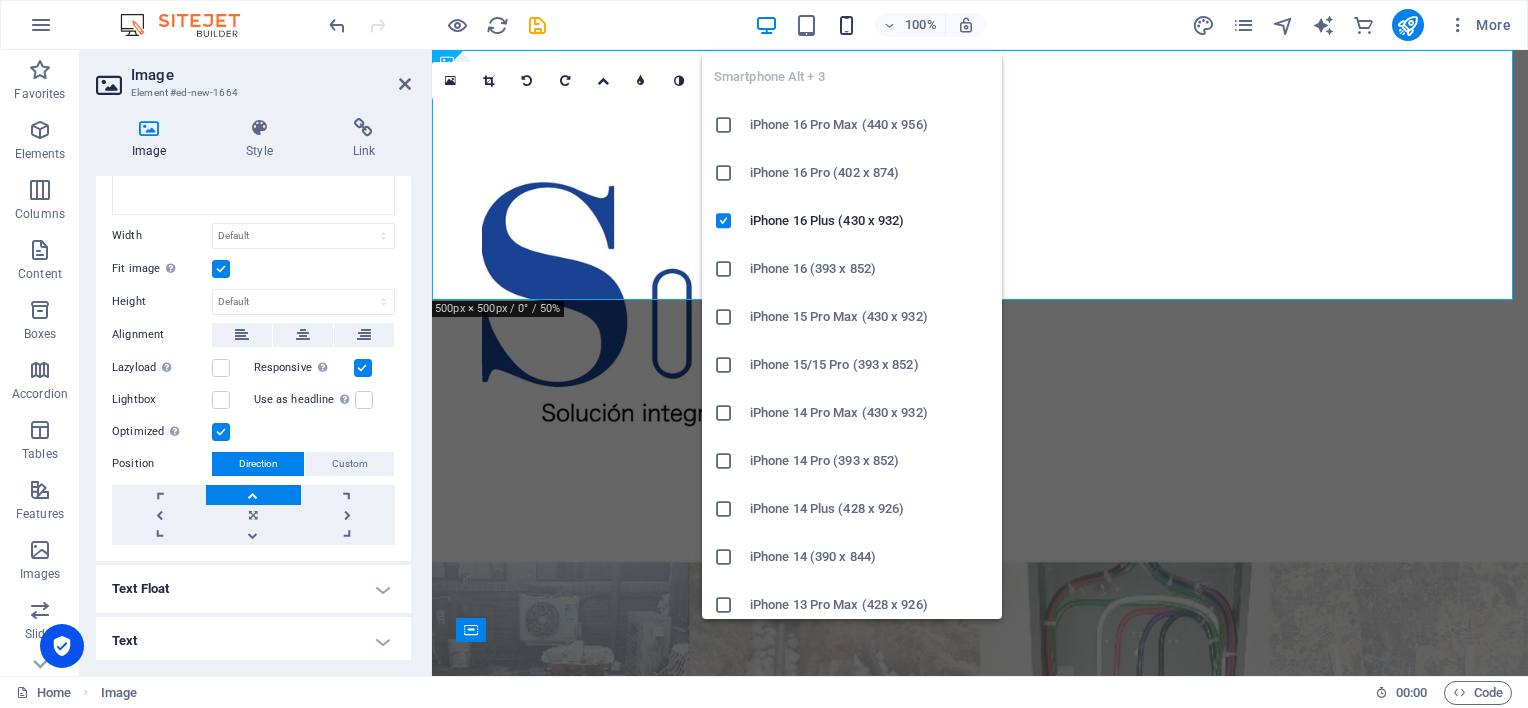 click at bounding box center (846, 25) 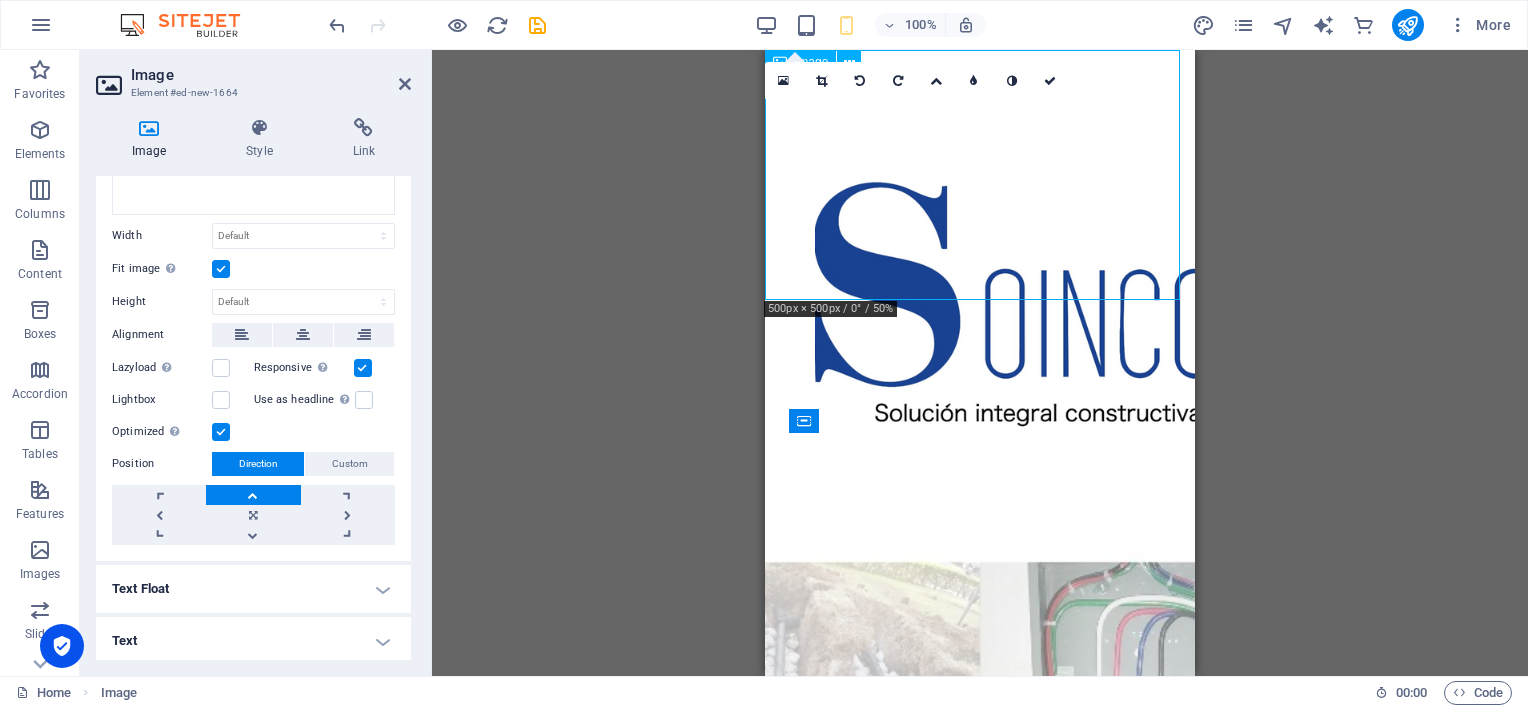 drag, startPoint x: 888, startPoint y: 183, endPoint x: 1000, endPoint y: 185, distance: 112.01785 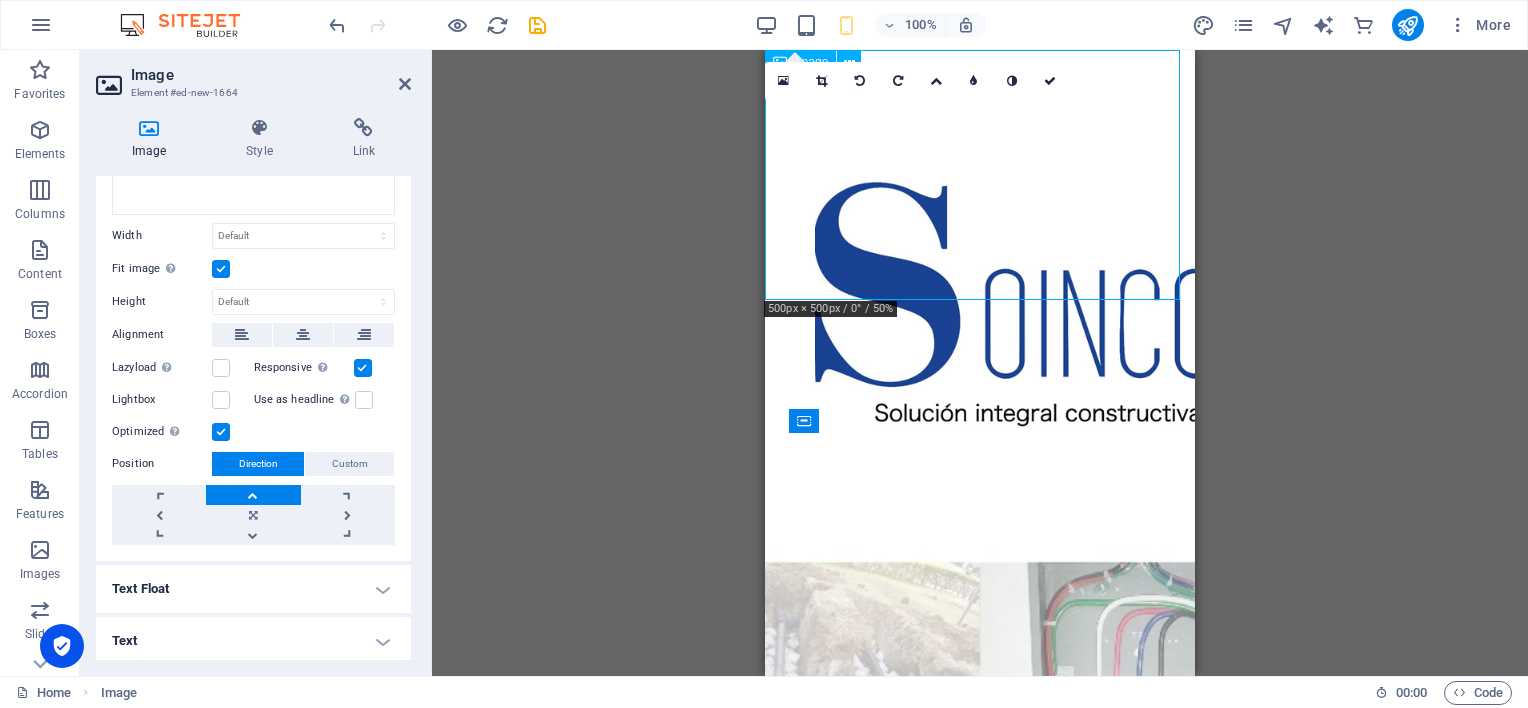 click at bounding box center (980, 300) 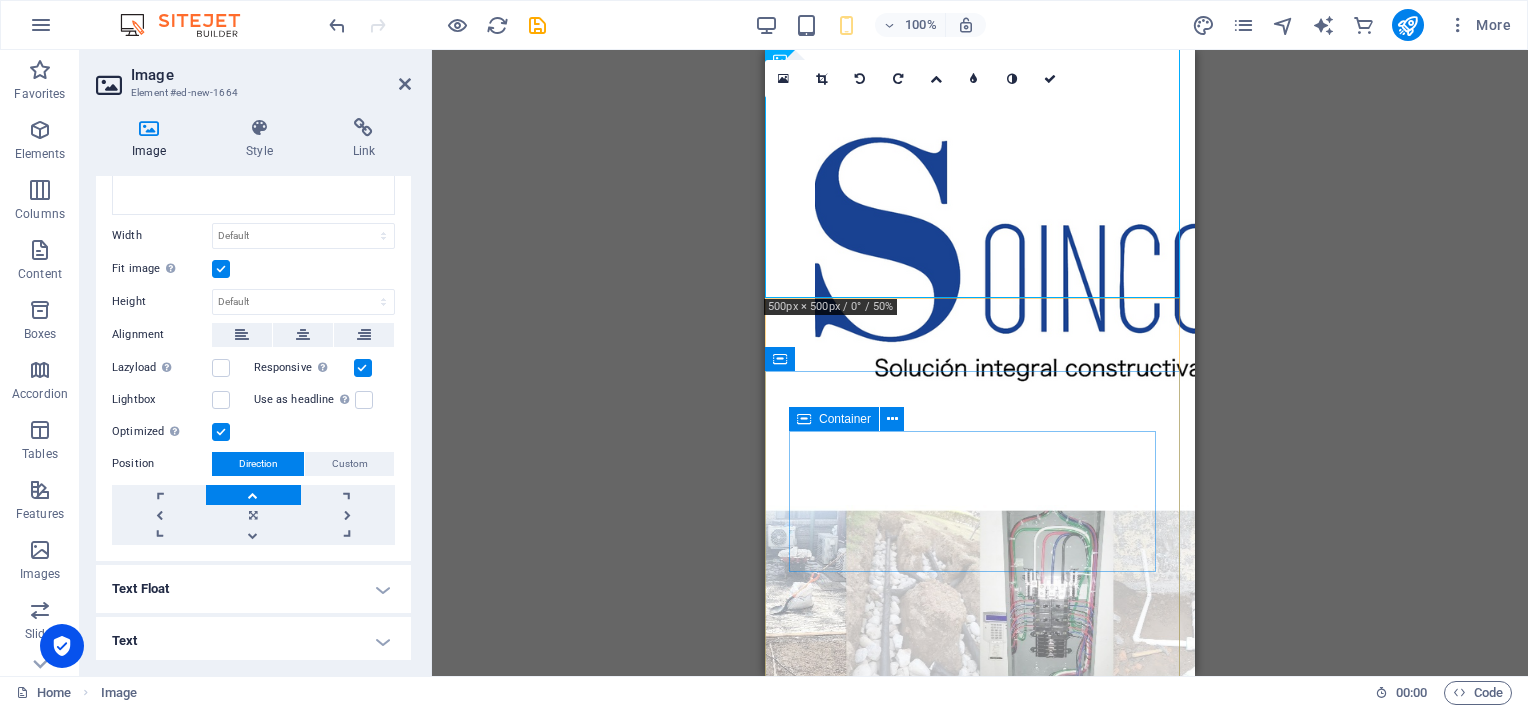 scroll, scrollTop: 0, scrollLeft: 0, axis: both 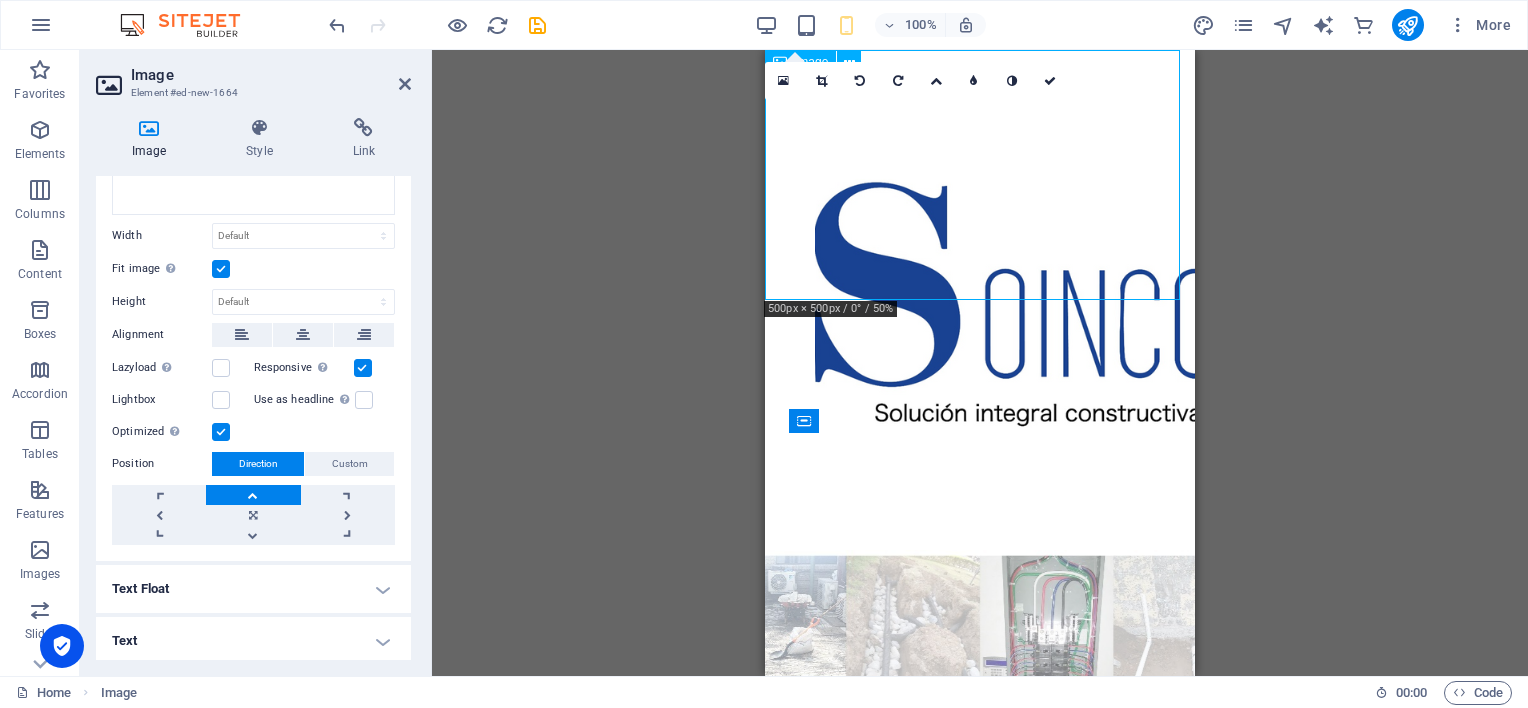 drag, startPoint x: 884, startPoint y: 209, endPoint x: 1012, endPoint y: 204, distance: 128.09763 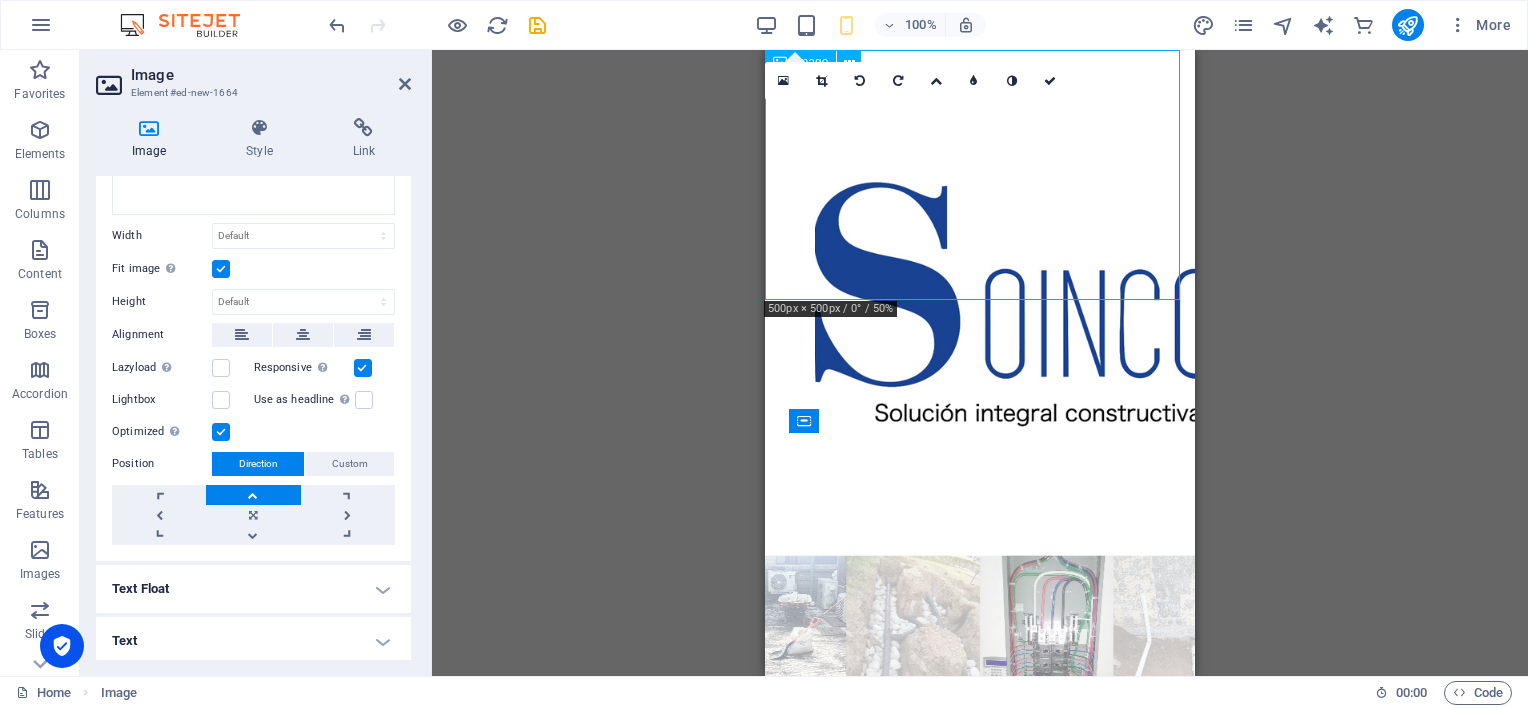 click at bounding box center [980, 300] 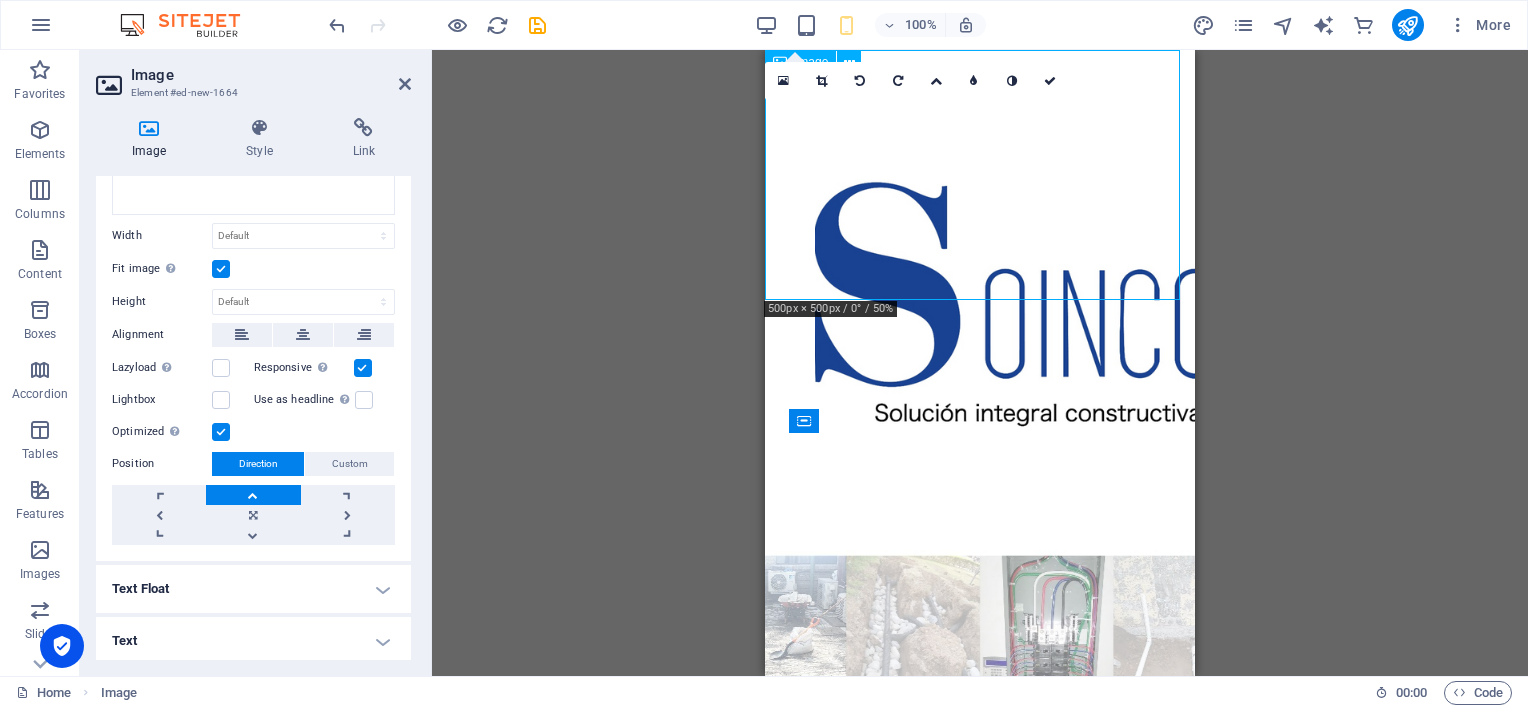 click at bounding box center (980, 300) 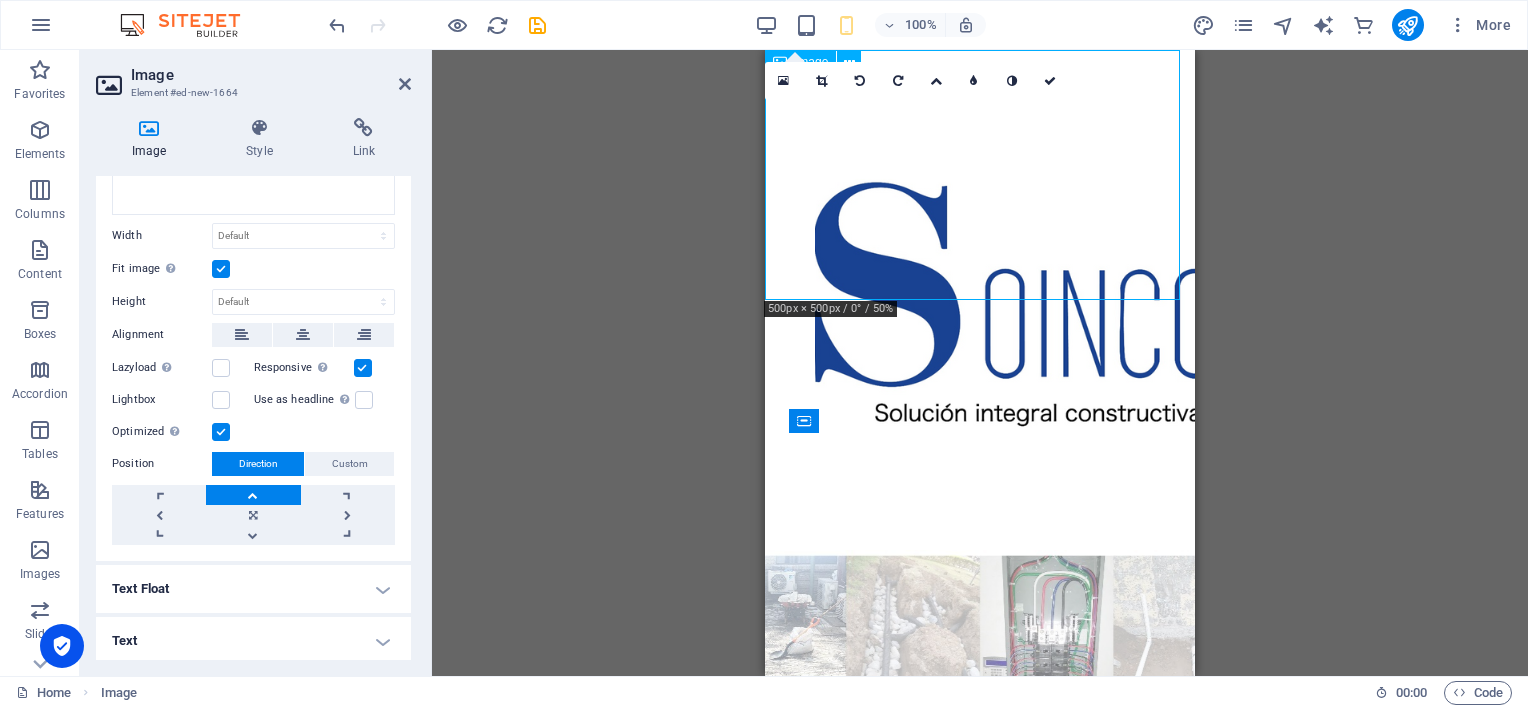 click at bounding box center (980, 300) 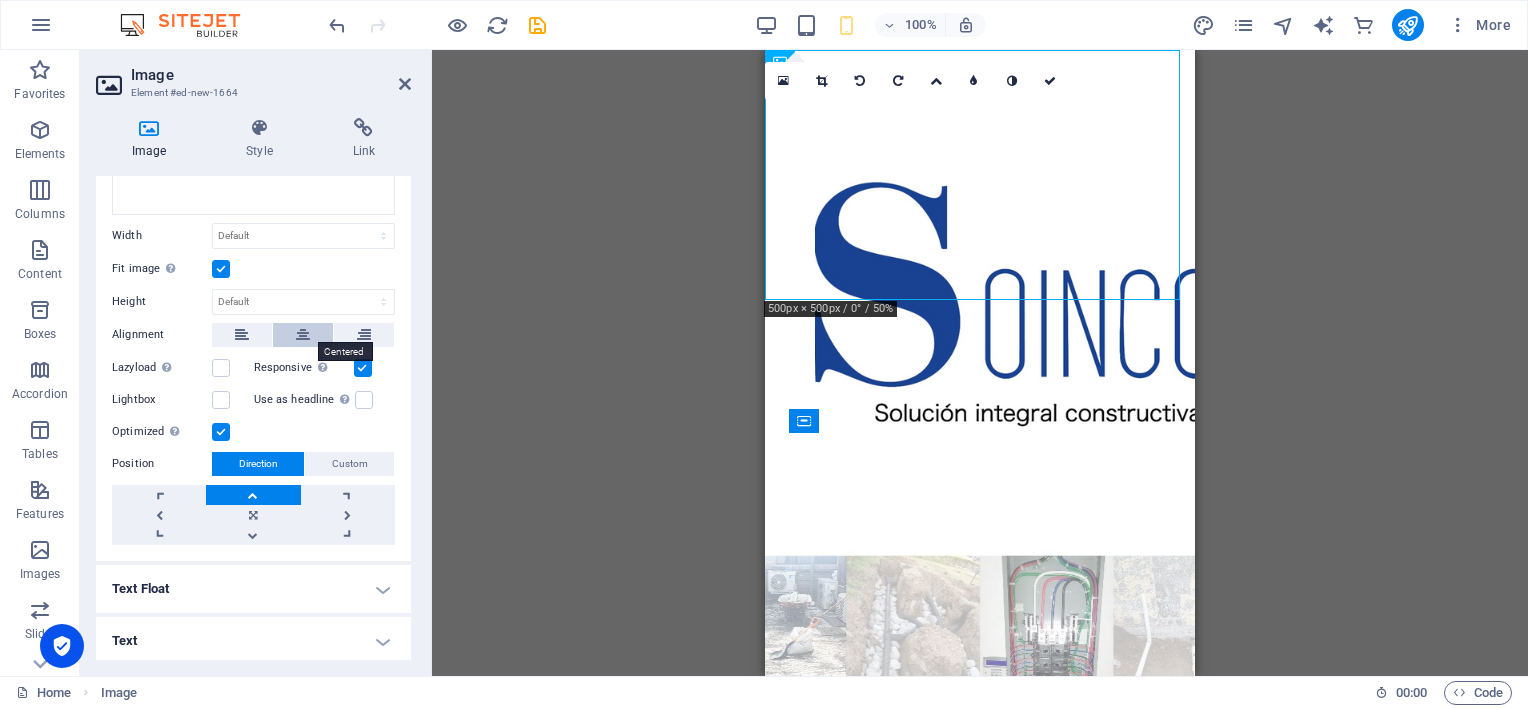 click at bounding box center (303, 335) 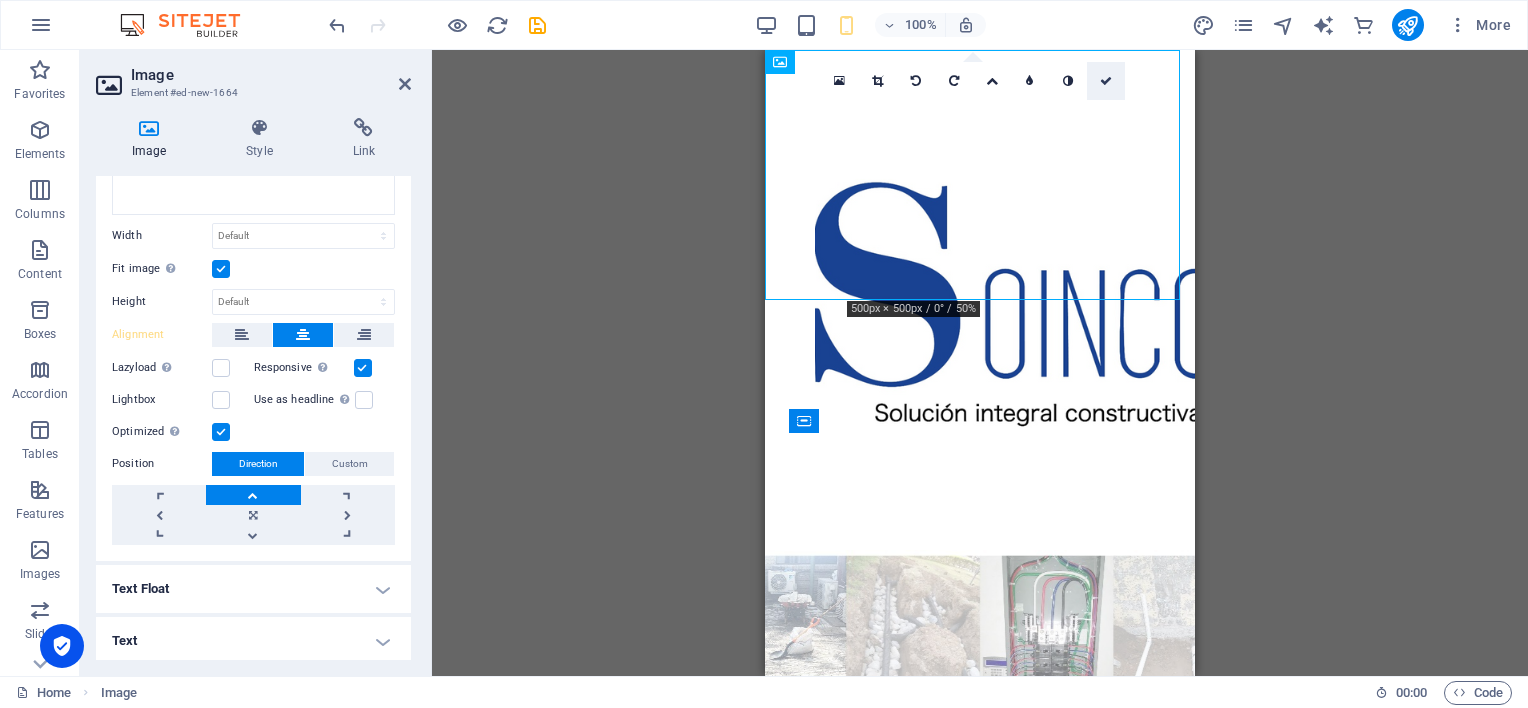 click at bounding box center (1106, 81) 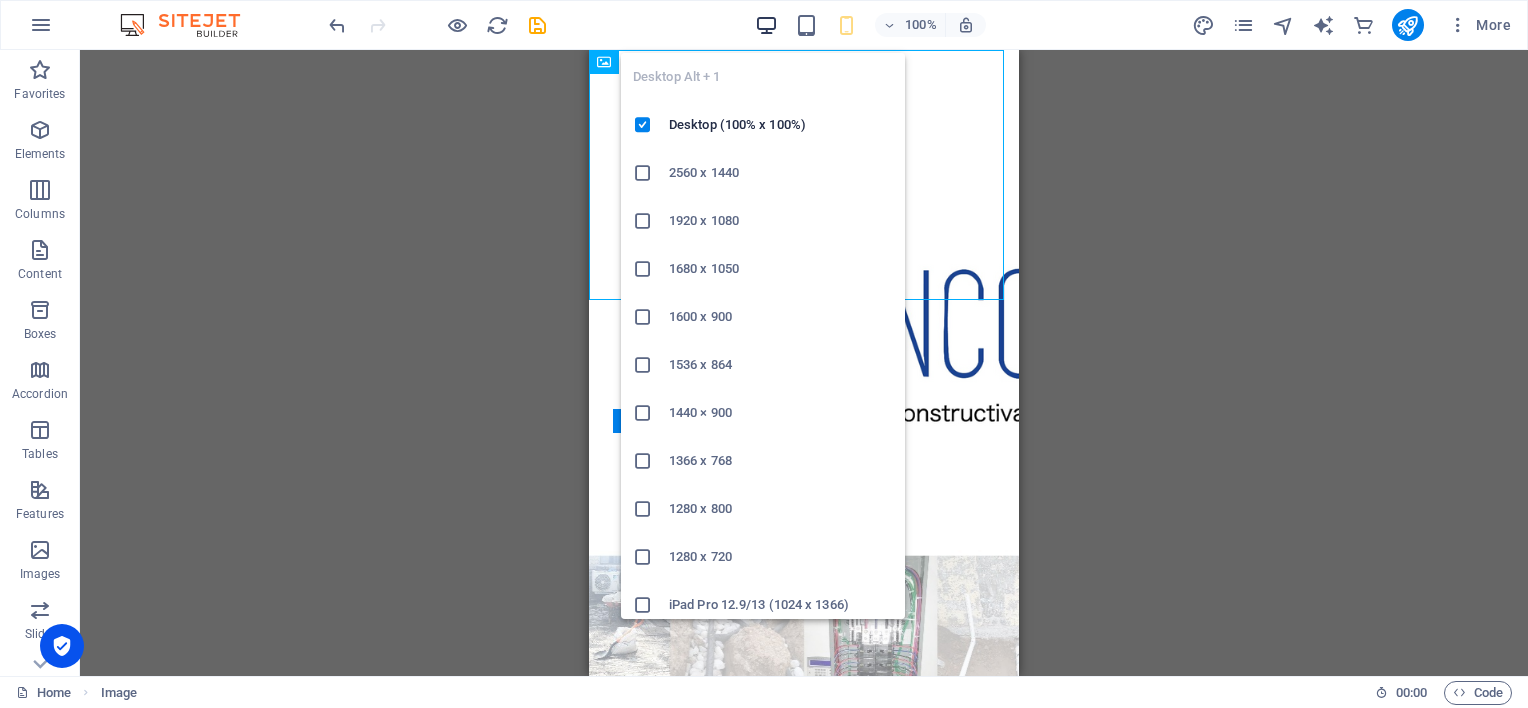 click at bounding box center (766, 25) 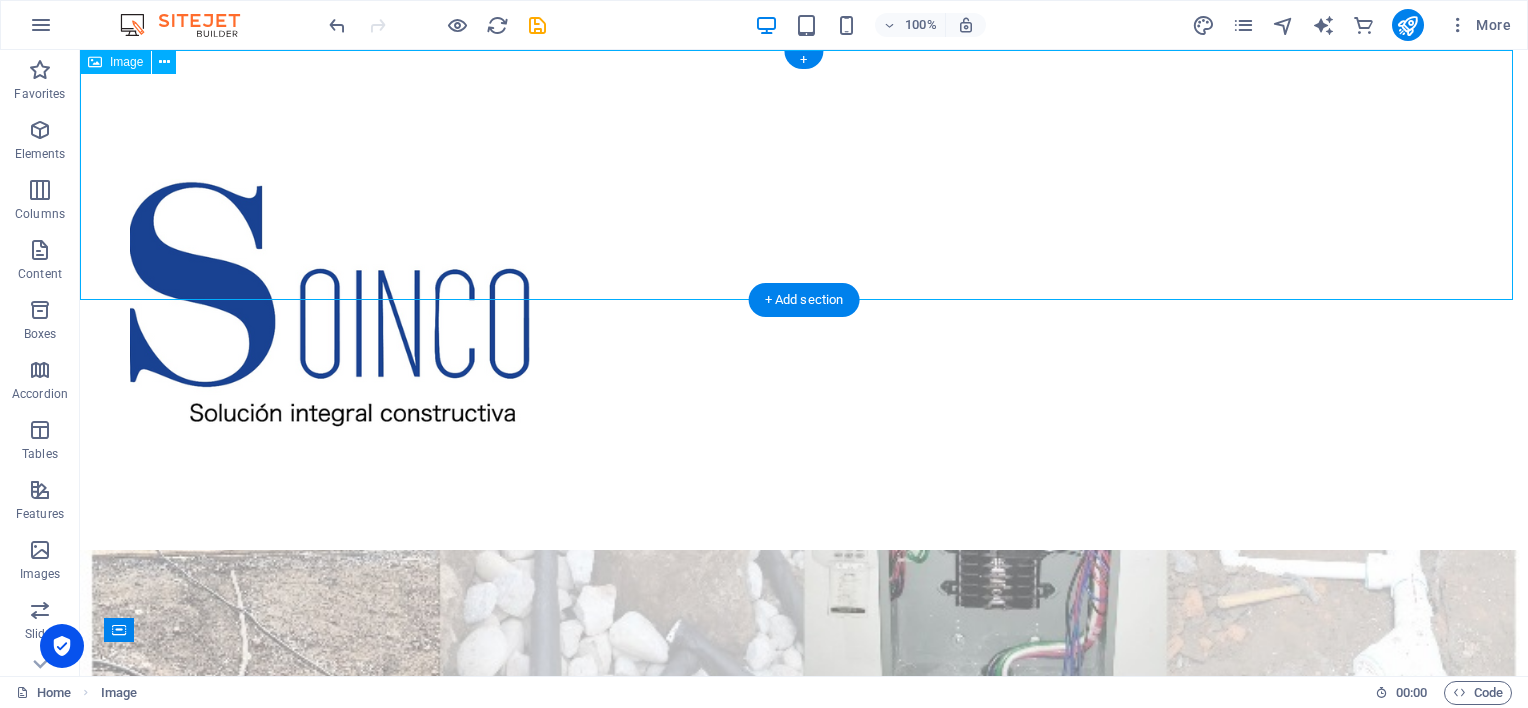 click at bounding box center [804, 300] 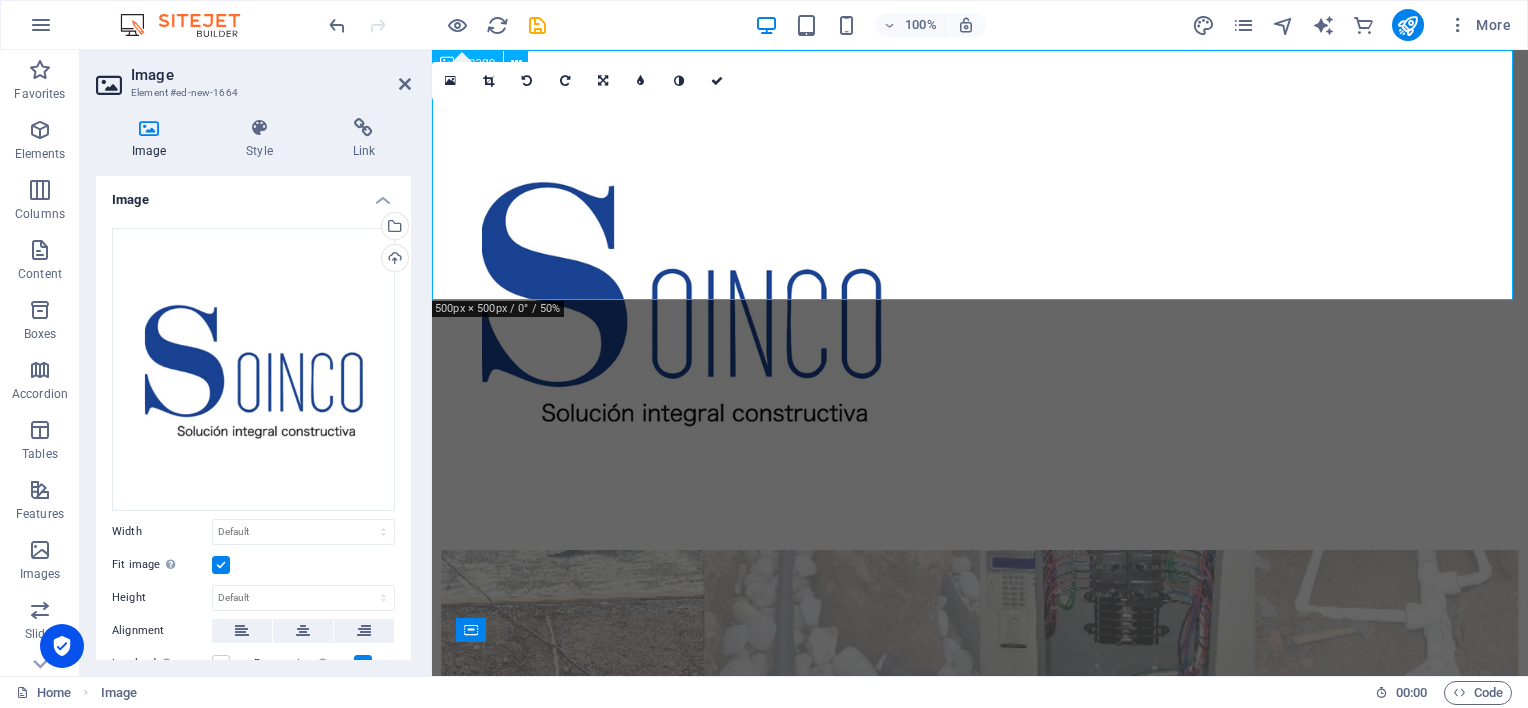 click at bounding box center (980, 300) 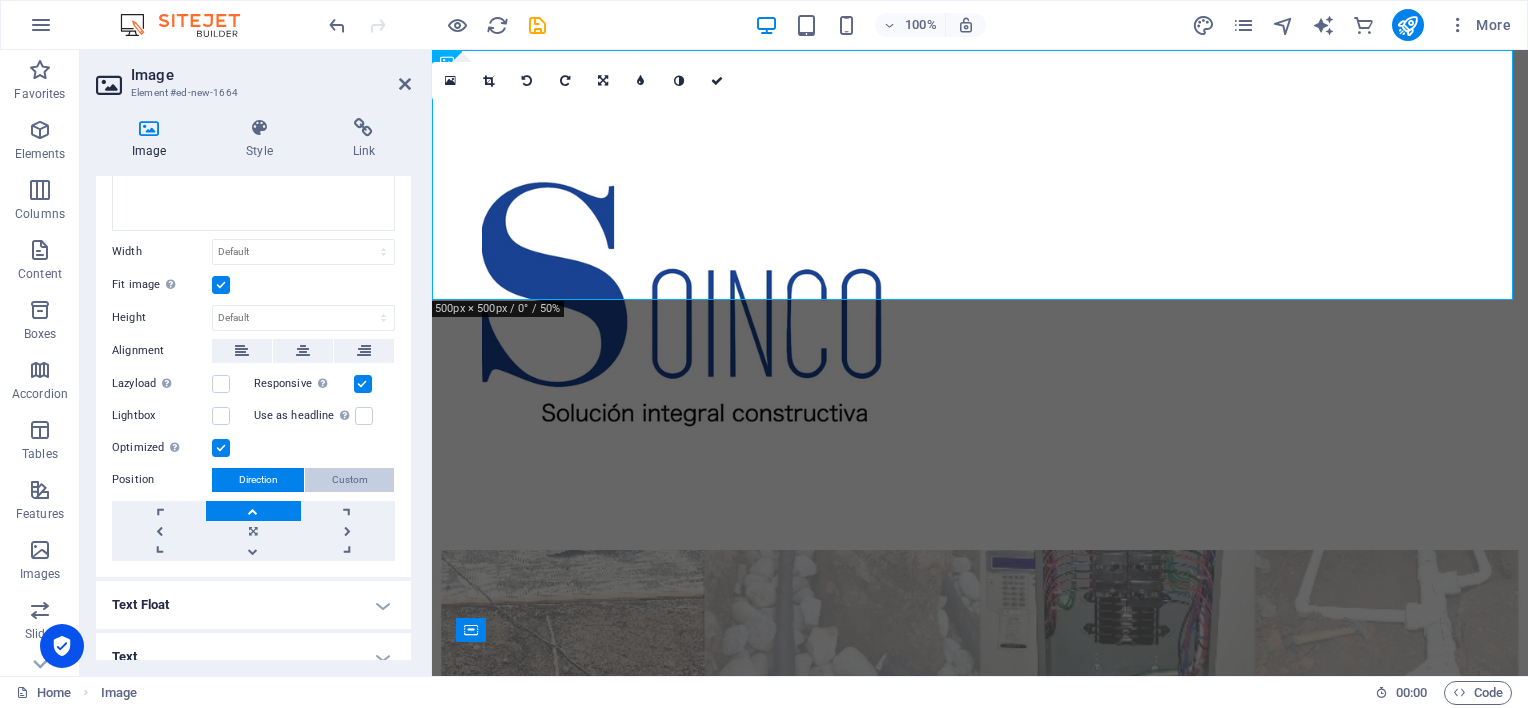 scroll, scrollTop: 296, scrollLeft: 0, axis: vertical 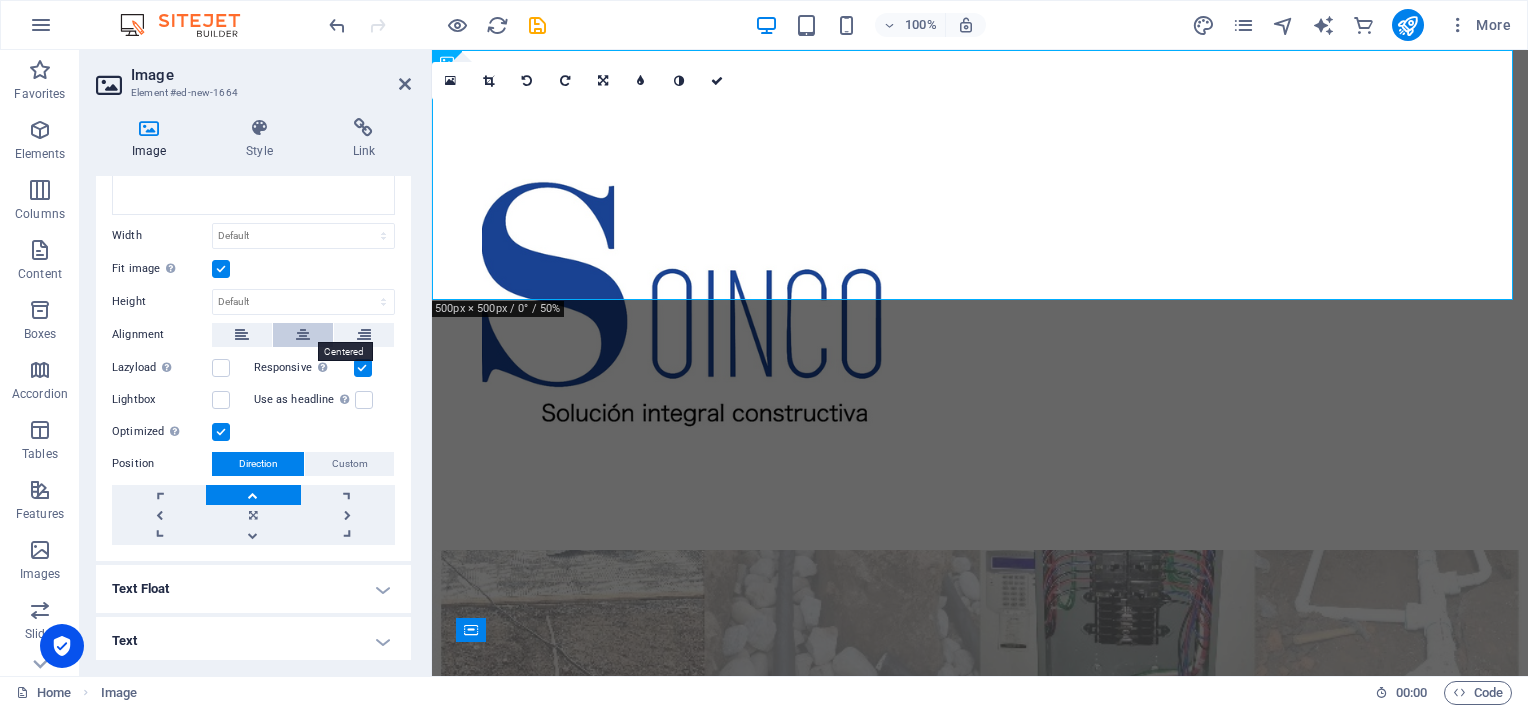 click at bounding box center [303, 335] 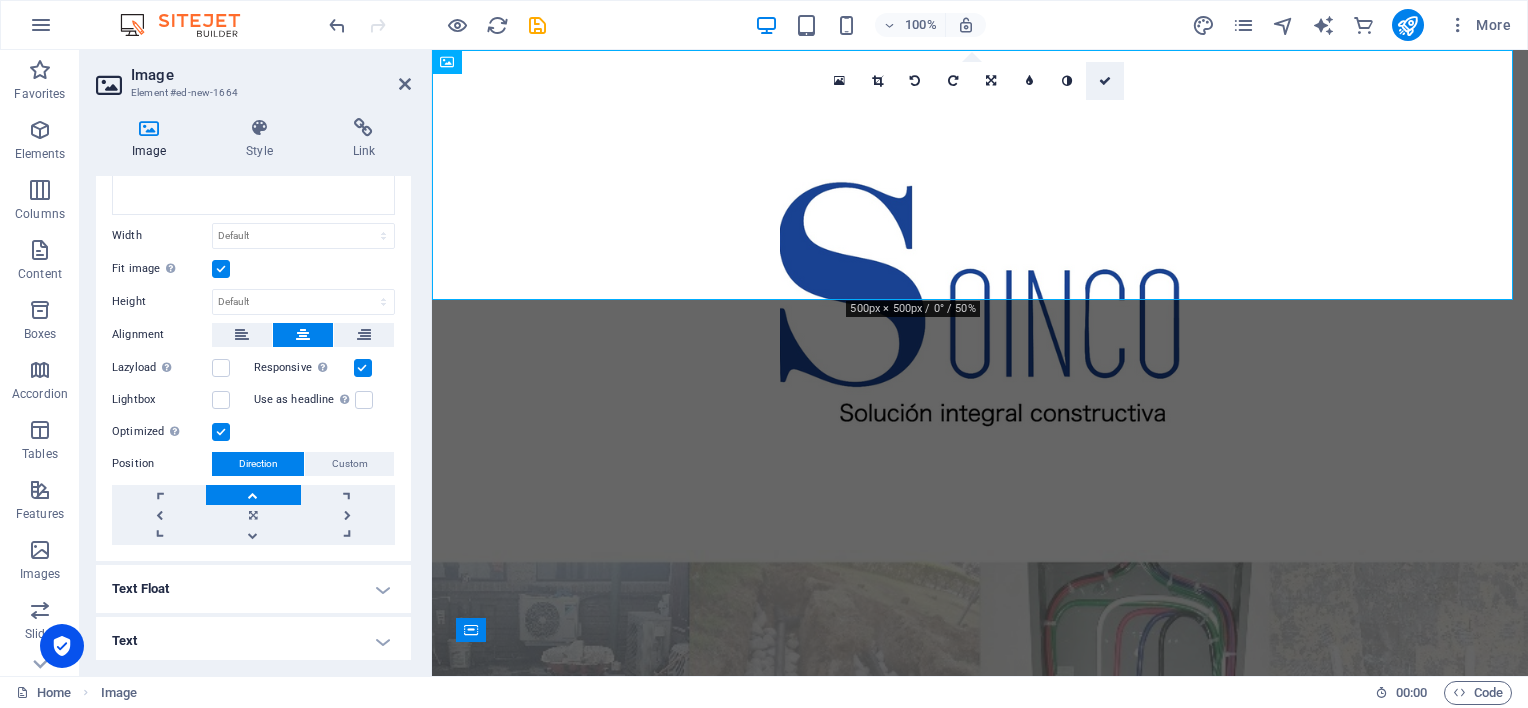 click at bounding box center [1105, 81] 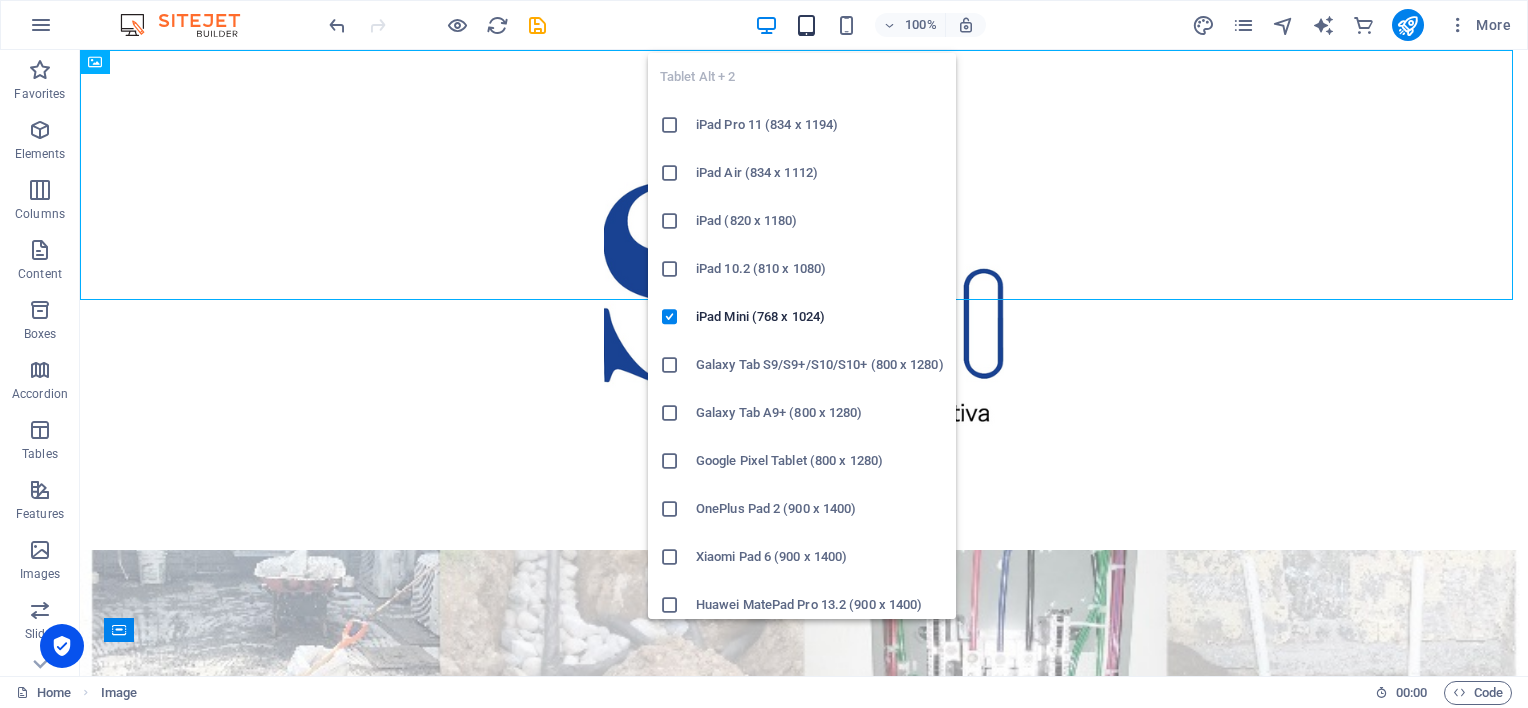 click at bounding box center [806, 25] 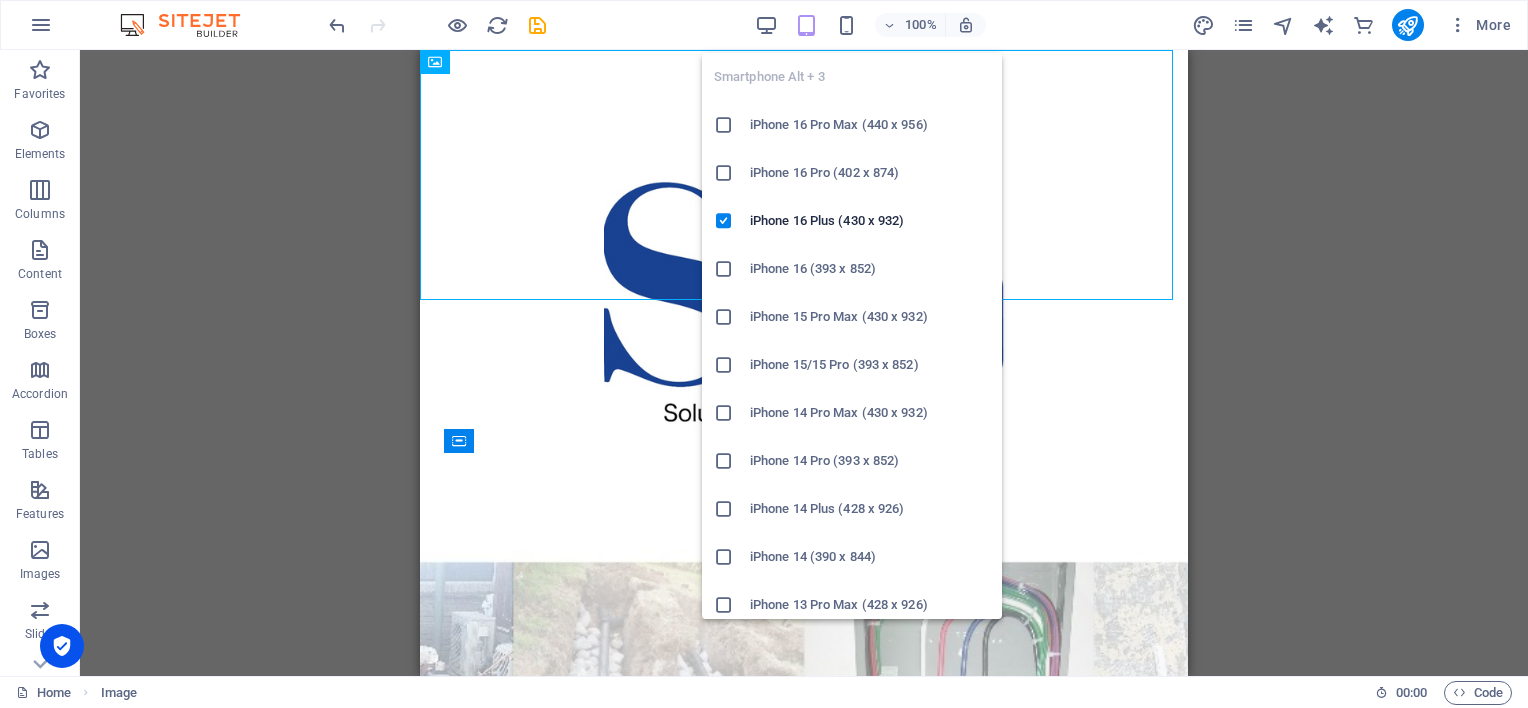 click on "100%" at bounding box center (870, 25) 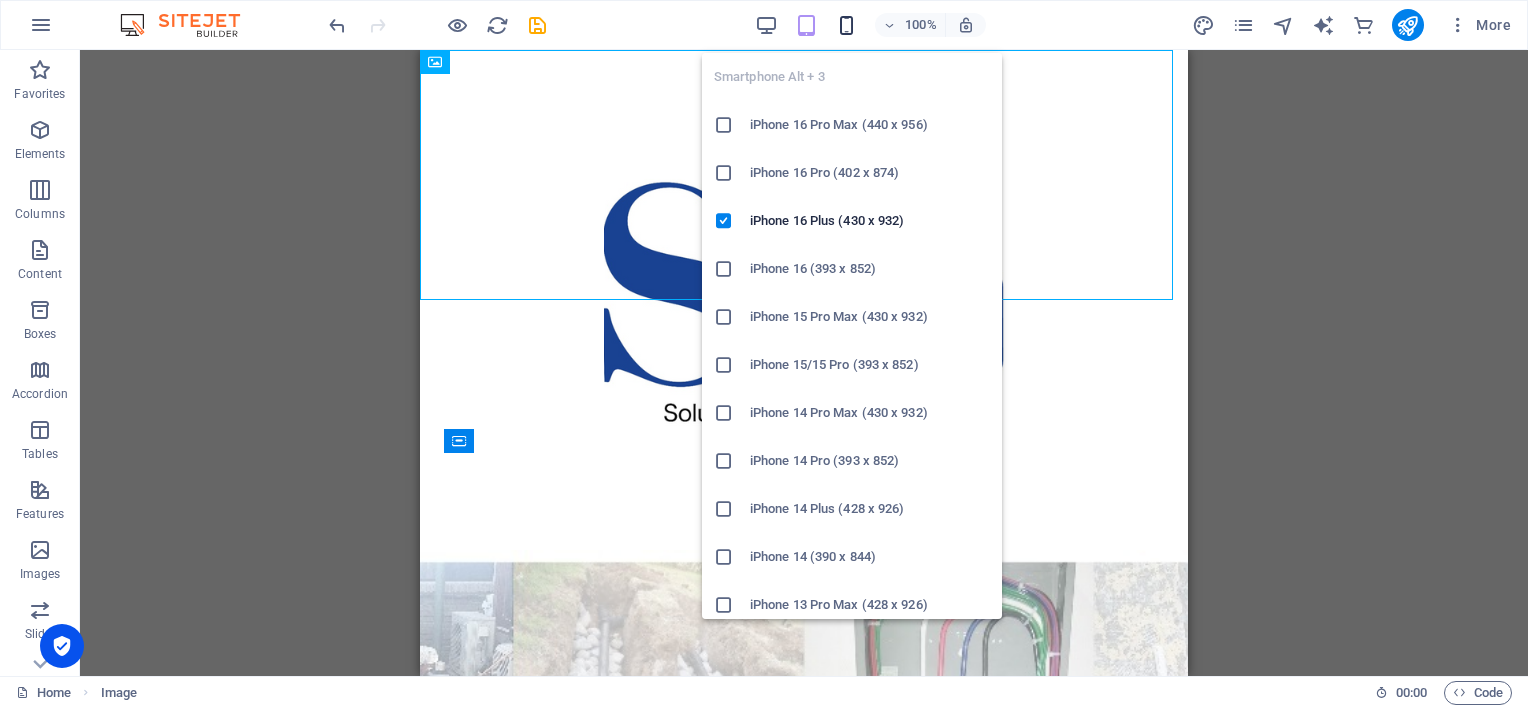 click at bounding box center (846, 25) 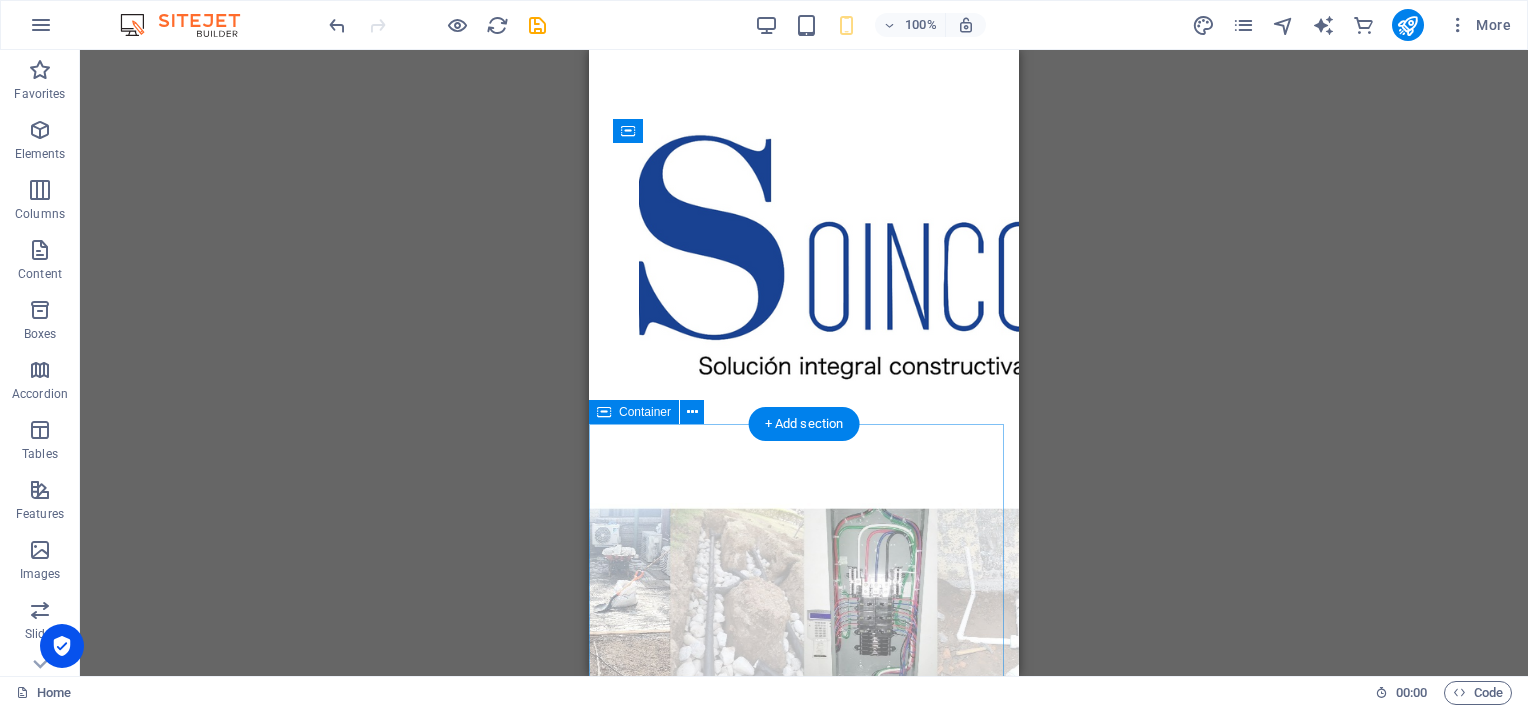 scroll, scrollTop: 0, scrollLeft: 0, axis: both 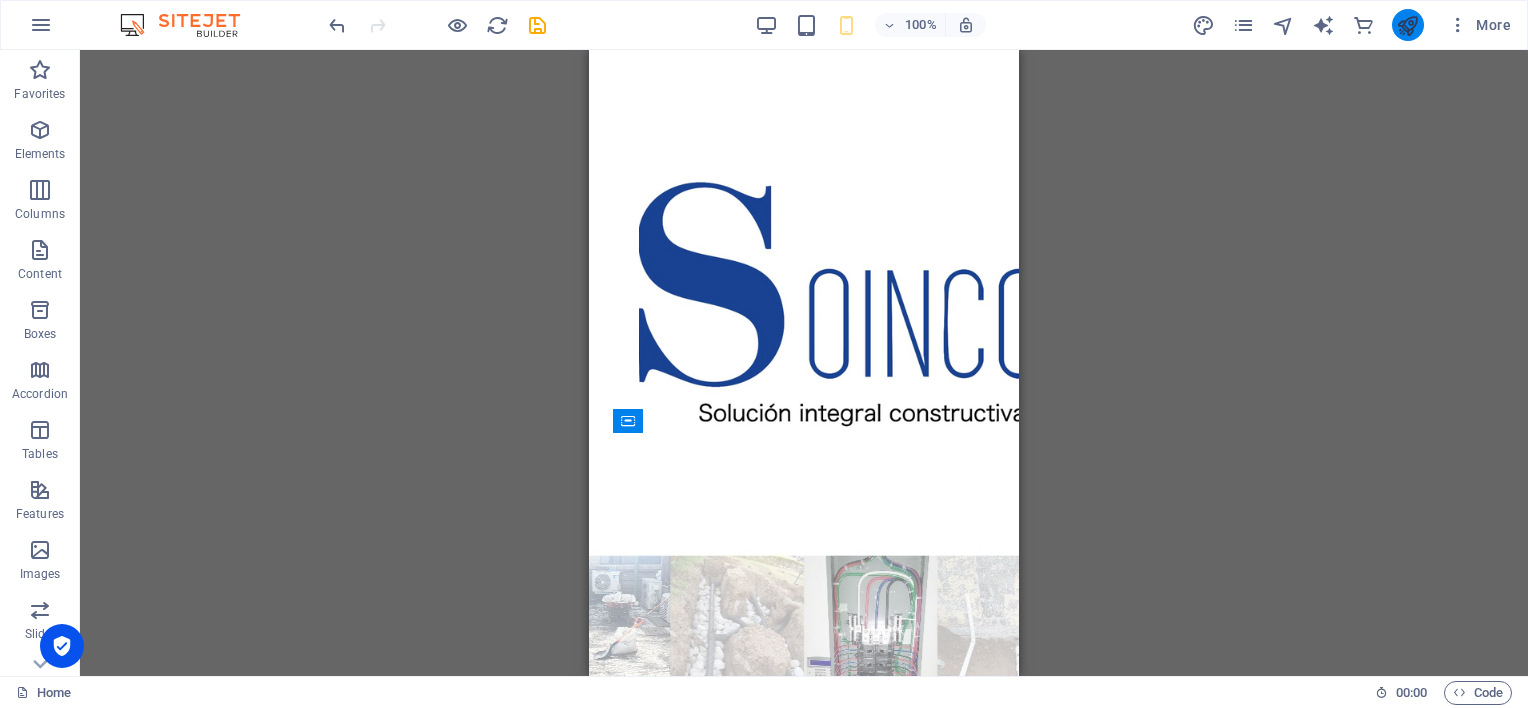 click at bounding box center [1408, 25] 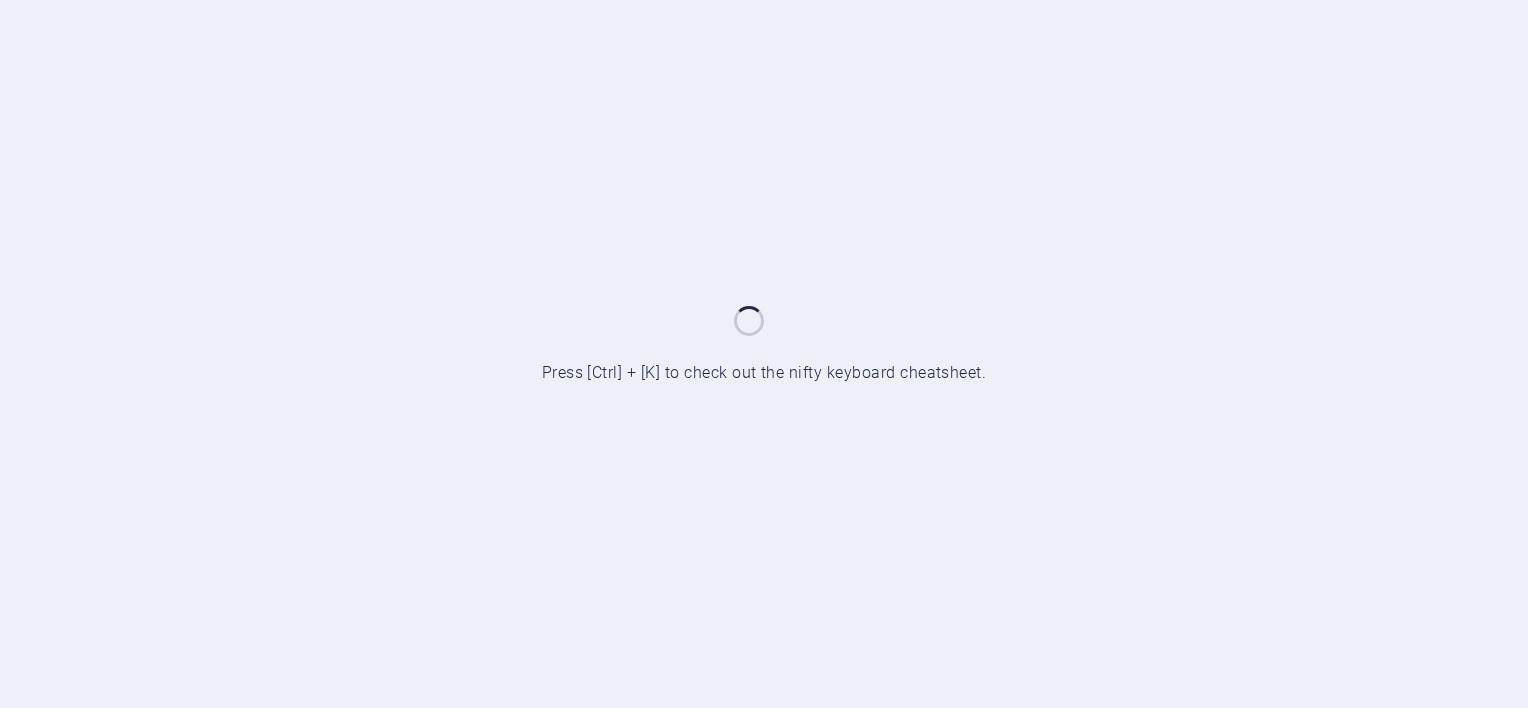 scroll, scrollTop: 0, scrollLeft: 0, axis: both 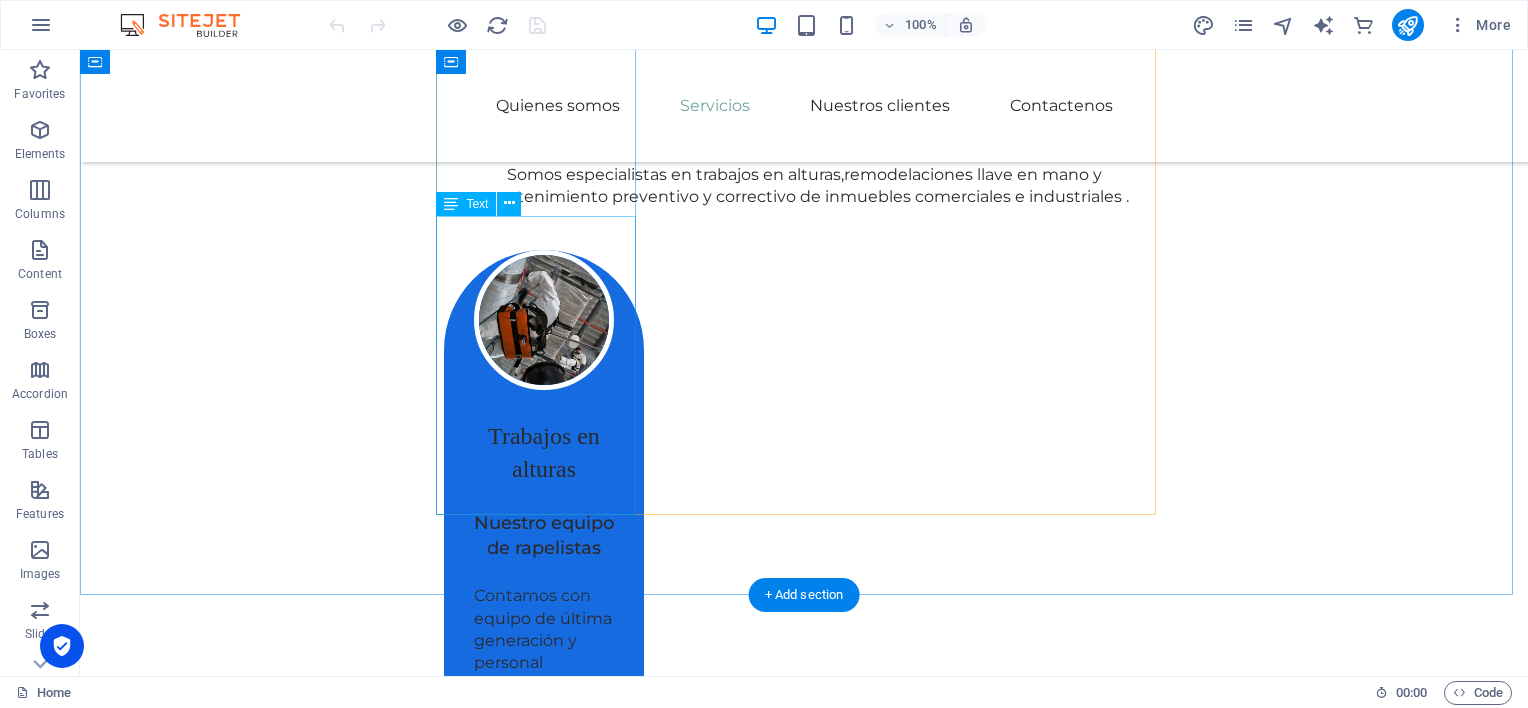 click on "Contamos con equipo de última generación y personal altamente calificado para realizar nuestras labores de sellos, pintura, limpieza de vidrios, impermeabilizaciones y más." at bounding box center (544, 734) 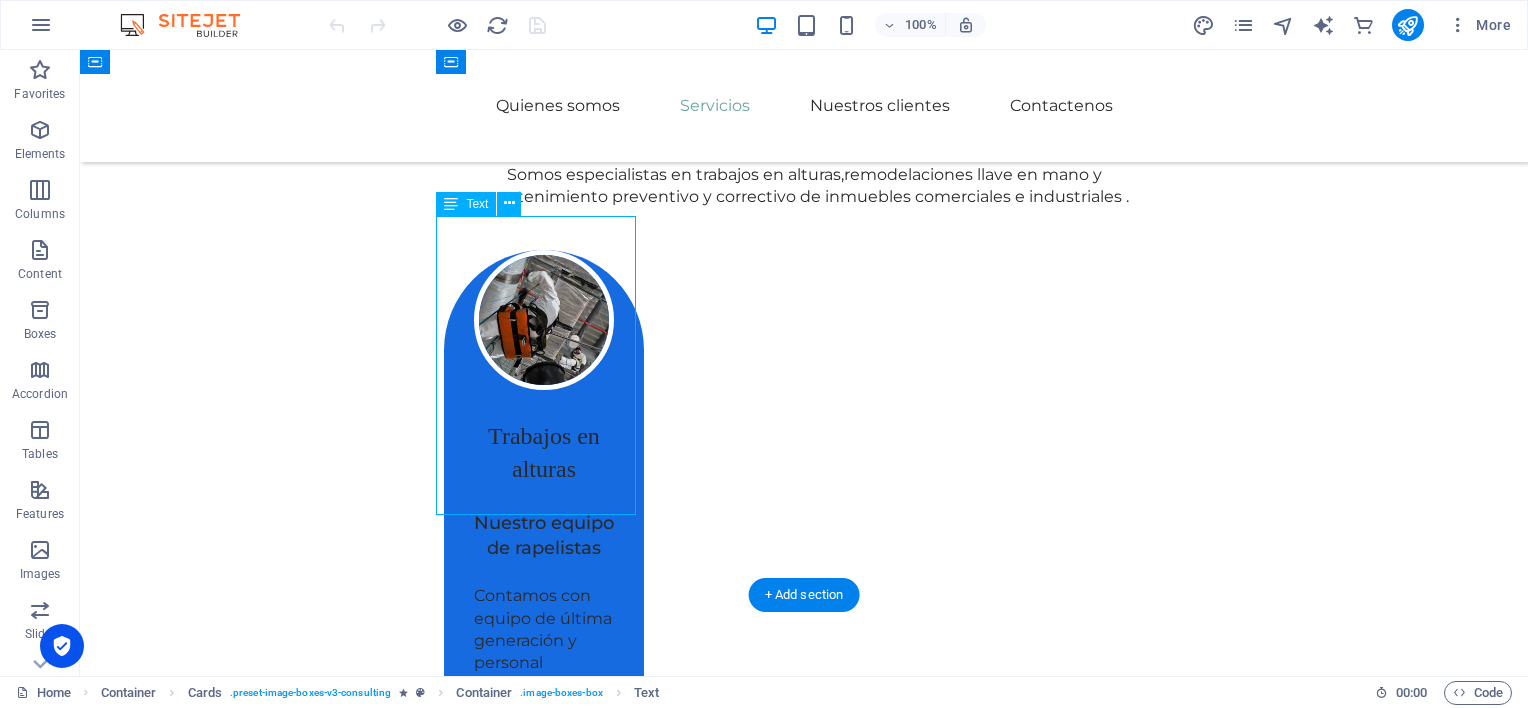 click on "Contamos con equipo de última generación y personal altamente calificado para realizar nuestras labores de sellos, pintura, limpieza de vidrios, impermeabilizaciones y más." at bounding box center (544, 734) 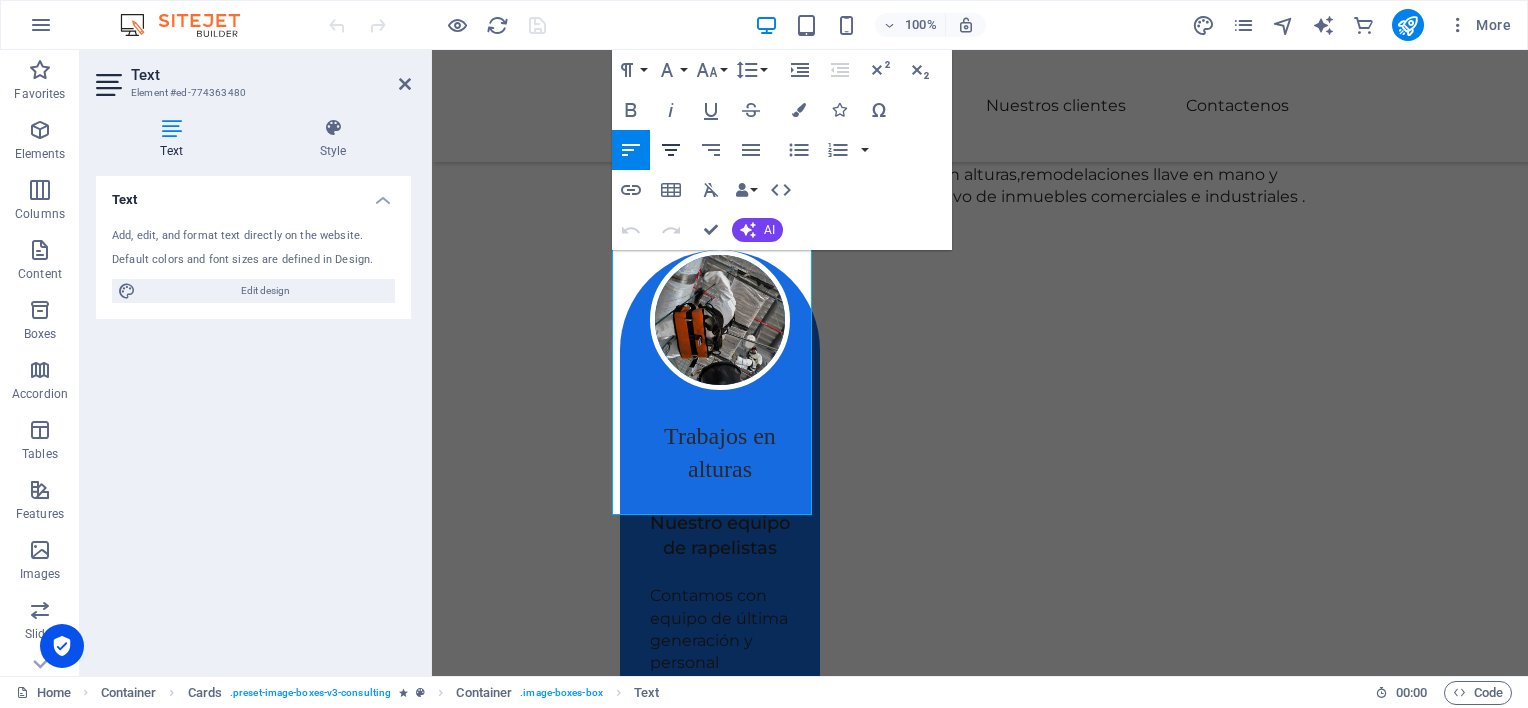 click 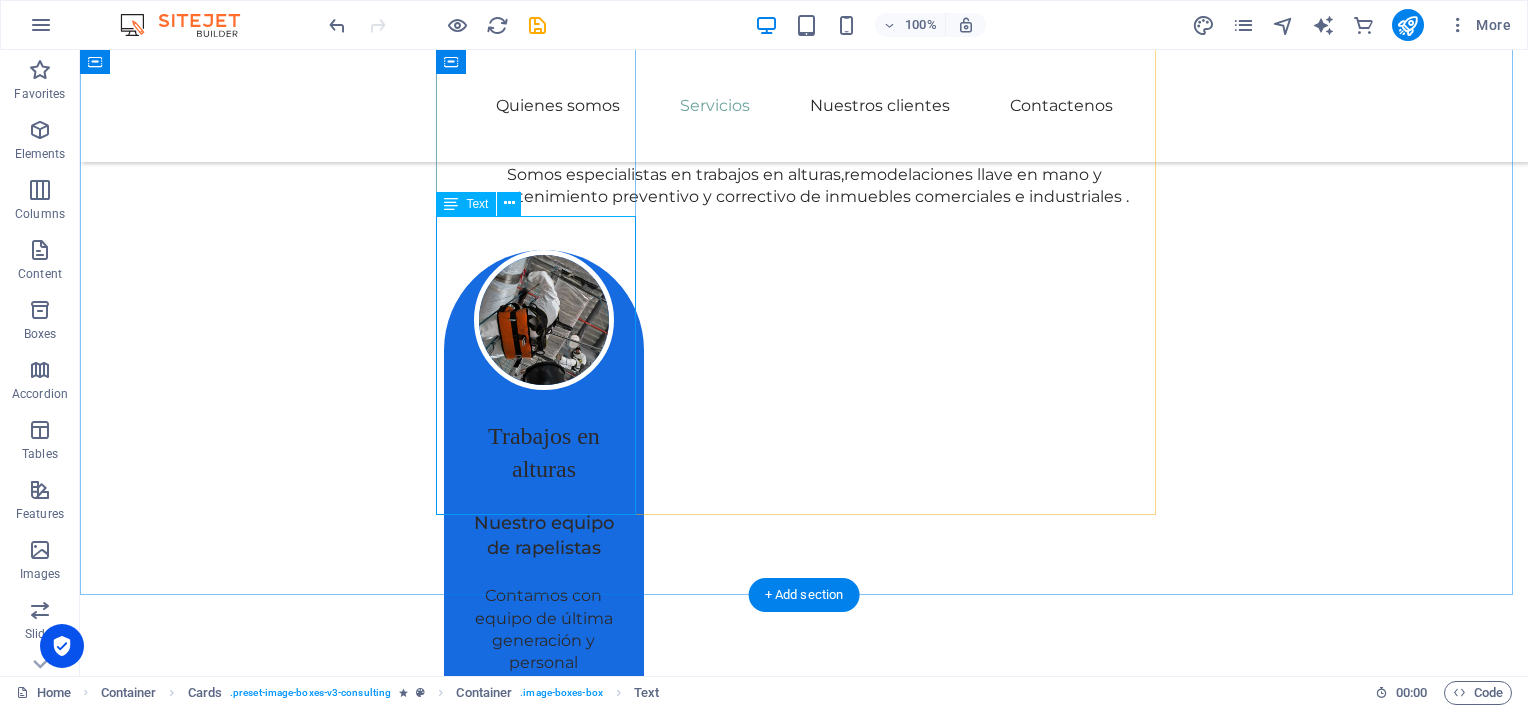 click on "Contamos con equipo de última generación y personal altamente calificado para realizar nuestras labores de sellos, pintura, limpieza de vidrios, impermeabilizaciones y más." at bounding box center (544, 734) 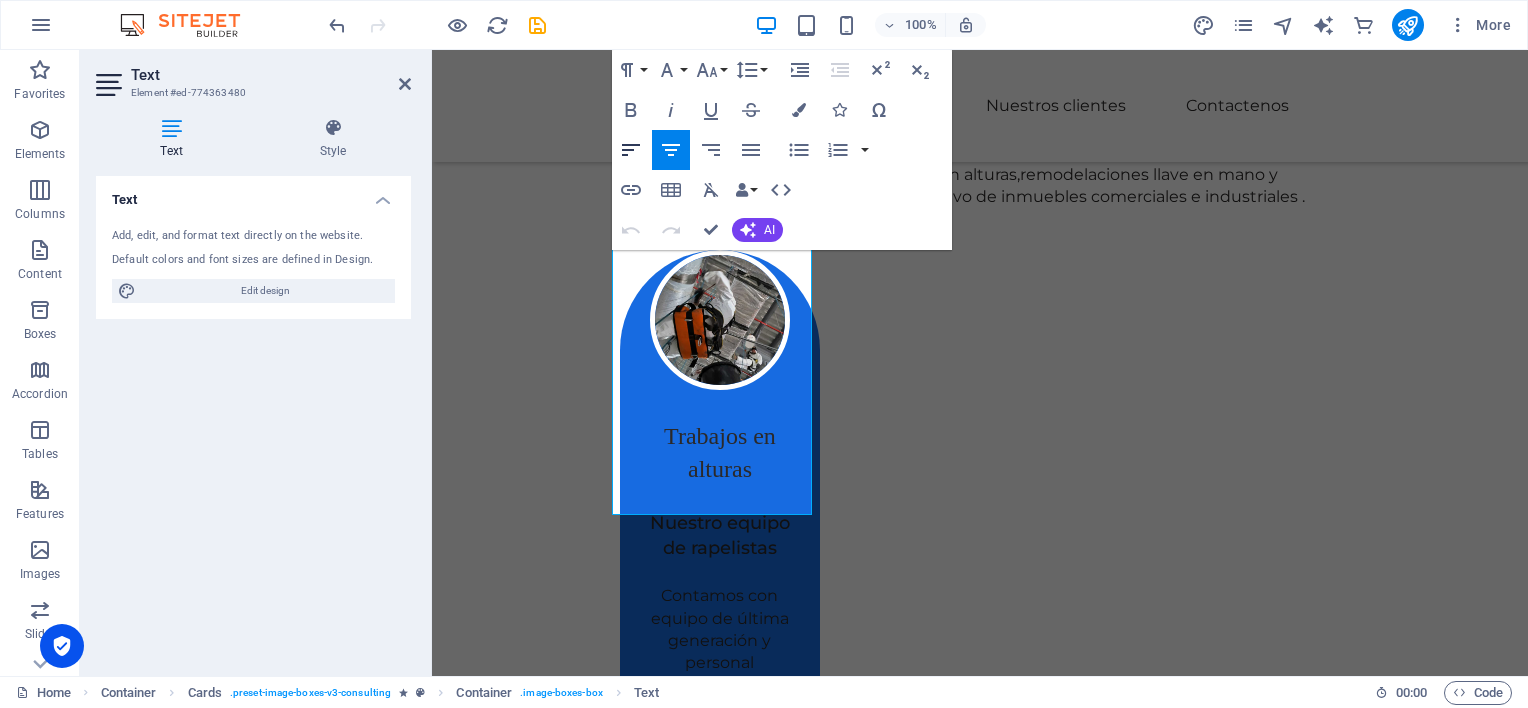 click 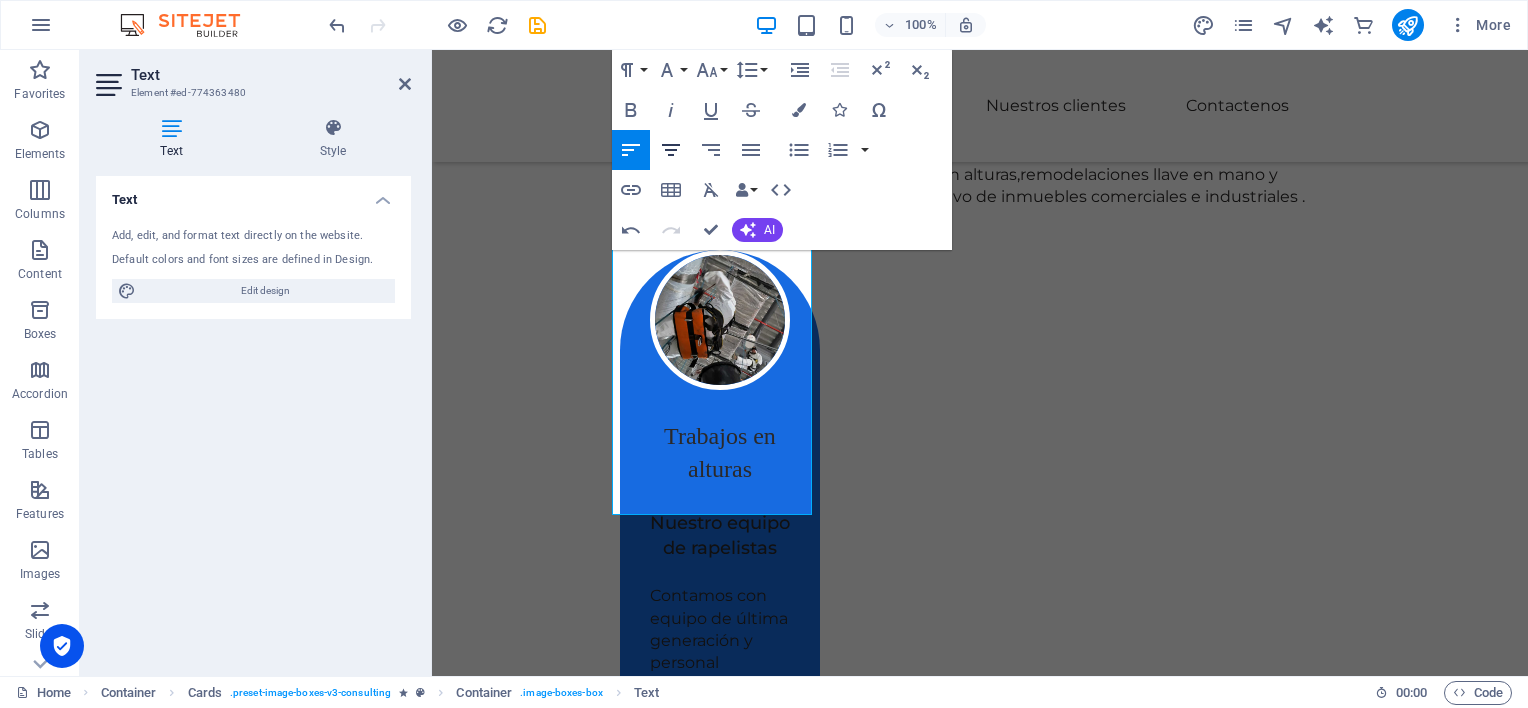 click 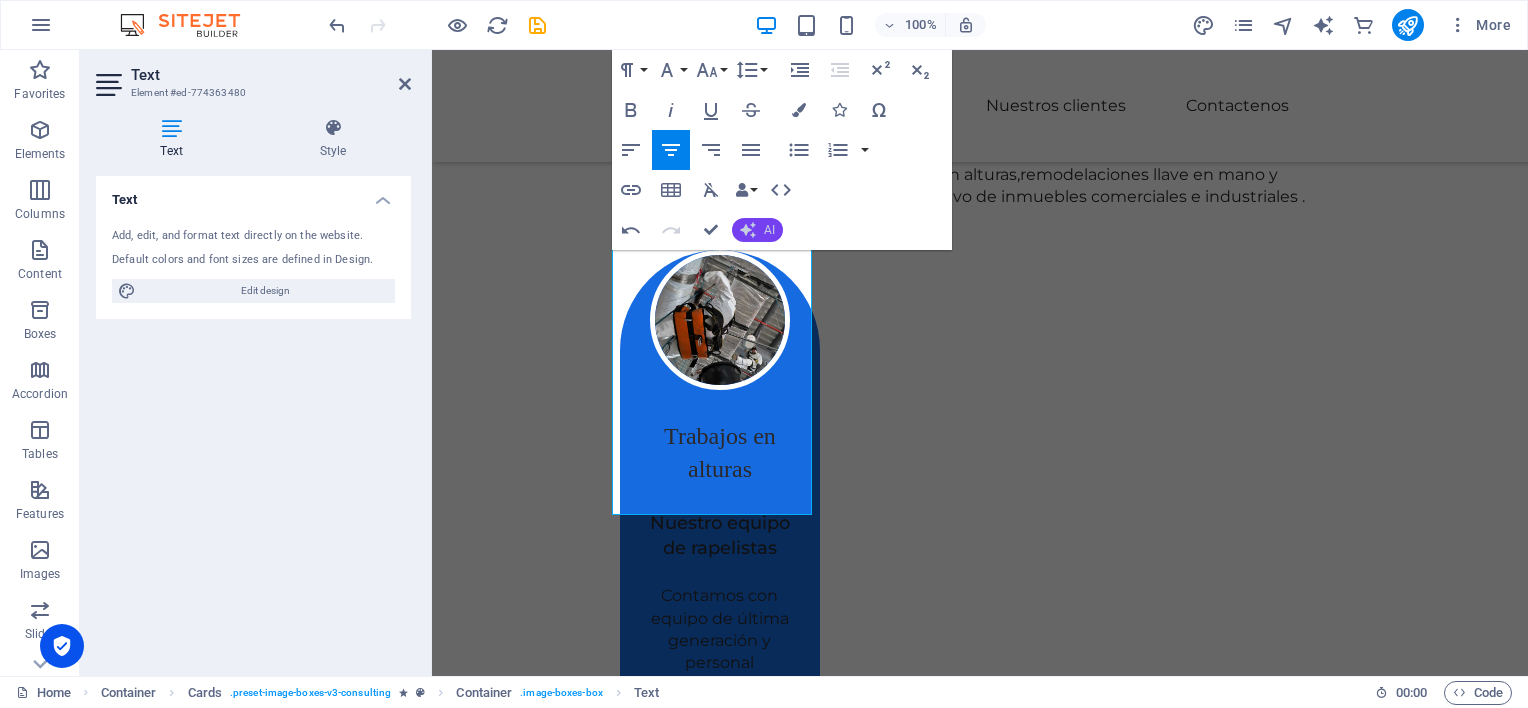 click 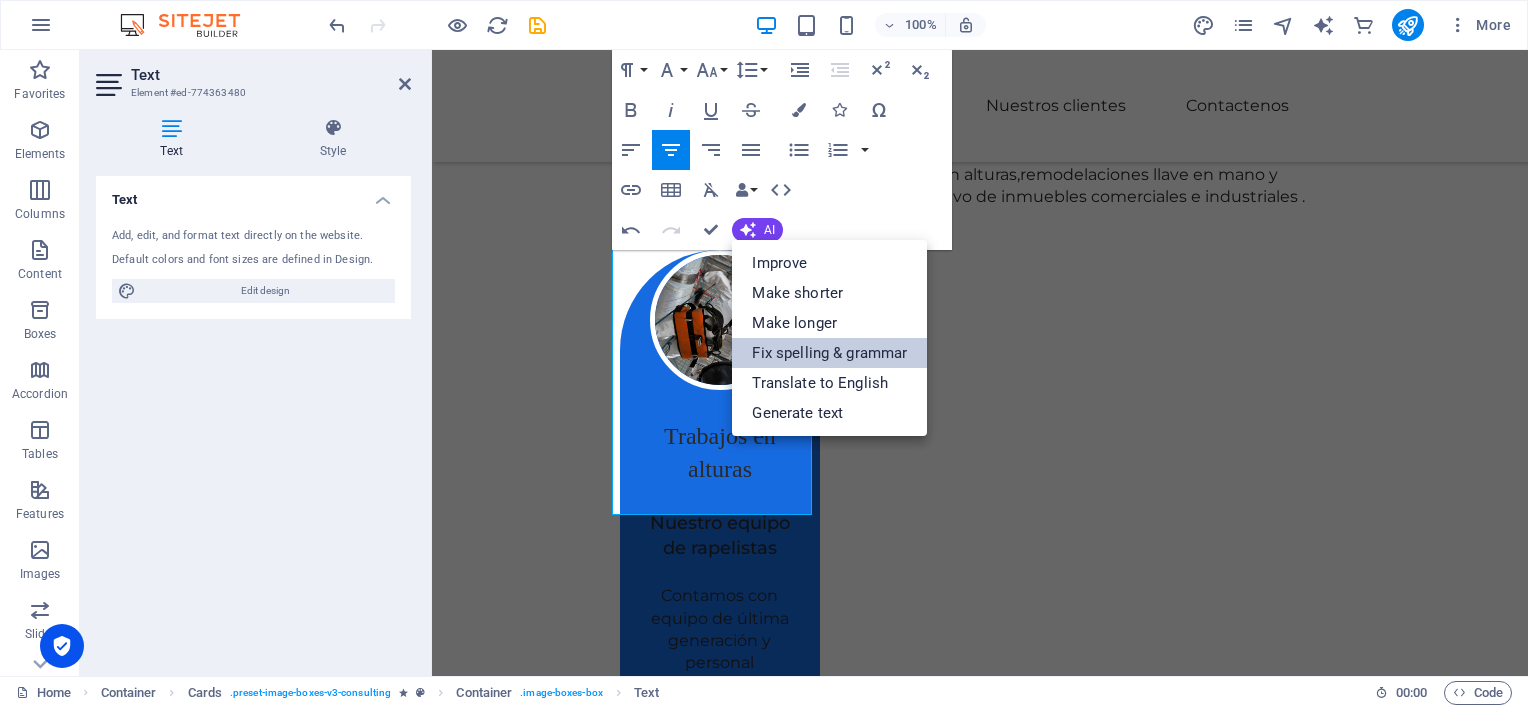click on "Fix spelling & grammar" at bounding box center [829, 353] 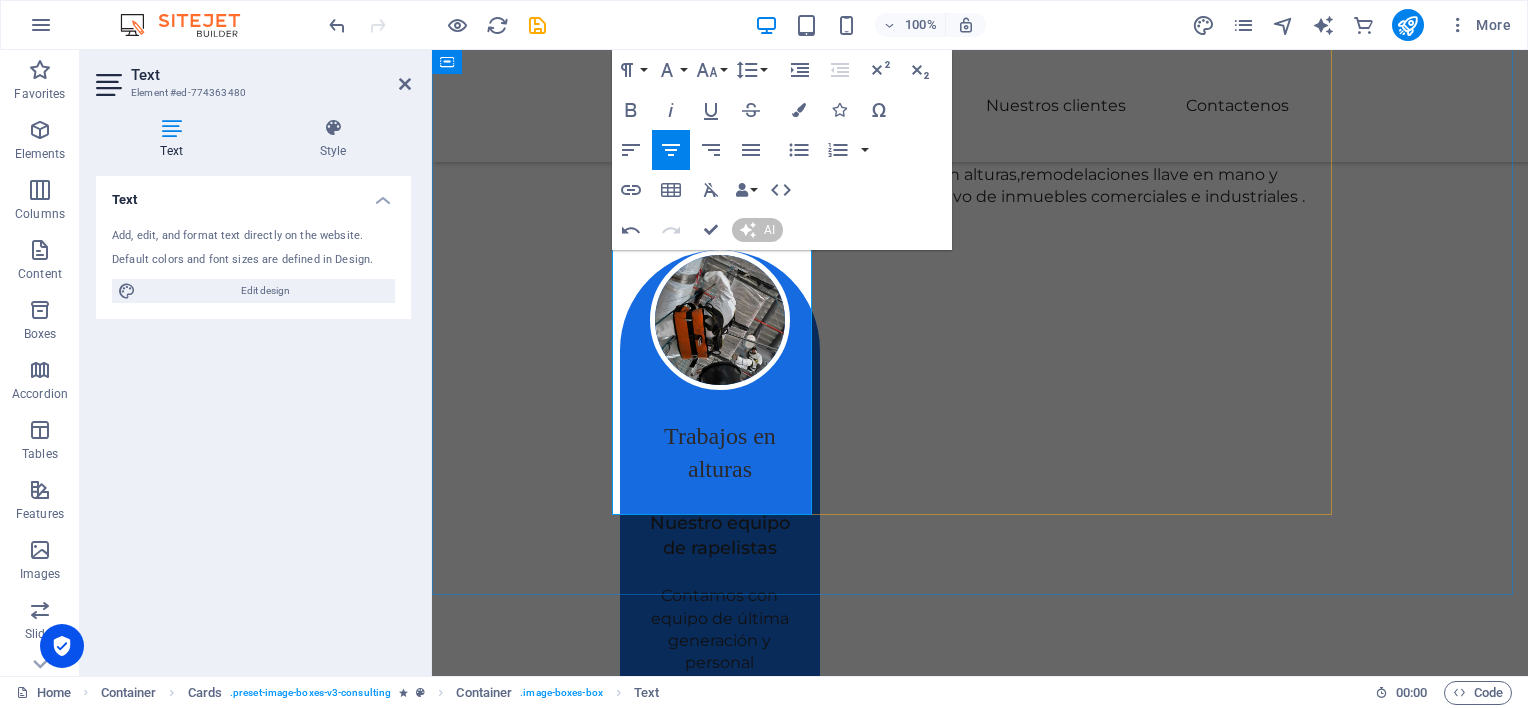 type 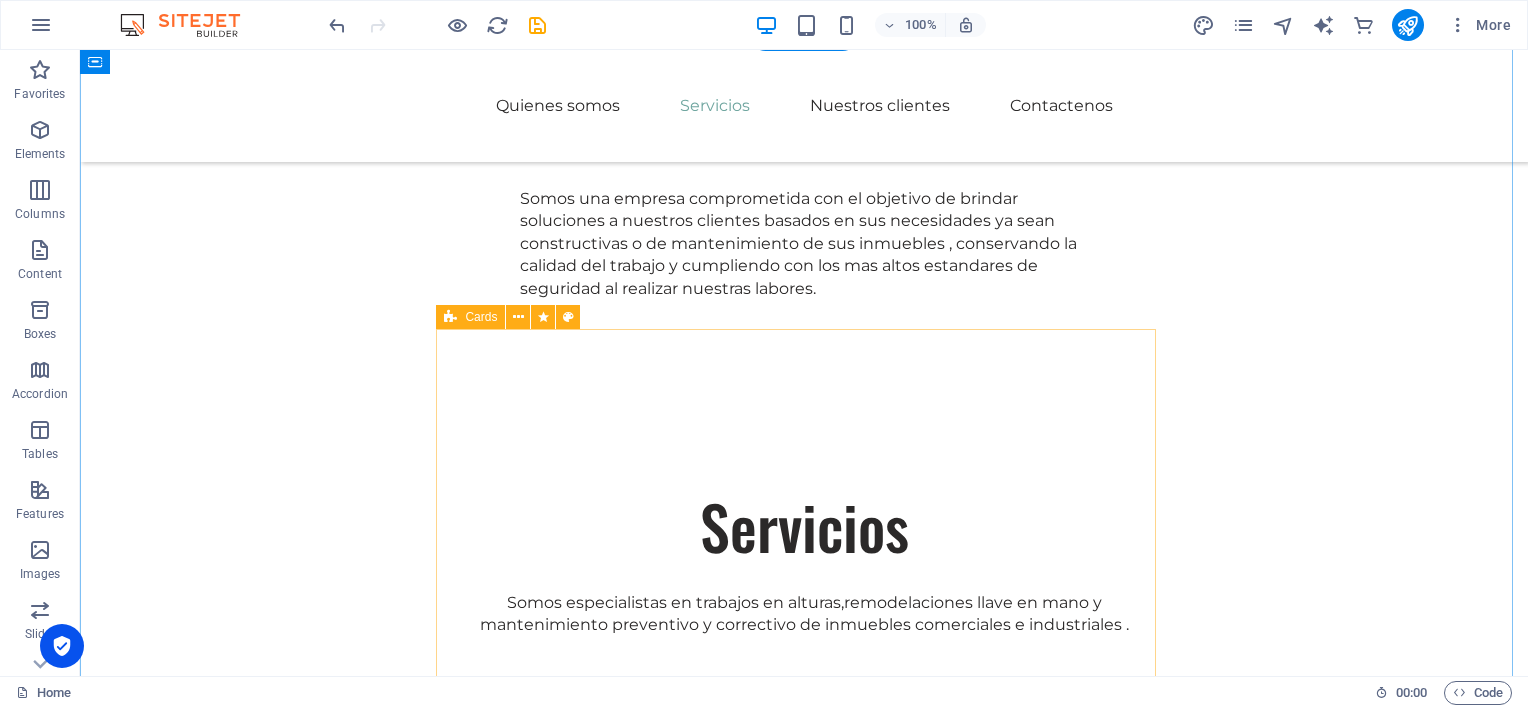 scroll, scrollTop: 2300, scrollLeft: 0, axis: vertical 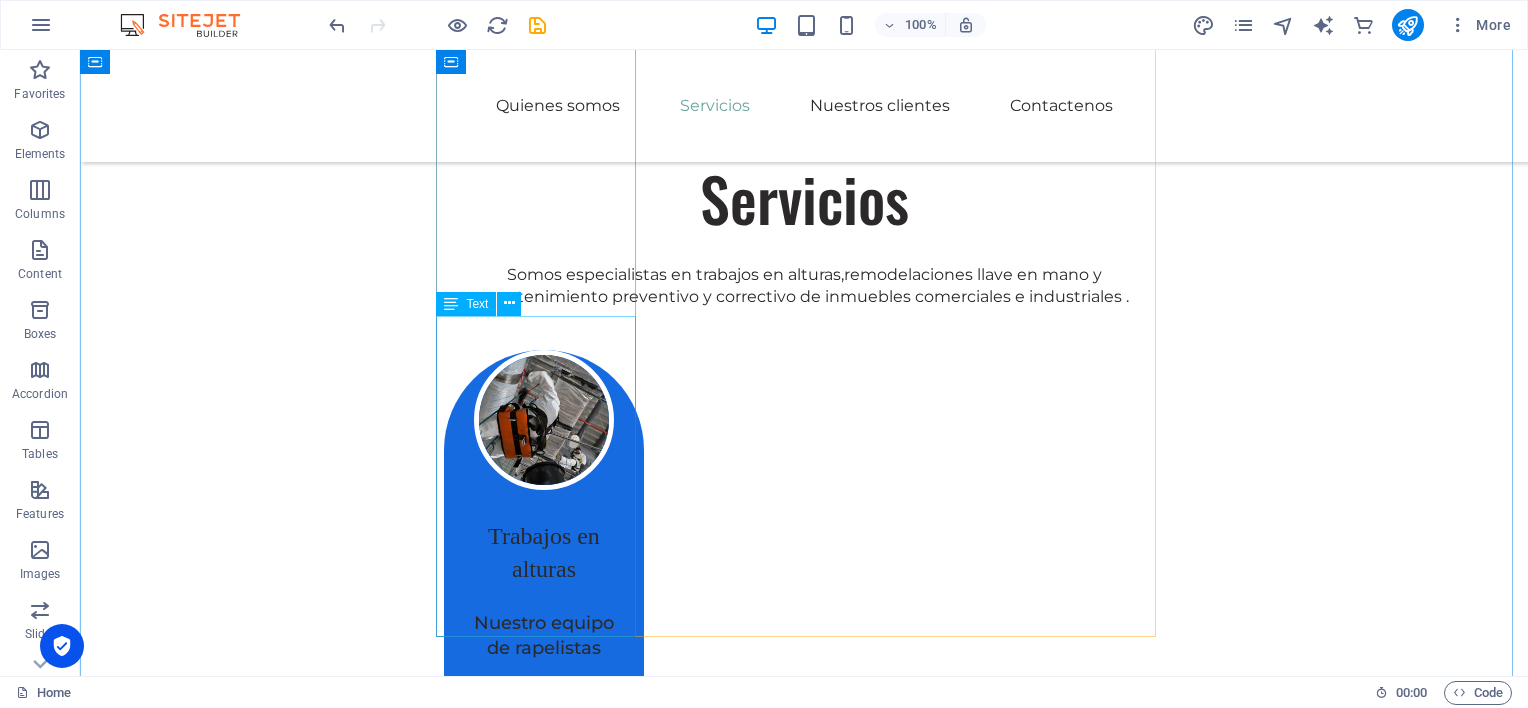 click on "Contamos con equipo de última generación y personal altamente calificado para realizar nuestras labores de sellado, pintura, limpieza [PERSON_NAME], impermeabilizaciones y más." at bounding box center [544, 845] 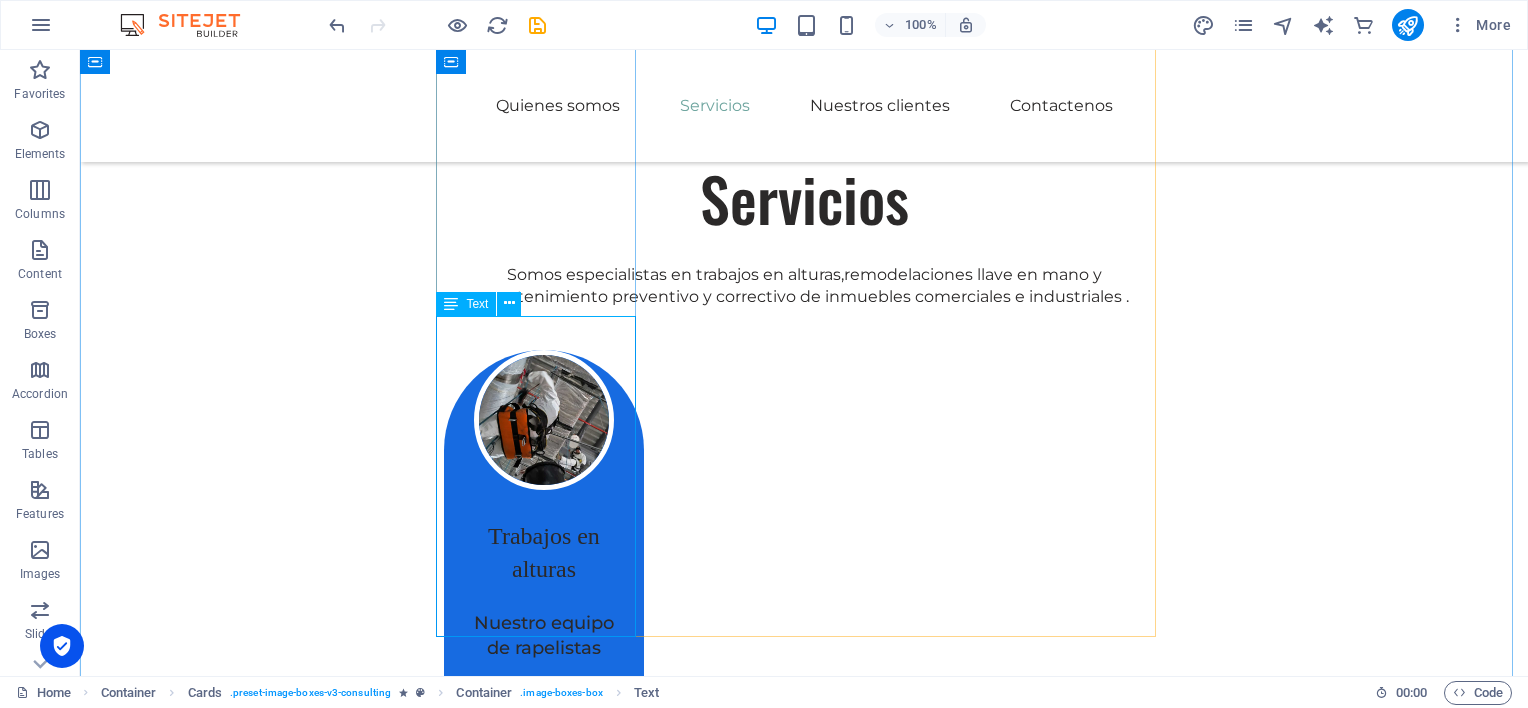 click on "Contamos con equipo de última generación y personal altamente calificado para realizar nuestras labores de sellado, pintura, limpieza [PERSON_NAME], impermeabilizaciones y más." at bounding box center (544, 845) 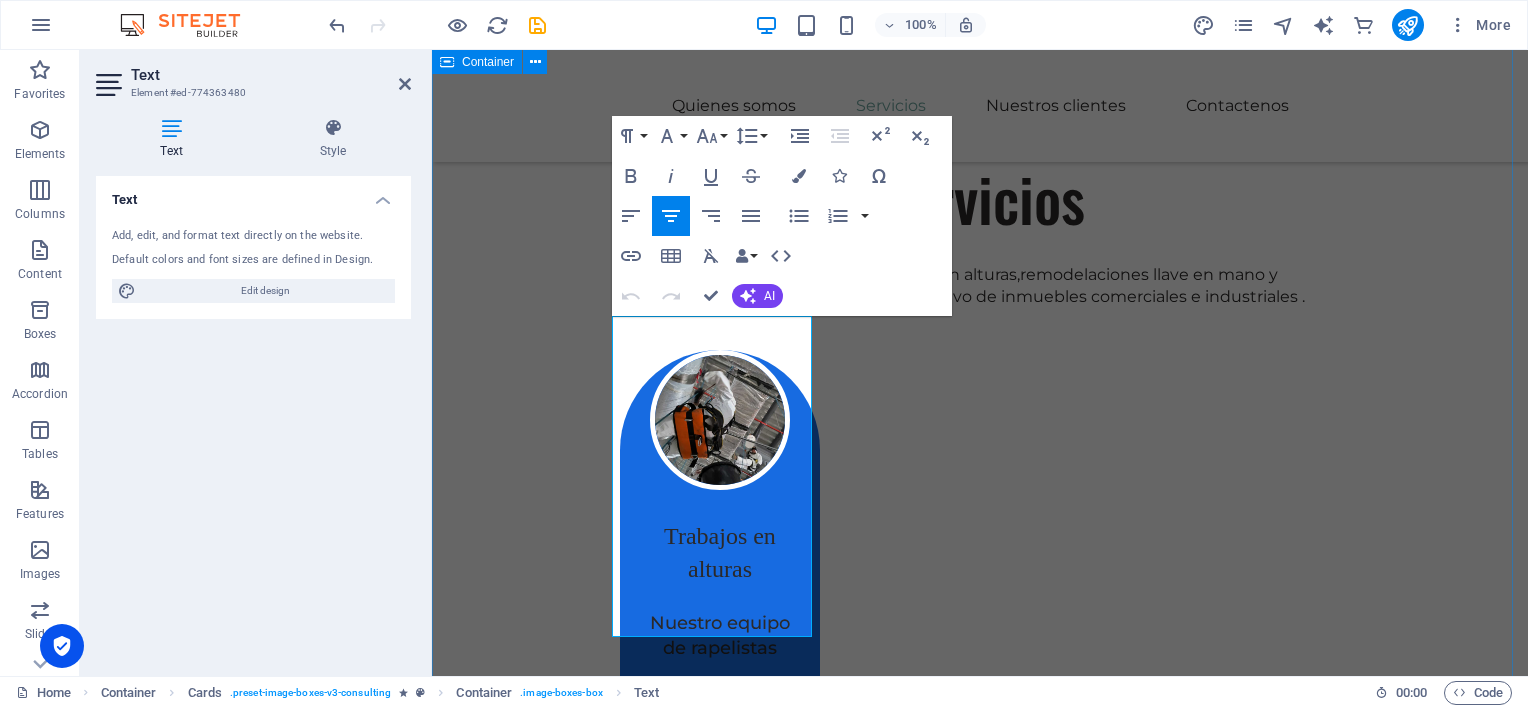 click on "Servicios  Somos especialistas en trabajos en alturas,remodelaciones llave en mano y mantenimiento preventivo y correctivo de inmuebles comerciales e industriales . Trabajos en alturas  Nuestro equipo de rapelistas Contamos con equipo de última generación y personal altamente calificado para realizar nuestras labores de sellado, pintura, limpieza [PERSON_NAME], impermeabilizaciones y más. Remodelaciones  Parciales o totales Nos adaptamos según su necesidad: remodelaciones llave en mano, remodelaciones parciales, rediseños y construcciones desde cero. Mantenimiento Preventivo y correctivo Realizamos mantenimientos electromecánicos y civiles, mensuales, anuales y atendemos eventualidades." at bounding box center [980, 1139] 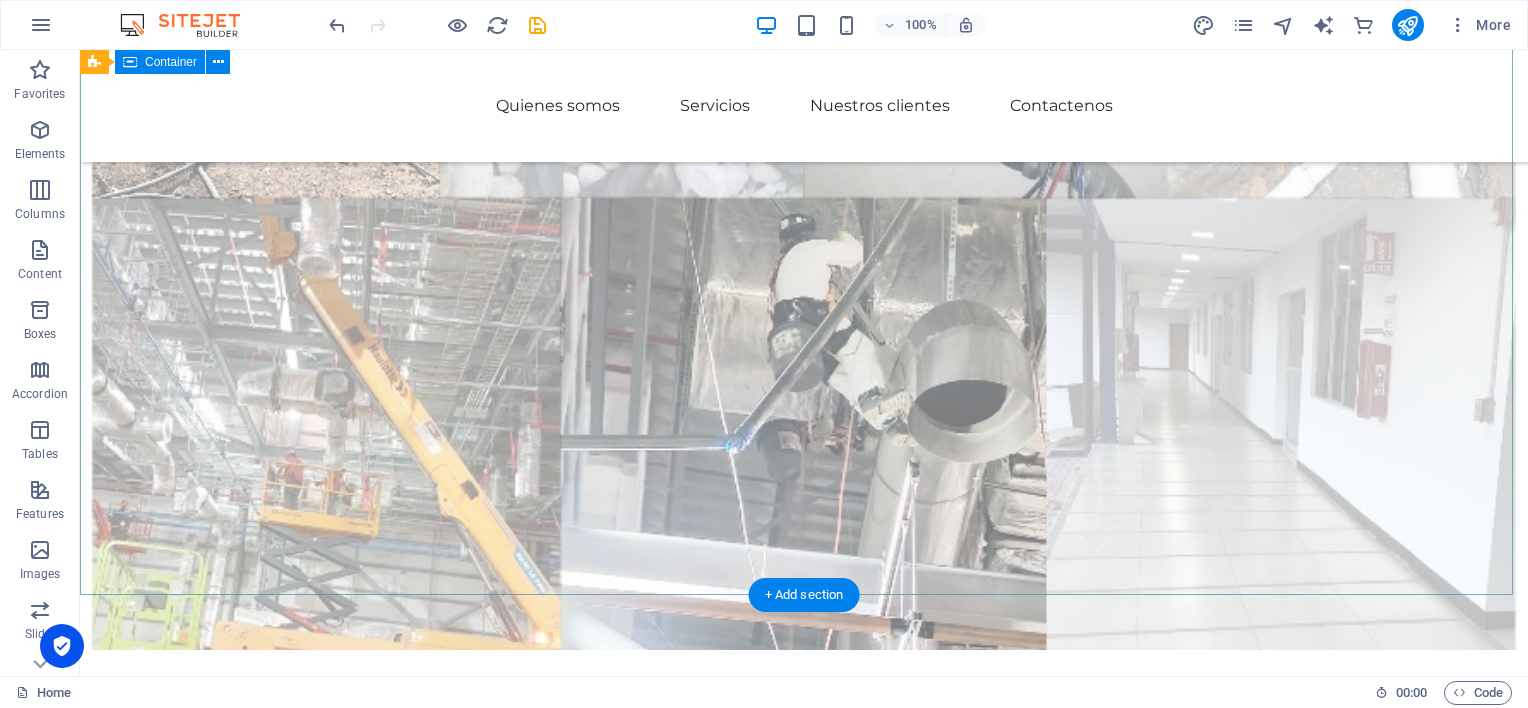 scroll, scrollTop: 1400, scrollLeft: 0, axis: vertical 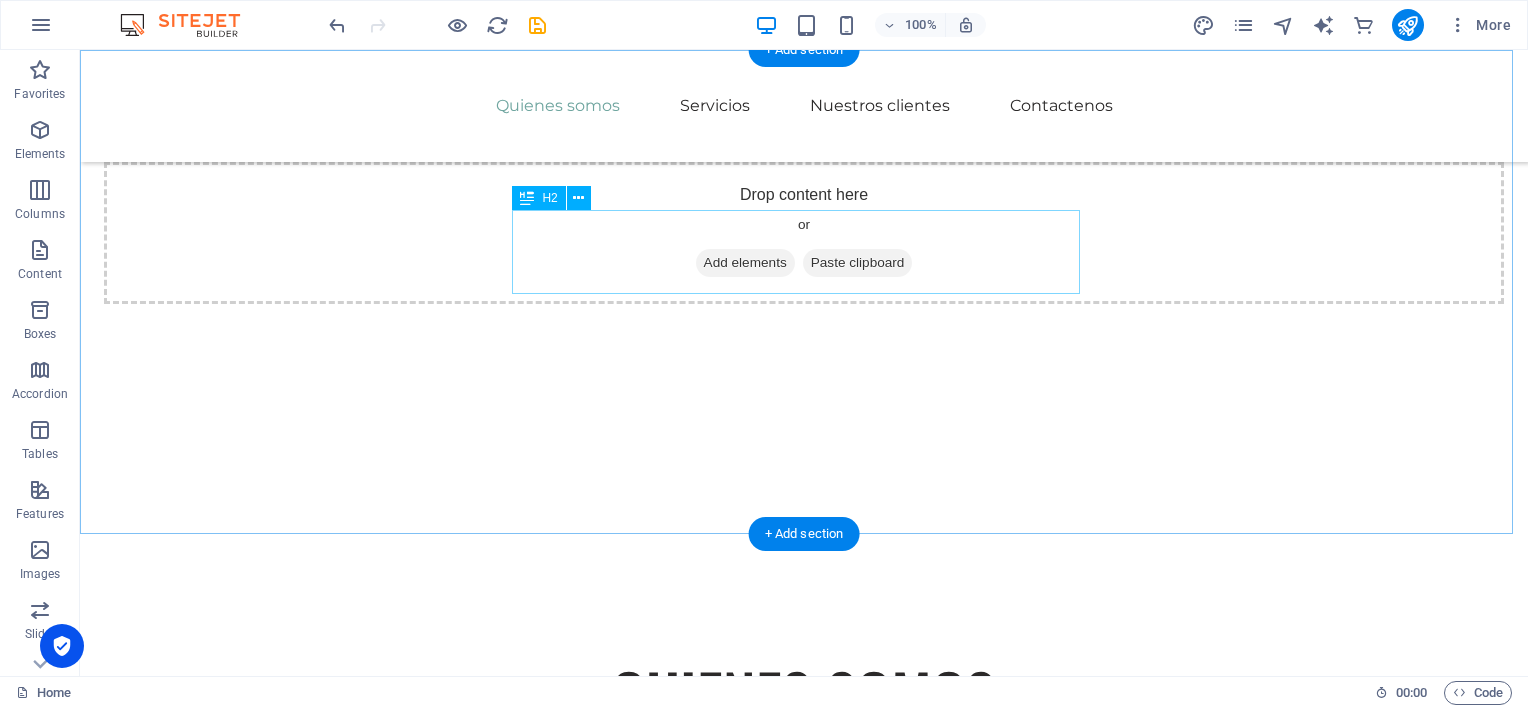click on "QUIENES SOMOS" at bounding box center [804, 694] 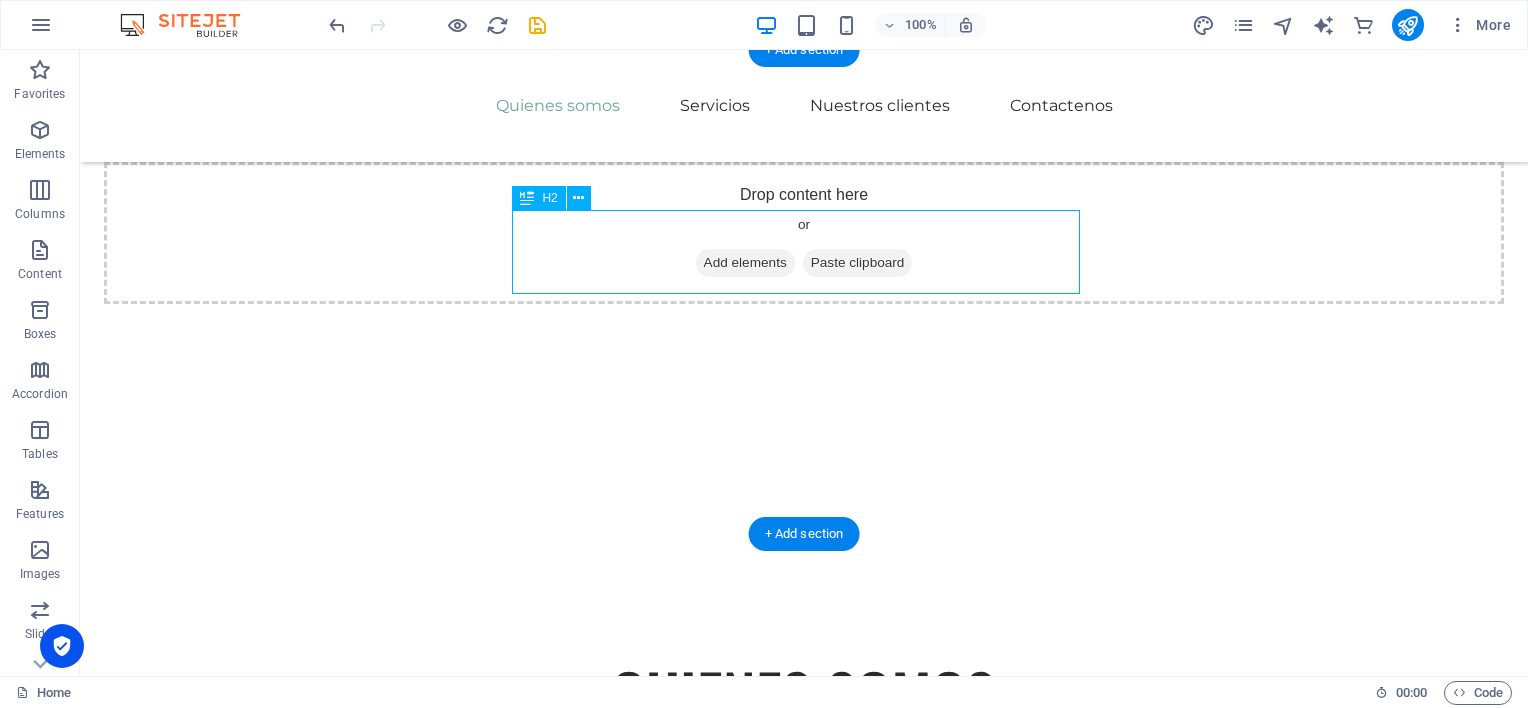 click on "QUIENES SOMOS" at bounding box center [804, 694] 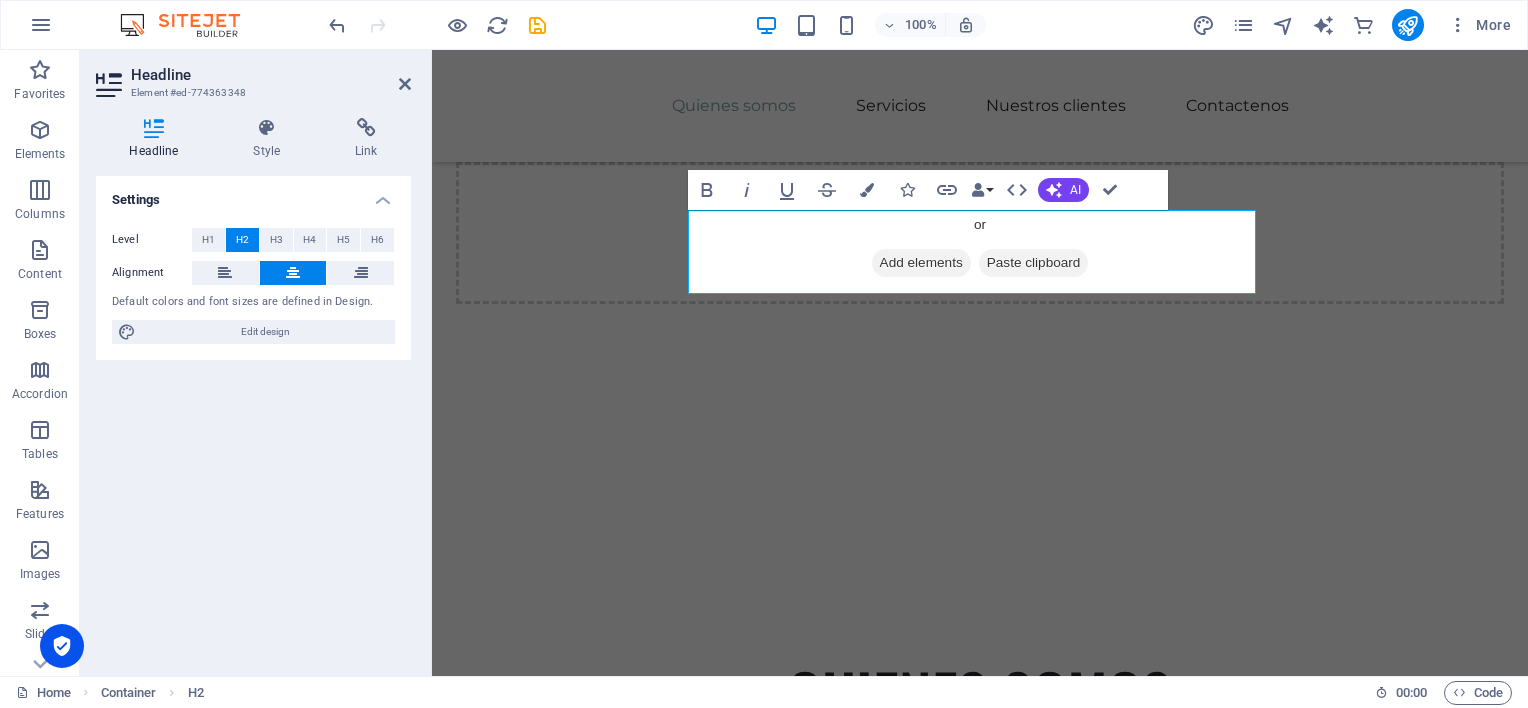 click at bounding box center [293, 273] 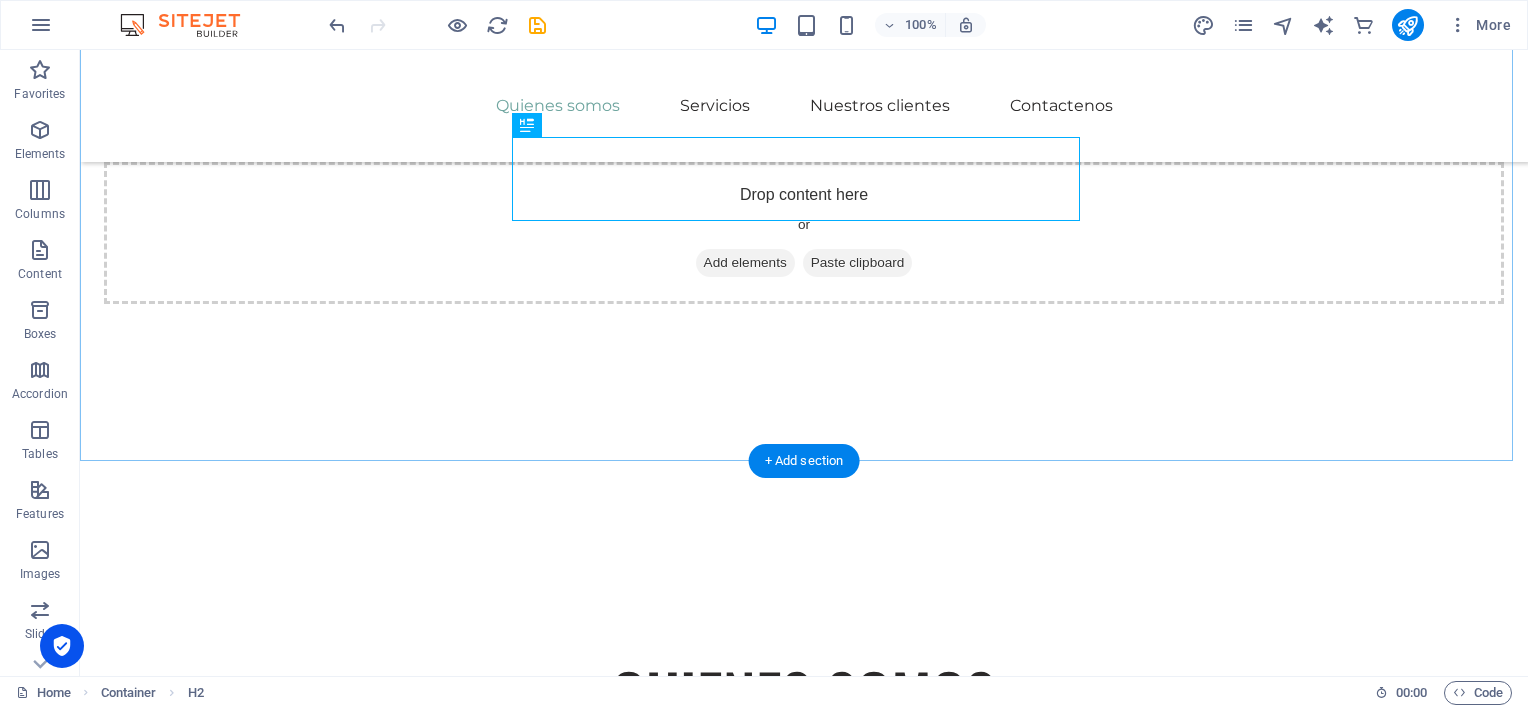 scroll, scrollTop: 1800, scrollLeft: 0, axis: vertical 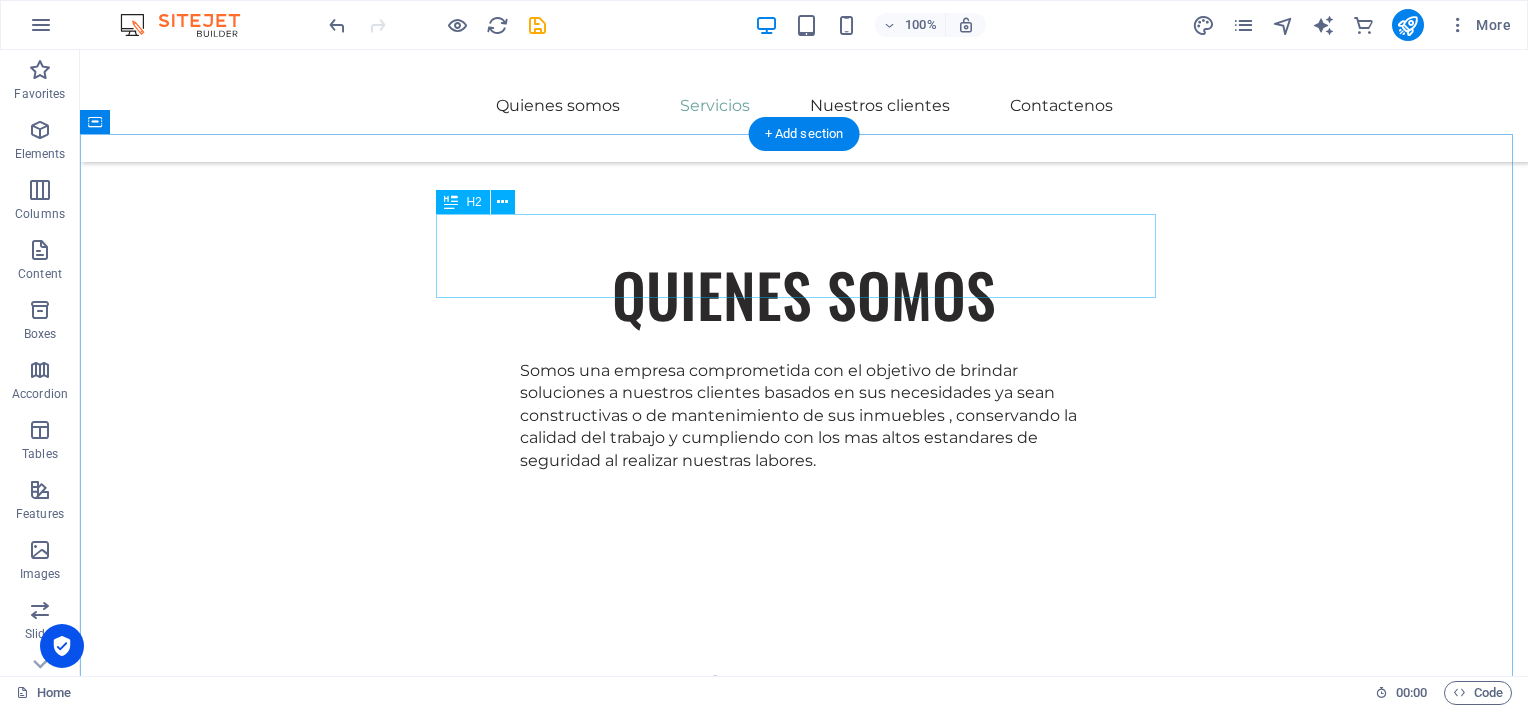click on "Servicios" at bounding box center (804, 698) 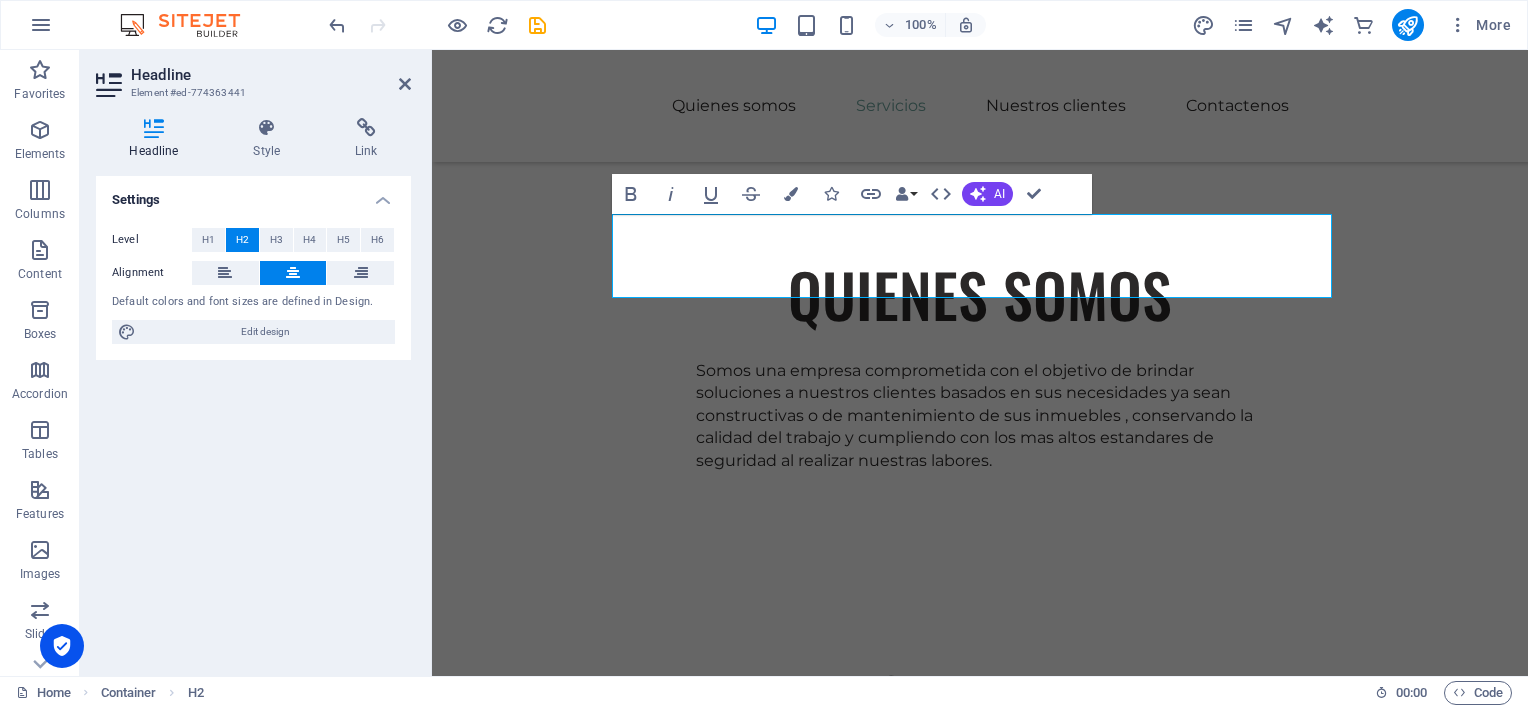 click at bounding box center (293, 273) 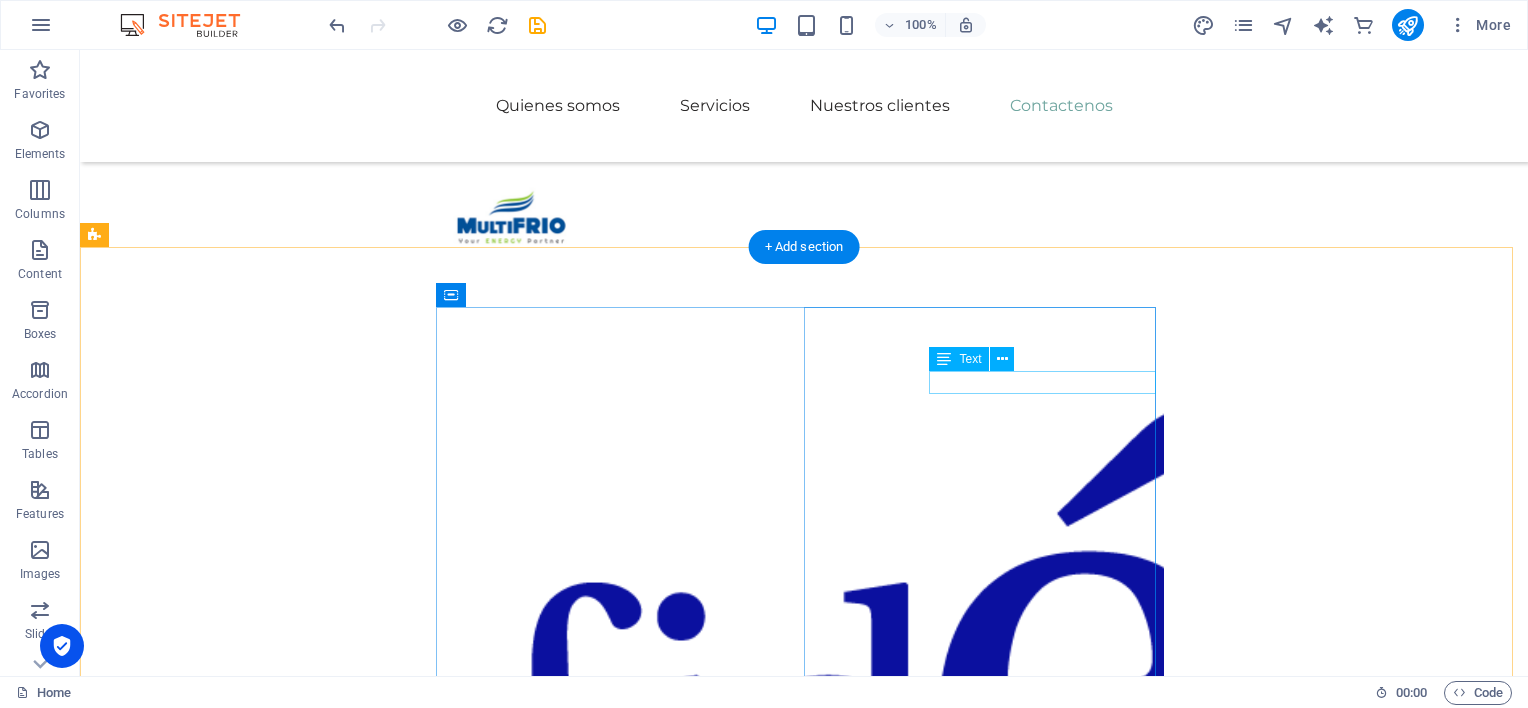 scroll, scrollTop: 4680, scrollLeft: 0, axis: vertical 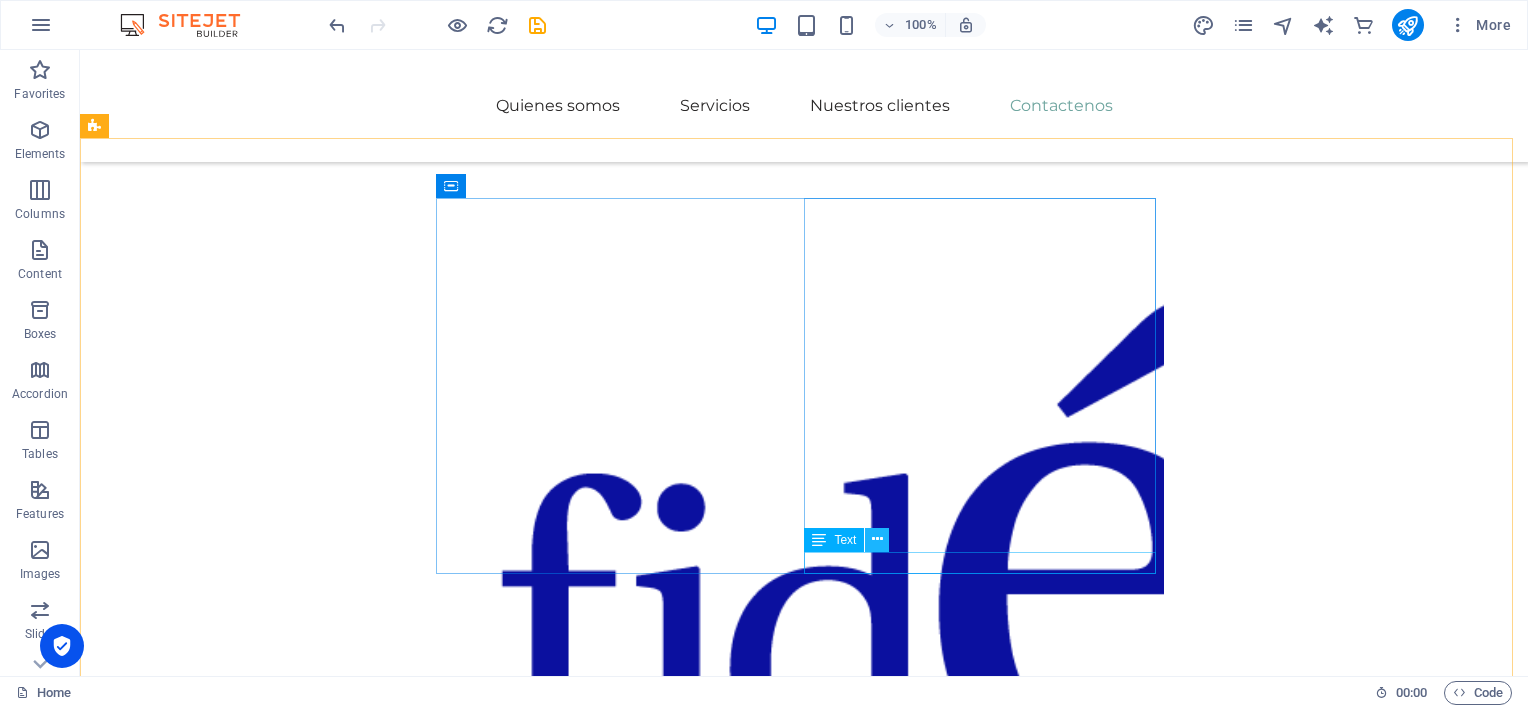 click at bounding box center (877, 539) 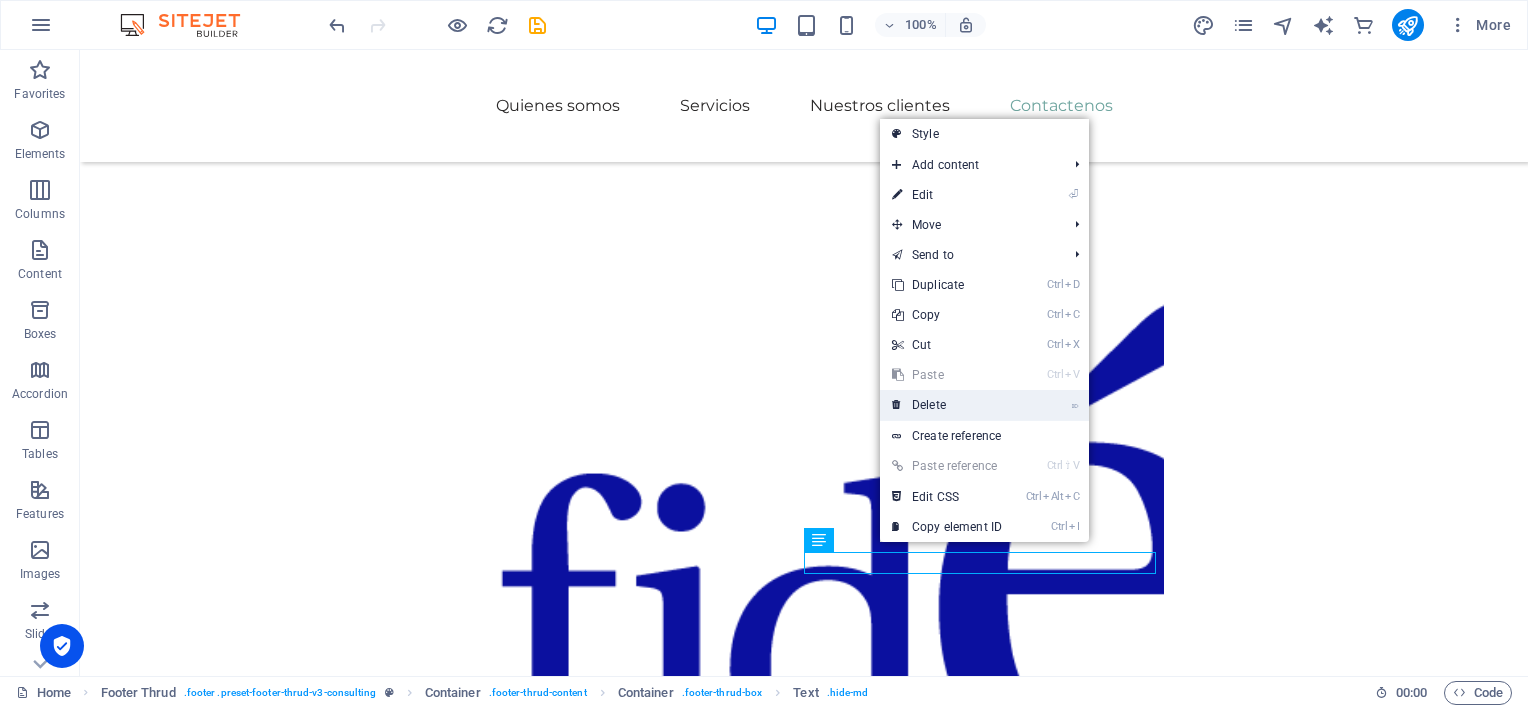click on "⌦  Delete" at bounding box center [947, 405] 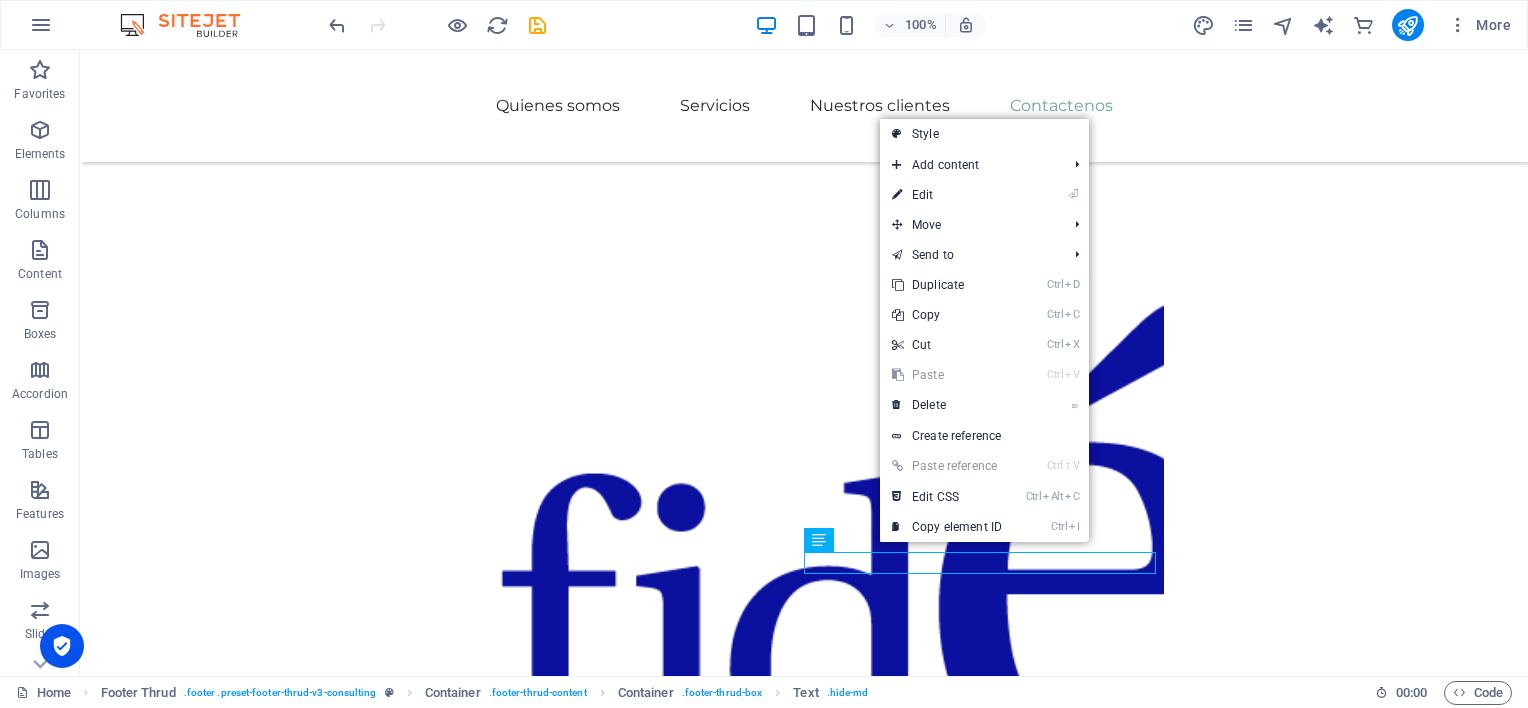 scroll, scrollTop: 4657, scrollLeft: 0, axis: vertical 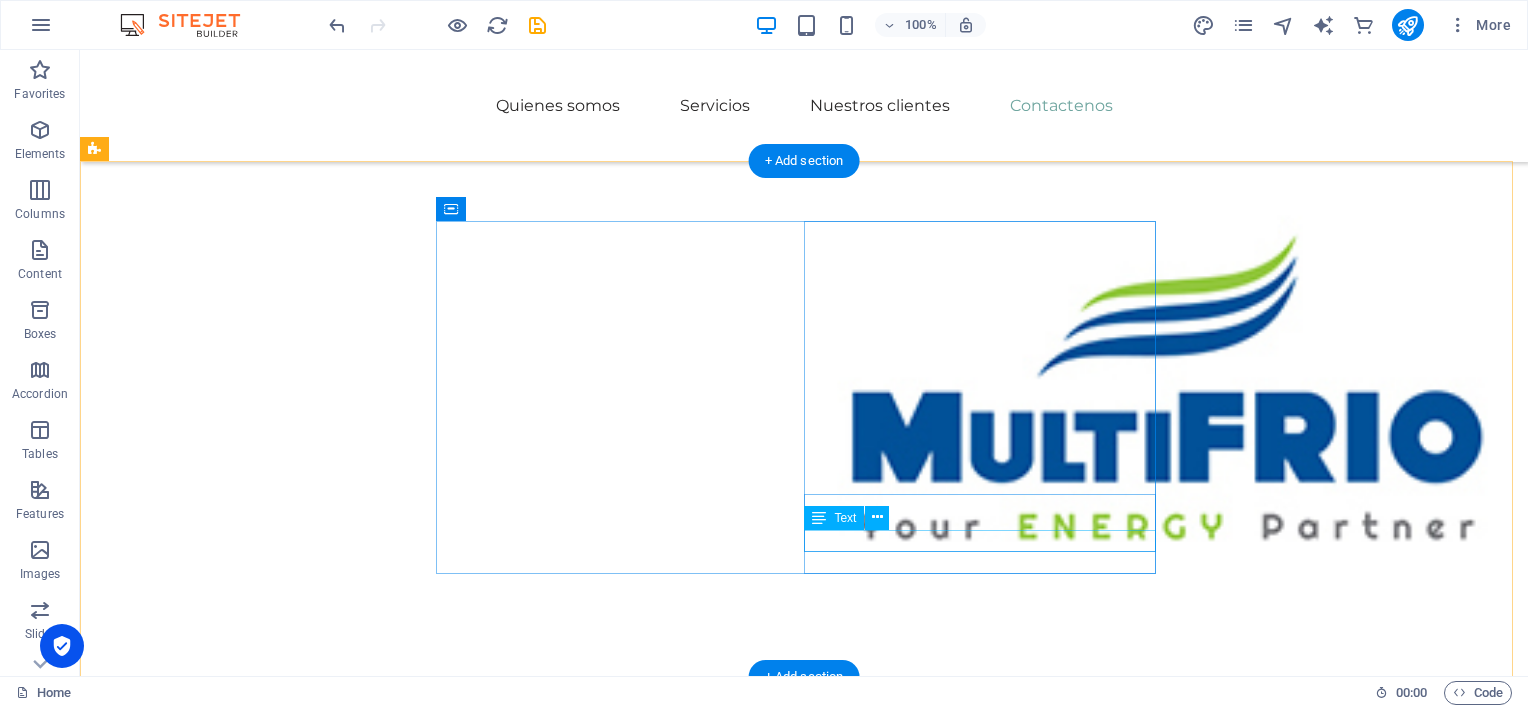 click on "[EMAIL_ADDRESS]" at bounding box center [620, 5124] 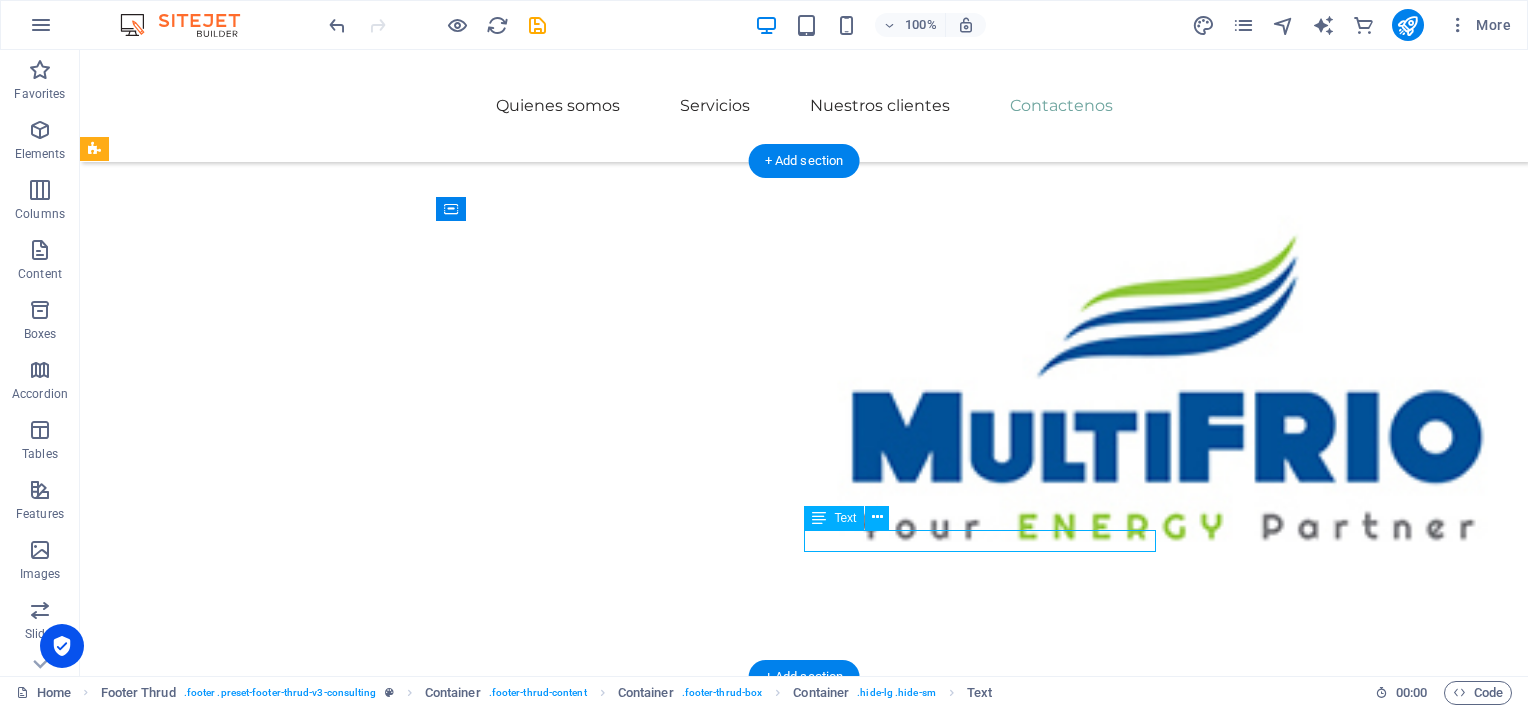 click on "[EMAIL_ADDRESS]" at bounding box center (620, 5124) 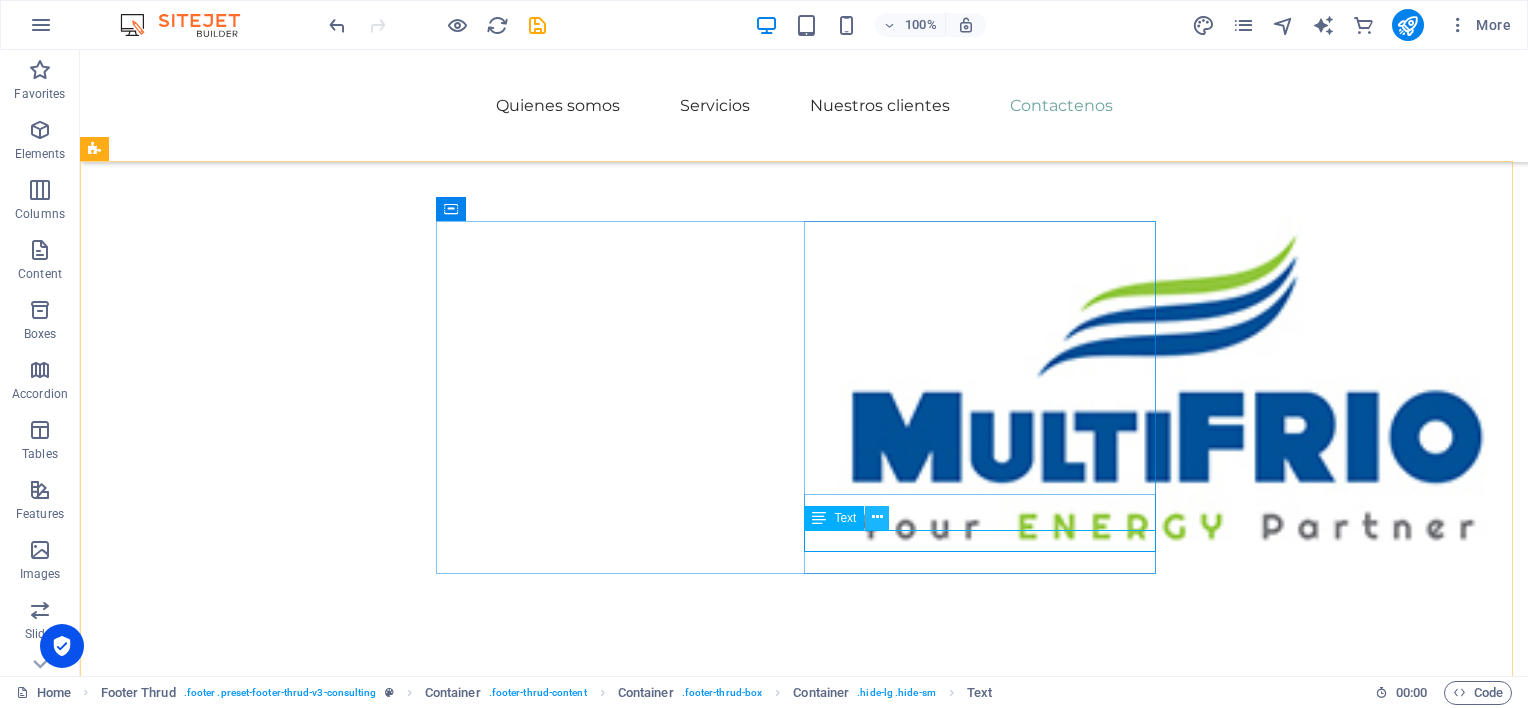 click at bounding box center [877, 518] 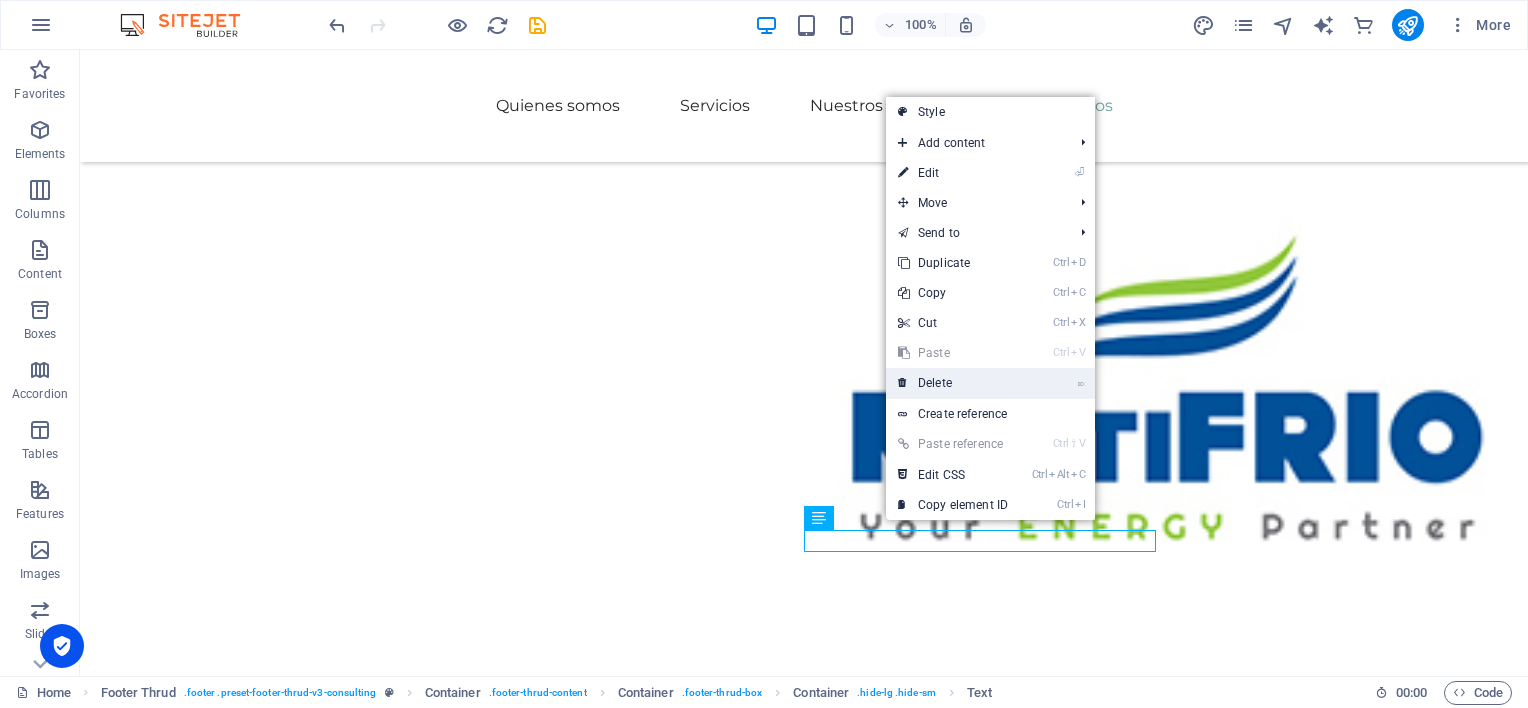 click on "⌦  Delete" at bounding box center (953, 383) 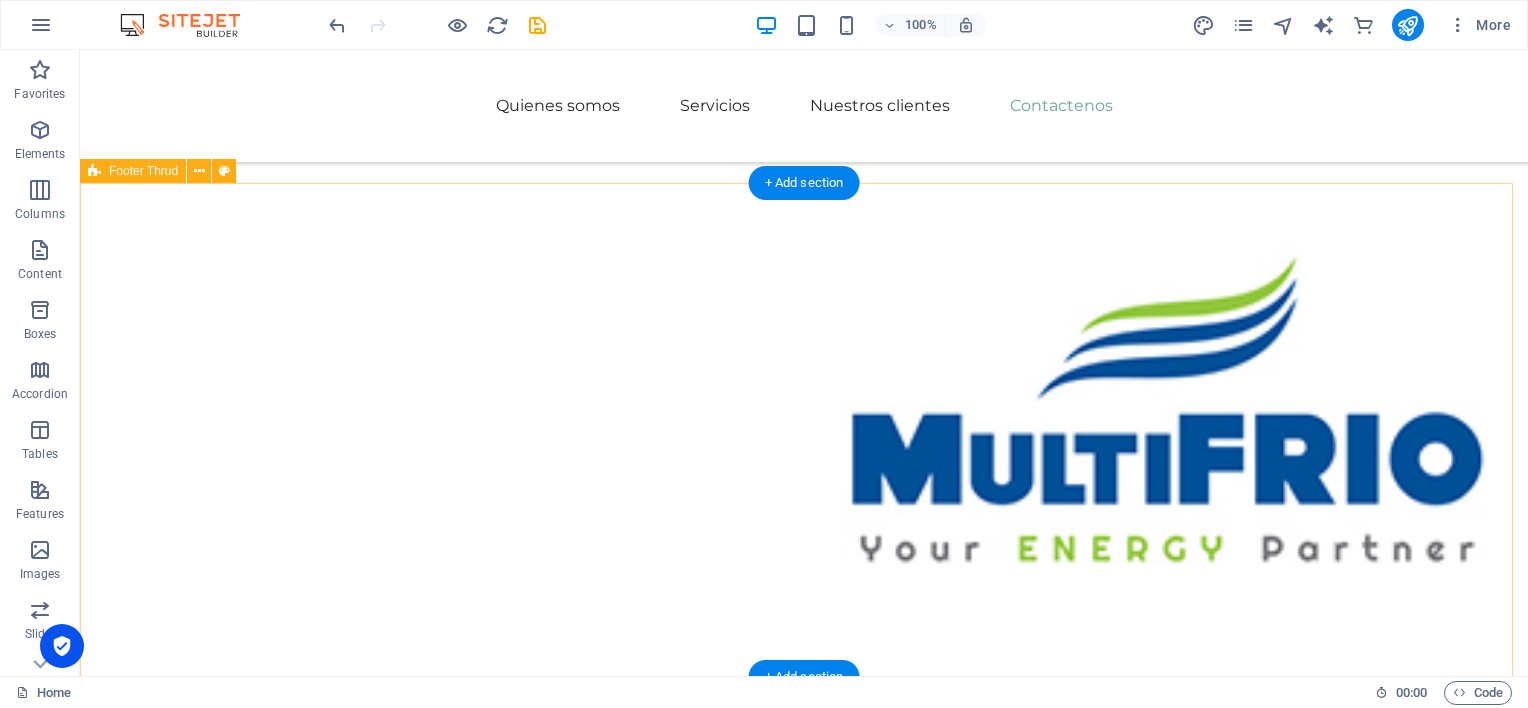 click on "[DEMOGRAPHIC_DATA] en nuestro potencial para ser la solución a sus necesidades. Búscanos en nuestras redes: Drop content here or  Add elements  Paste clipboard
Privacy Policy Terms of Service   [DOMAIN_NAME]" at bounding box center (804, 4894) 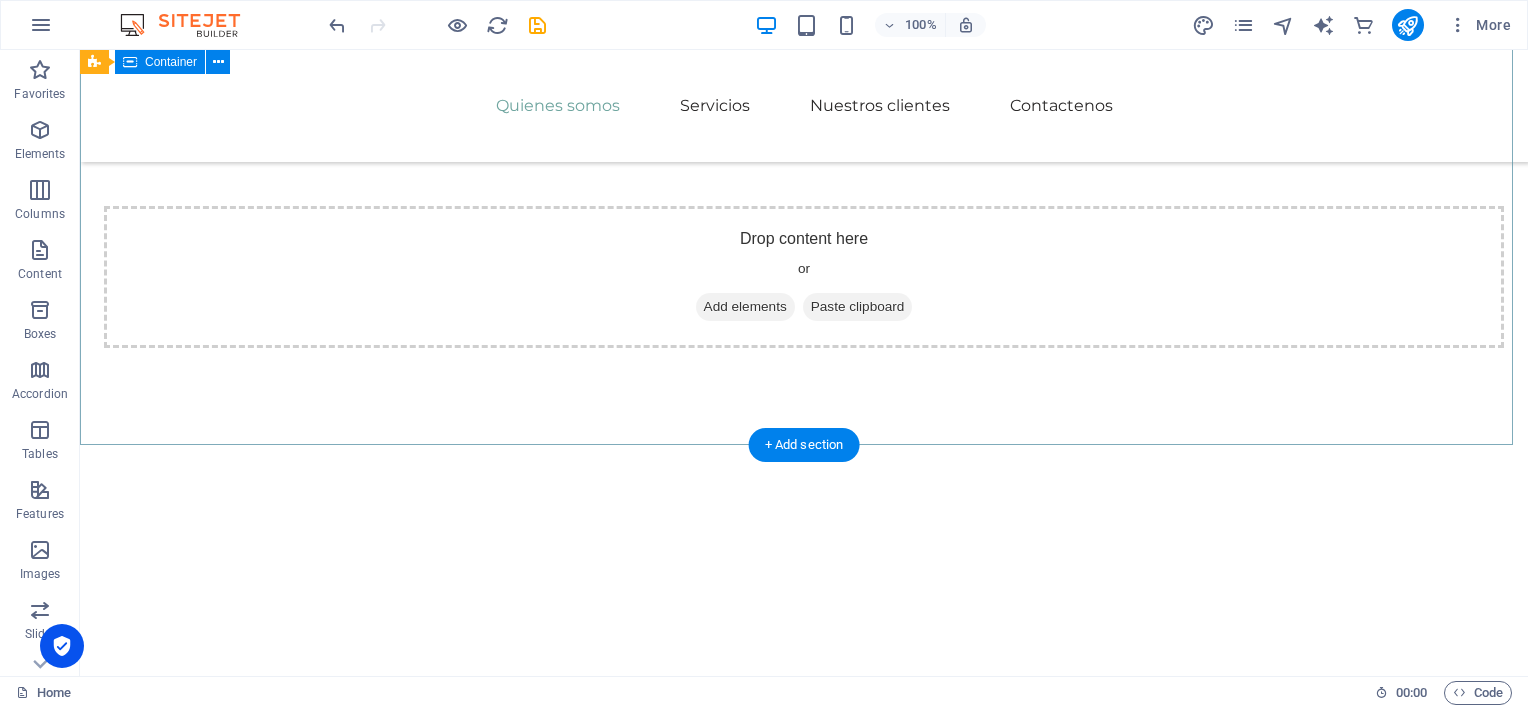 scroll, scrollTop: 1700, scrollLeft: 0, axis: vertical 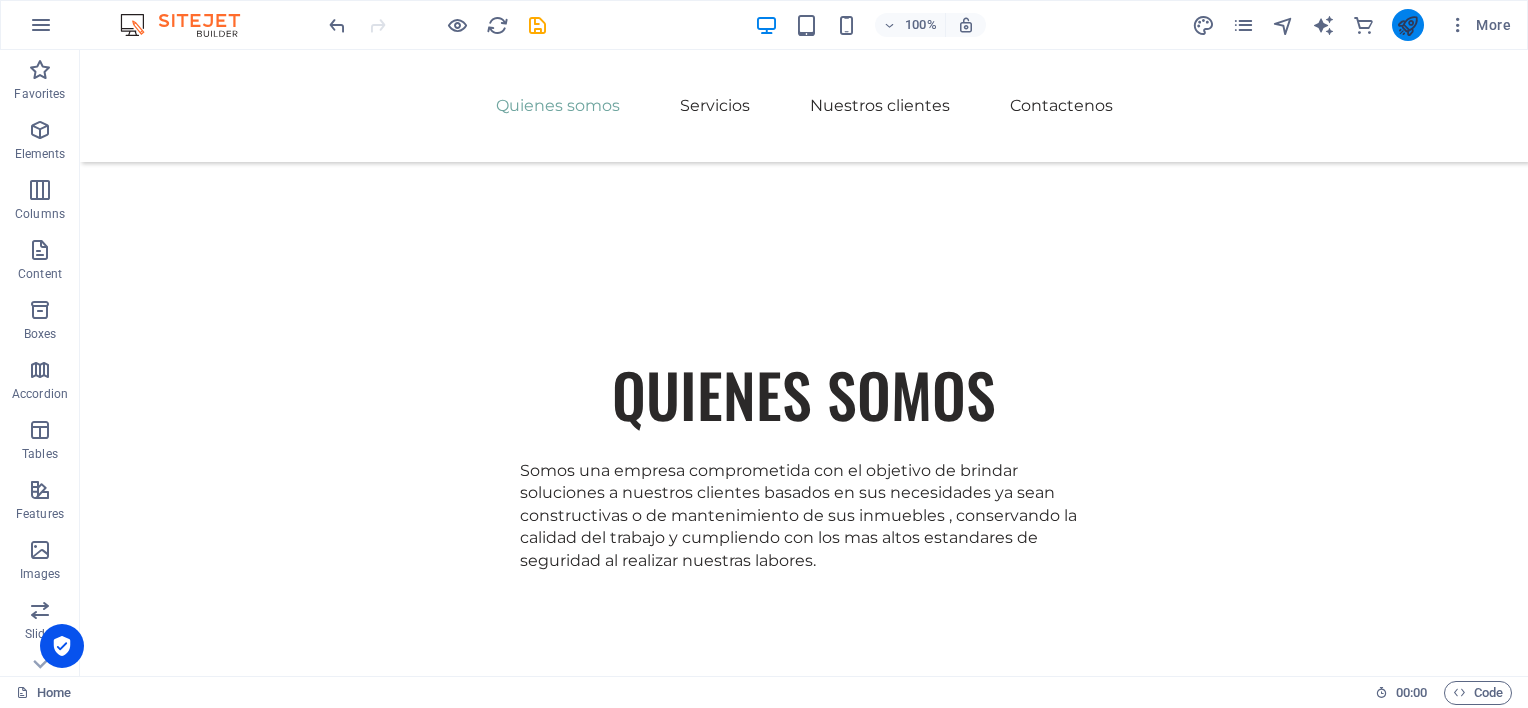 click at bounding box center (1408, 25) 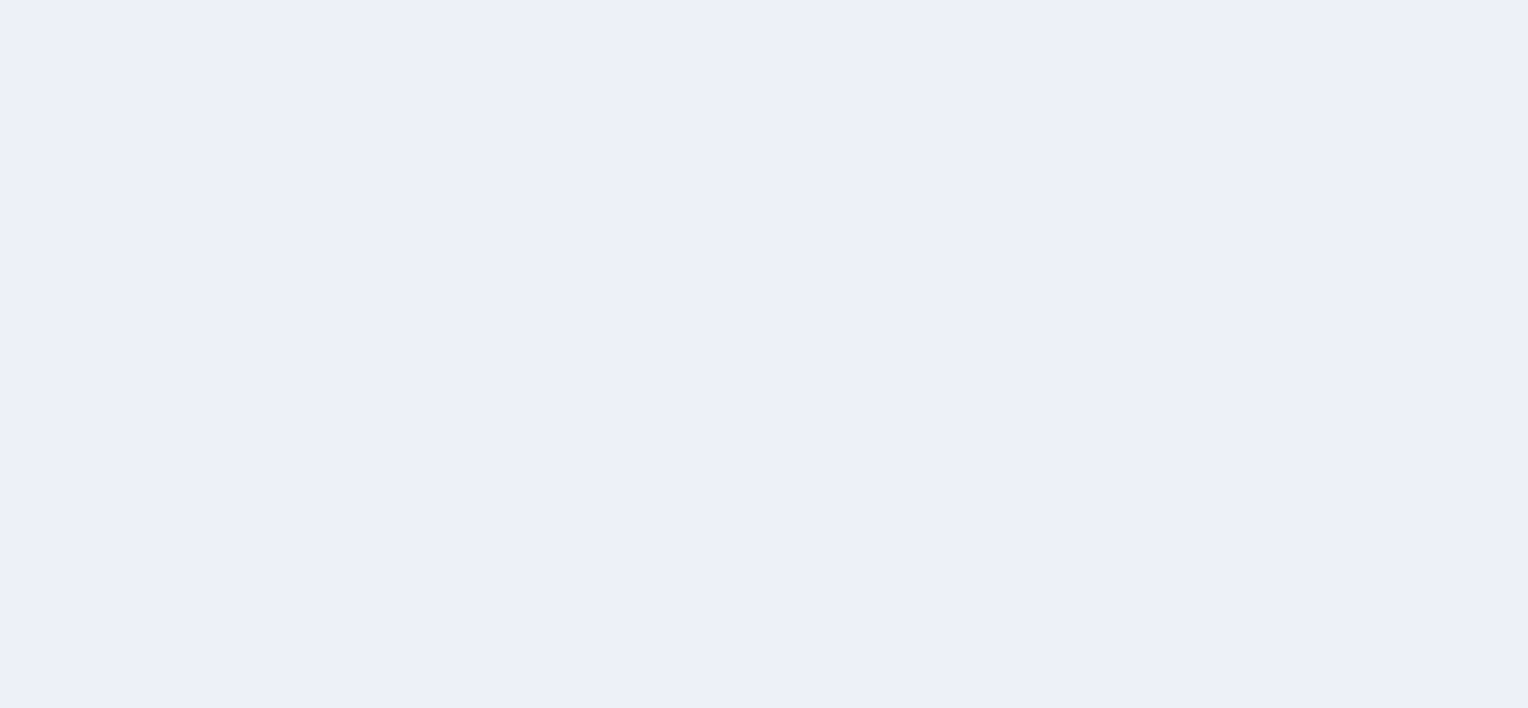 scroll, scrollTop: 0, scrollLeft: 0, axis: both 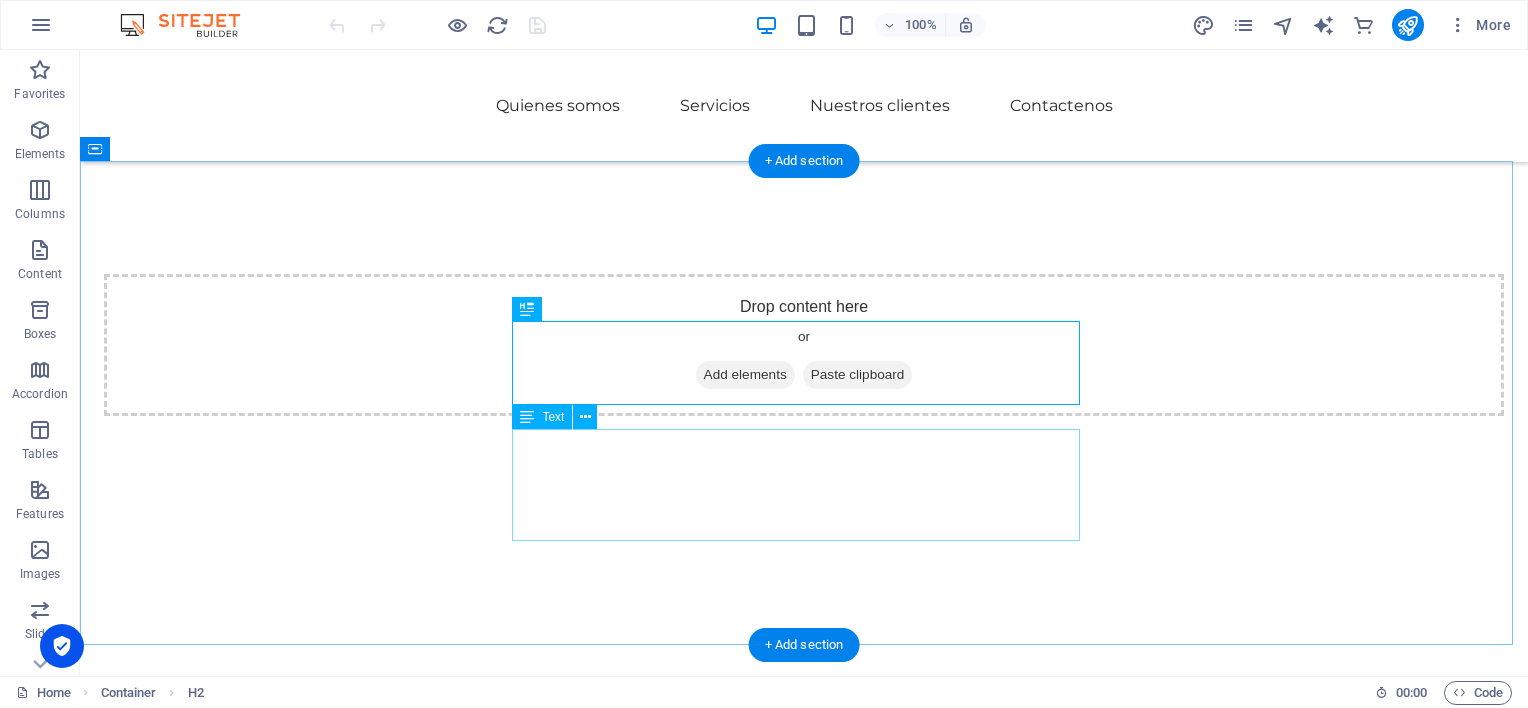 click on "Somos una empresa comprometida con el objetivo de brindar soluciones a nuestros clientes basados en sus necesidades ya sean constructivas o de mantenimiento de sus inmuebles , conservando la calidad del trabajo y cumpliendo con los mas altos estandares de seguridad al realizar nuestras labores." at bounding box center [804, 928] 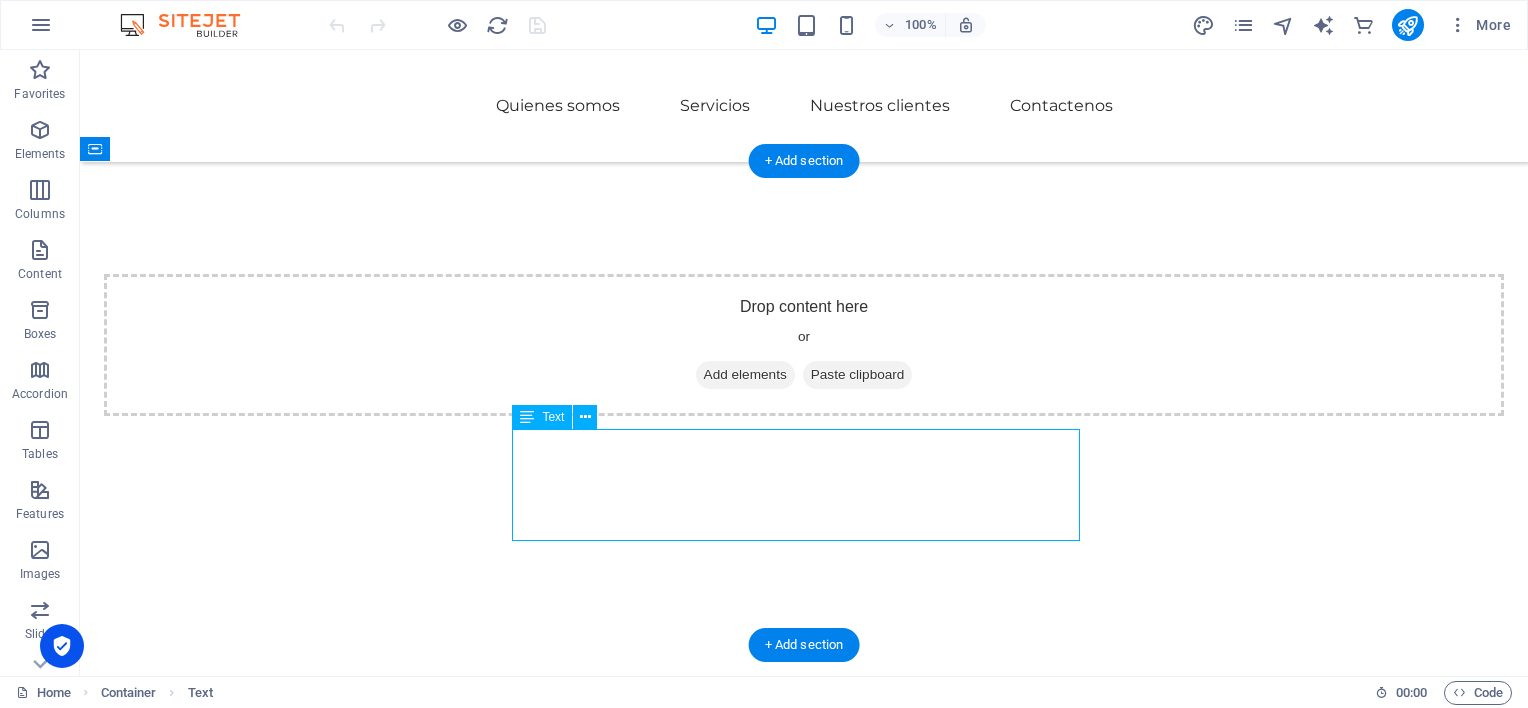 click on "Somos una empresa comprometida con el objetivo de brindar soluciones a nuestros clientes basados en sus necesidades ya sean constructivas o de mantenimiento de sus inmuebles , conservando la calidad del trabajo y cumpliendo con los mas altos estandares de seguridad al realizar nuestras labores." at bounding box center [804, 928] 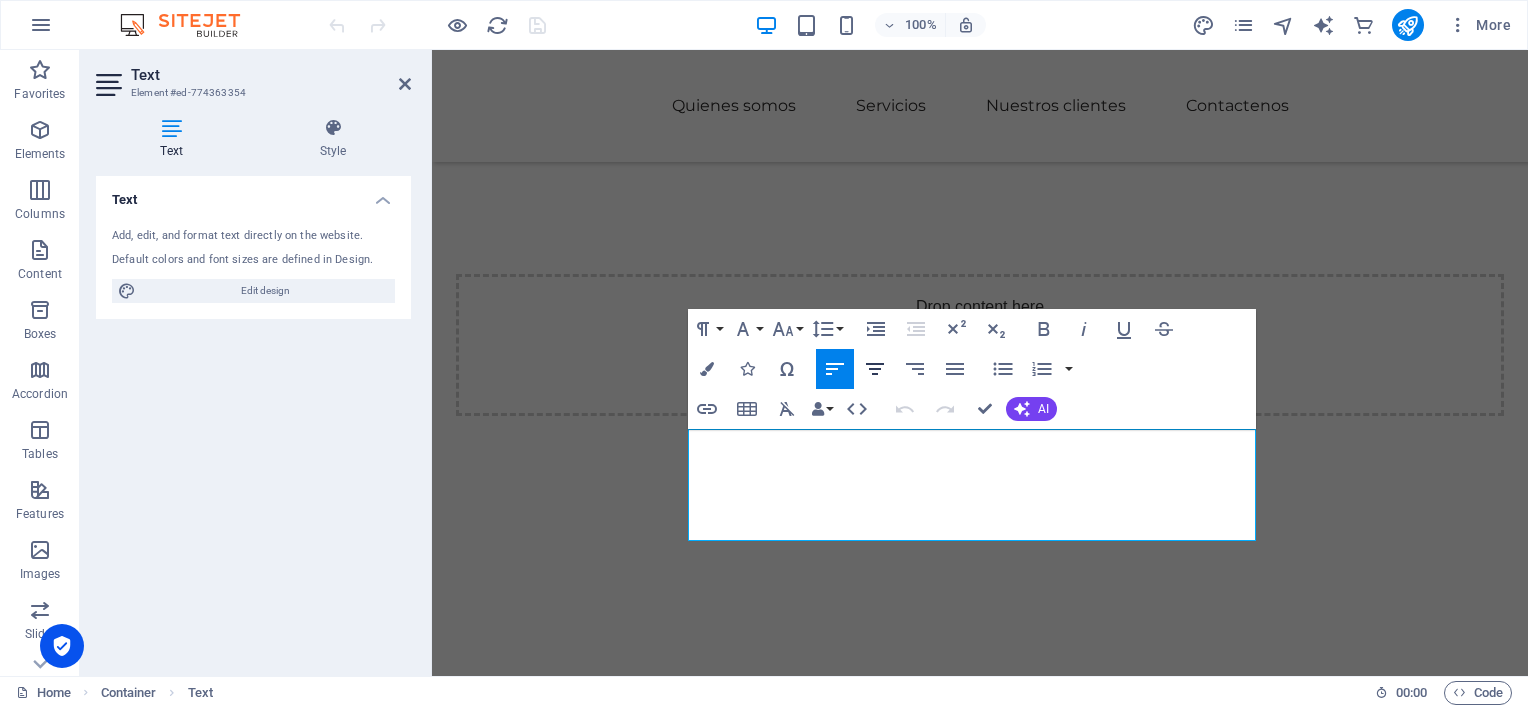 click 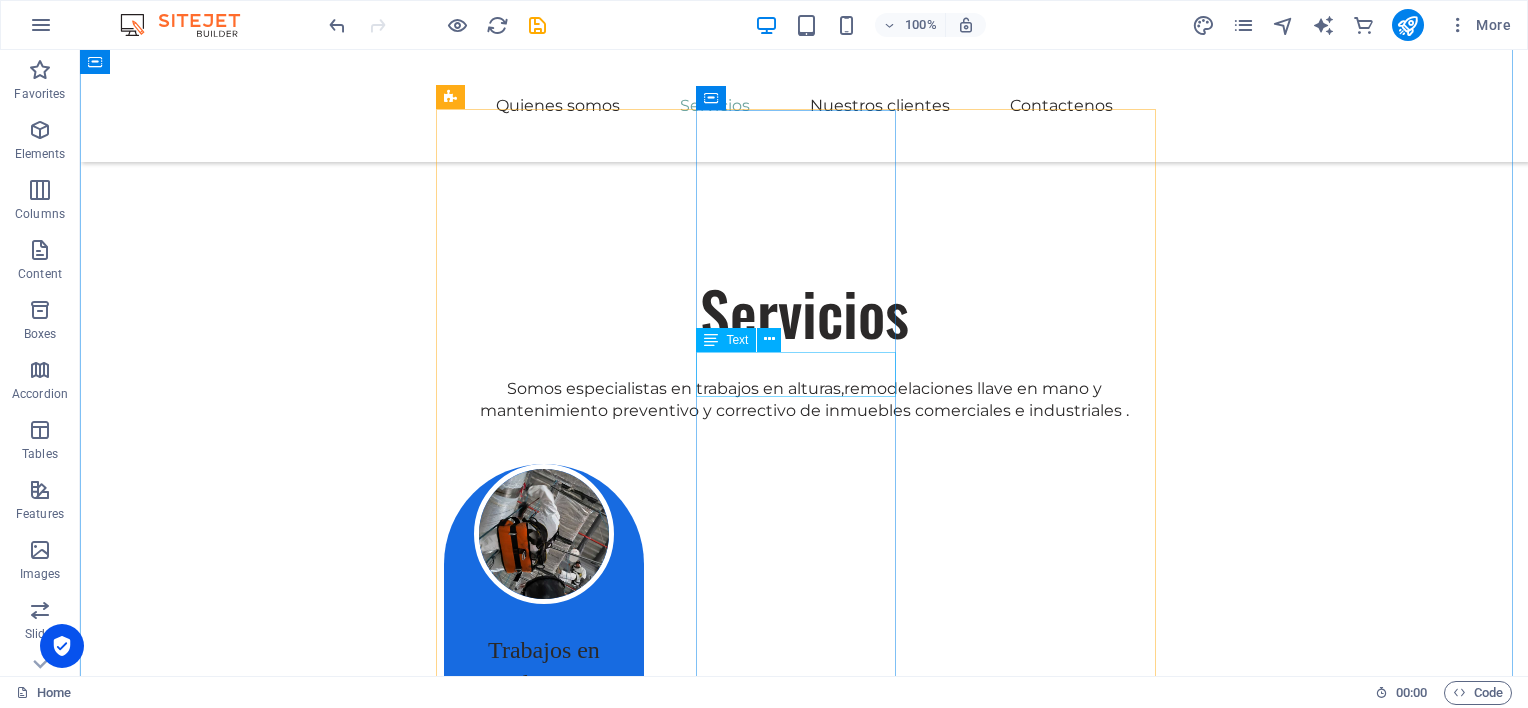 scroll, scrollTop: 2188, scrollLeft: 0, axis: vertical 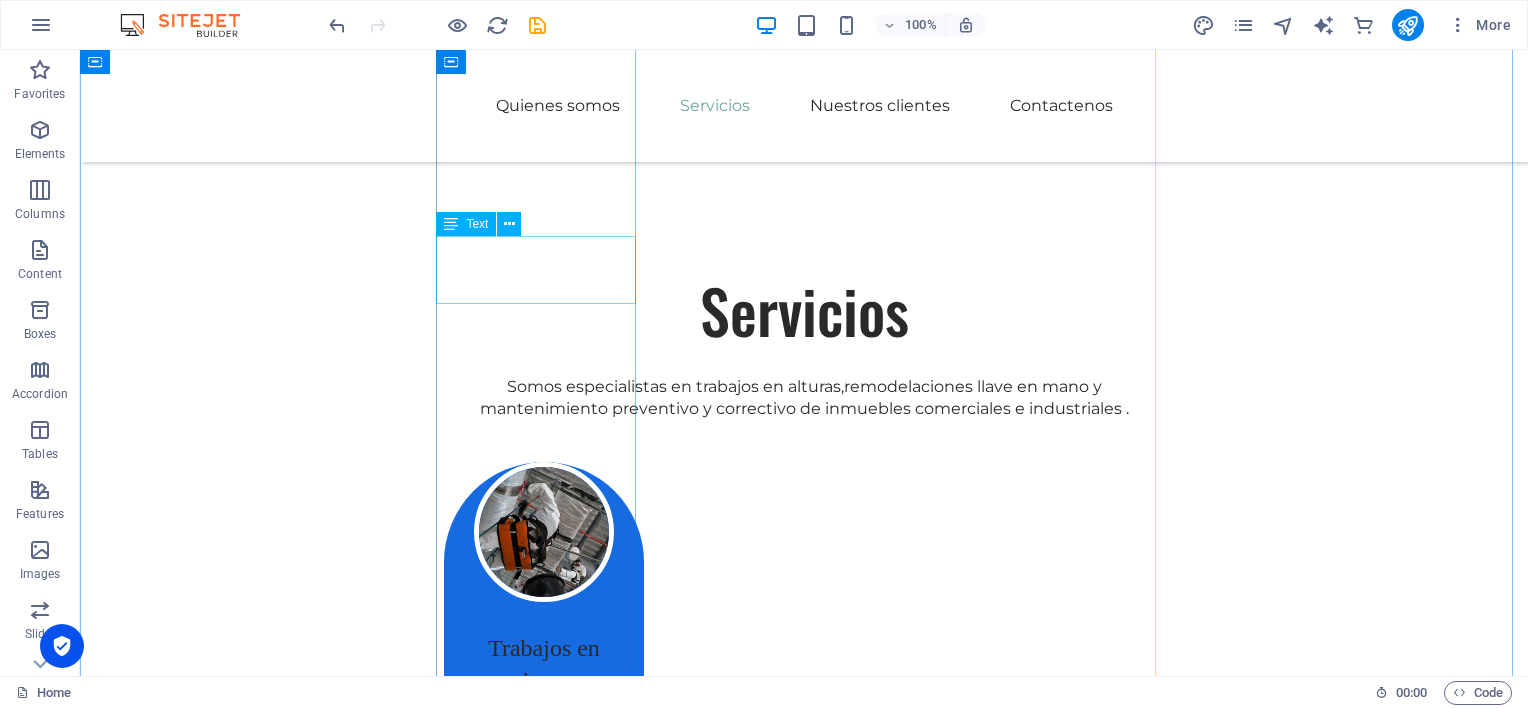 click on "Trabajos en alturas" at bounding box center [544, 665] 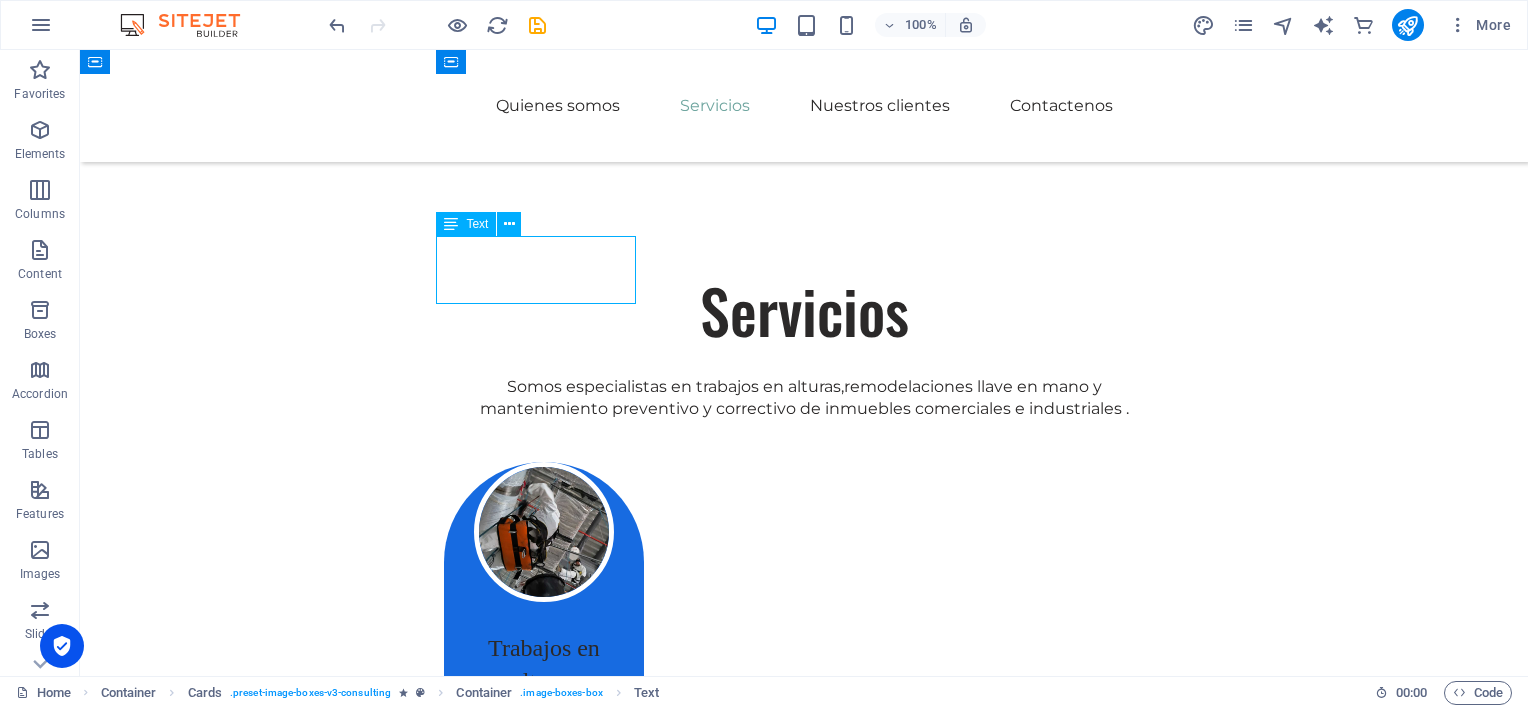 click on "Trabajos en alturas" at bounding box center [544, 665] 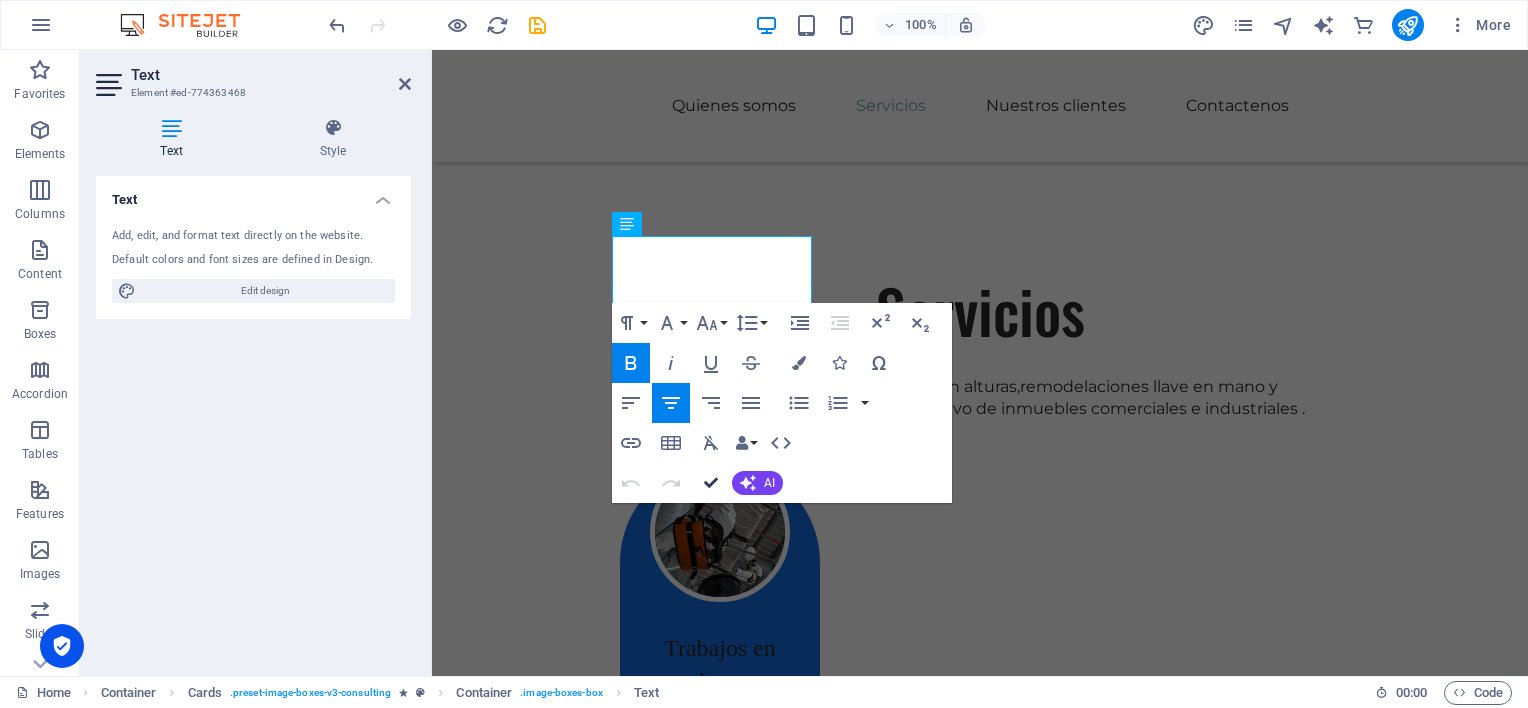 drag, startPoint x: 708, startPoint y: 476, endPoint x: 626, endPoint y: 423, distance: 97.637085 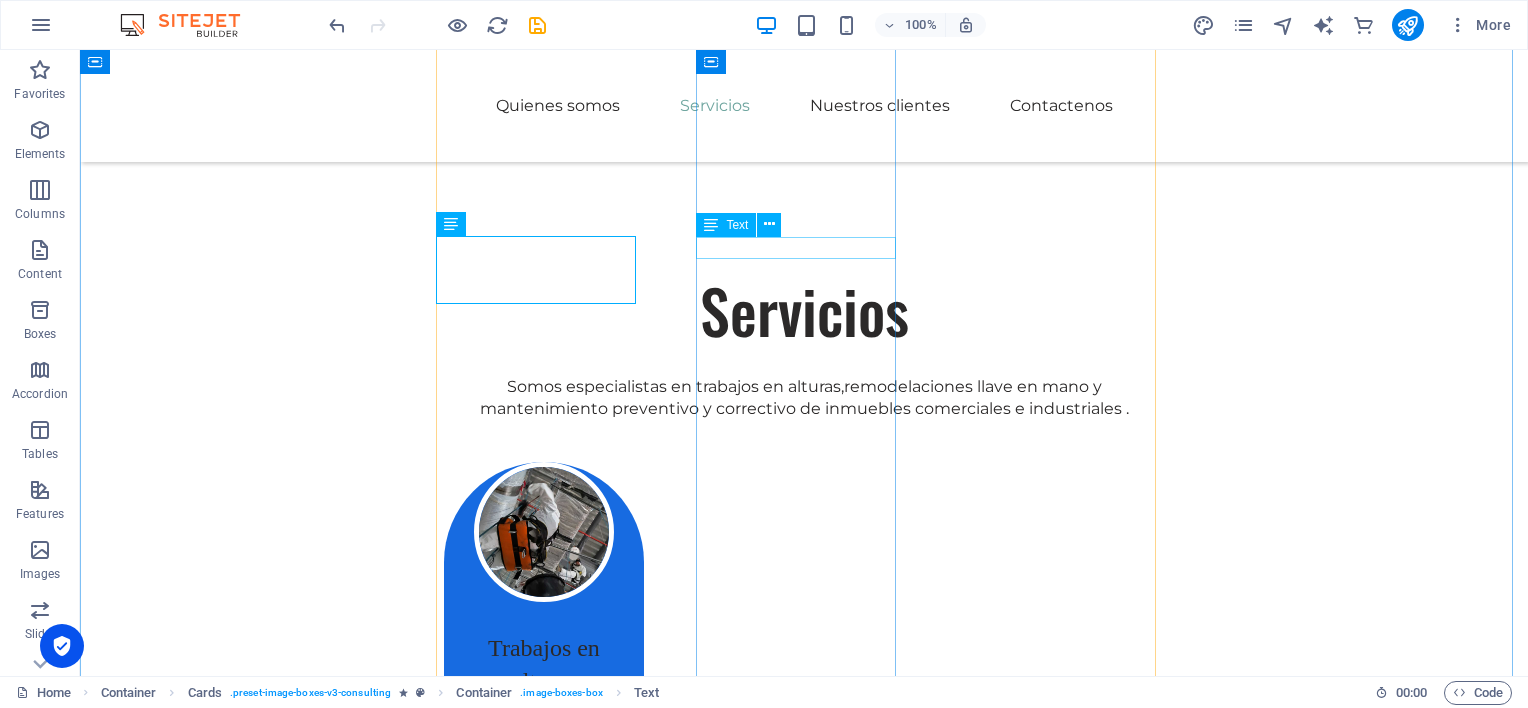 click on "Remodelaciones" at bounding box center (544, 1329) 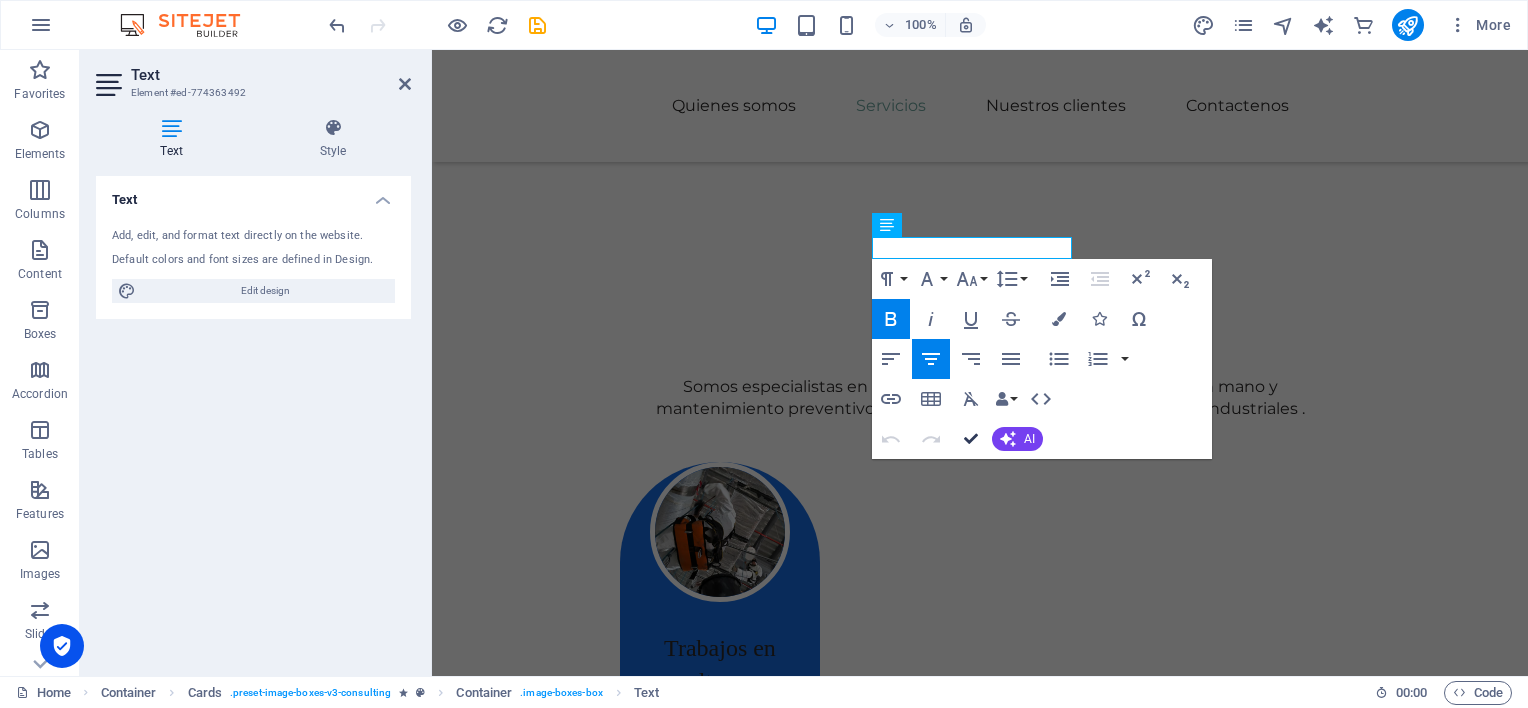 drag, startPoint x: 969, startPoint y: 440, endPoint x: 912, endPoint y: 398, distance: 70.80254 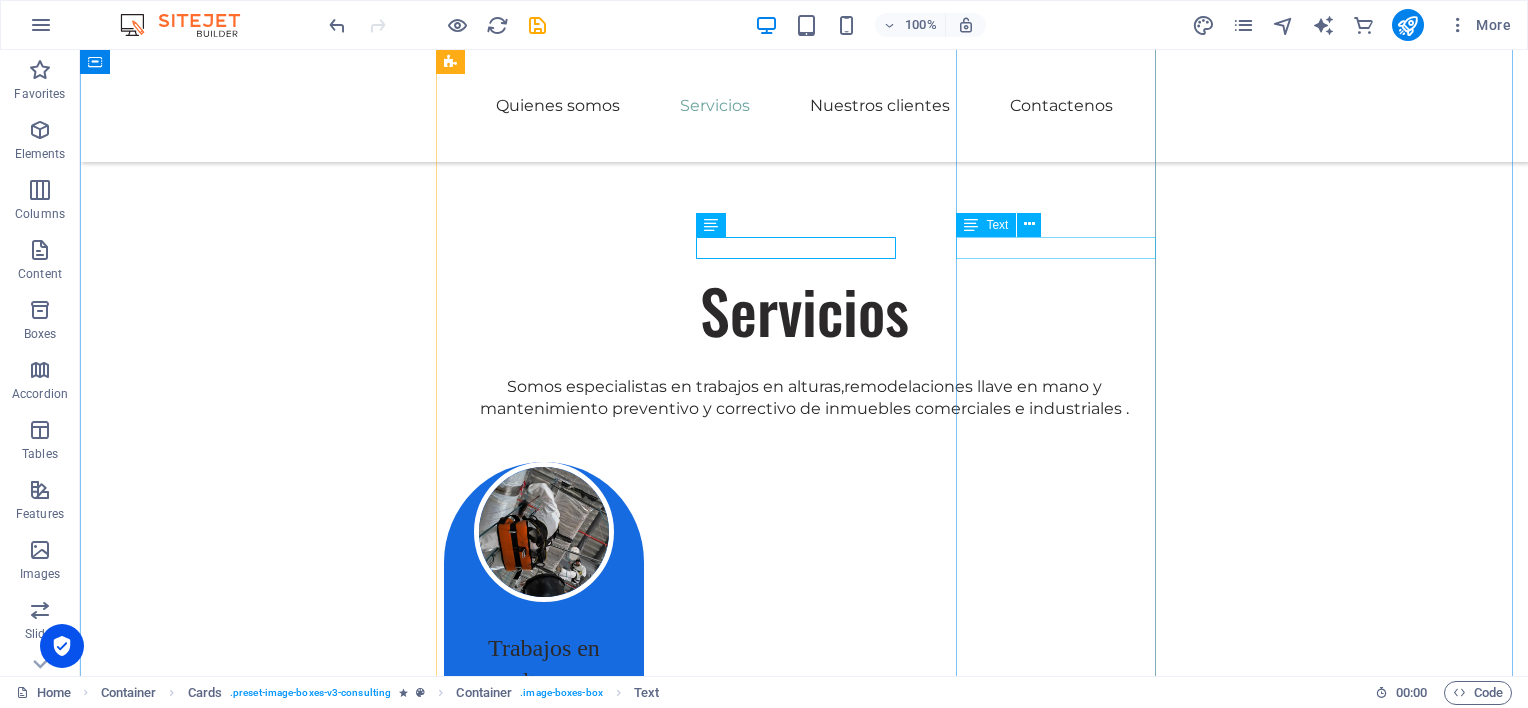 click on "Mantenimiento" at bounding box center (544, 1899) 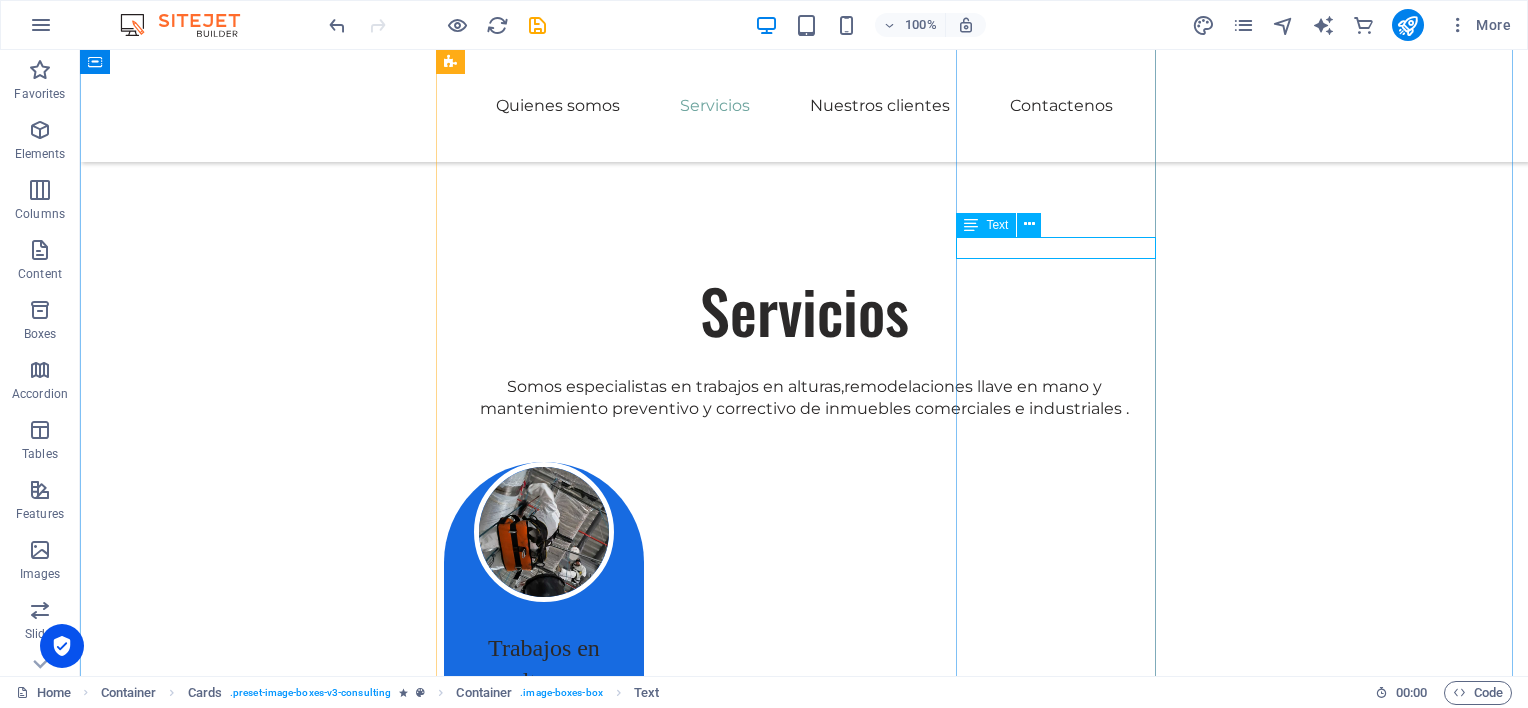 click on "Mantenimiento" at bounding box center (544, 1899) 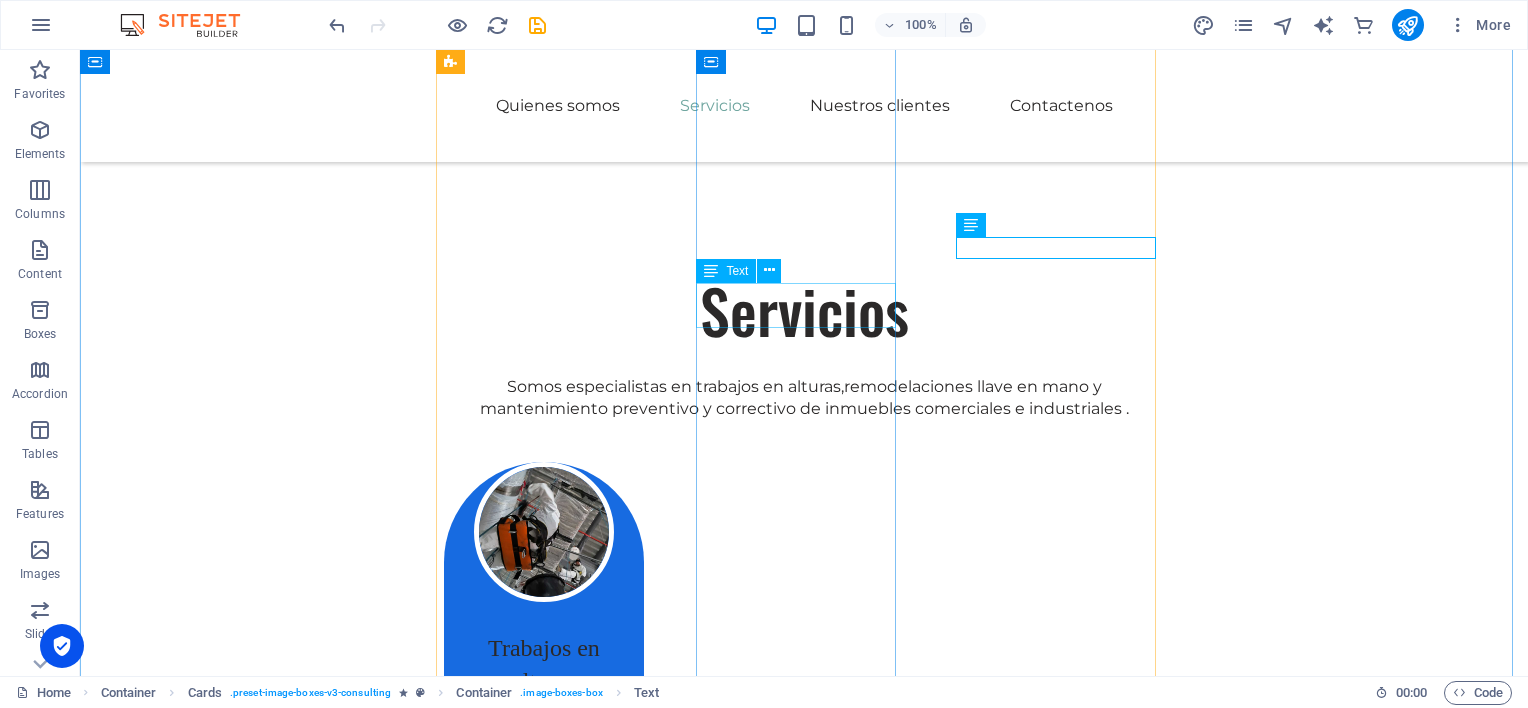 click on "Parciales o totales" at bounding box center [544, 1387] 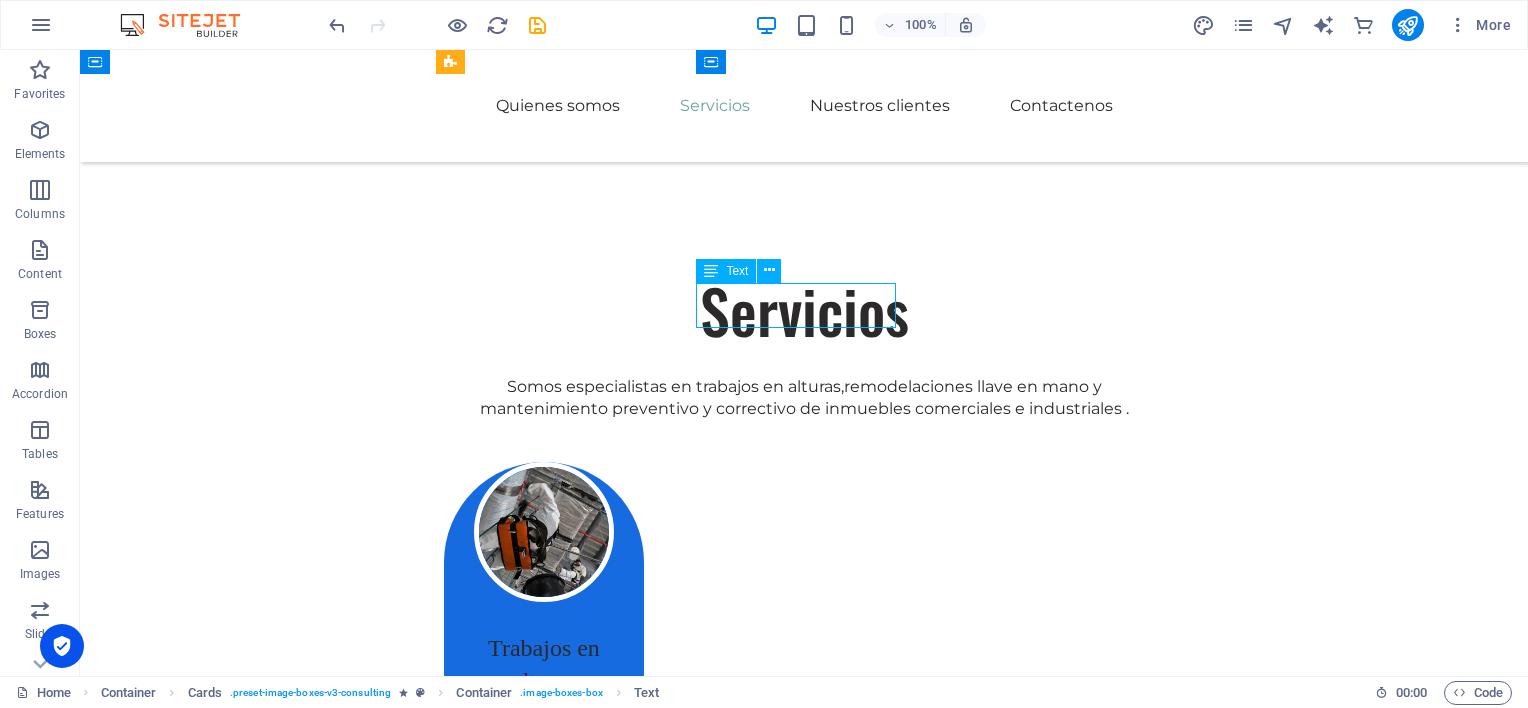 click on "Parciales o totales" at bounding box center (544, 1387) 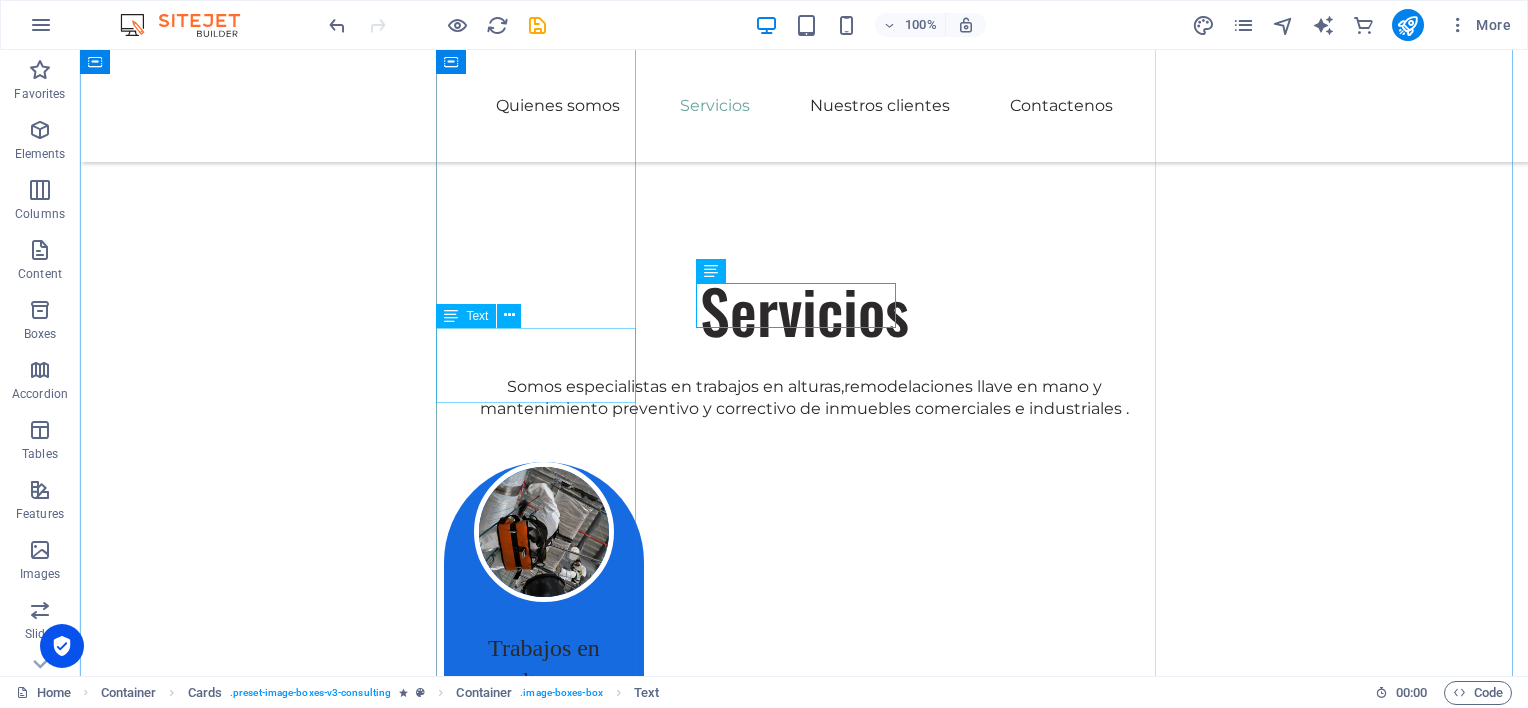 click on "Nuestro equipo de rapelistas" at bounding box center [544, 748] 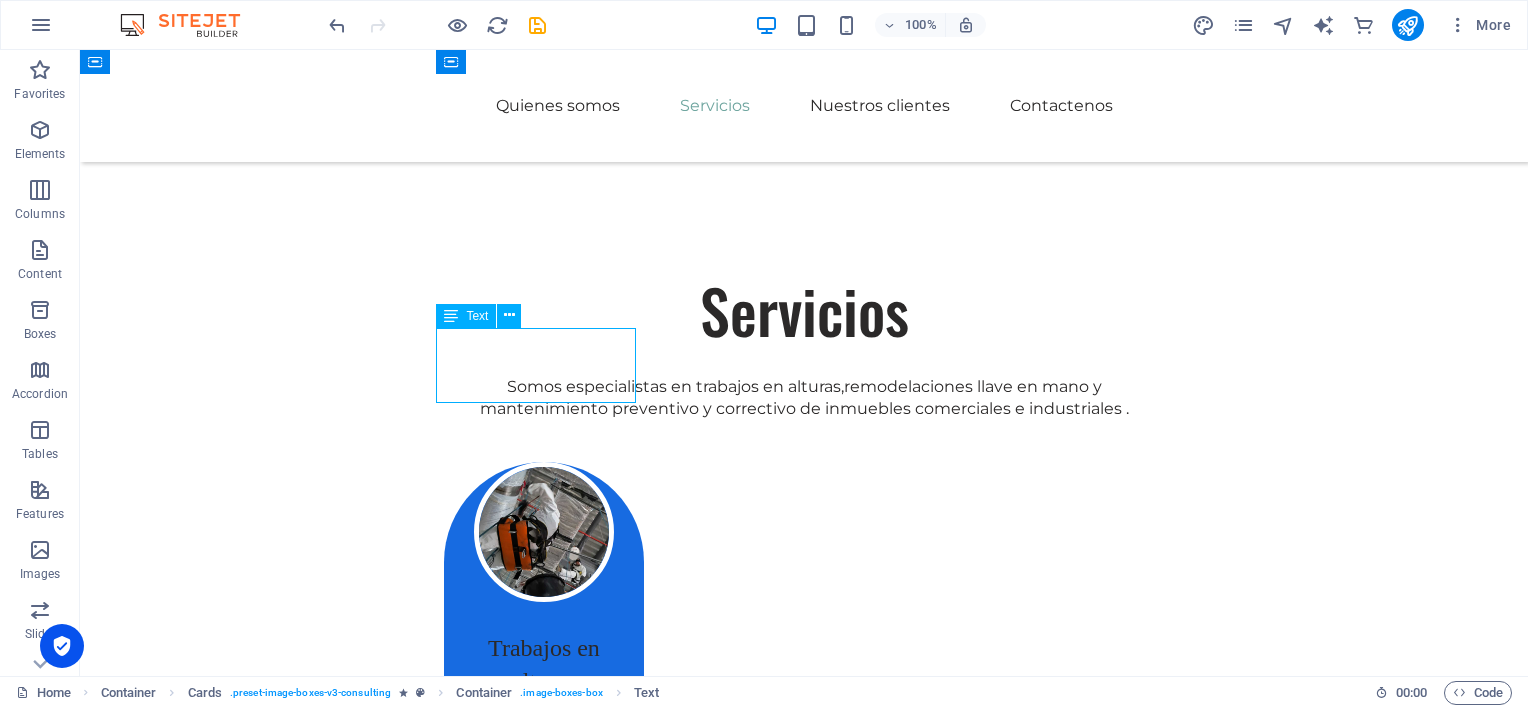 click on "Nuestro equipo de rapelistas" at bounding box center [544, 748] 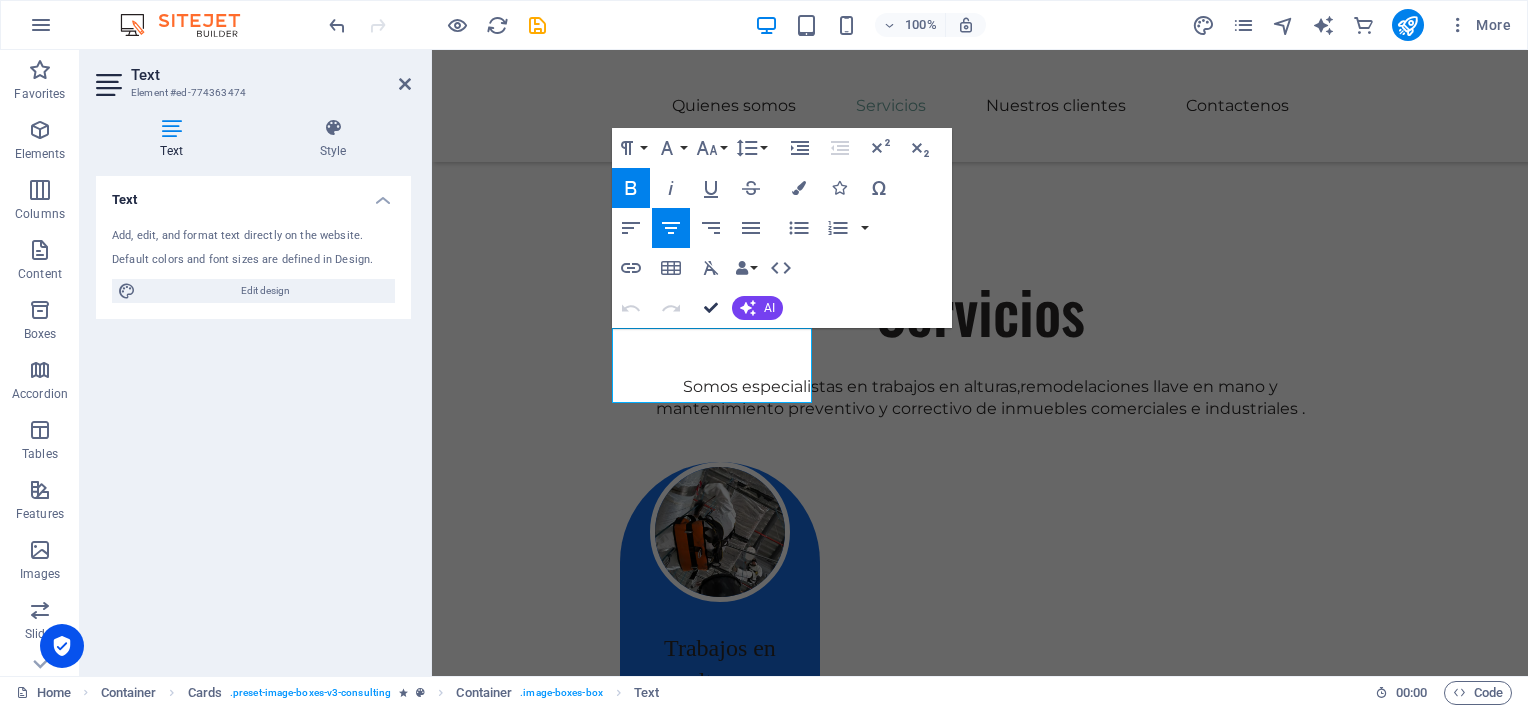 drag, startPoint x: 635, startPoint y: 251, endPoint x: 713, endPoint y: 300, distance: 92.11406 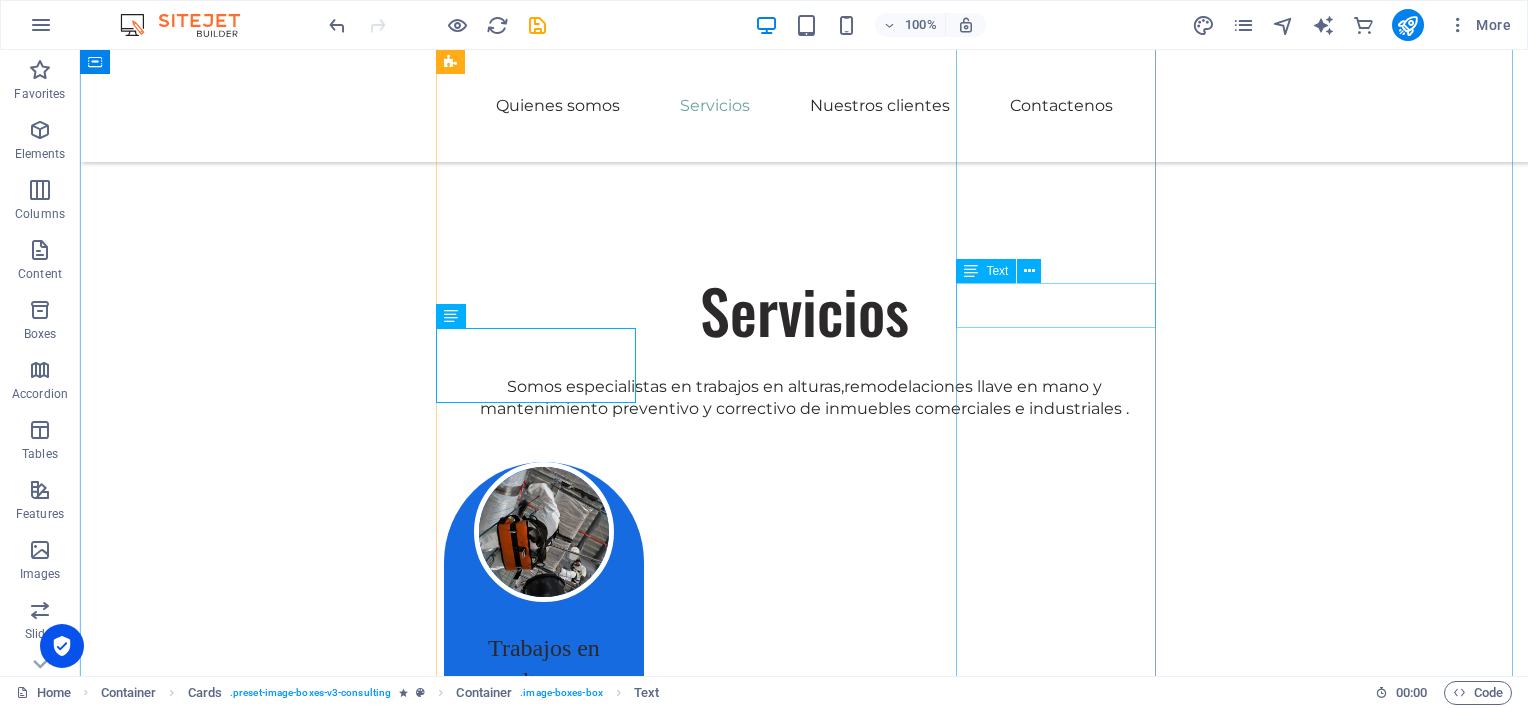 click on "Preventivo y correctivo" at bounding box center [544, 1956] 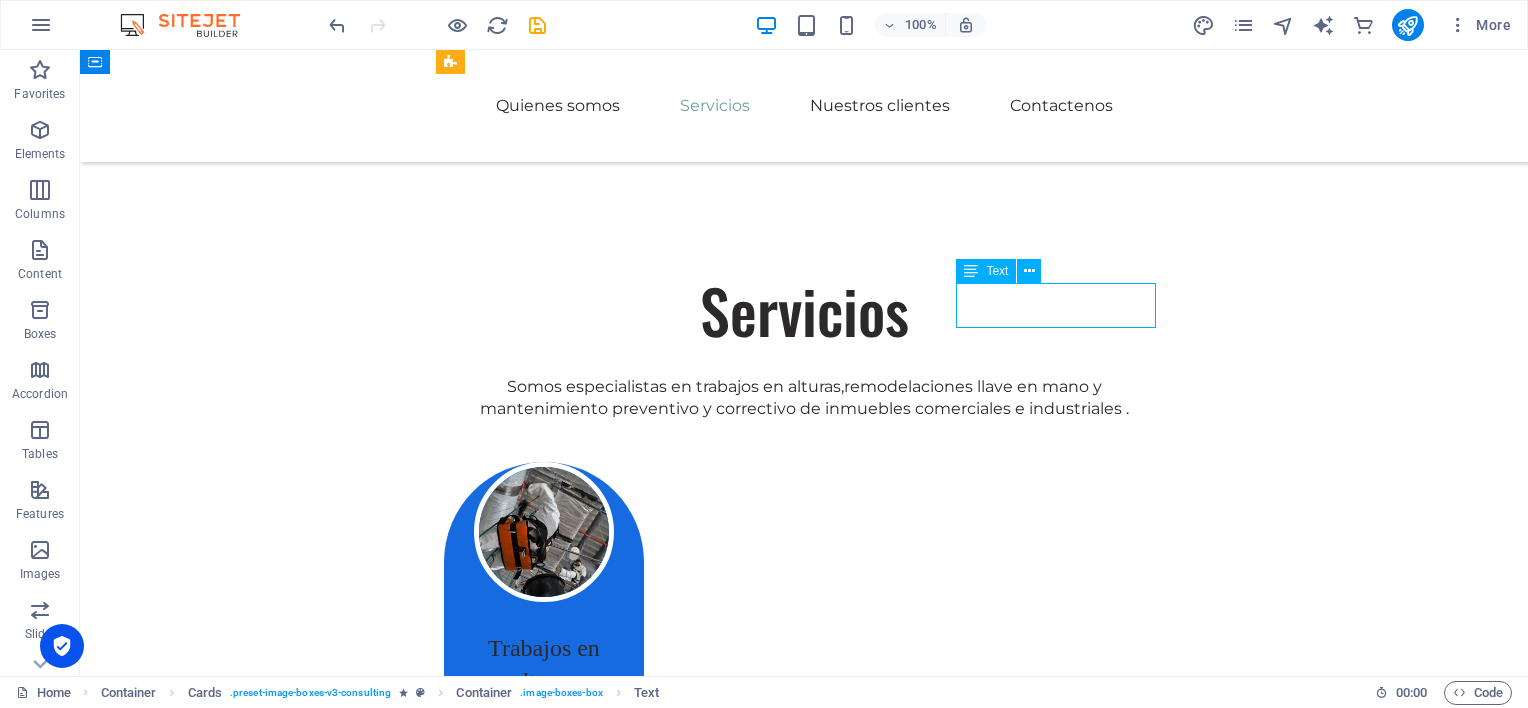 click on "Preventivo y correctivo" at bounding box center [544, 1956] 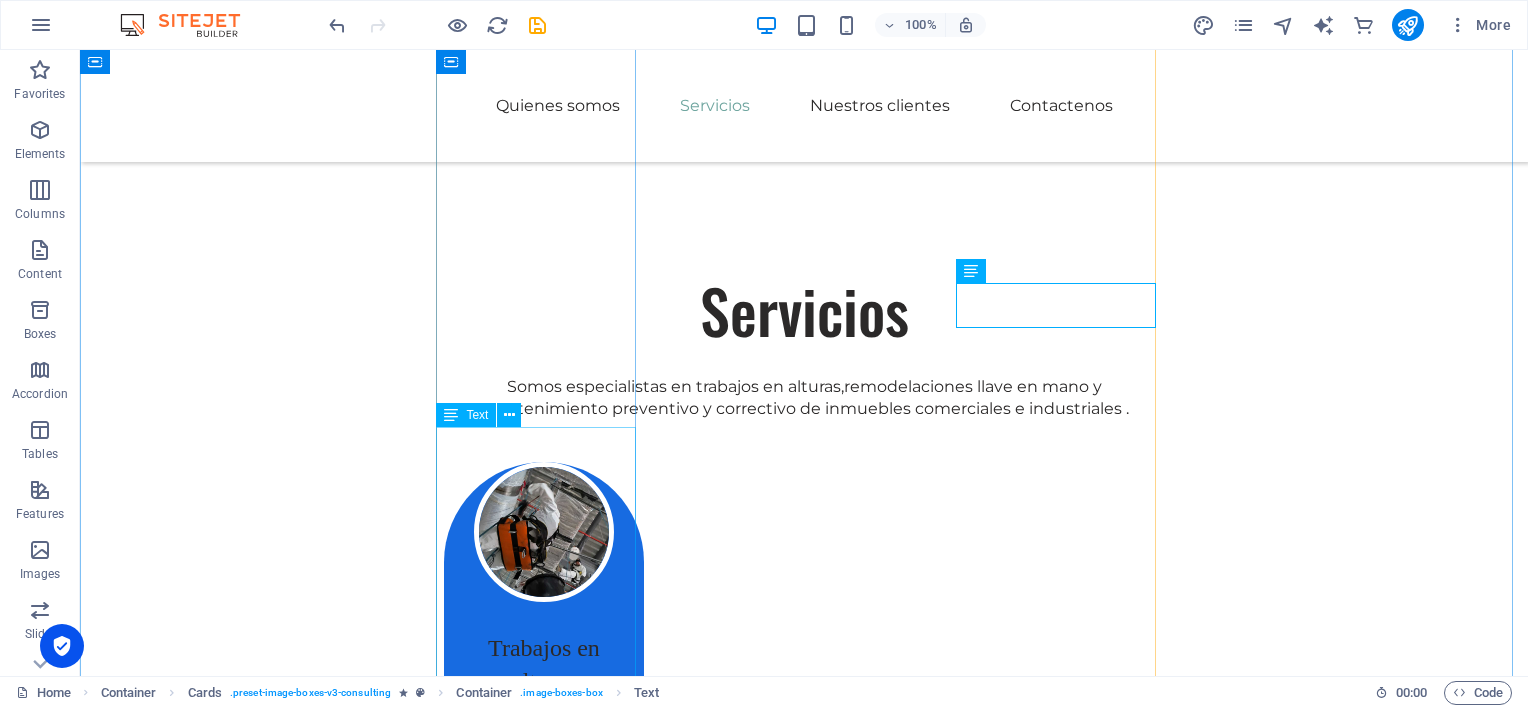 click on "Contamos con equipo de última generación y personal altamente calificado para realizar nuestras labores de sellado, pintura, limpieza de vidrios, impermeabilizaciones y más." at bounding box center (544, 957) 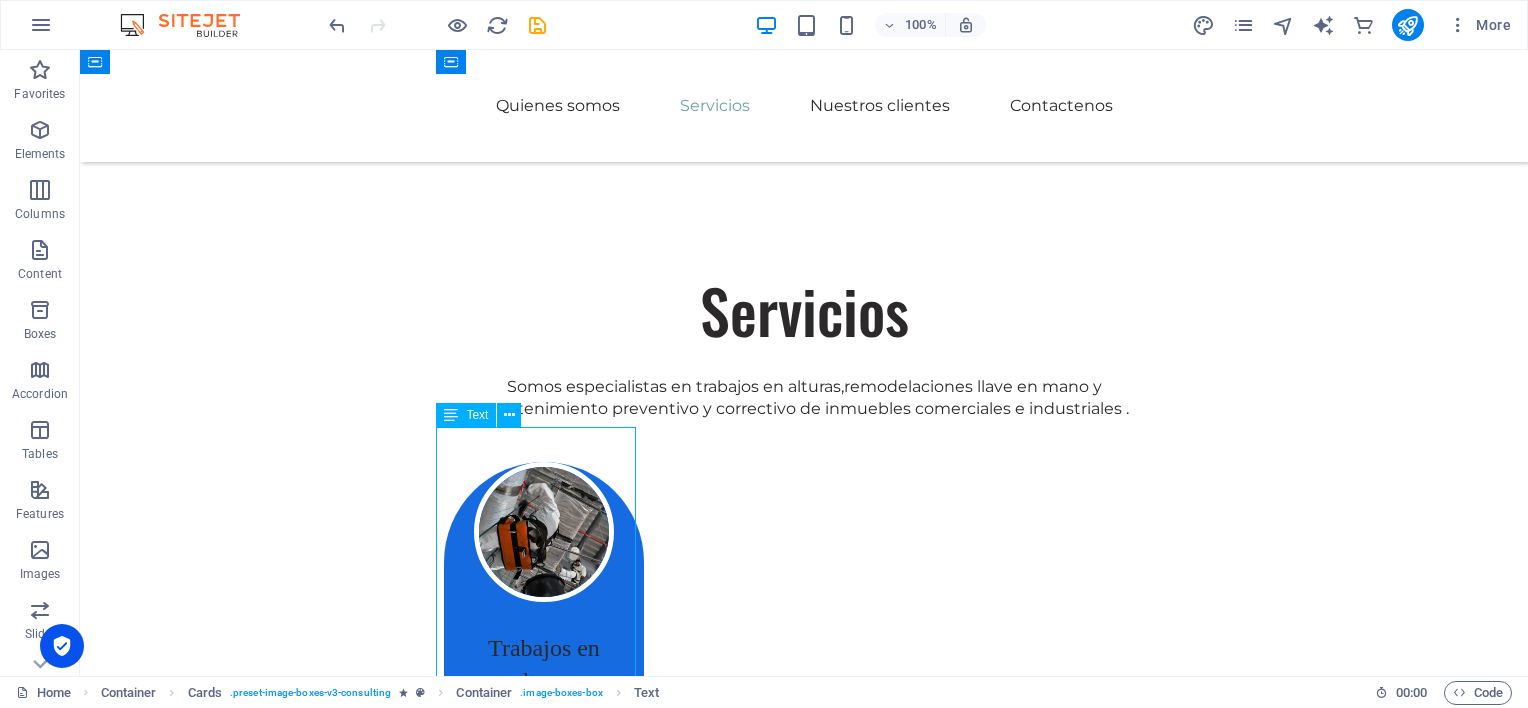 click on "Contamos con equipo de última generación y personal altamente calificado para realizar nuestras labores de sellado, pintura, limpieza de vidrios, impermeabilizaciones y más." at bounding box center (544, 957) 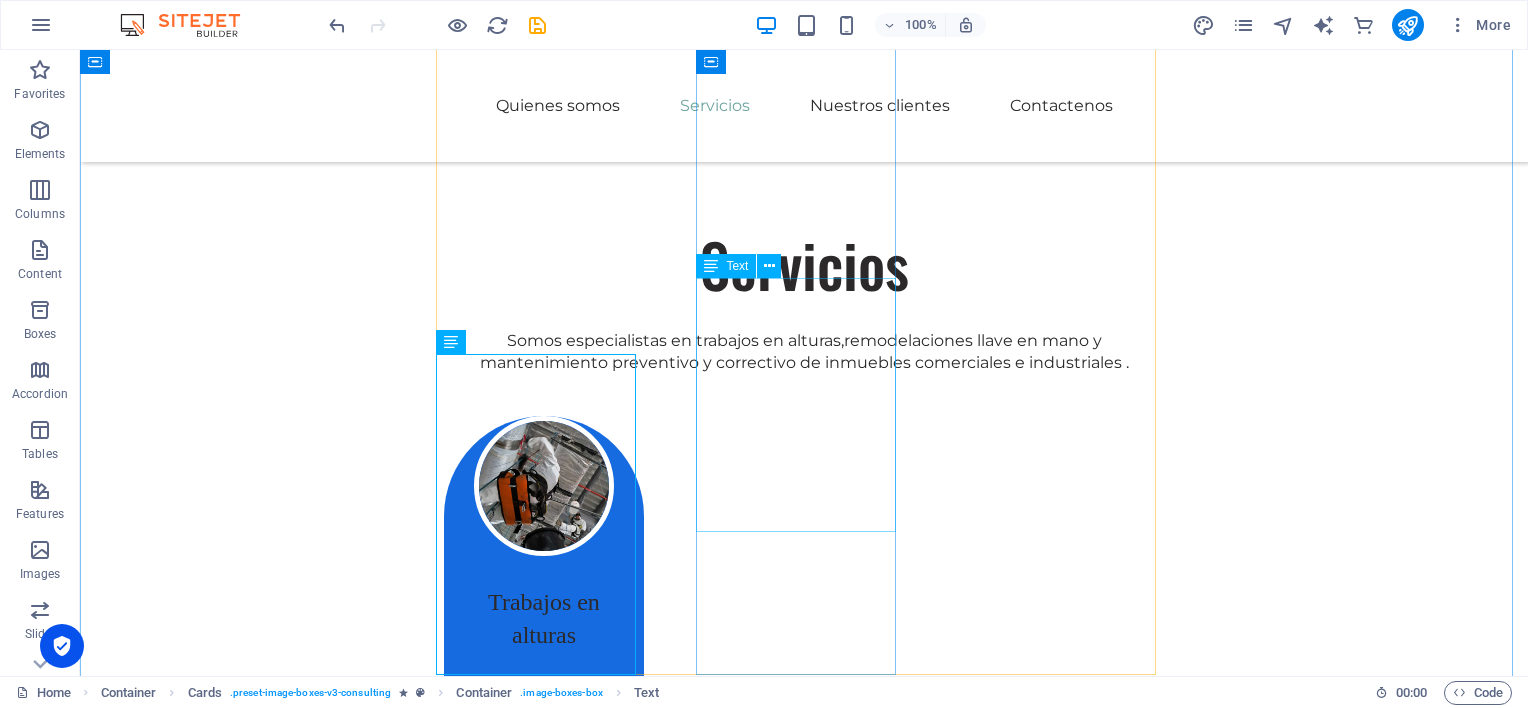 scroll, scrollTop: 2288, scrollLeft: 0, axis: vertical 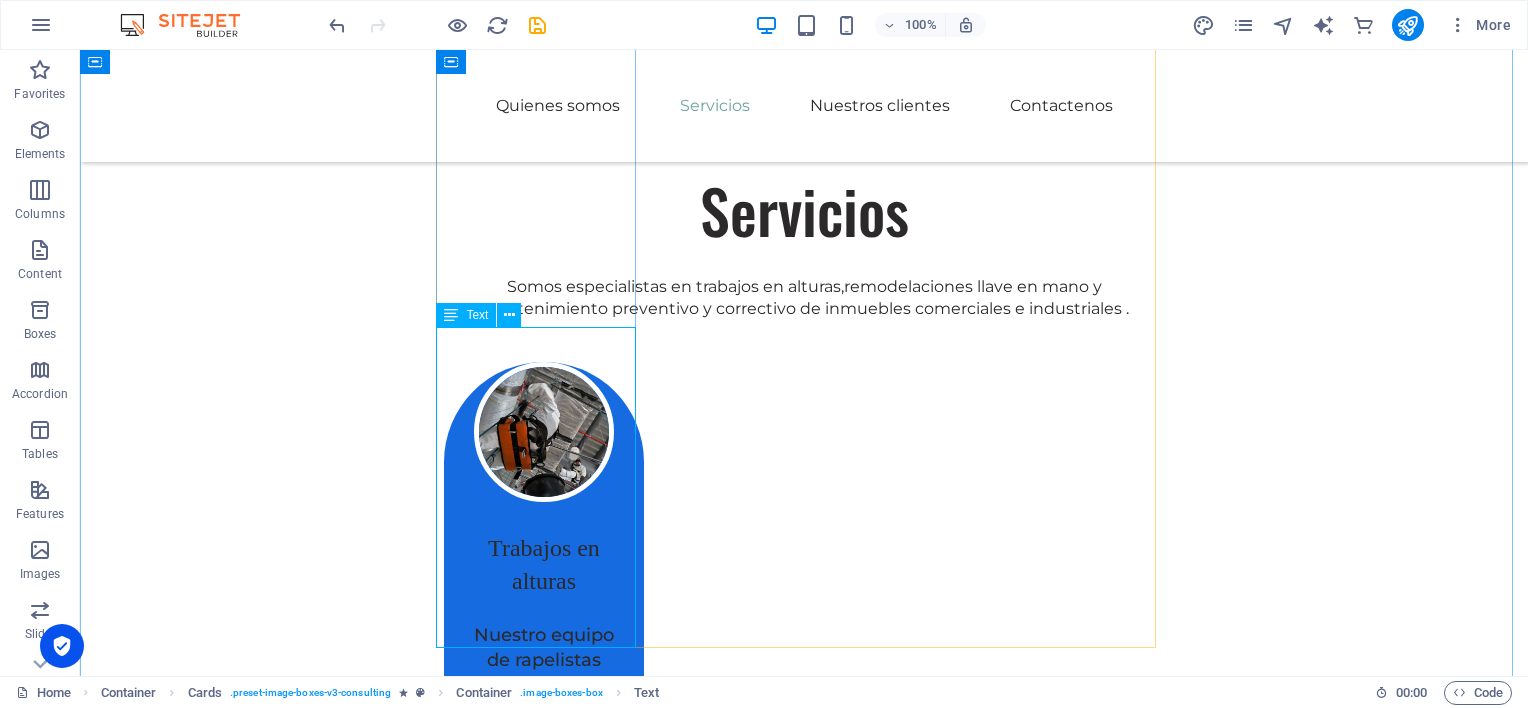 click on "Contamos con equipo de última generación y personal altamente calificado para realizar nuestras labores de sellado, pintura, limpieza de vidrios, impermeabilizaciones y más." at bounding box center (544, 857) 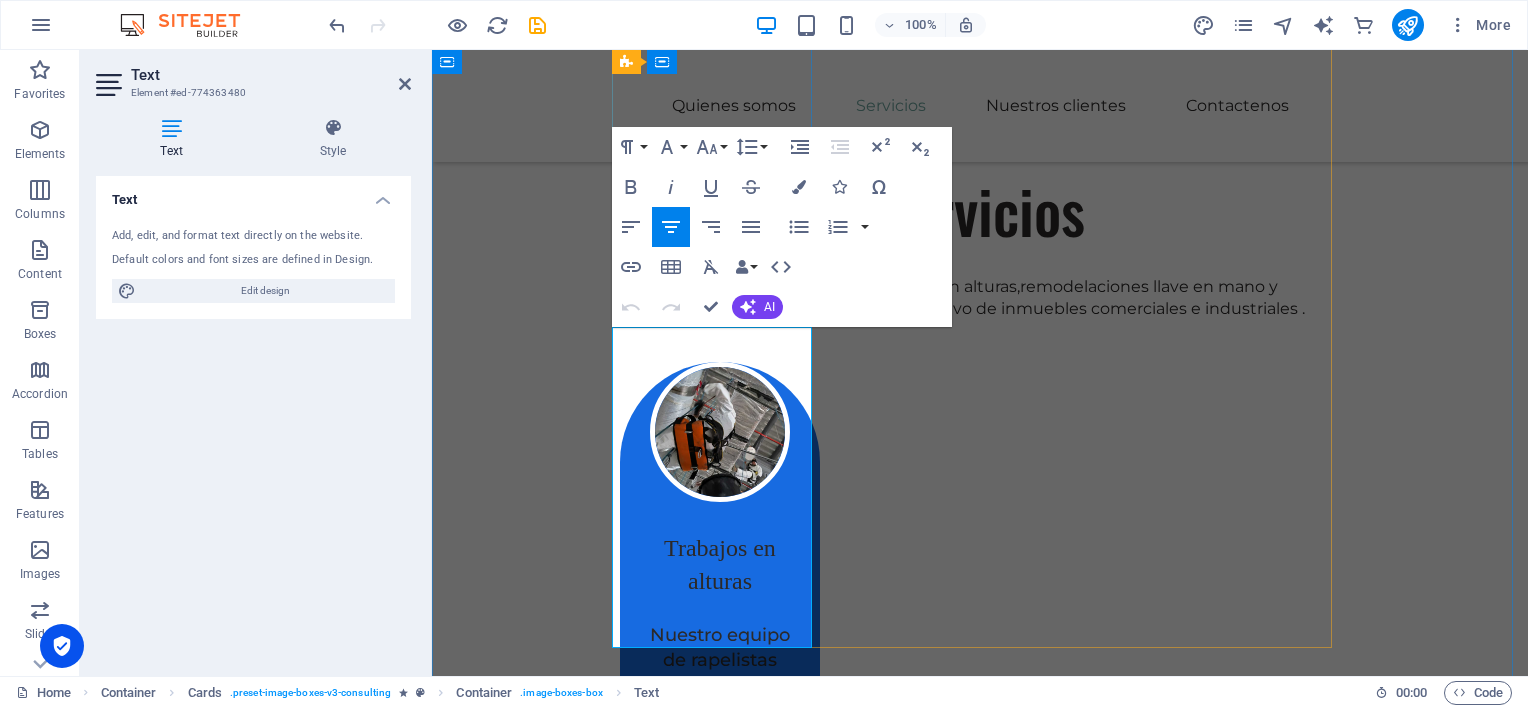 click on "Contamos con equipo de última generación y personal altamente calificado para realizar nuestras labores de sellado, pintura, limpieza de vidrios, impermeabilizaciones y más." at bounding box center [720, 853] 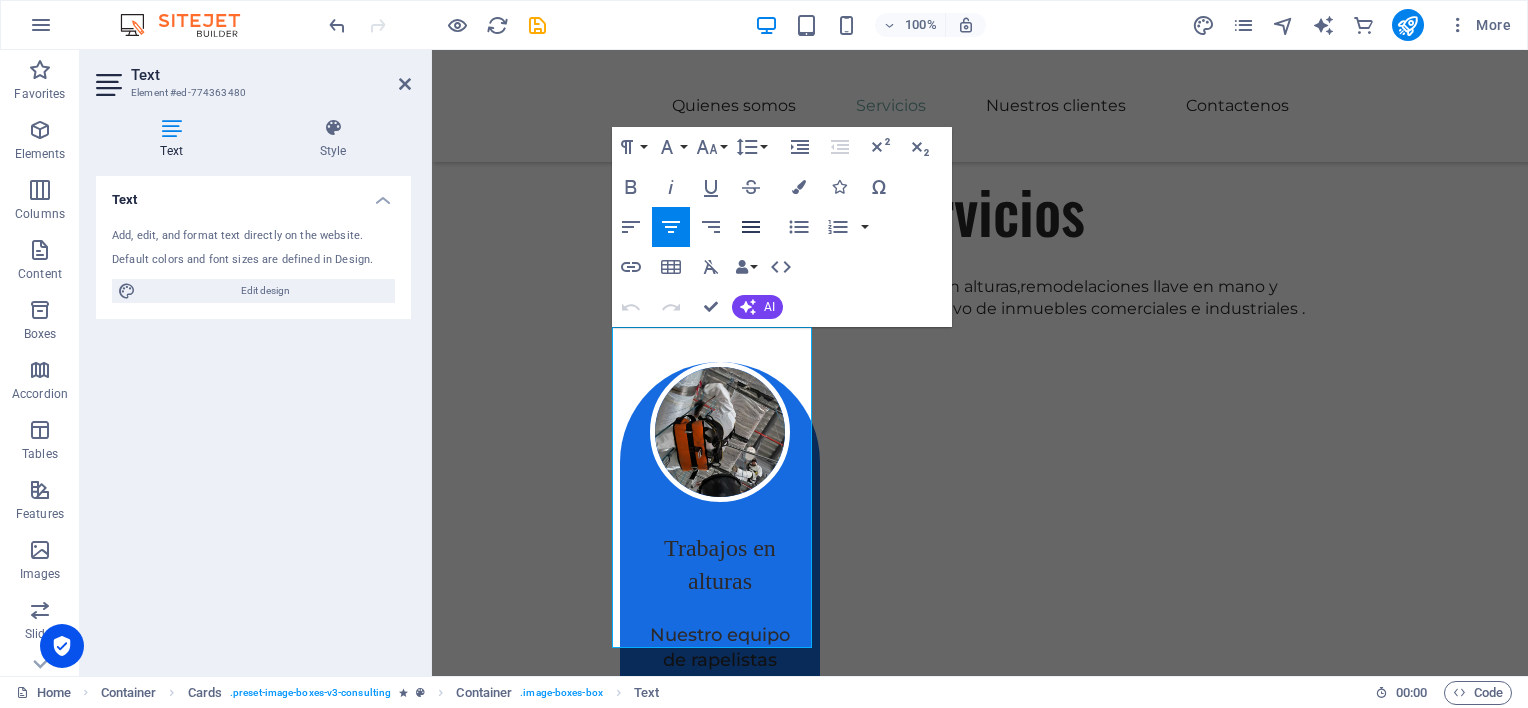 click 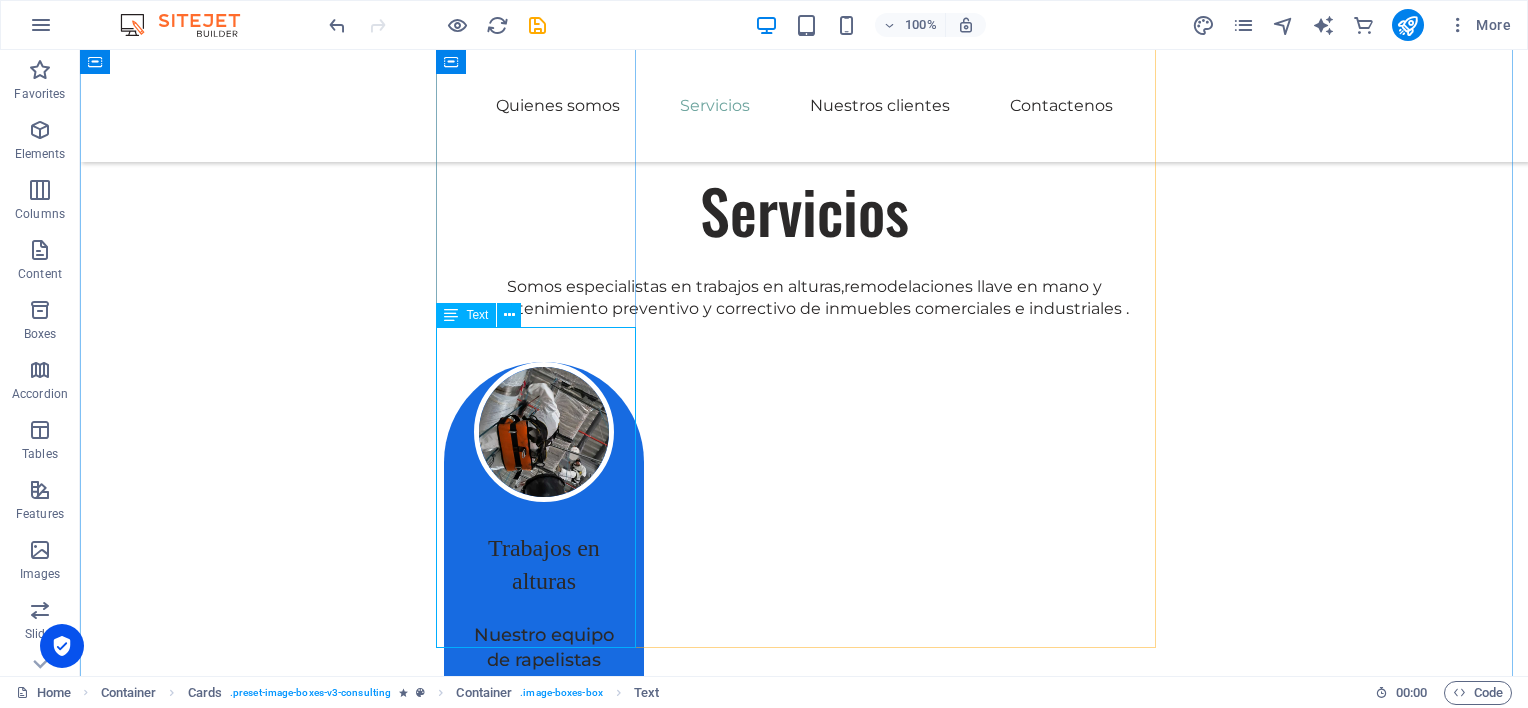 click on "Contamos con equipo de última generación y personal altamente calificado para realizar nuestras labores de sellado, pintura, limpieza de vidrios, impermeabilizaciones y más." at bounding box center (544, 857) 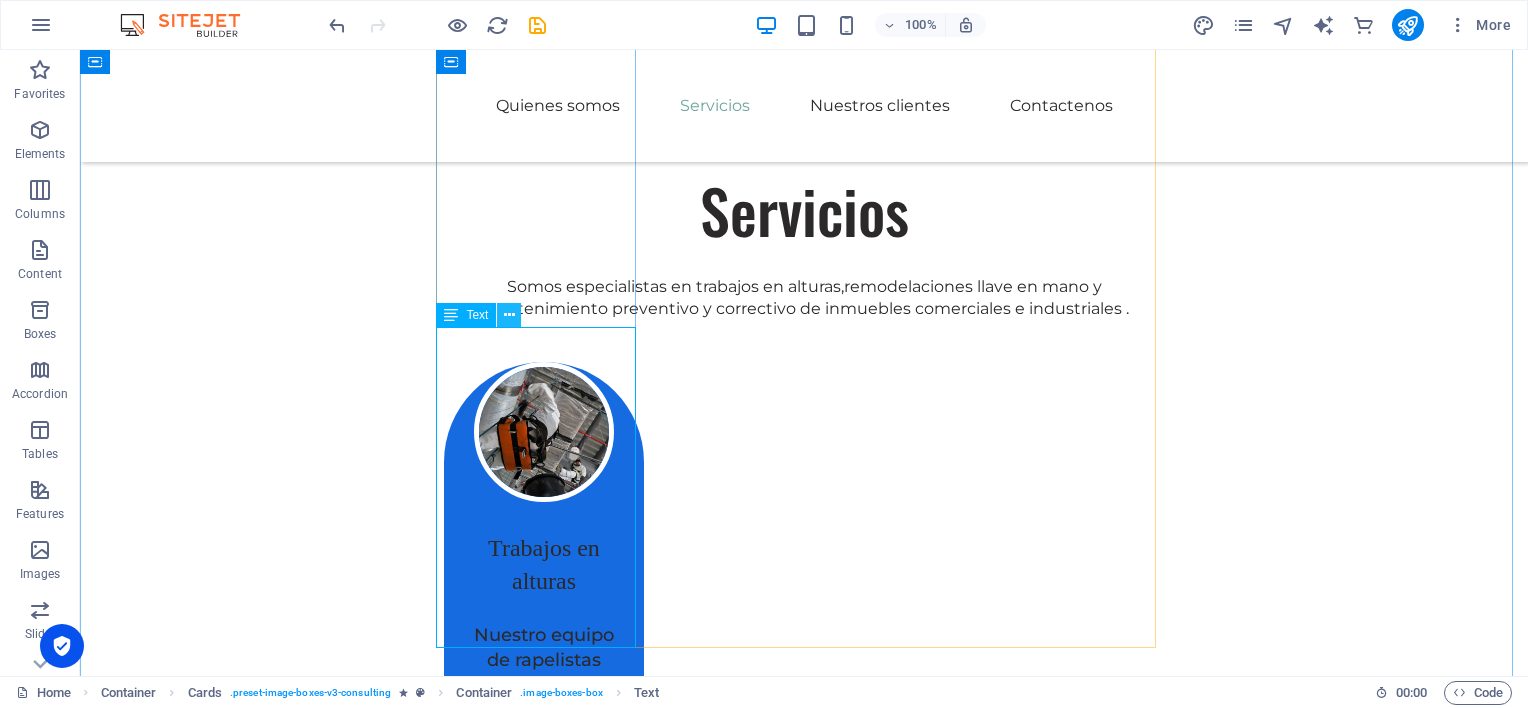 click at bounding box center [509, 315] 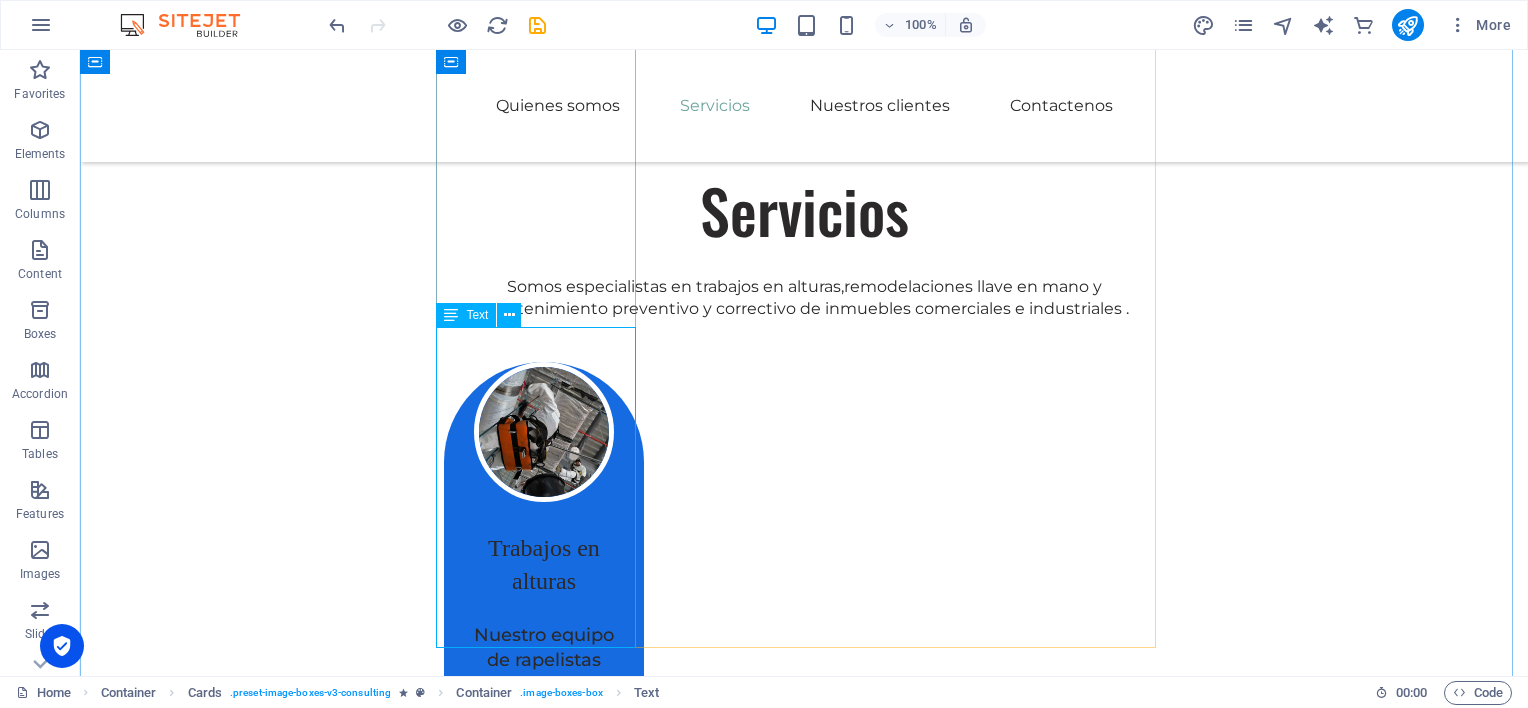 click on "Contamos con equipo de última generación y personal altamente calificado para realizar nuestras labores de sellado, pintura, limpieza de vidrios, impermeabilizaciones y más." at bounding box center [544, 857] 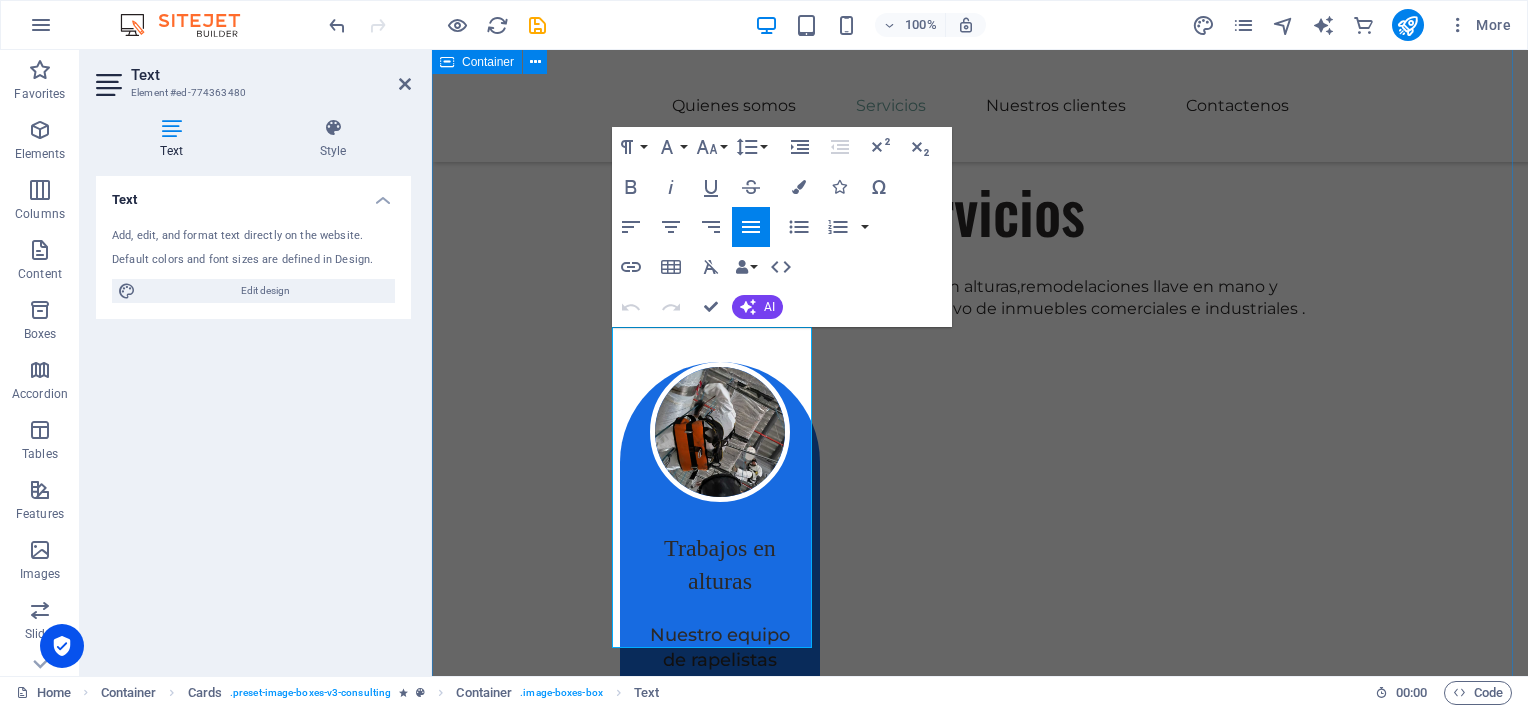 click on "Servicios  Somos especialistas en trabajos en alturas,remodelaciones llave en mano y mantenimiento preventivo y correctivo de inmuebles comerciales e industriales . Trabajos en alturas  Nuestro equipo de rapelistas Contamos con equipo de última generación y personal altamente calificado para realizar nuestras labores de sellado, pintura, limpieza de vidrios, impermeabilizaciones y más. Remodelaciones  Parciales o totales Nos adaptamos según su necesidad: remodelaciones llave en mano, remodelaciones parciales, rediseños y construcciones desde cero. Mantenimiento Preventivo y correctivo Realizamos mantenimientos electromecánicos y civiles, mensuales, anuales y atendemos eventualidades." at bounding box center [980, 1151] 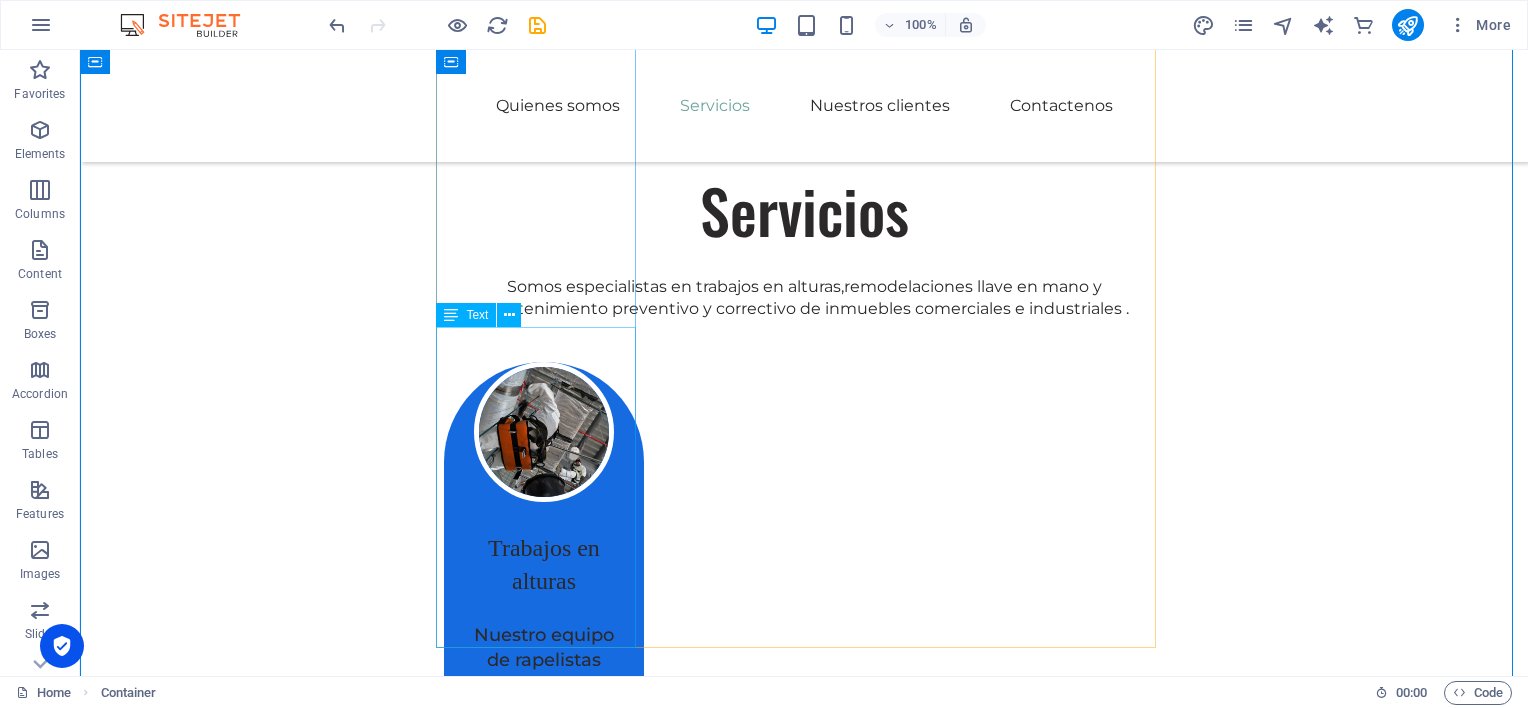 click on "Contamos con equipo de última generación y personal altamente calificado para realizar nuestras labores de sellado, pintura, limpieza de vidrios, impermeabilizaciones y más." at bounding box center [544, 857] 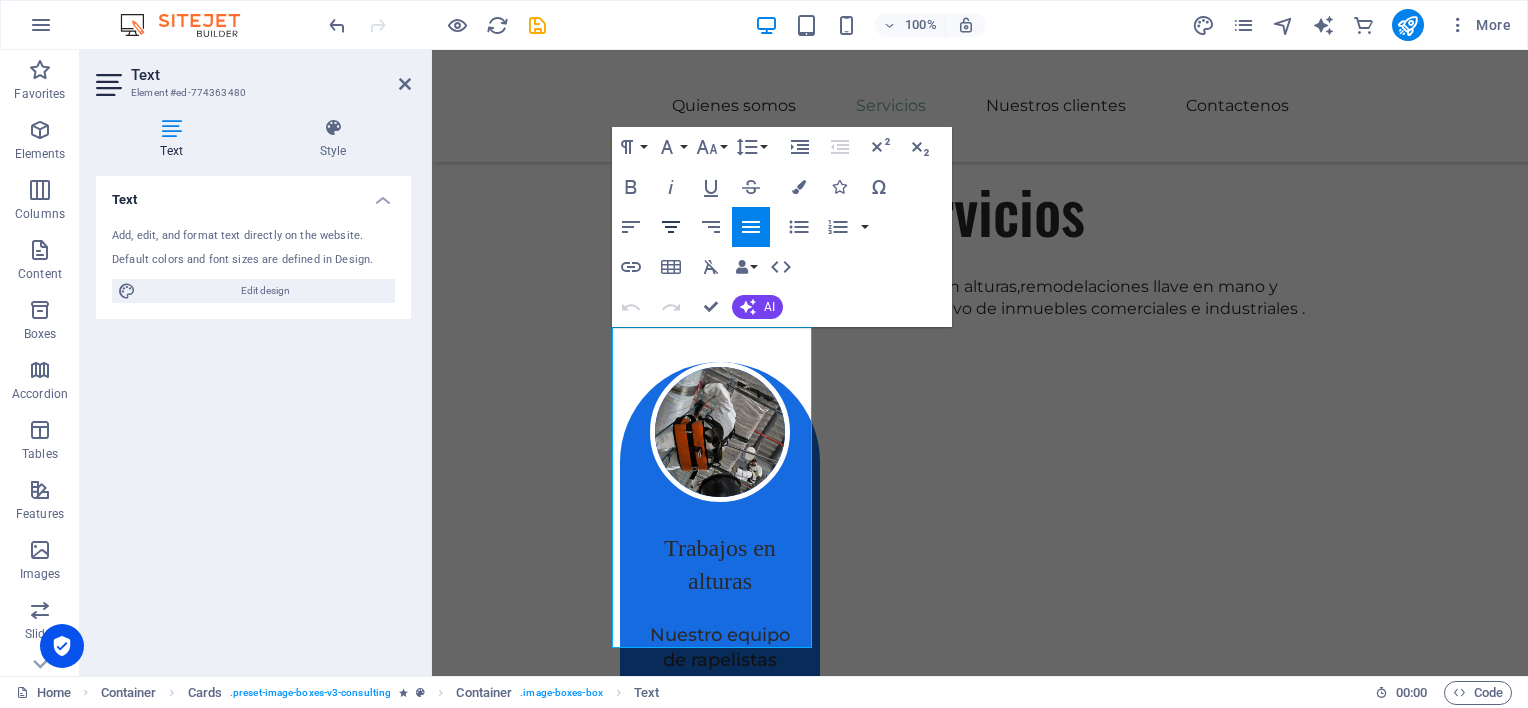 click 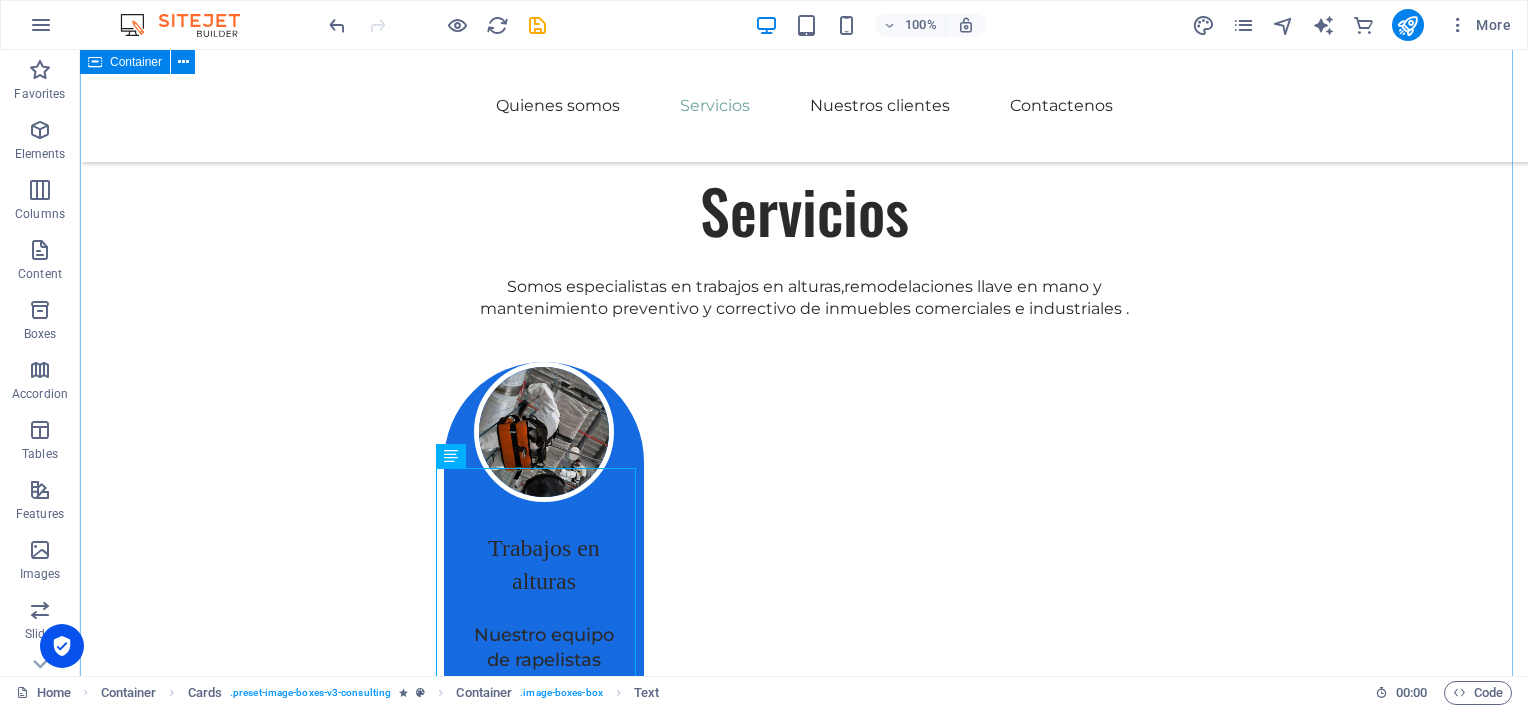 scroll, scrollTop: 1688, scrollLeft: 0, axis: vertical 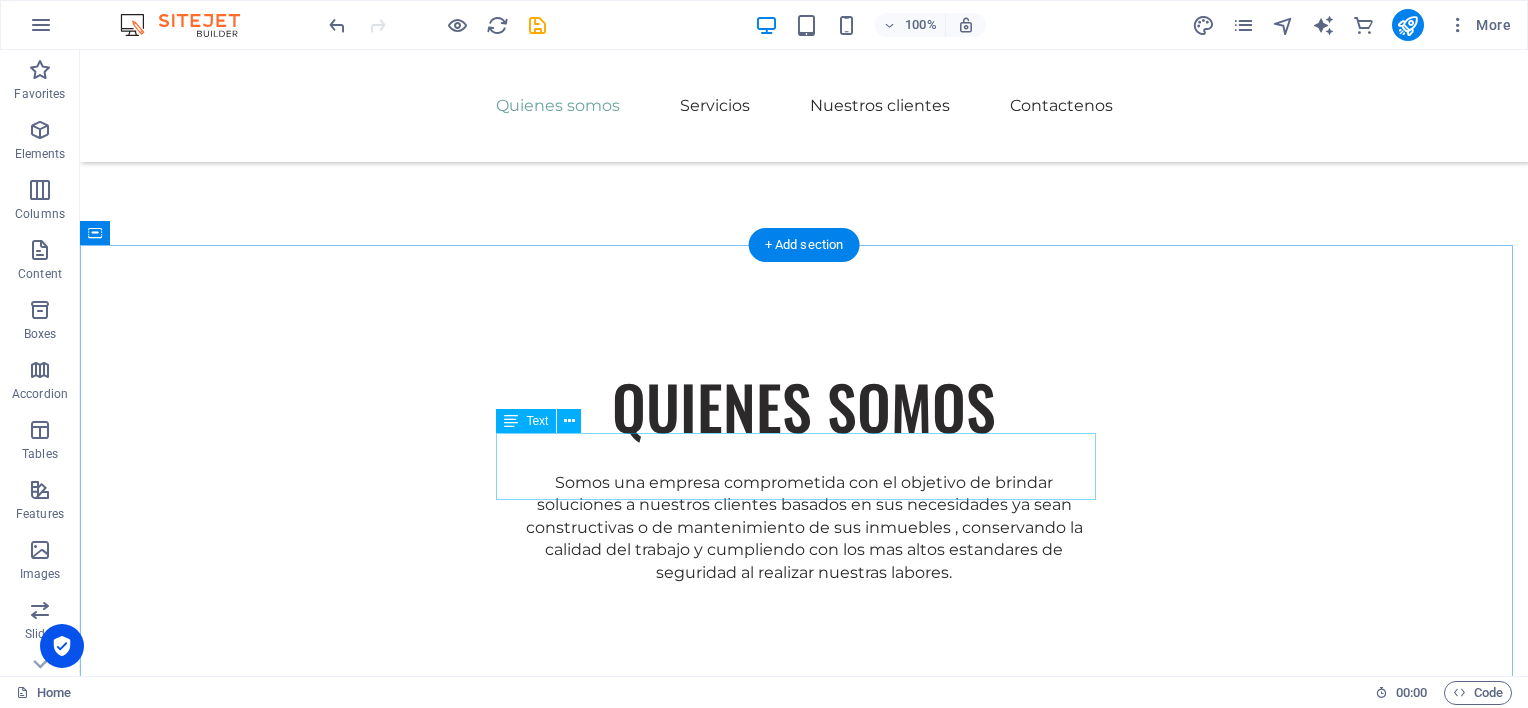 click on "Somos especialistas en trabajos en alturas,remodelaciones llave en mano y mantenimiento preventivo y correctivo de inmuebles comerciales e industriales ." at bounding box center (804, 898) 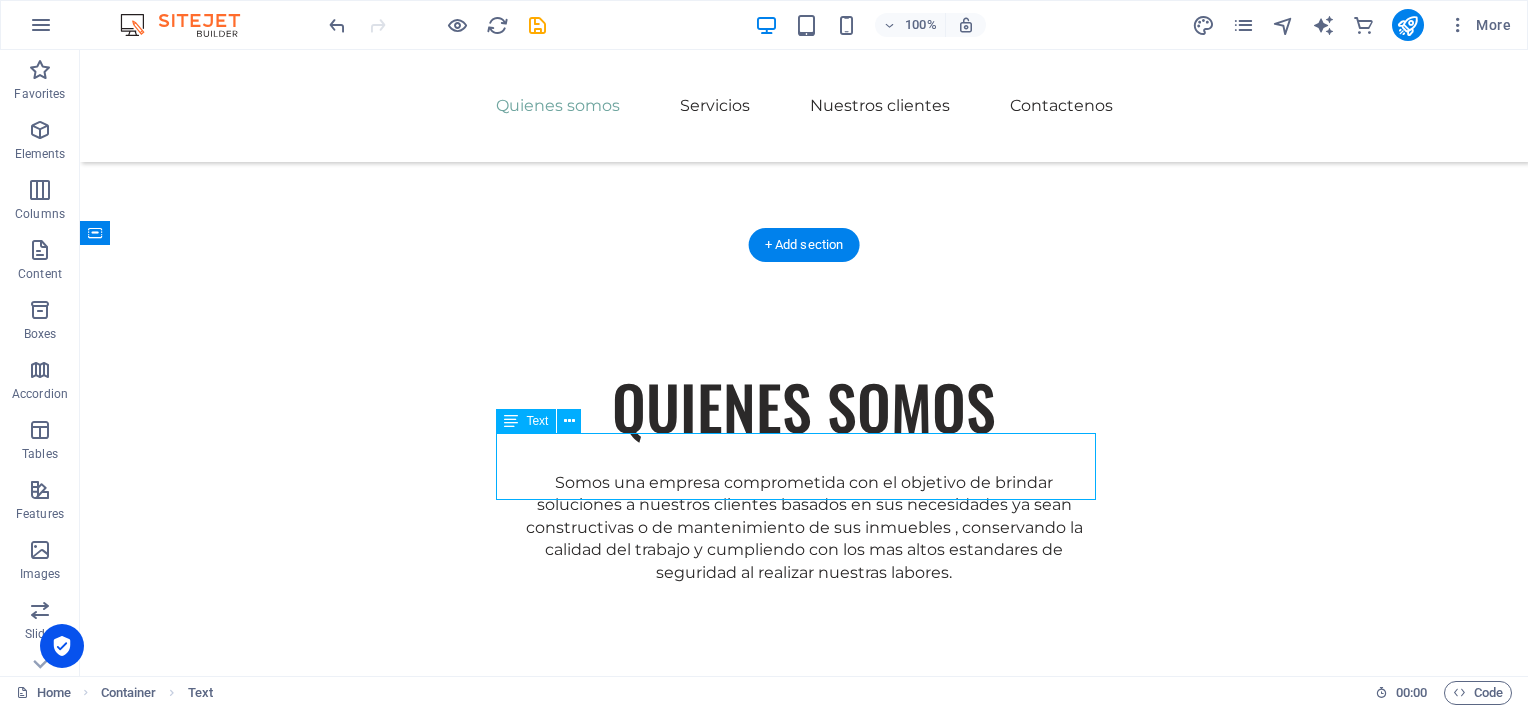 click on "Somos especialistas en trabajos en alturas,remodelaciones llave en mano y mantenimiento preventivo y correctivo de inmuebles comerciales e industriales ." at bounding box center (804, 898) 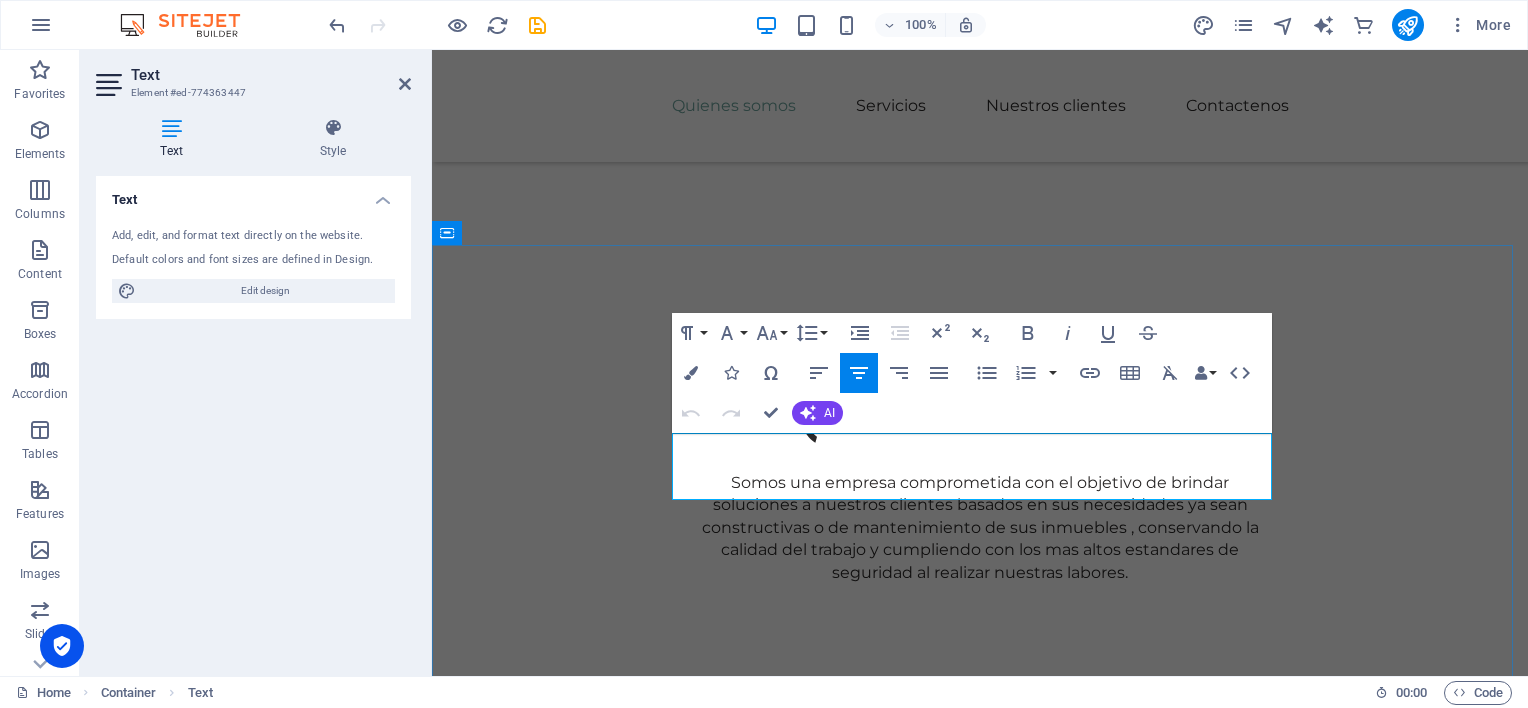 click on "Somos especialistas en trabajos en alturas,remodelaciones llave en mano y mantenimiento preventivo y correctivo de inmuebles comerciales e industriales ." at bounding box center (980, 898) 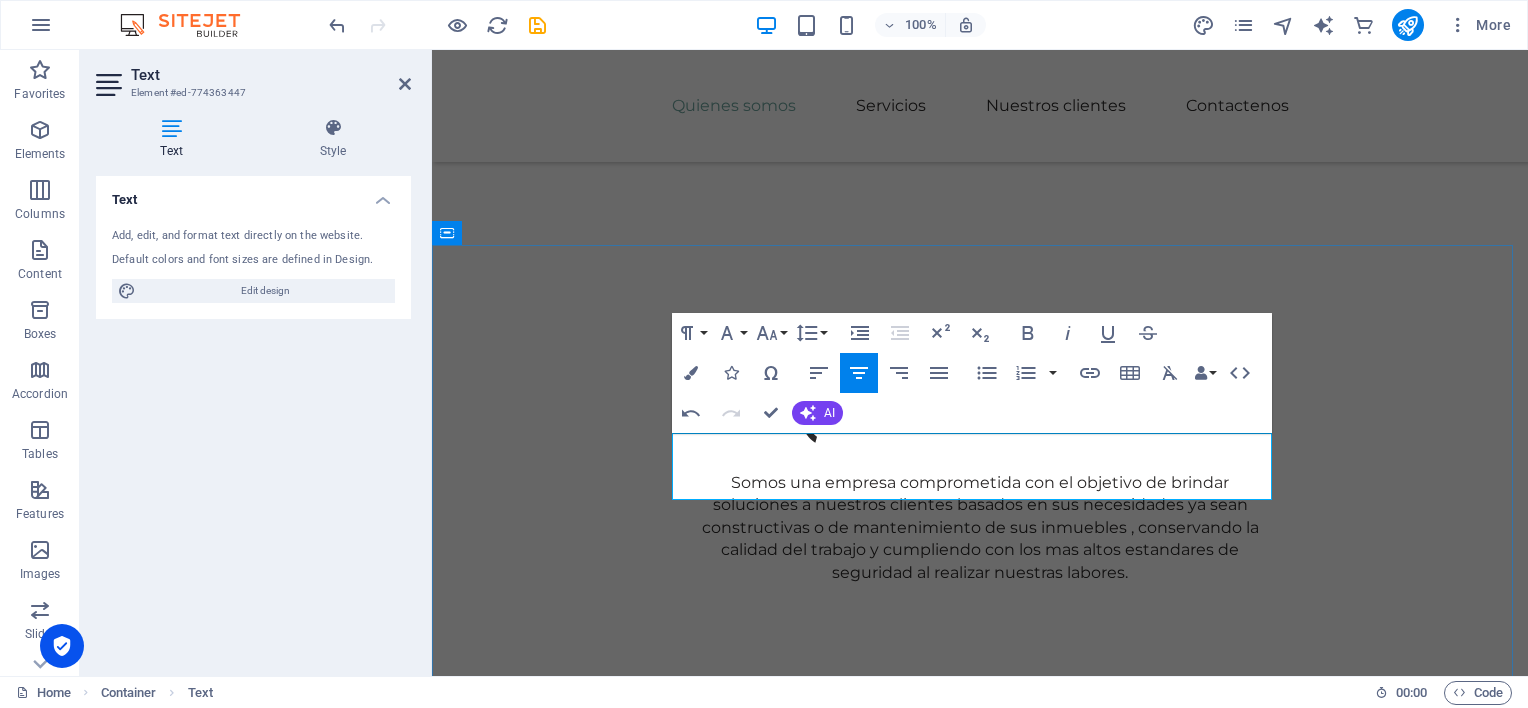 scroll, scrollTop: 3247, scrollLeft: 2, axis: both 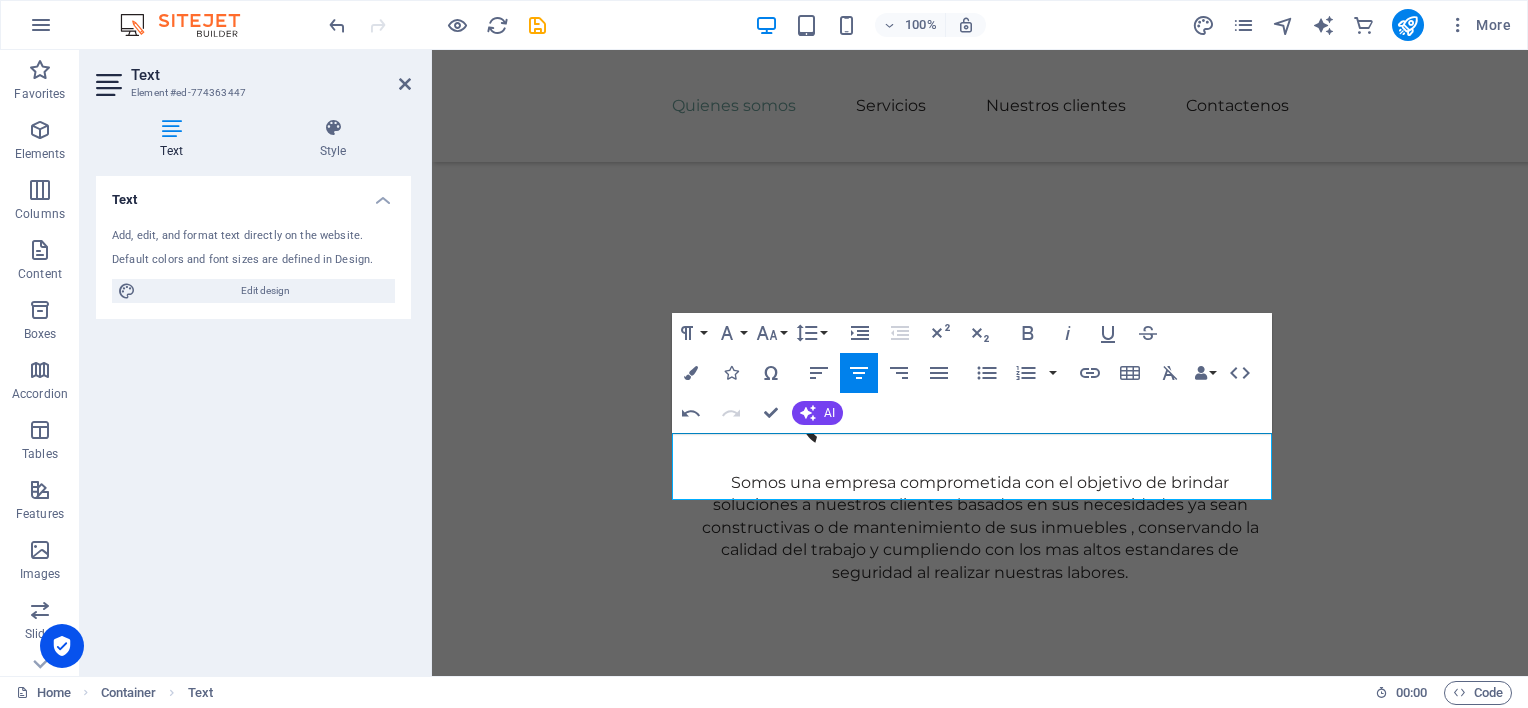 click 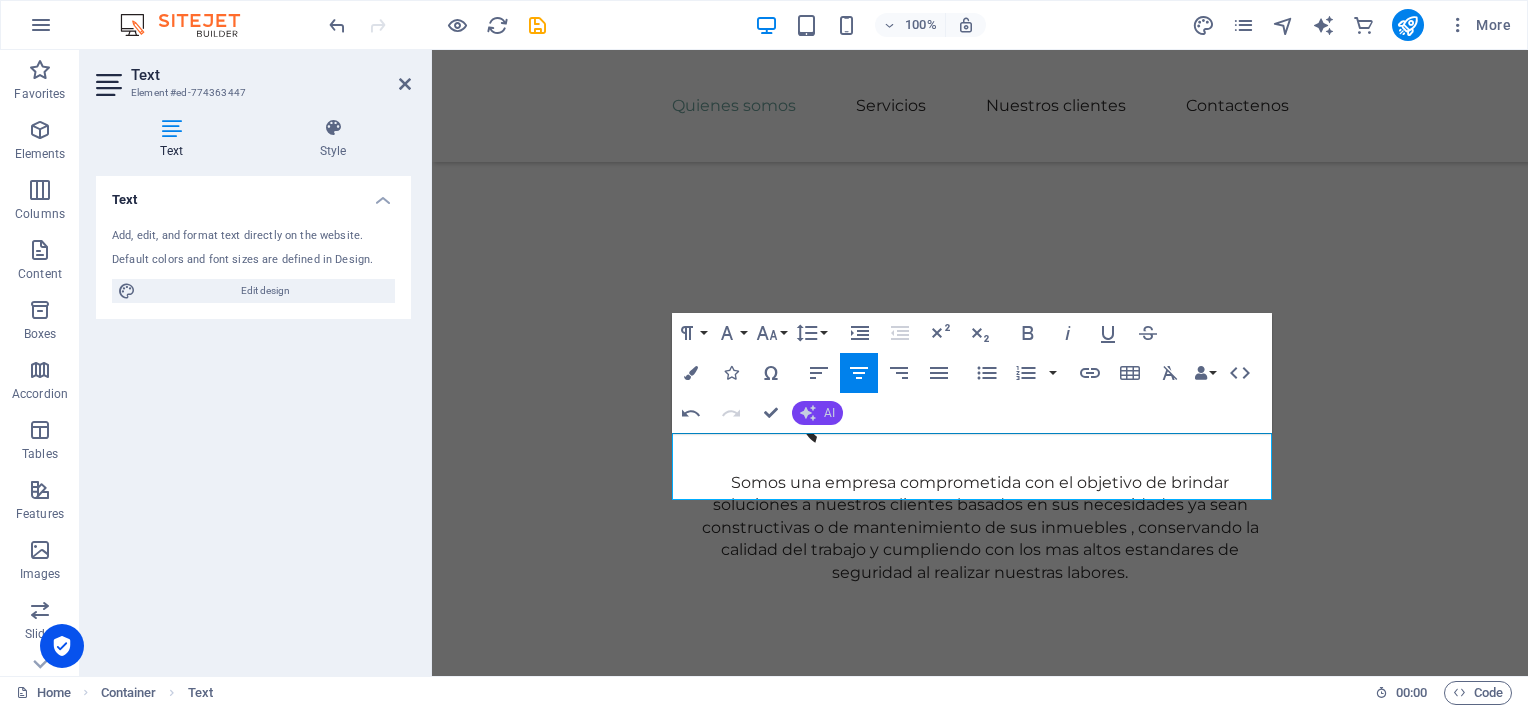 click on "AI" at bounding box center (829, 413) 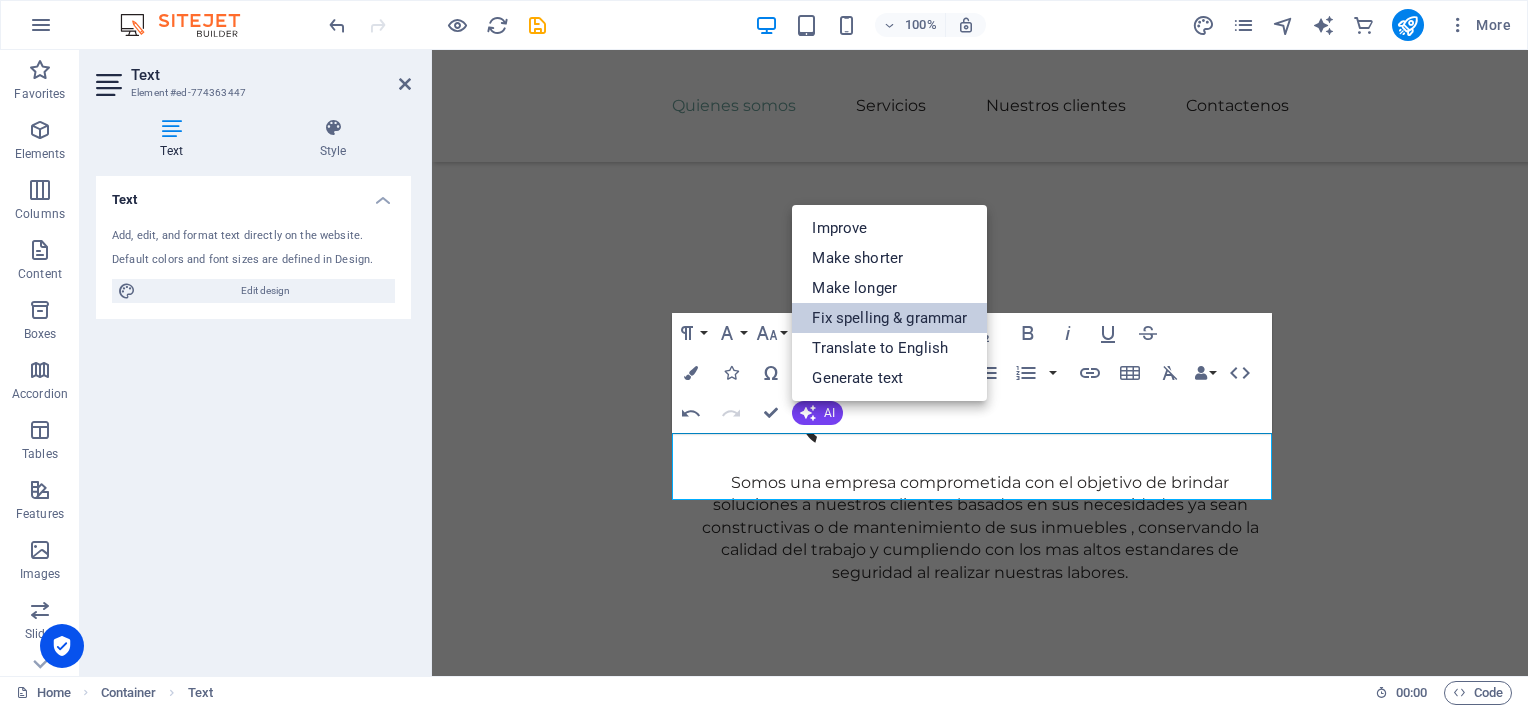 click on "Fix spelling & grammar" at bounding box center [889, 318] 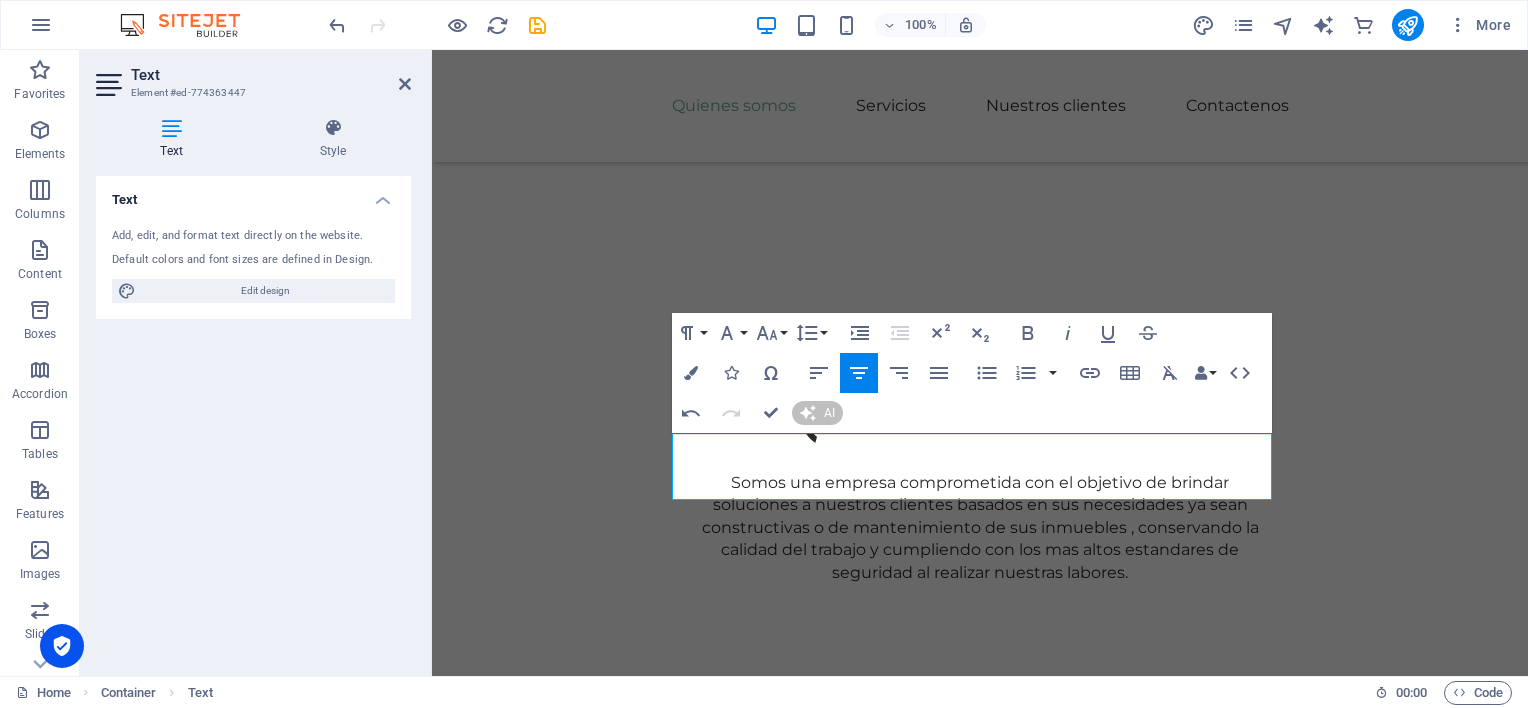 type 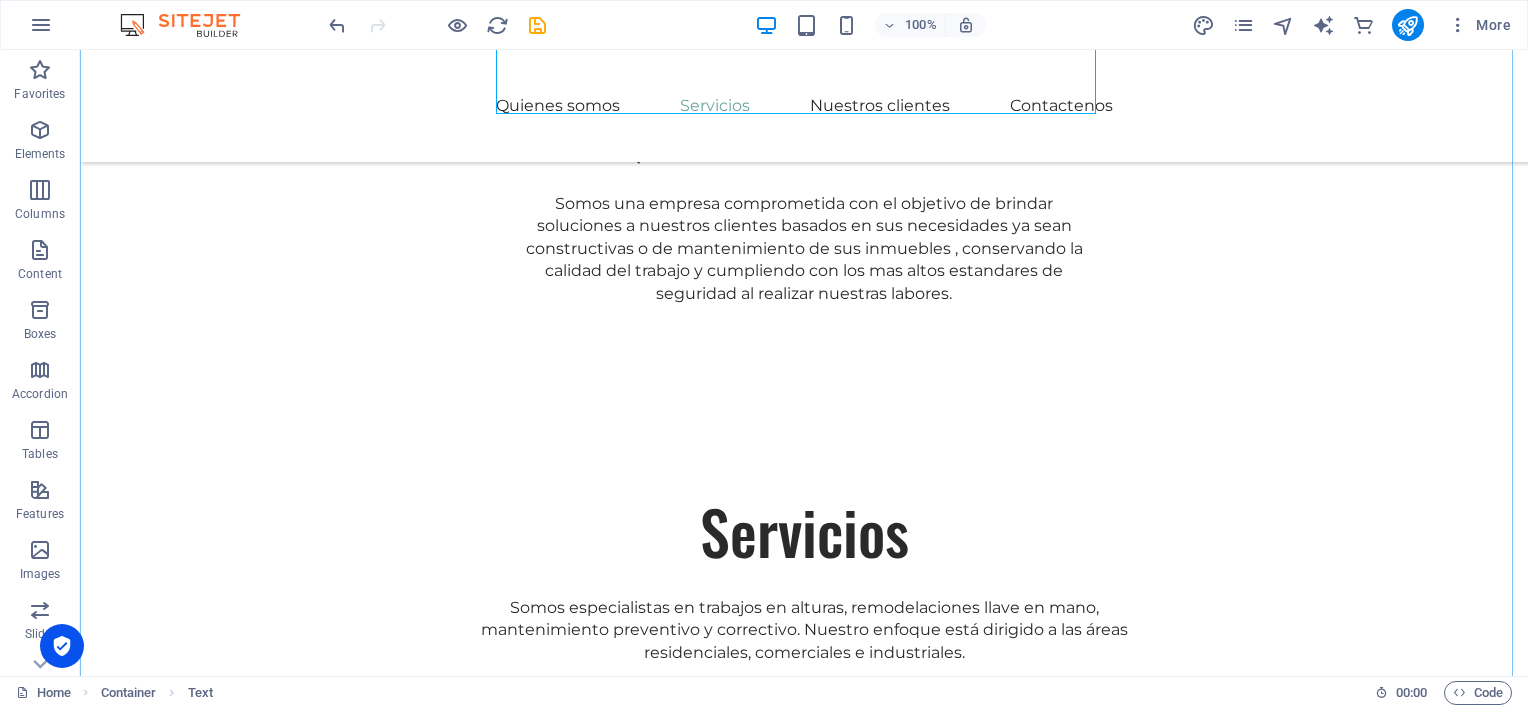 scroll, scrollTop: 2088, scrollLeft: 0, axis: vertical 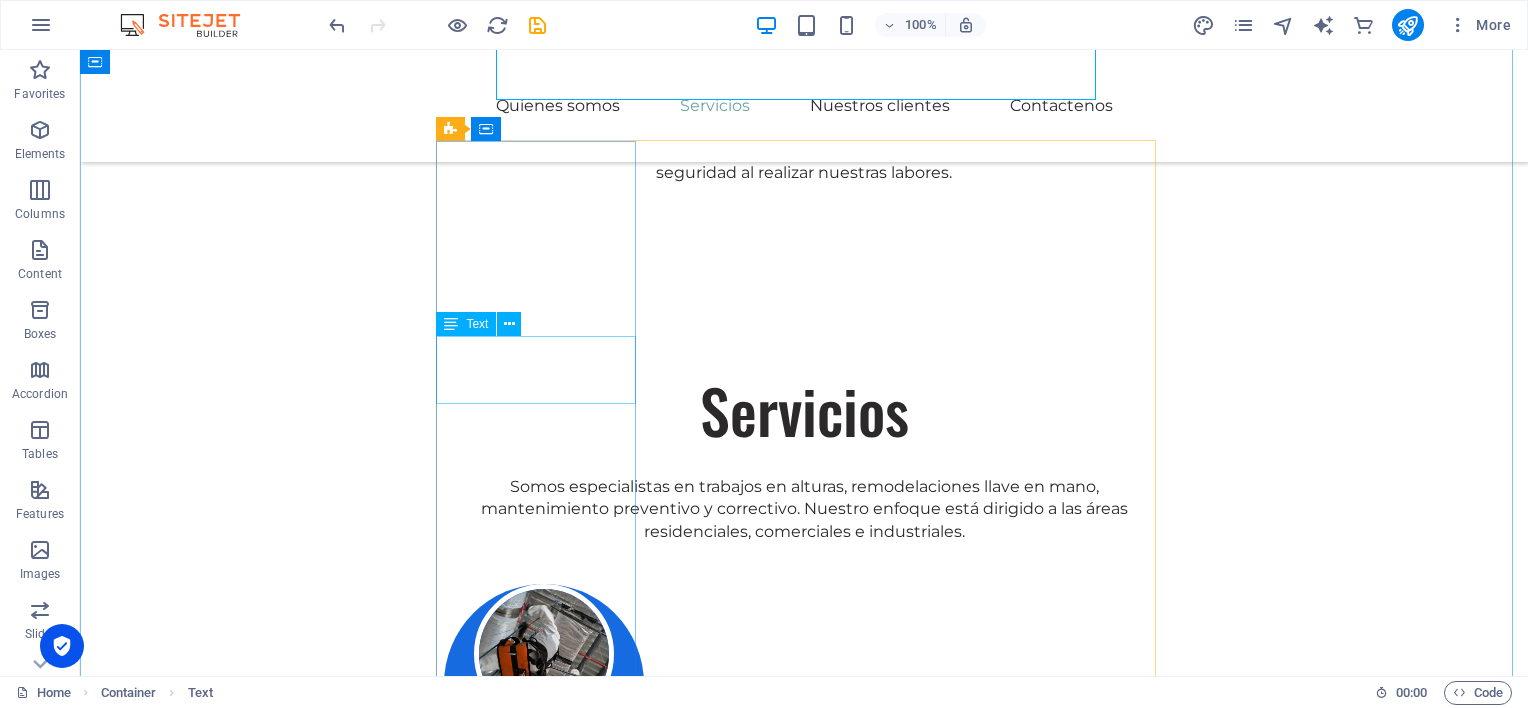 click on "Trabajos en alturas" at bounding box center [544, 787] 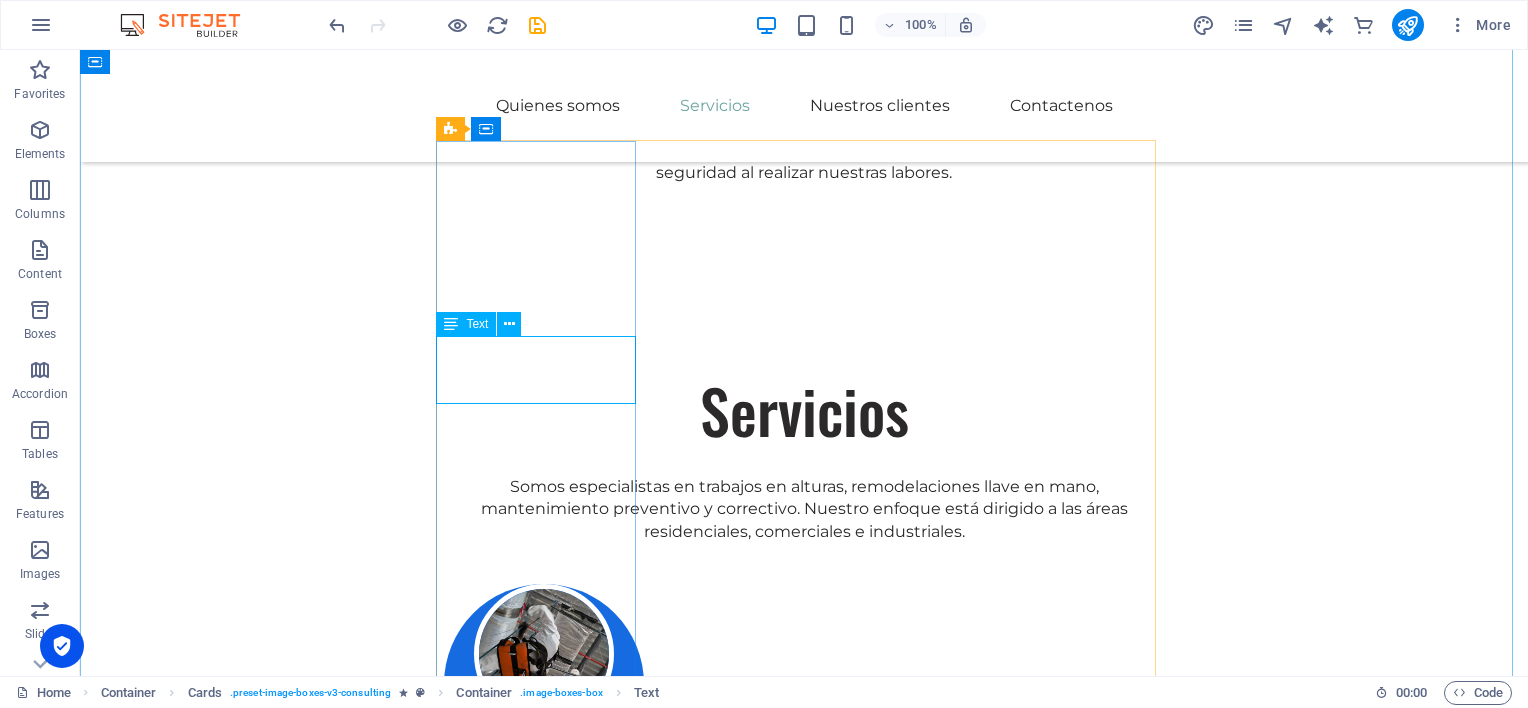 click on "Trabajos en alturas" at bounding box center [544, 787] 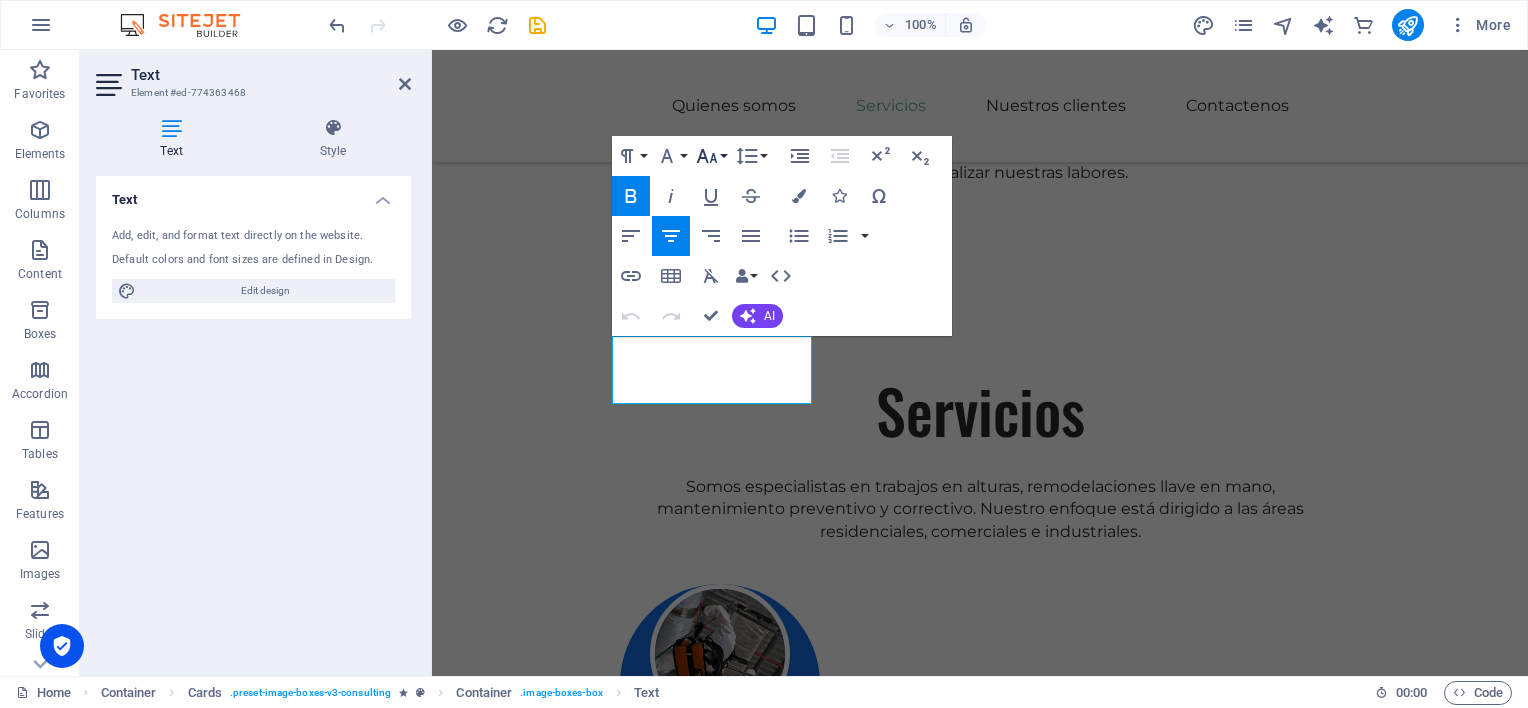 click on "Font Size" at bounding box center (711, 156) 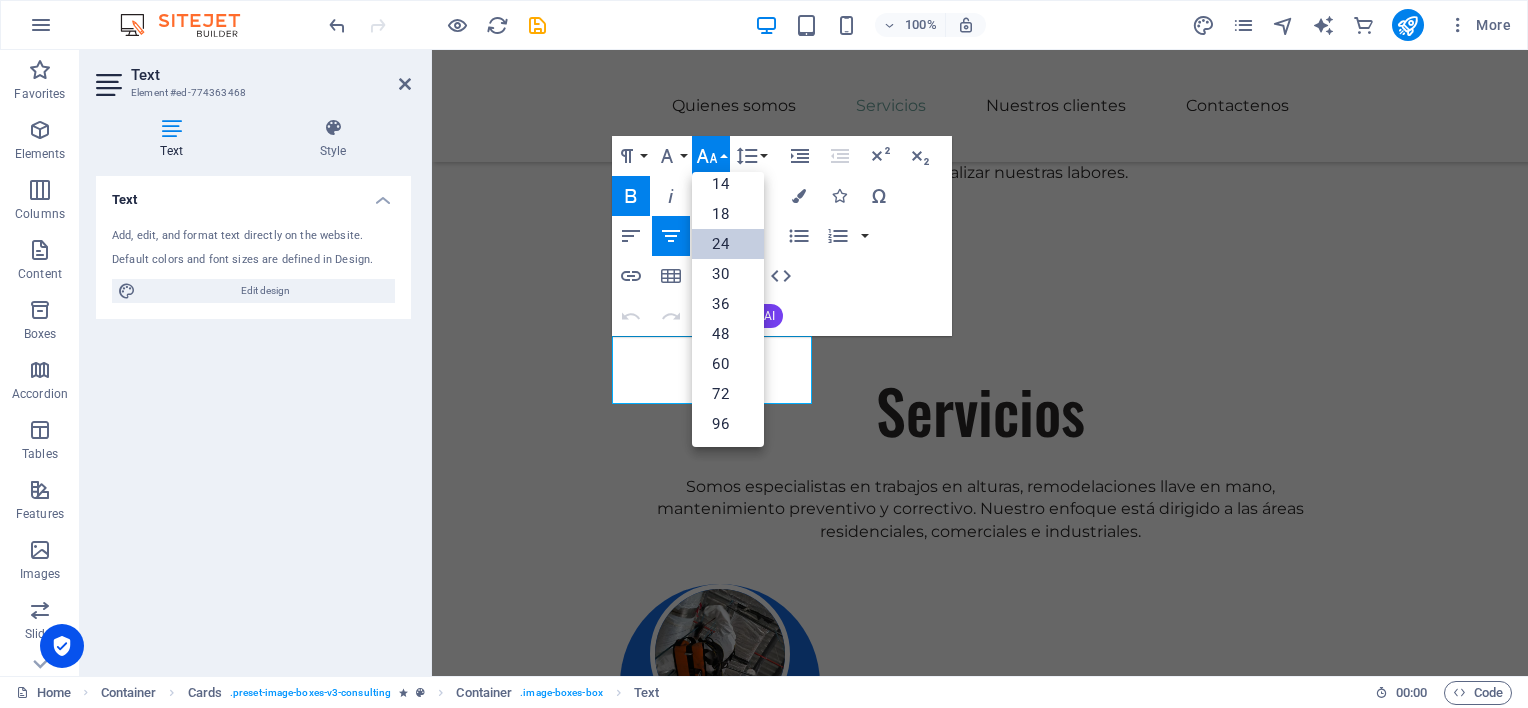 scroll, scrollTop: 160, scrollLeft: 0, axis: vertical 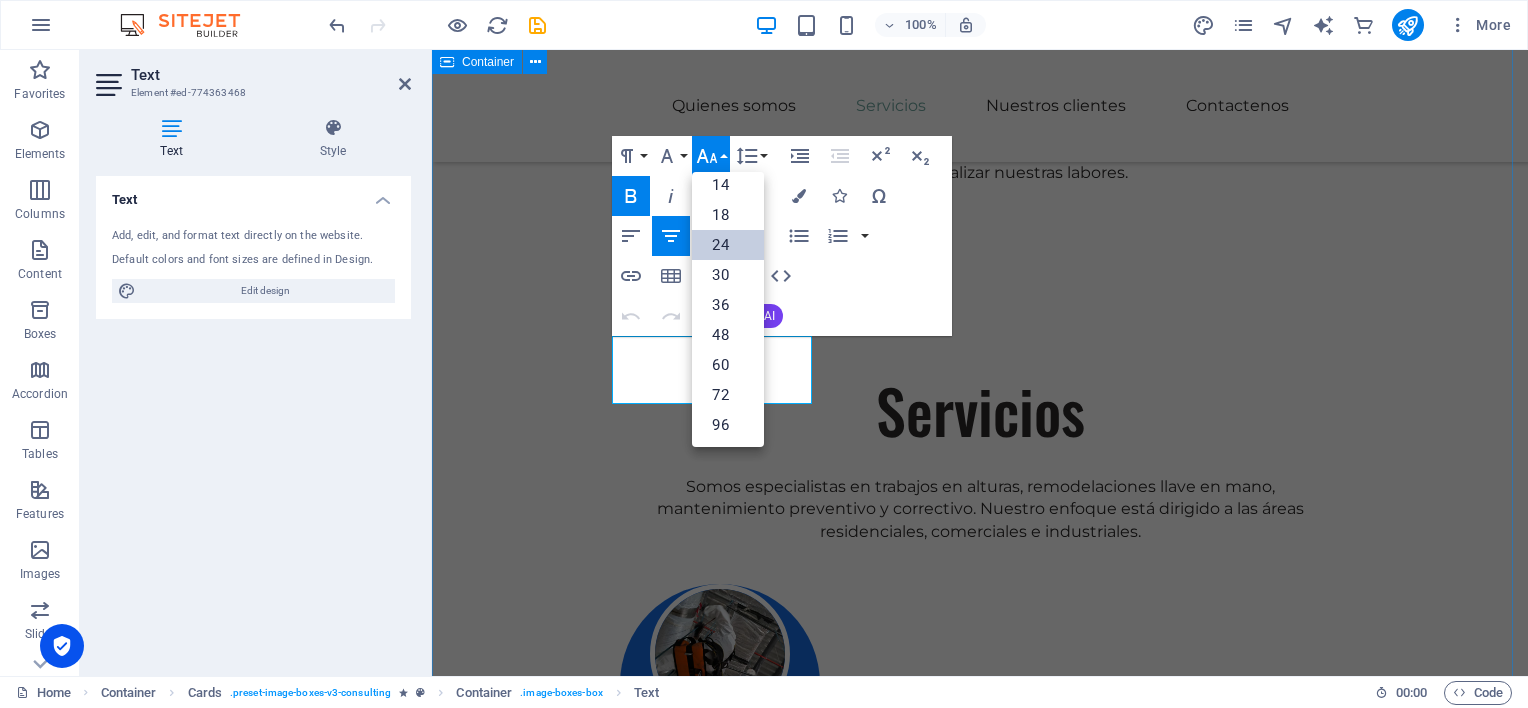 click on "Servicios  Somos especialistas en trabajos en alturas, remodelaciones llave en mano, mantenimiento preventivo y correctivo. Nuestro enfoque está dirigido a las áreas residenciales, comerciales e industriales. Trabajos en alturas  Nuestro equipo de rapelistas Contamos con equipo de última generación y personal altamente calificado para realizar nuestras labores de sellado, pintura, limpieza de vidrios, impermeabilizaciones y más. Remodelaciones  Parciales o totales Nos adaptamos según su necesidad: remodelaciones llave en mano, remodelaciones parciales, rediseños y construcciones desde cero. Mantenimiento Preventivo y correctivo Realizamos mantenimientos electromecánicos y civiles, mensuales, anuales y atendemos eventualidades." at bounding box center (980, 1351) 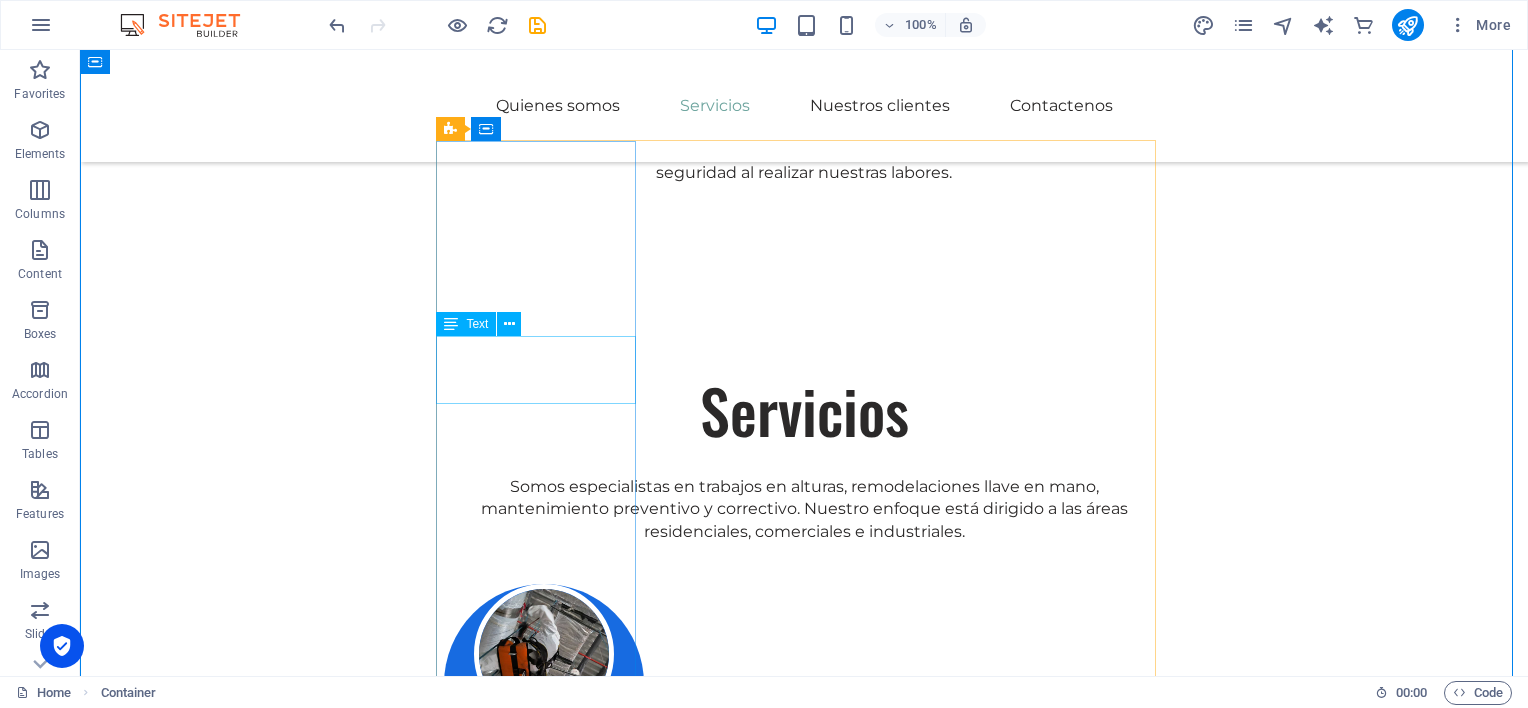 click on "Trabajos en alturas" at bounding box center [544, 787] 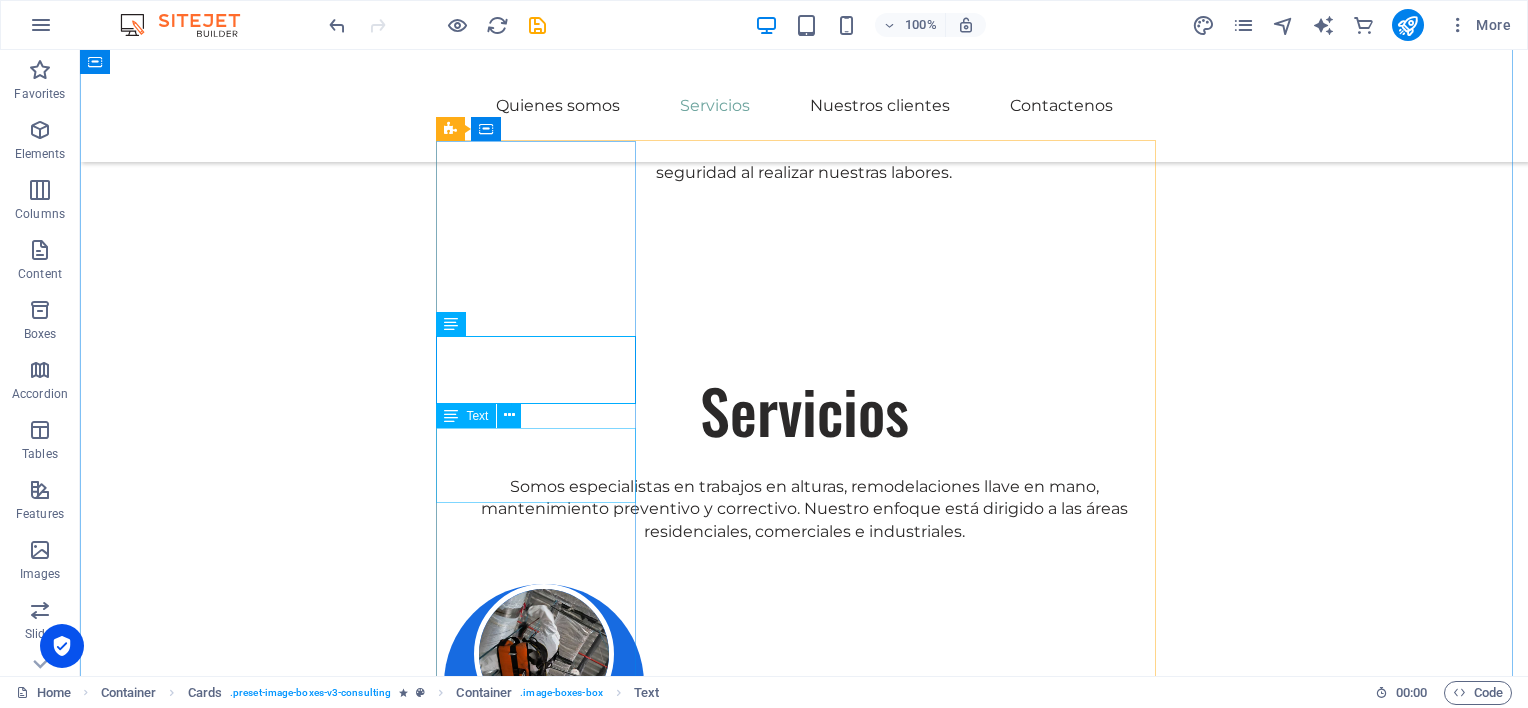 click on "Nuestro equipo de rapelistas" at bounding box center (544, 870) 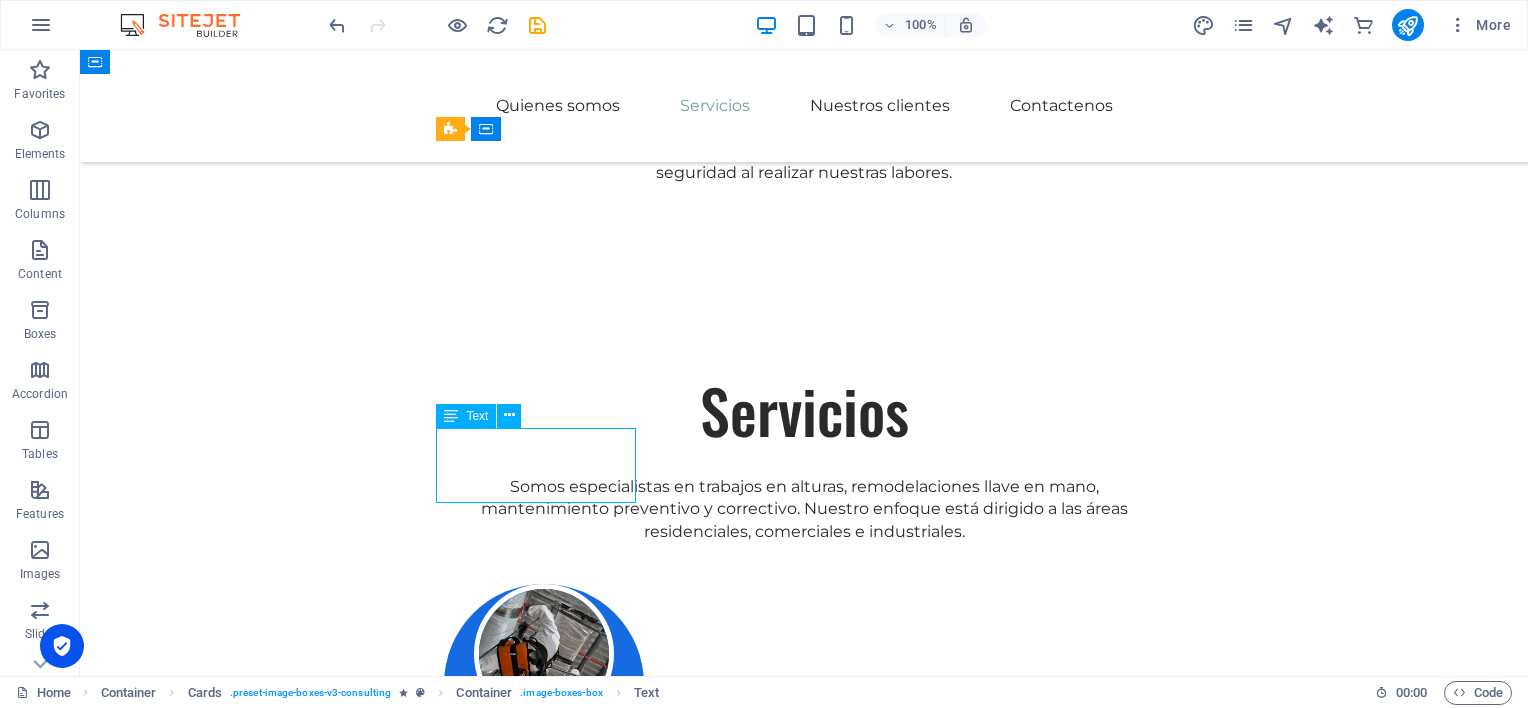 click on "Nuestro equipo de rapelistas" at bounding box center [544, 870] 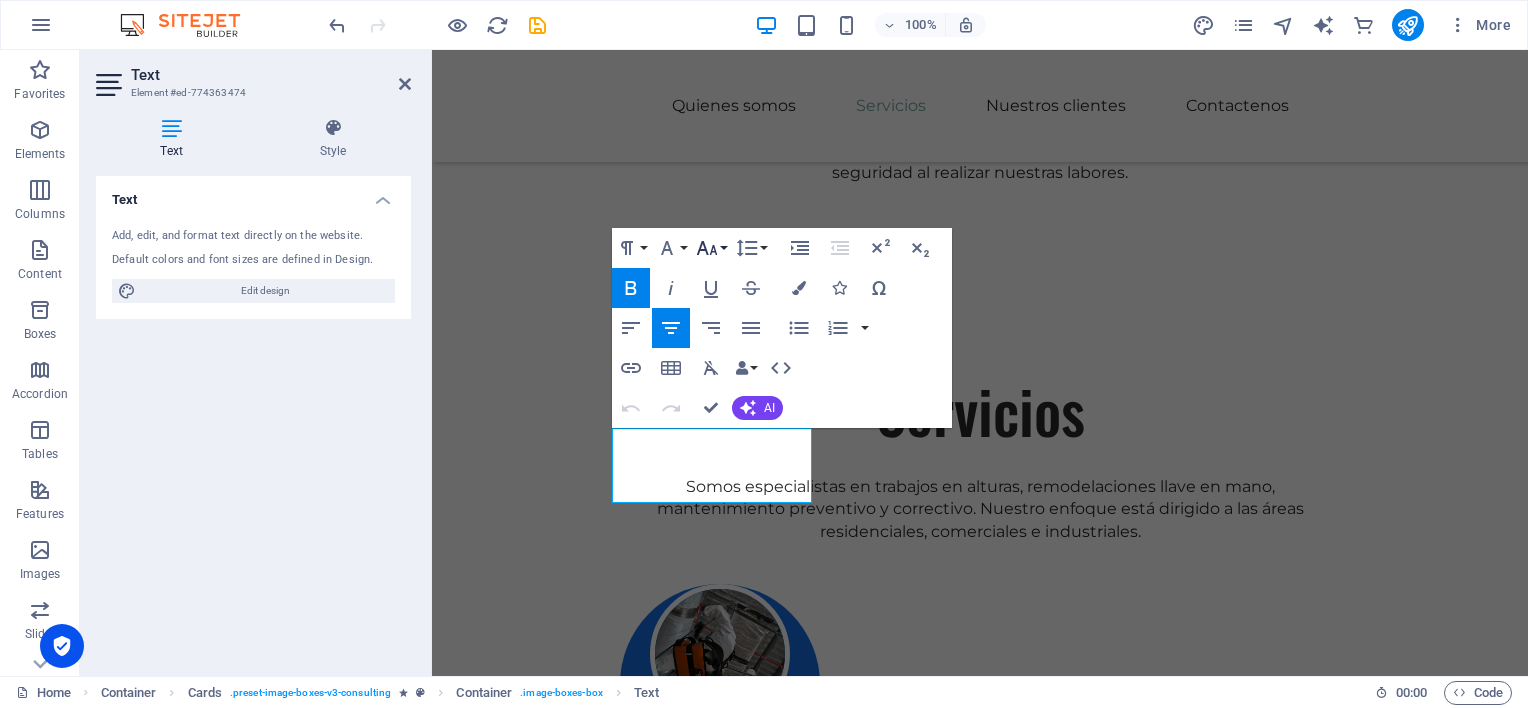 click 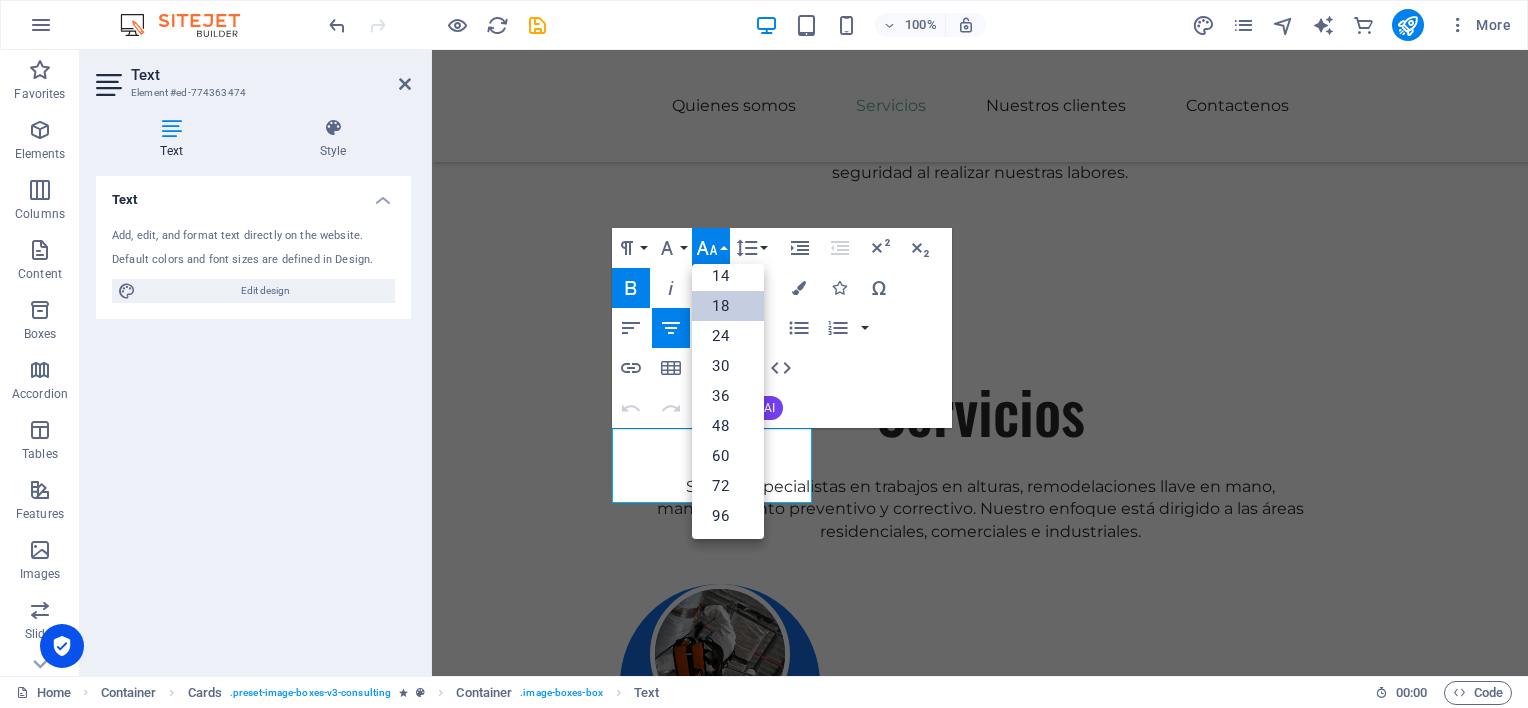 scroll, scrollTop: 160, scrollLeft: 0, axis: vertical 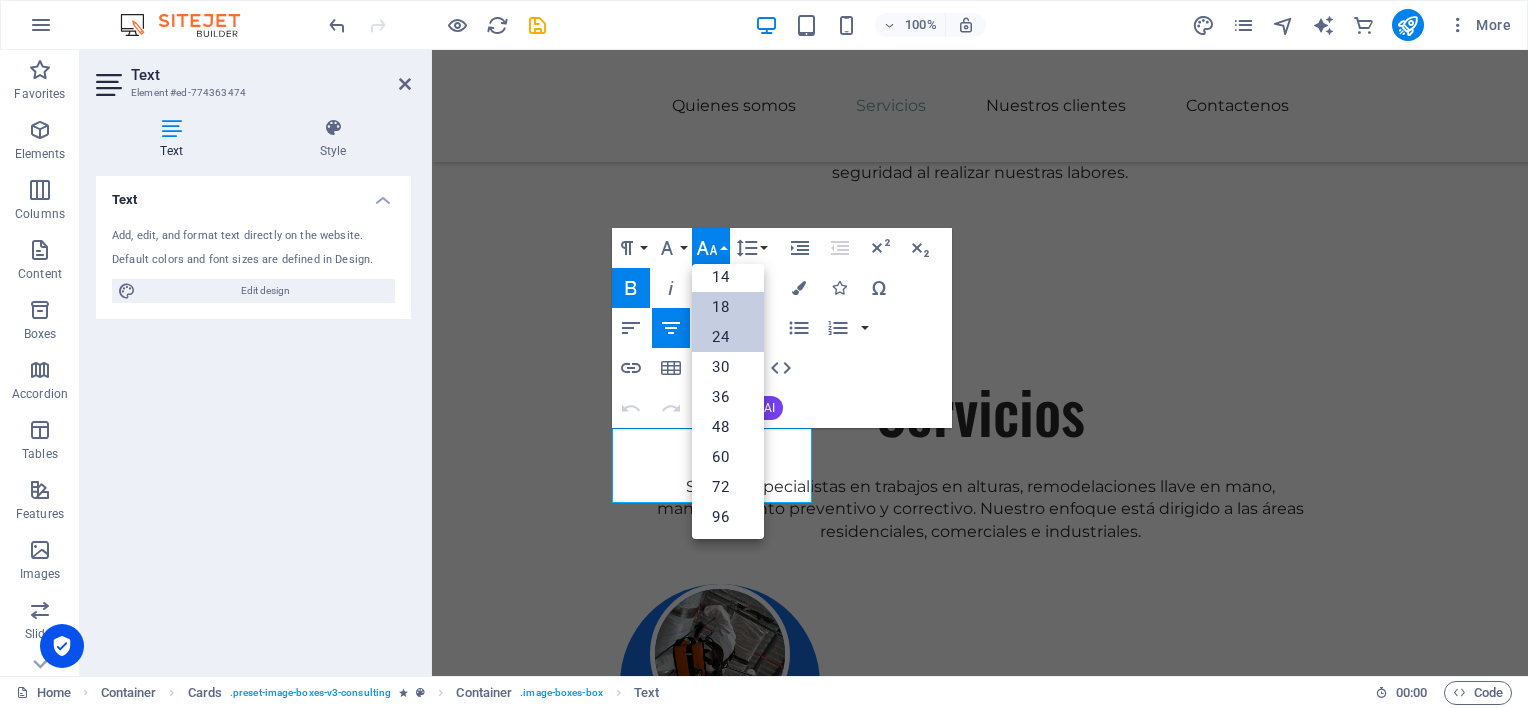 click on "24" at bounding box center (728, 337) 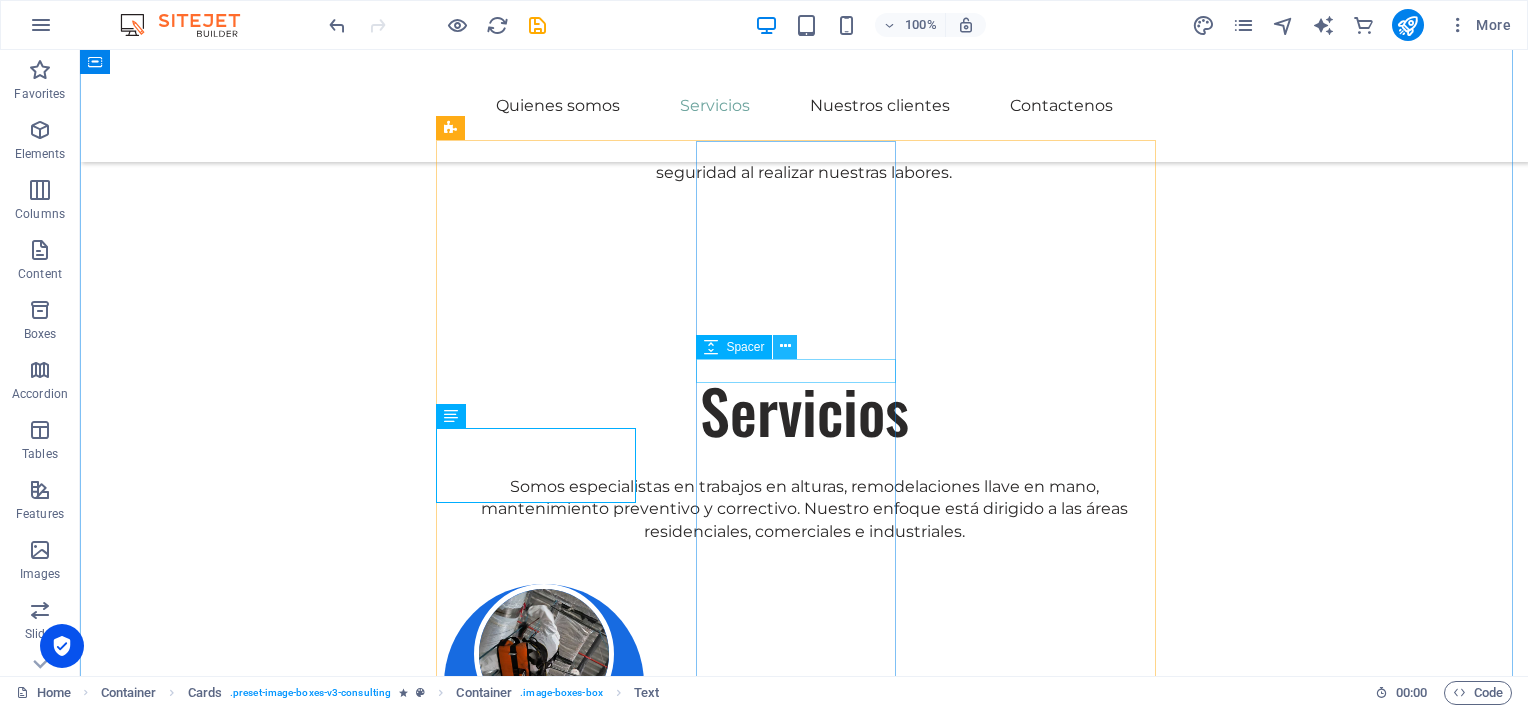 click at bounding box center (785, 347) 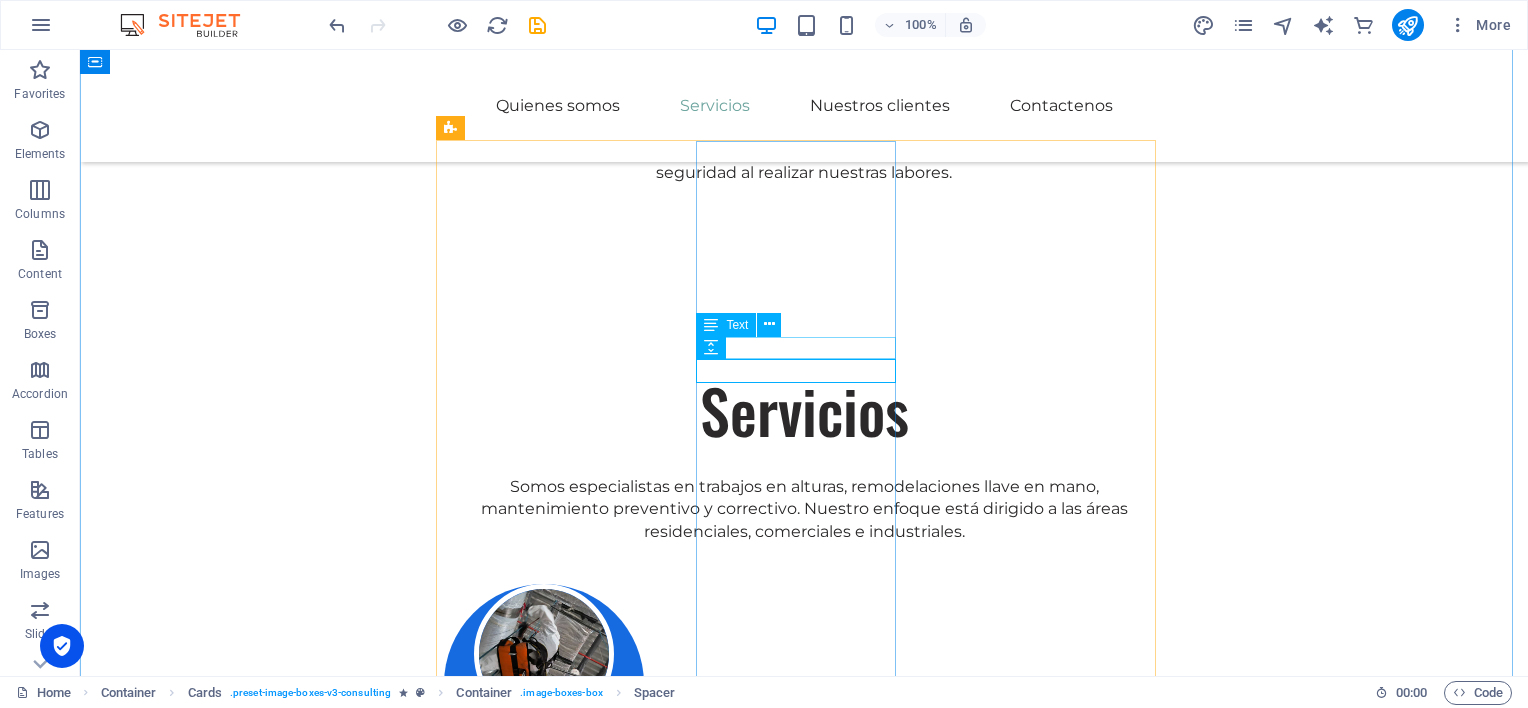 click on "Remodelaciones" at bounding box center (544, 1452) 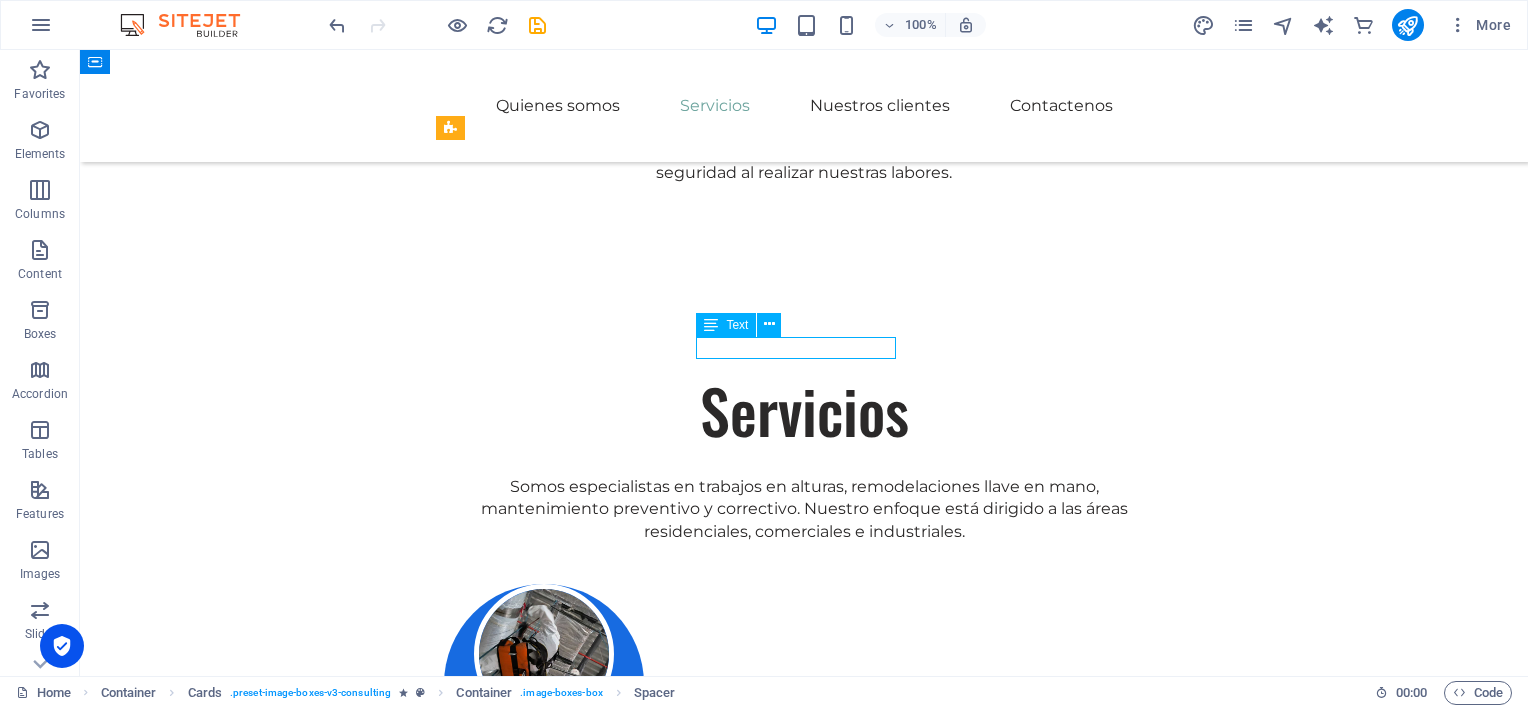 click on "Remodelaciones" at bounding box center (544, 1452) 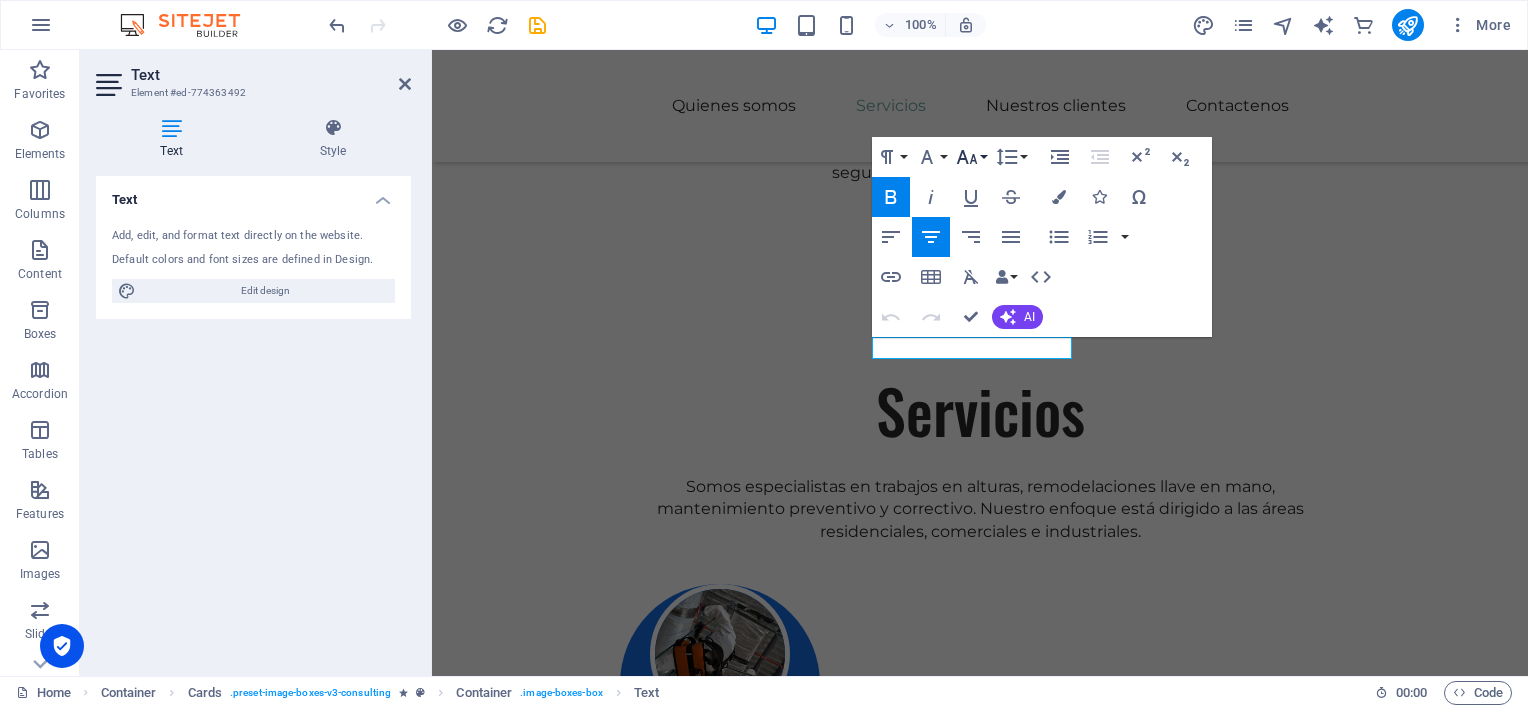 click 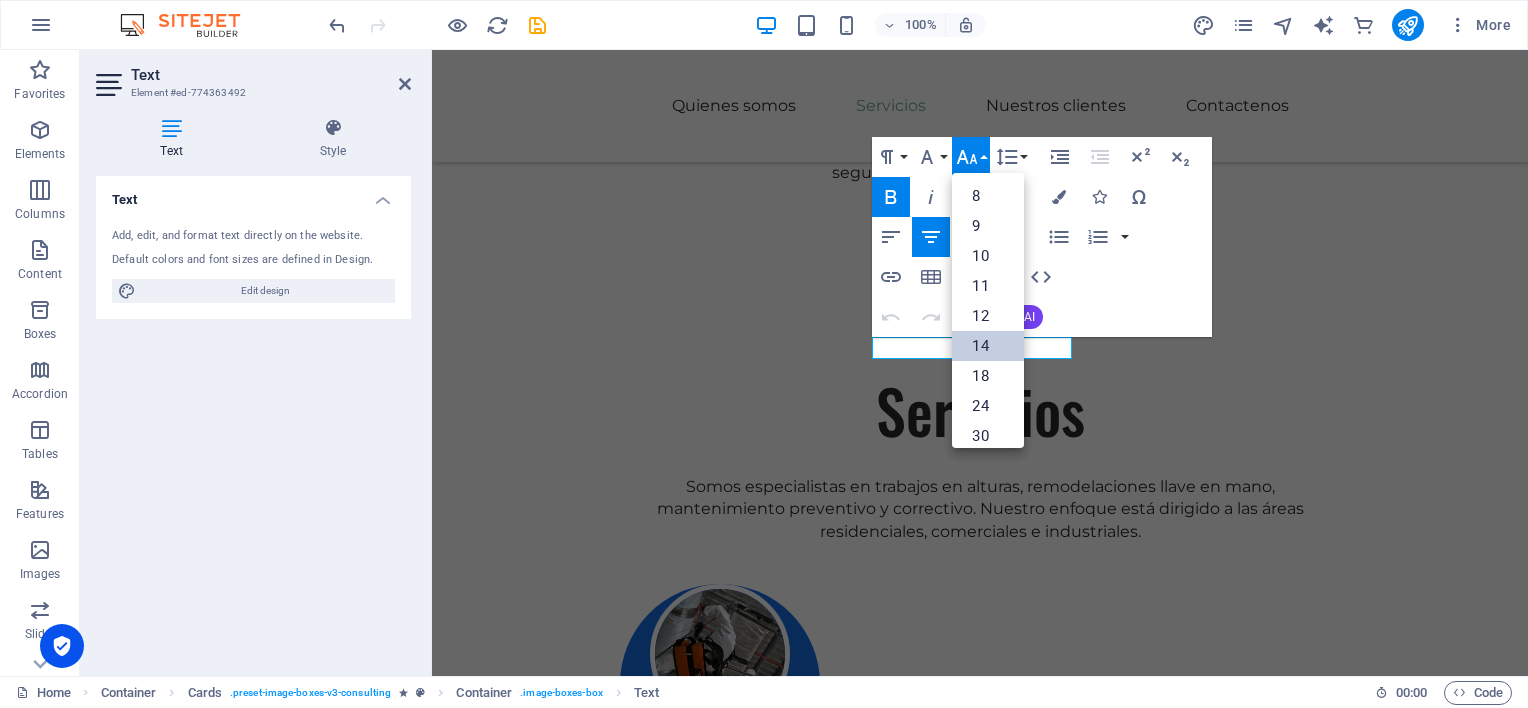 scroll, scrollTop: 160, scrollLeft: 0, axis: vertical 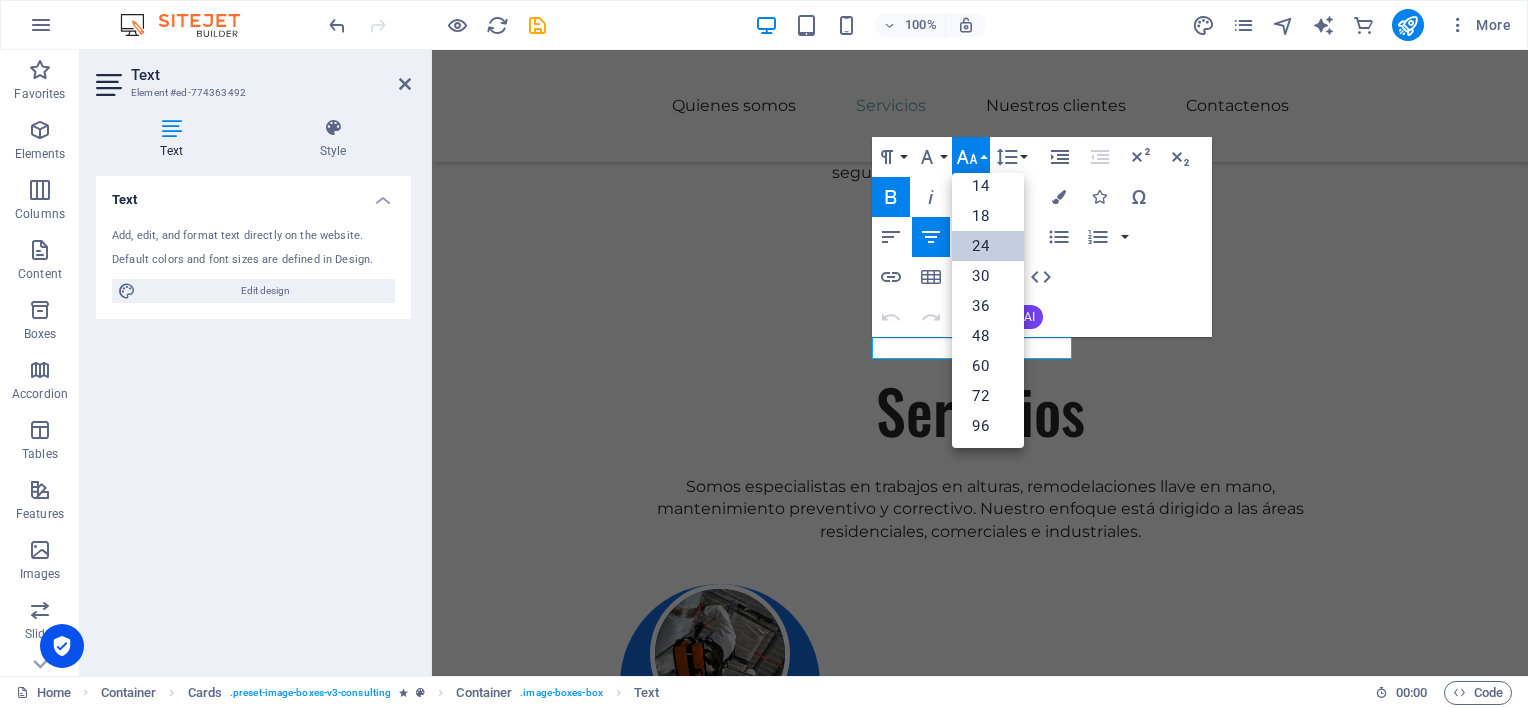 click on "24" at bounding box center (988, 246) 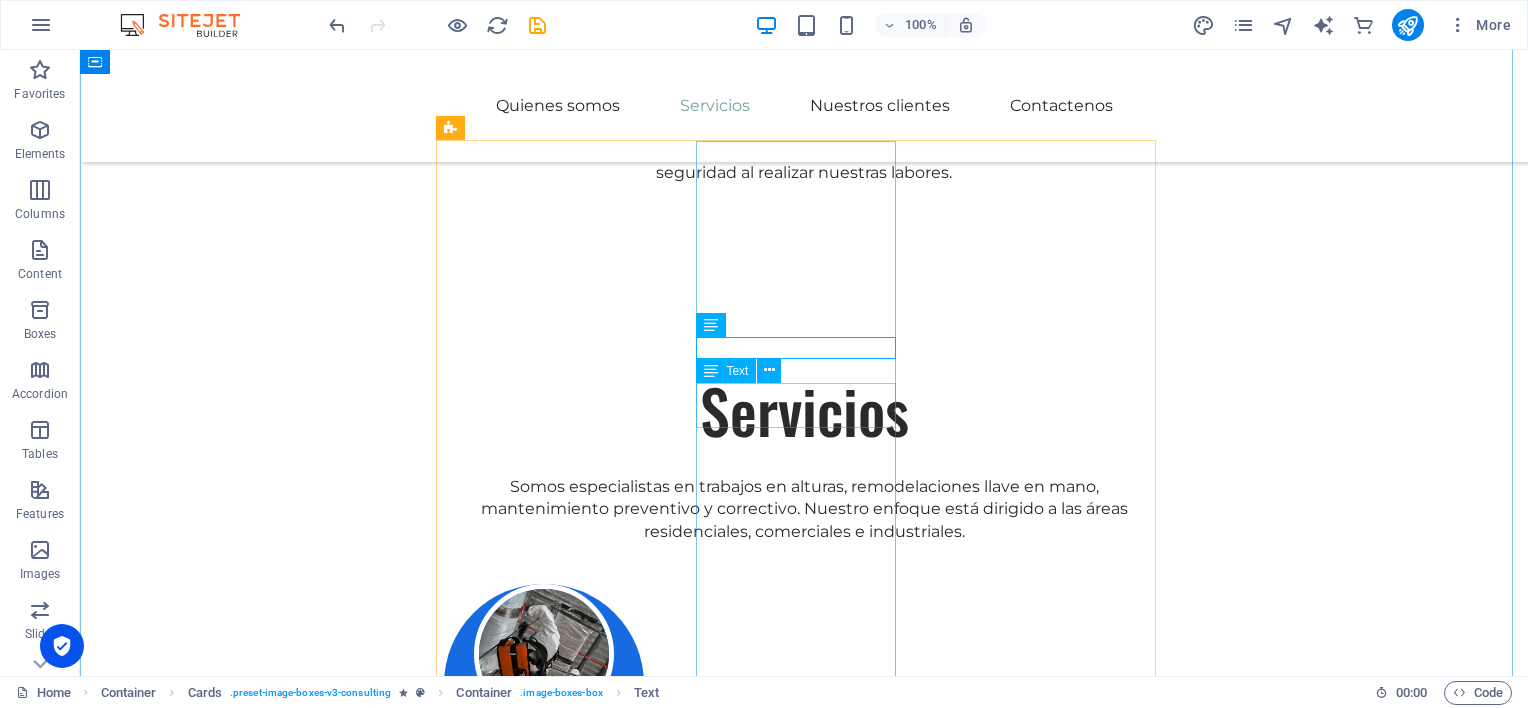 click on "Parciales o totales" at bounding box center (544, 1509) 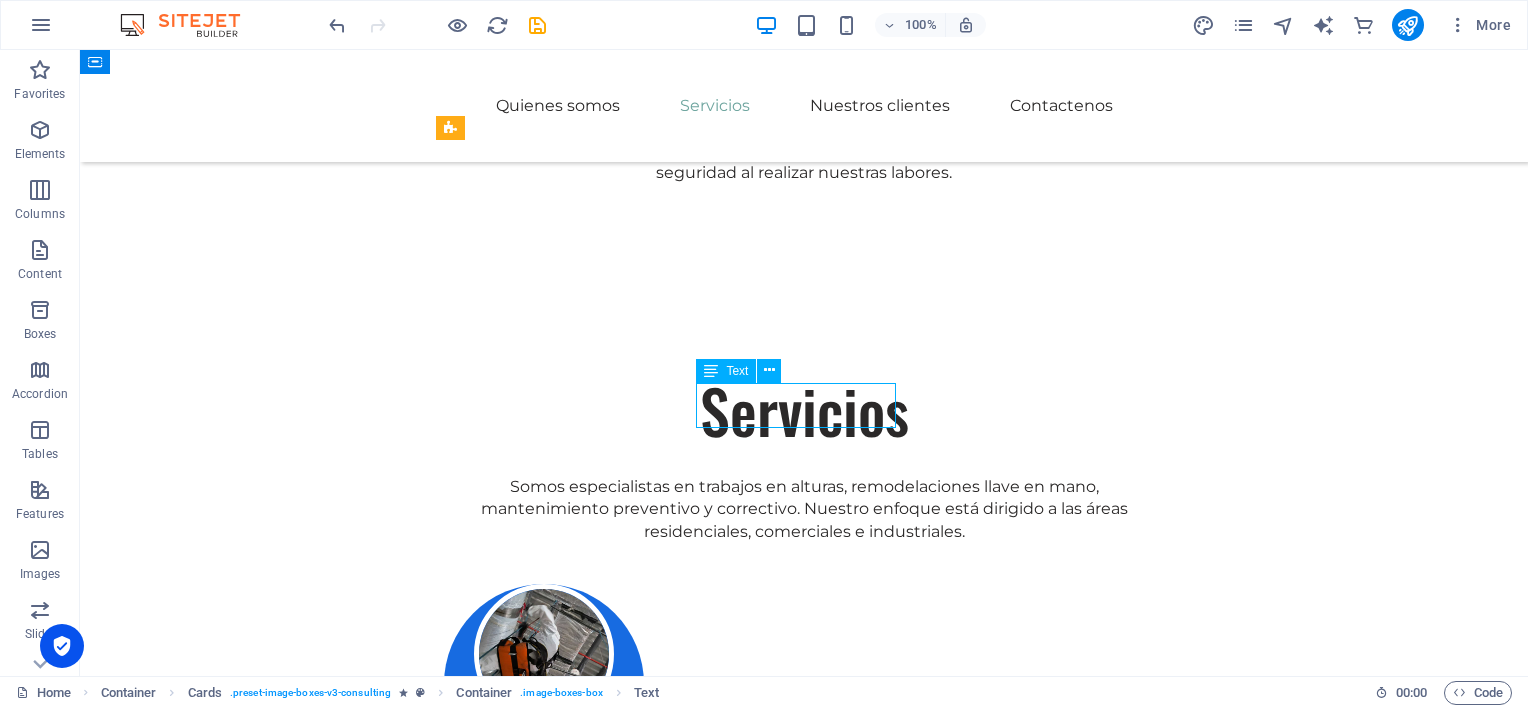 click on "Parciales o totales" at bounding box center [544, 1509] 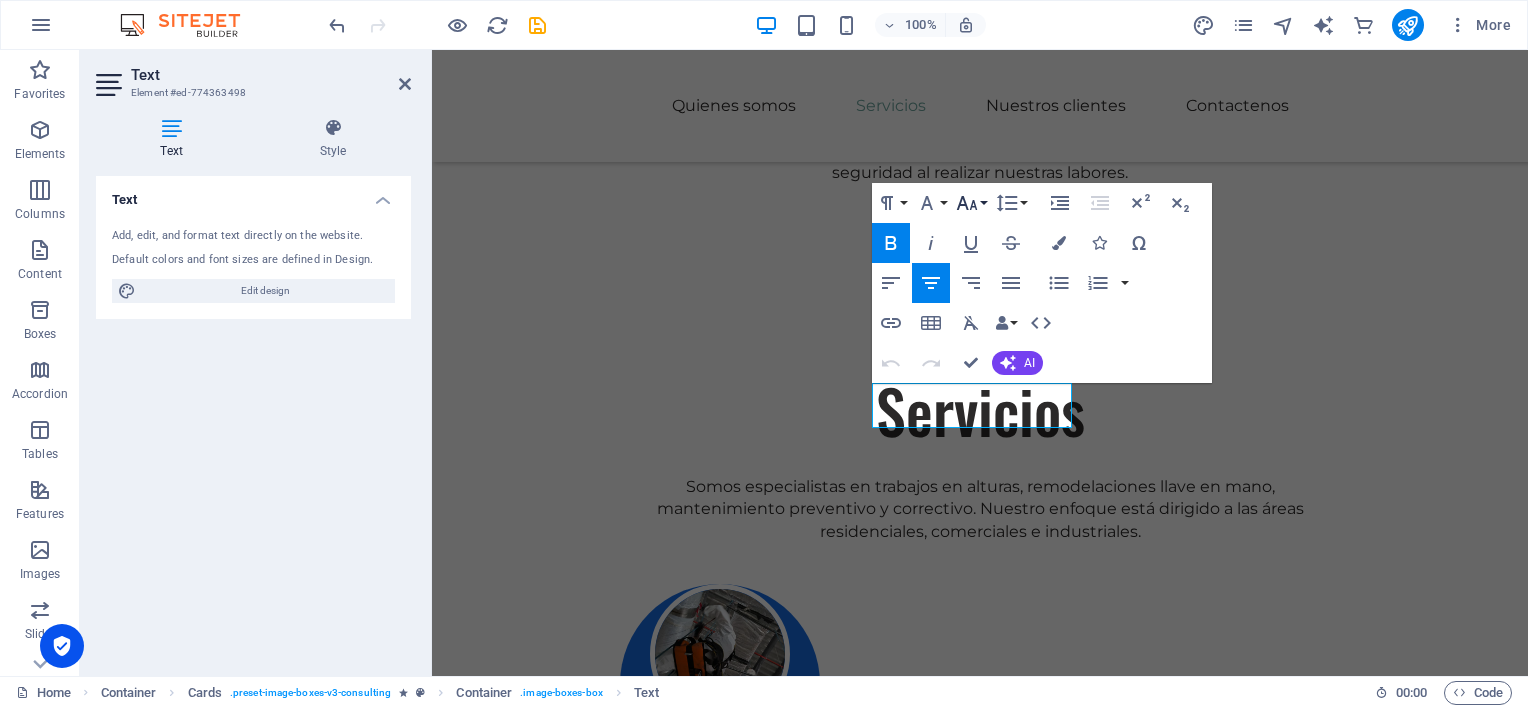 click on "Font Size" at bounding box center [971, 203] 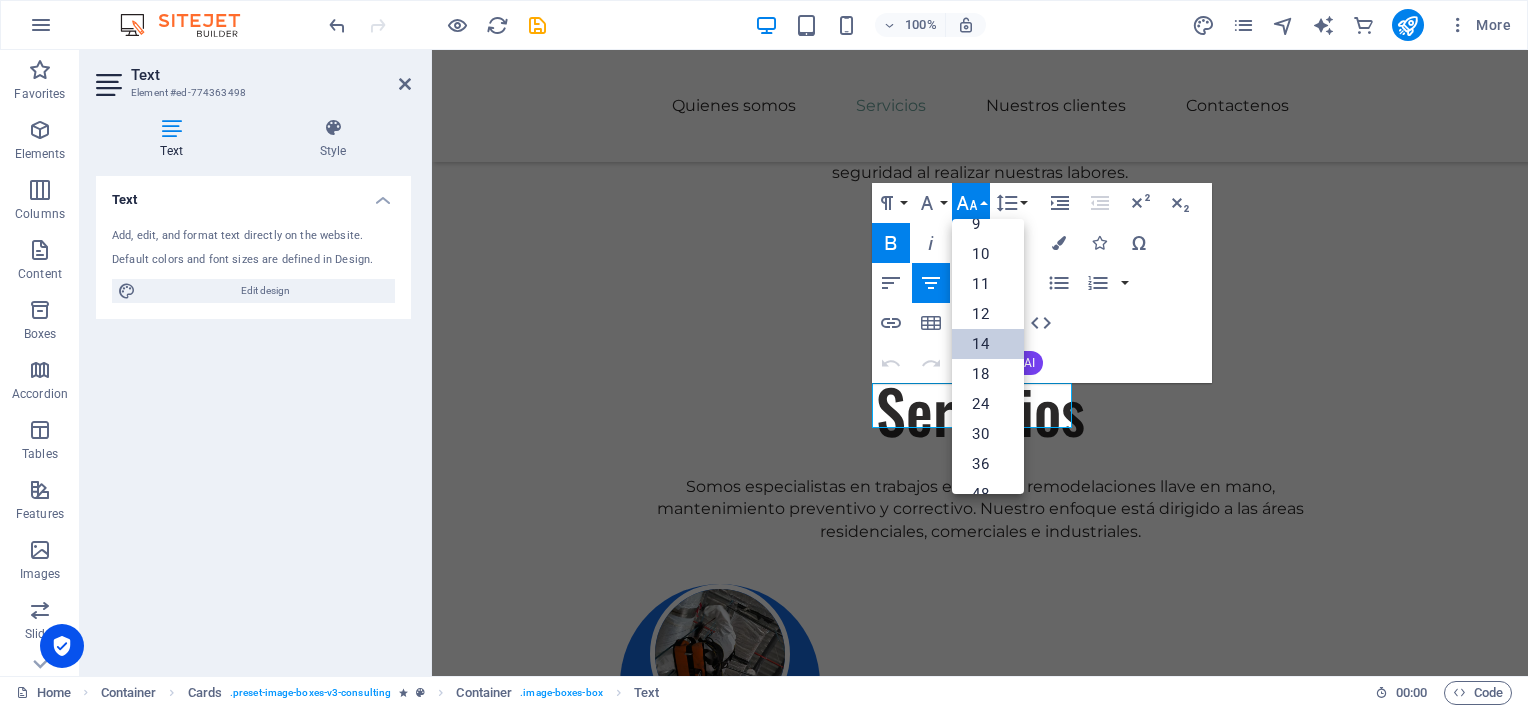 scroll, scrollTop: 160, scrollLeft: 0, axis: vertical 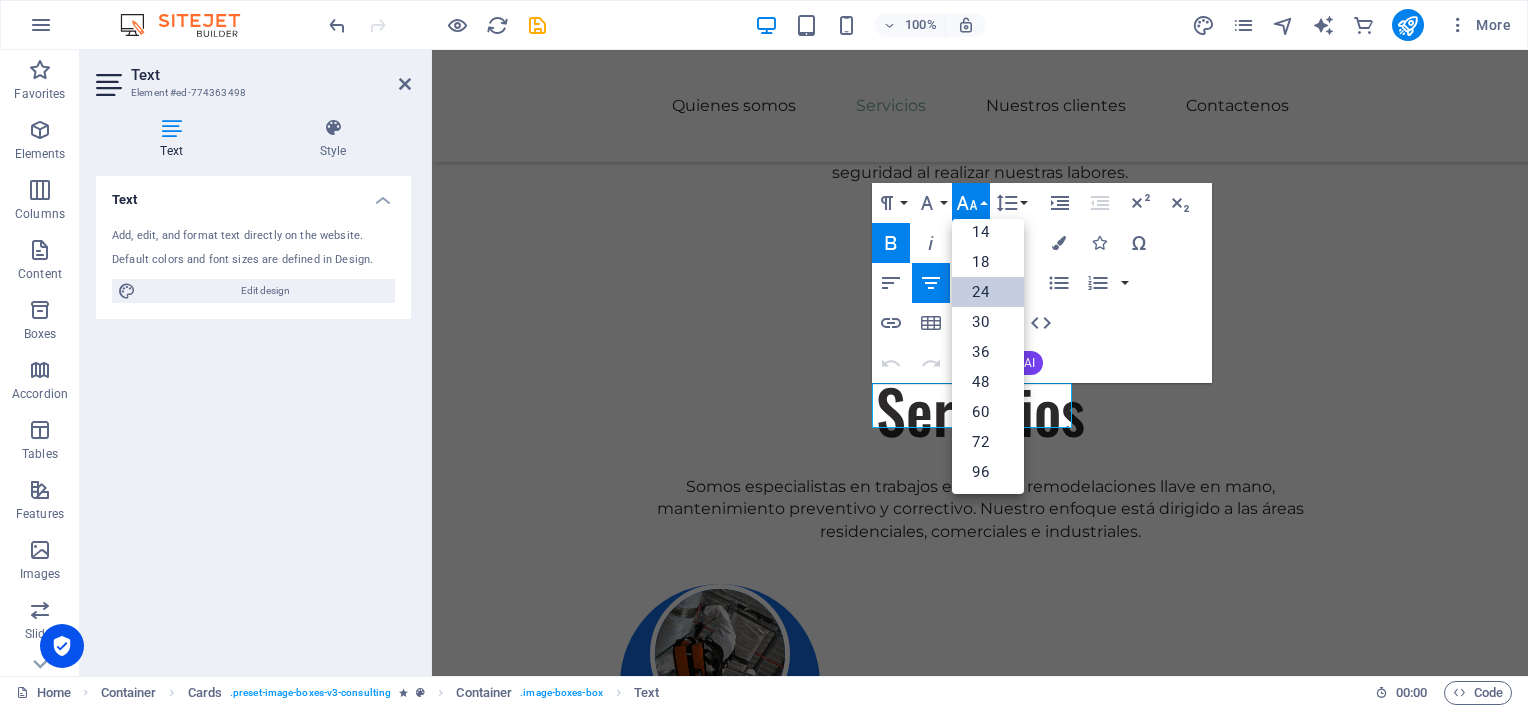 click on "24" at bounding box center [988, 292] 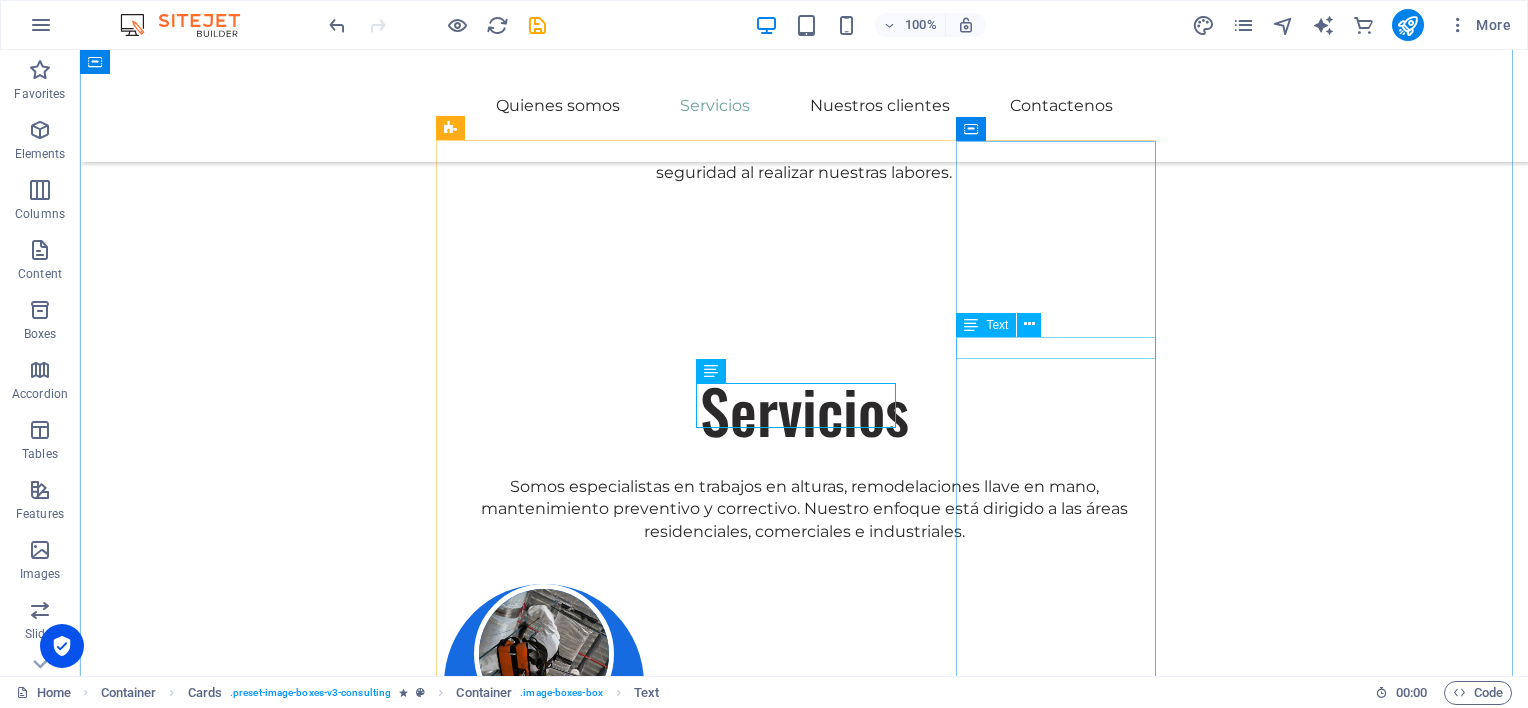 click on "Mantenimiento" at bounding box center [544, 2021] 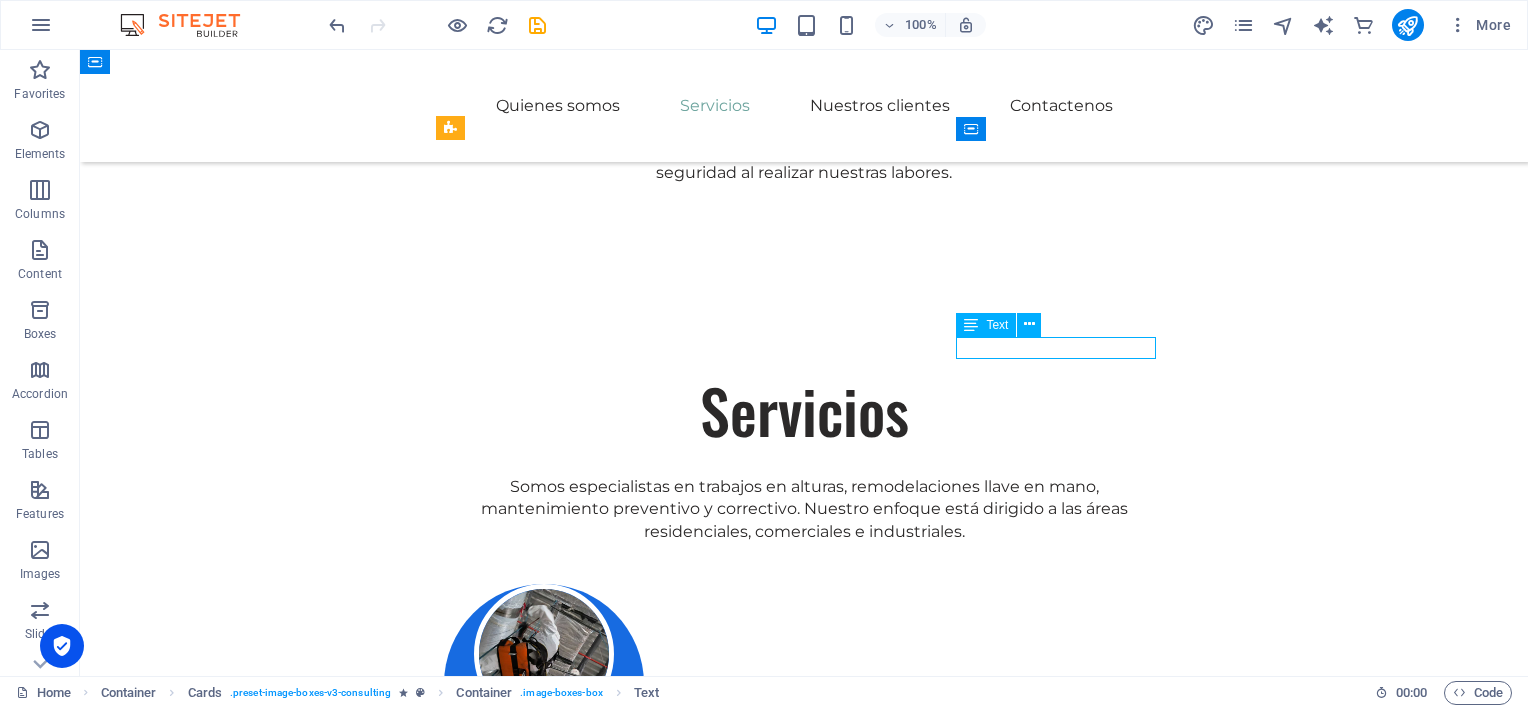 click on "Mantenimiento" at bounding box center [544, 2021] 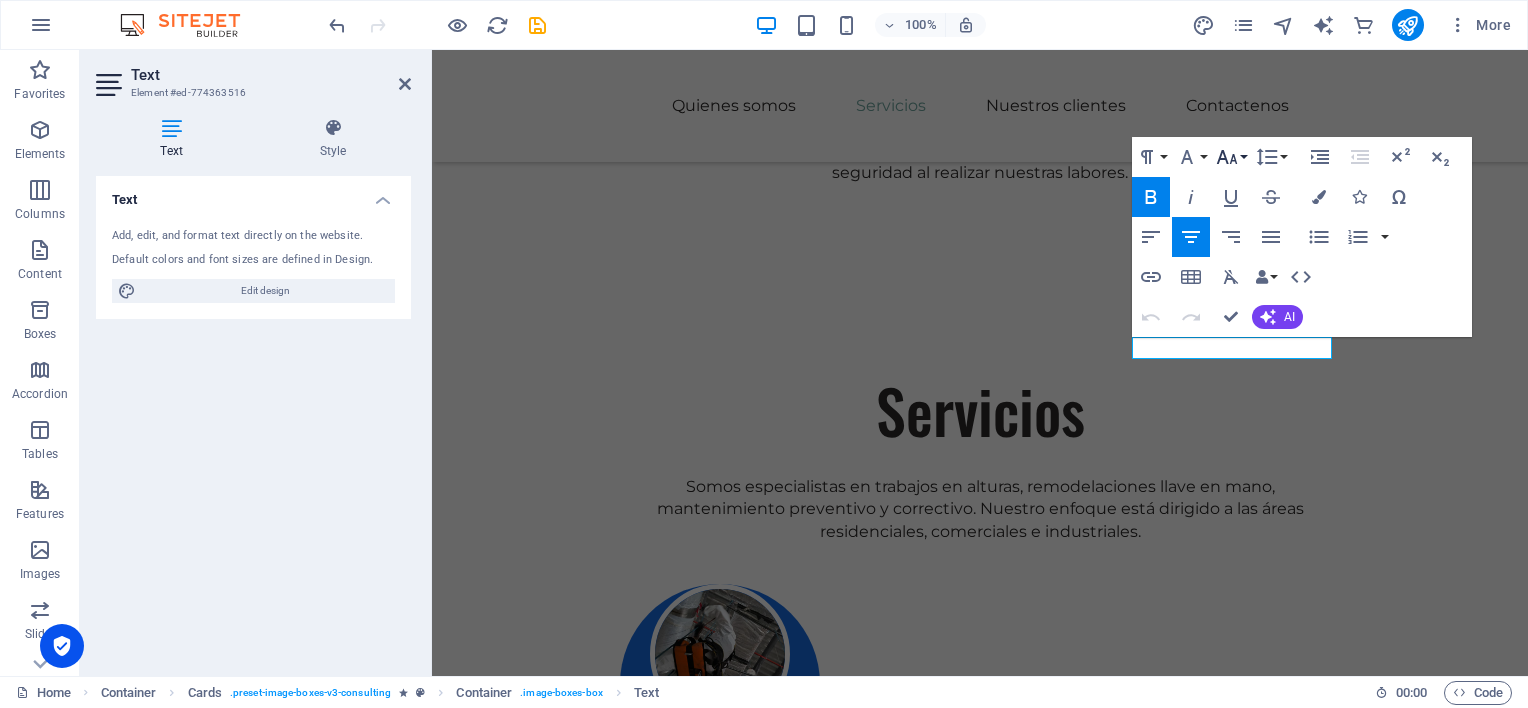 click 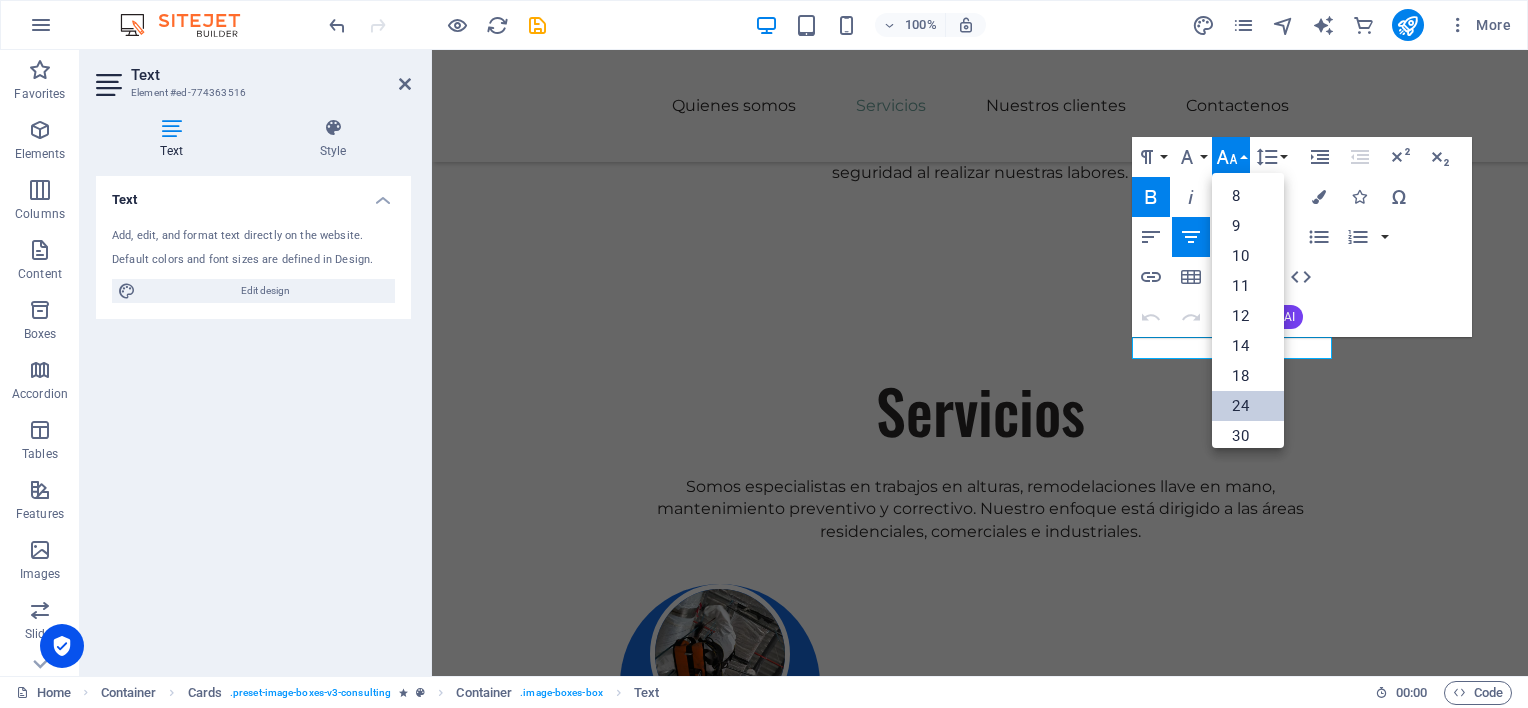click on "24" at bounding box center (1248, 406) 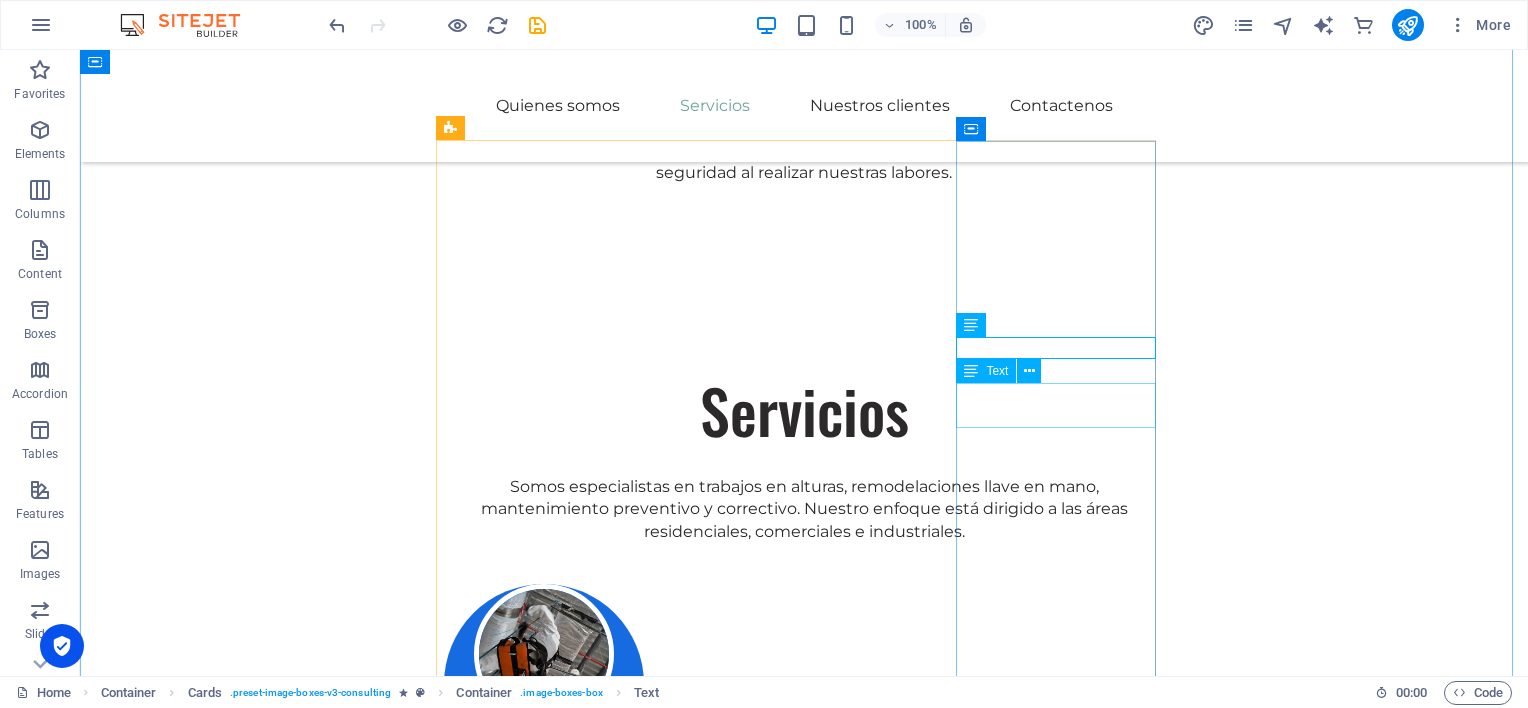 click on "Preventivo y correctivo" at bounding box center (544, 2079) 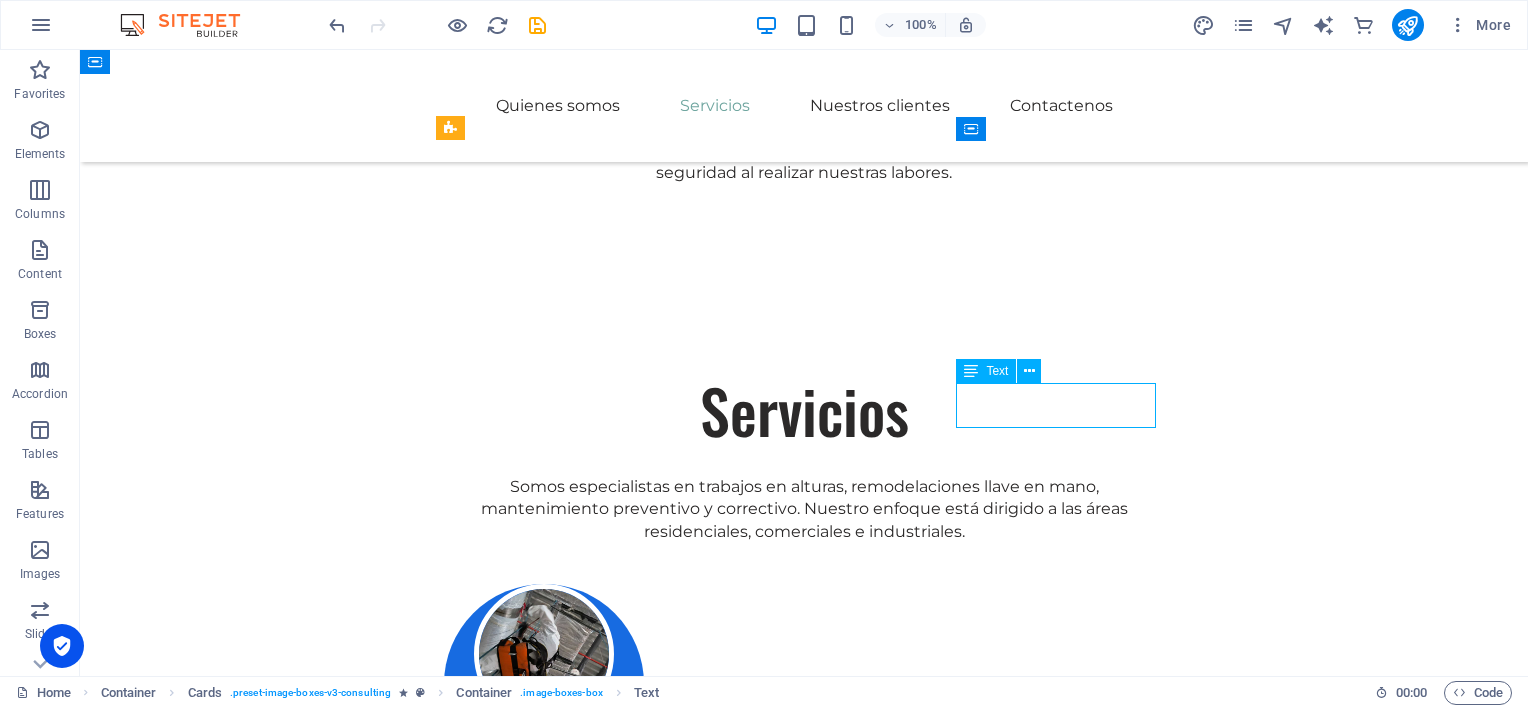 click on "Preventivo y correctivo" at bounding box center [544, 2079] 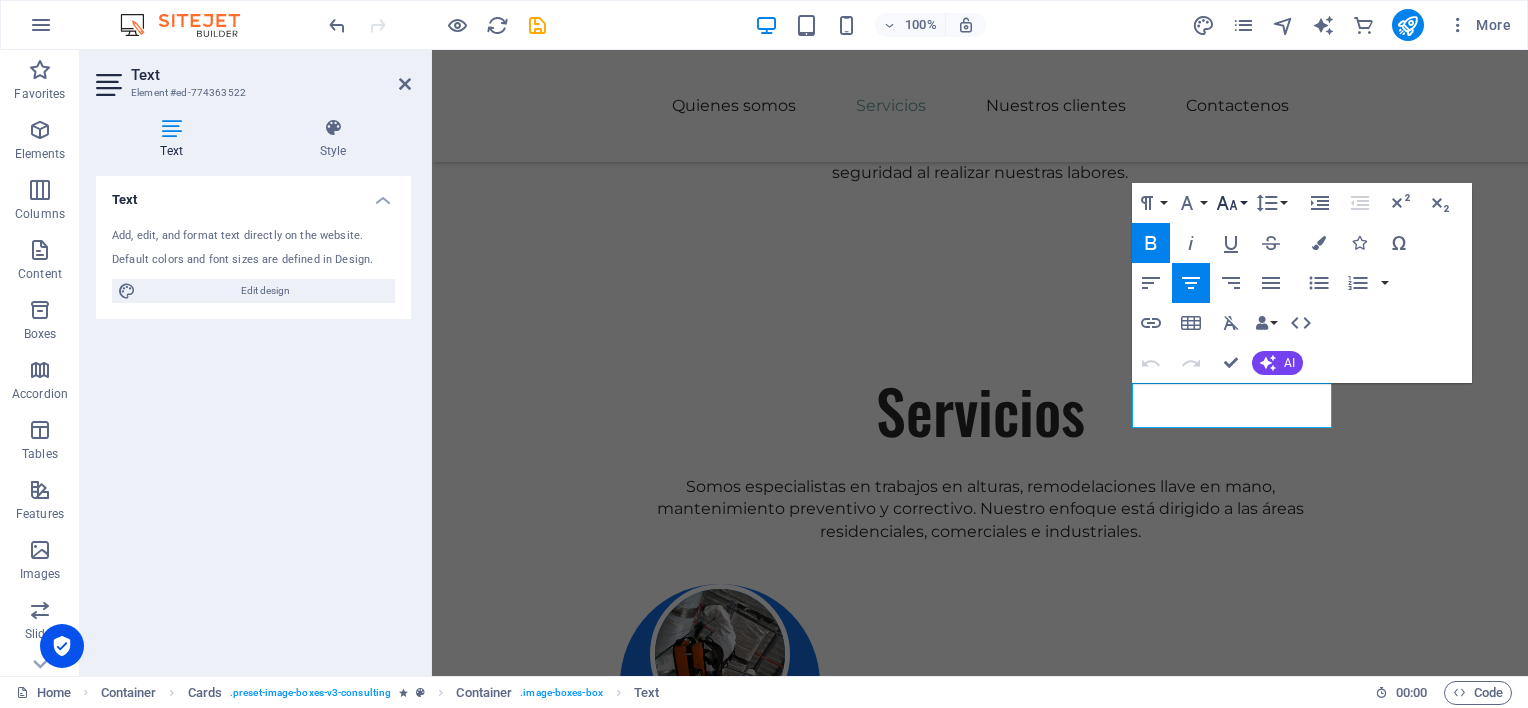 click on "Font Size" at bounding box center (1231, 203) 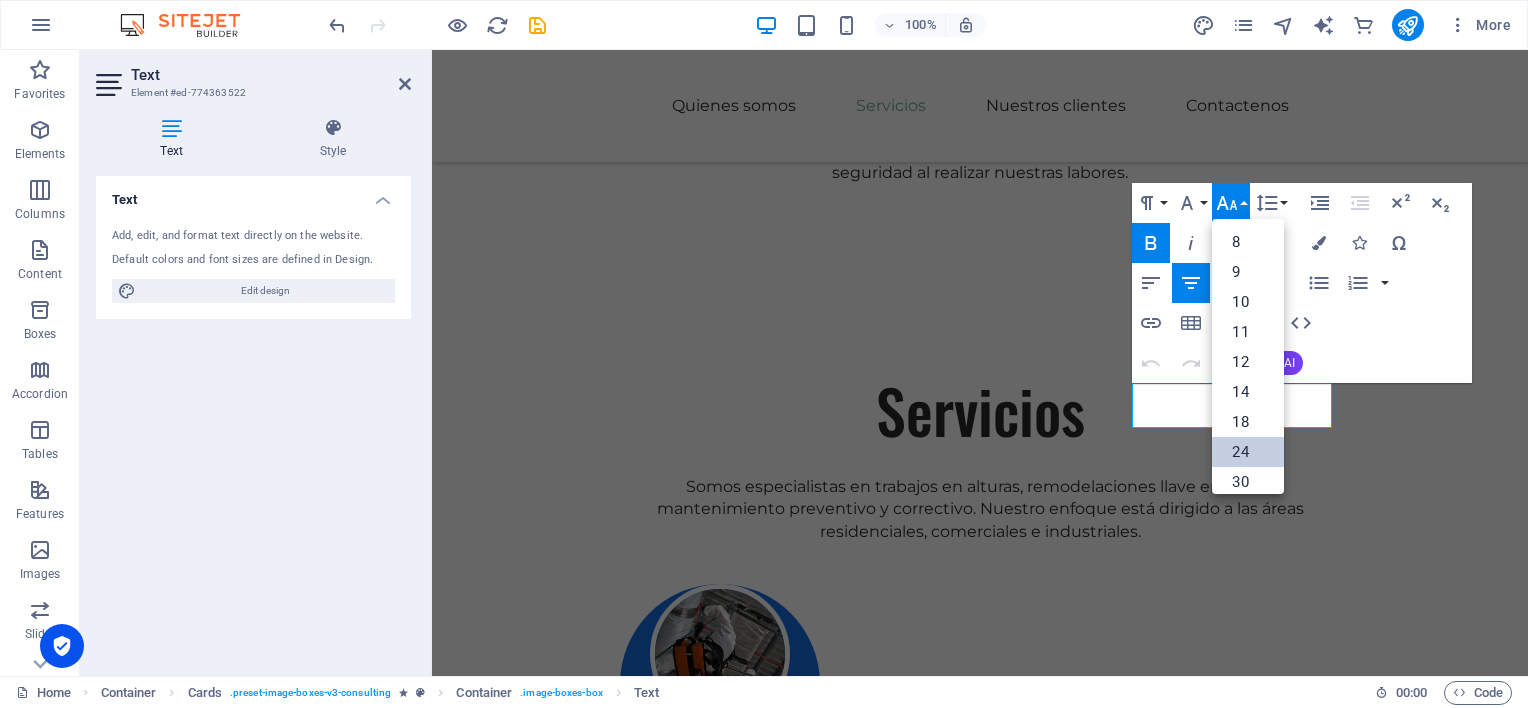 click on "24" at bounding box center (1248, 452) 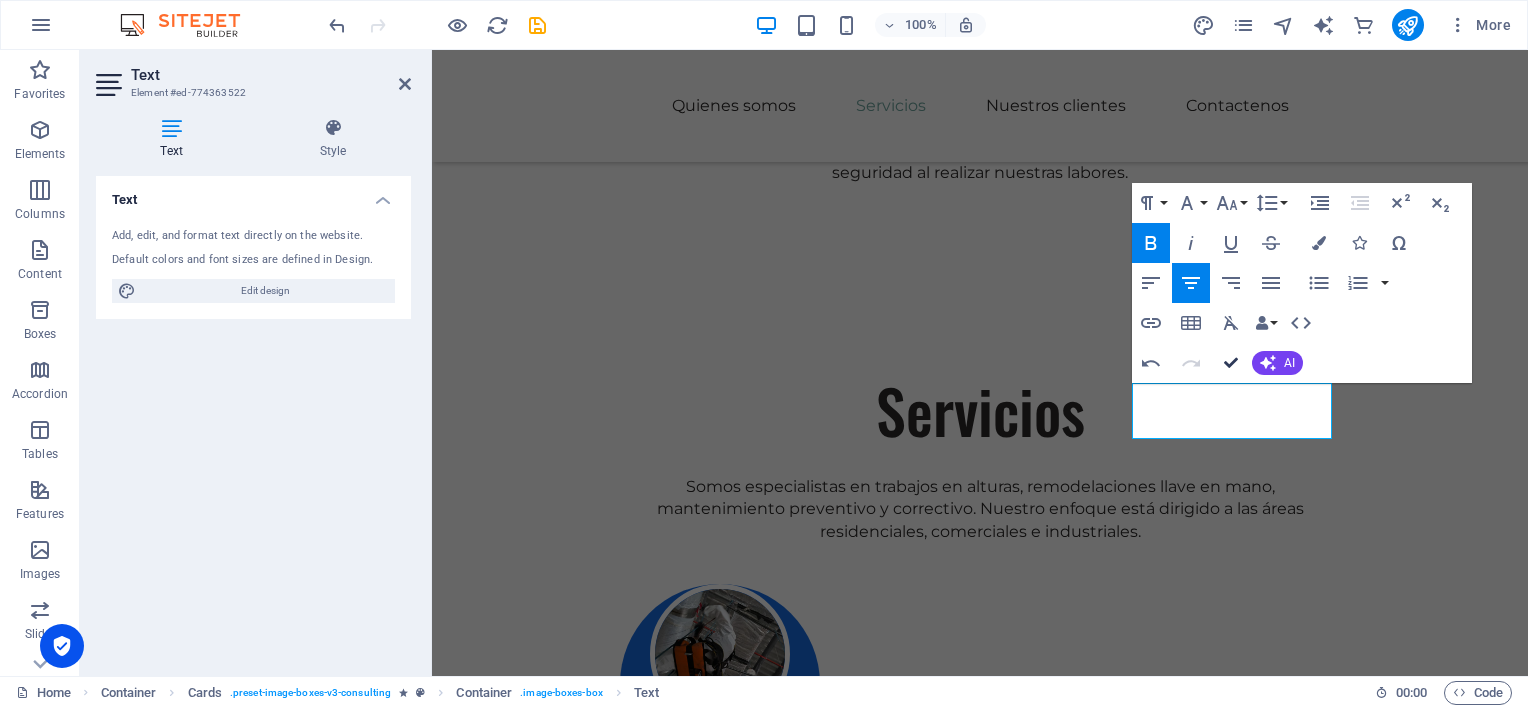 drag, startPoint x: 1229, startPoint y: 360, endPoint x: 1152, endPoint y: 314, distance: 89.693924 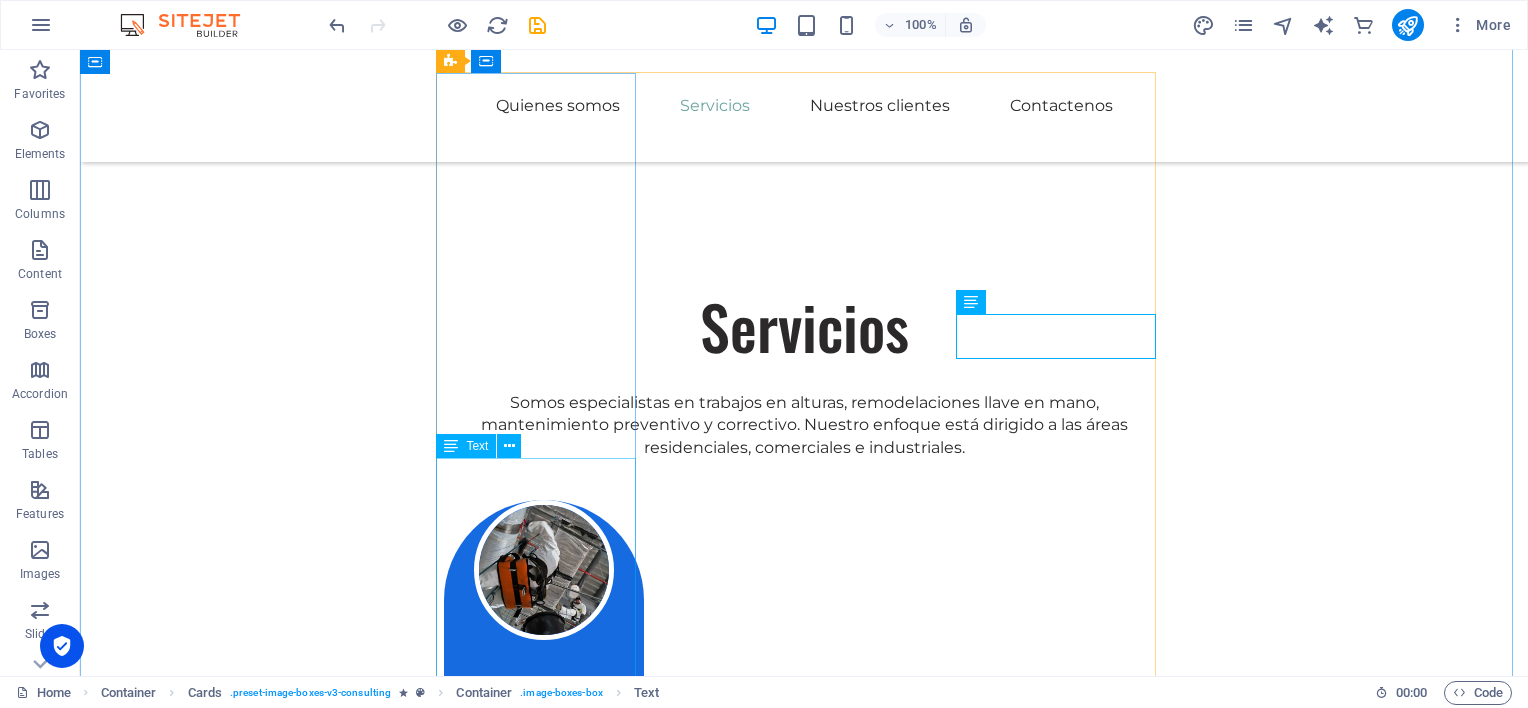 scroll, scrollTop: 2288, scrollLeft: 0, axis: vertical 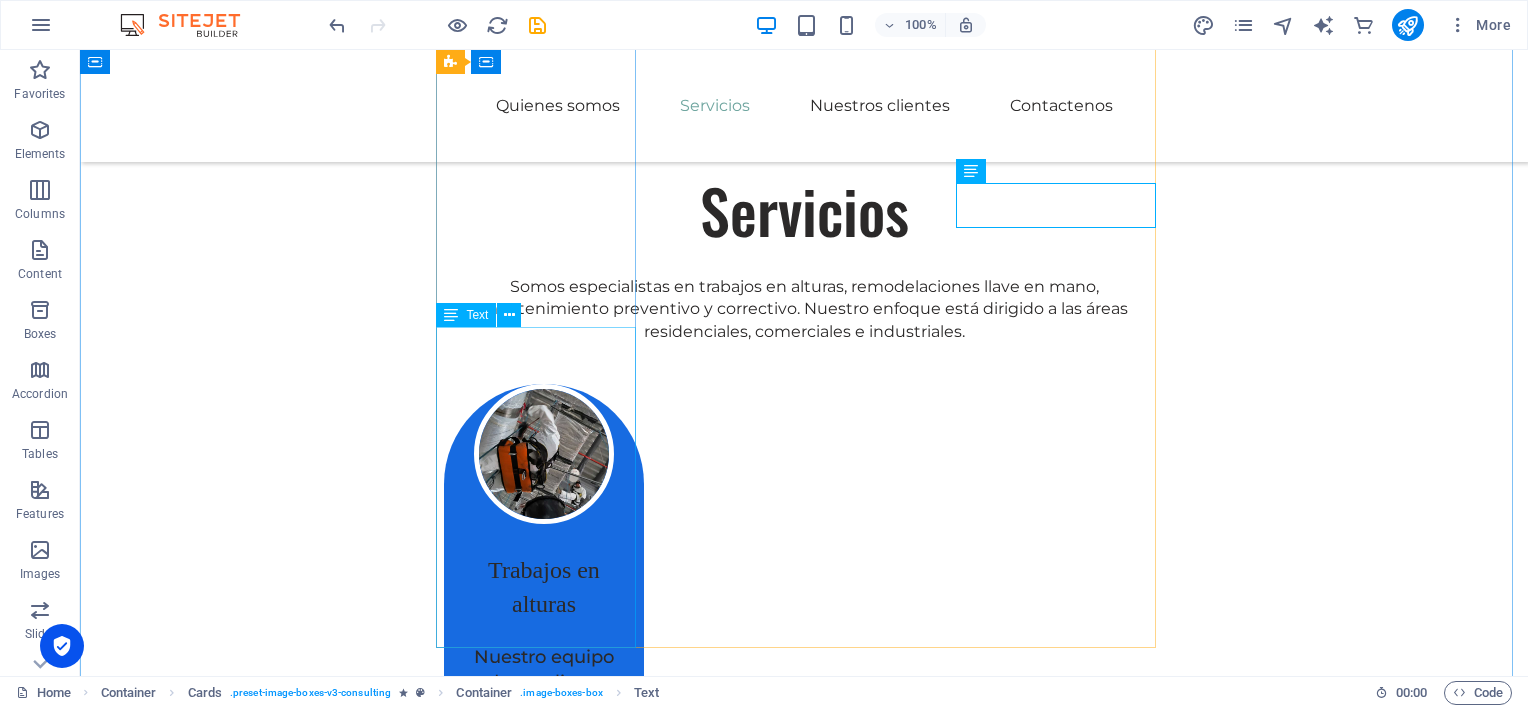 click on "Contamos con equipo de última generación y personal altamente calificado para realizar nuestras labores de sellado, pintura, limpieza de vidrios, impermeabilizaciones y más." at bounding box center (544, 880) 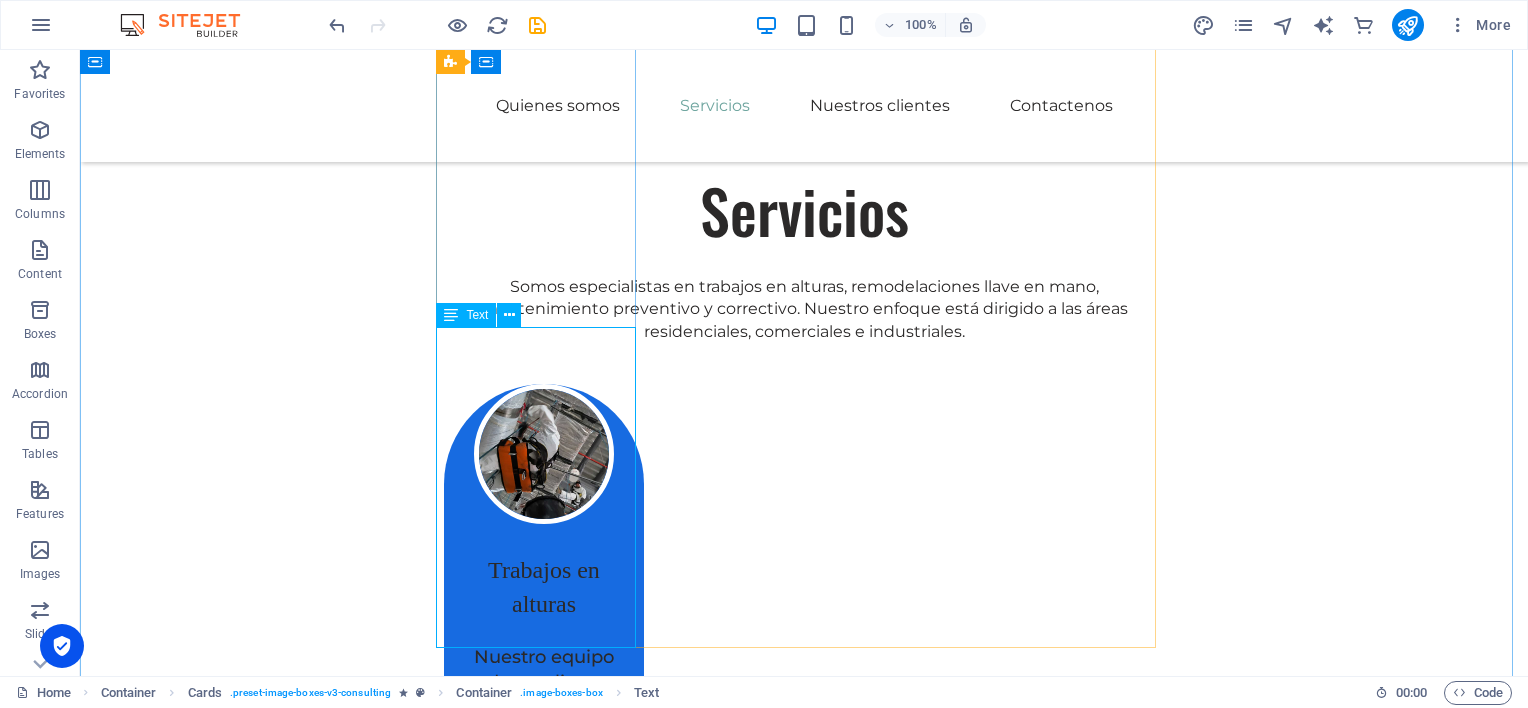click on "Contamos con equipo de última generación y personal altamente calificado para realizar nuestras labores de sellado, pintura, limpieza de vidrios, impermeabilizaciones y más." at bounding box center [544, 880] 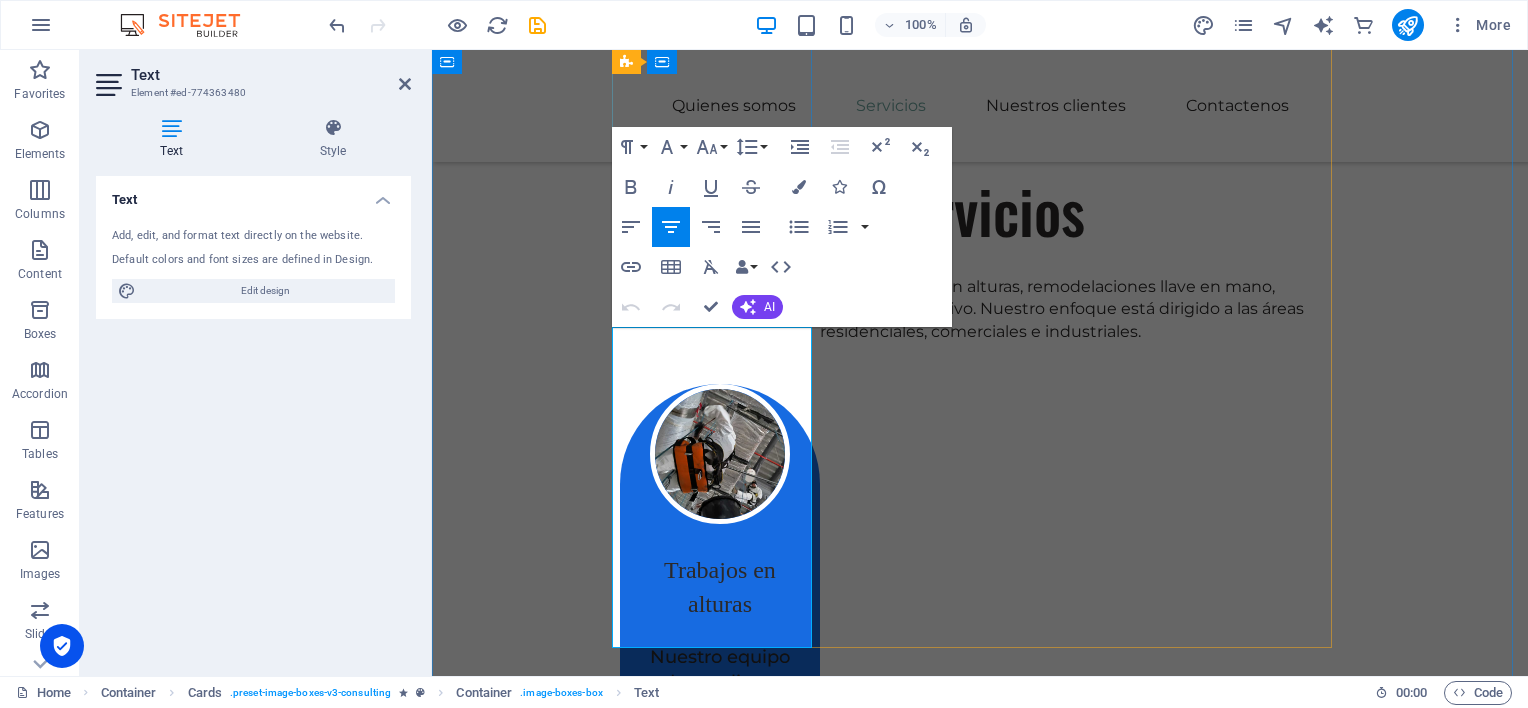 click on "Contamos con equipo de última generación y personal altamente calificado para realizar nuestras labores de sellado, pintura, limpieza de vidrios, impermeabilizaciones y más." at bounding box center [720, 891] 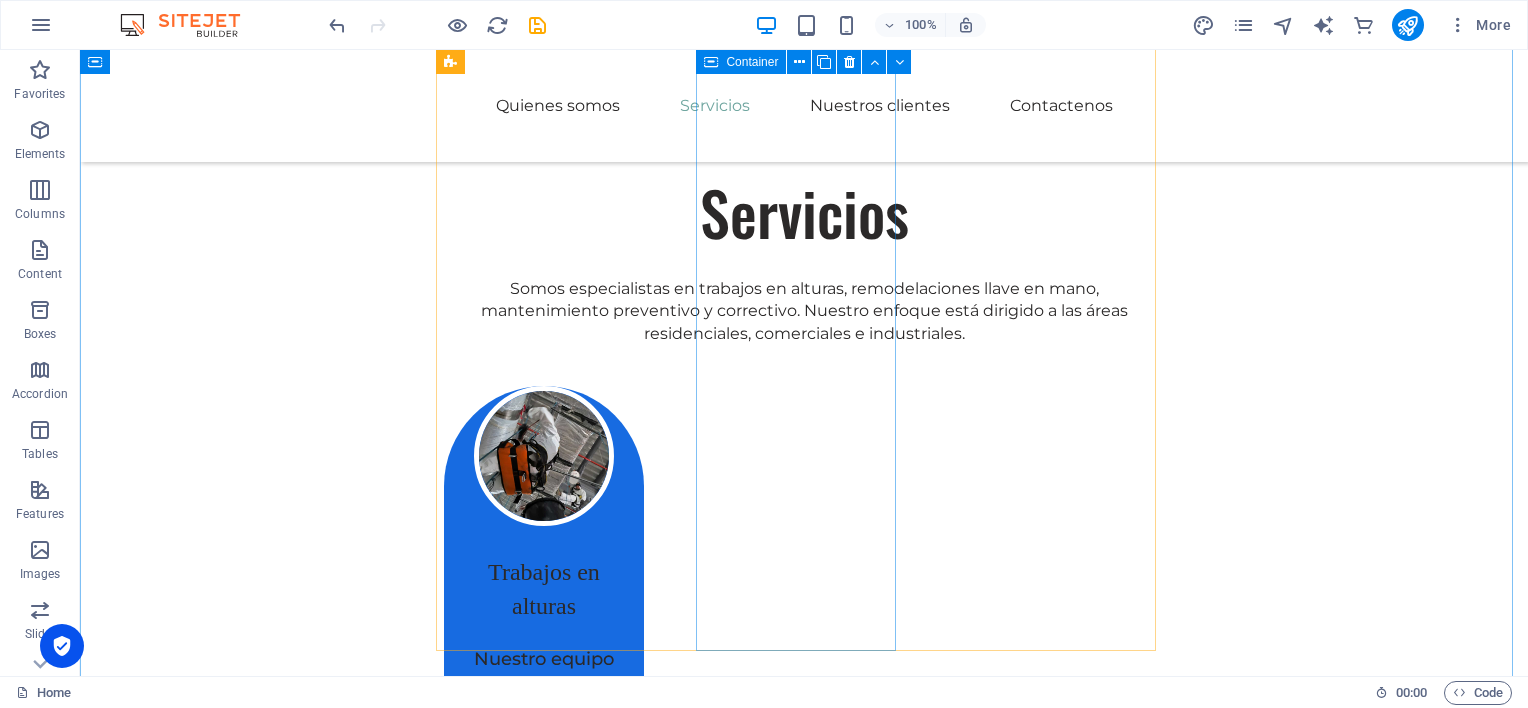 scroll, scrollTop: 2288, scrollLeft: 0, axis: vertical 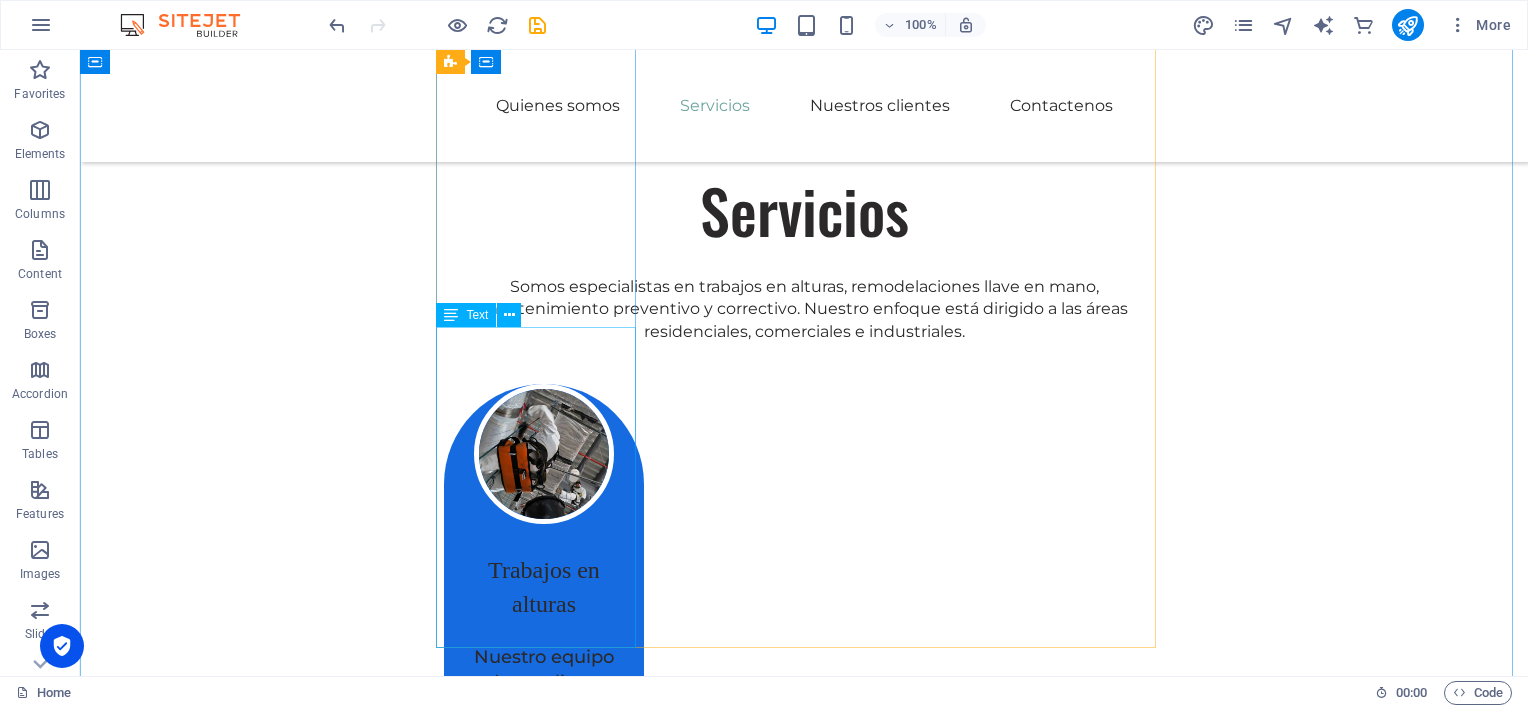 click on "Contamos con equipo de última generación y personal altamente calificado para realizar nuestras labores de sellado, pintura, limpieza de vidrios, impermeabilizacion y más." at bounding box center (544, 880) 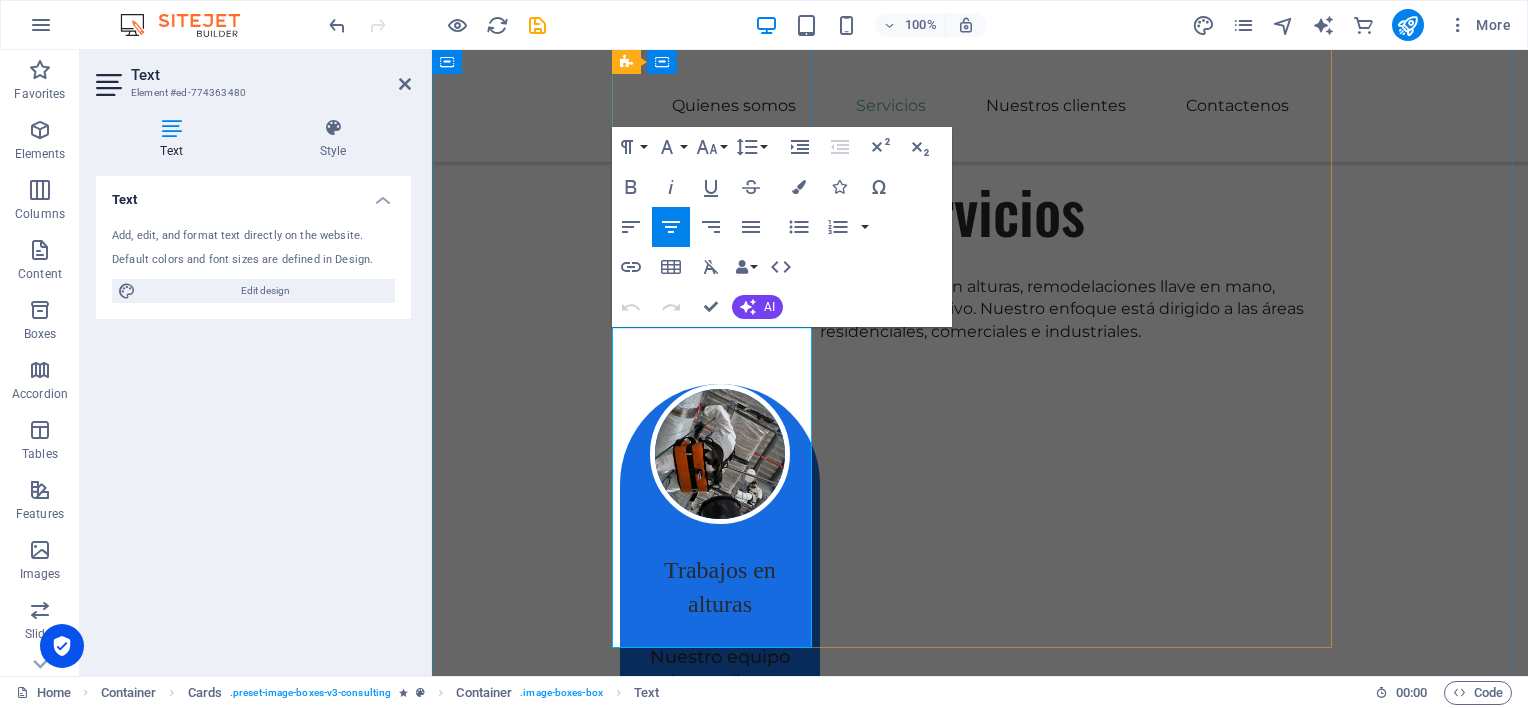 click on "Contamos con equipo de última generación y personal altamente calificado para realizar nuestras labores de sellado, pintura, limpieza de vidrios, impermeabilizacion y más." at bounding box center (720, 876) 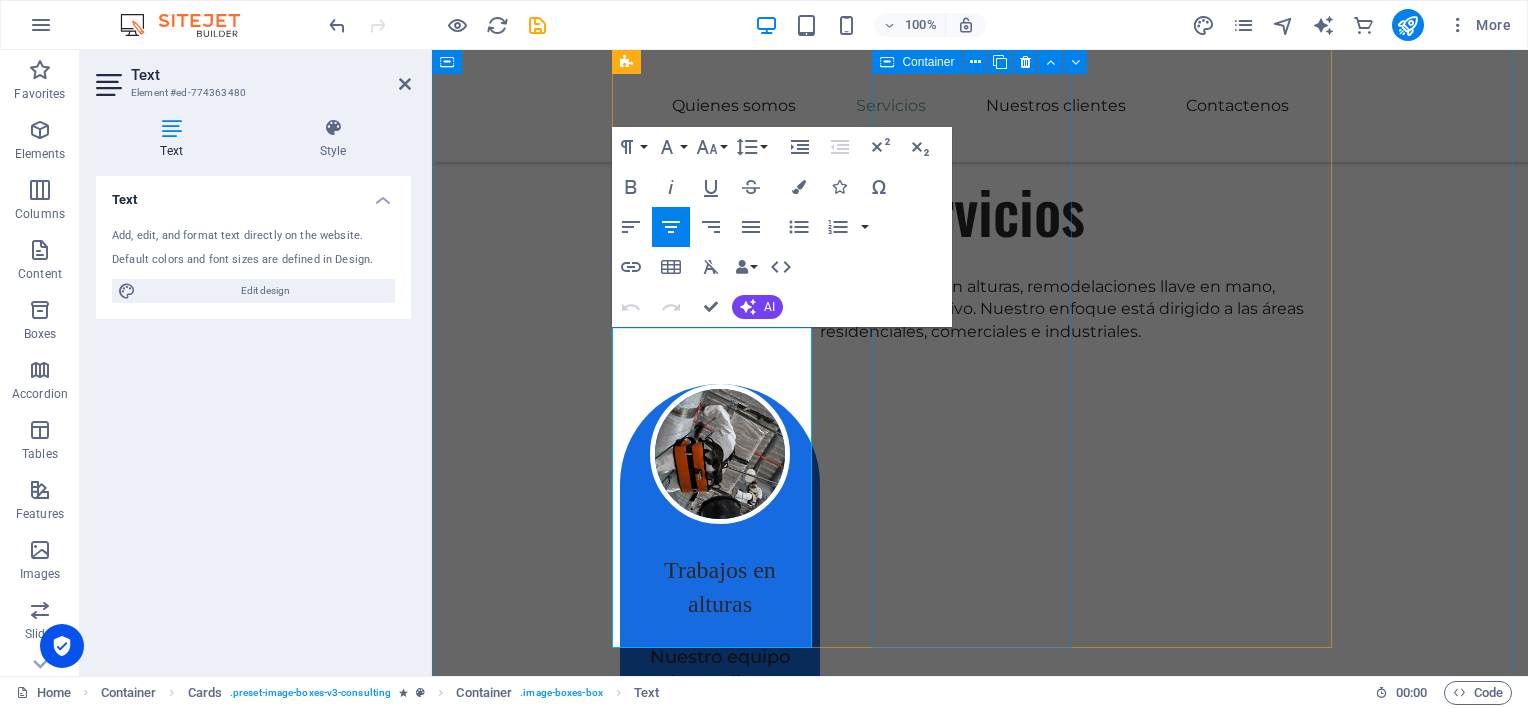 type 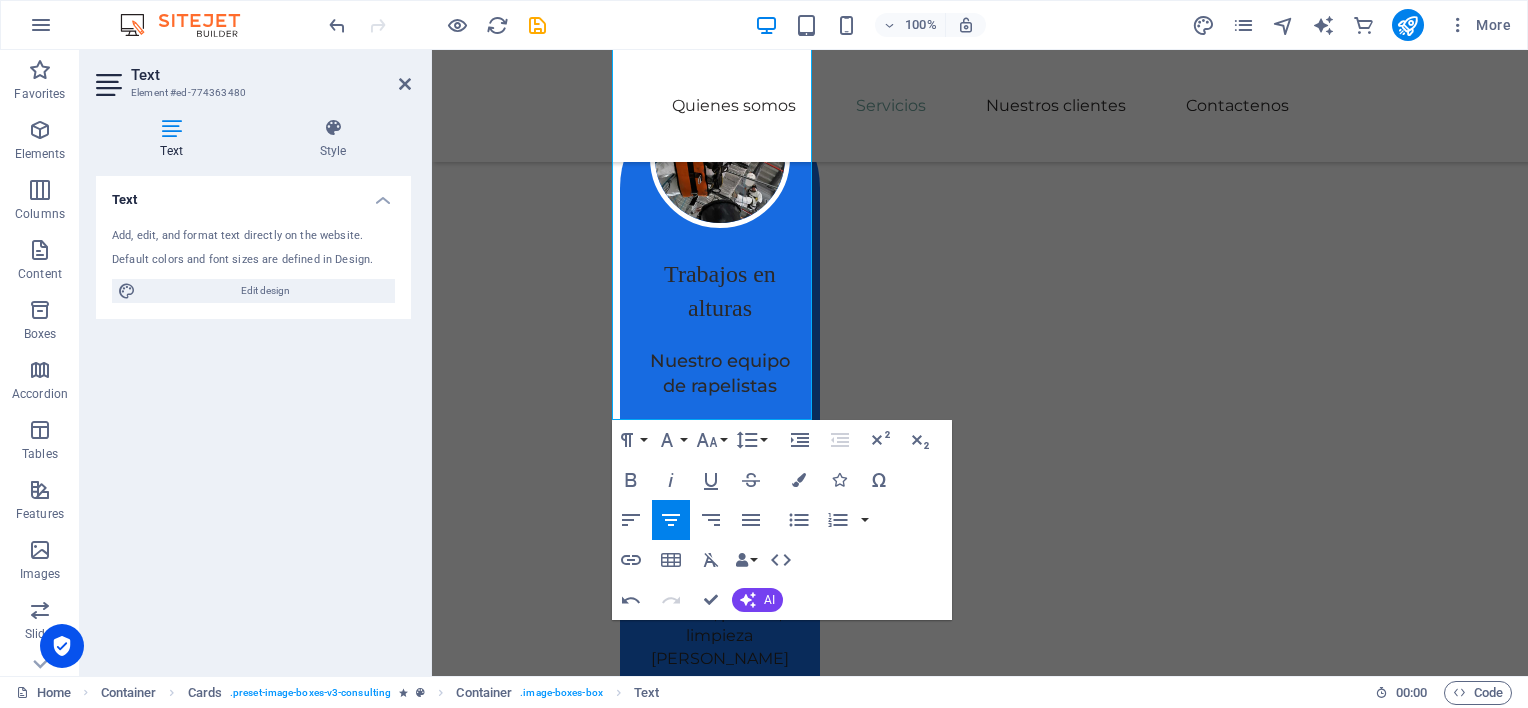 scroll, scrollTop: 2588, scrollLeft: 0, axis: vertical 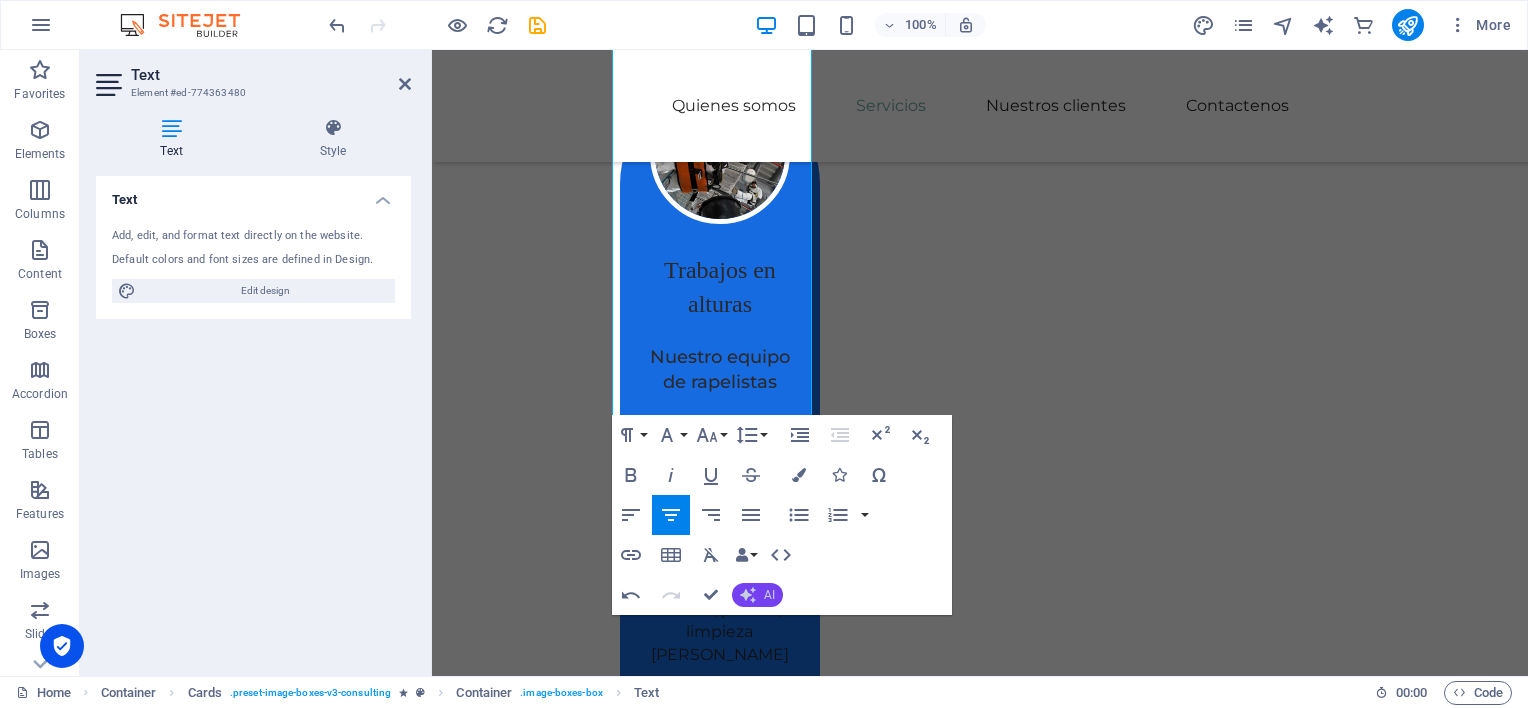 click on "AI" at bounding box center (757, 595) 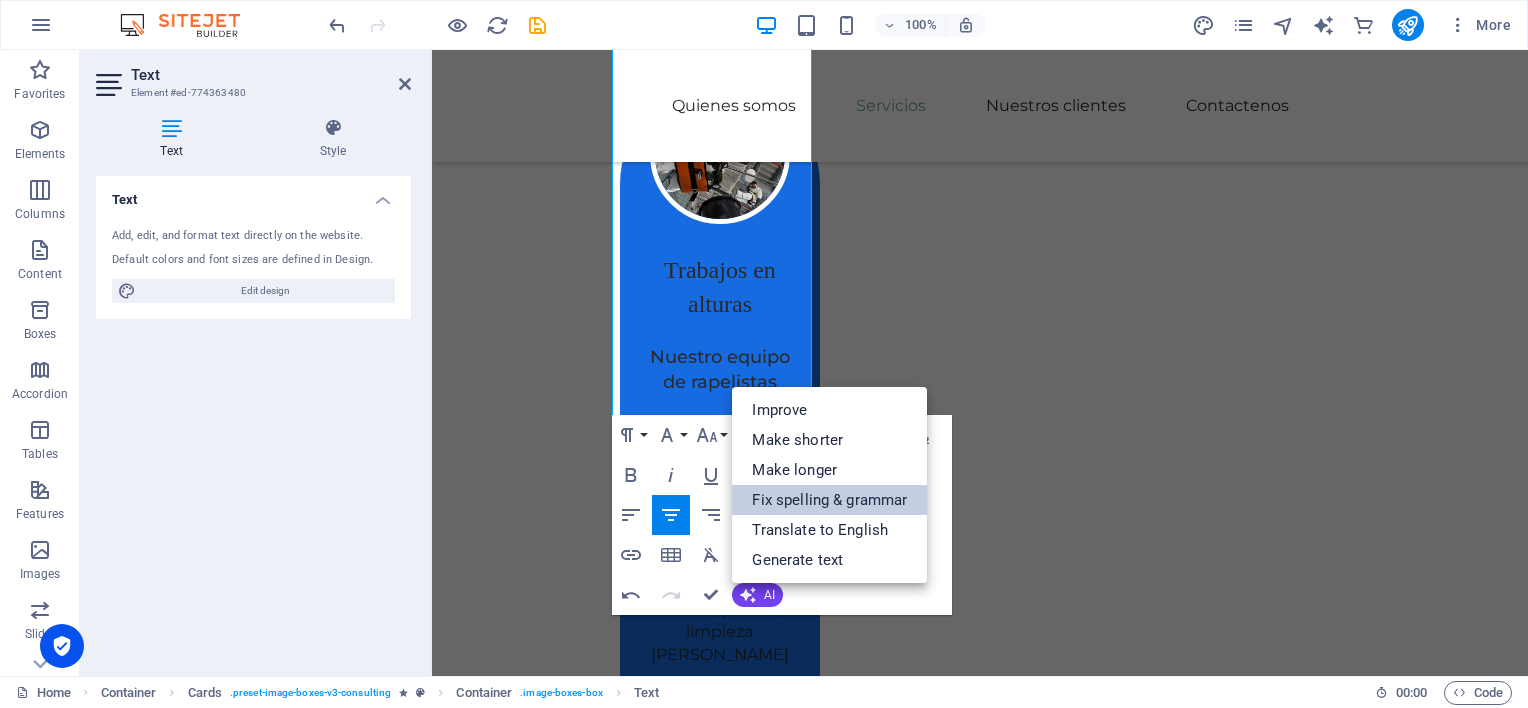 click on "Fix spelling & grammar" at bounding box center [829, 500] 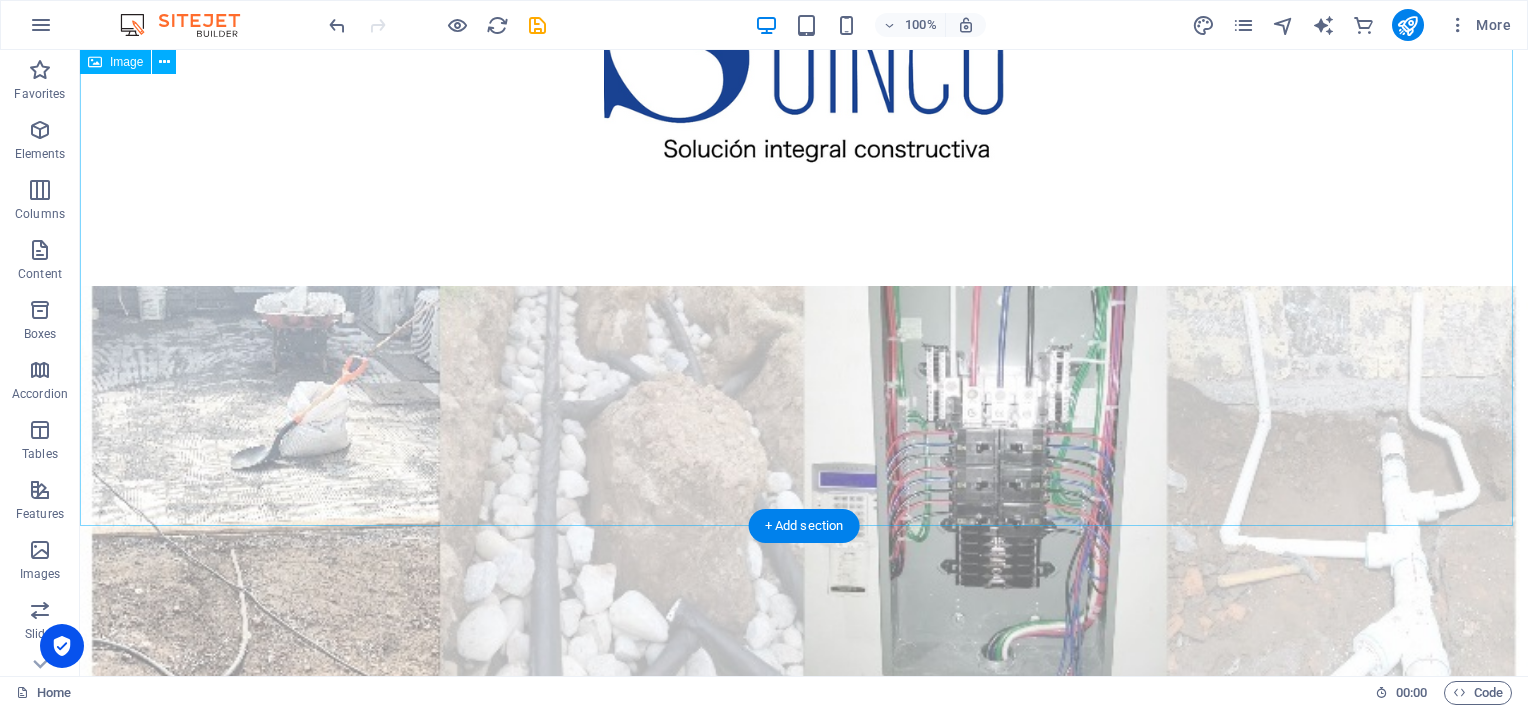scroll, scrollTop: 0, scrollLeft: 0, axis: both 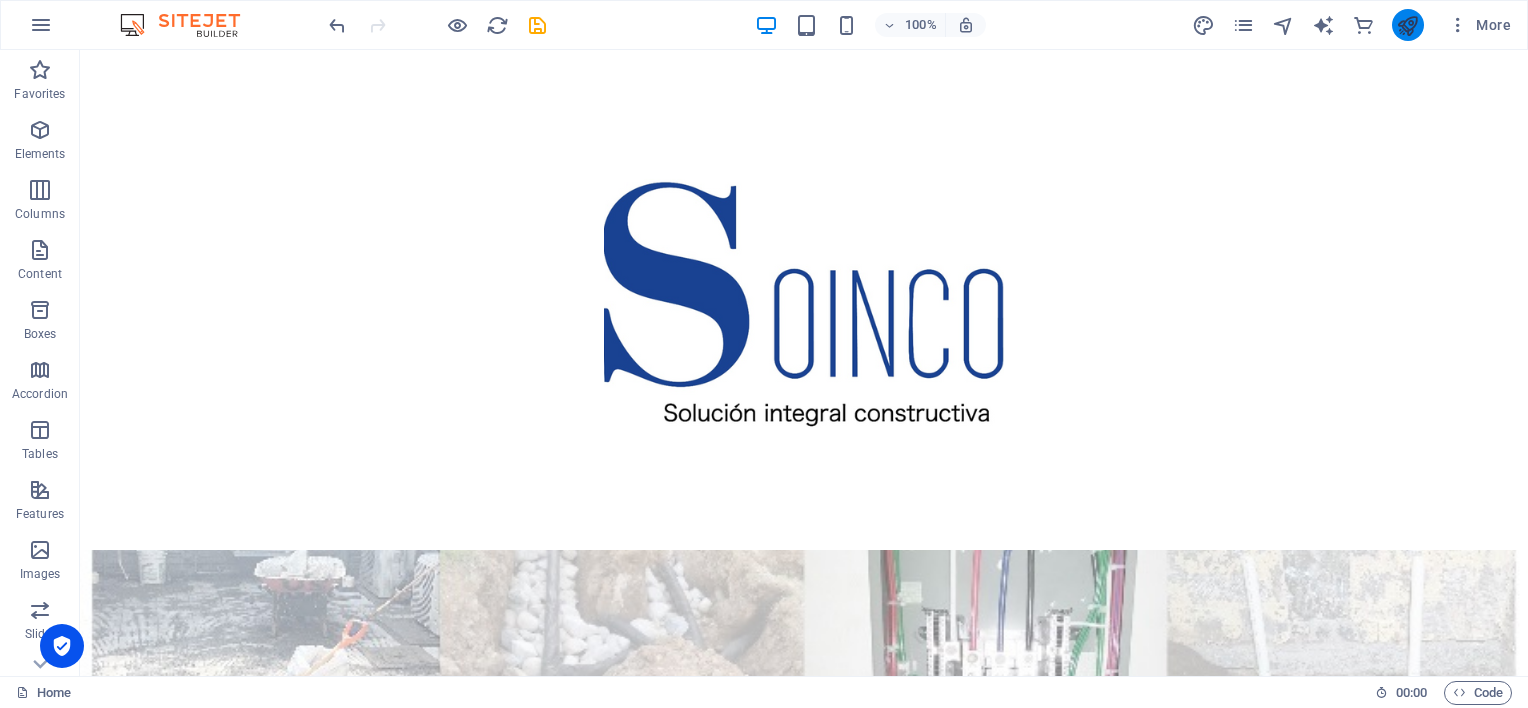 click at bounding box center (1407, 25) 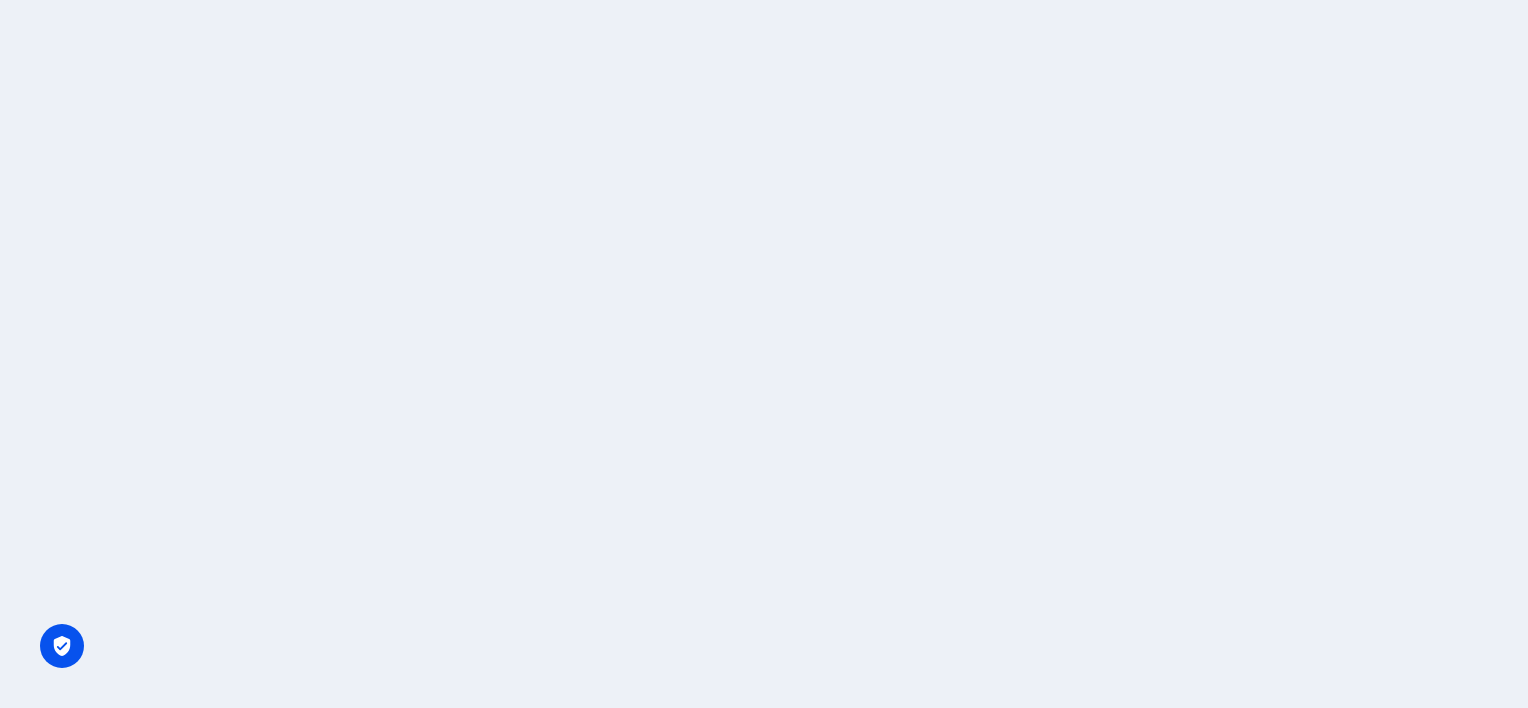 scroll, scrollTop: 0, scrollLeft: 0, axis: both 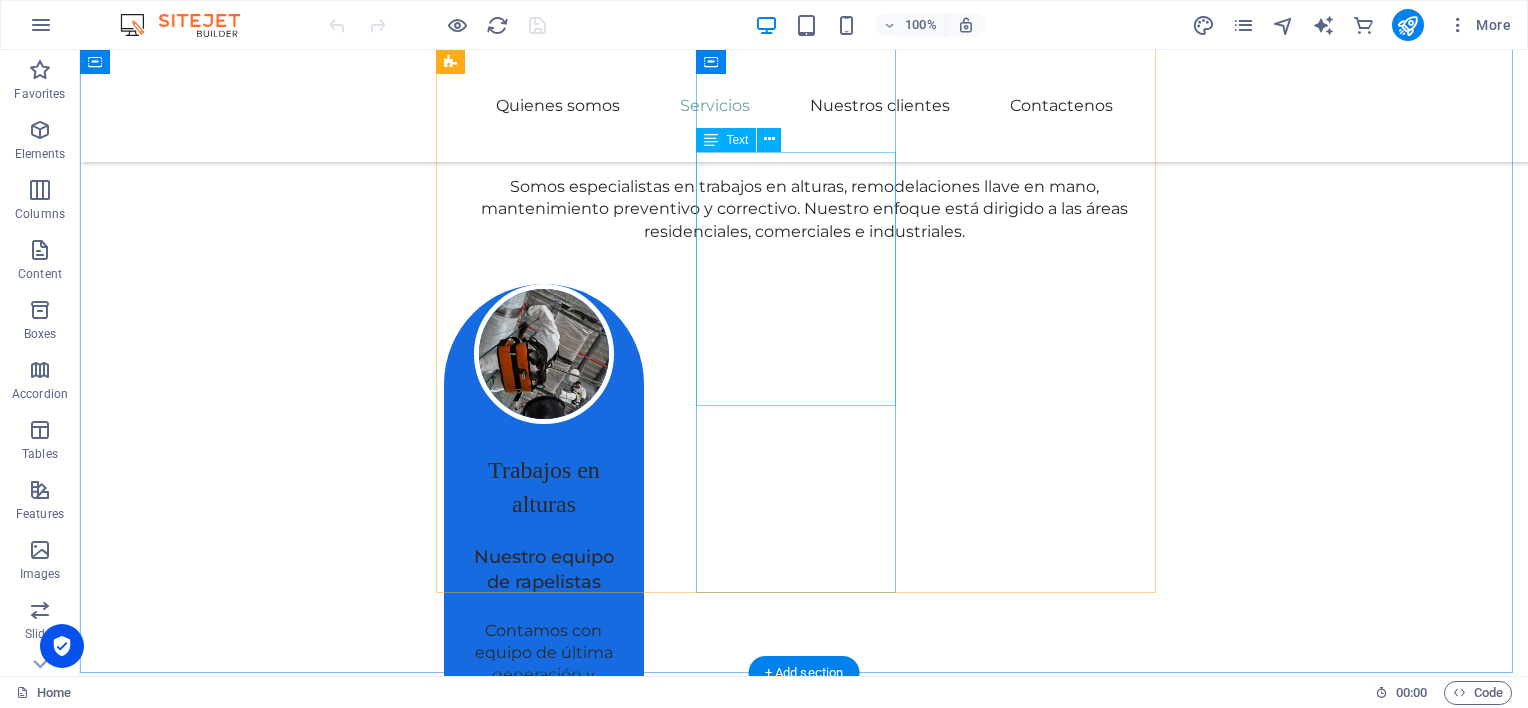 click on "Nos adaptamos según su necesidad: remodelaciones llave en mano, remodelaciones parciales, rediseños y construcciones desde cero." at bounding box center (544, 1450) 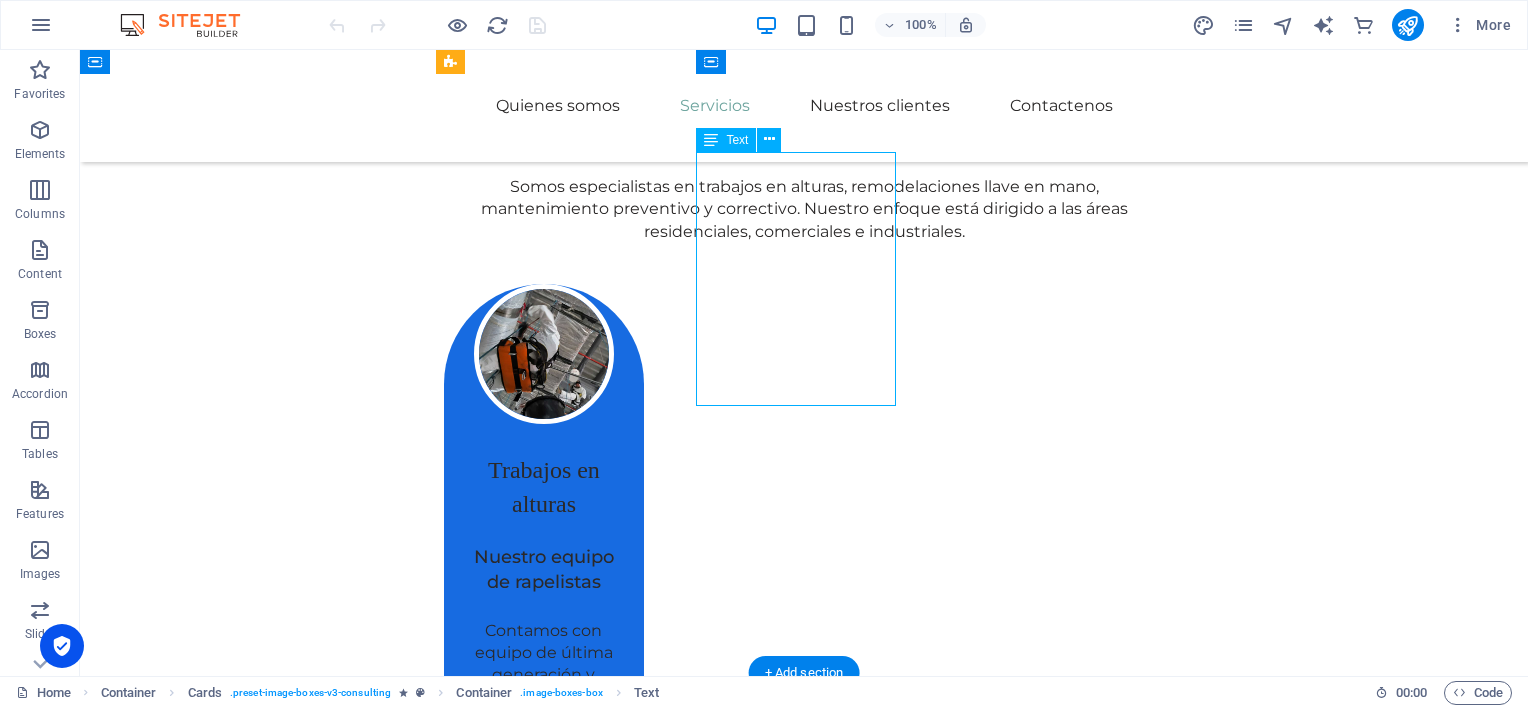 click on "Nos adaptamos según su necesidad: remodelaciones llave en mano, remodelaciones parciales, rediseños y construcciones desde cero." at bounding box center (544, 1450) 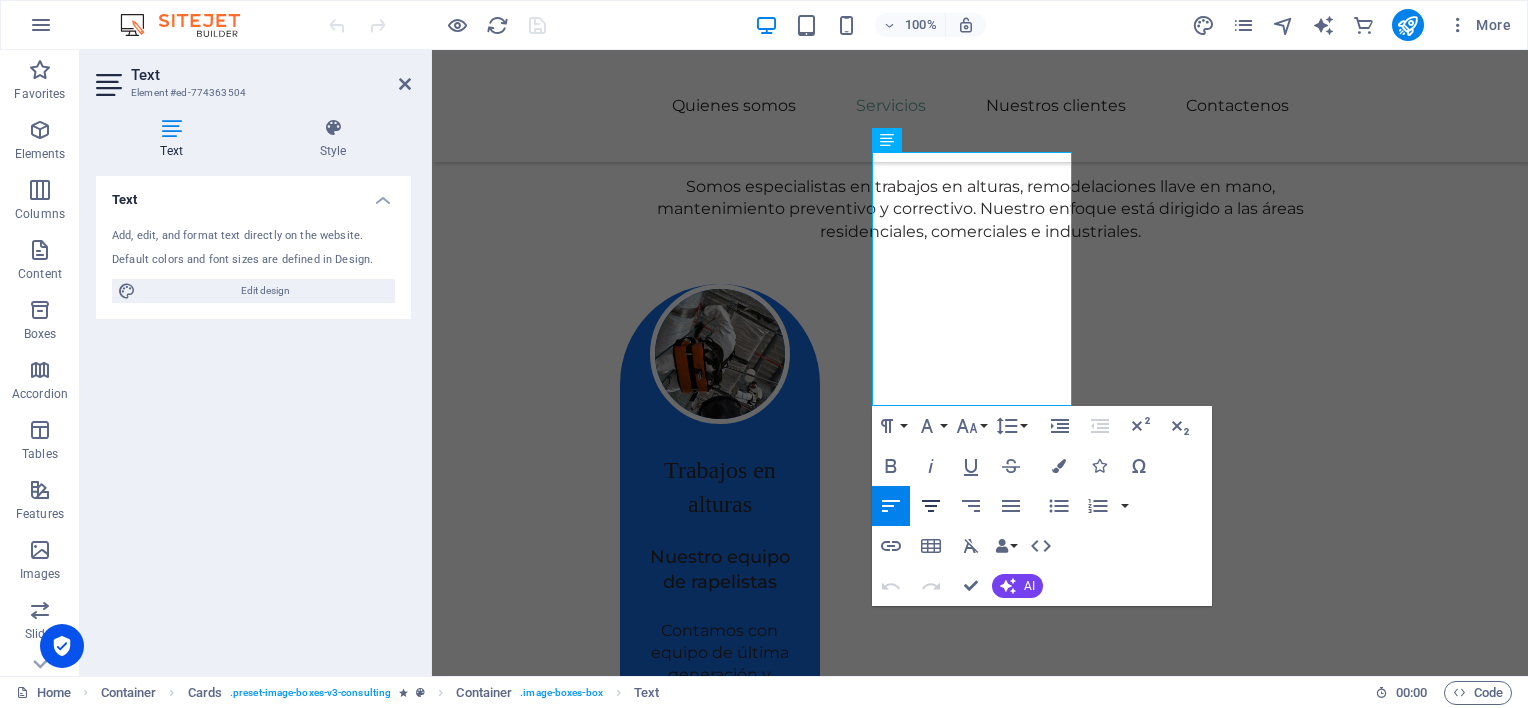 click 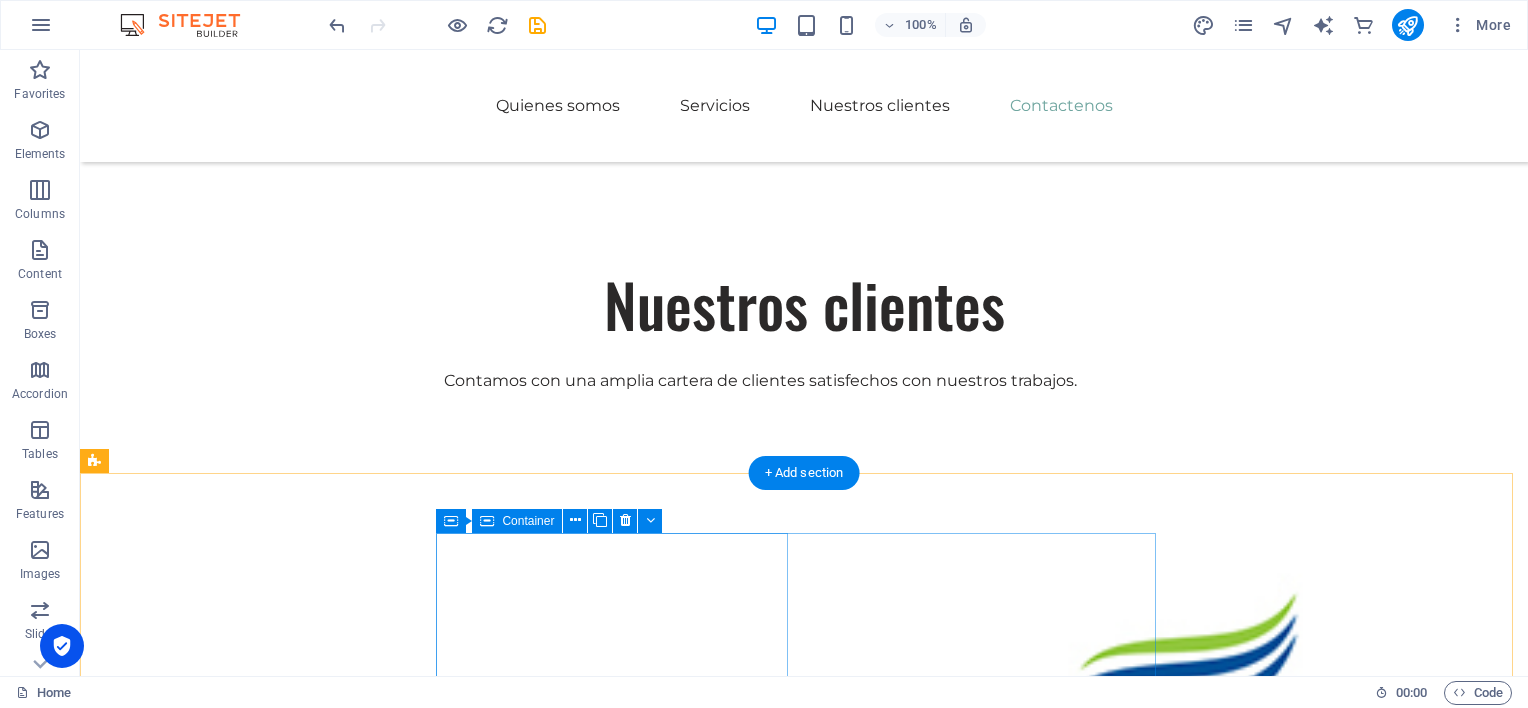scroll, scrollTop: 4680, scrollLeft: 0, axis: vertical 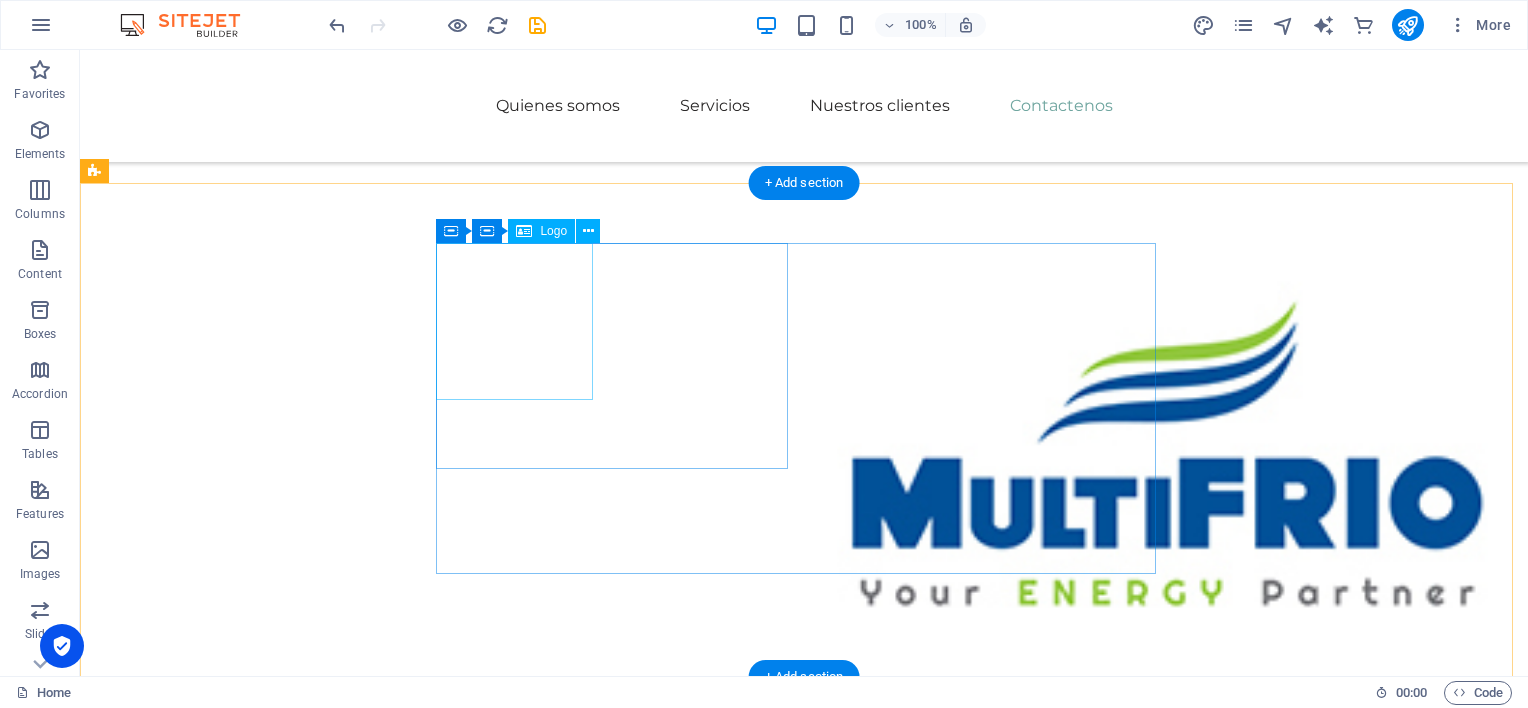 click at bounding box center (620, 4667) 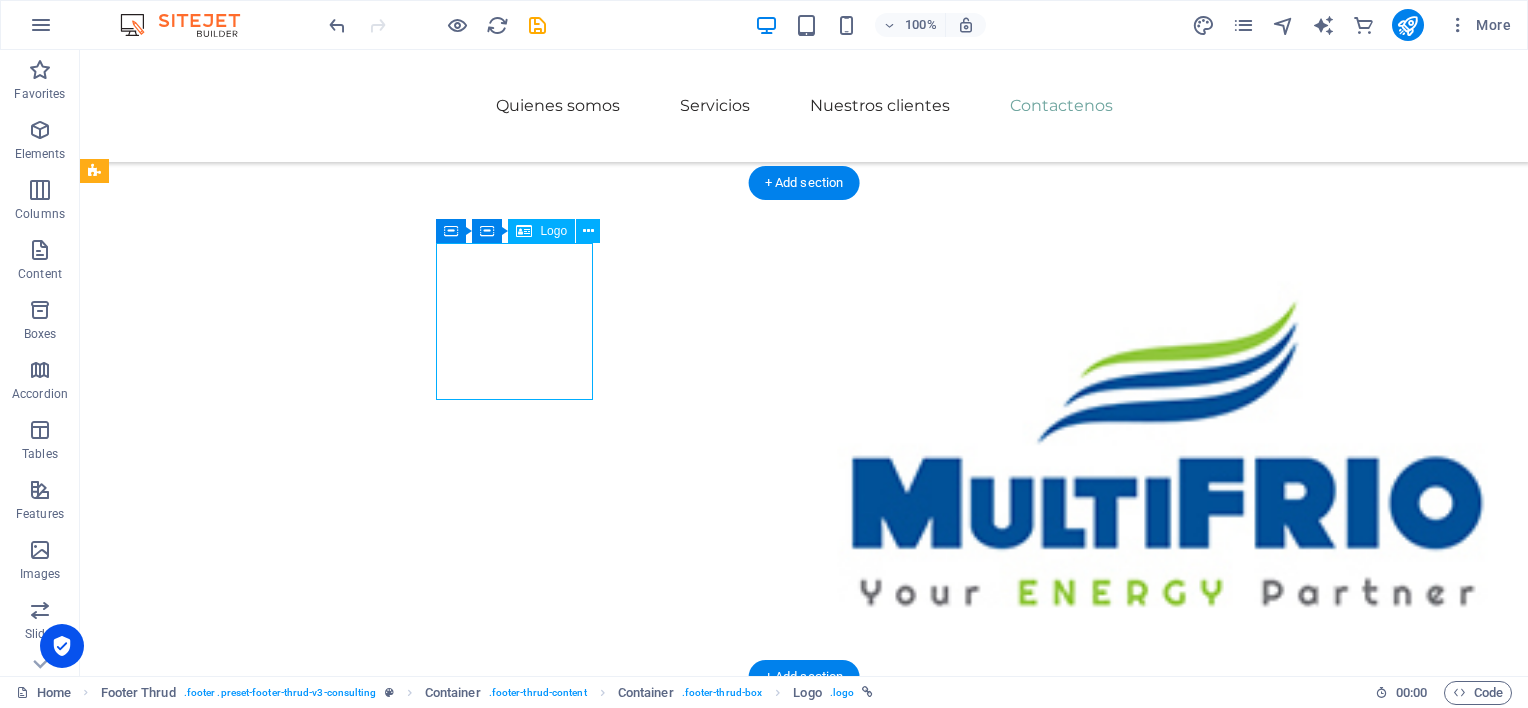 click at bounding box center (620, 4667) 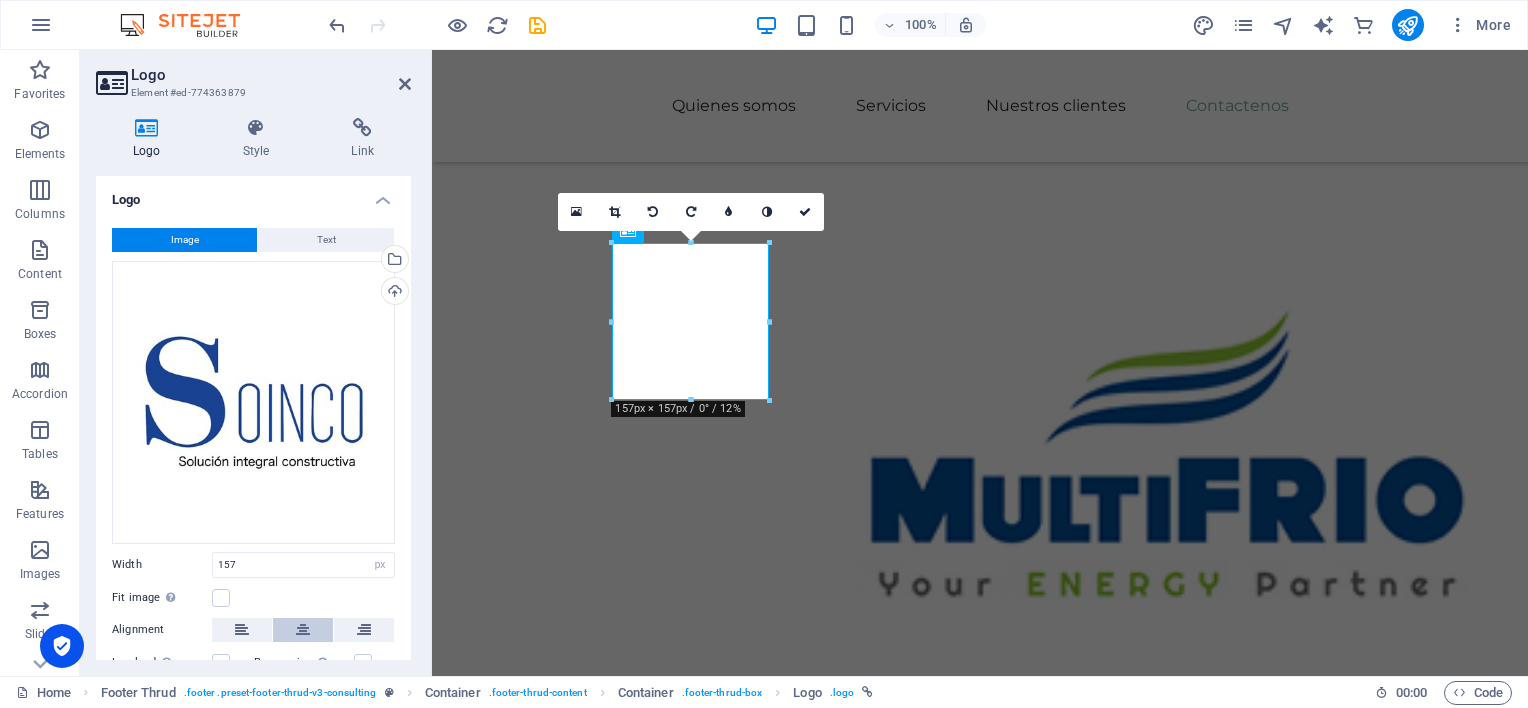 click at bounding box center [303, 630] 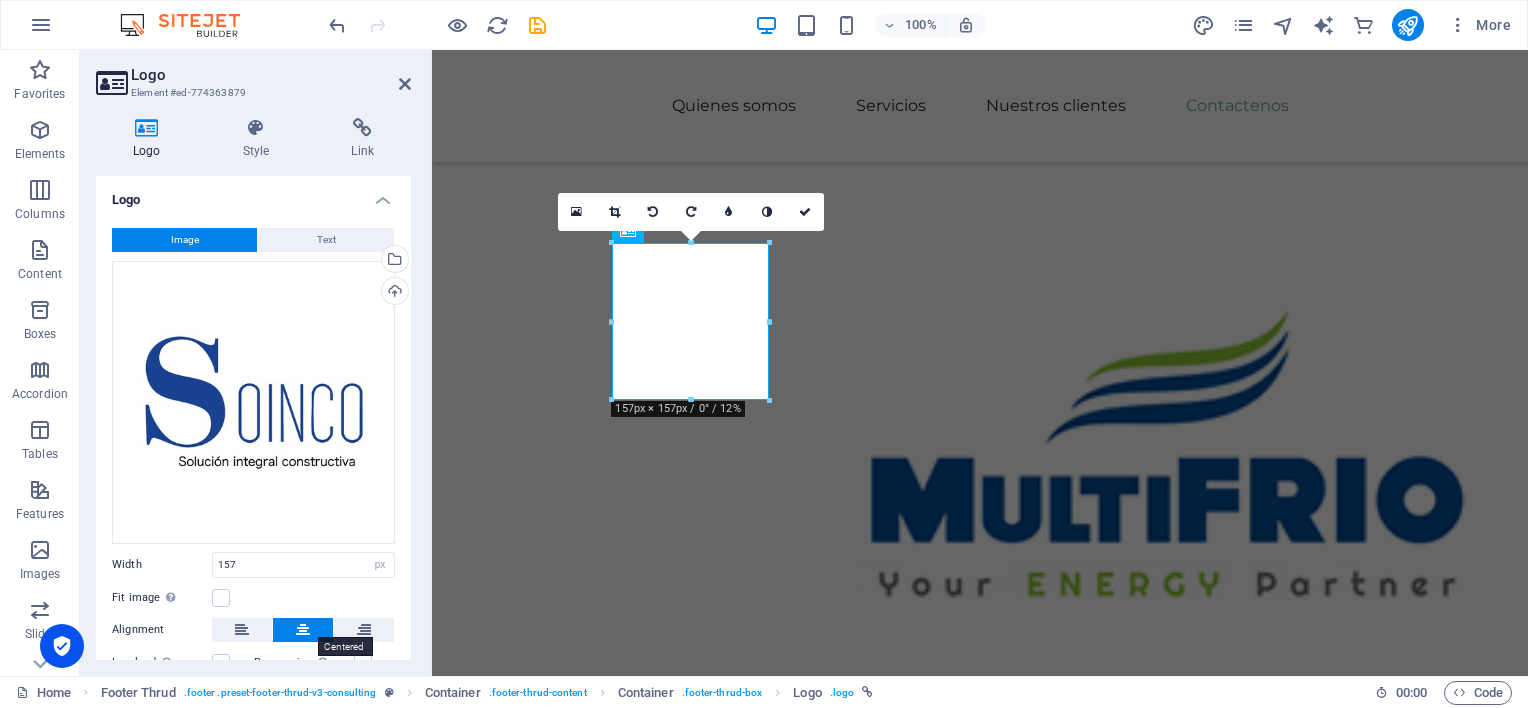 click at bounding box center (303, 630) 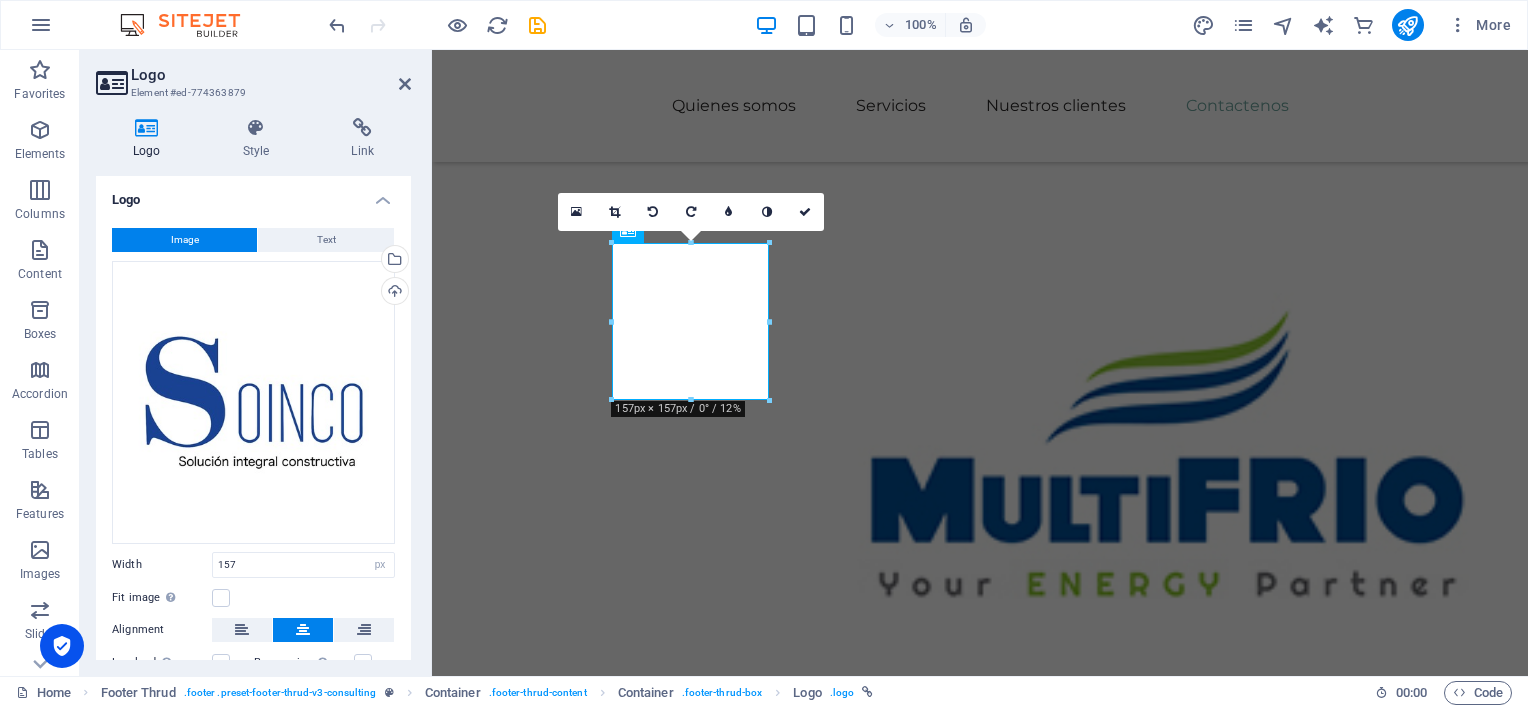 scroll, scrollTop: 142, scrollLeft: 0, axis: vertical 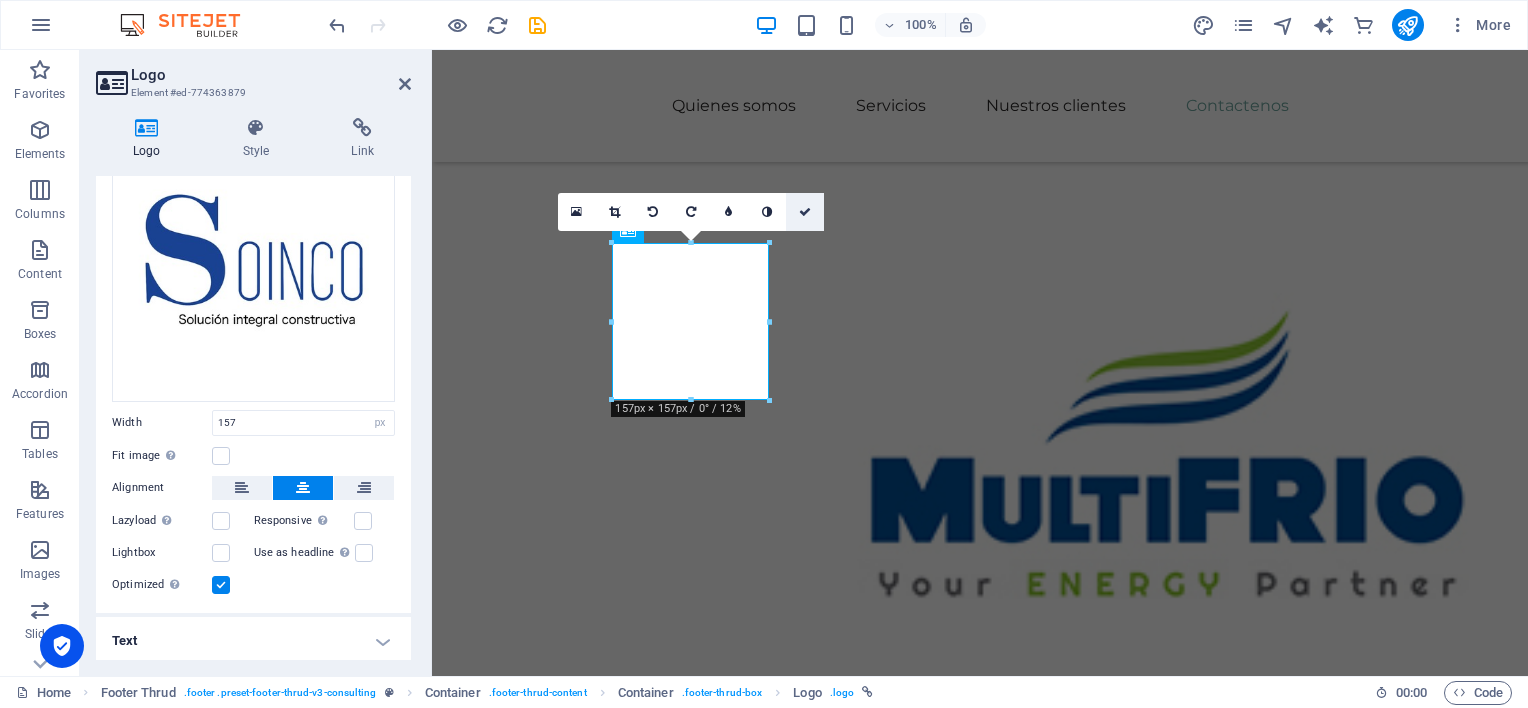 click at bounding box center [805, 212] 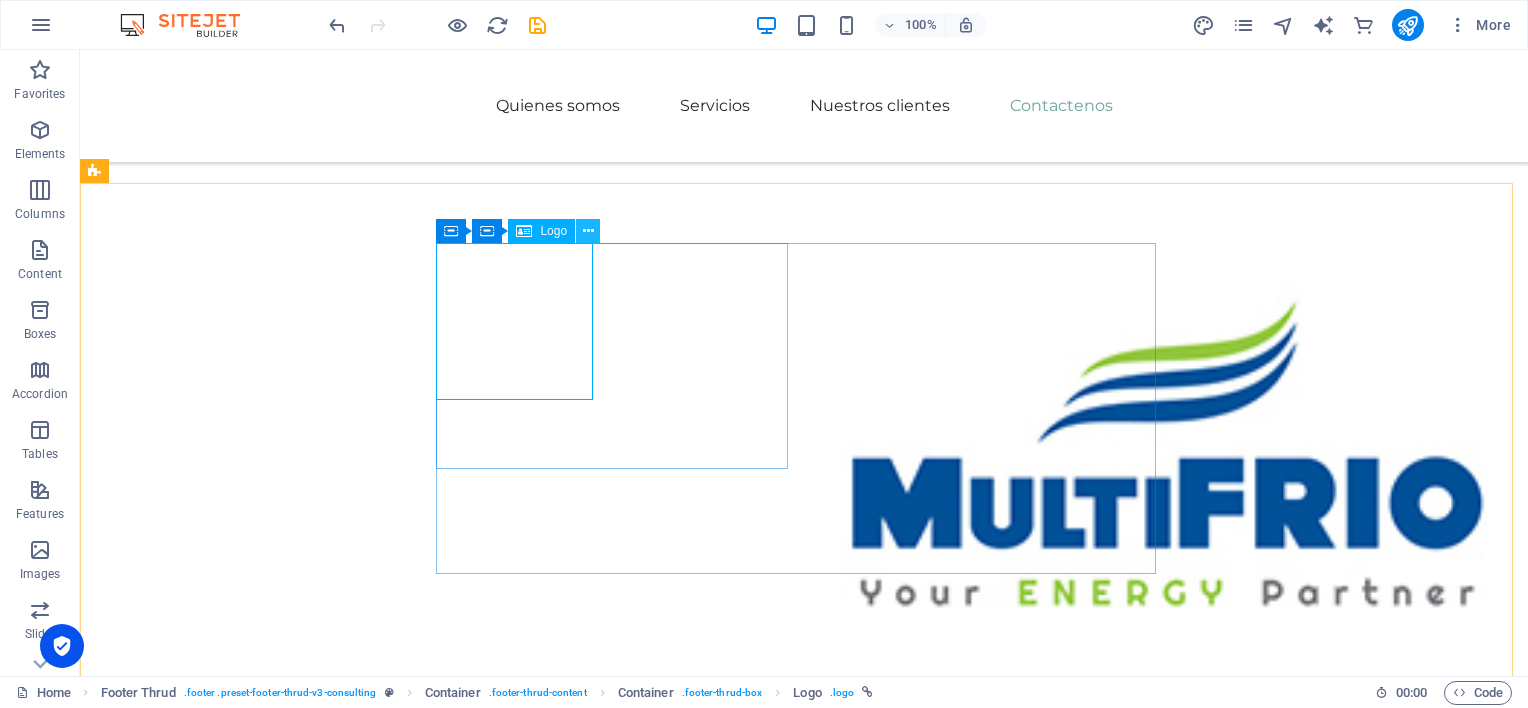 click at bounding box center (588, 231) 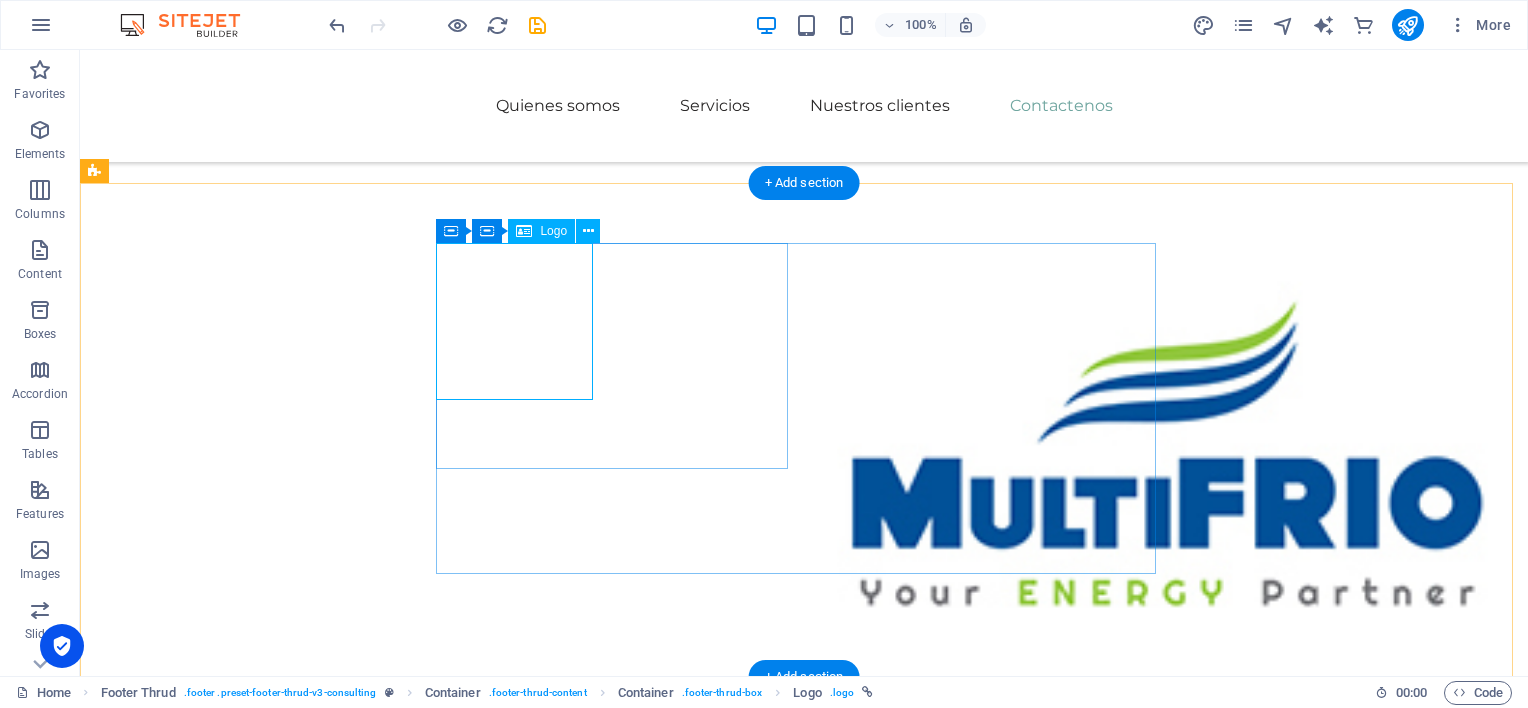click at bounding box center [620, 4667] 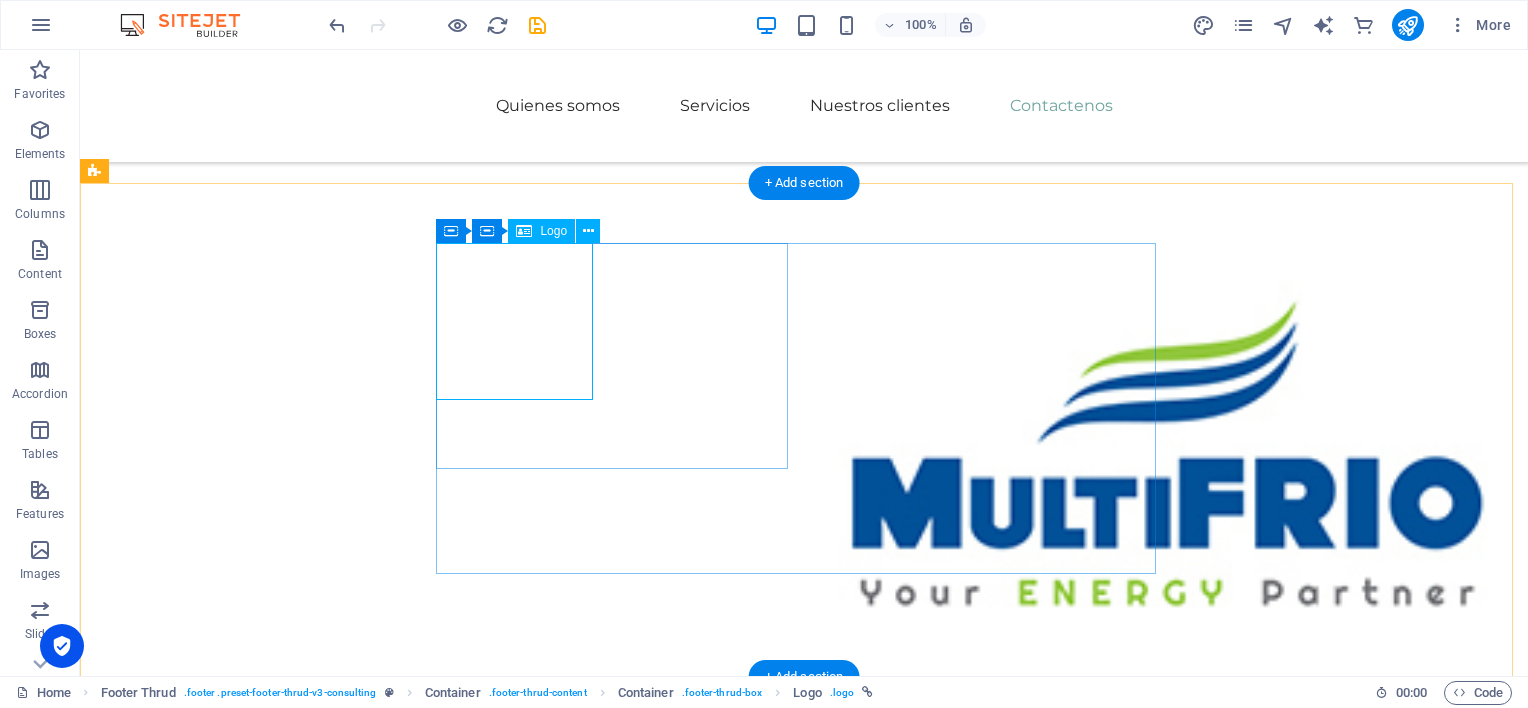 click at bounding box center (620, 4667) 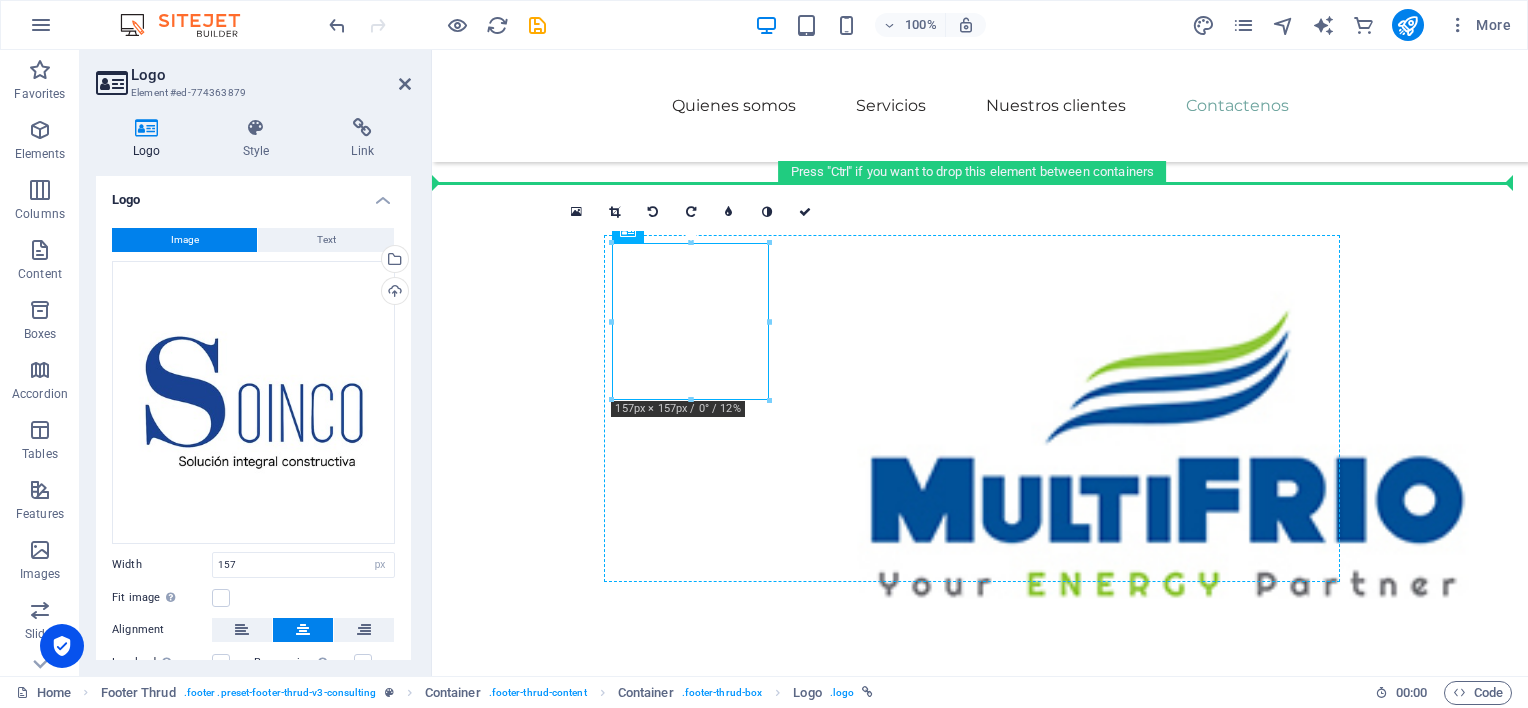 drag, startPoint x: 1041, startPoint y: 371, endPoint x: 858, endPoint y: 317, distance: 190.80095 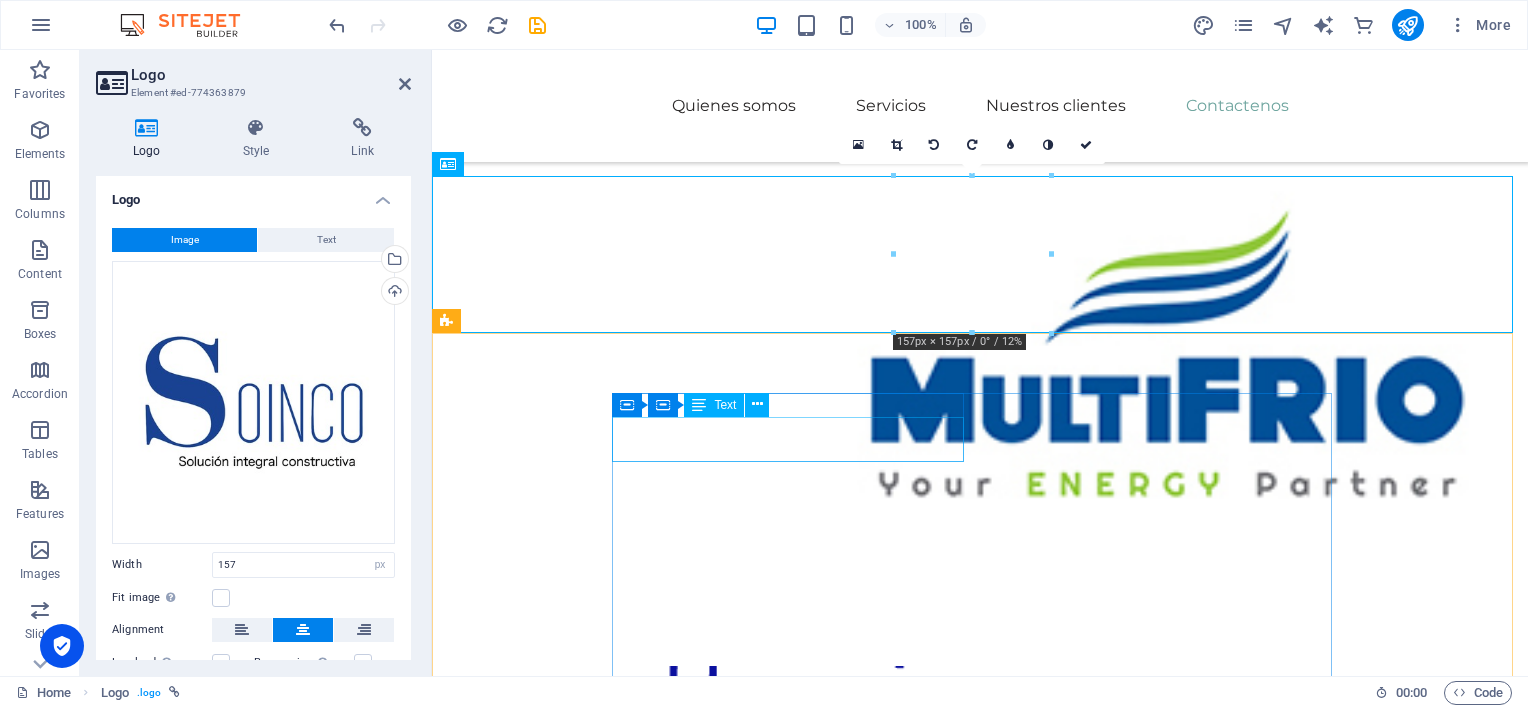 scroll, scrollTop: 4580, scrollLeft: 0, axis: vertical 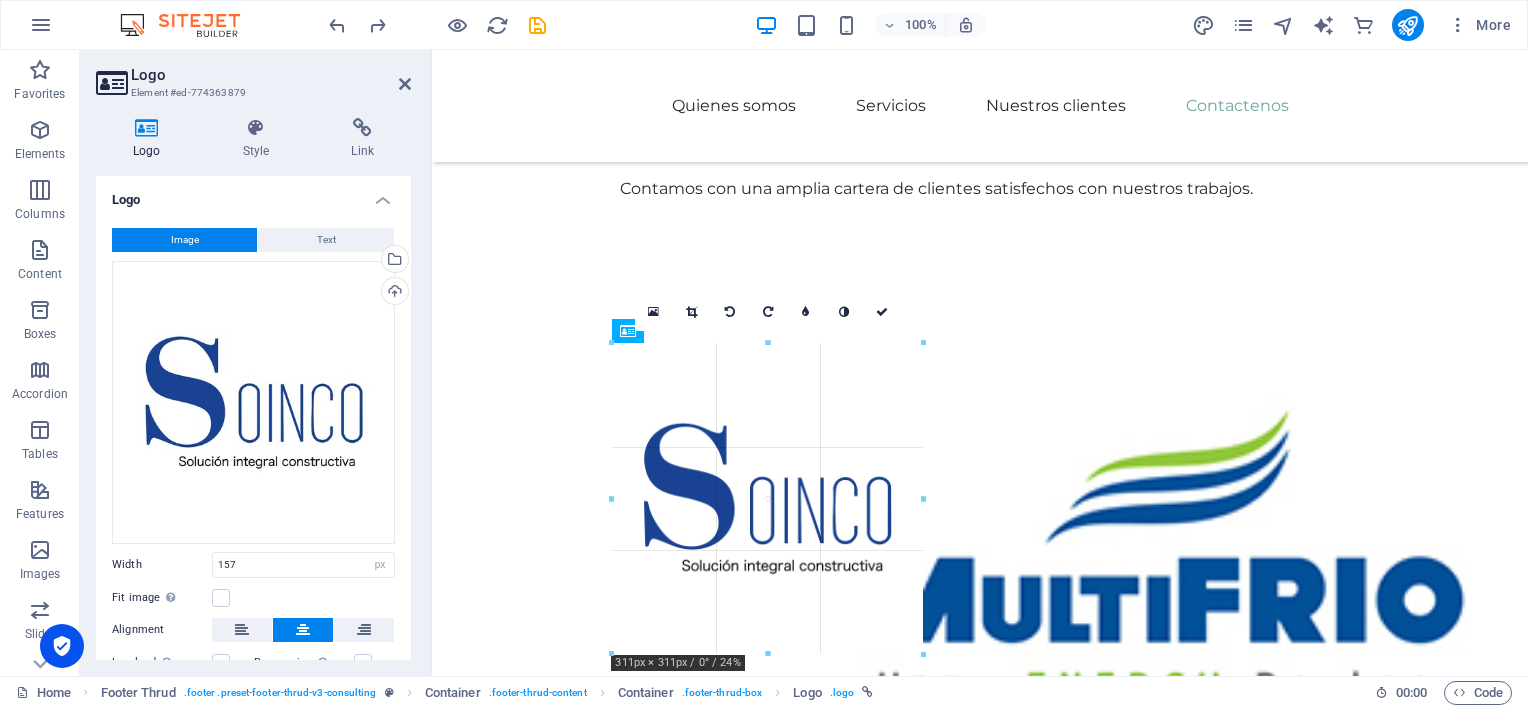 drag, startPoint x: 768, startPoint y: 420, endPoint x: 922, endPoint y: 435, distance: 154.72879 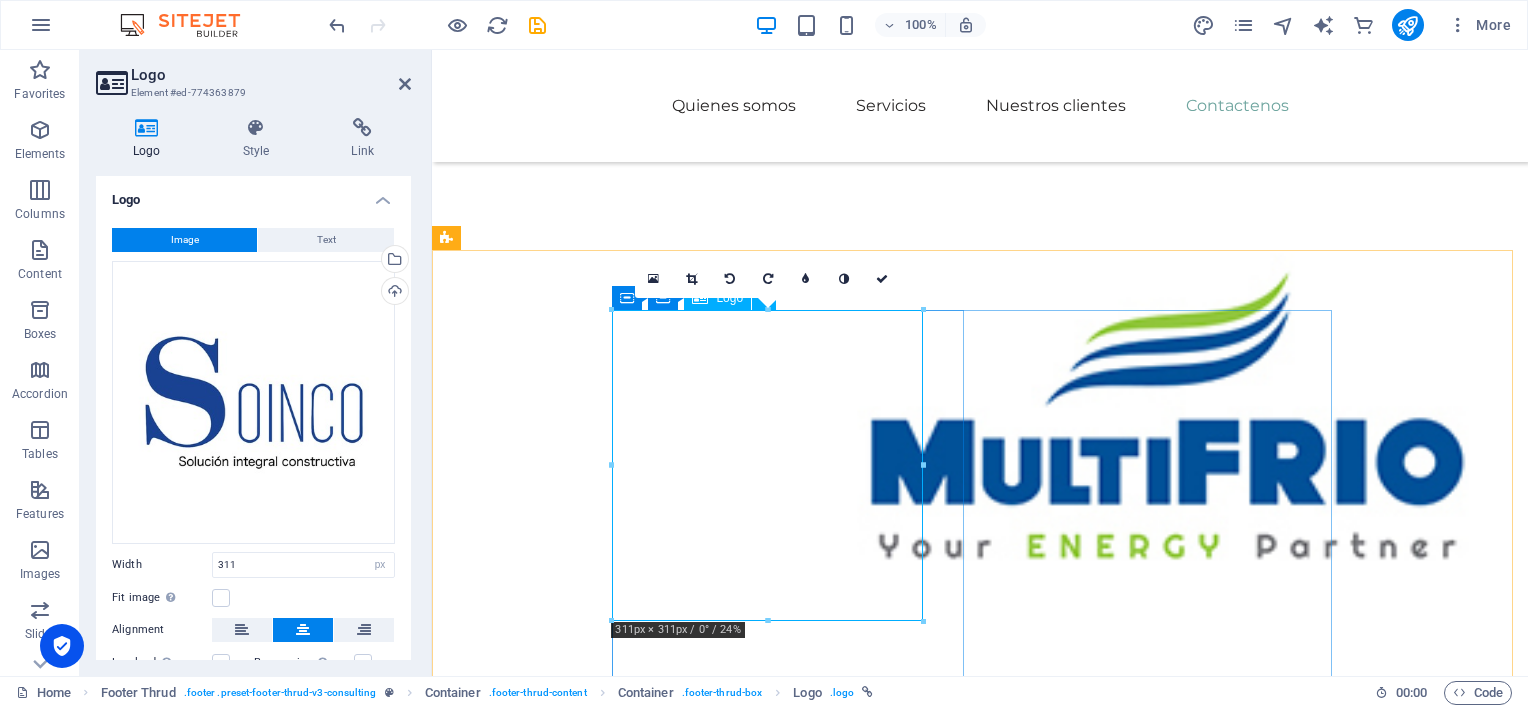 scroll, scrollTop: 4728, scrollLeft: 0, axis: vertical 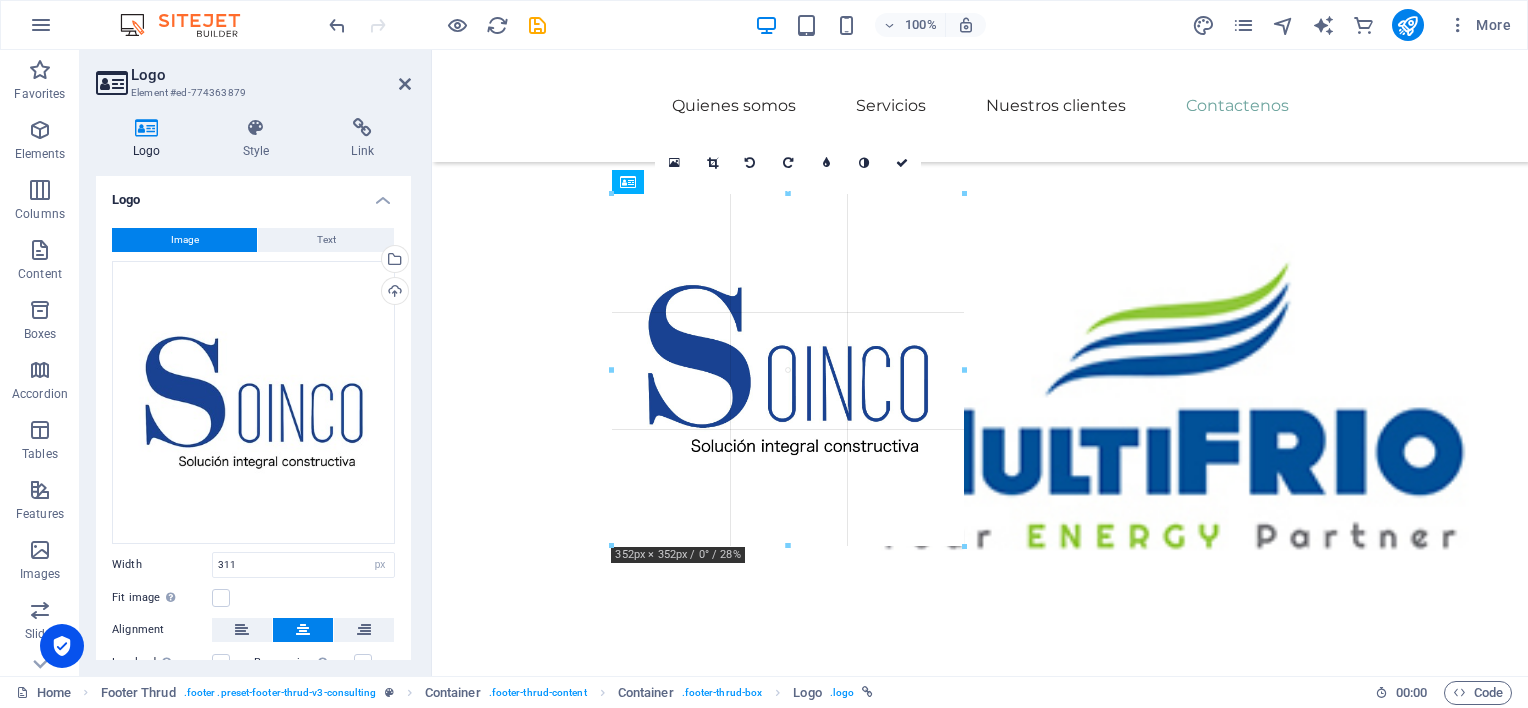 drag, startPoint x: 924, startPoint y: 350, endPoint x: 964, endPoint y: 354, distance: 40.1995 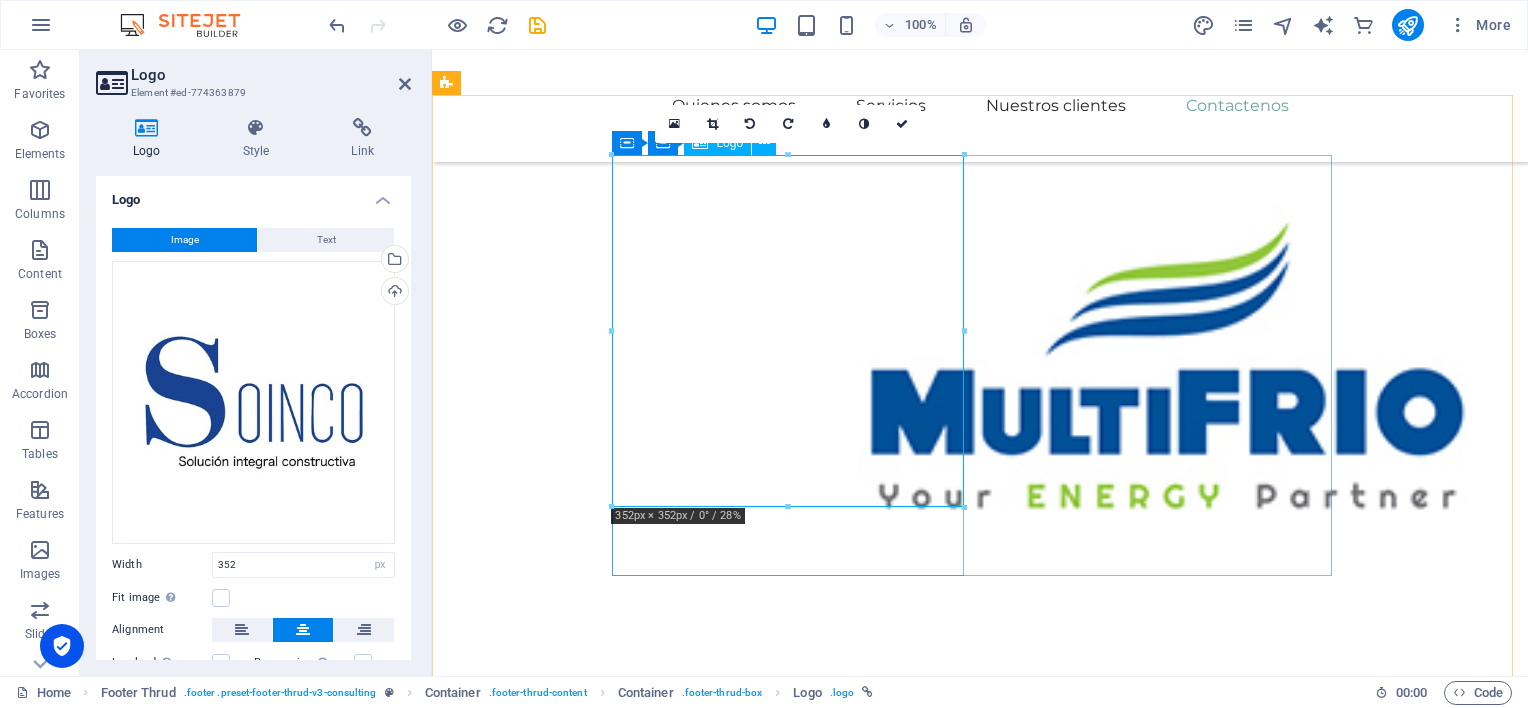 scroll, scrollTop: 4769, scrollLeft: 0, axis: vertical 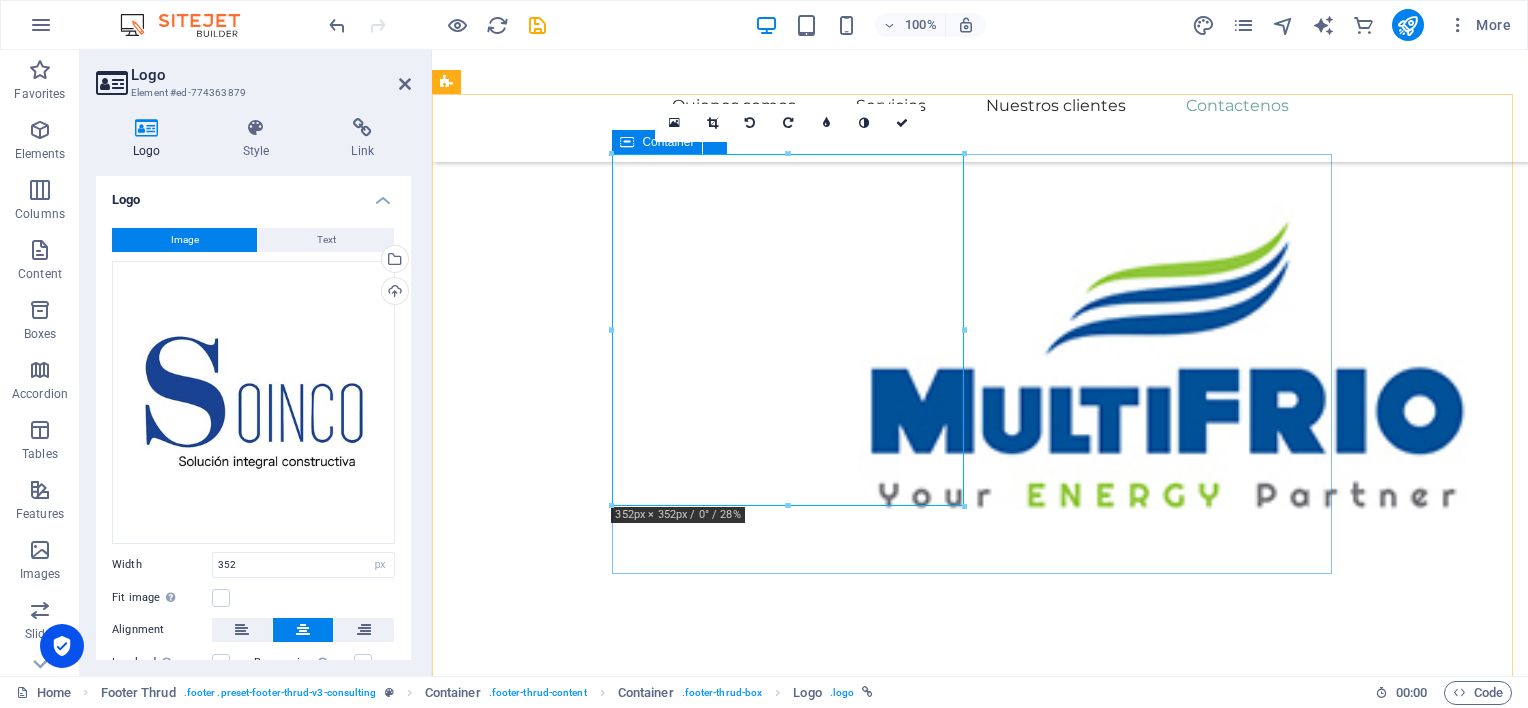 click on "Creemos en nuestro potencial para ser la solución a sus necesidades. Búscanos en nuestras redes: Drop content here or  Add elements  Paste clipboard" at bounding box center [980, 4748] 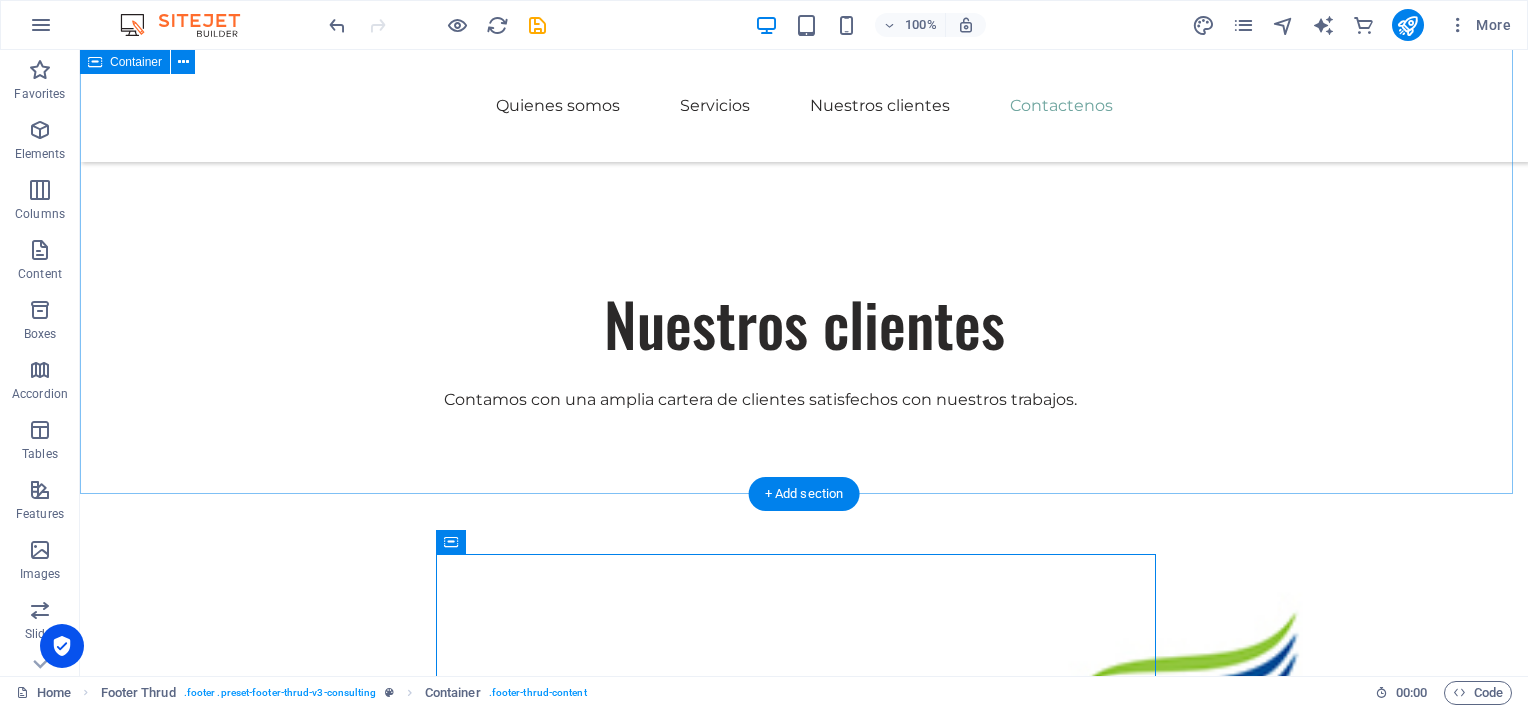 scroll, scrollTop: 4669, scrollLeft: 0, axis: vertical 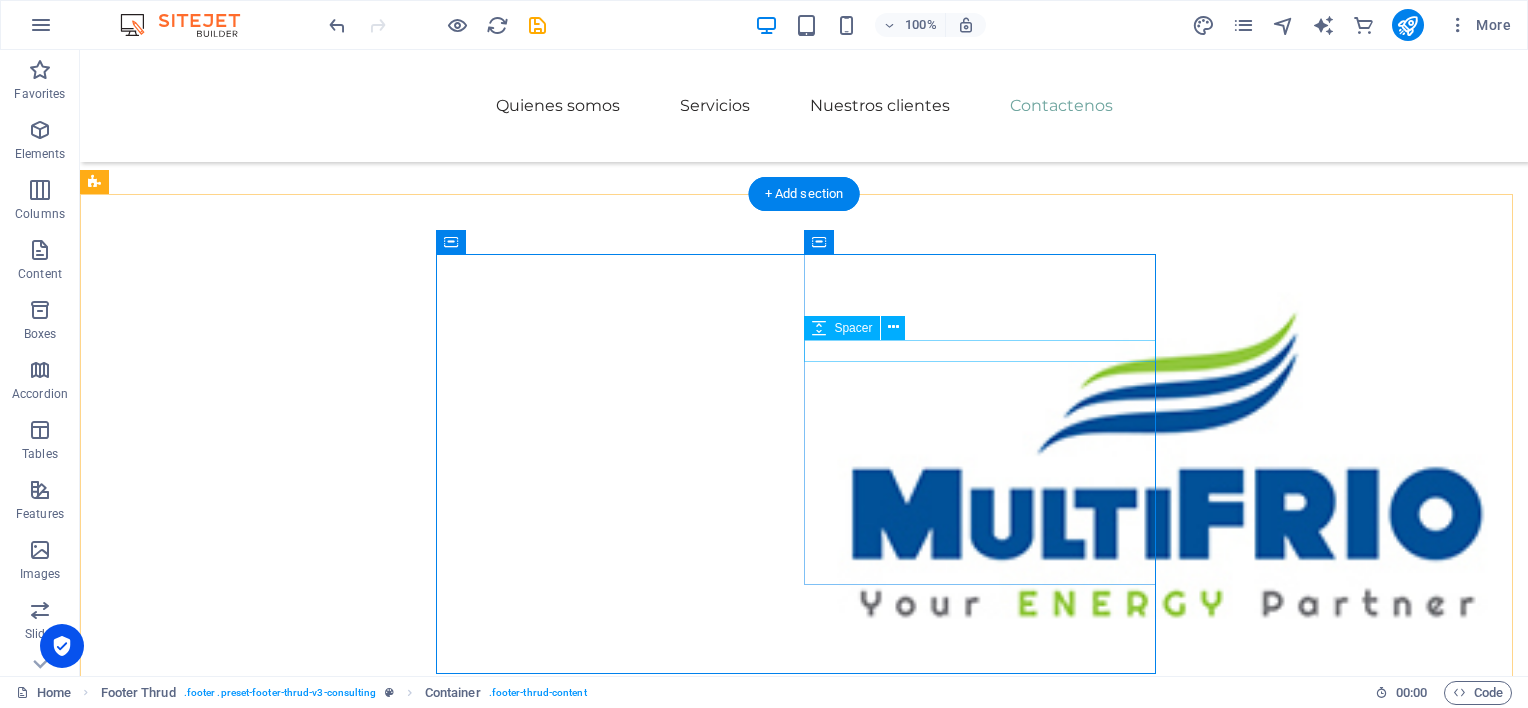 click at bounding box center [620, 5149] 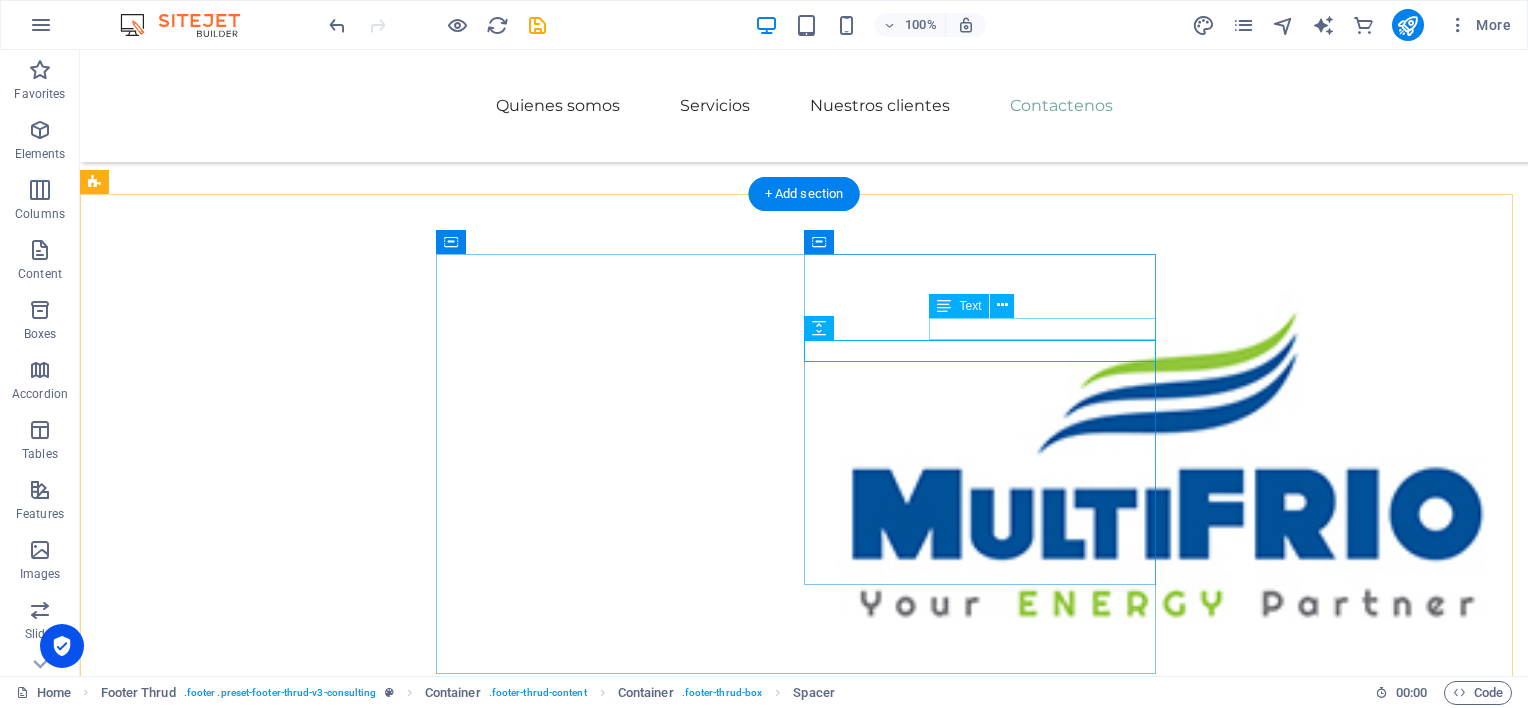 click on "Búscanos en nuestras redes:" at bounding box center (620, 5126) 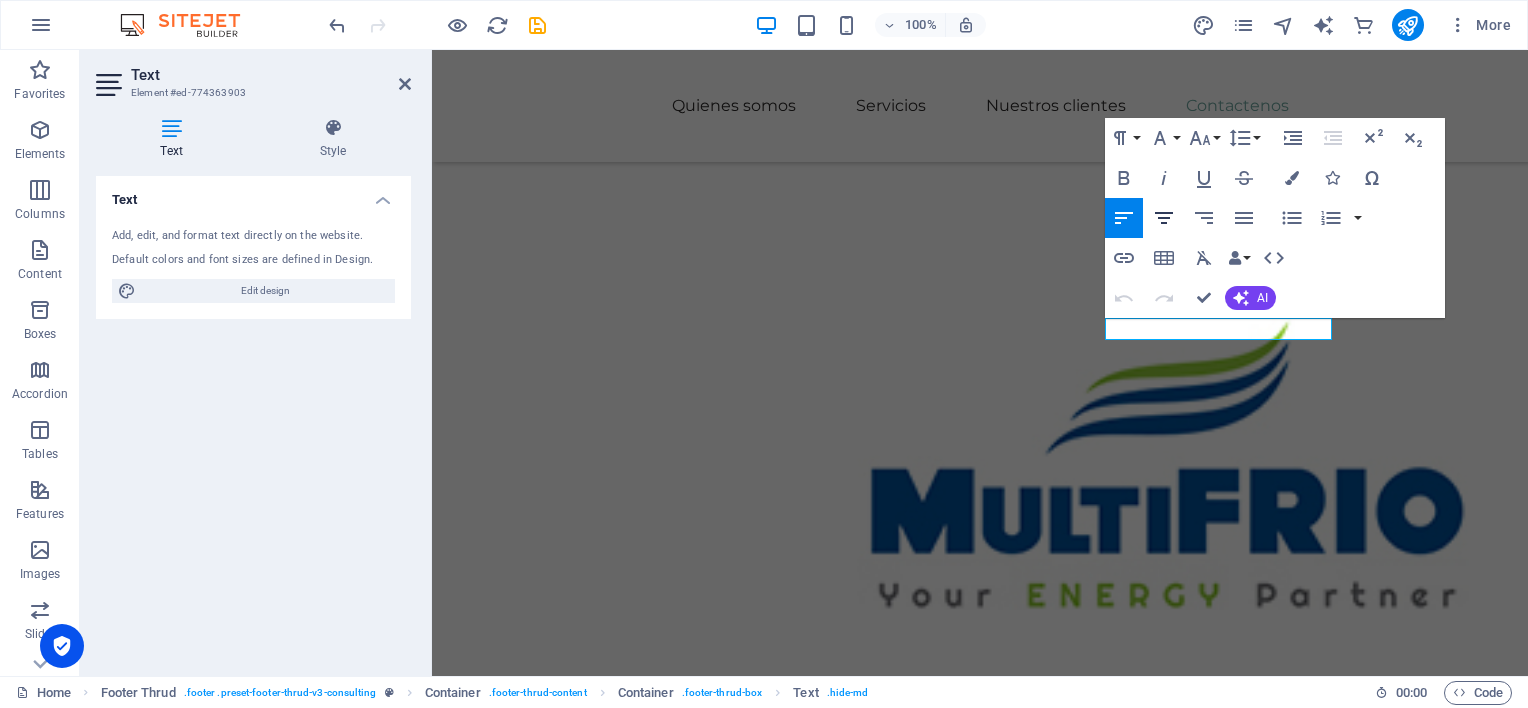 click 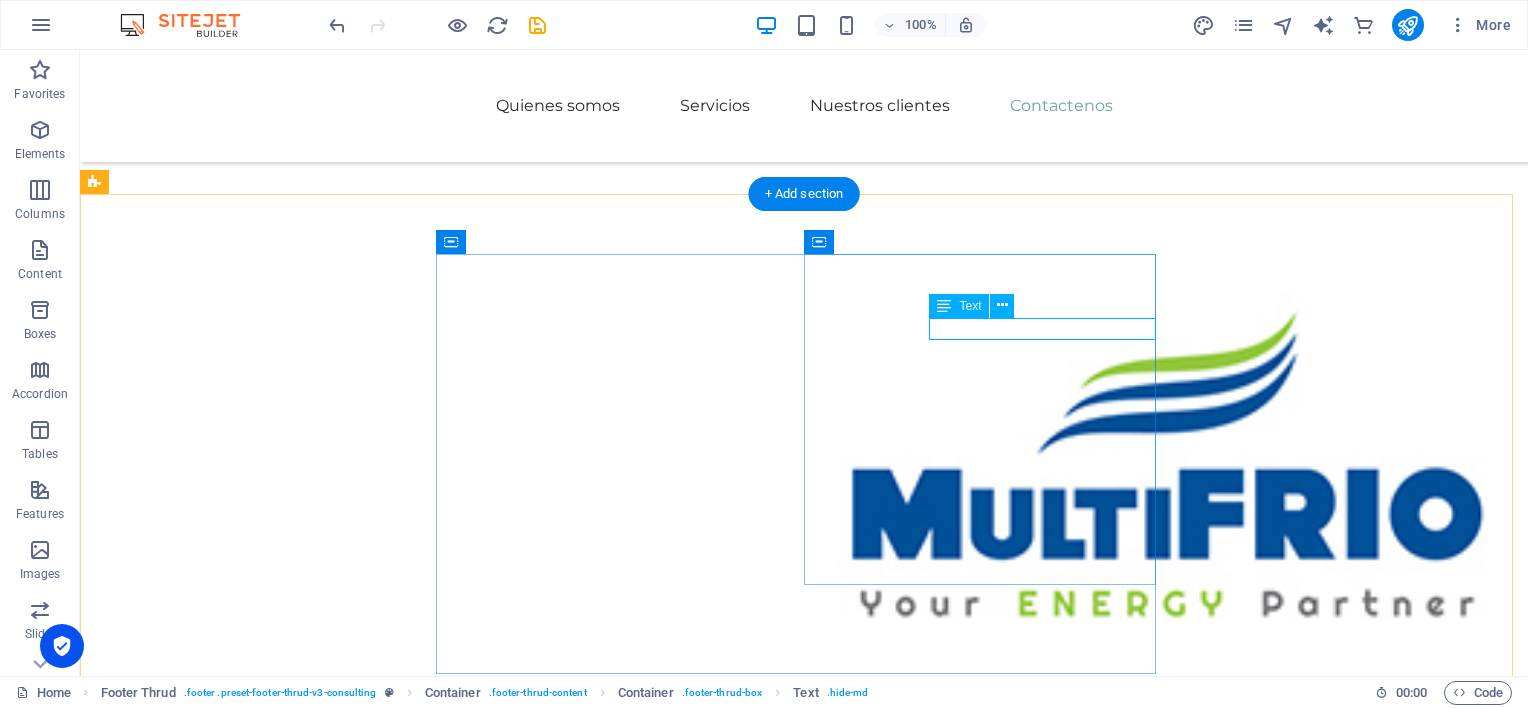click on "Búscanos en nuestras redes:" at bounding box center (620, 5126) 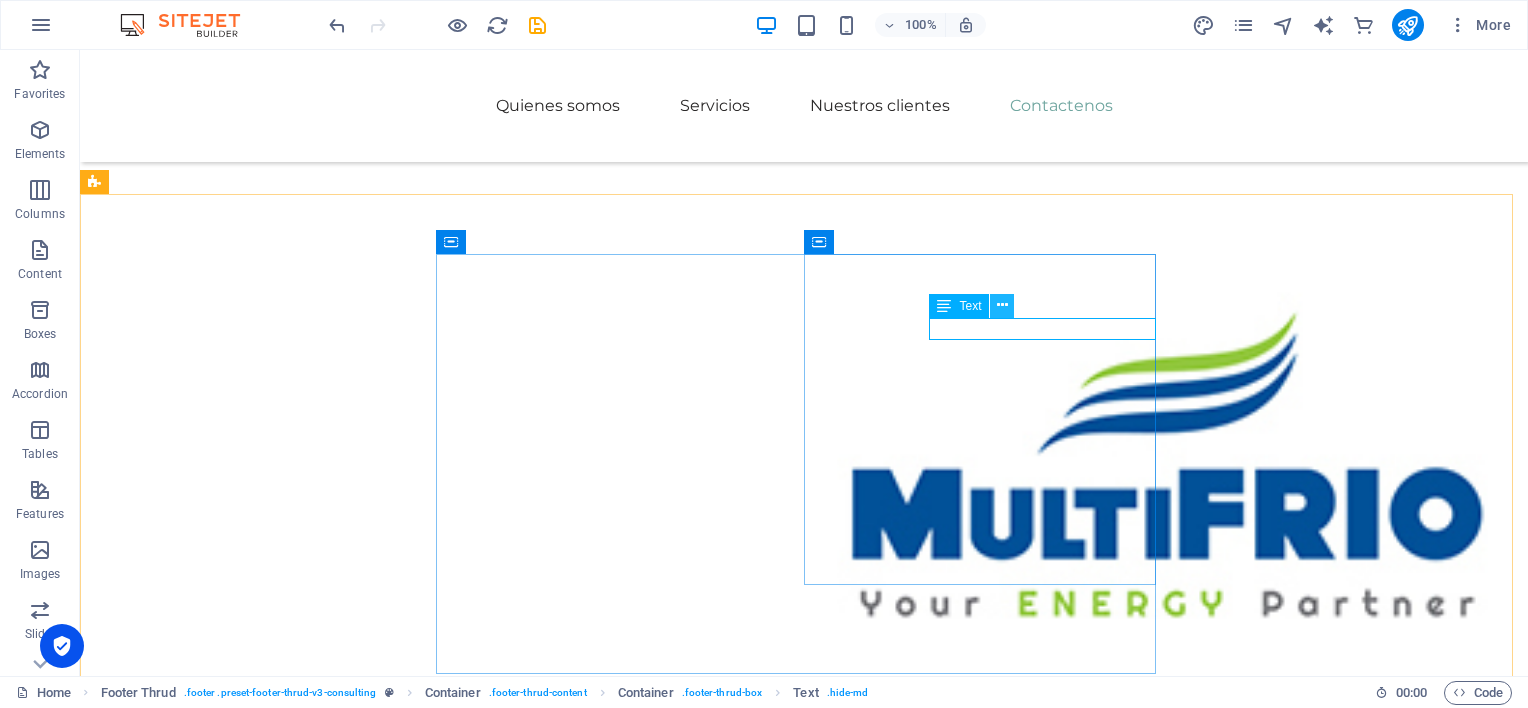 click at bounding box center [1002, 305] 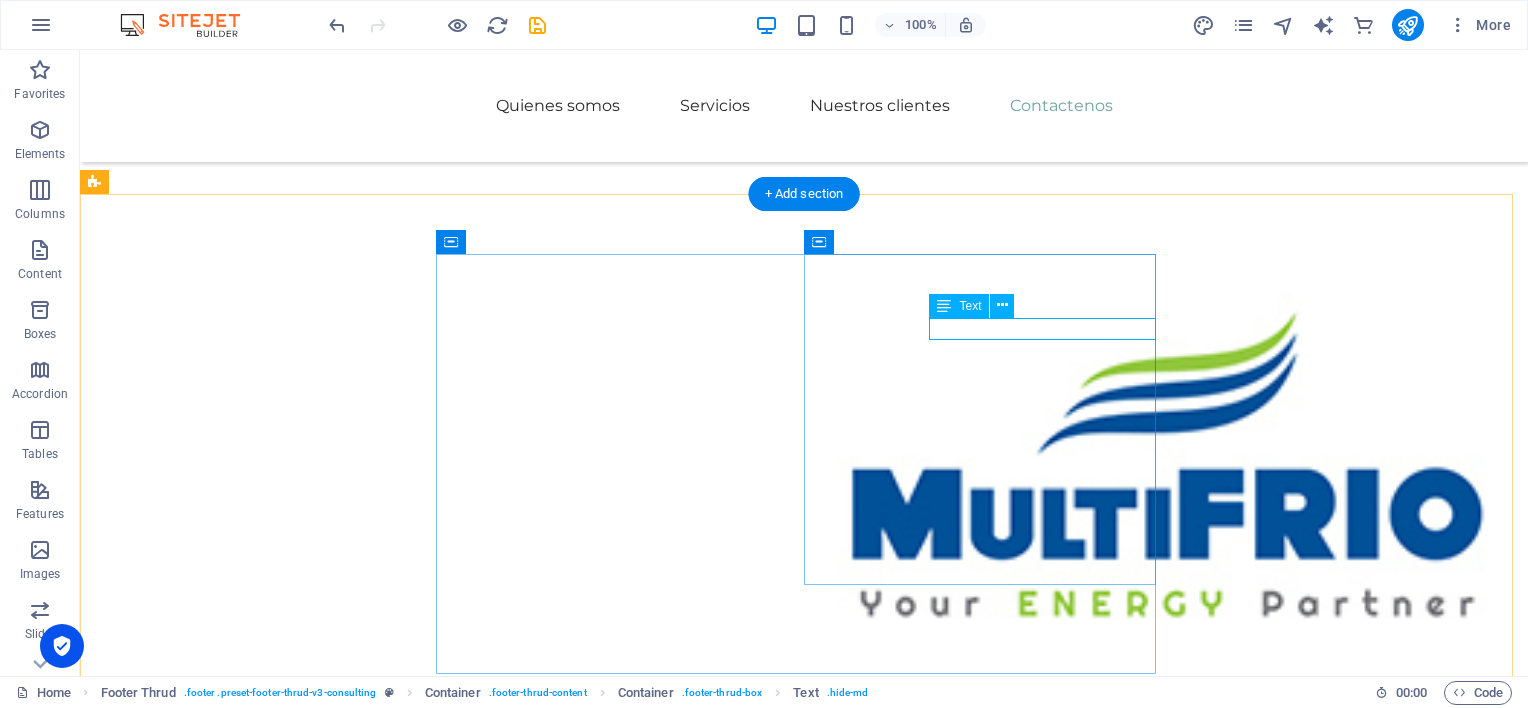 click on "Búscanos en nuestras redes:" at bounding box center (620, 5126) 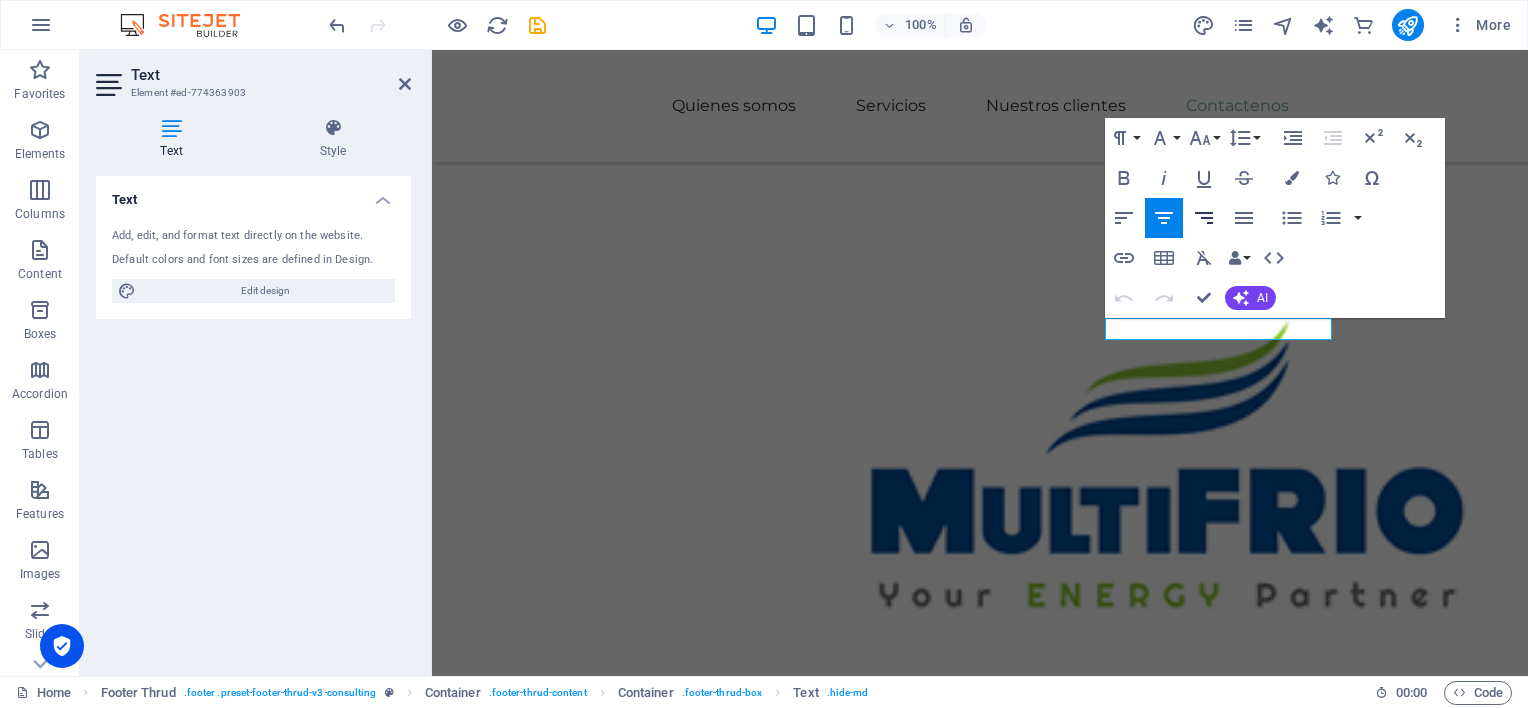 click 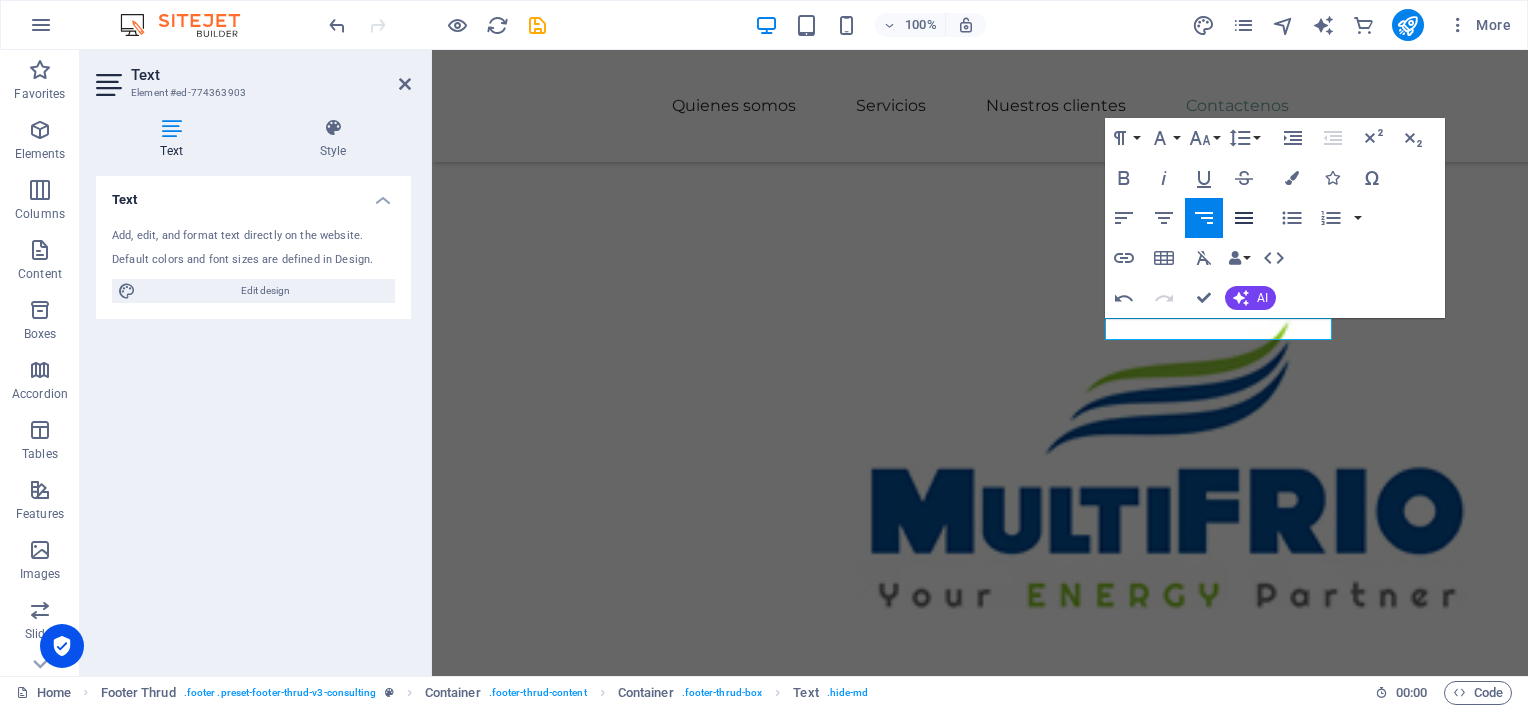 click 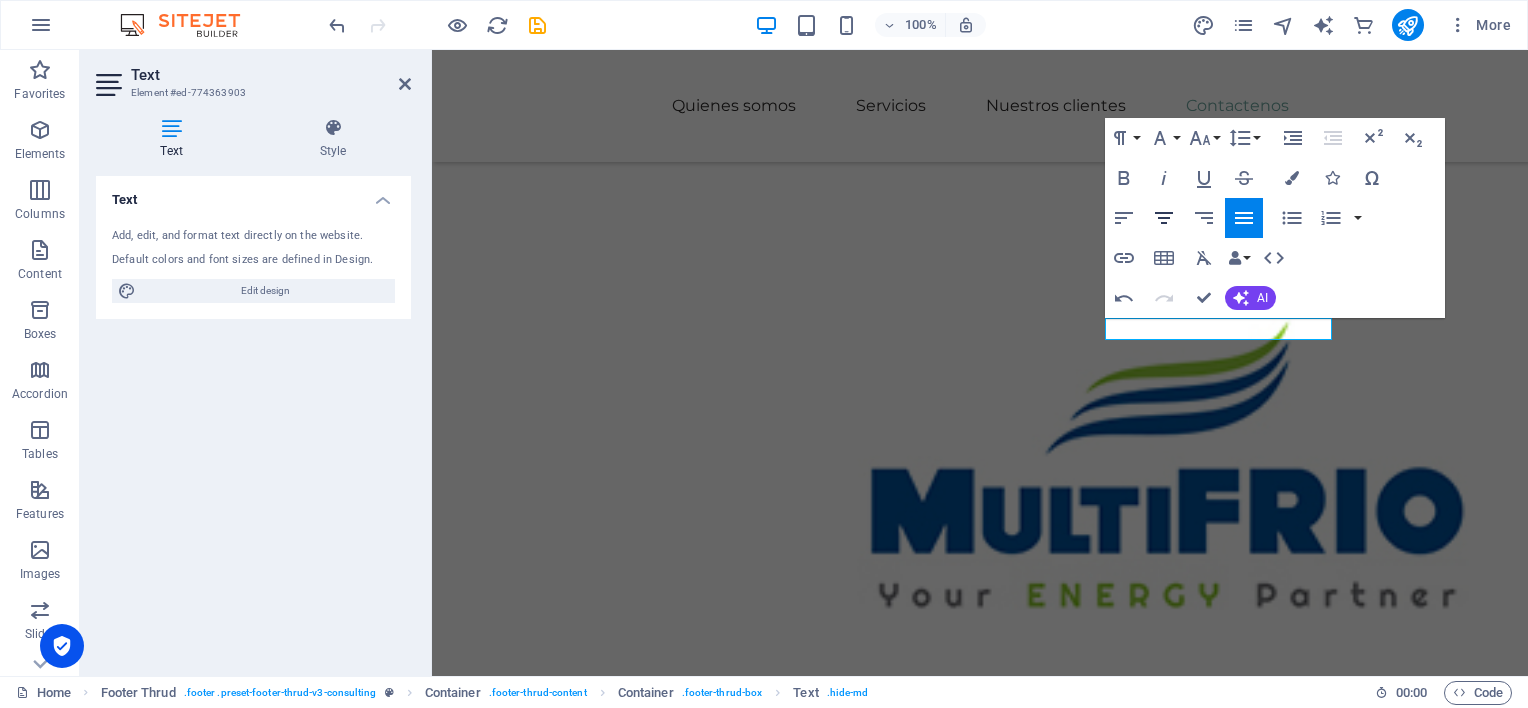 click 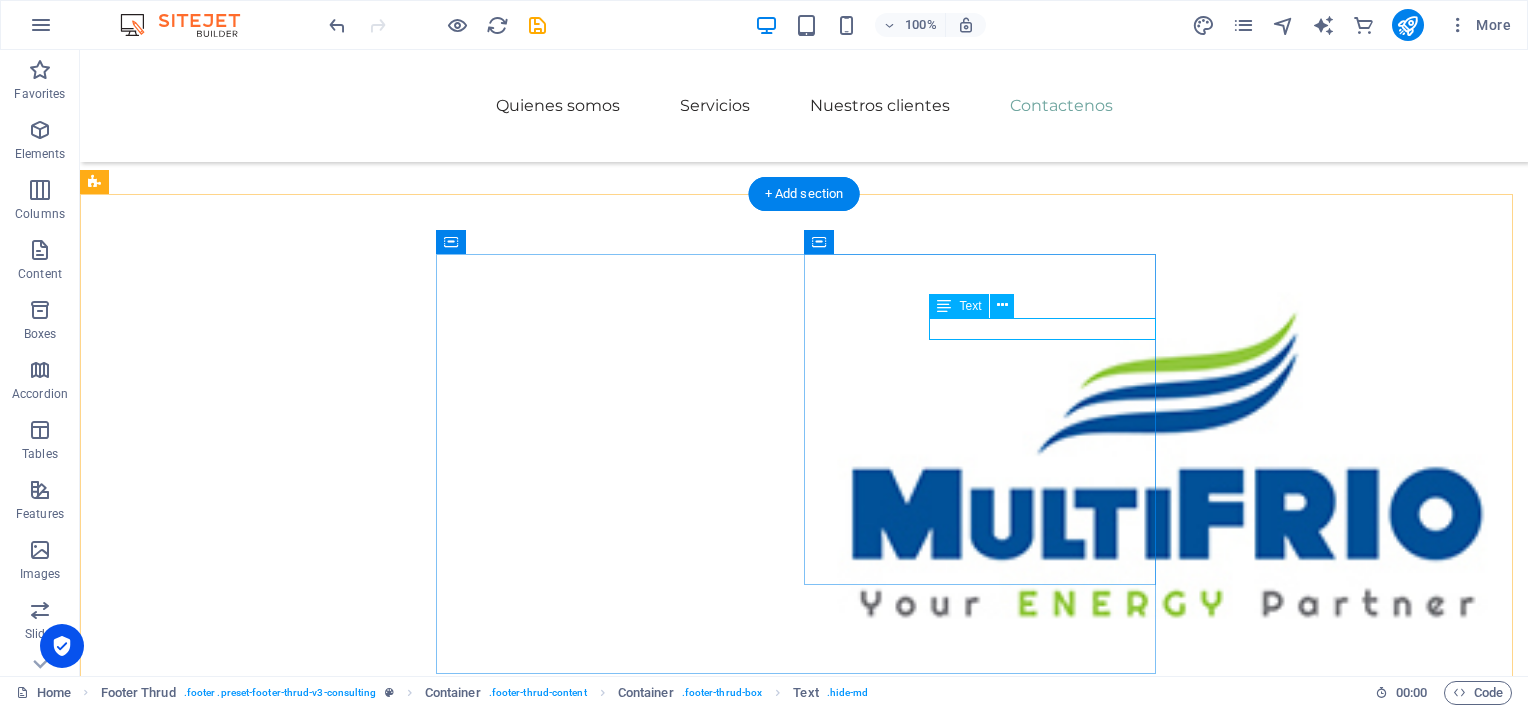 click on "Búscanos en nuestras redes:" at bounding box center (620, 5126) 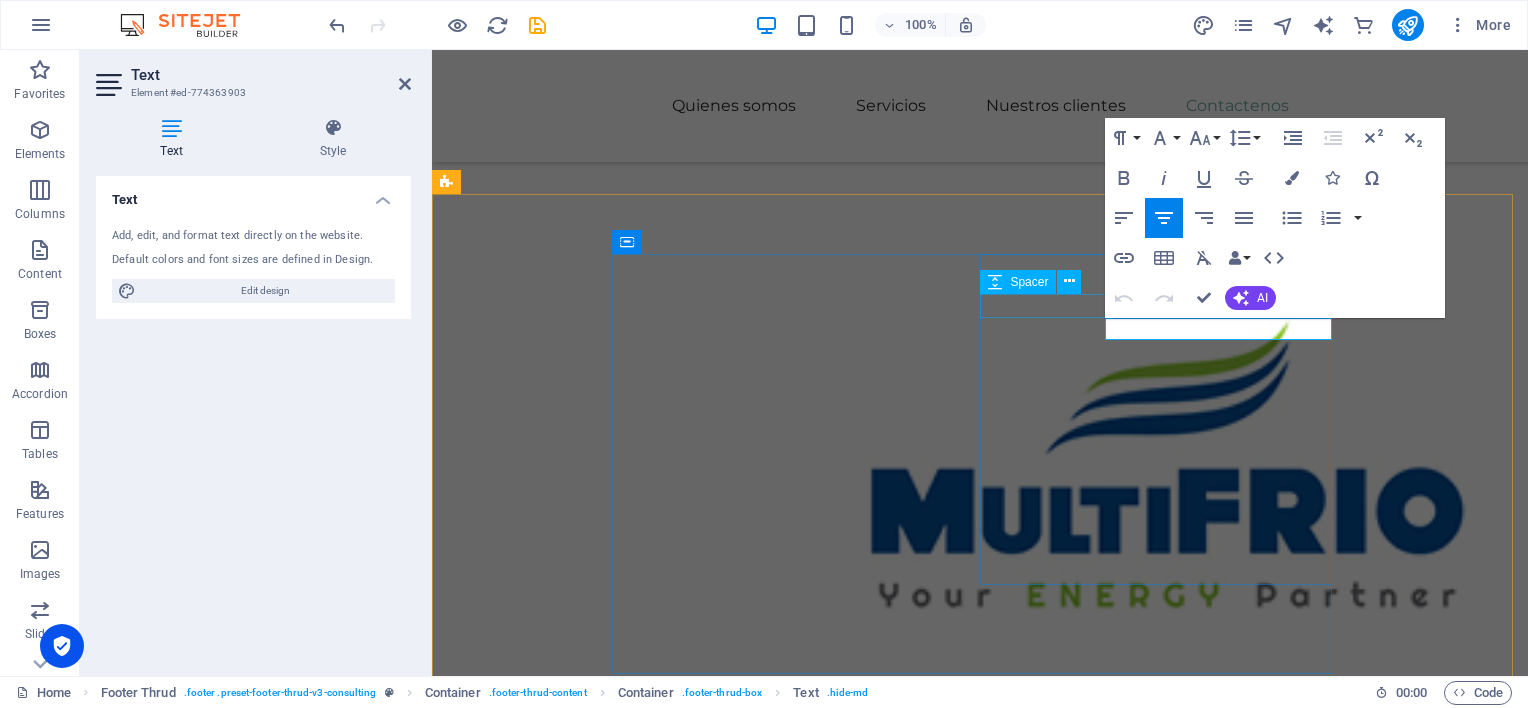 click at bounding box center (796, 4947) 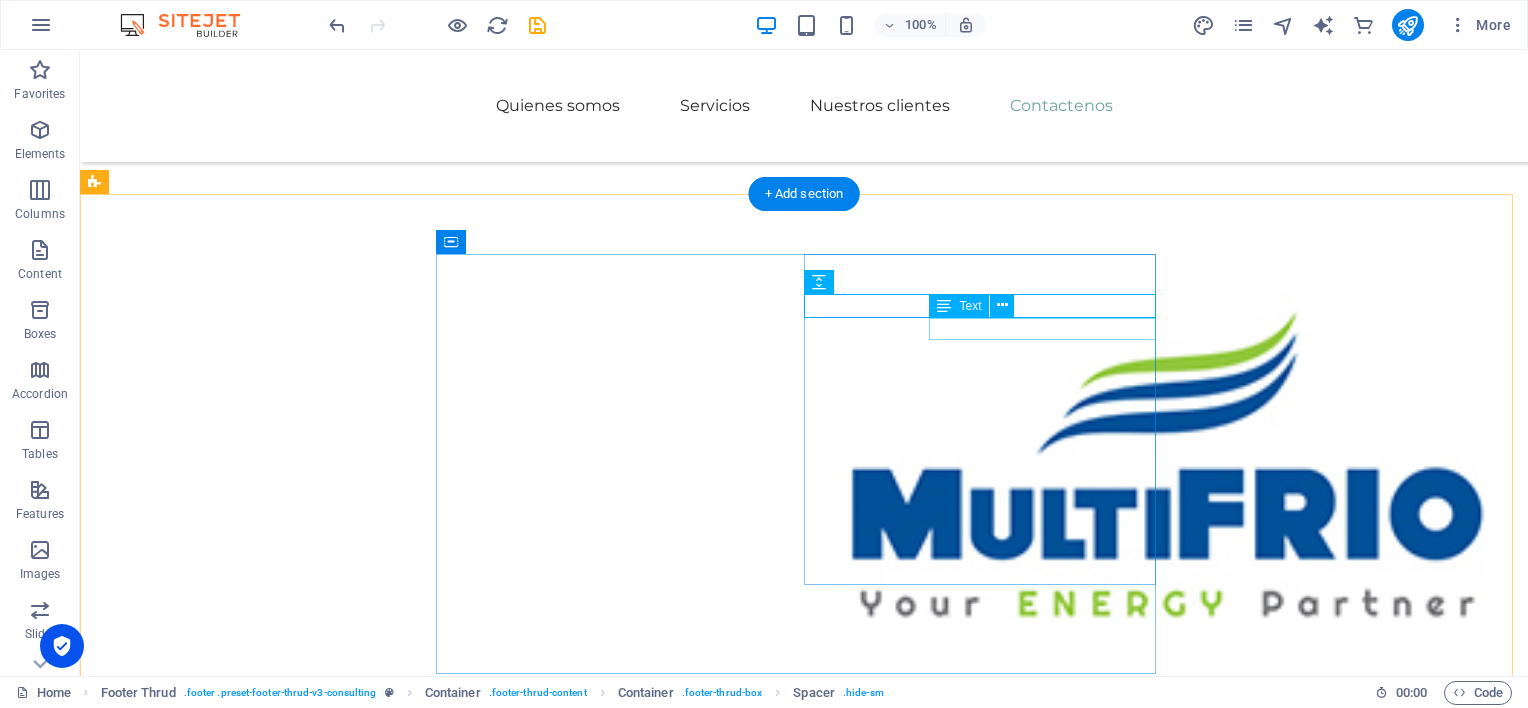 click on "Búscanos en nuestras redes:" at bounding box center [620, 5126] 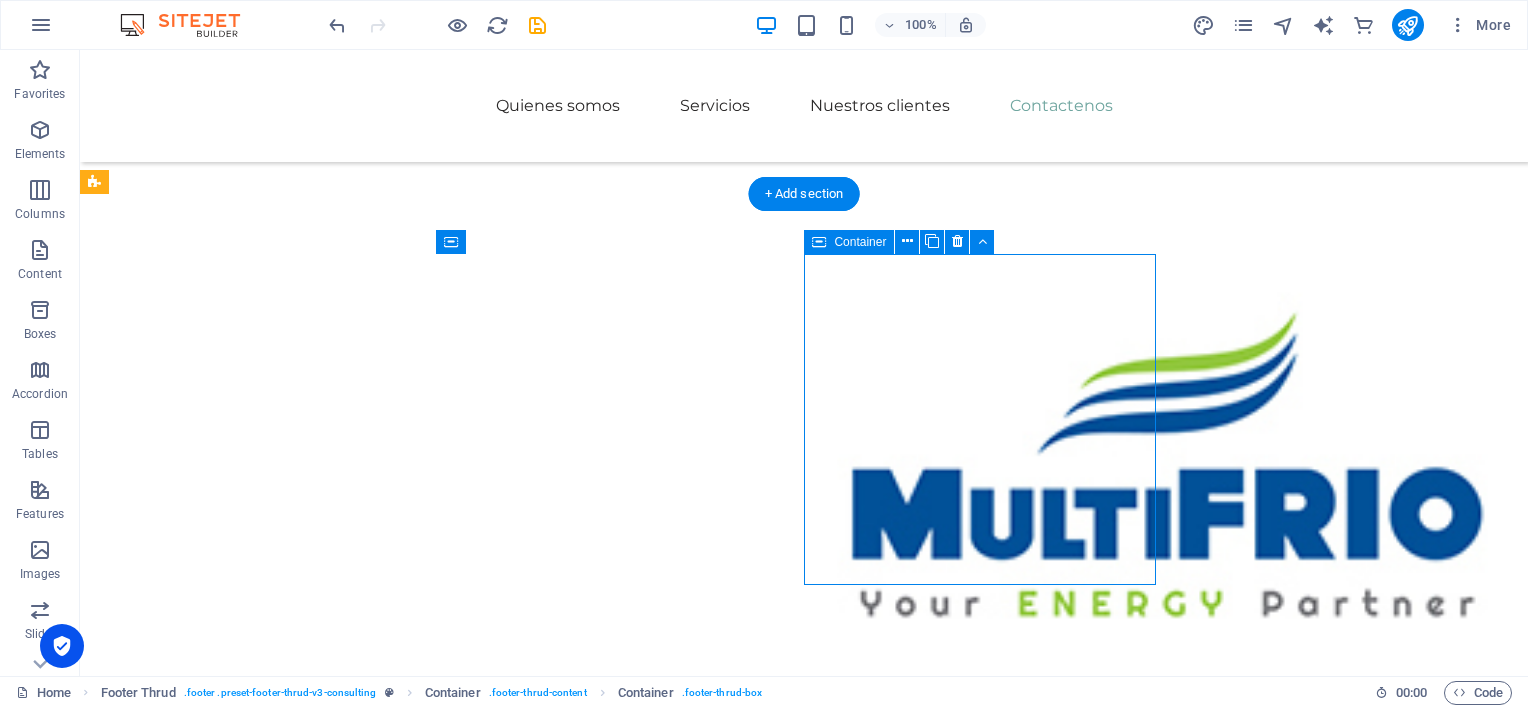 click on "Búscanos en nuestras redes: Drop content here or  Add elements  Paste clipboard" at bounding box center (620, 5229) 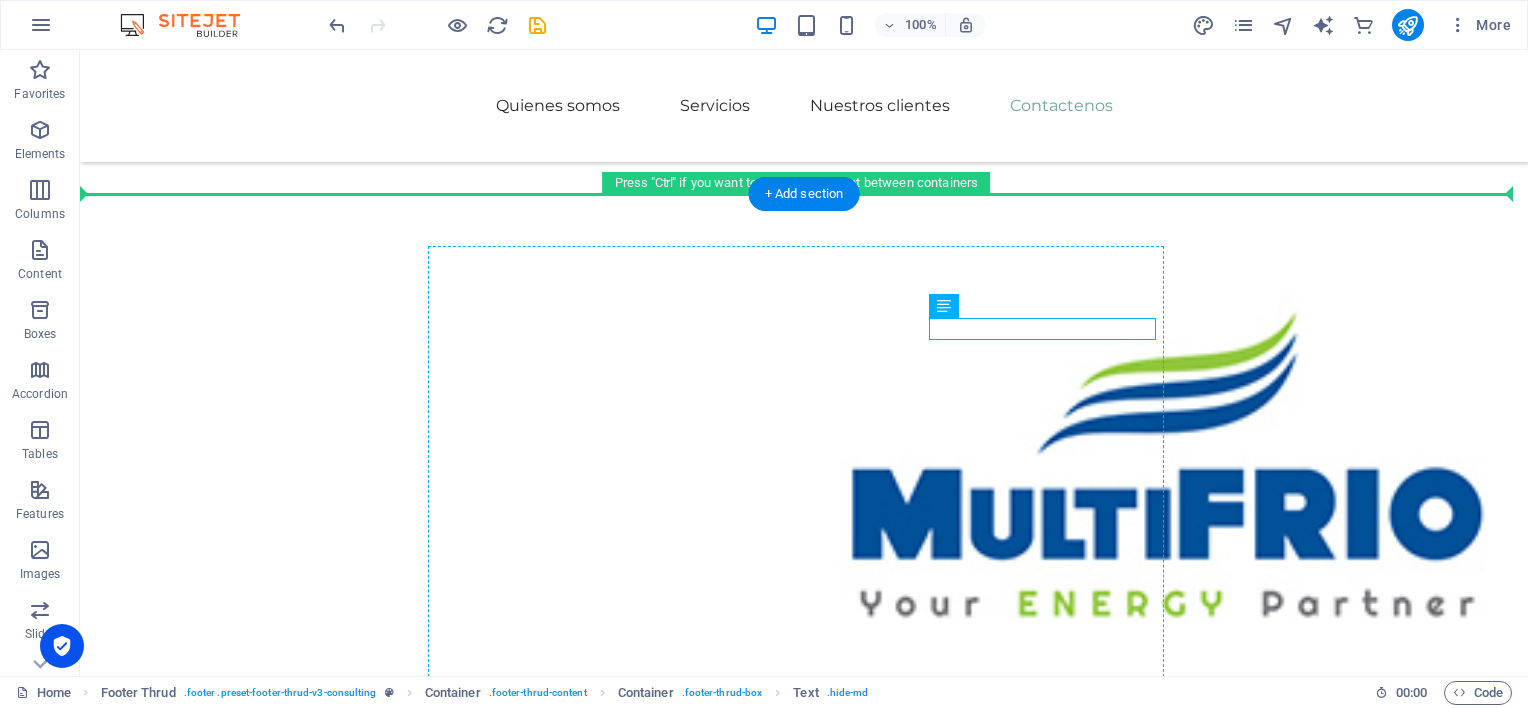 drag, startPoint x: 947, startPoint y: 335, endPoint x: 895, endPoint y: 323, distance: 53.366657 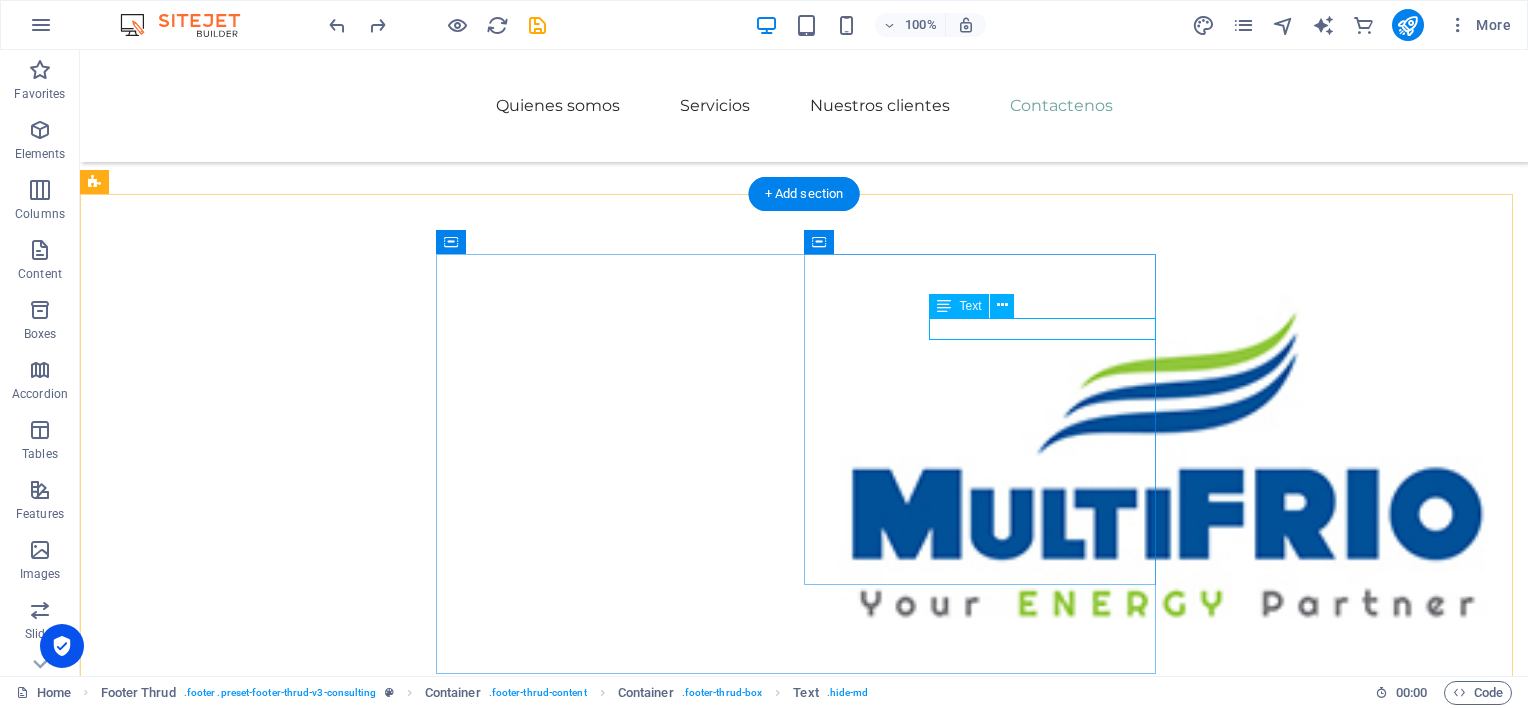 click on "Búscanos en nuestras redes:" at bounding box center (620, 5126) 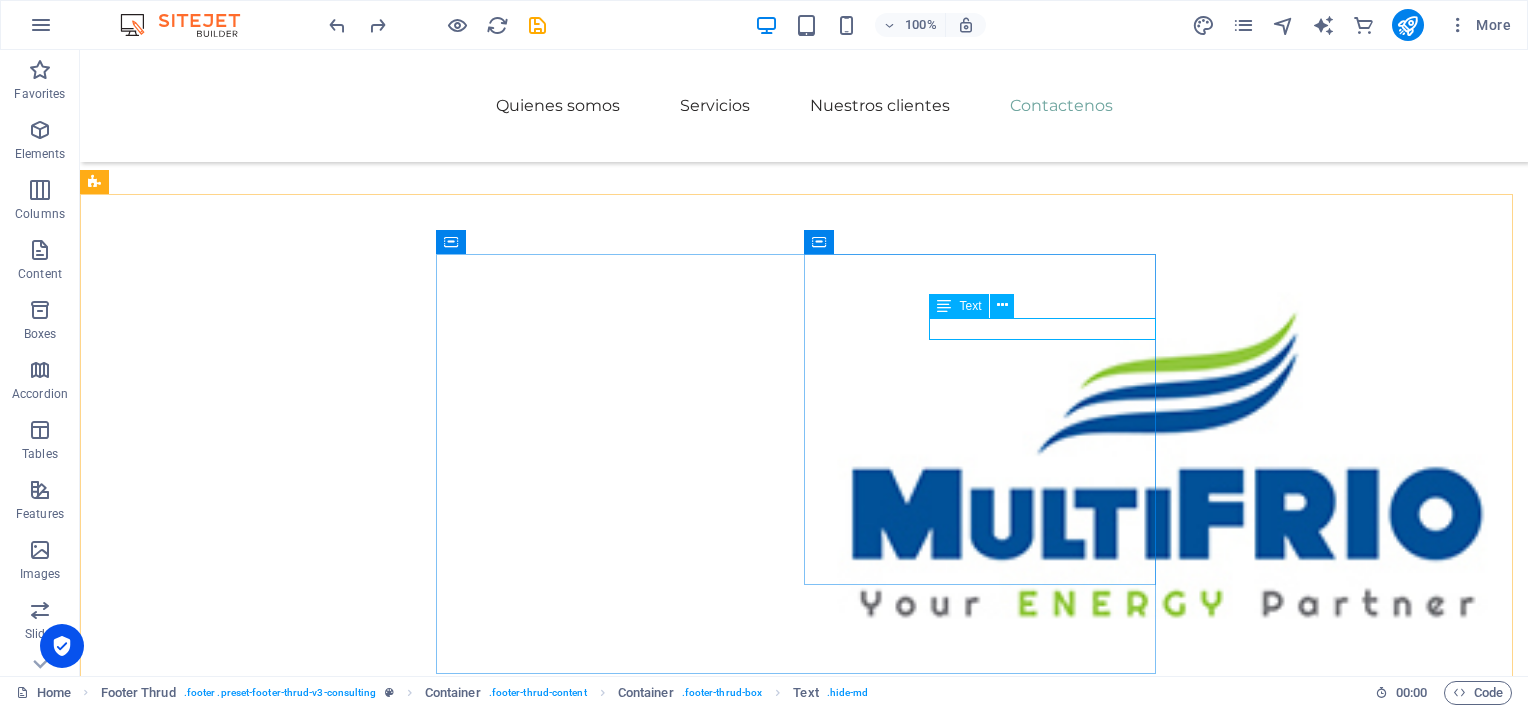 click at bounding box center [944, 306] 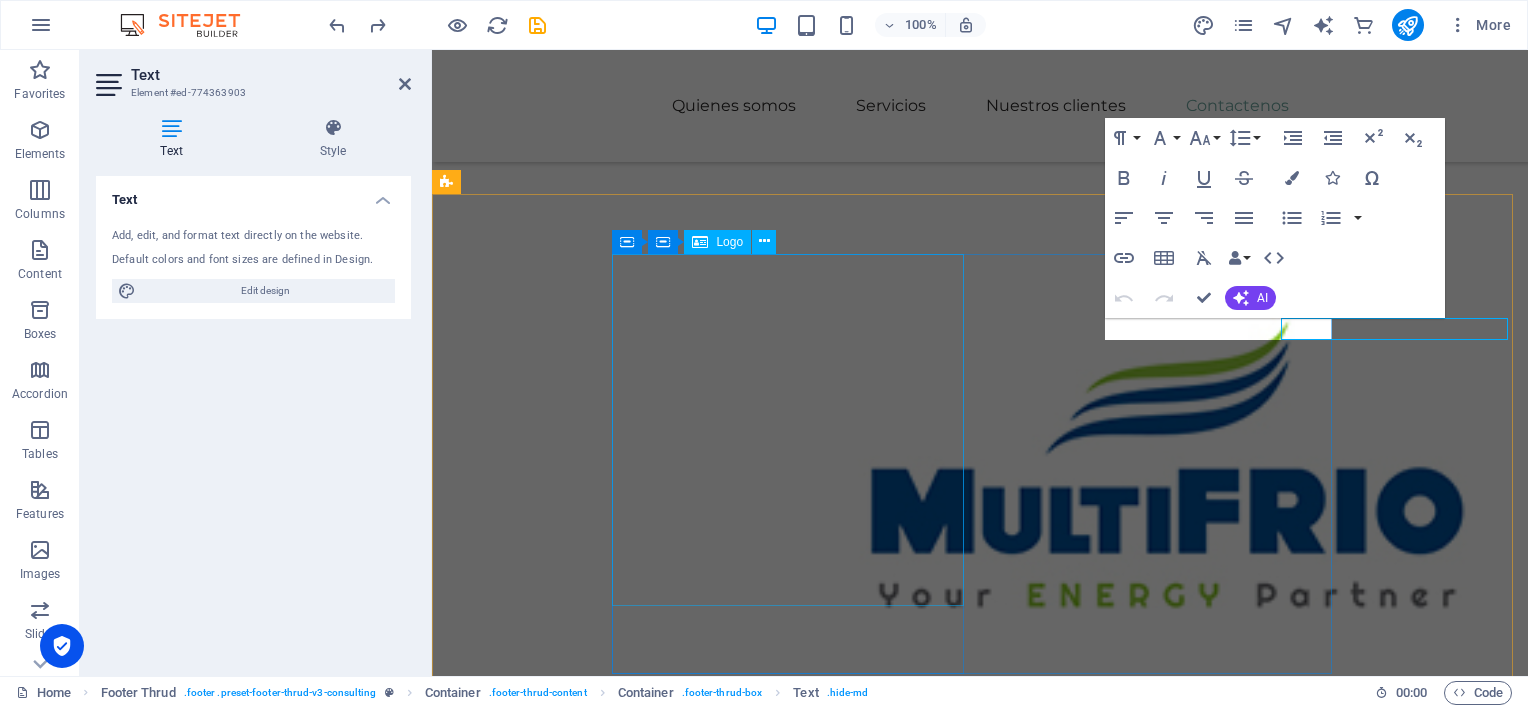 click at bounding box center (796, 4620) 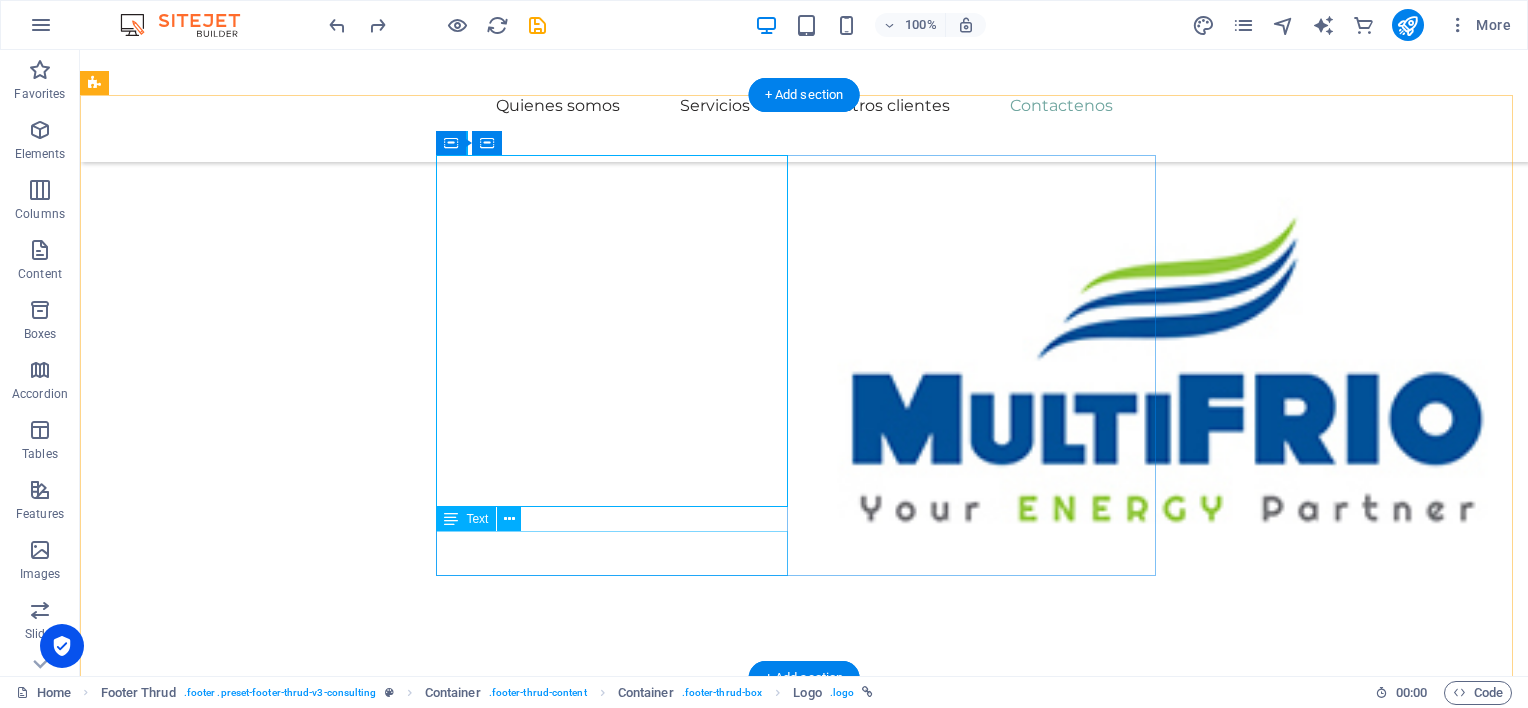 scroll, scrollTop: 4769, scrollLeft: 0, axis: vertical 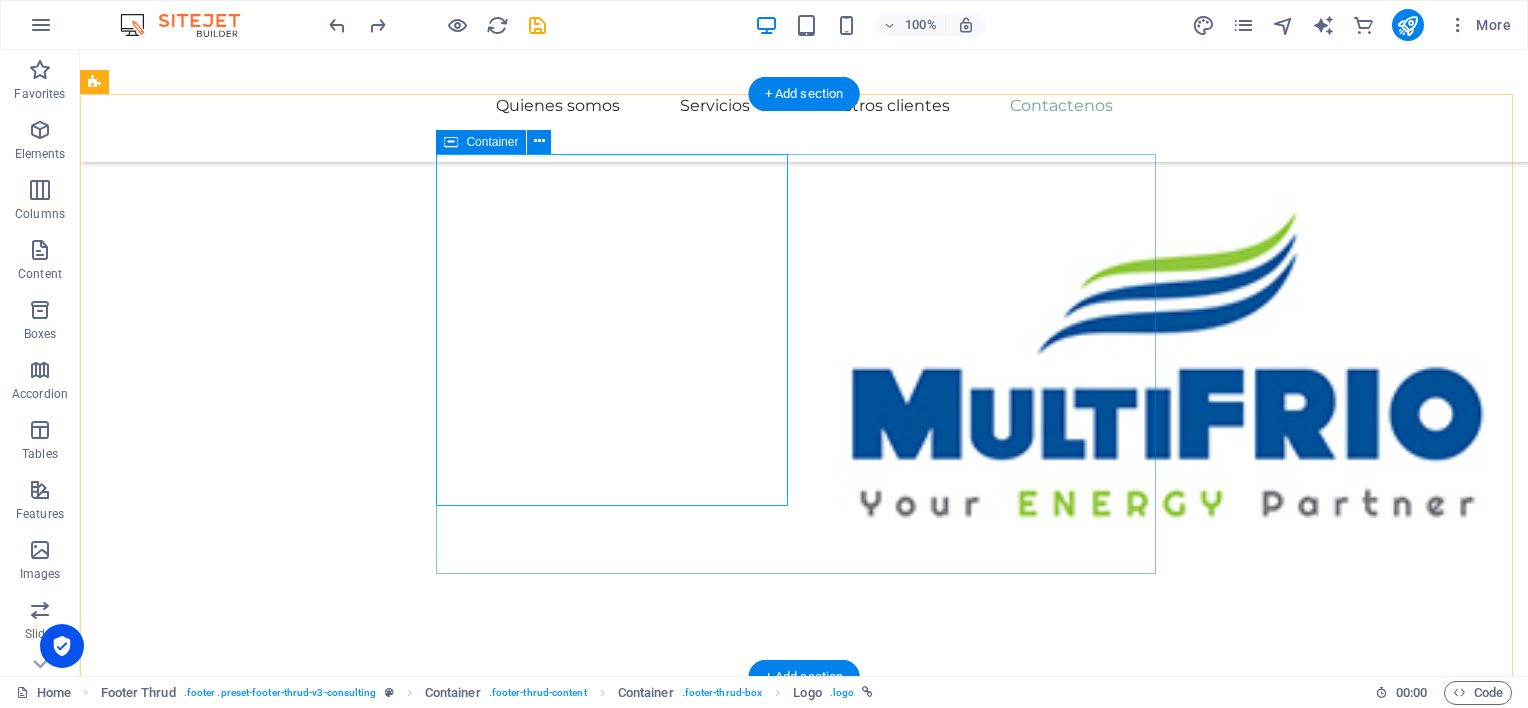 click on "Creemos en nuestro potencial para ser la solución a sus necesidades. Búscanos en nuestras redes: Drop content here or  Add elements  Paste clipboard" at bounding box center (804, 4904) 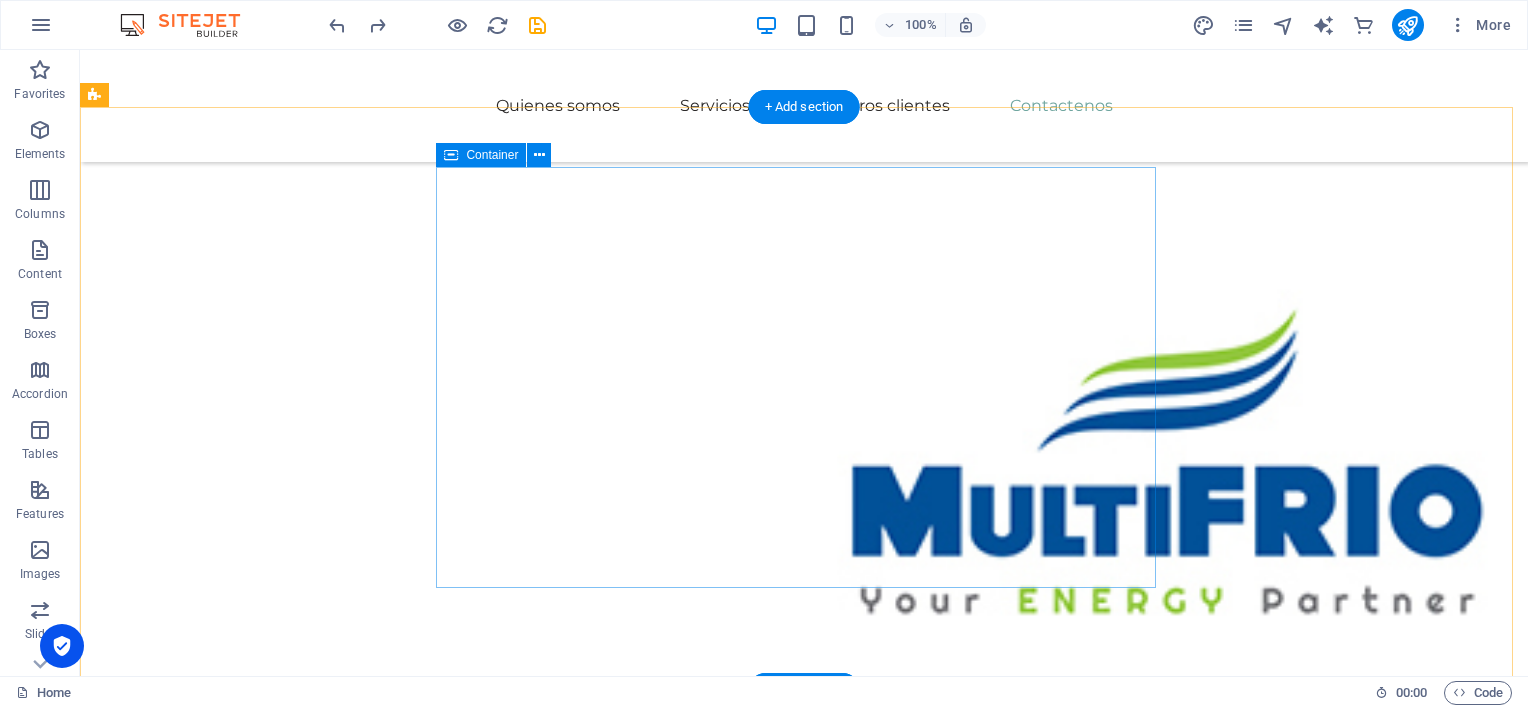 scroll, scrollTop: 4669, scrollLeft: 0, axis: vertical 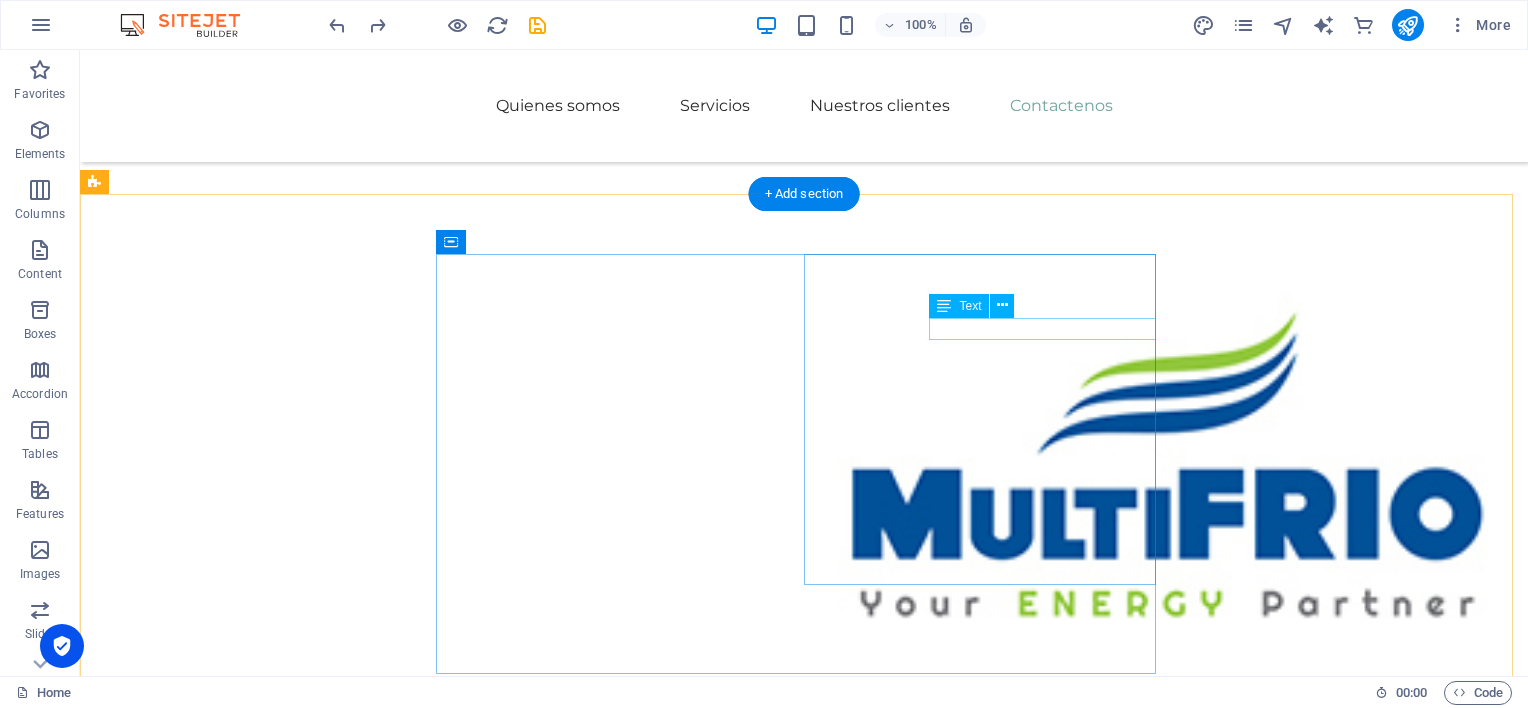 click on "Búscanos en nuestras redes:" at bounding box center [620, 5126] 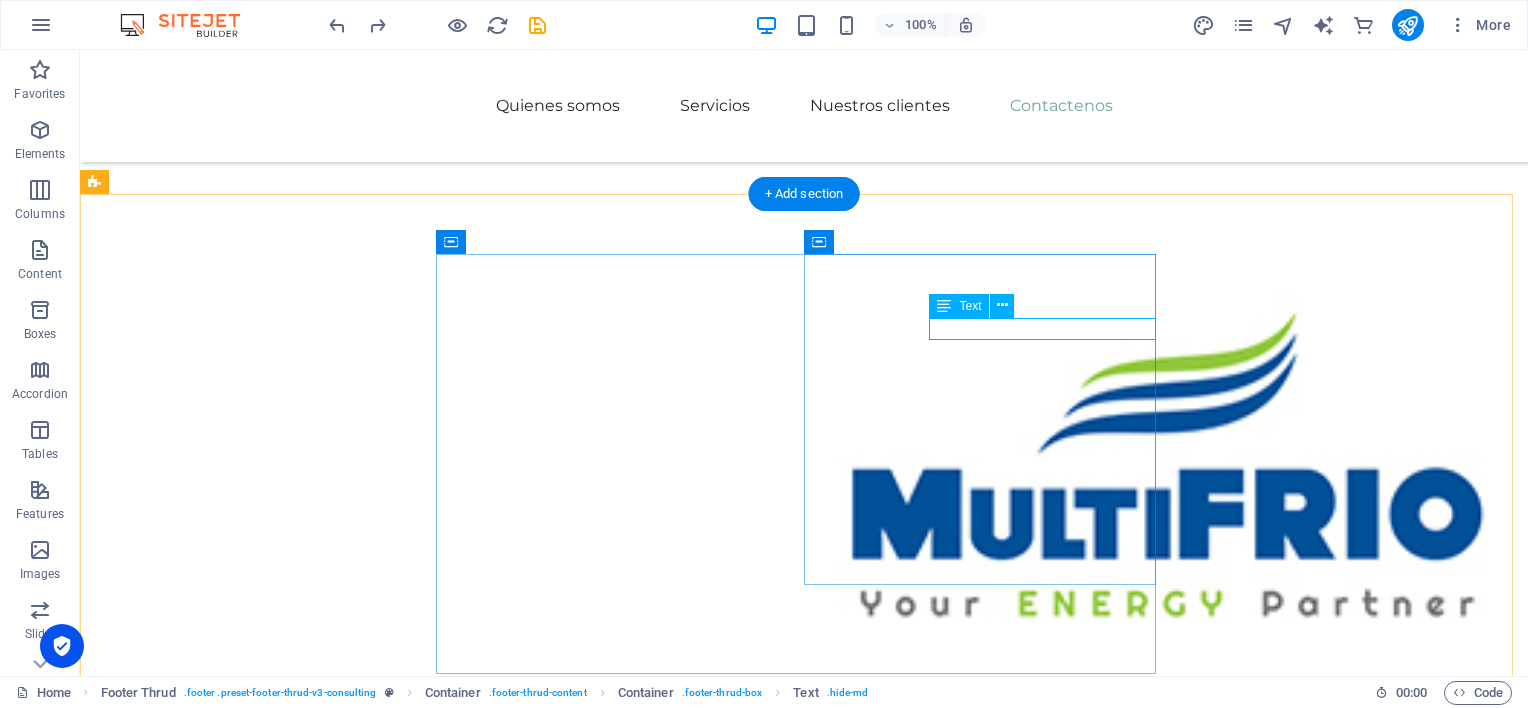 click on "Búscanos en nuestras redes:" at bounding box center [620, 5126] 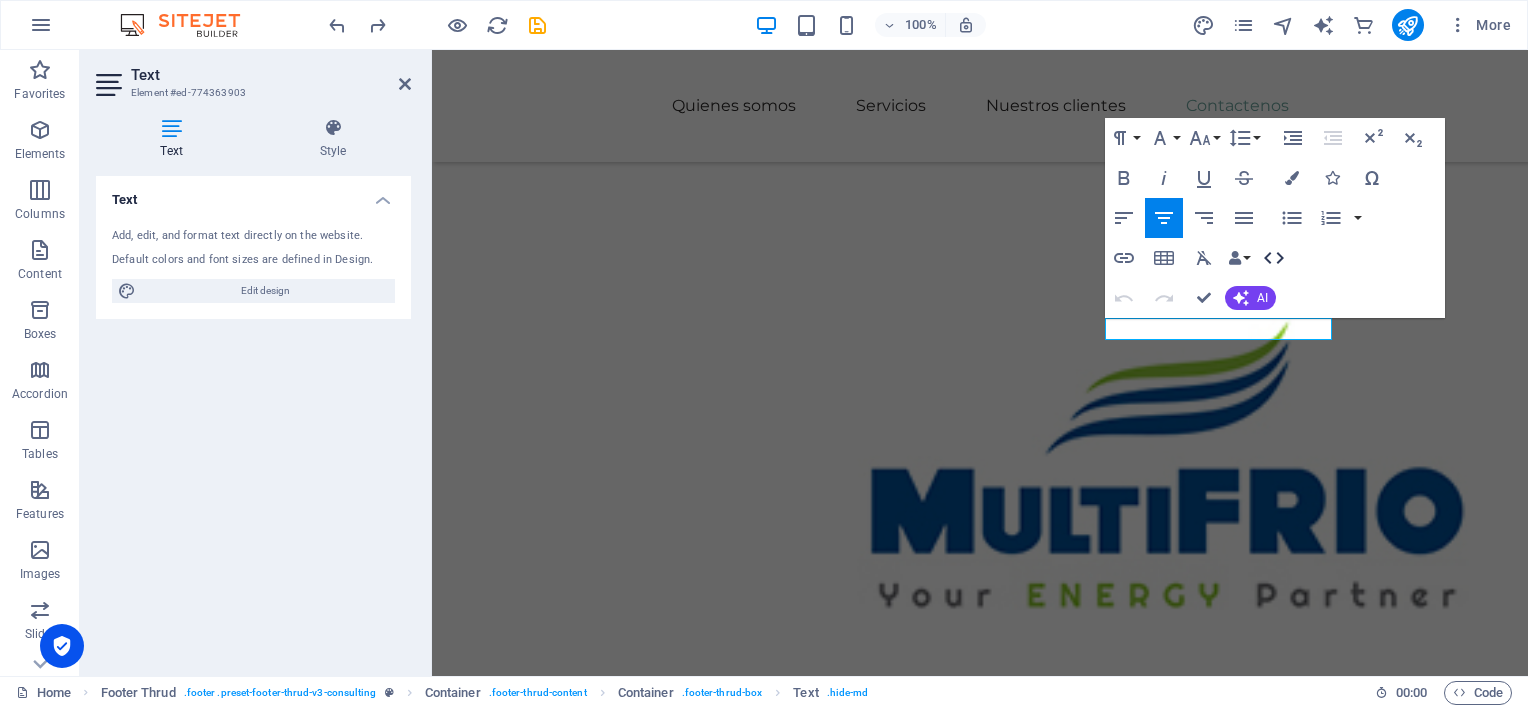 click 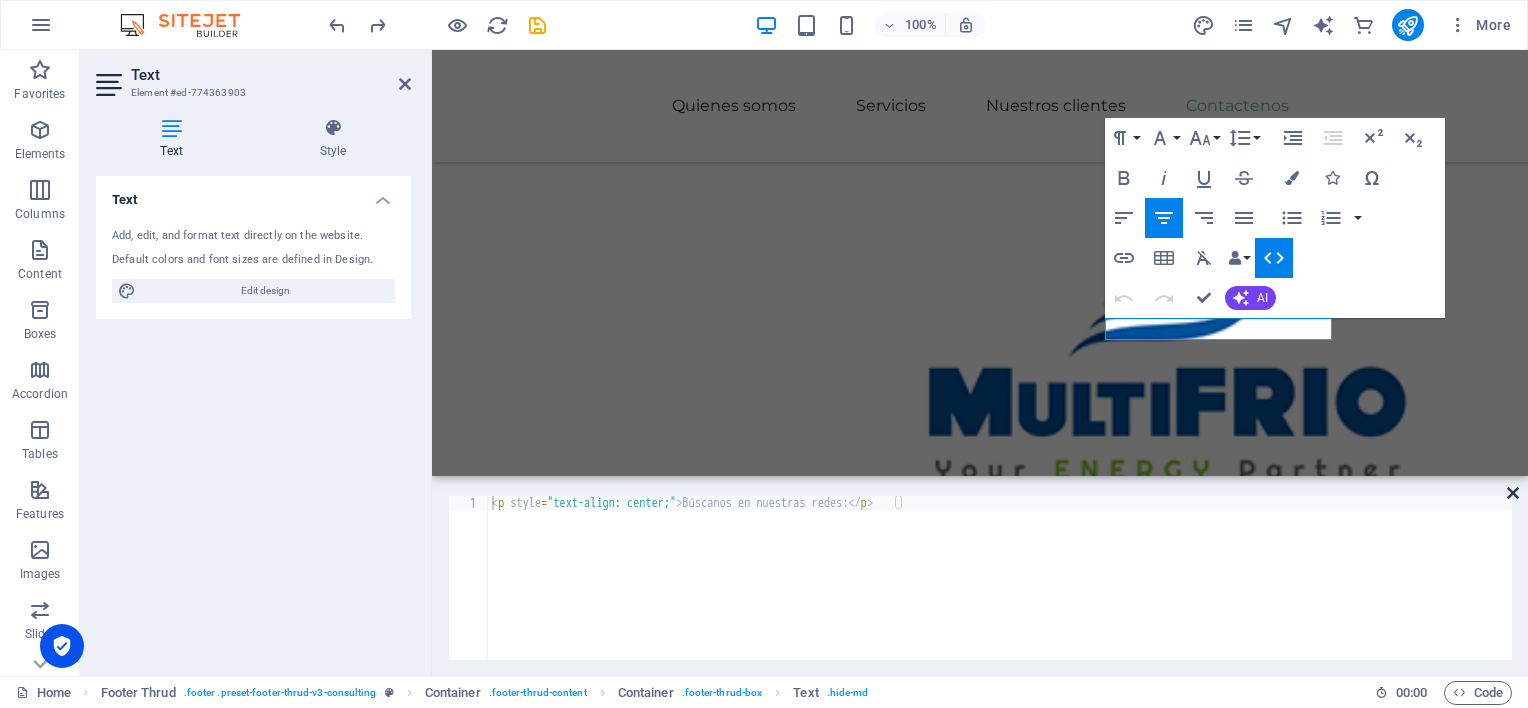 click at bounding box center [1513, 493] 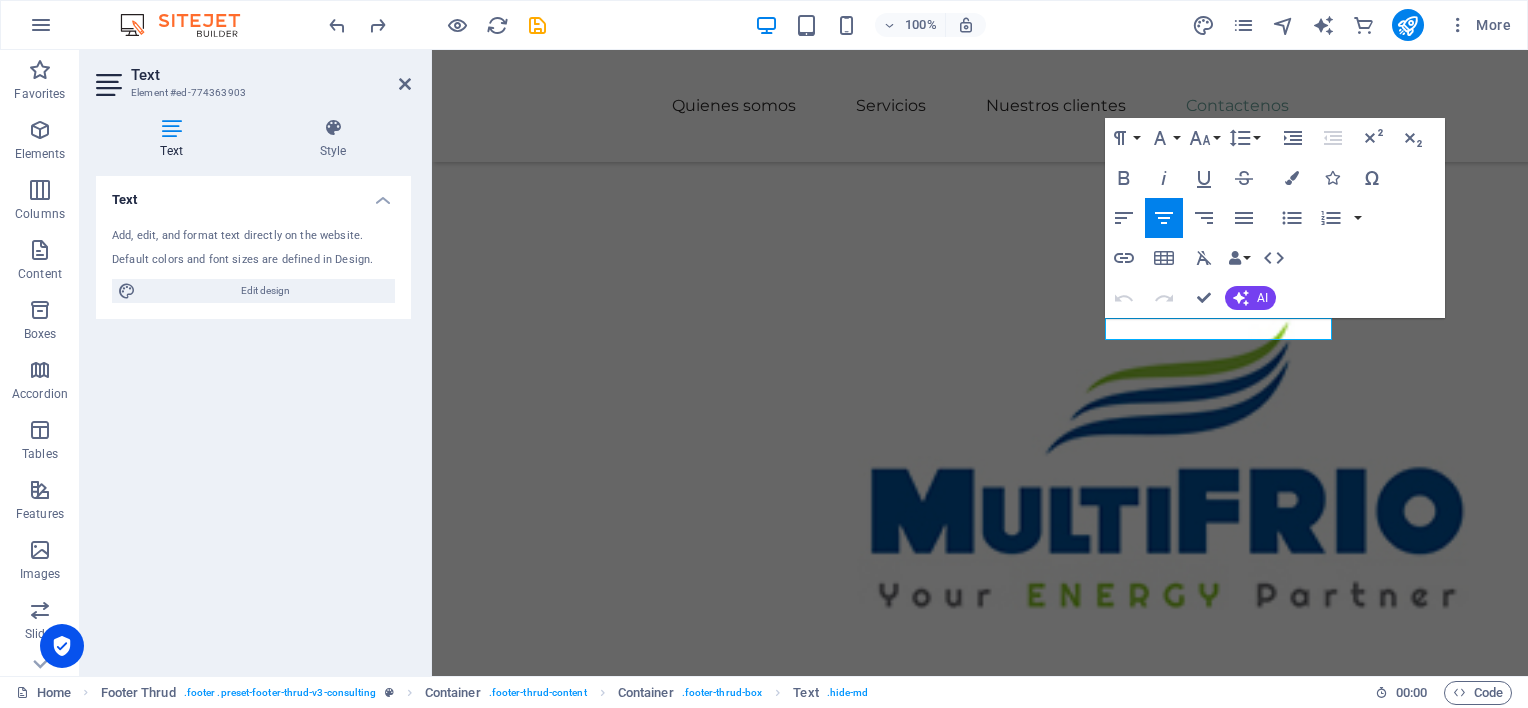 scroll, scrollTop: 0, scrollLeft: 0, axis: both 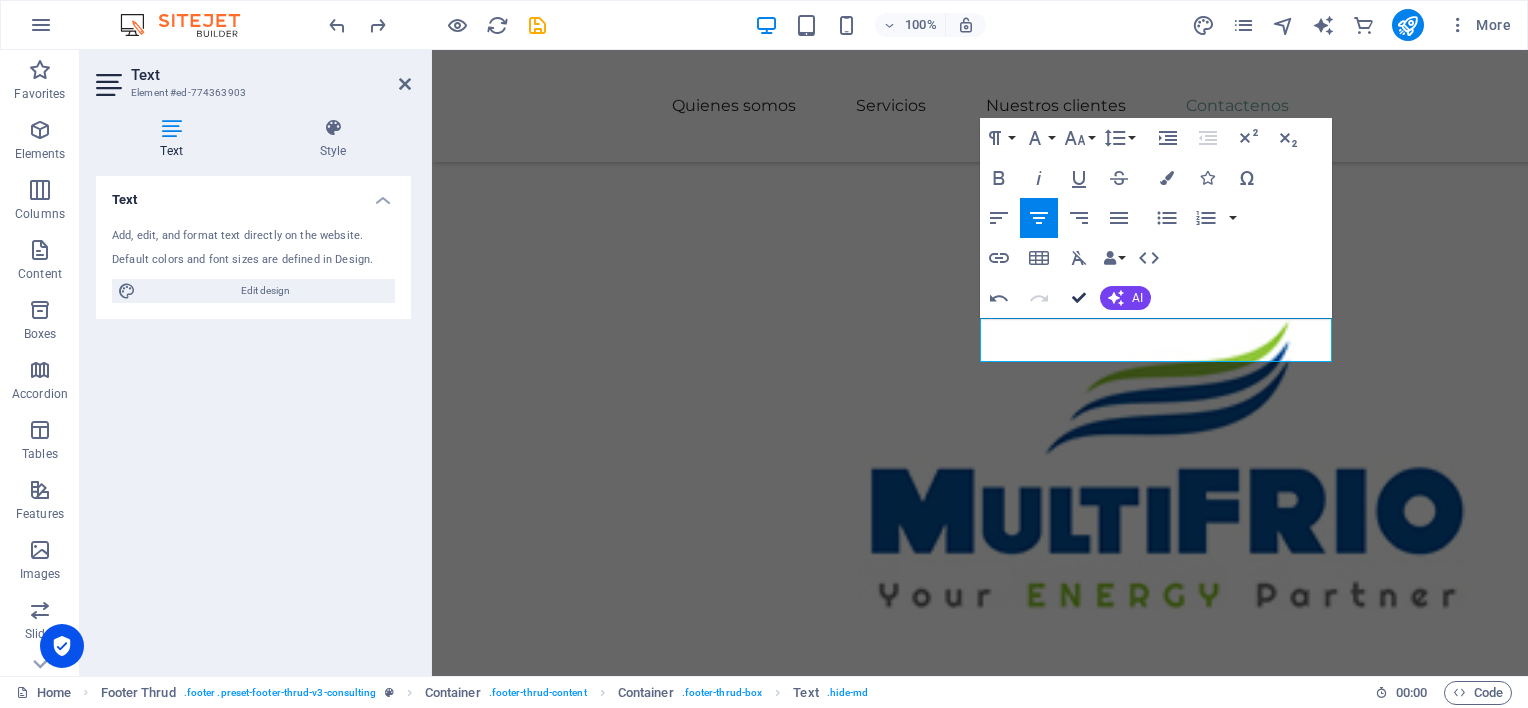 drag, startPoint x: 1081, startPoint y: 296, endPoint x: 1108, endPoint y: 322, distance: 37.48333 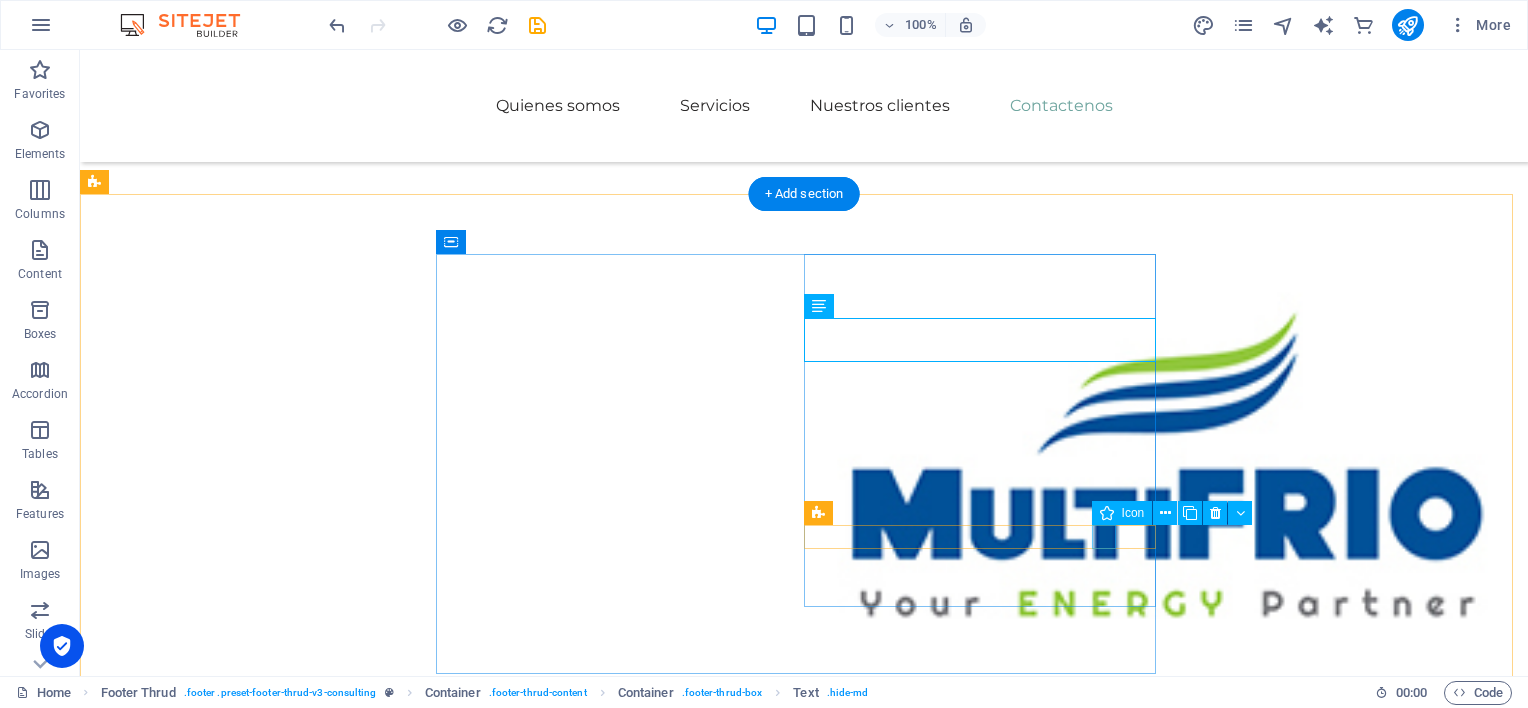 click at bounding box center (620, 5314) 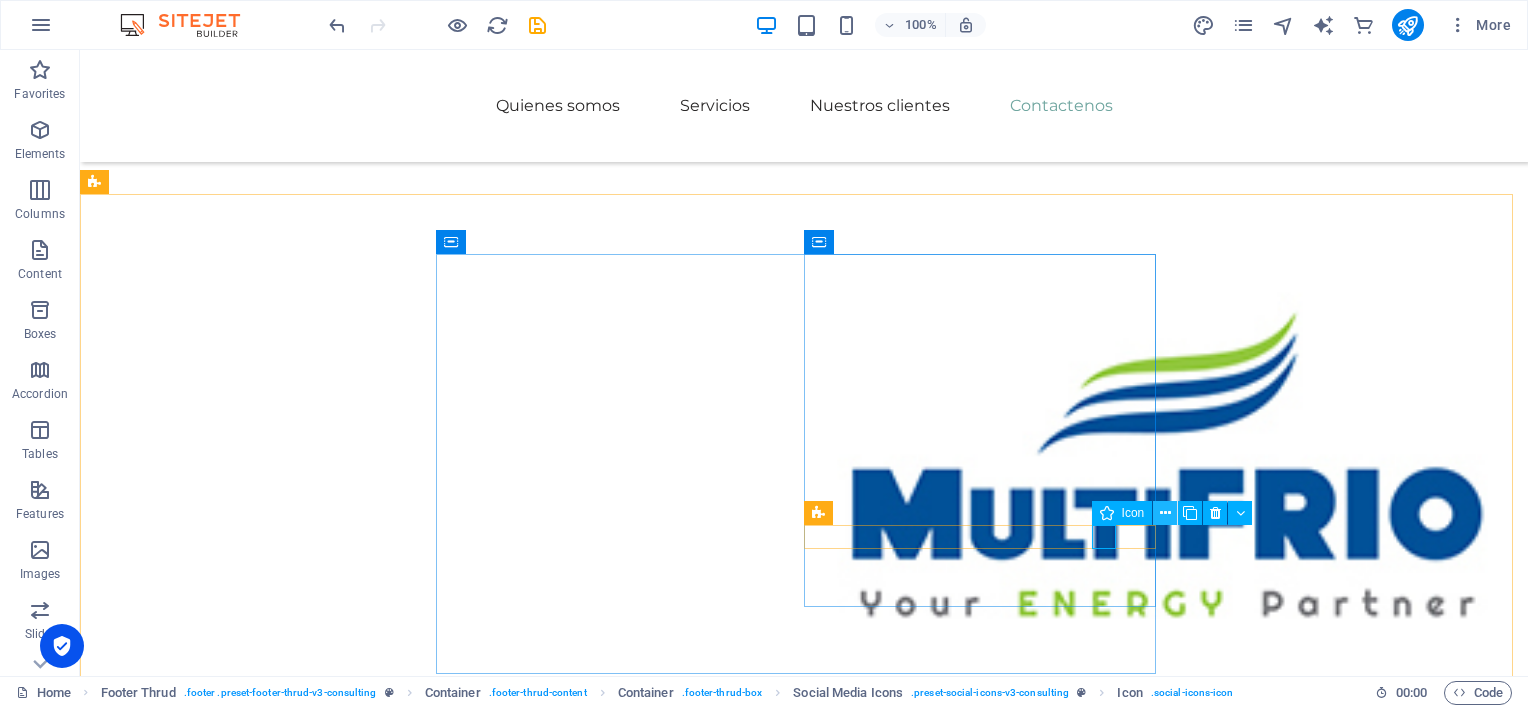 click at bounding box center (1165, 513) 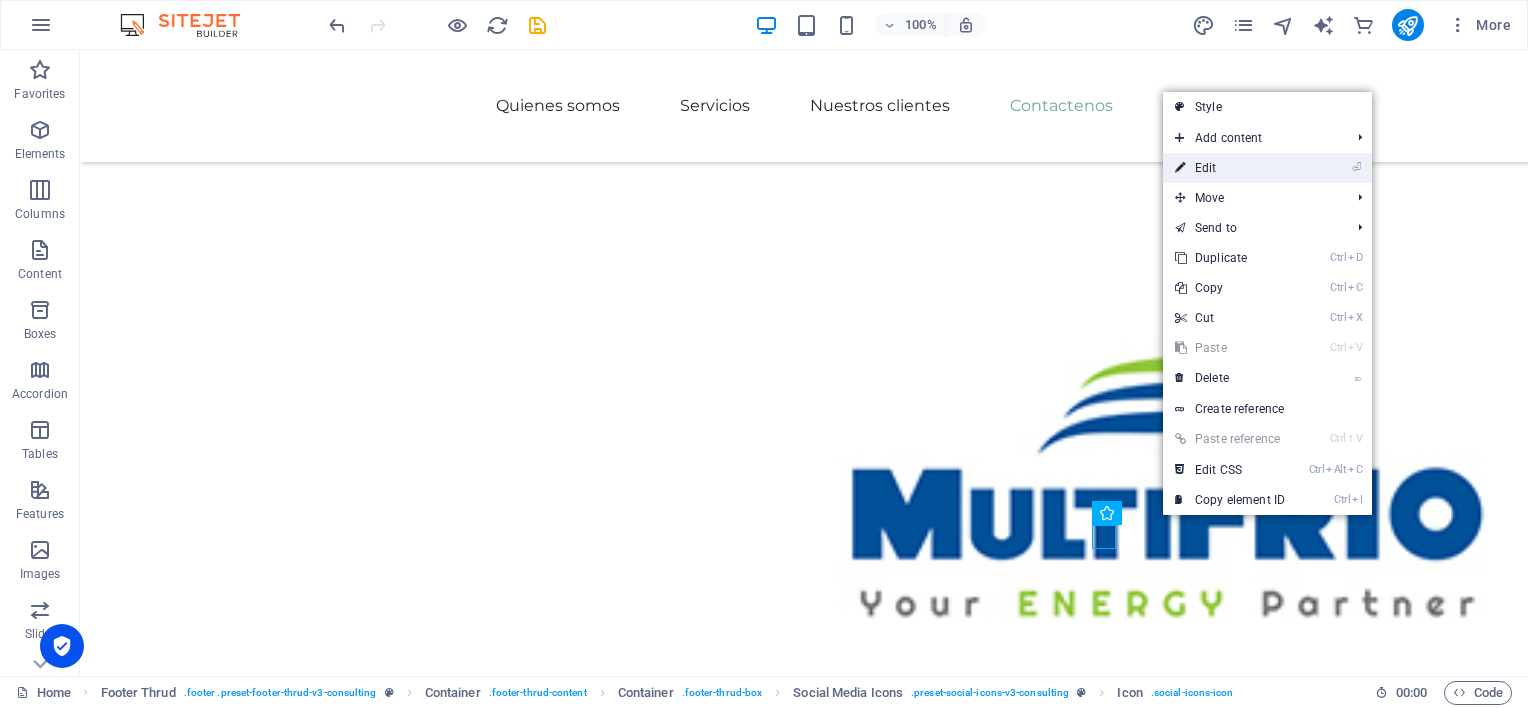 drag, startPoint x: 1228, startPoint y: 176, endPoint x: 742, endPoint y: 259, distance: 493.0365 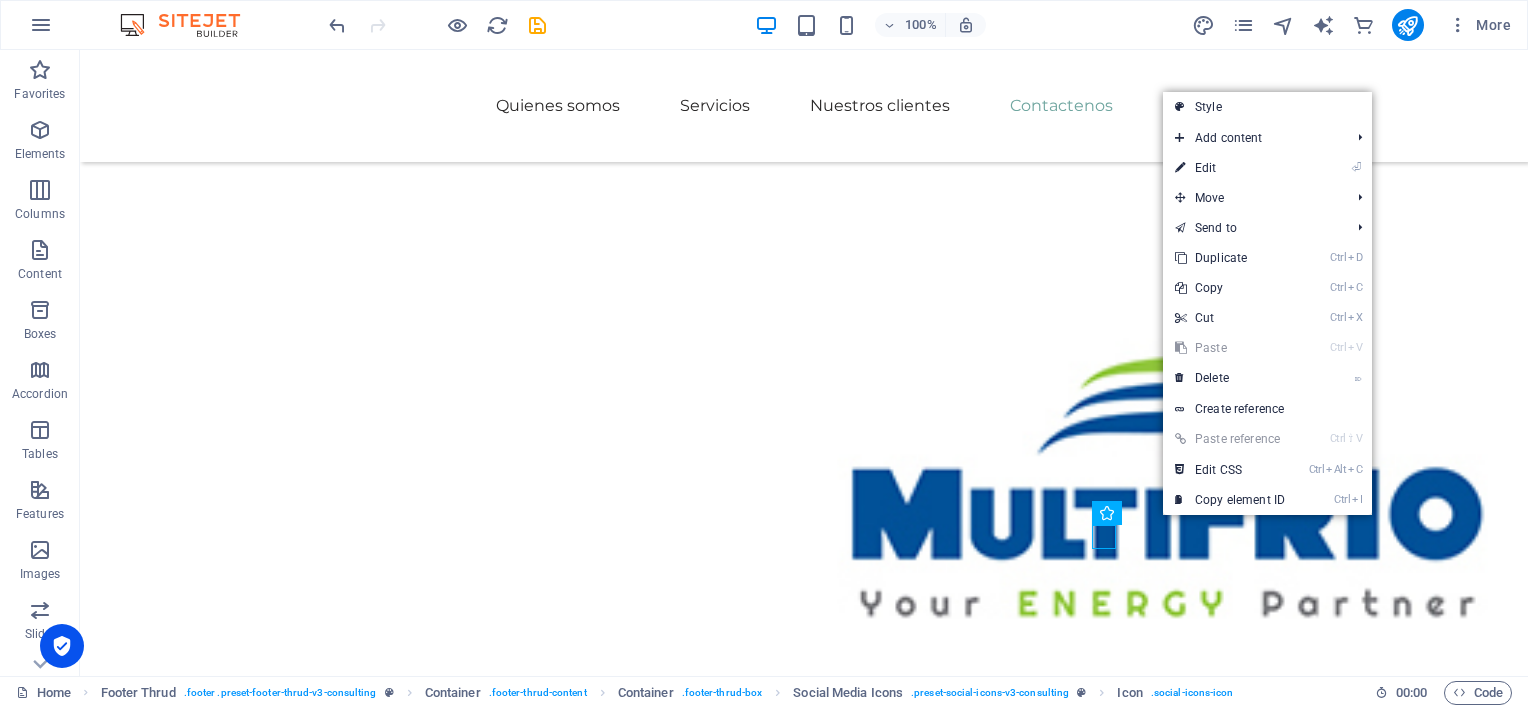 select on "xMidYMid" 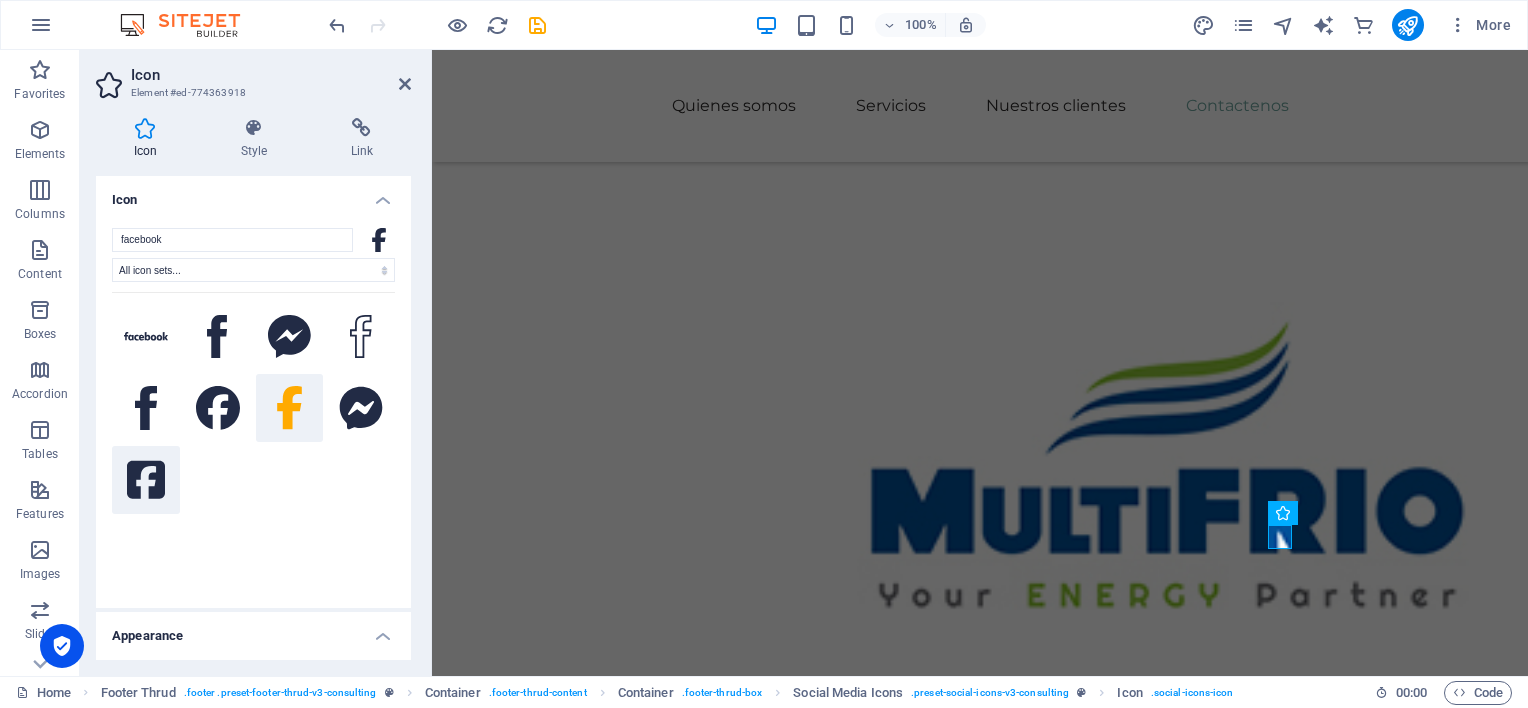 click 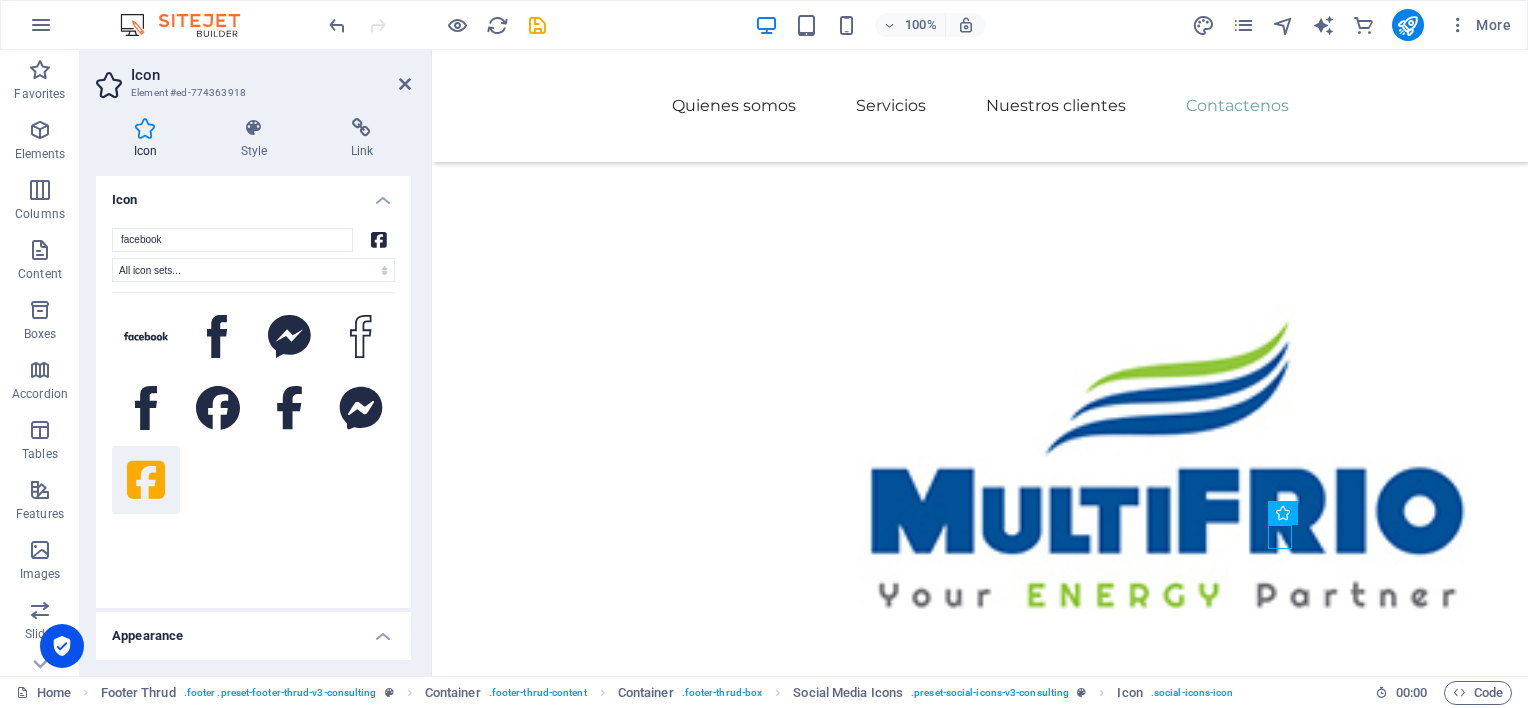 drag, startPoint x: 1275, startPoint y: 532, endPoint x: 1024, endPoint y: 529, distance: 251.01793 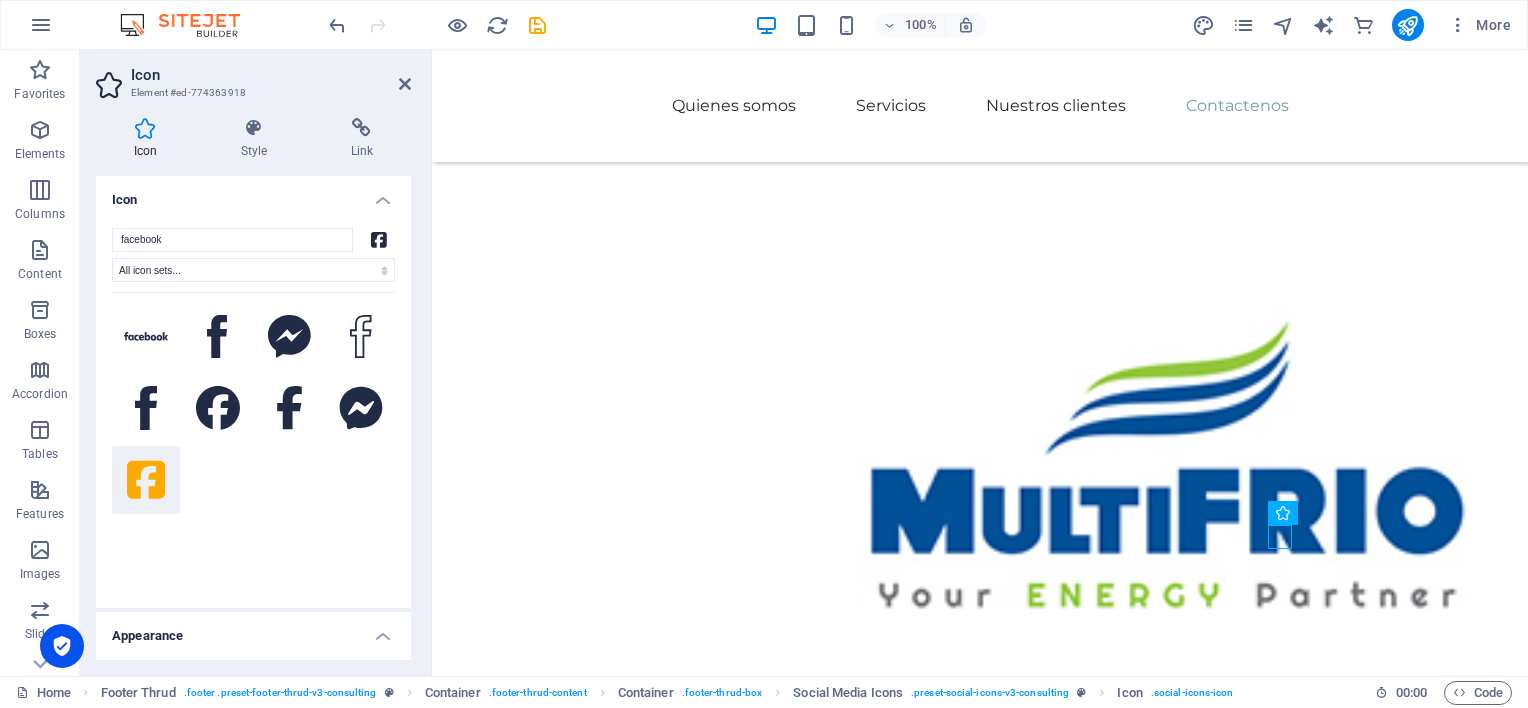 drag, startPoint x: 1278, startPoint y: 531, endPoint x: 1192, endPoint y: 539, distance: 86.37129 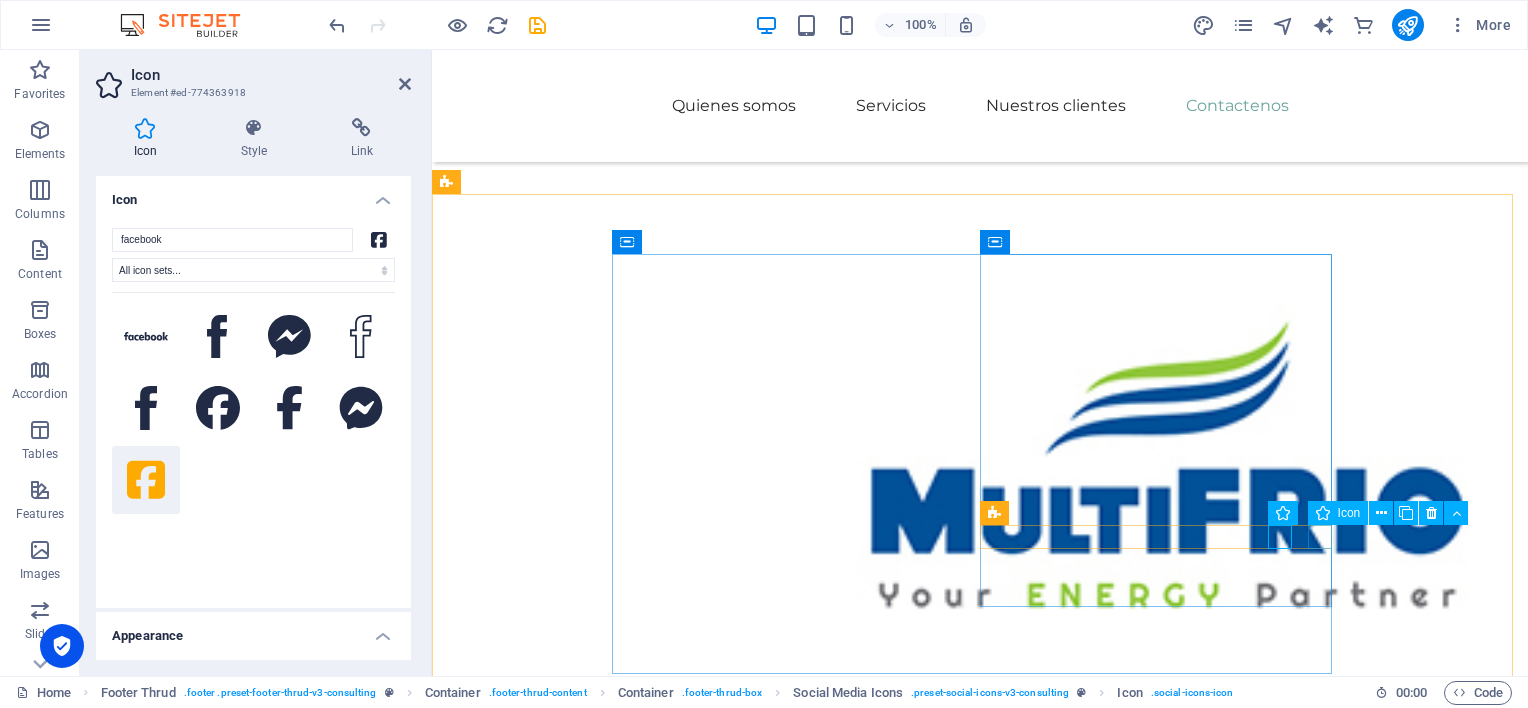click at bounding box center [796, 5189] 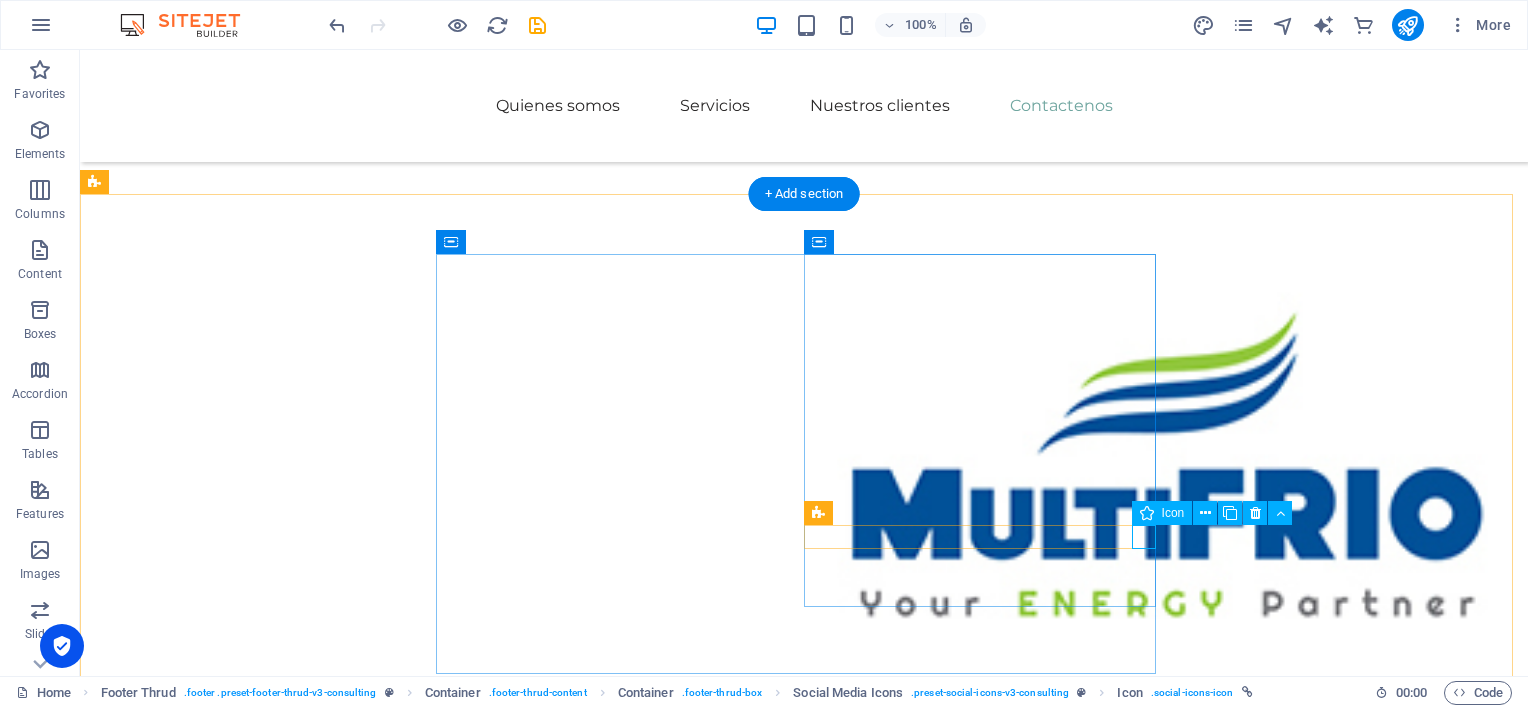 click at bounding box center [620, 5346] 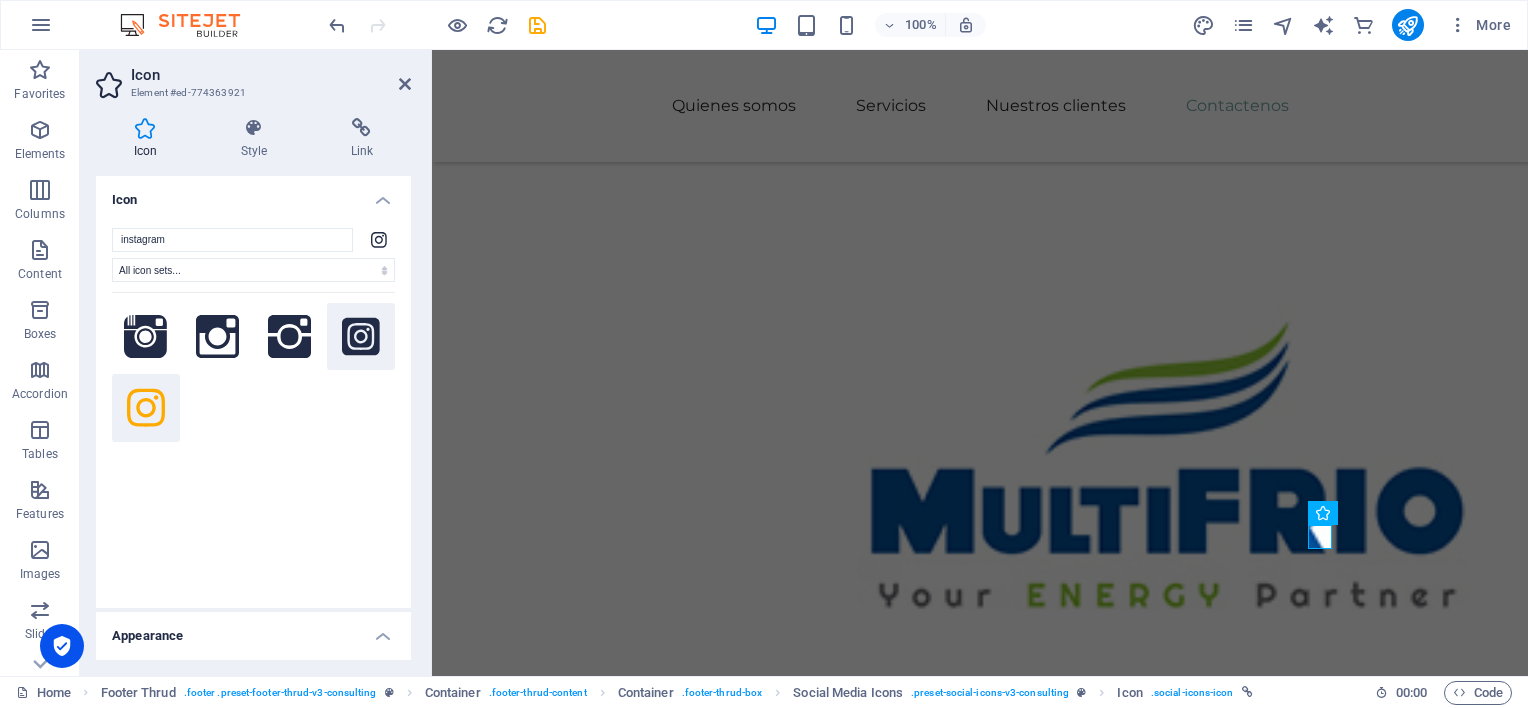 click 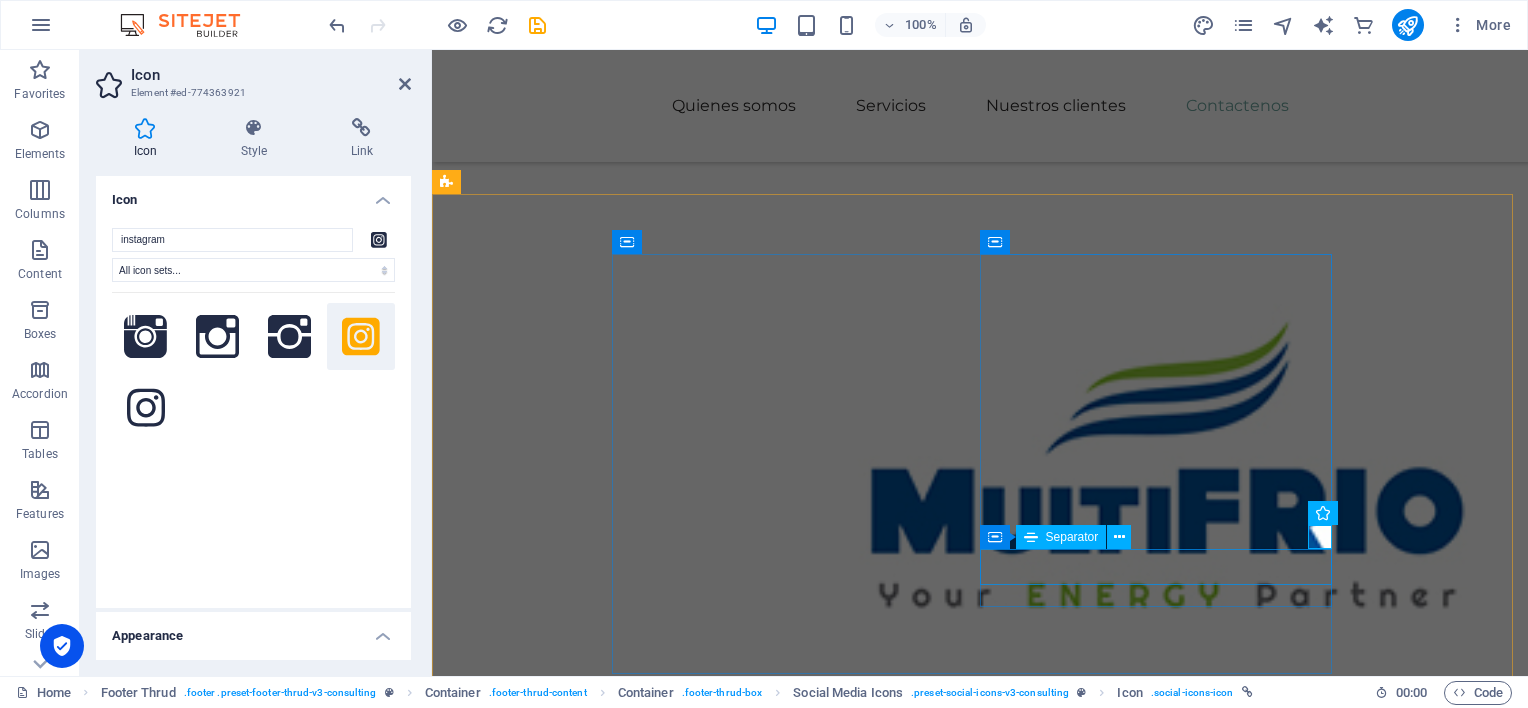 click at bounding box center (796, 5211) 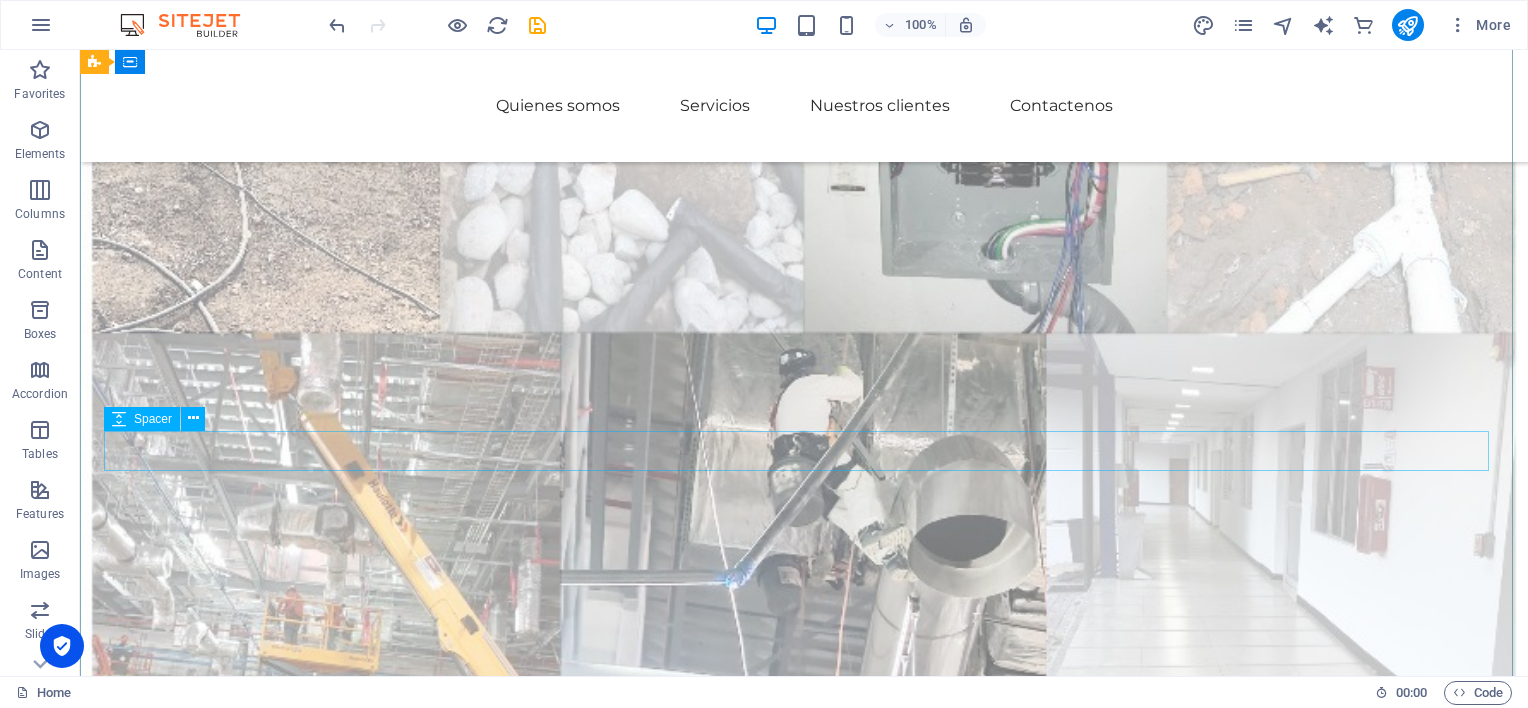 scroll, scrollTop: 0, scrollLeft: 0, axis: both 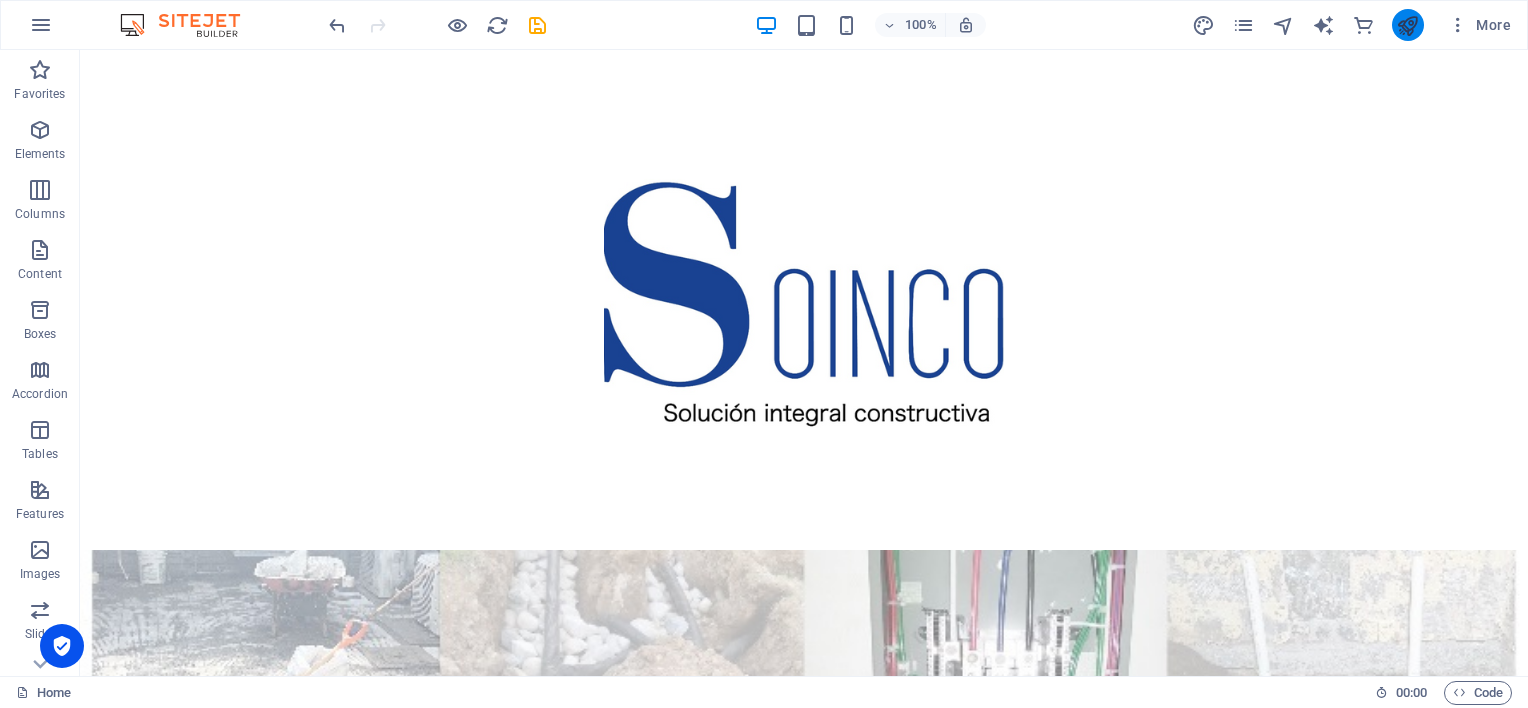click at bounding box center (1407, 25) 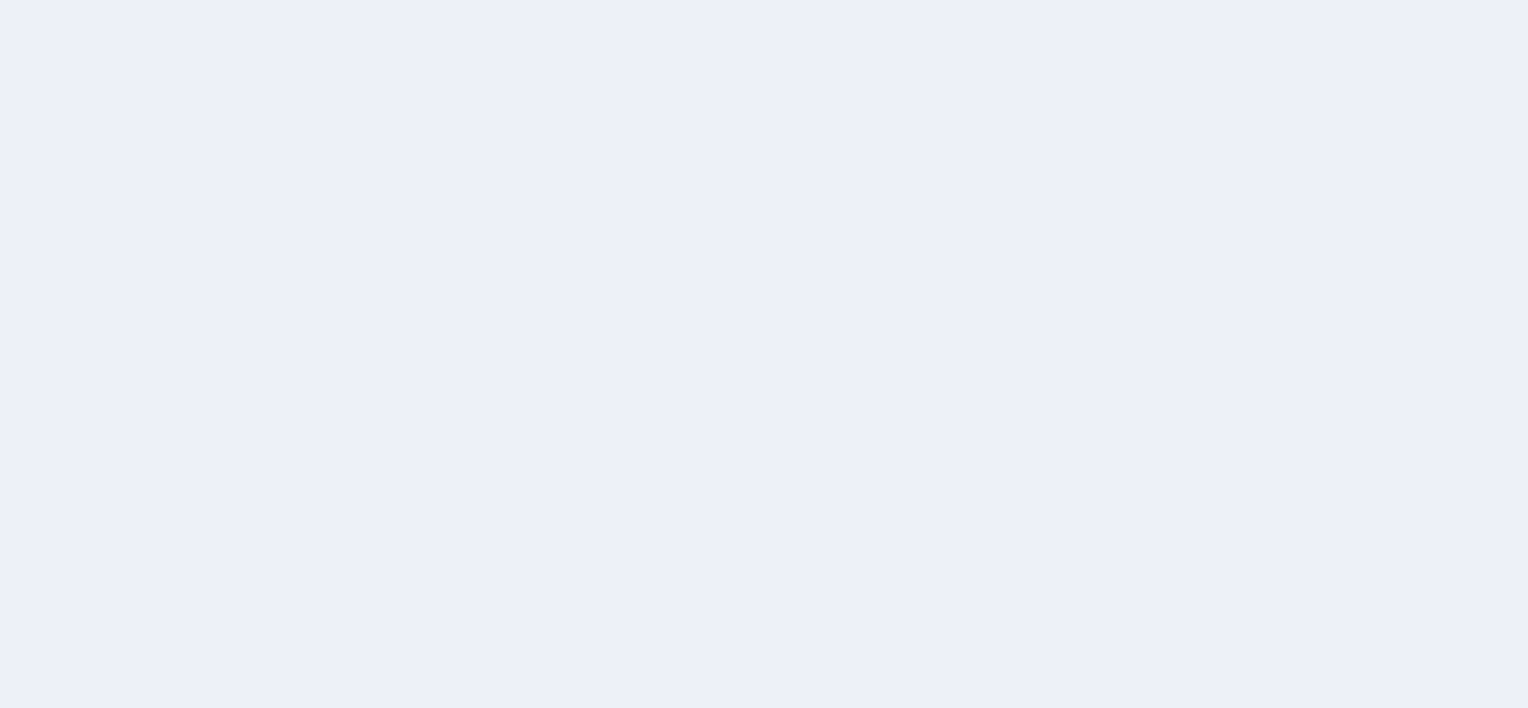 scroll, scrollTop: 0, scrollLeft: 0, axis: both 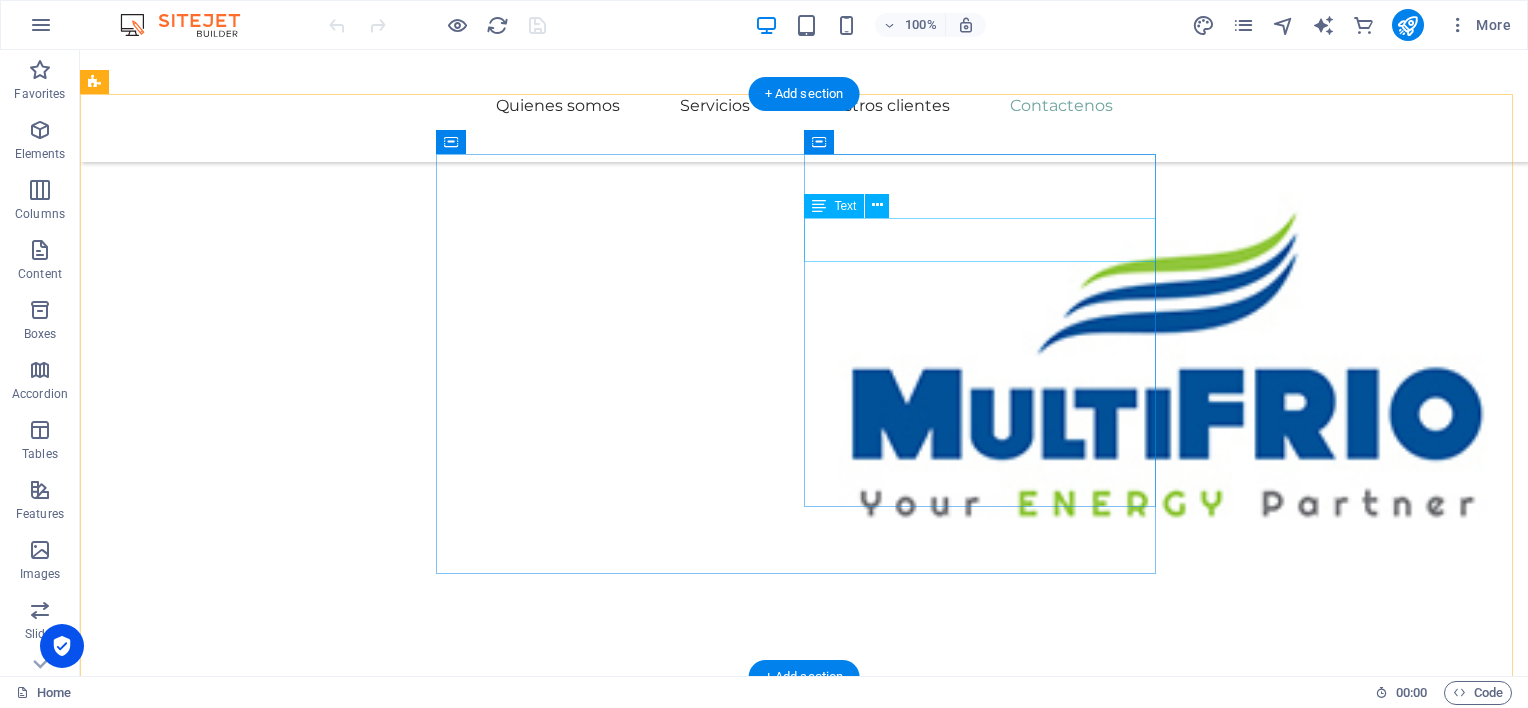 click on "Búscanos en nuestras redes:" at bounding box center [620, 5026] 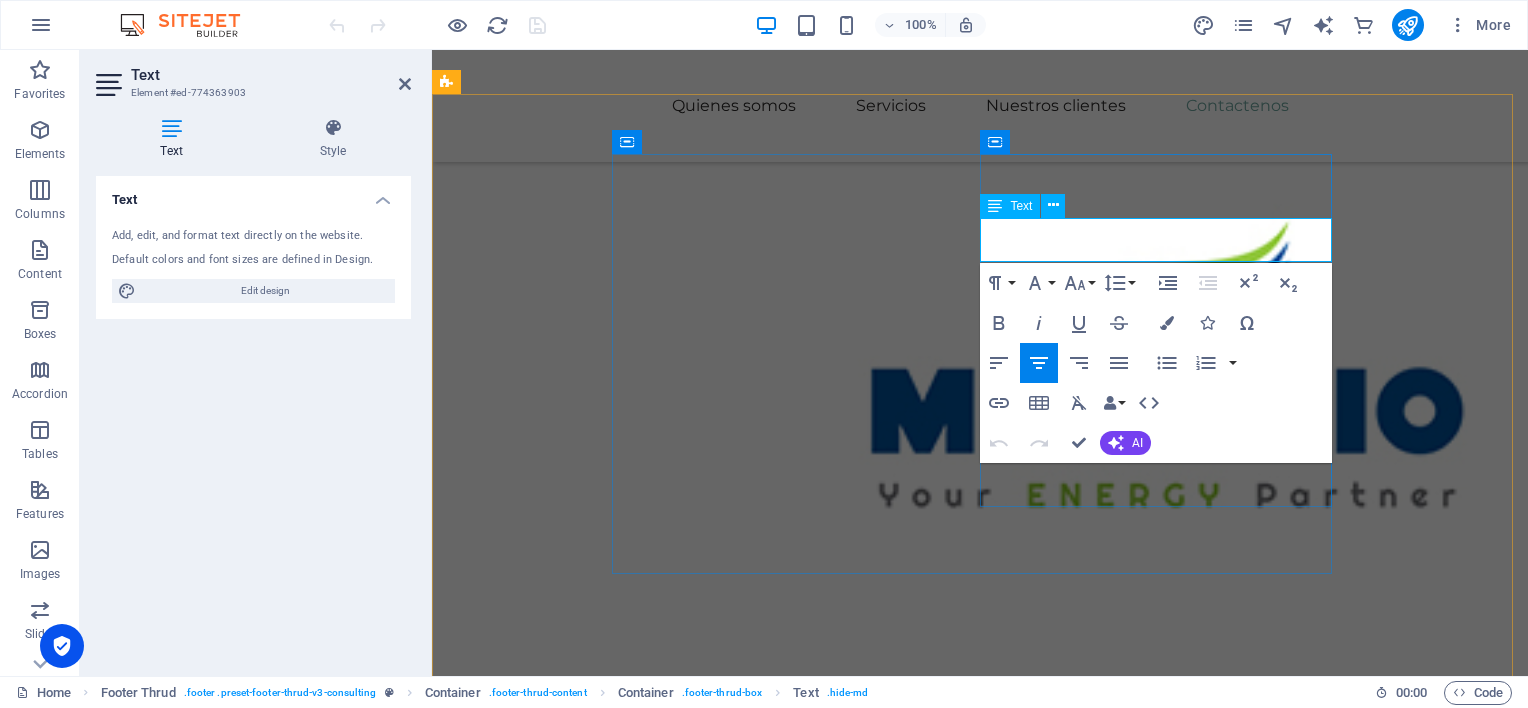 click on "Búscanos en nuestras redes:" at bounding box center (796, 4870) 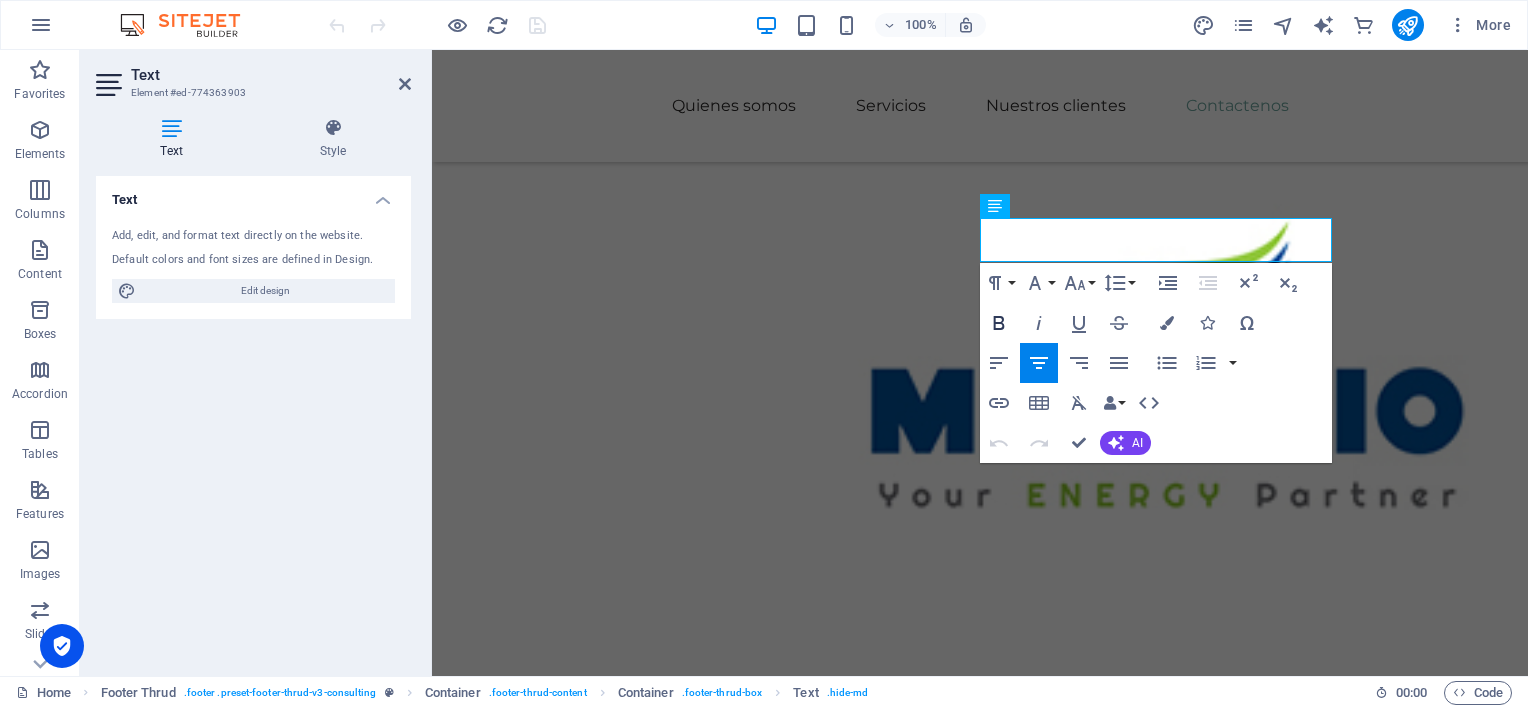 click 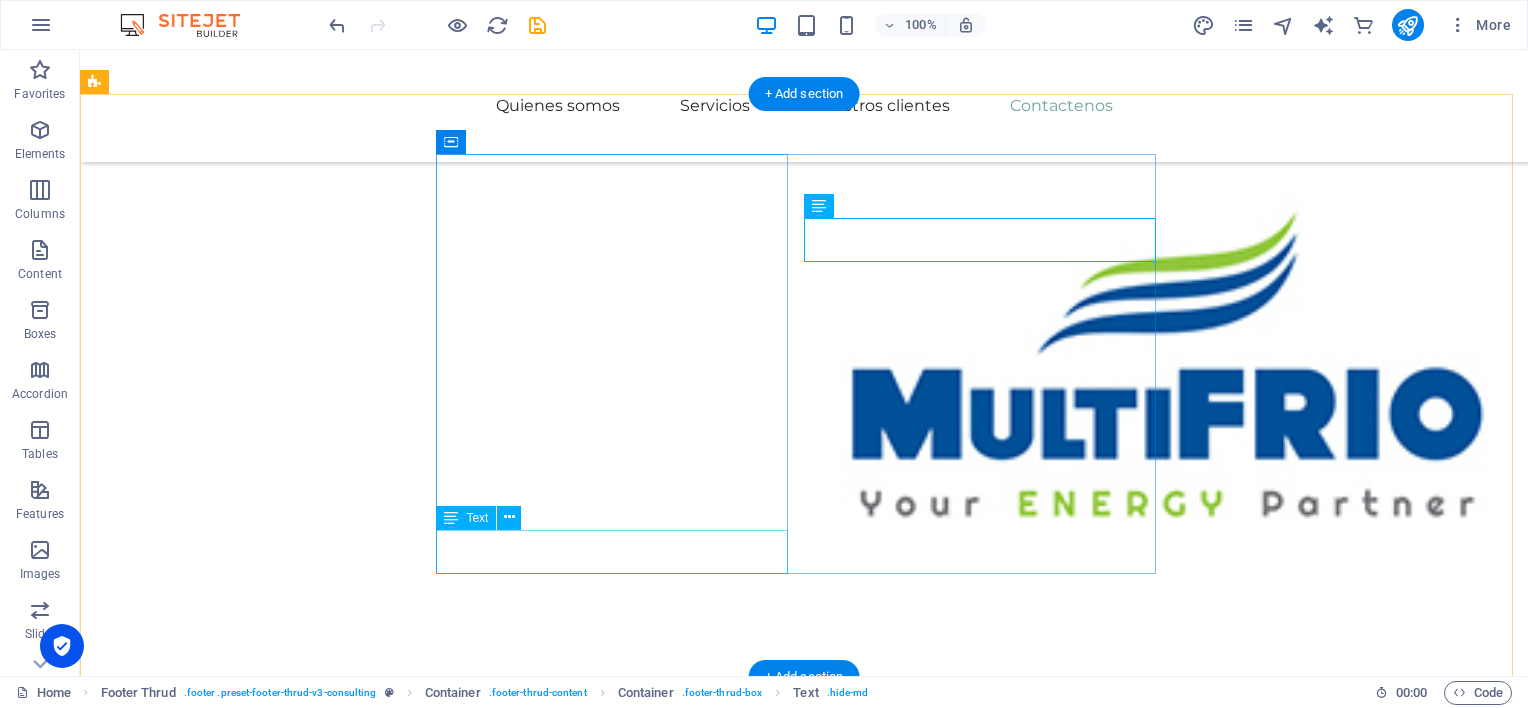 click on "[DEMOGRAPHIC_DATA] en nuestro potencial para ser la solución a sus necesidades." at bounding box center [620, 4909] 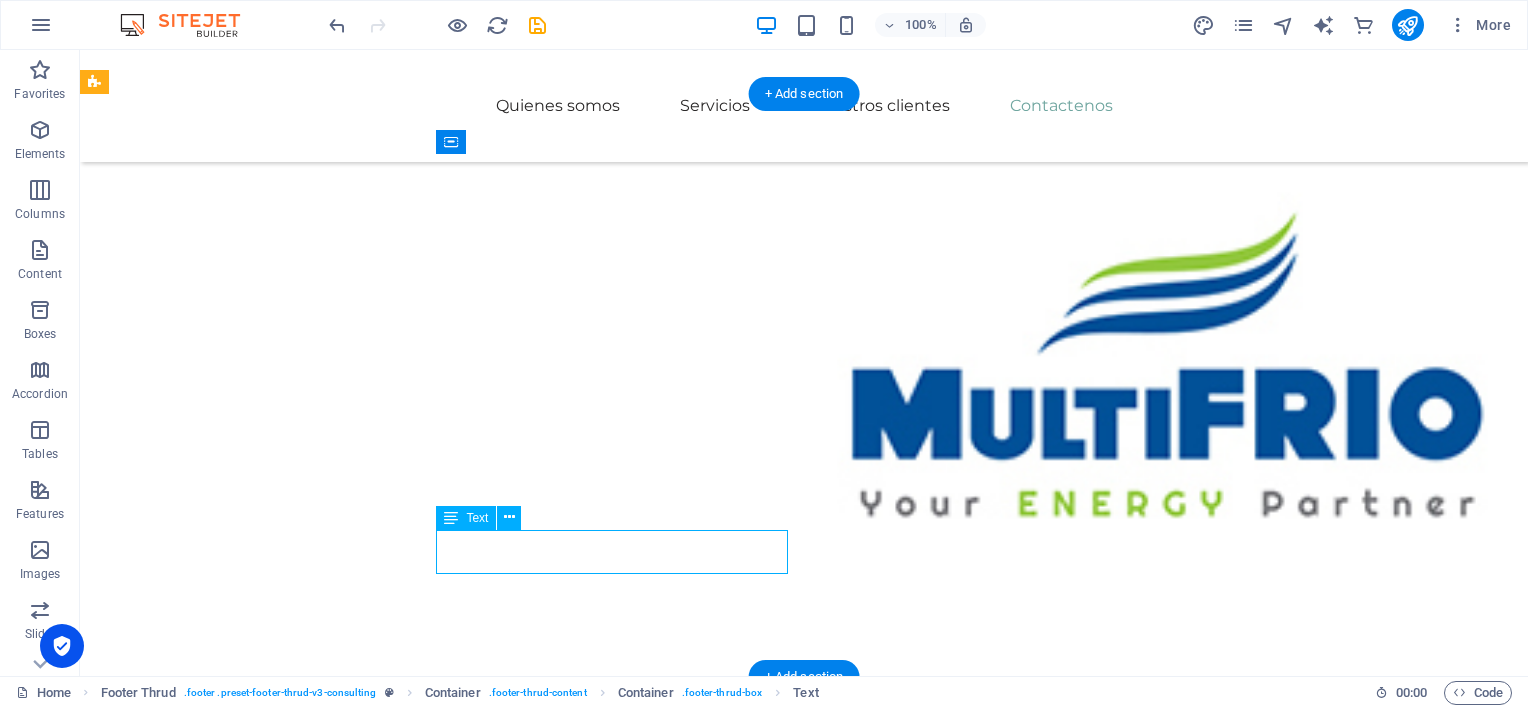 click on "[DEMOGRAPHIC_DATA] en nuestro potencial para ser la solución a sus necesidades." at bounding box center [620, 4909] 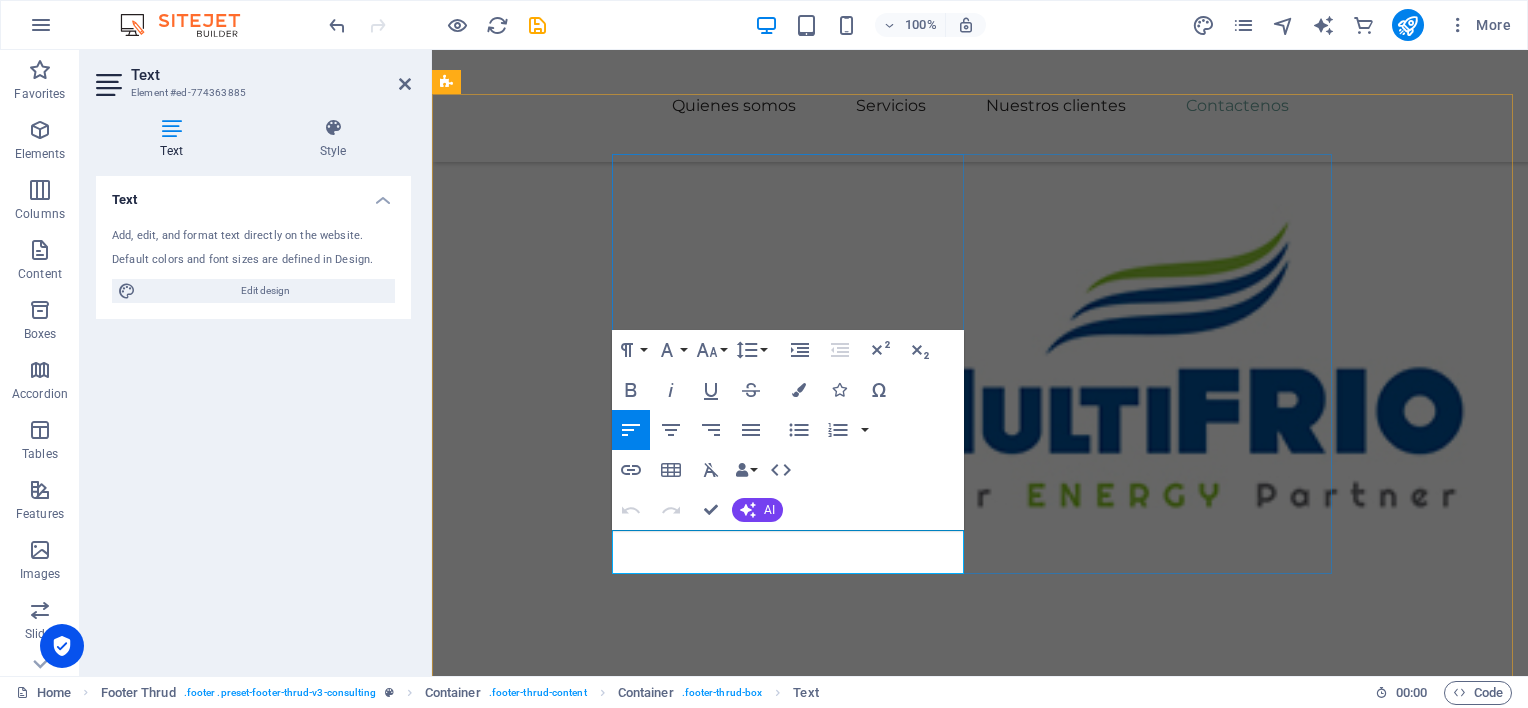 click on "[DEMOGRAPHIC_DATA] en nuestro potencial para ser la solución a sus necesidades." at bounding box center (796, 4753) 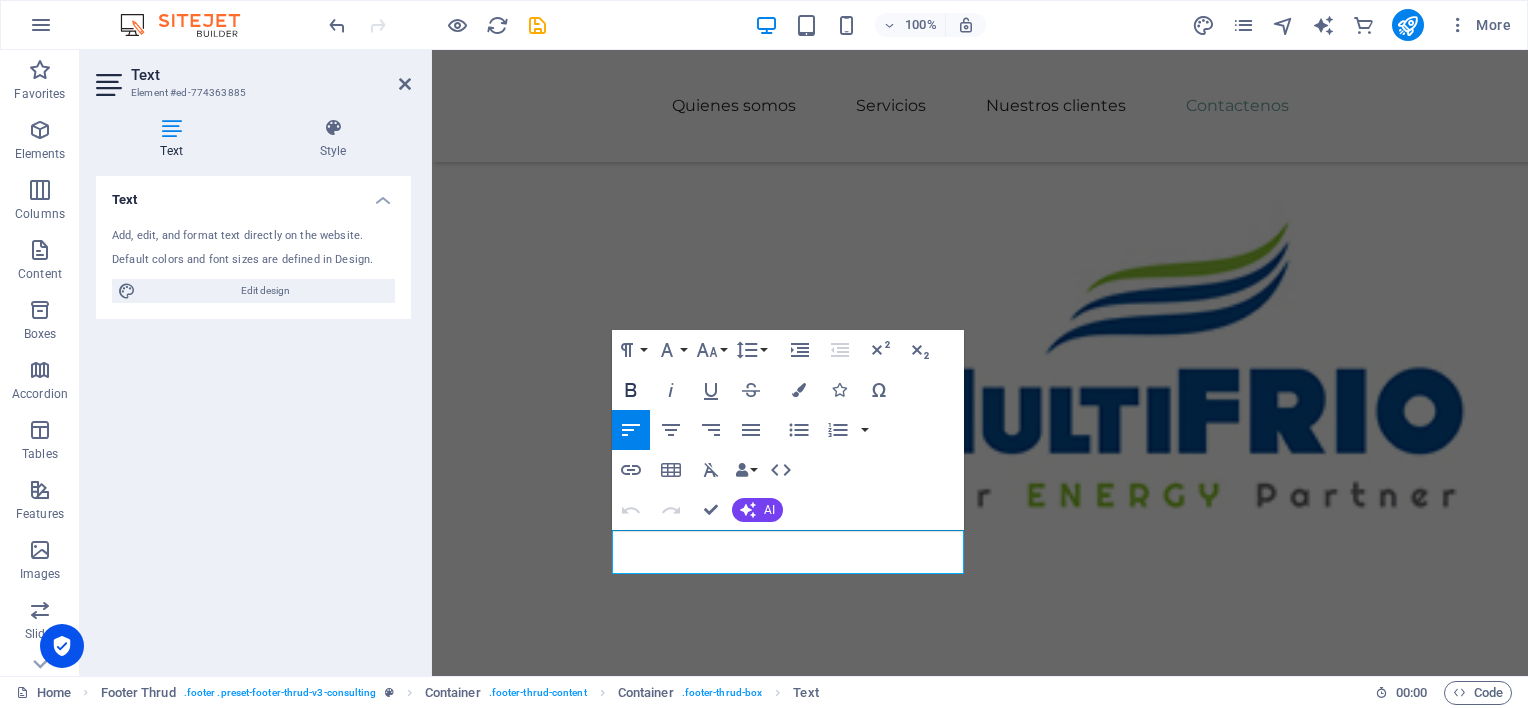 click 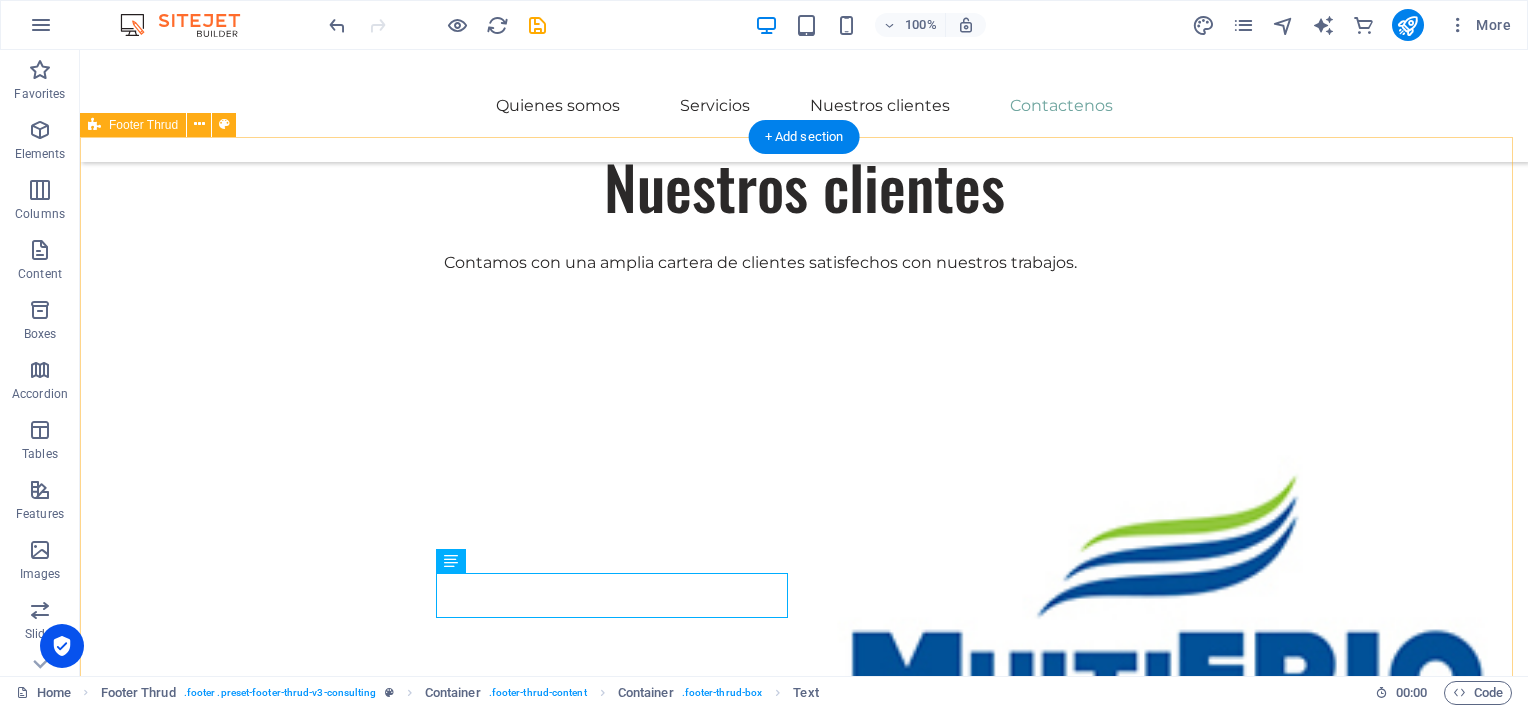scroll, scrollTop: 4169, scrollLeft: 0, axis: vertical 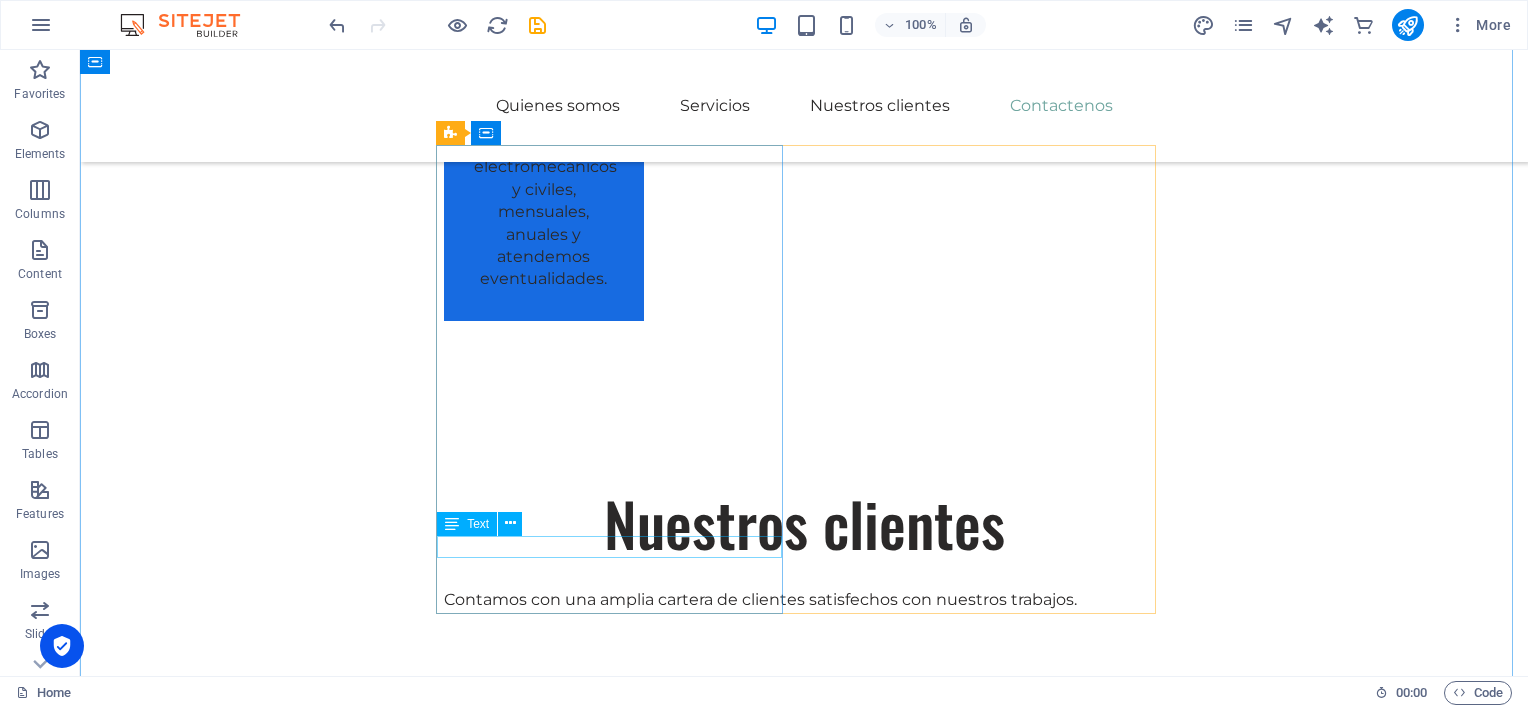 click on "Text" at bounding box center [467, 524] 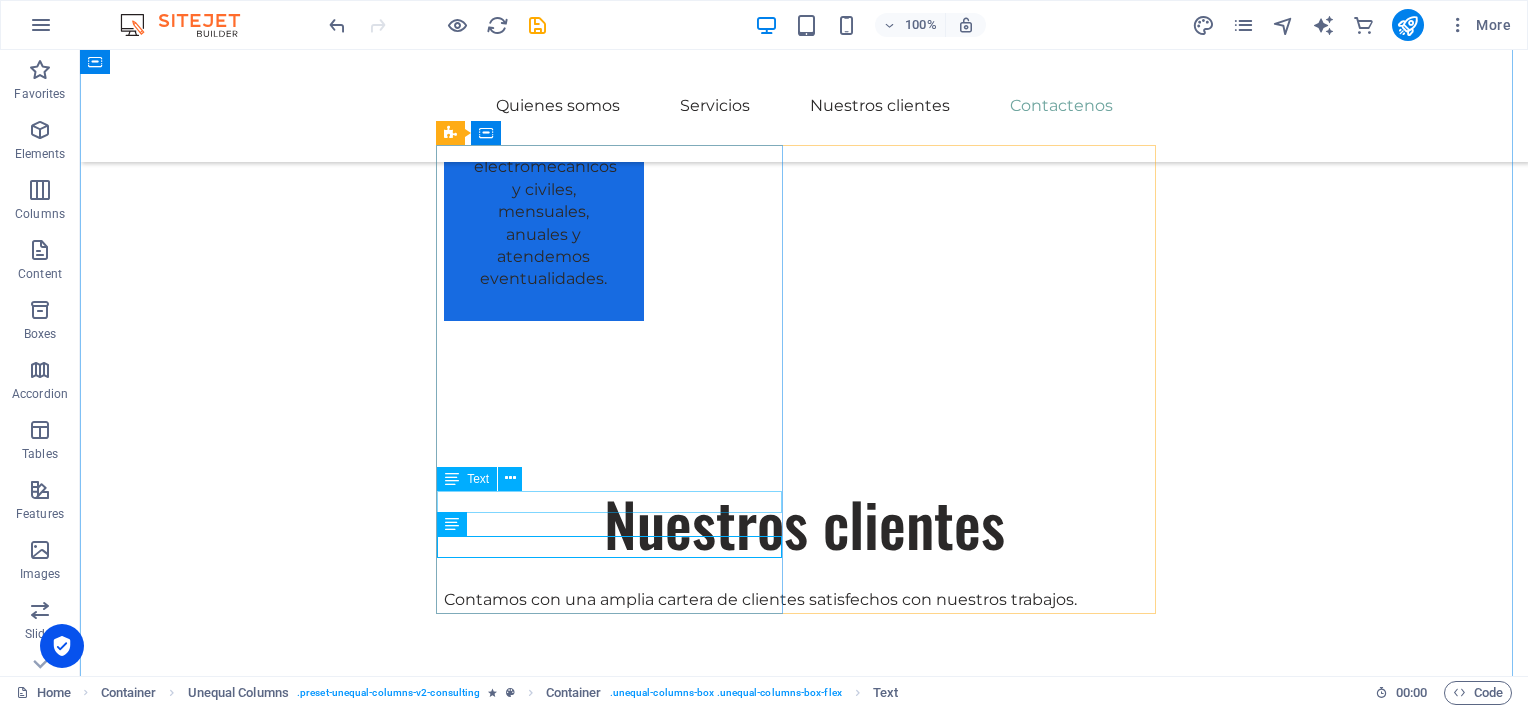 click on "tel:[PHONE_NUMBER]" at bounding box center [804, 4501] 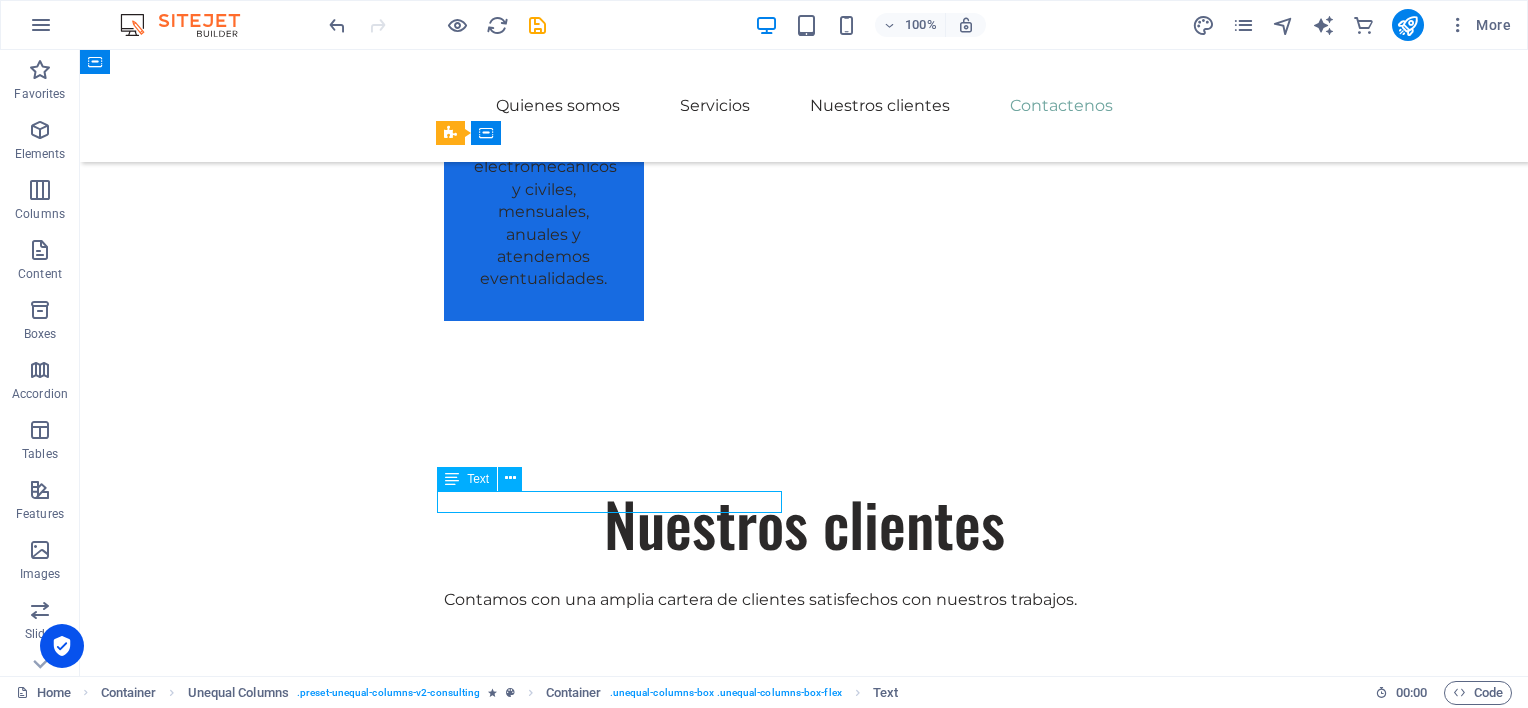 click on "tel:[PHONE_NUMBER]" at bounding box center [804, 4501] 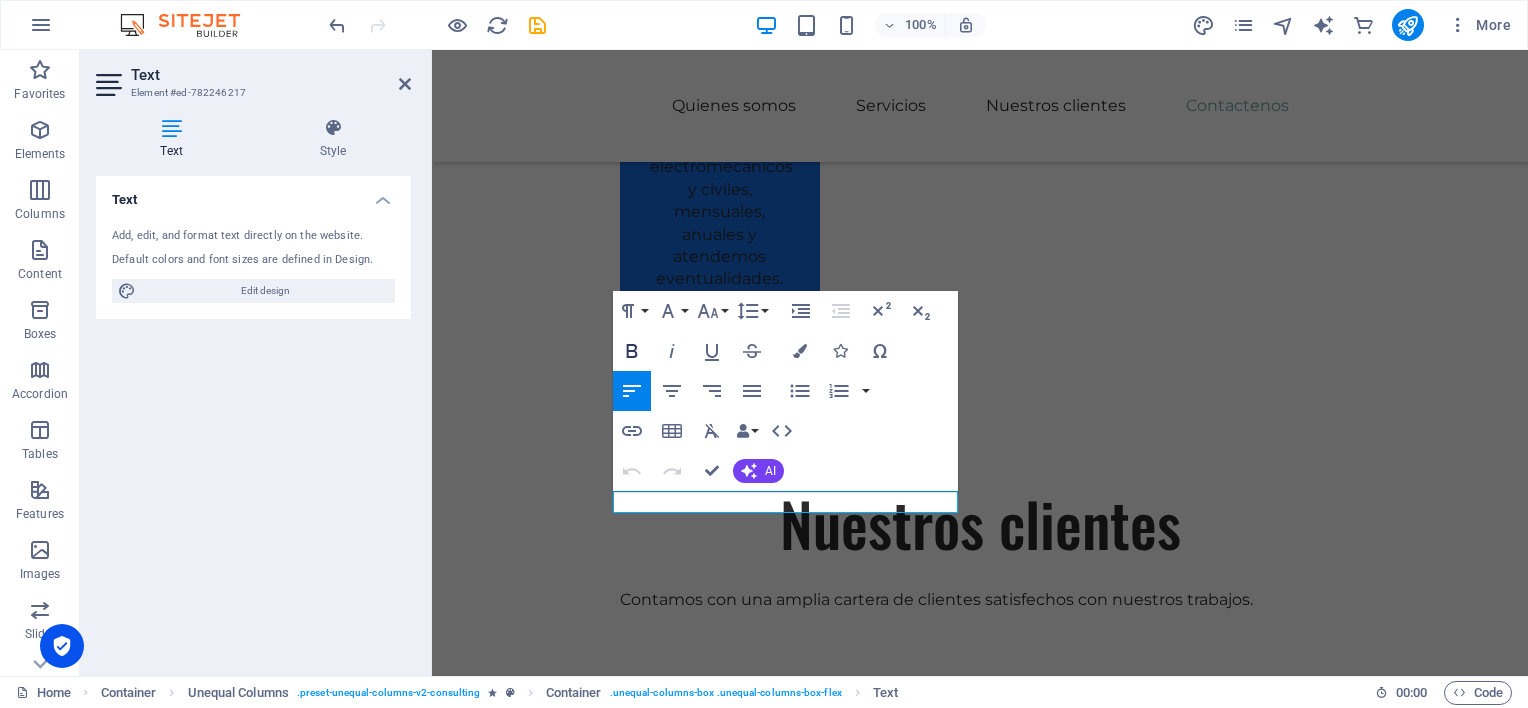 click 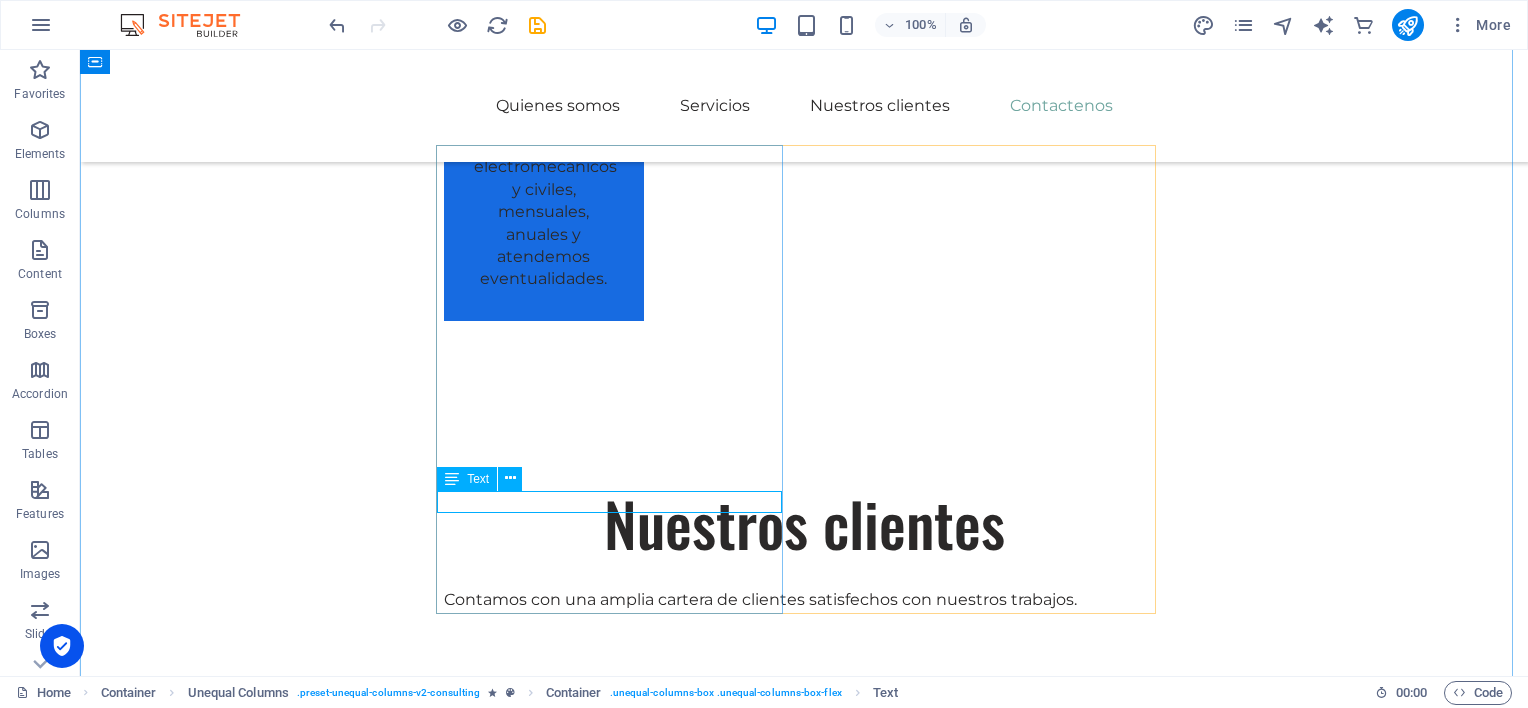 click on "tel:[PHONE_NUMBER]" at bounding box center [804, 4501] 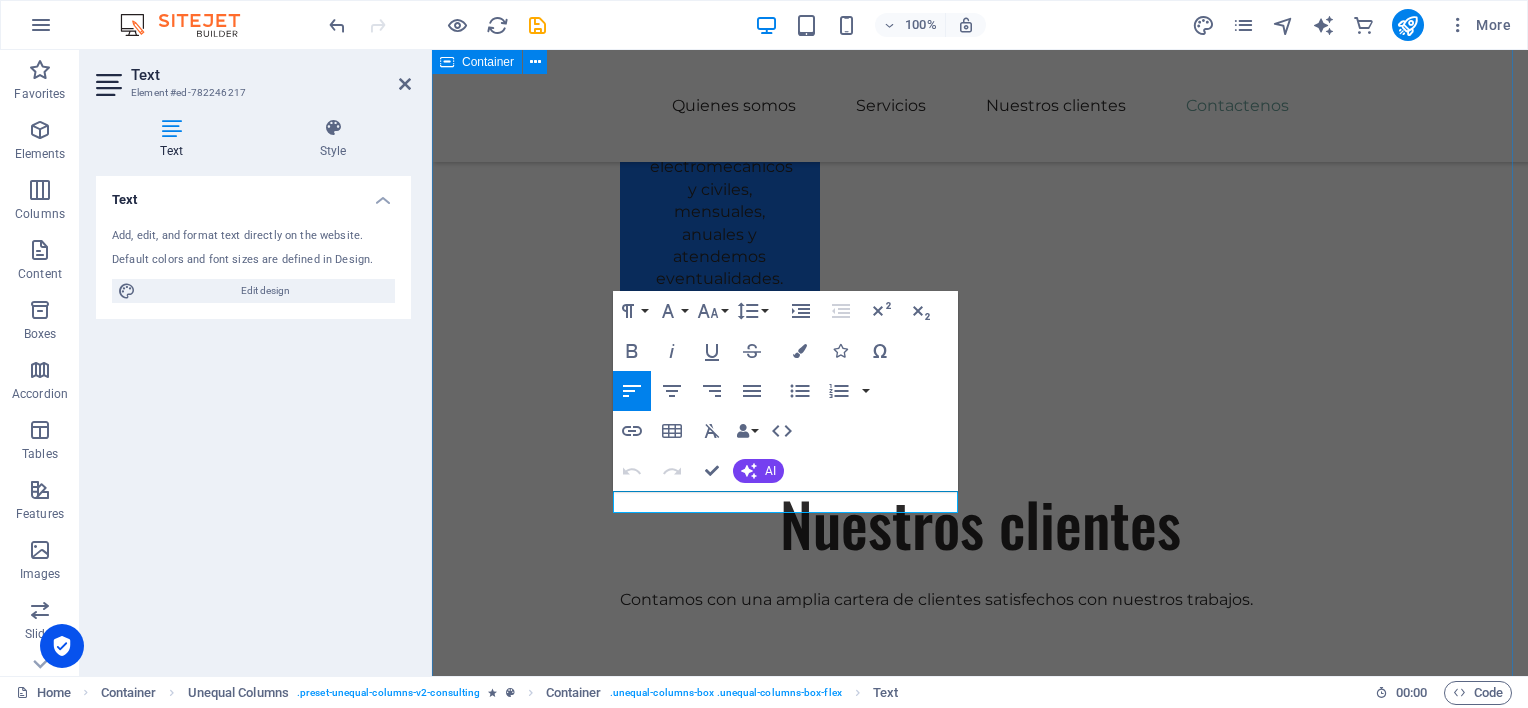 drag, startPoint x: 718, startPoint y: 504, endPoint x: 609, endPoint y: 496, distance: 109.29318 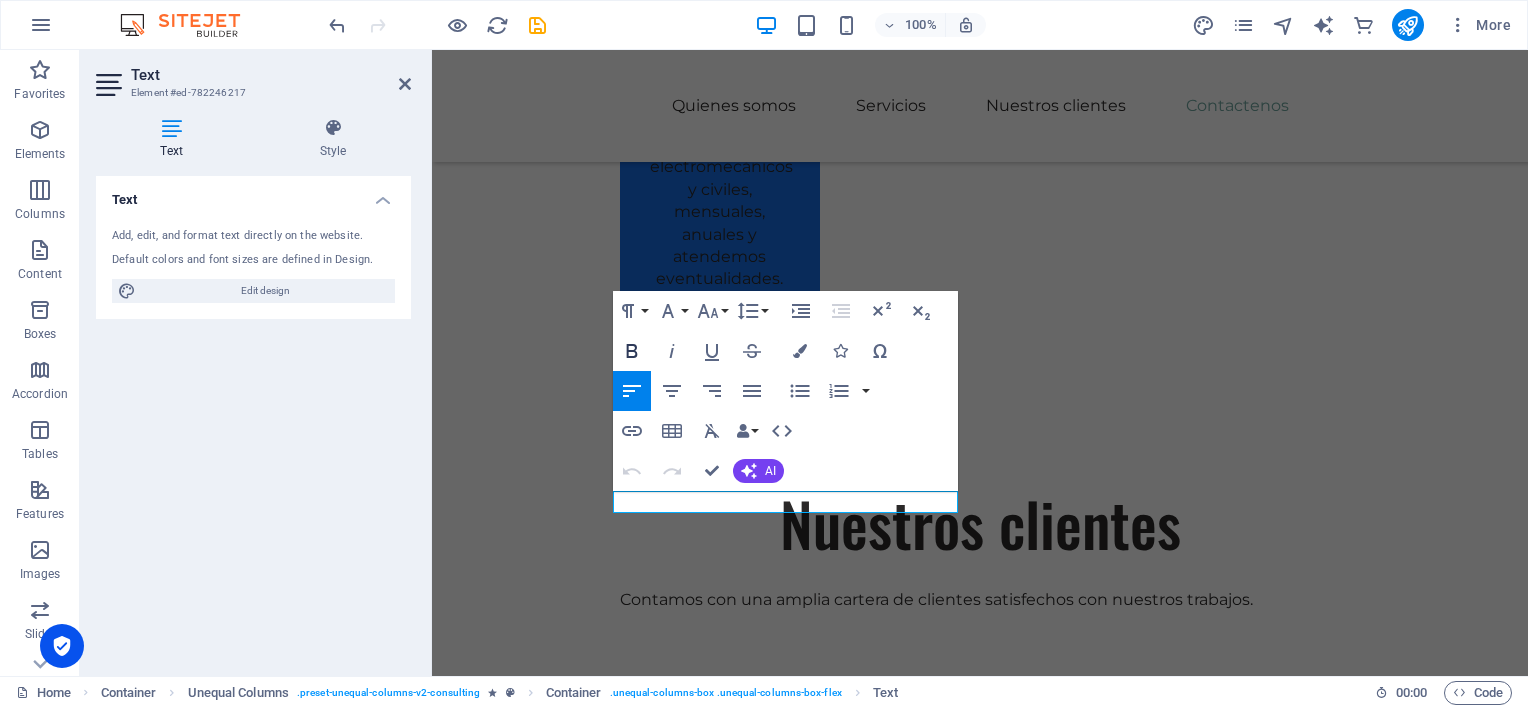 click 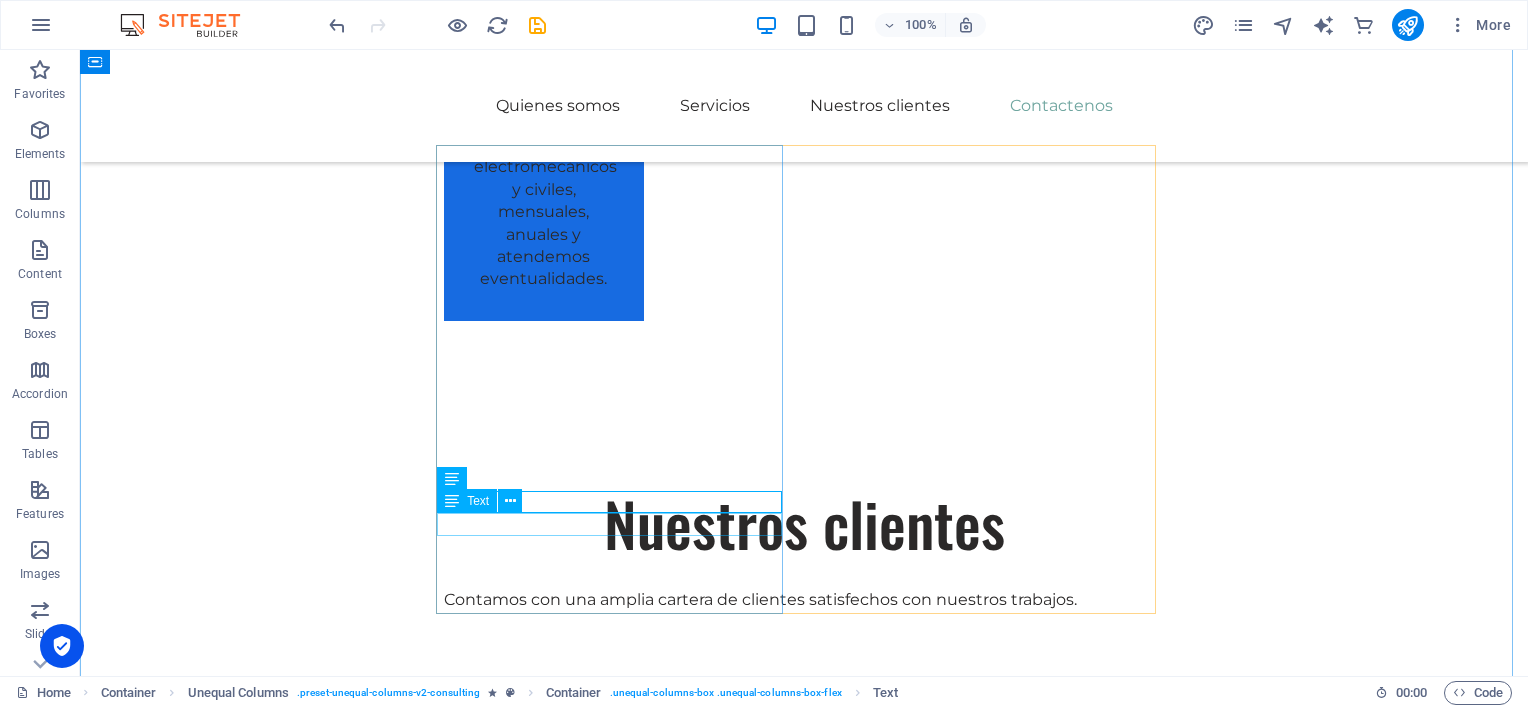 click on "tel:[PHONE_NUMBER]" at bounding box center (804, 4524) 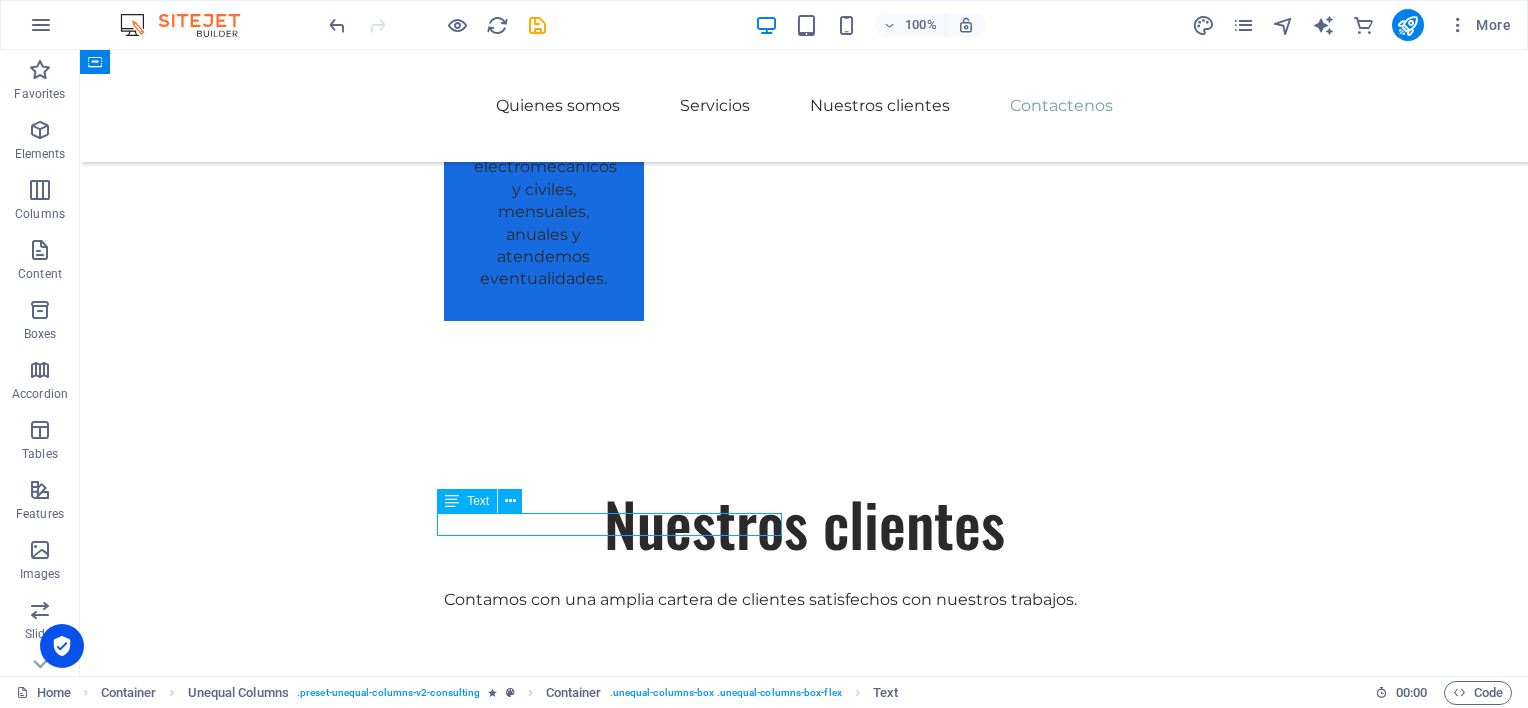 click on "tel:[PHONE_NUMBER]" at bounding box center [804, 4524] 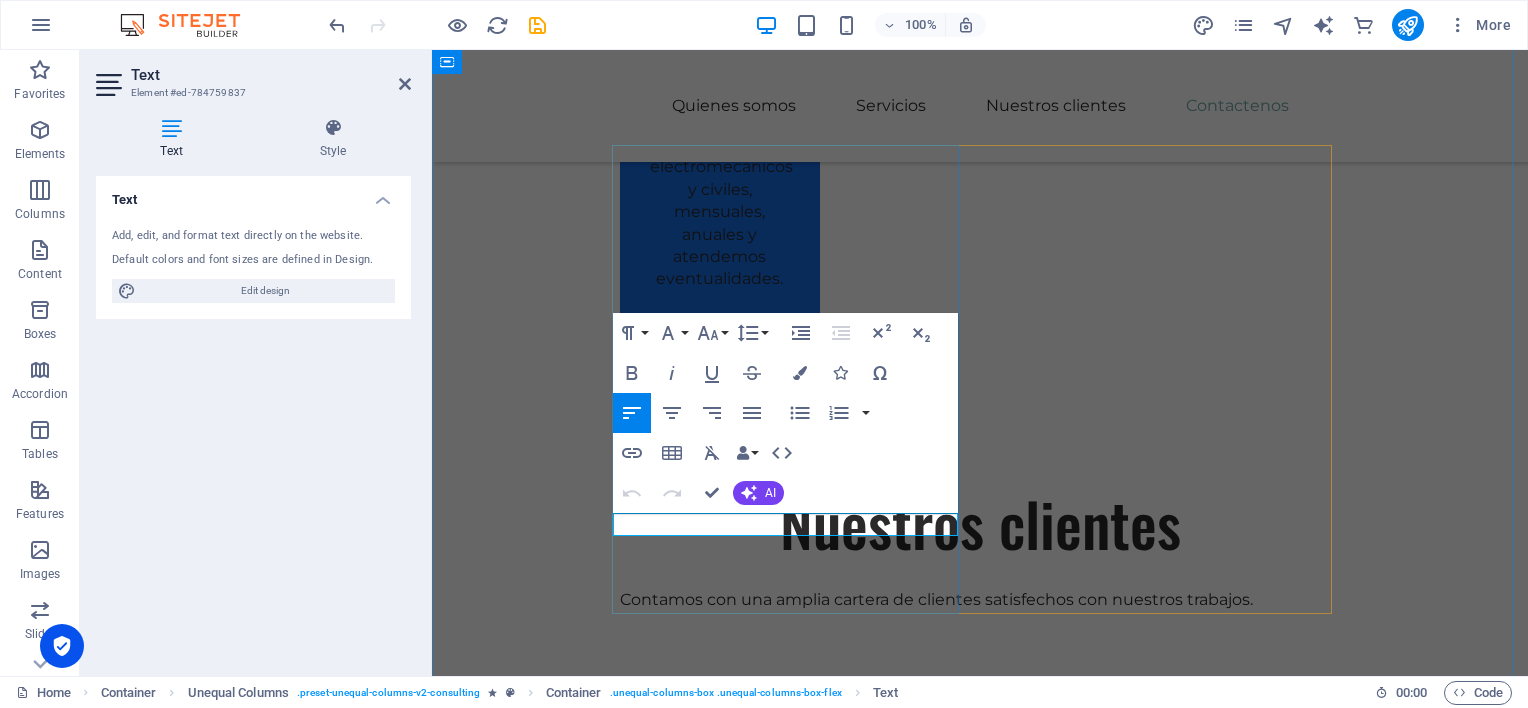click on "tel:[PHONE_NUMBER]" at bounding box center [980, 4367] 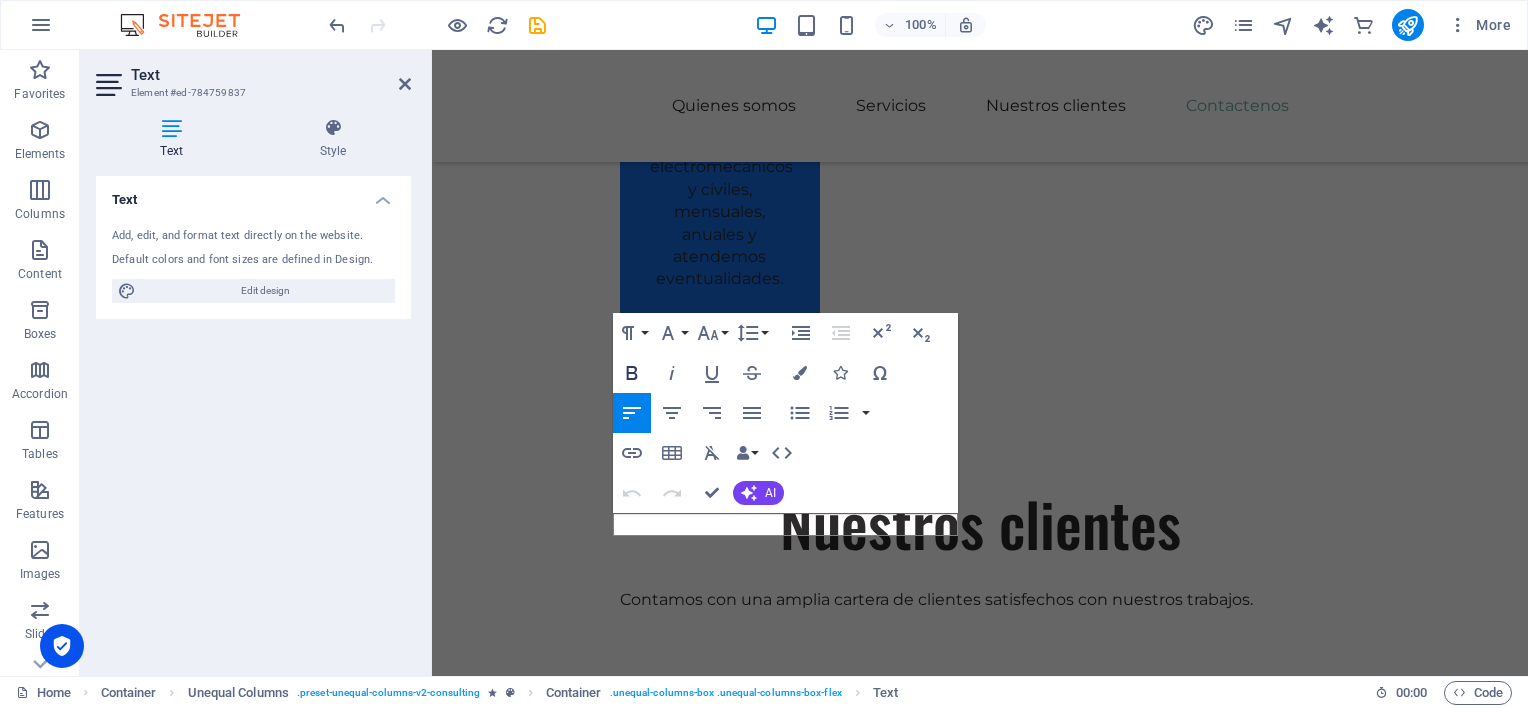 click 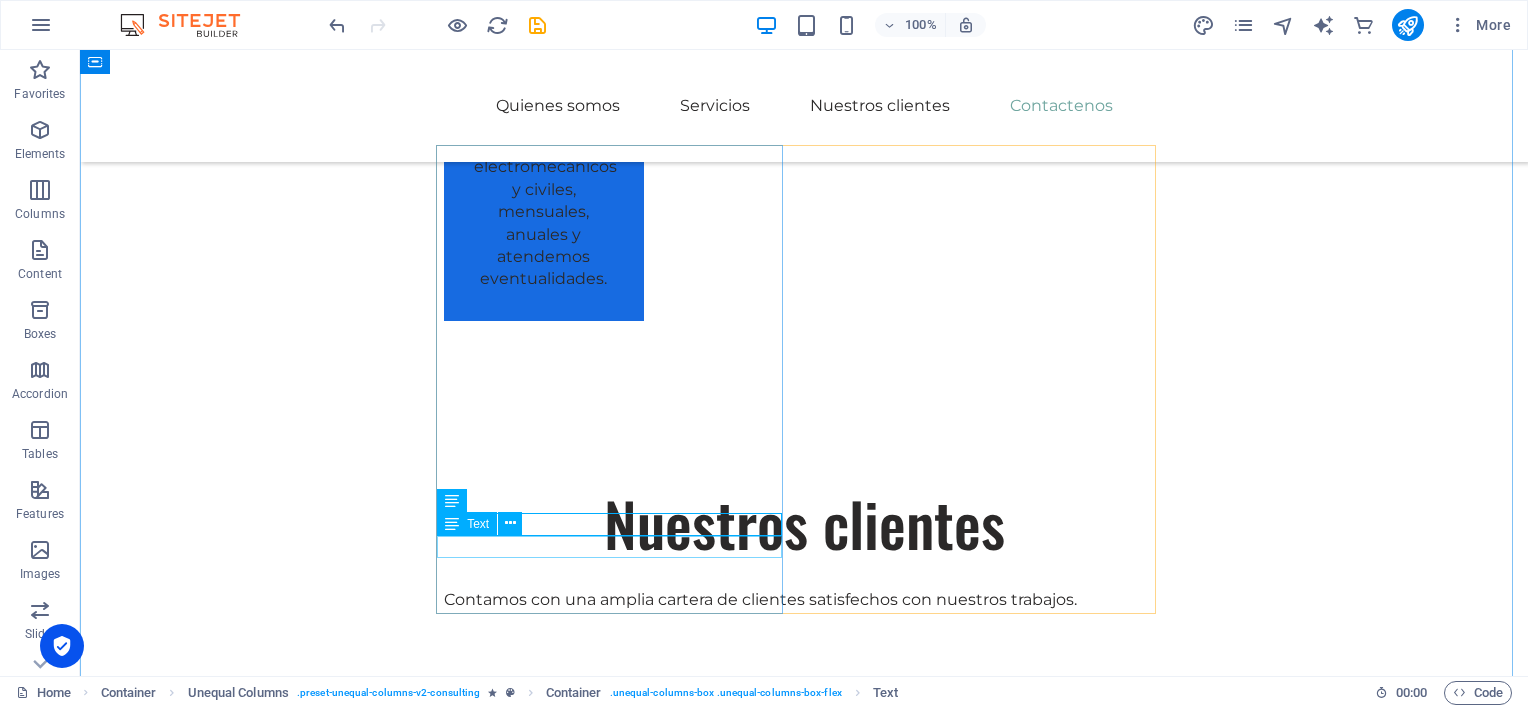 click on "[EMAIL_ADDRESS][DOMAIN_NAME]" at bounding box center (804, 4546) 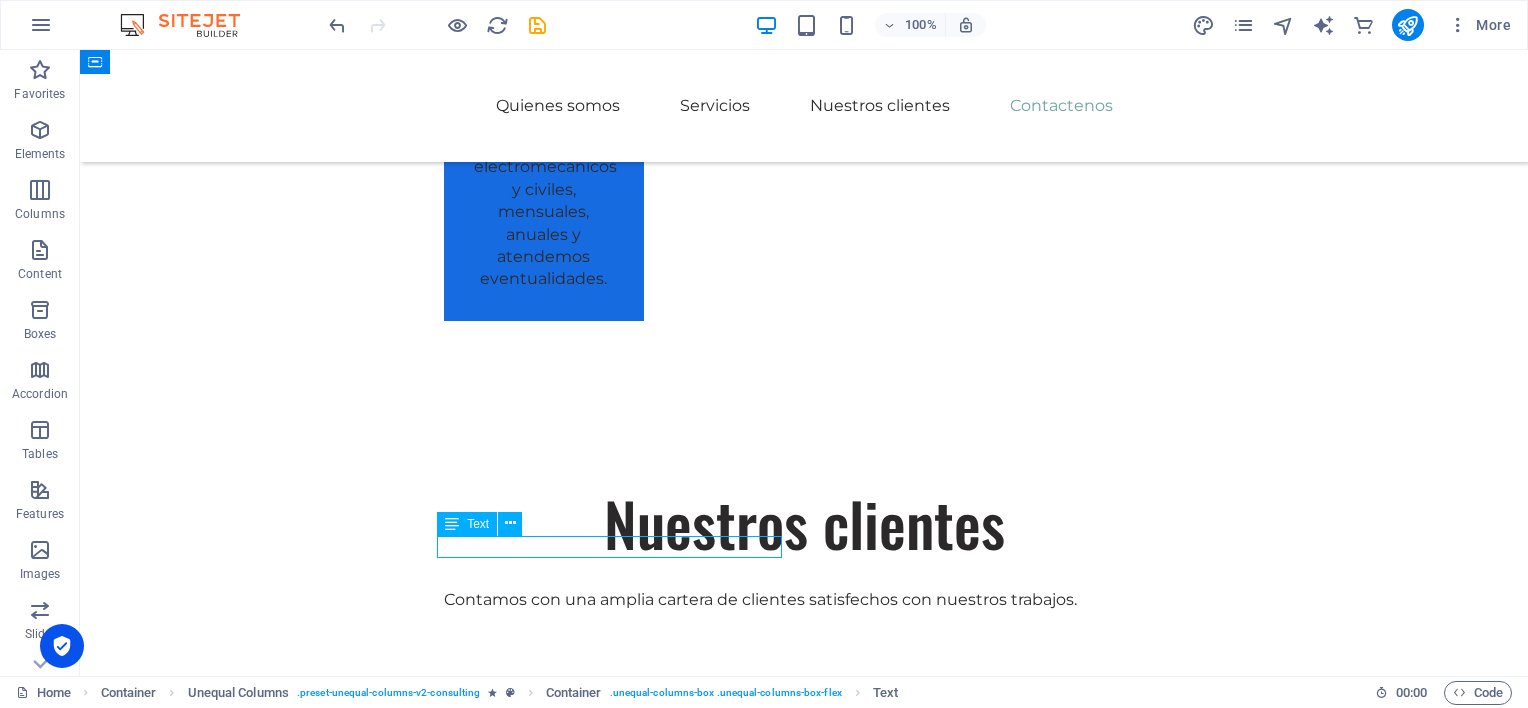 click on "[EMAIL_ADDRESS][DOMAIN_NAME]" at bounding box center [804, 4546] 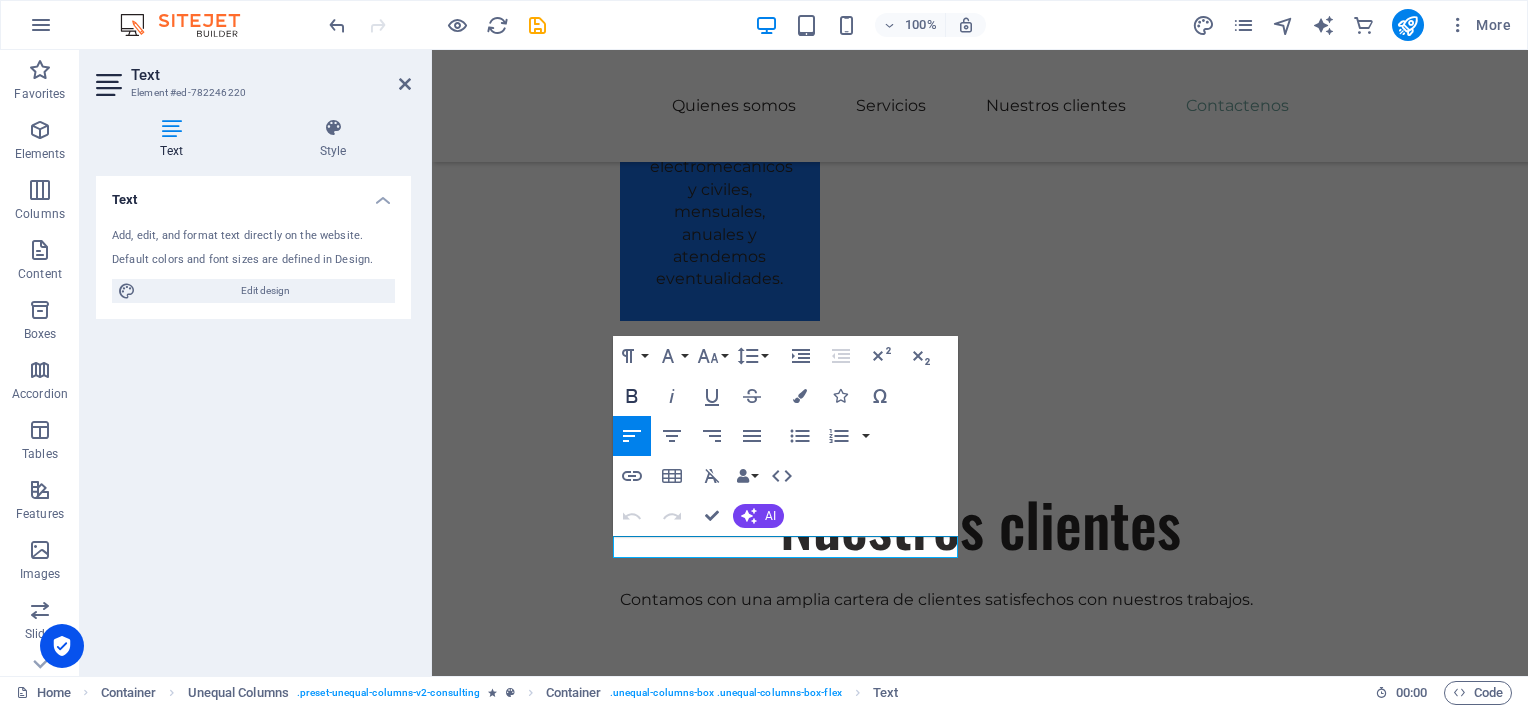 click 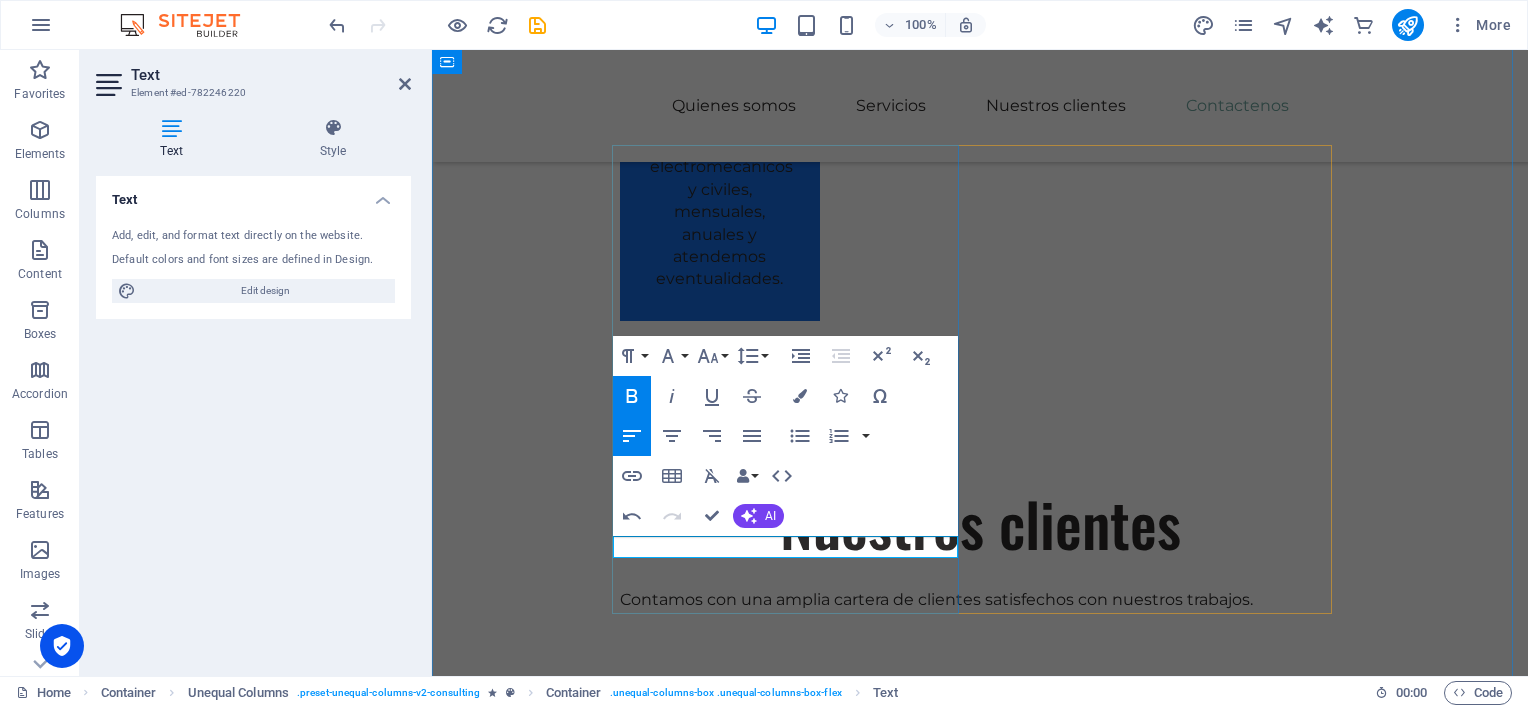 click on "​ info@soincocr.com" at bounding box center (980, 4389) 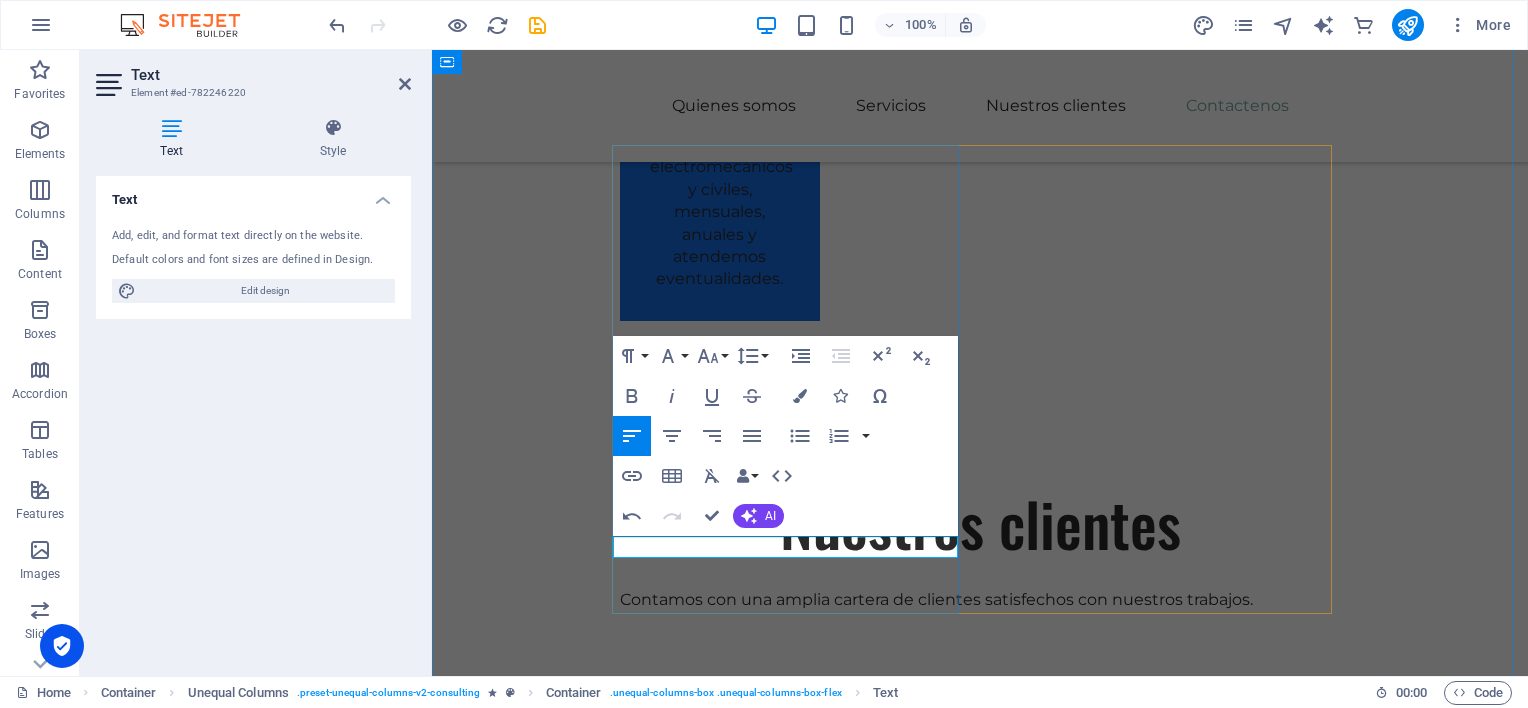 click on "​ info@soincocr.com" at bounding box center [980, 4389] 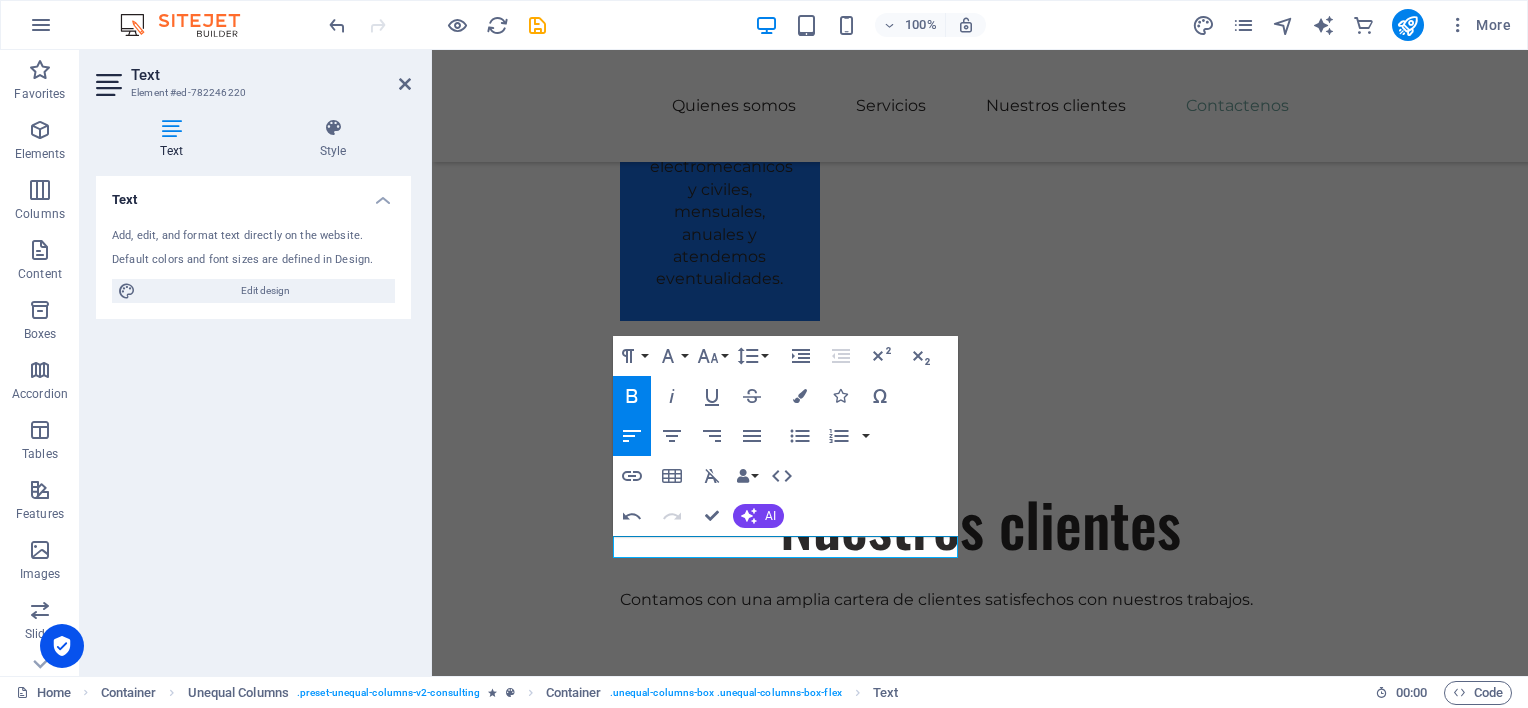 click 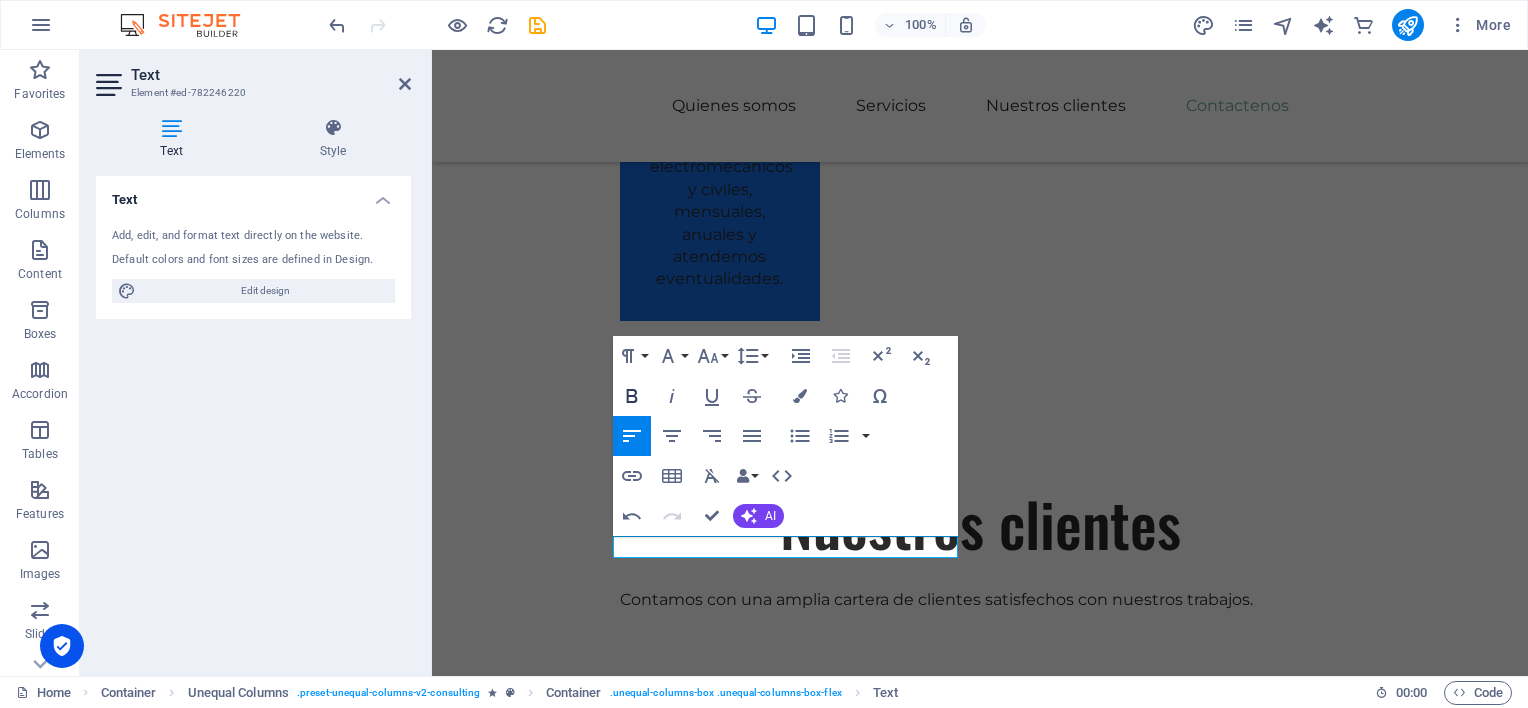 click 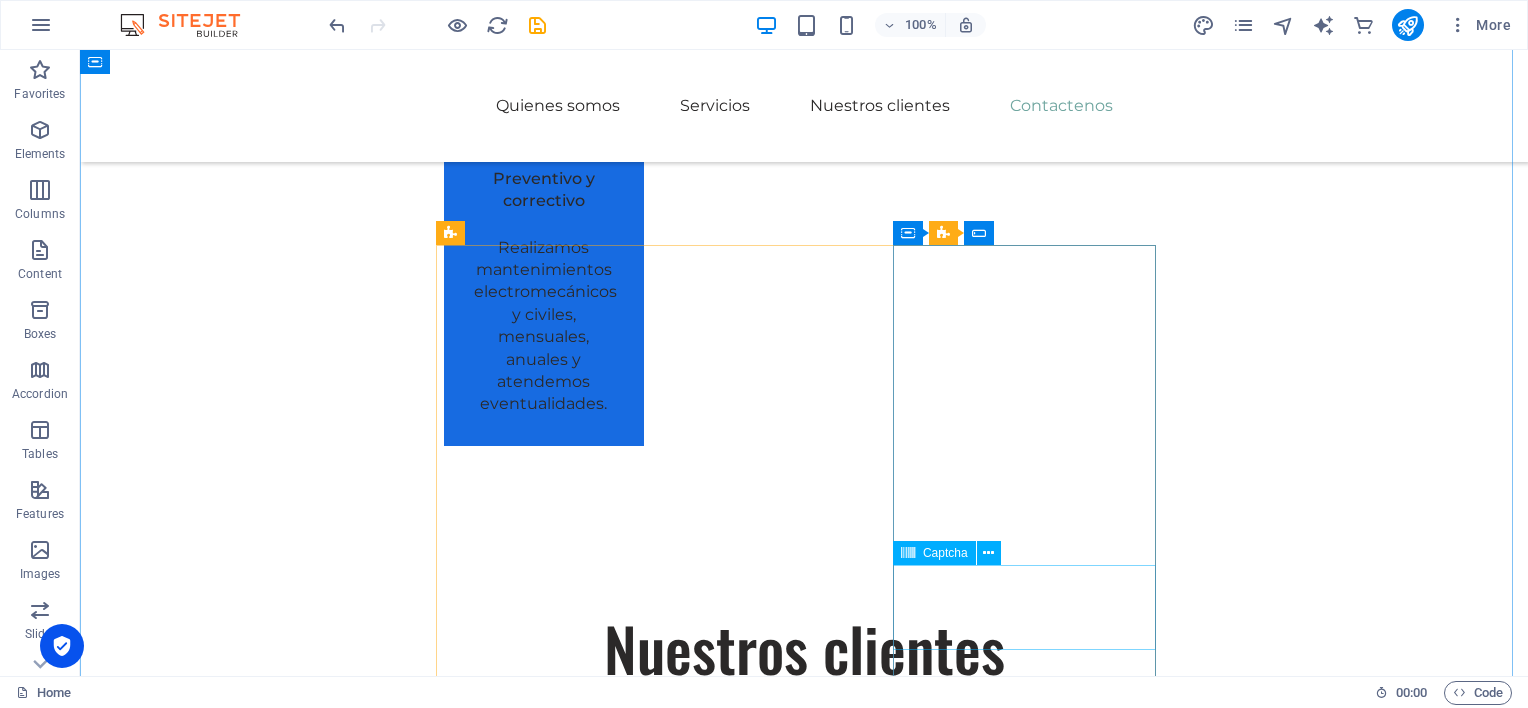 scroll, scrollTop: 3969, scrollLeft: 0, axis: vertical 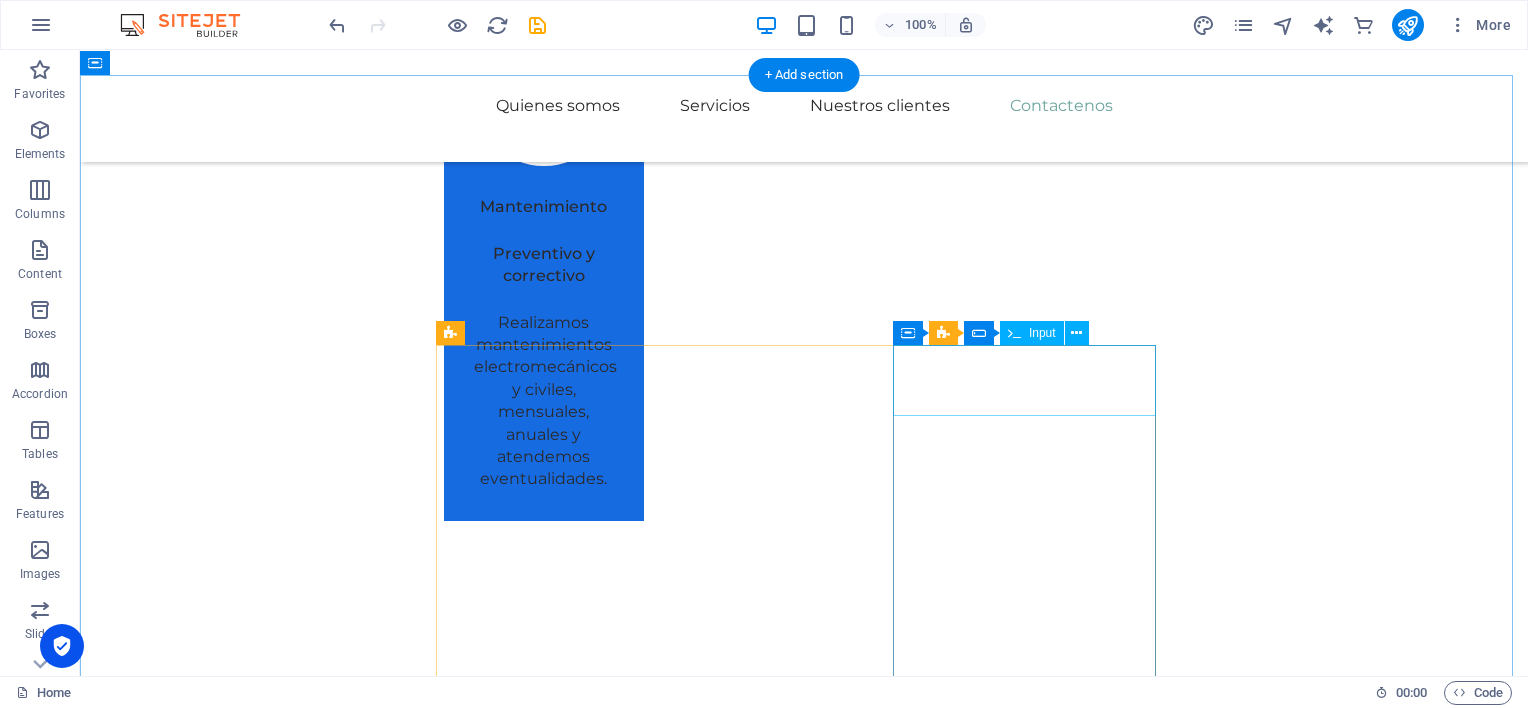 click on "Nombre" at bounding box center [804, 4833] 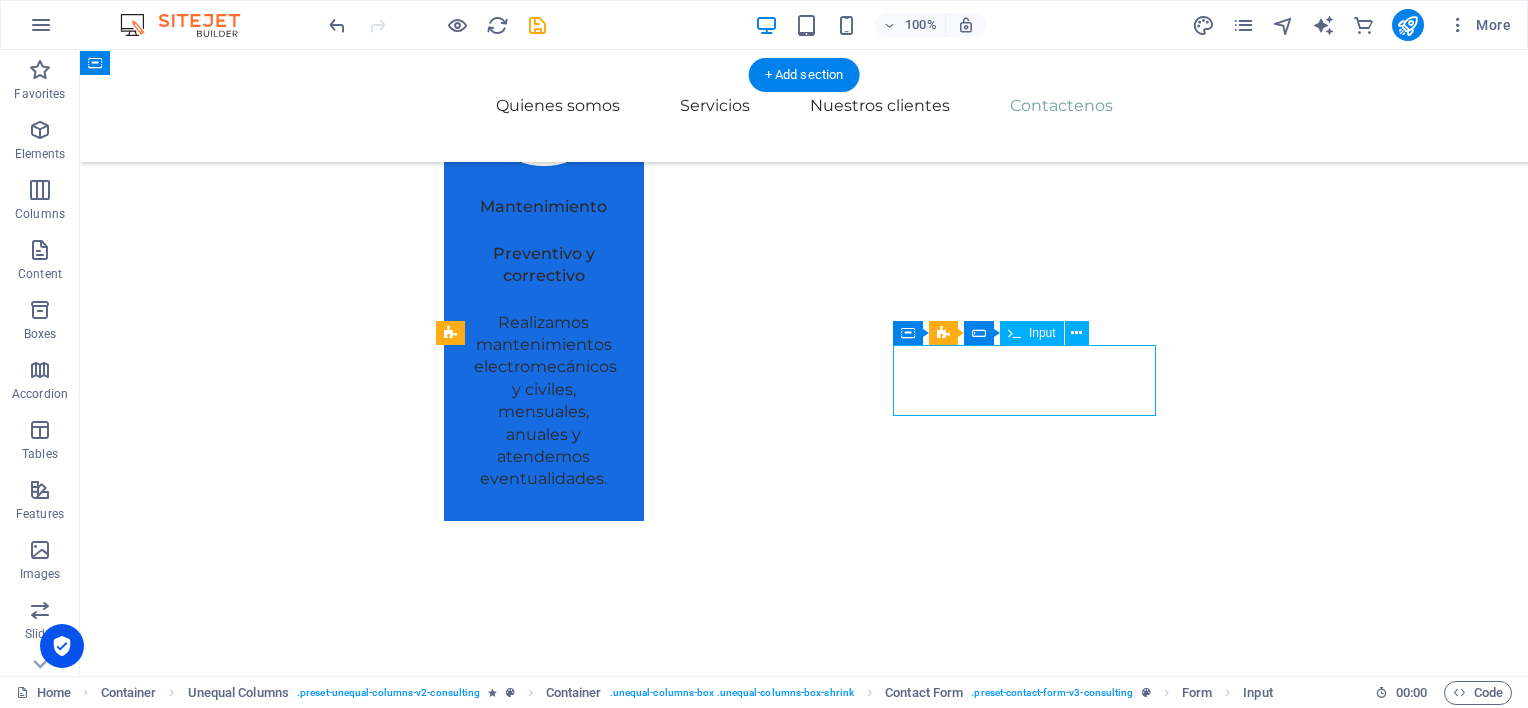 click on "Nombre" at bounding box center [804, 4833] 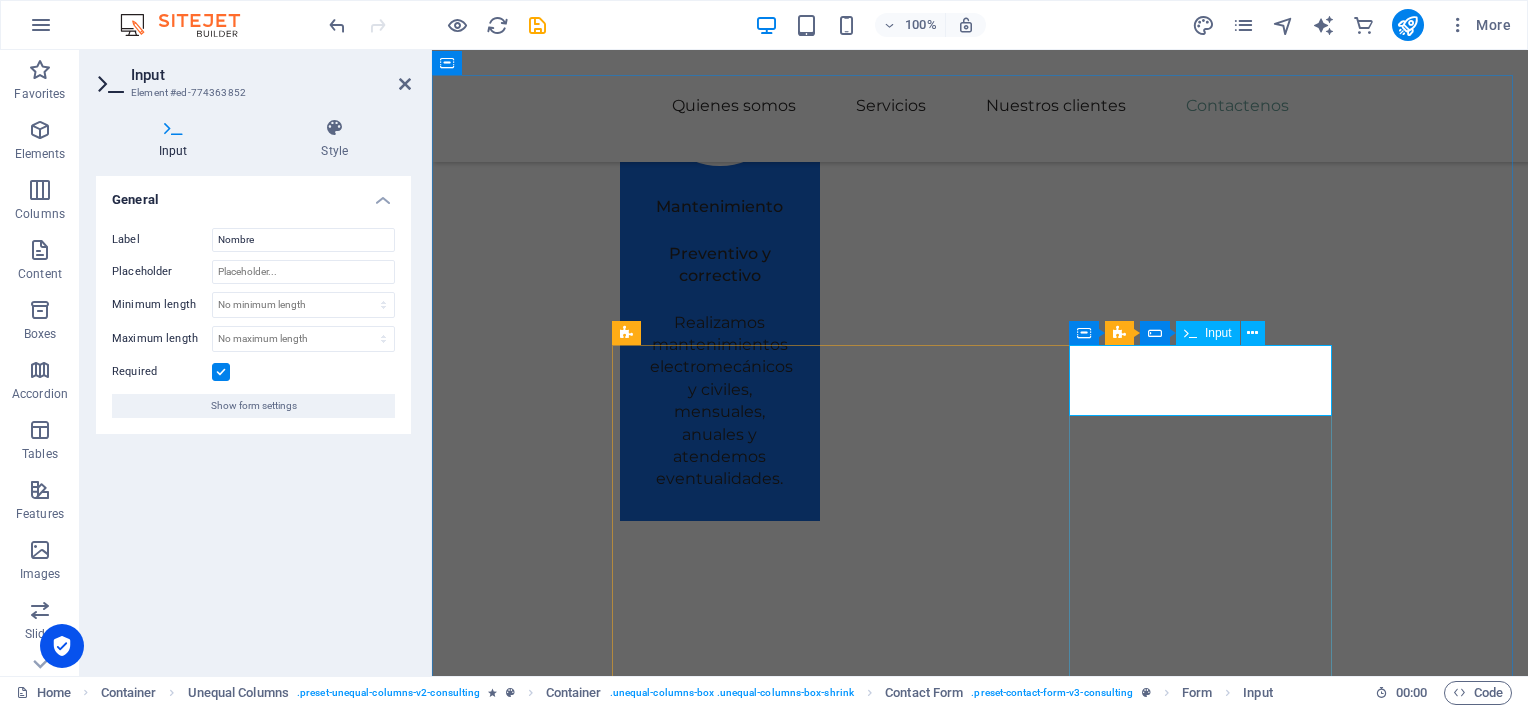 click on "Nombre" at bounding box center [980, 4677] 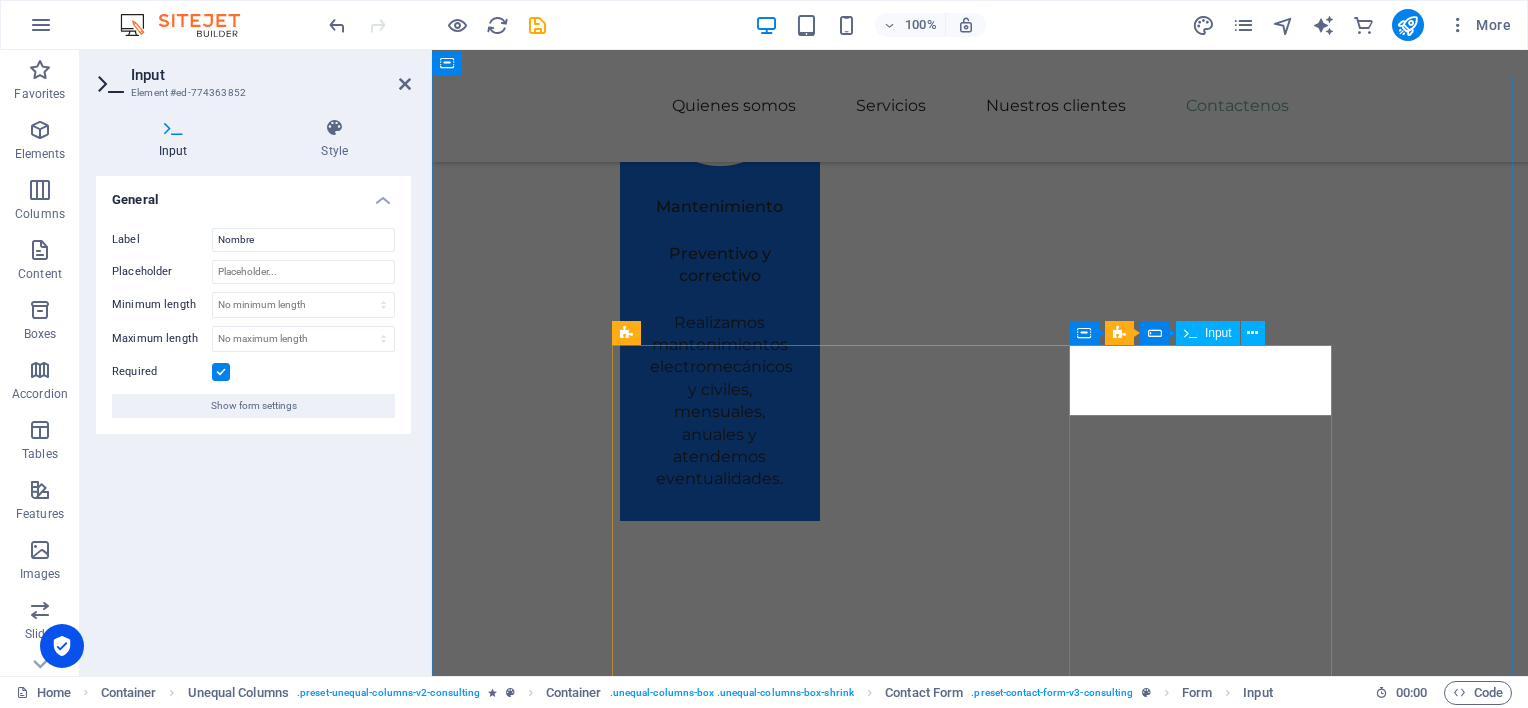 click on "Nombre" at bounding box center [980, 4677] 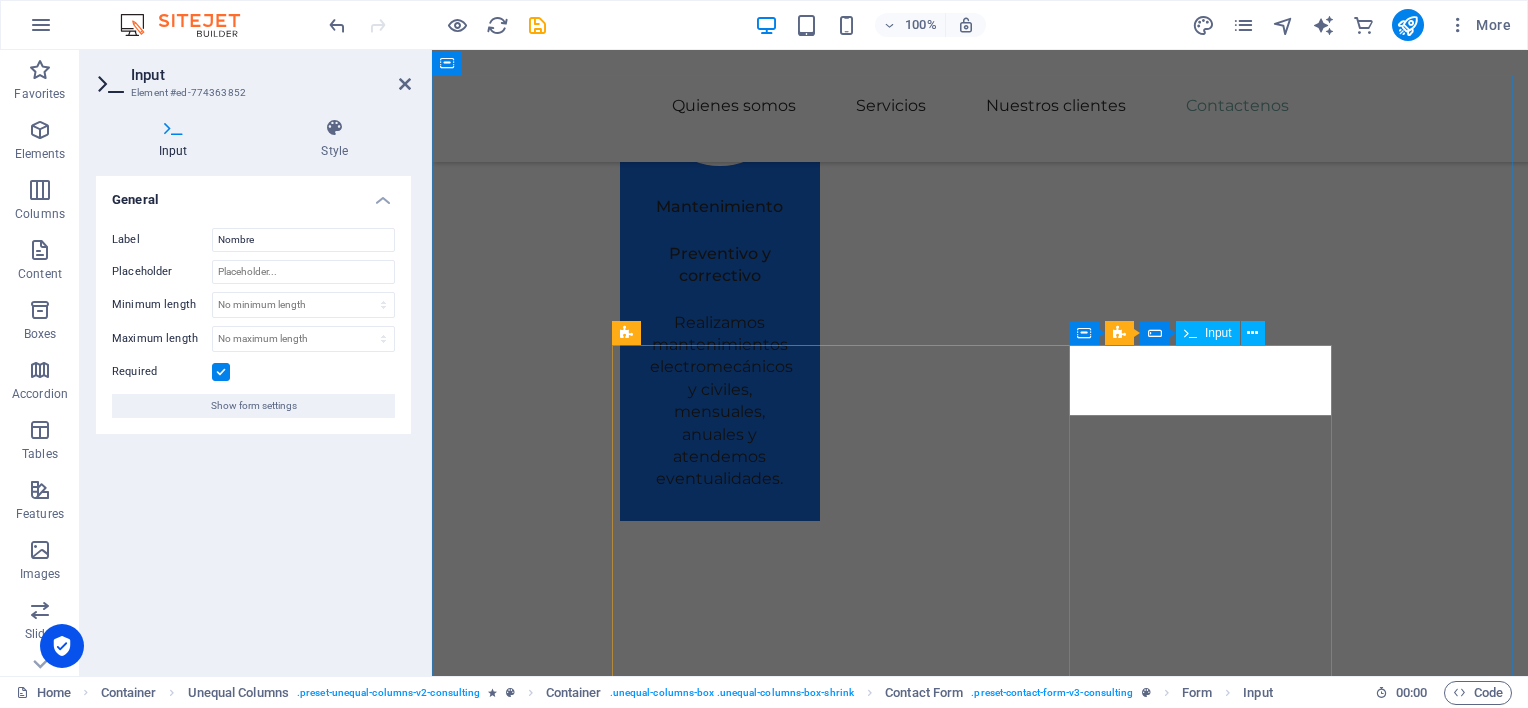 click on "Nombre" at bounding box center (980, 4677) 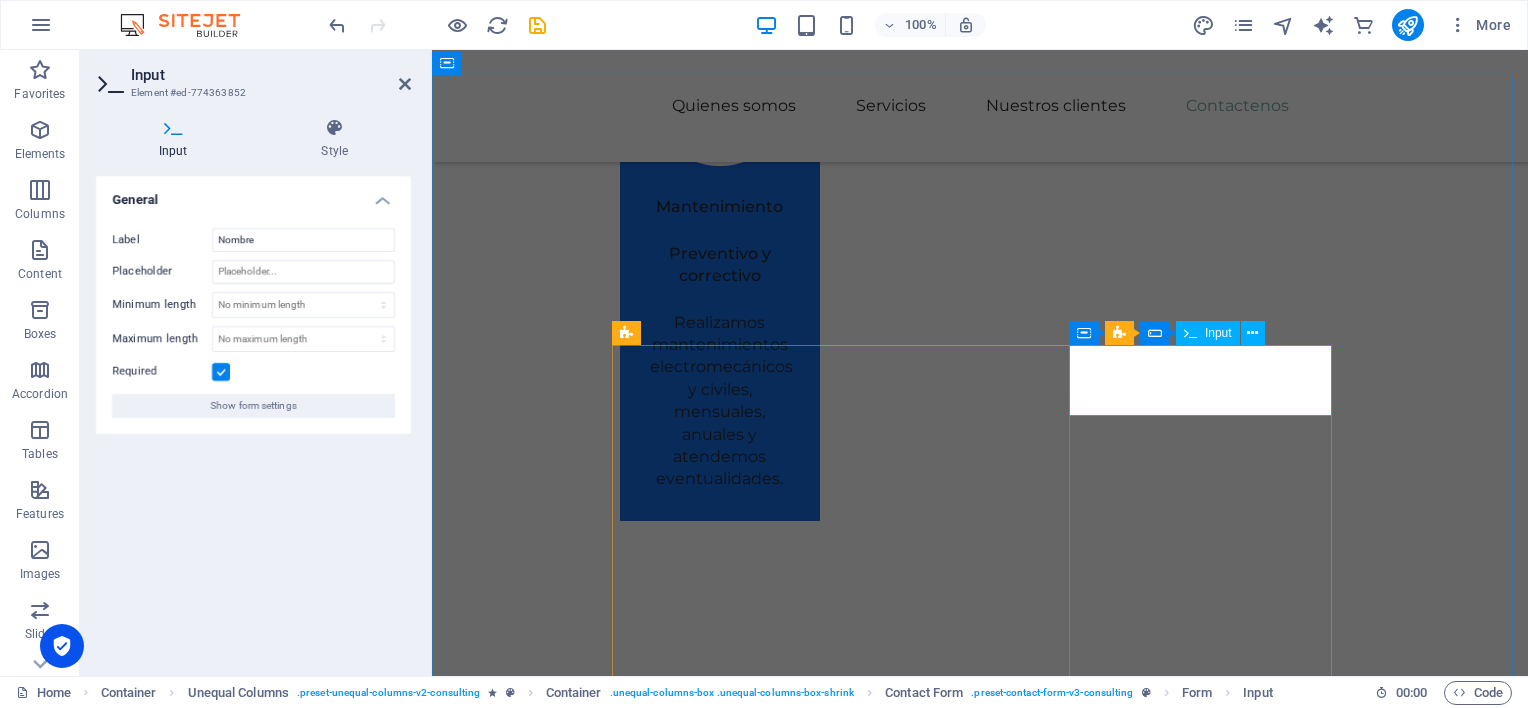 click on "Nombre" at bounding box center [980, 4677] 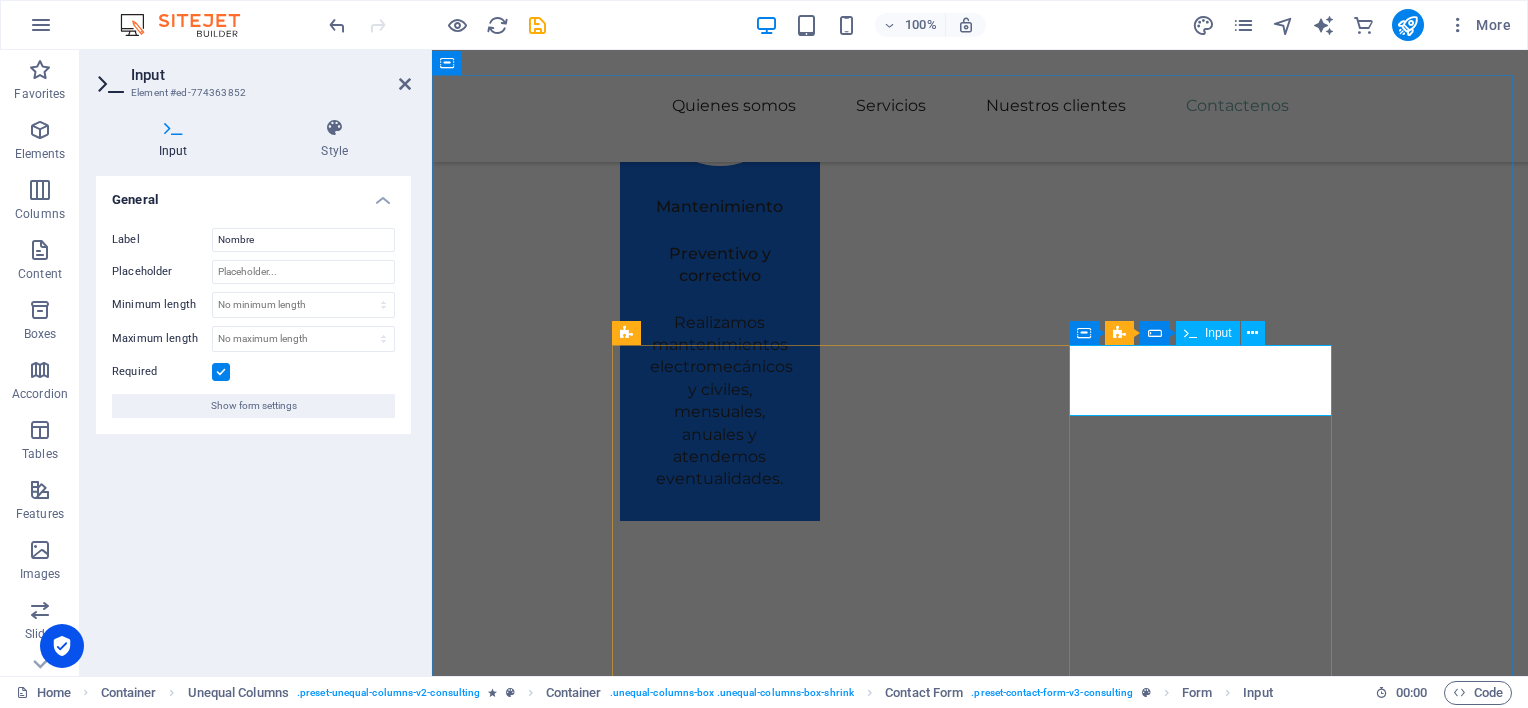 click on "Nombre" at bounding box center (980, 4677) 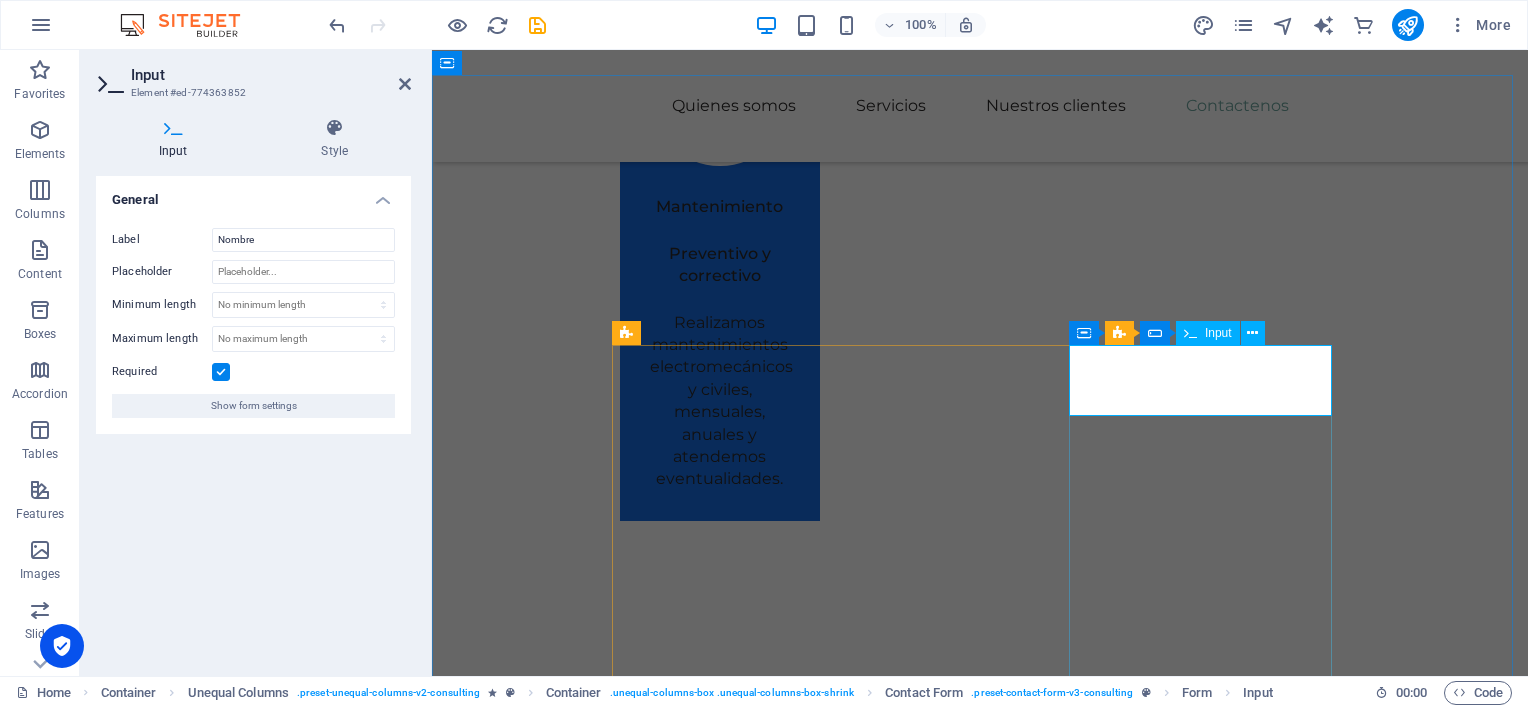 click on "Nombre" at bounding box center [980, 4677] 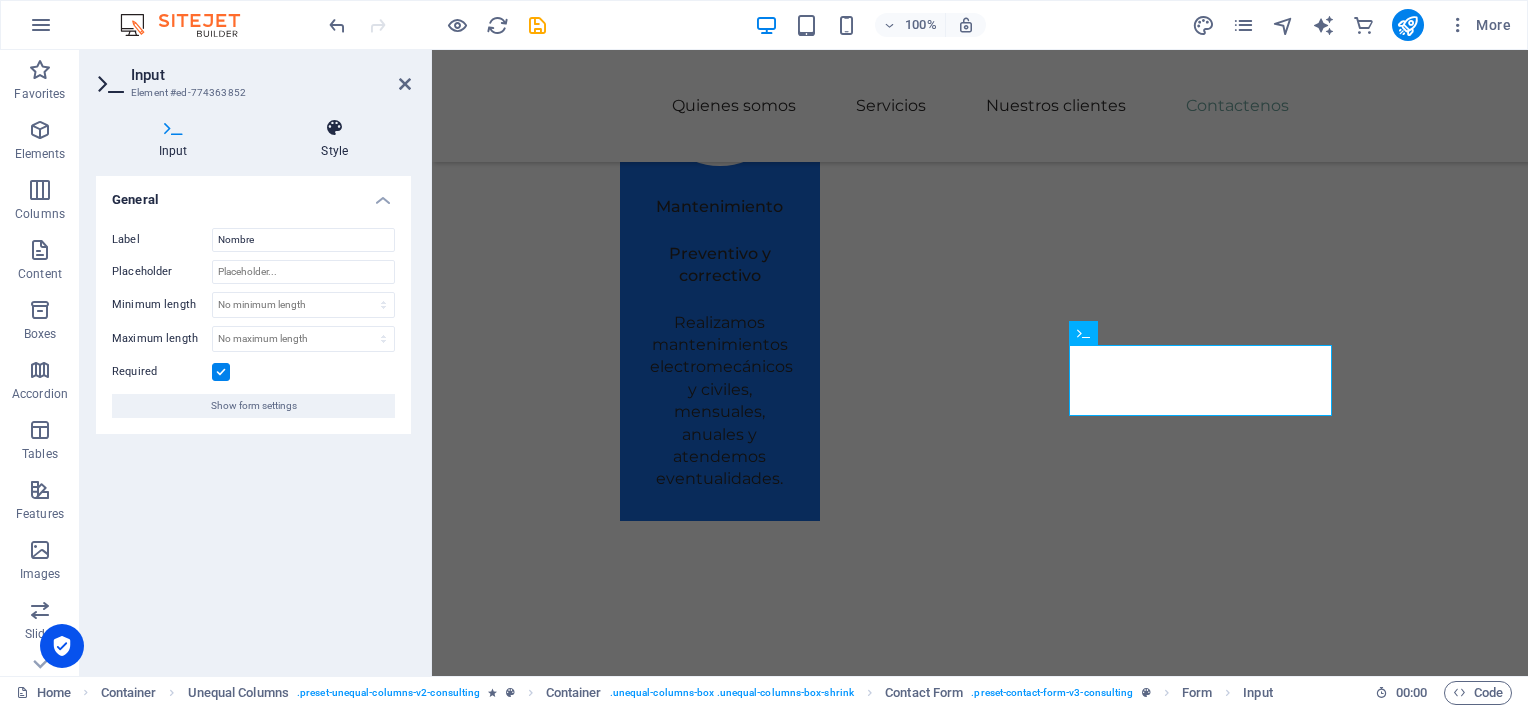 click on "Style" at bounding box center [335, 139] 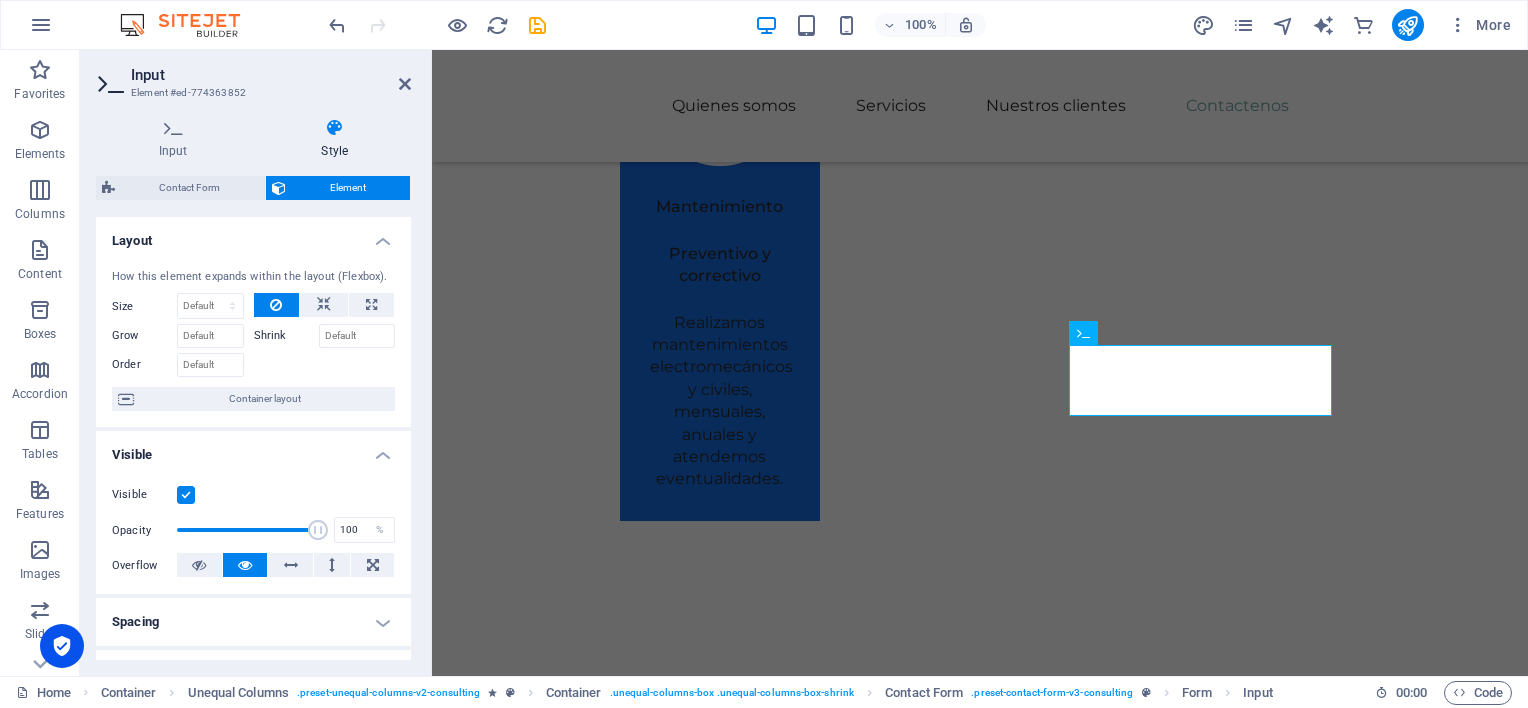 scroll, scrollTop: 401, scrollLeft: 0, axis: vertical 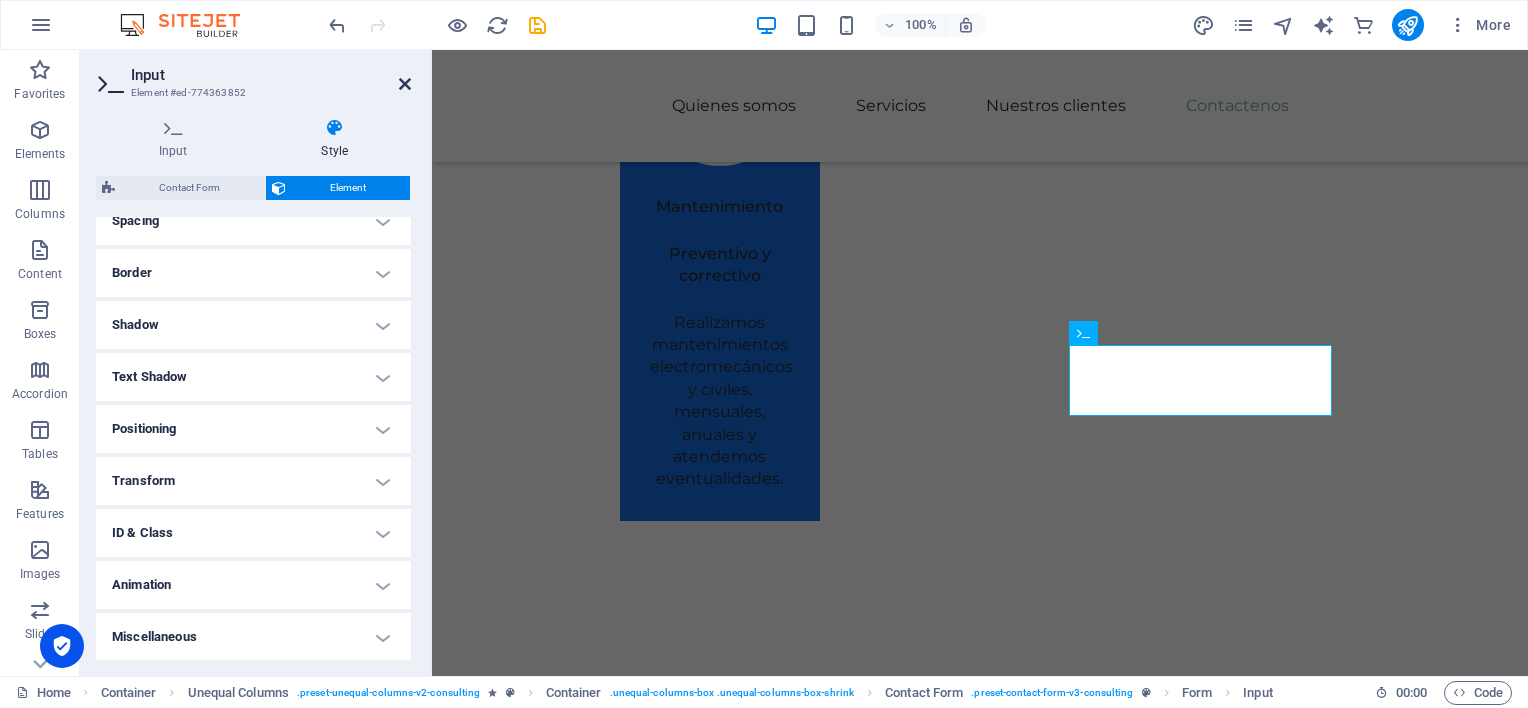 click at bounding box center (405, 84) 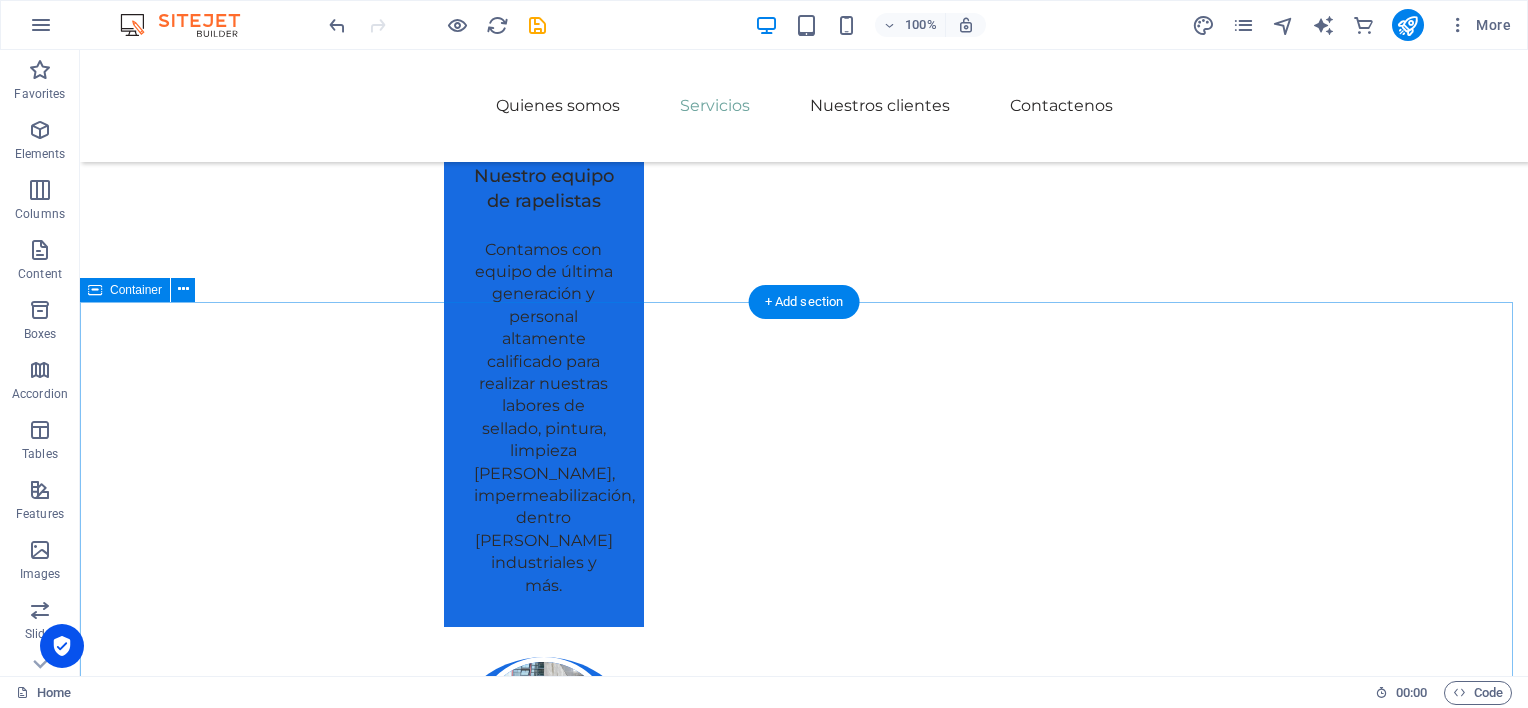 scroll, scrollTop: 2169, scrollLeft: 0, axis: vertical 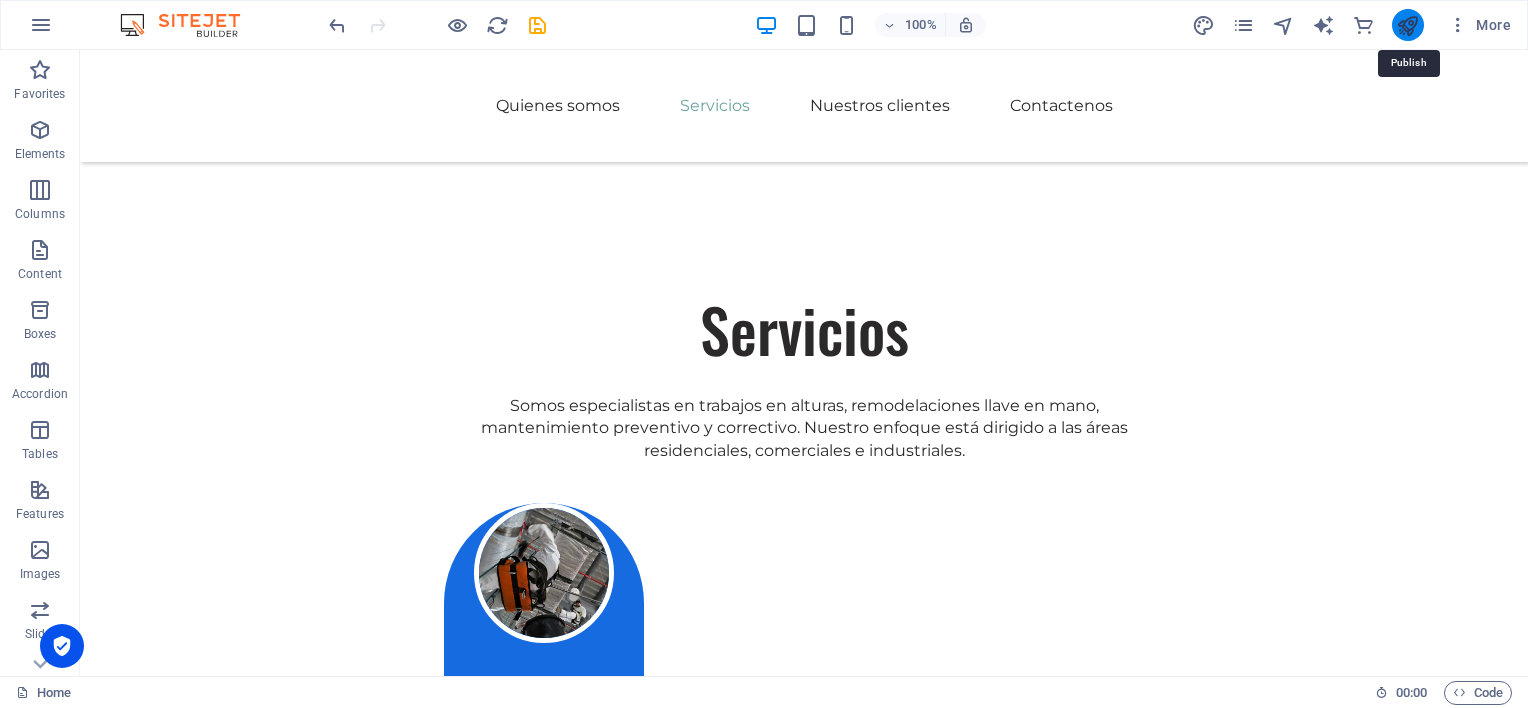 click at bounding box center [1407, 25] 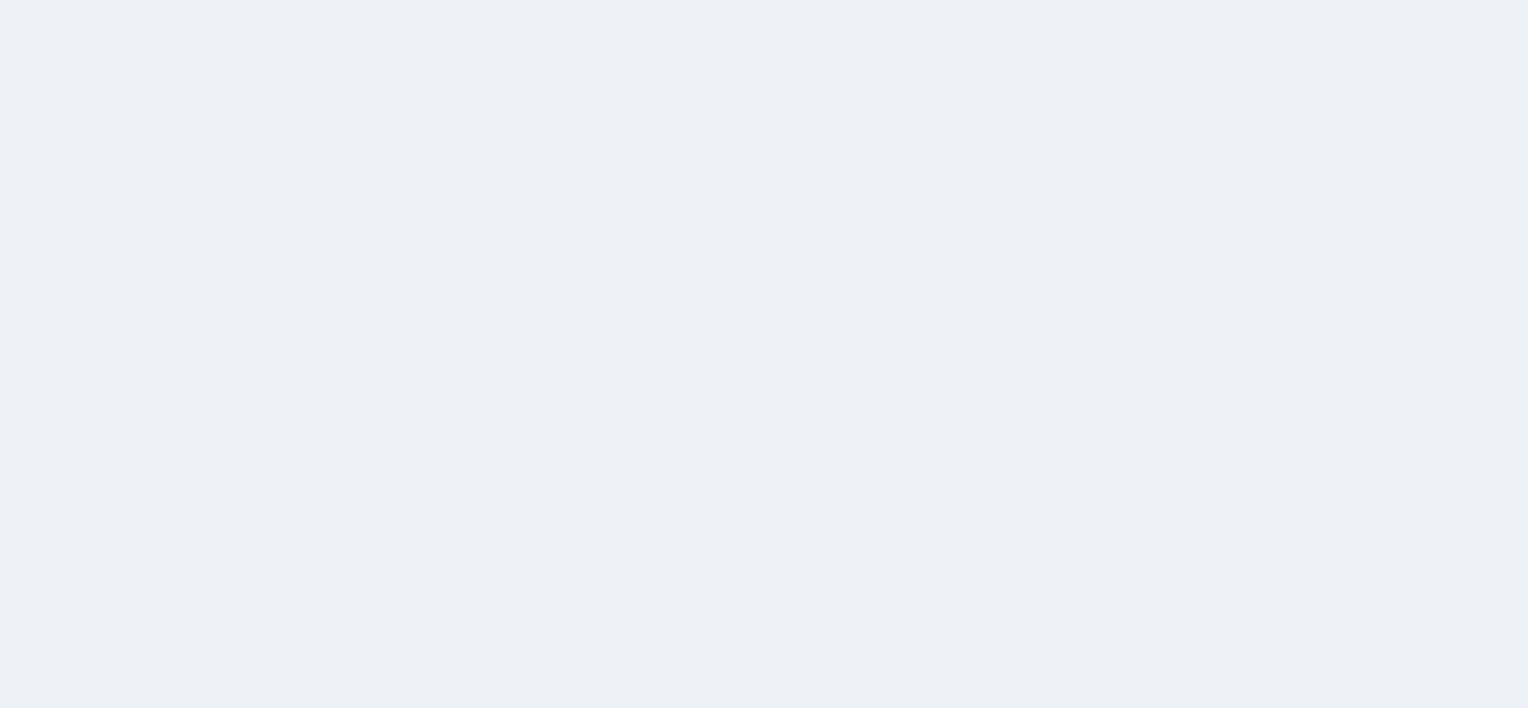 scroll, scrollTop: 0, scrollLeft: 0, axis: both 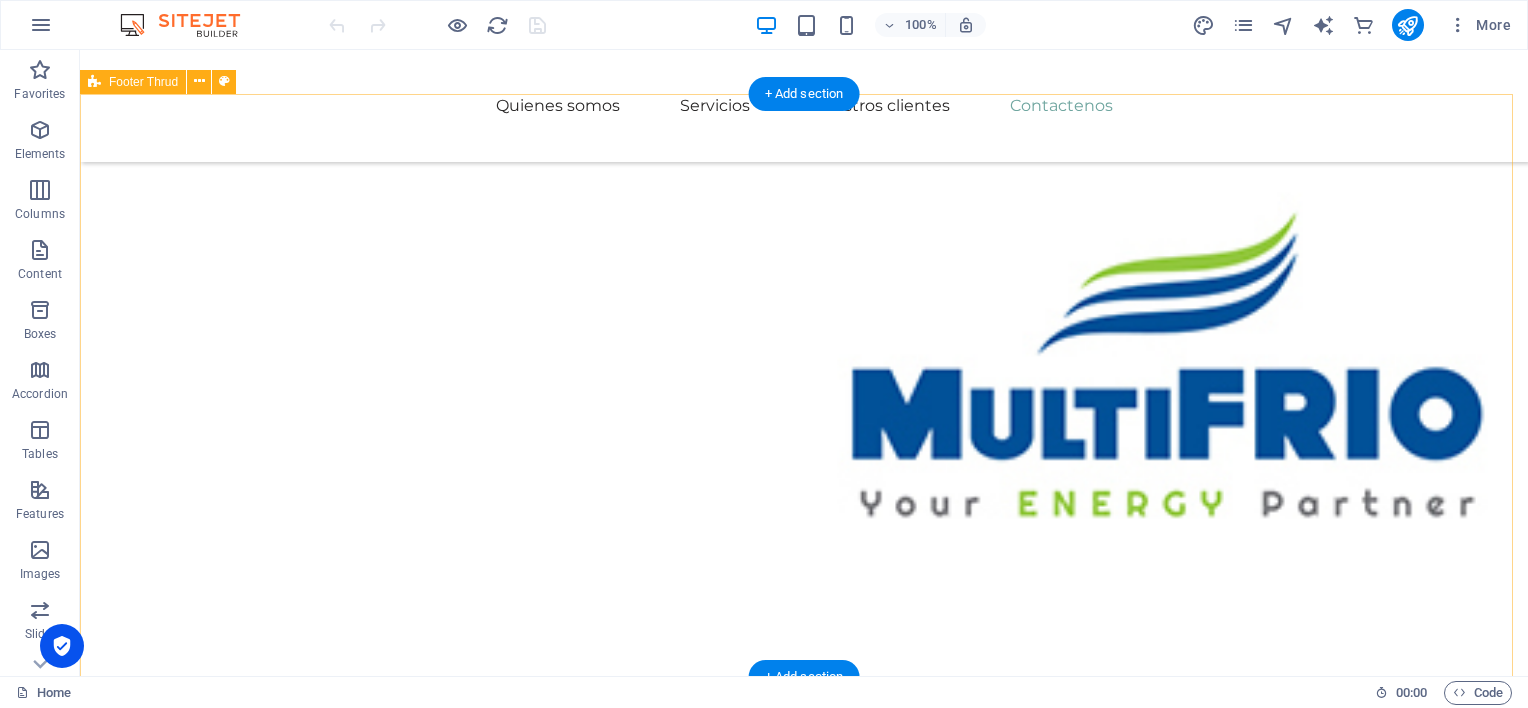 click on "[DEMOGRAPHIC_DATA] en nuestro potencial para ser la solución a sus necesidades.             Búscanos en nuestras redes:                              Drop content here or  Add elements  Paste clipboard
Privacy Policy Terms of Service   [DOMAIN_NAME]" at bounding box center (804, 4947) 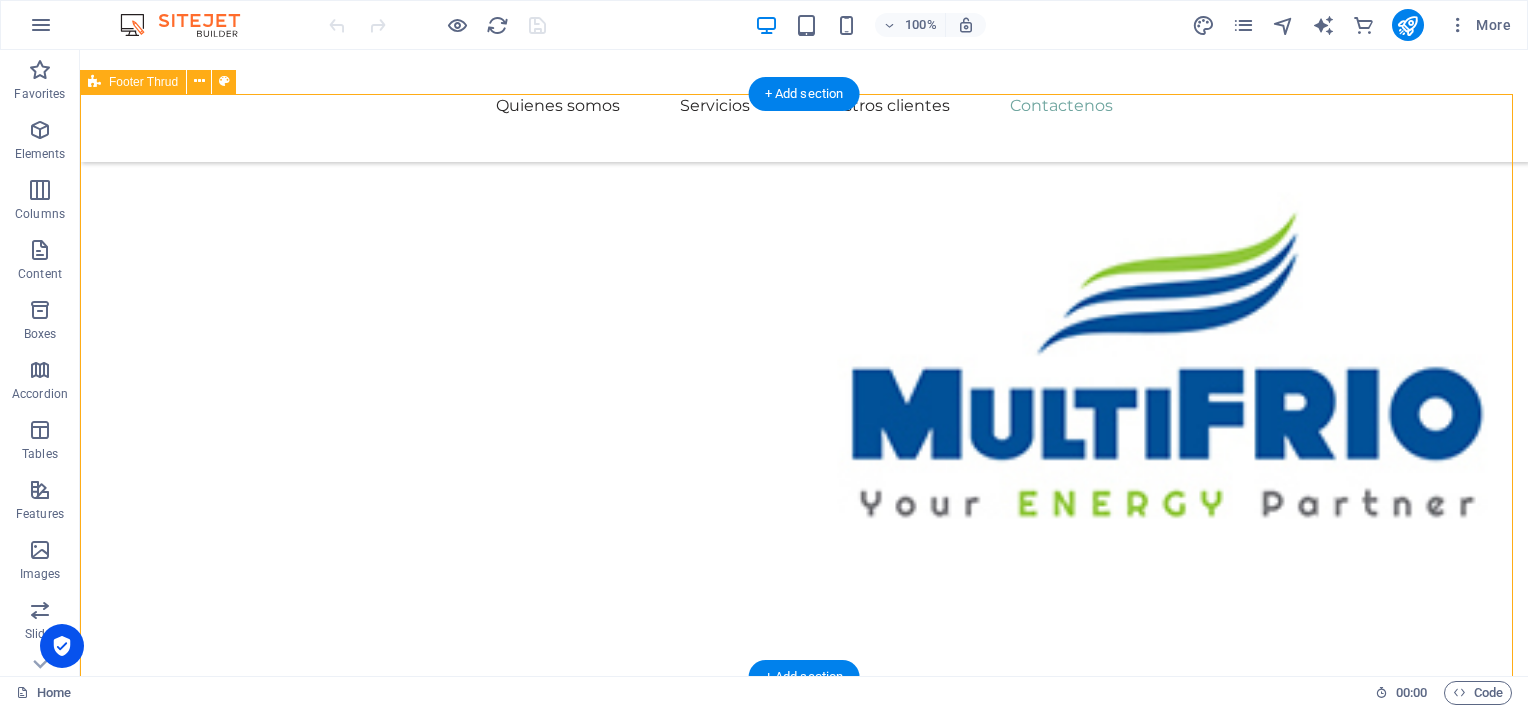 click on "[DEMOGRAPHIC_DATA] en nuestro potencial para ser la solución a sus necesidades.             Búscanos en nuestras redes:                              Drop content here or  Add elements  Paste clipboard
Privacy Policy Terms of Service   [DOMAIN_NAME]" at bounding box center [804, 4947] 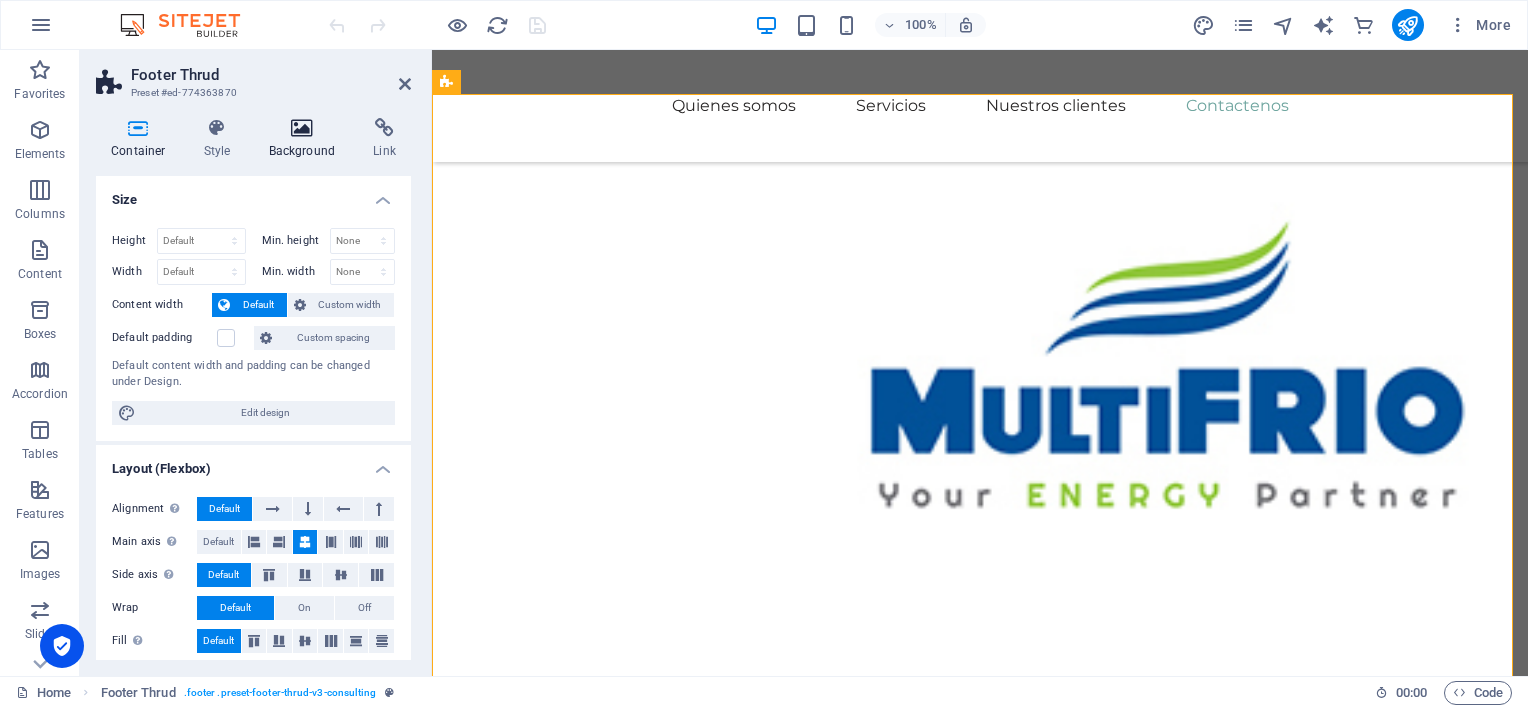 click on "Background" at bounding box center (306, 139) 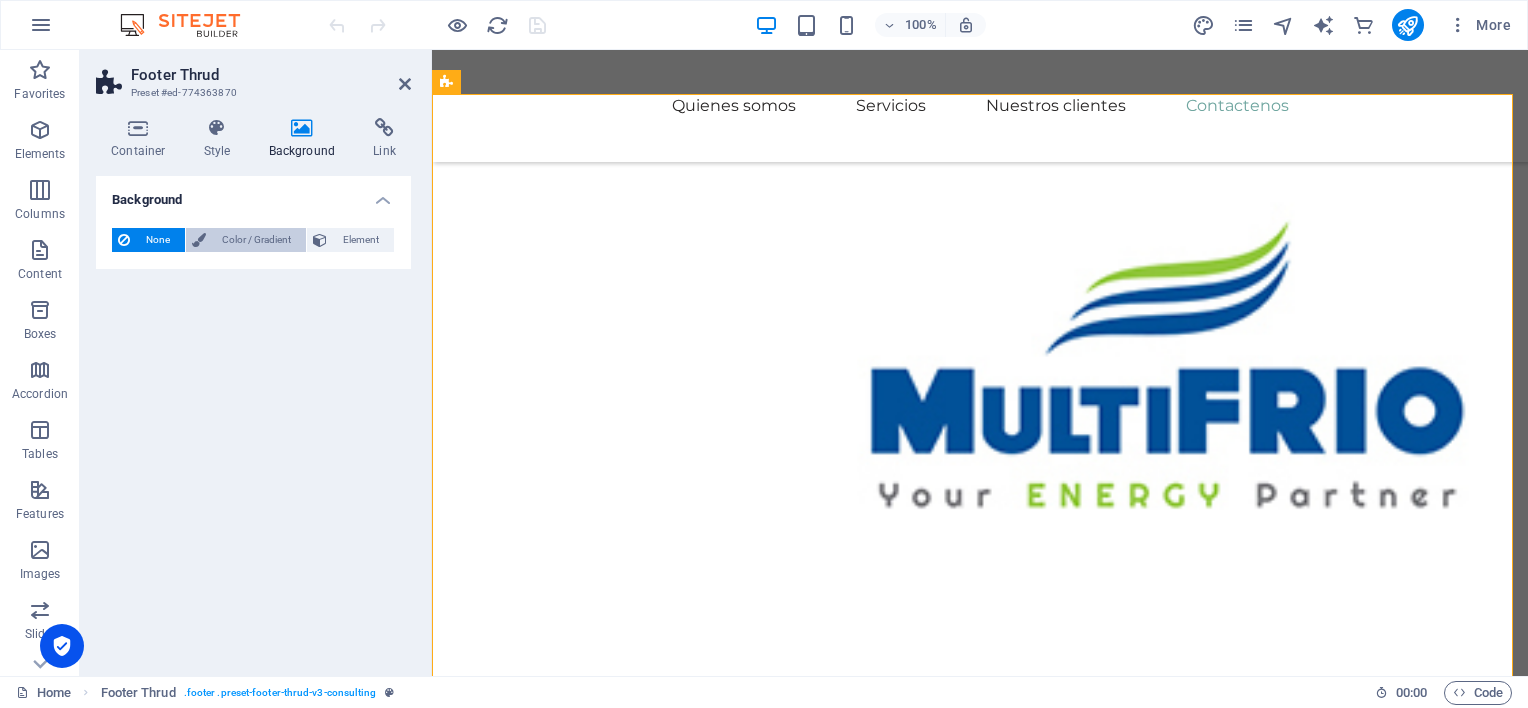 click on "Color / Gradient" at bounding box center (256, 240) 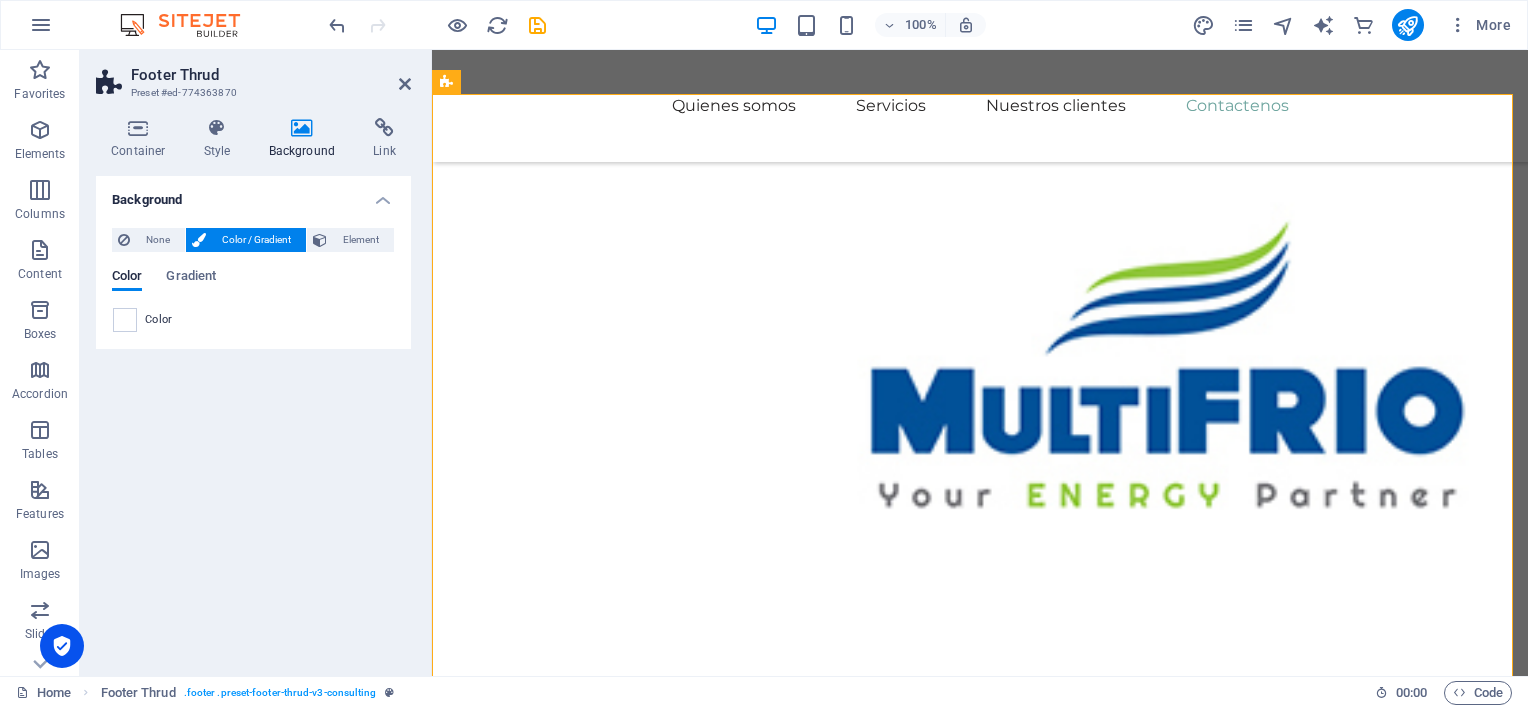 click on "Color" at bounding box center (253, 320) 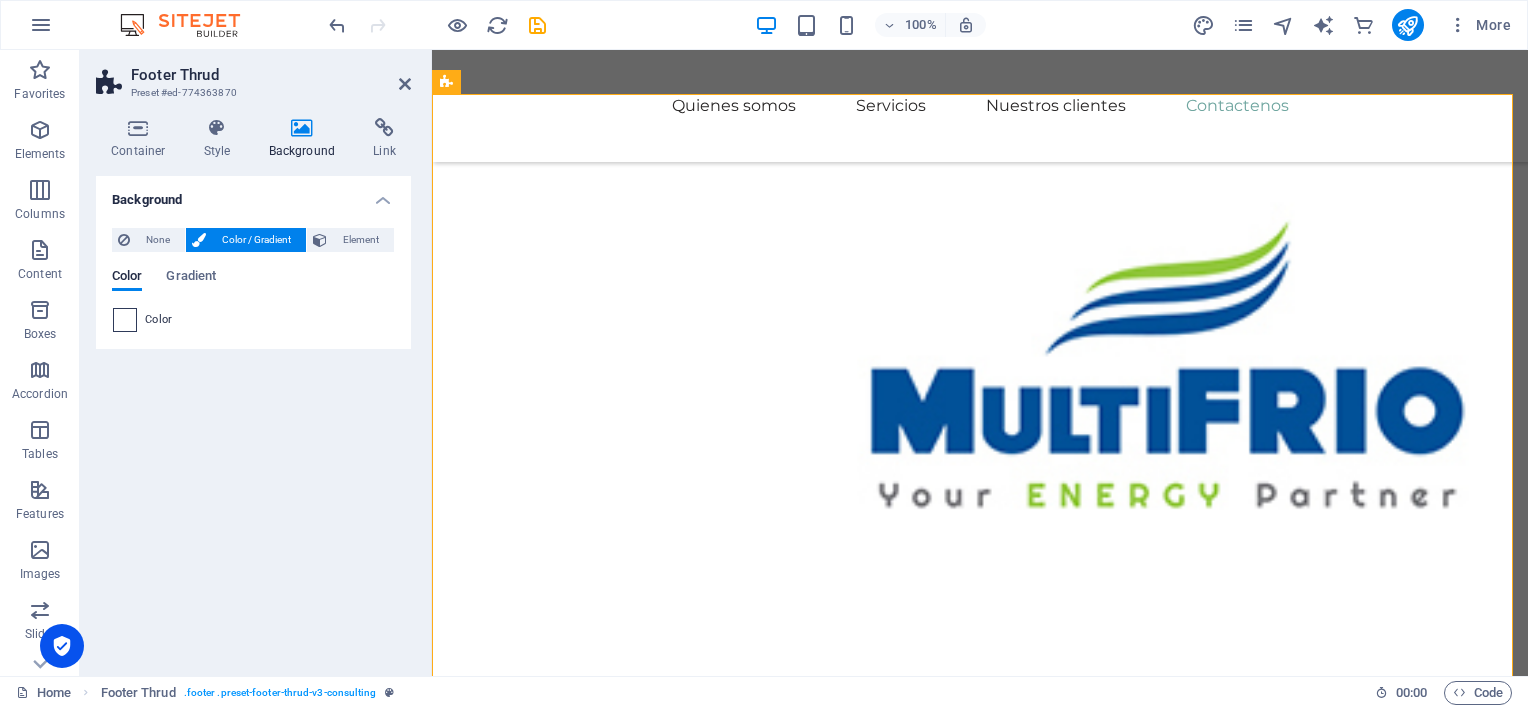 click at bounding box center (125, 320) 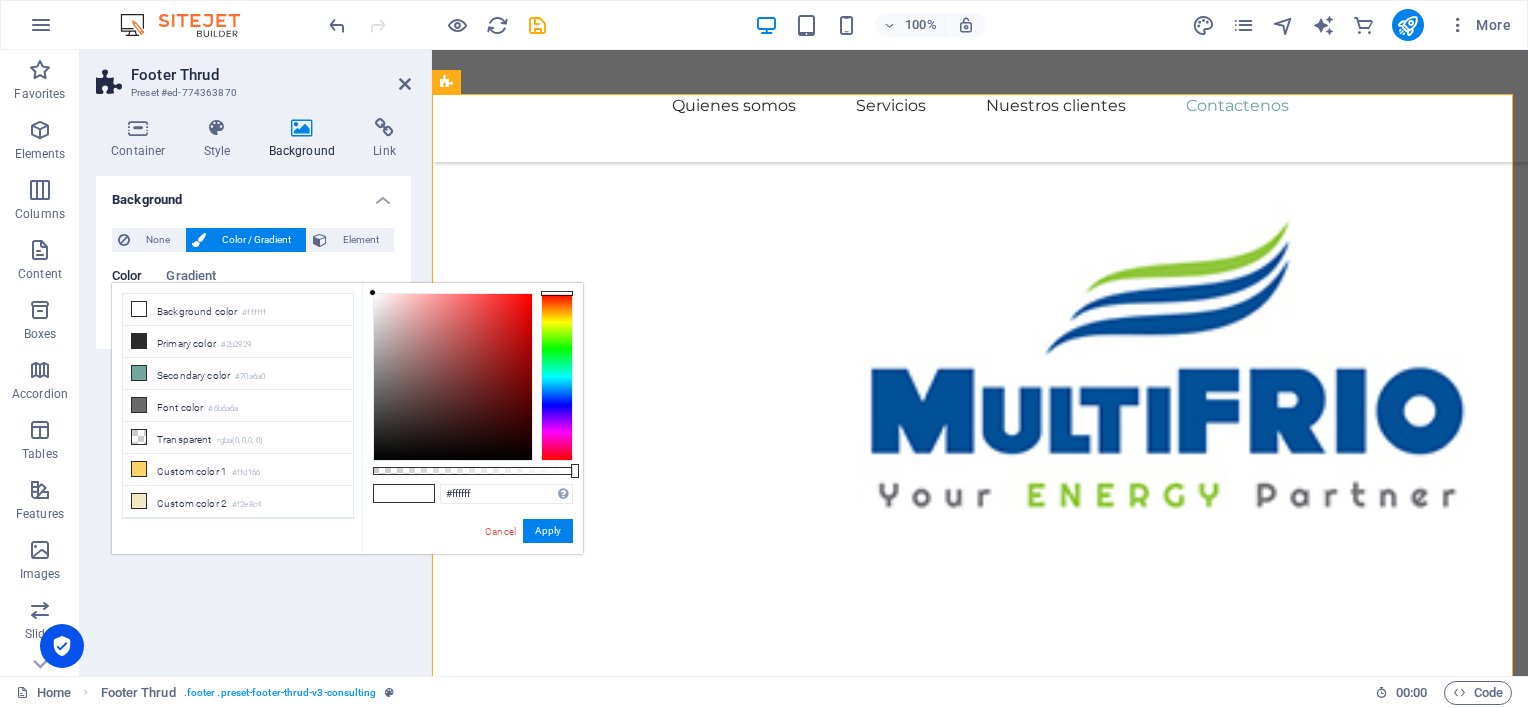 click at bounding box center (557, 377) 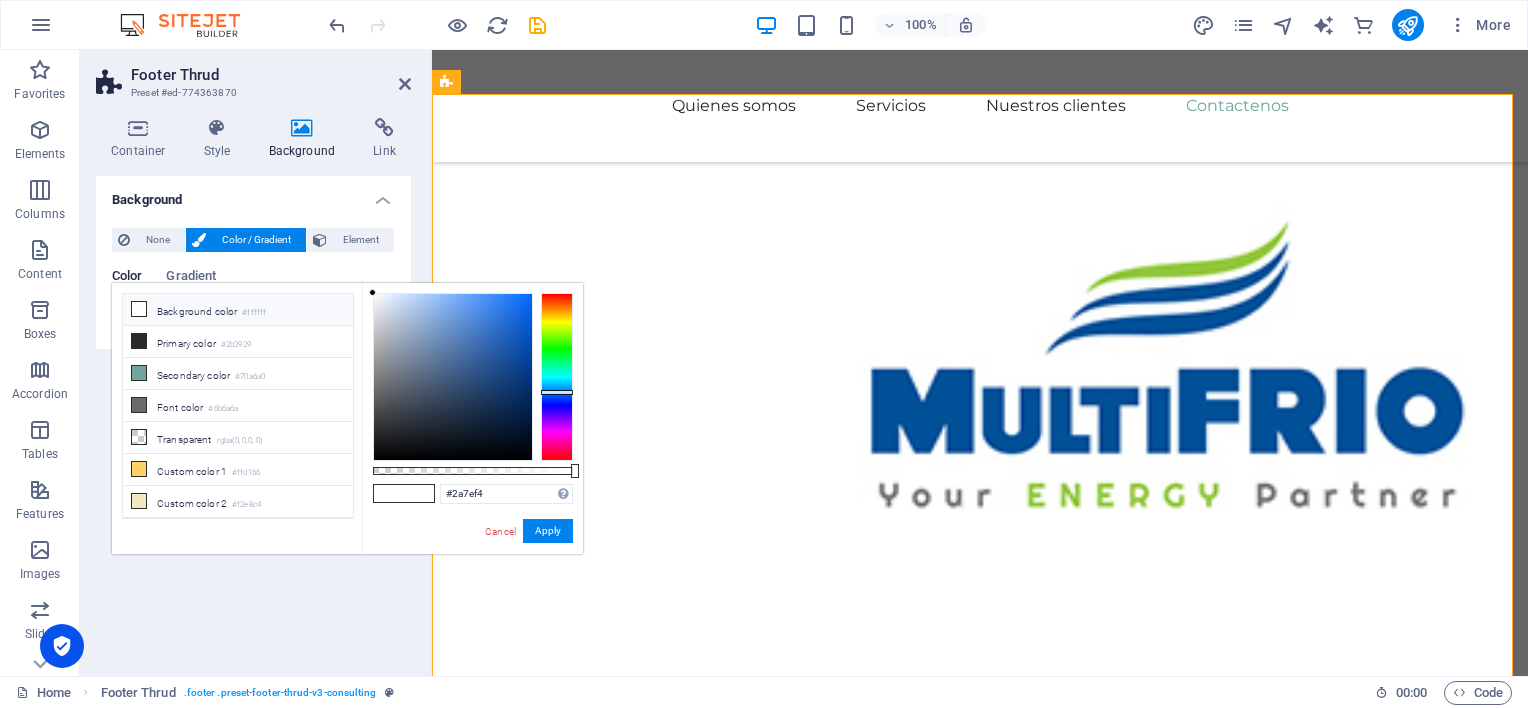 click at bounding box center [453, 377] 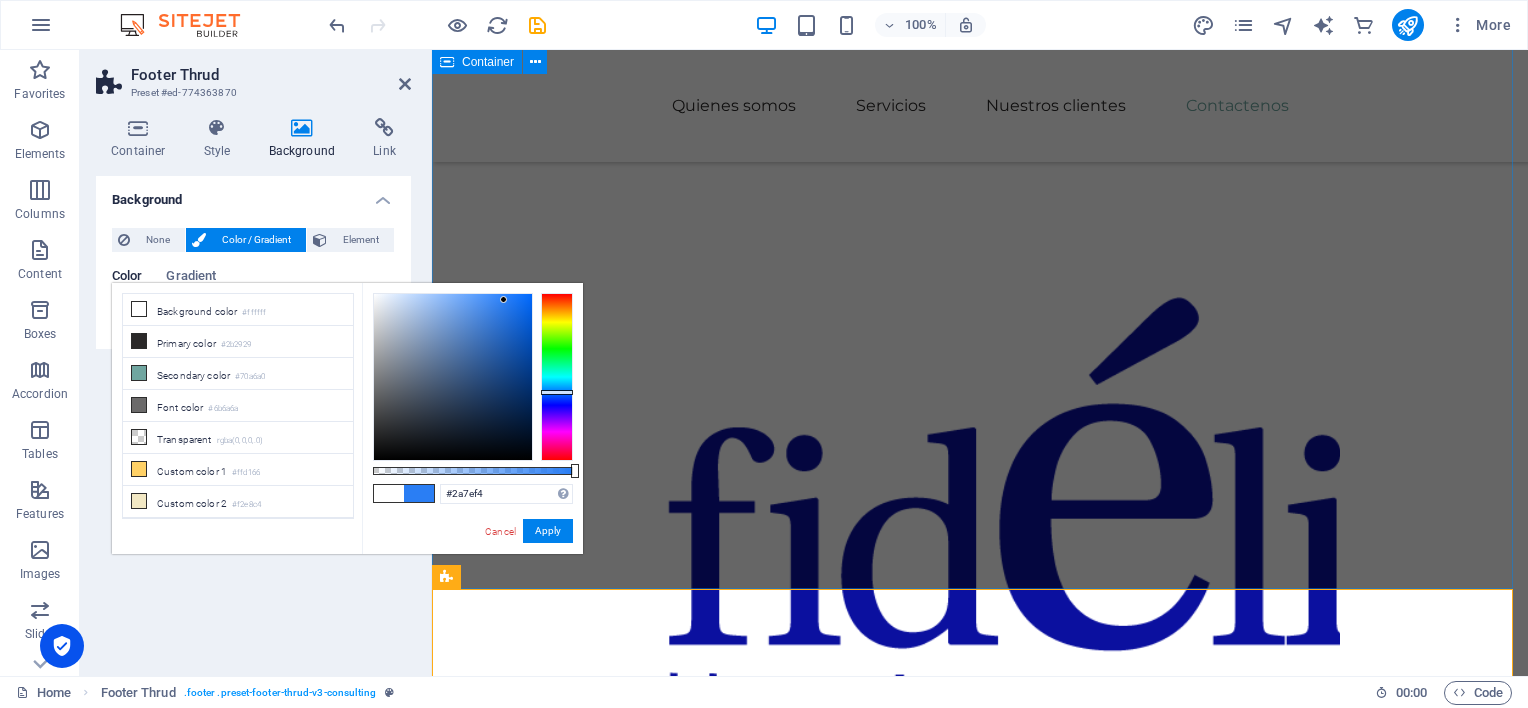 scroll, scrollTop: 4769, scrollLeft: 0, axis: vertical 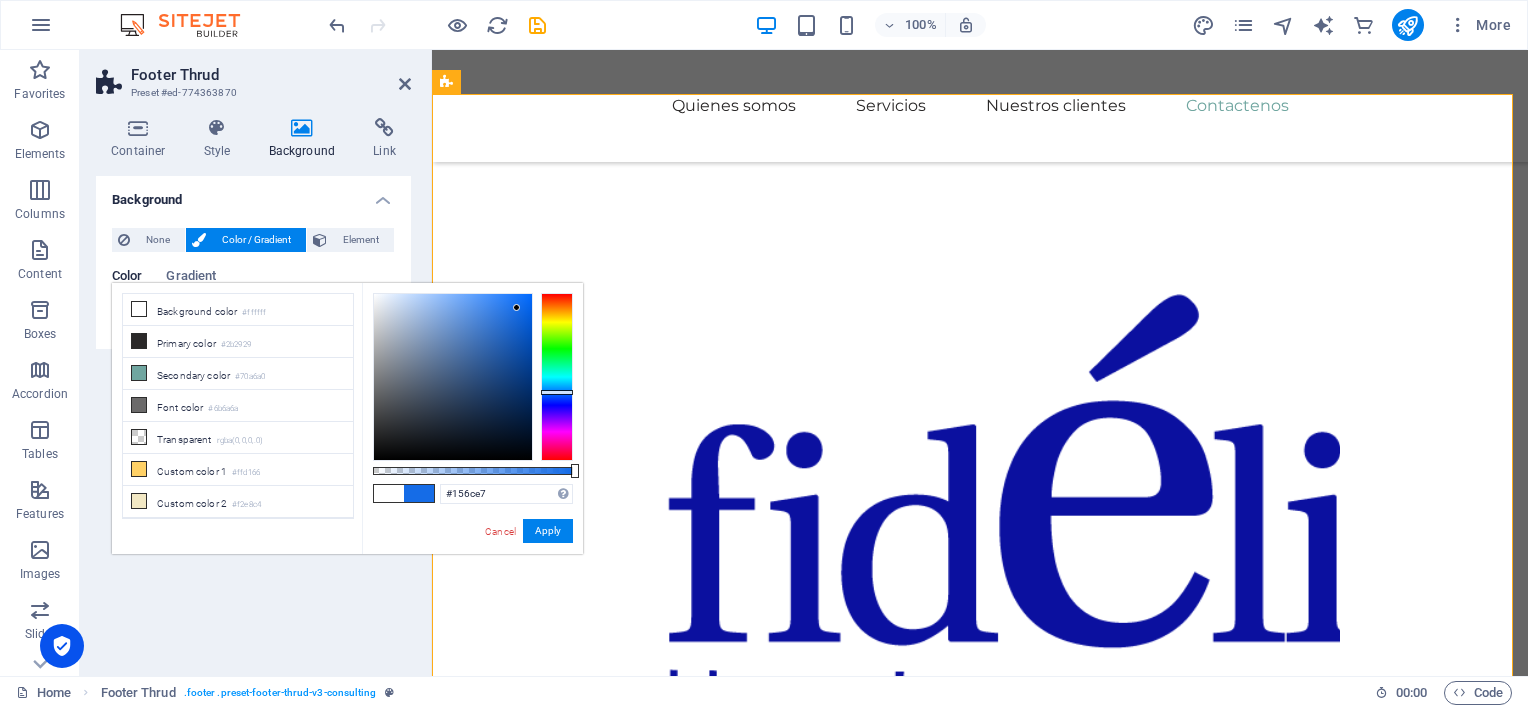 click at bounding box center [453, 377] 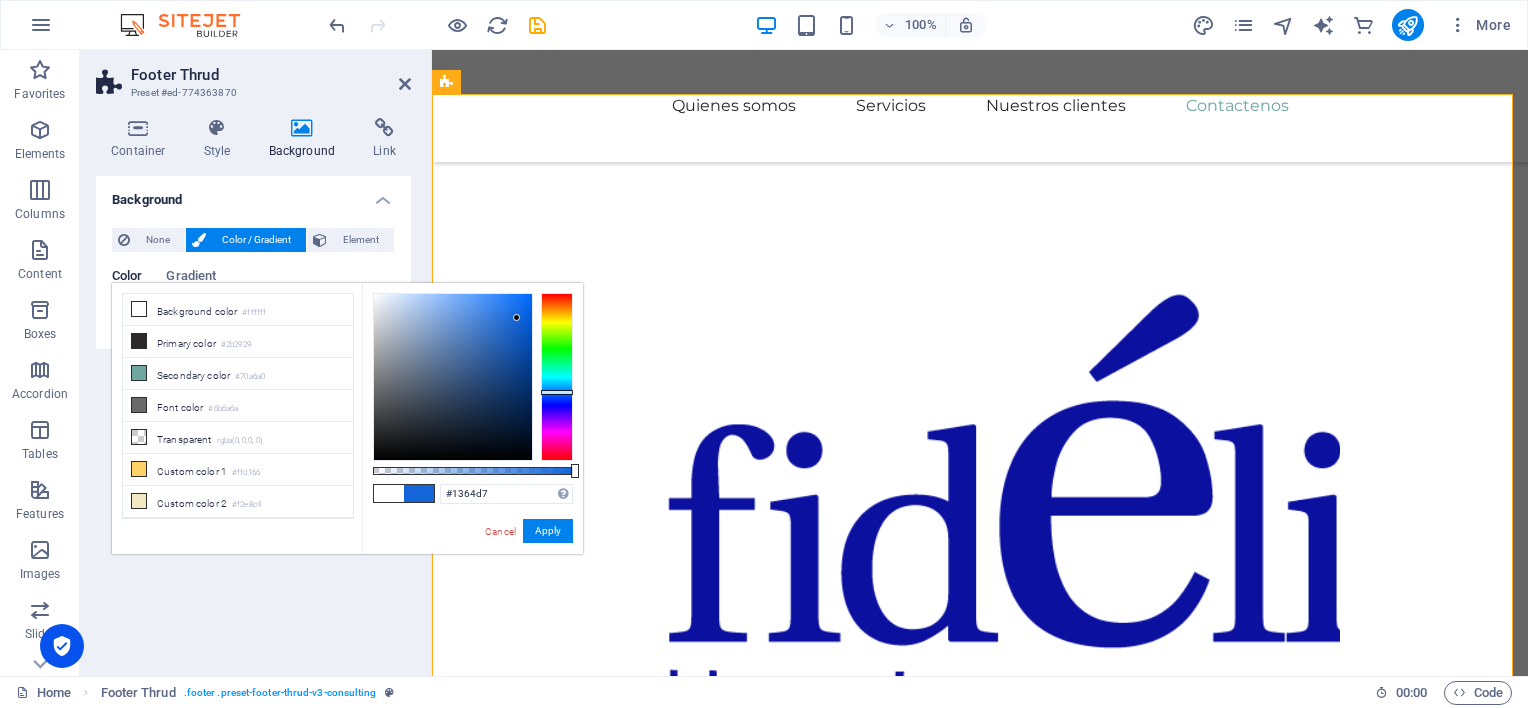 click at bounding box center (453, 377) 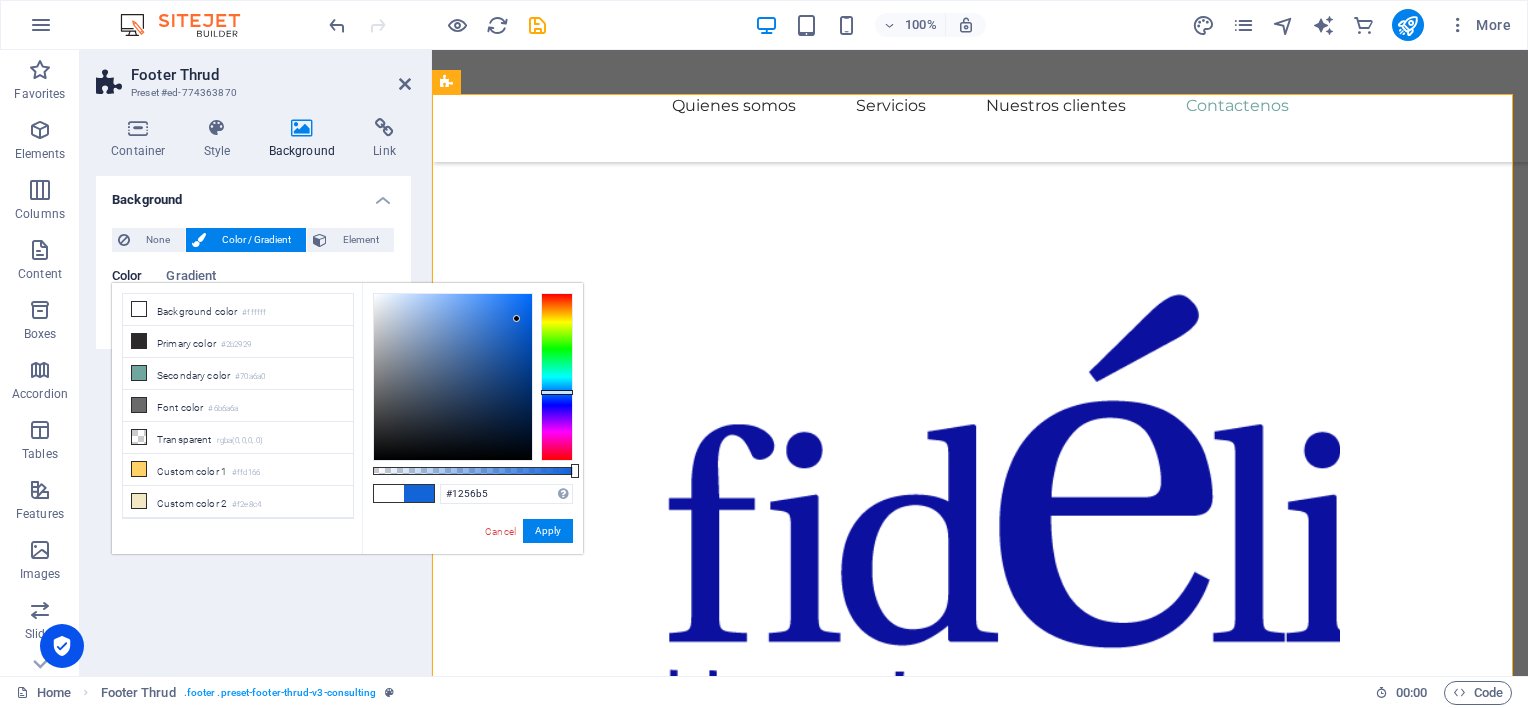 click at bounding box center [453, 377] 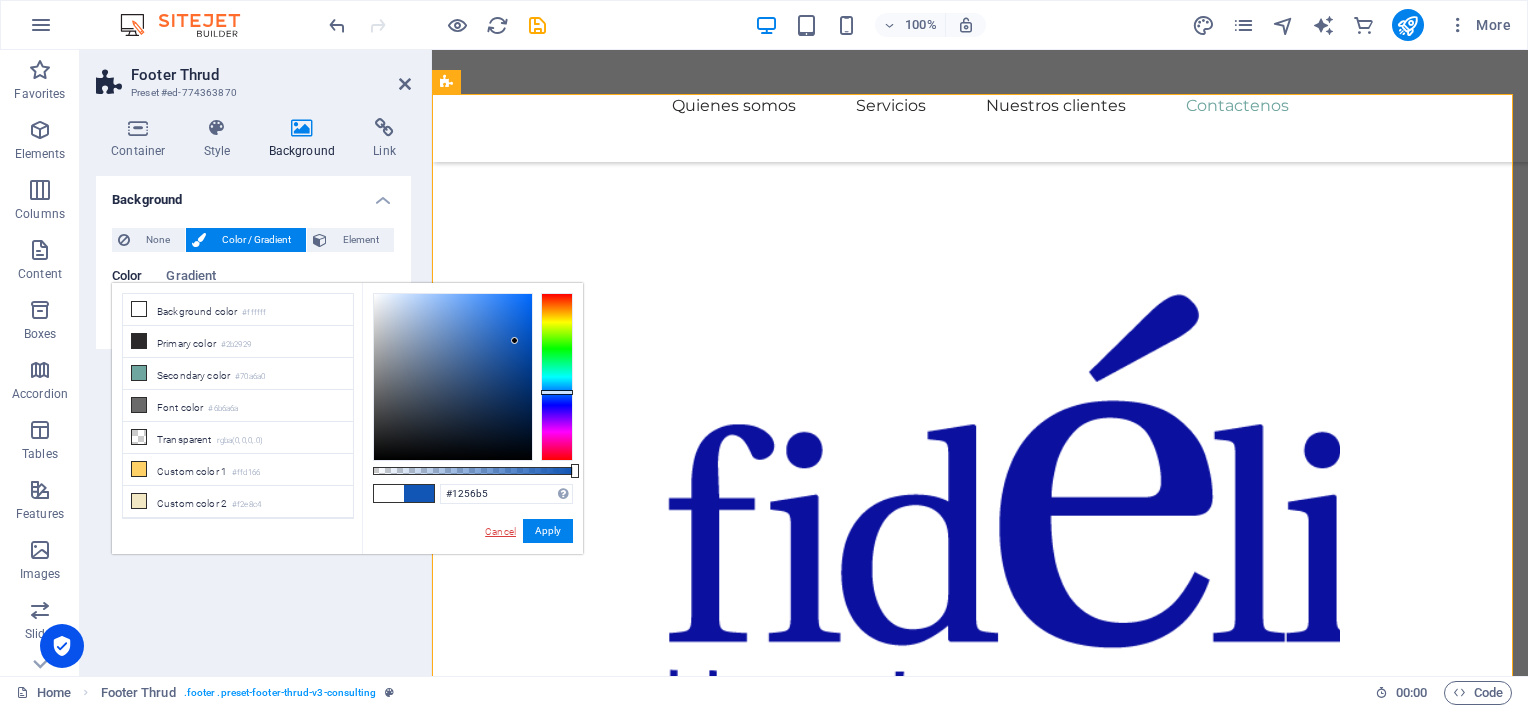 click on "Cancel" at bounding box center [500, 531] 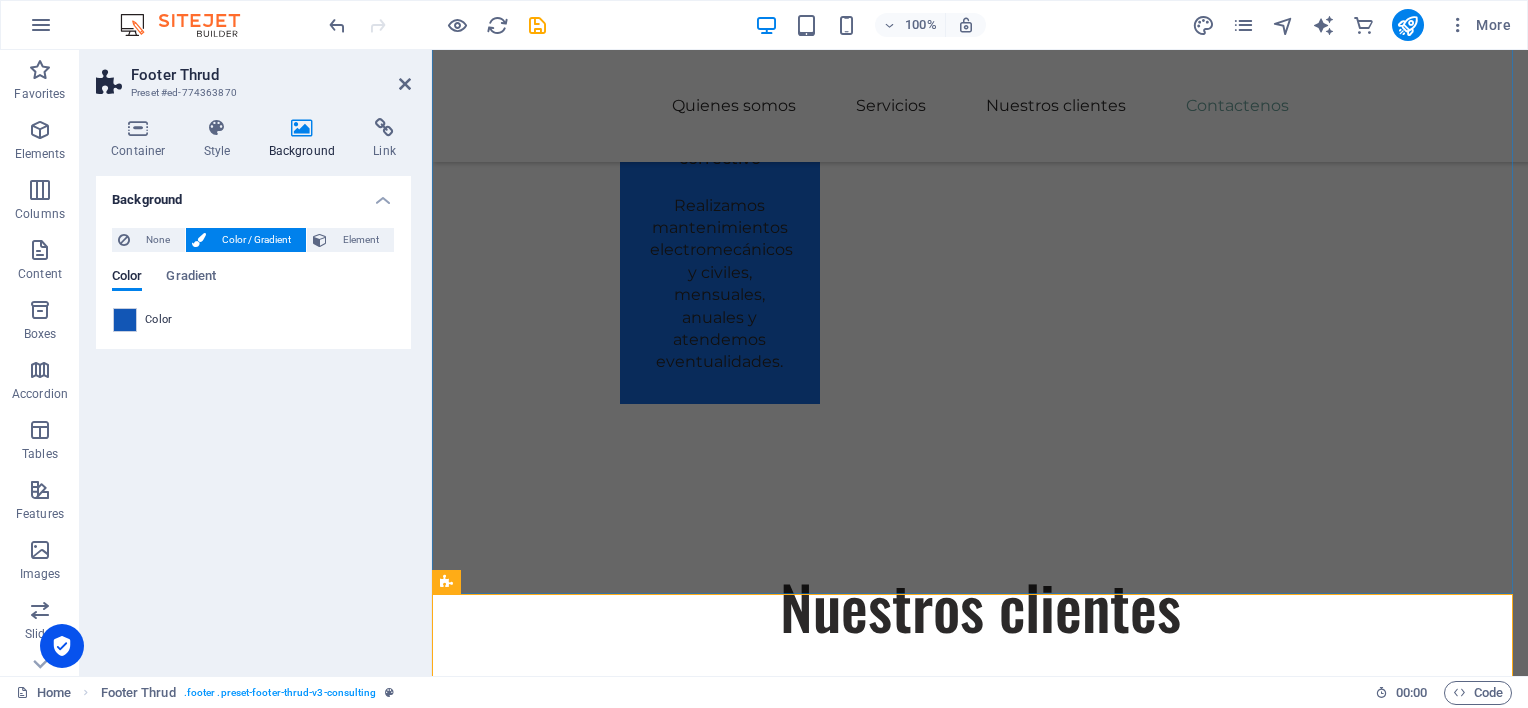 scroll, scrollTop: 4269, scrollLeft: 0, axis: vertical 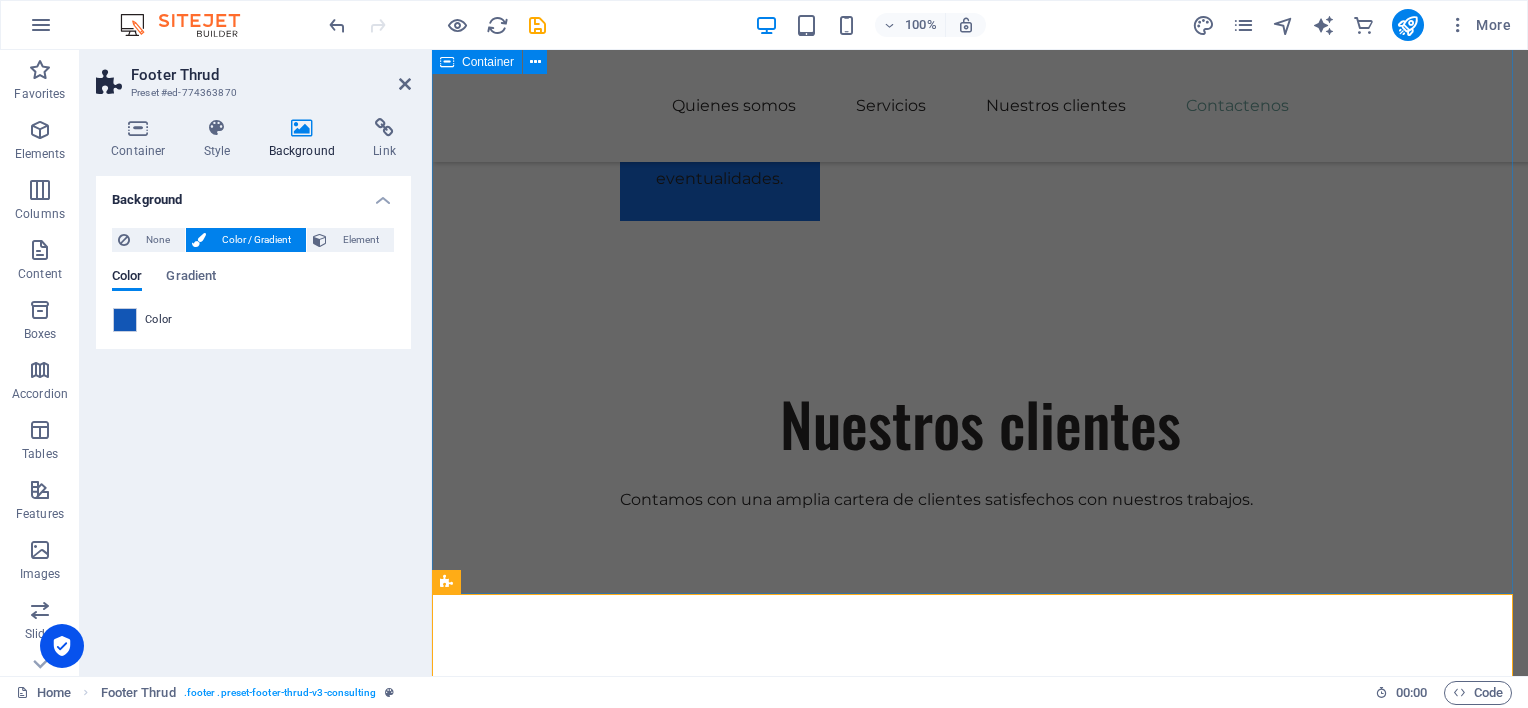 click on "Contáctenos Recuerde que estamos para servirle. tel:83452676 tel:88991533 info@soincocr.com Nombre  E-mail Mensaje    He leido los terminos y condiciones de privacidad Unreadable? Regenerate Submit" at bounding box center (980, 4013) 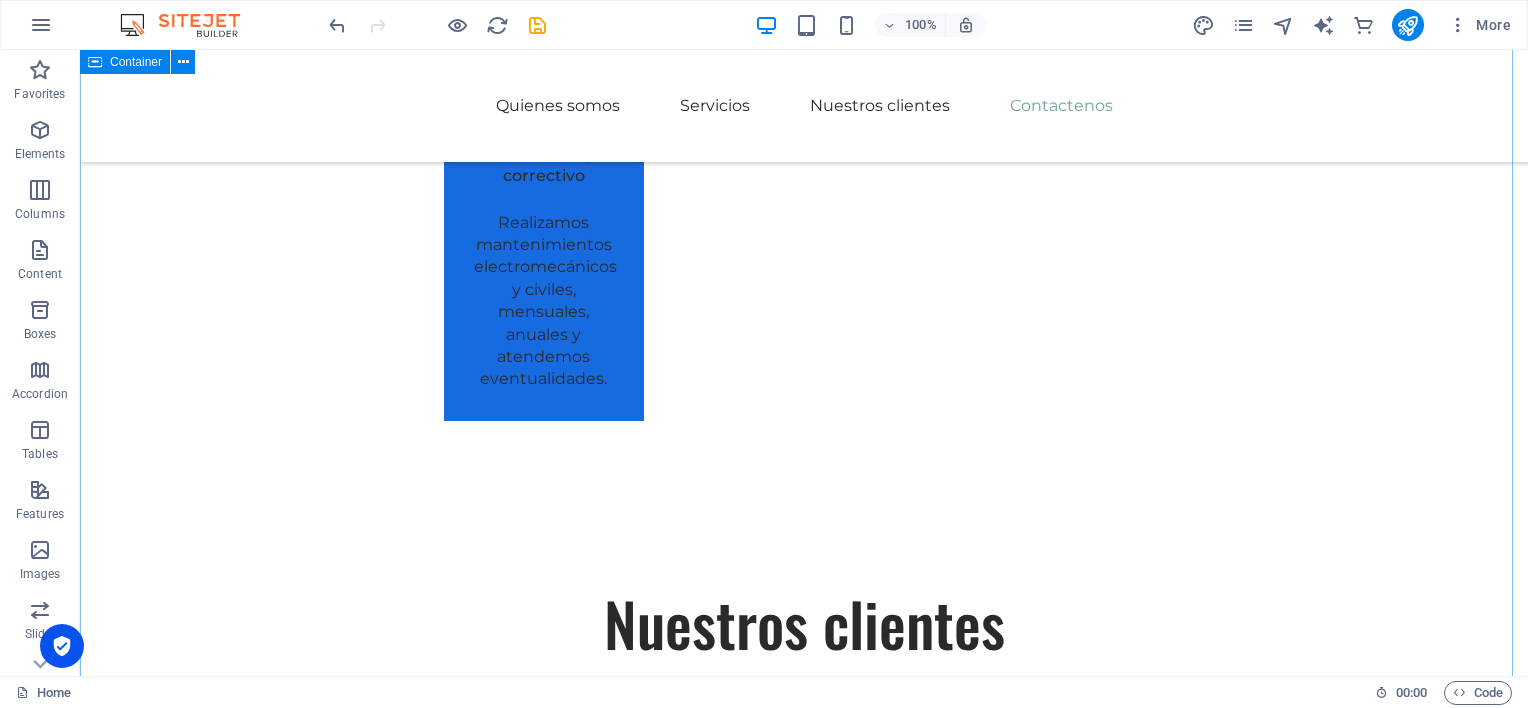 scroll, scrollTop: 4769, scrollLeft: 0, axis: vertical 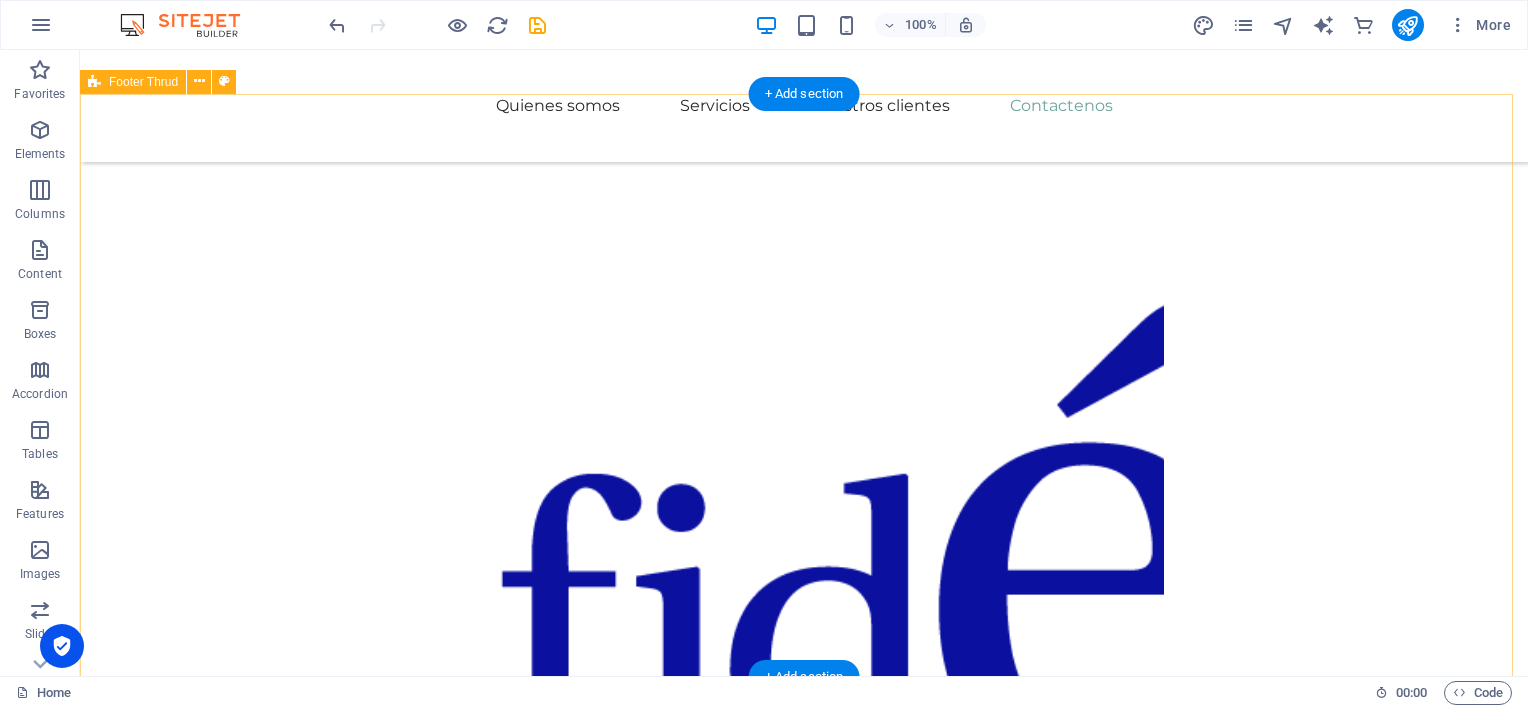 click on "Creemos en nuestro potencial para ser la solución a sus necesidades.             Búscanos en nuestras redes:                              Drop content here or  Add elements  Paste clipboard
Privacy Policy Terms of Service   soincocr.com" at bounding box center (804, 4947) 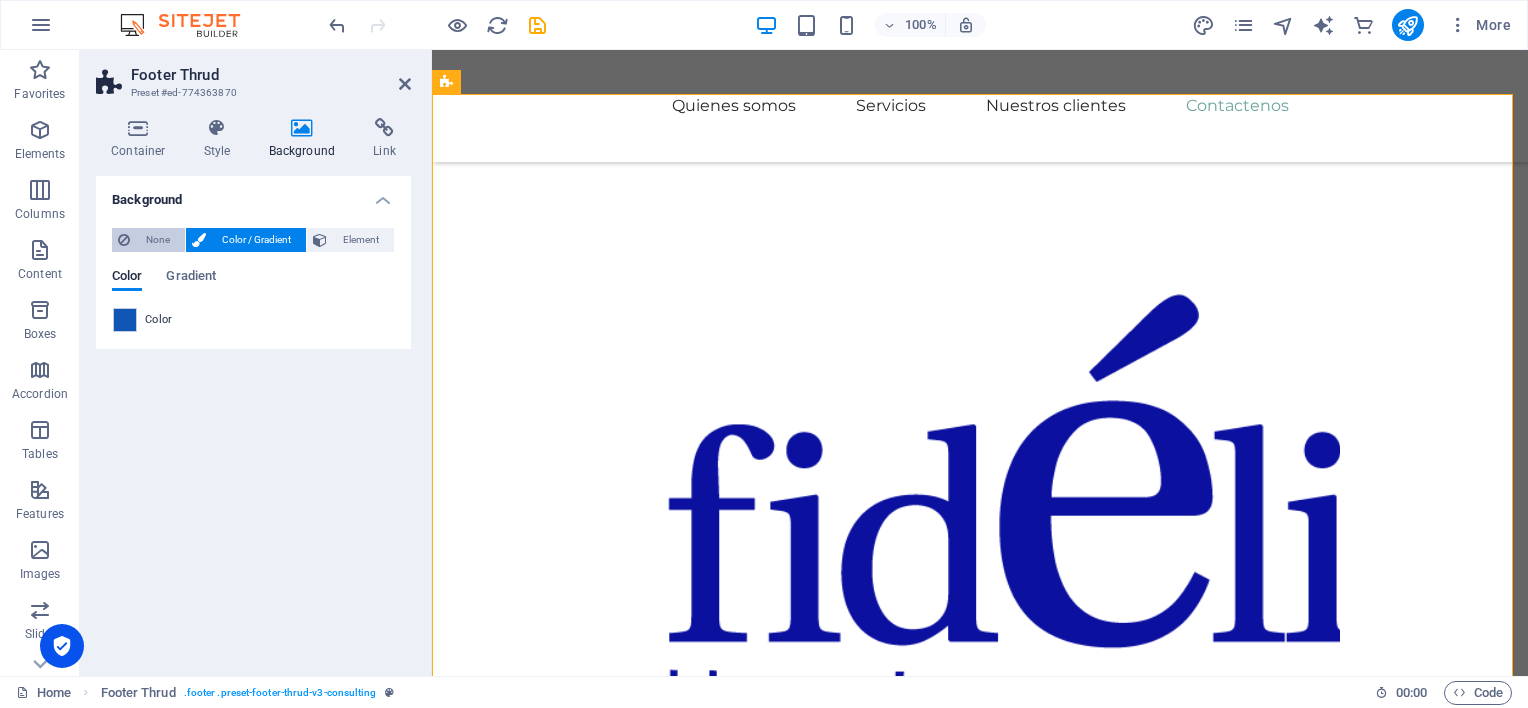 click on "None" at bounding box center (157, 240) 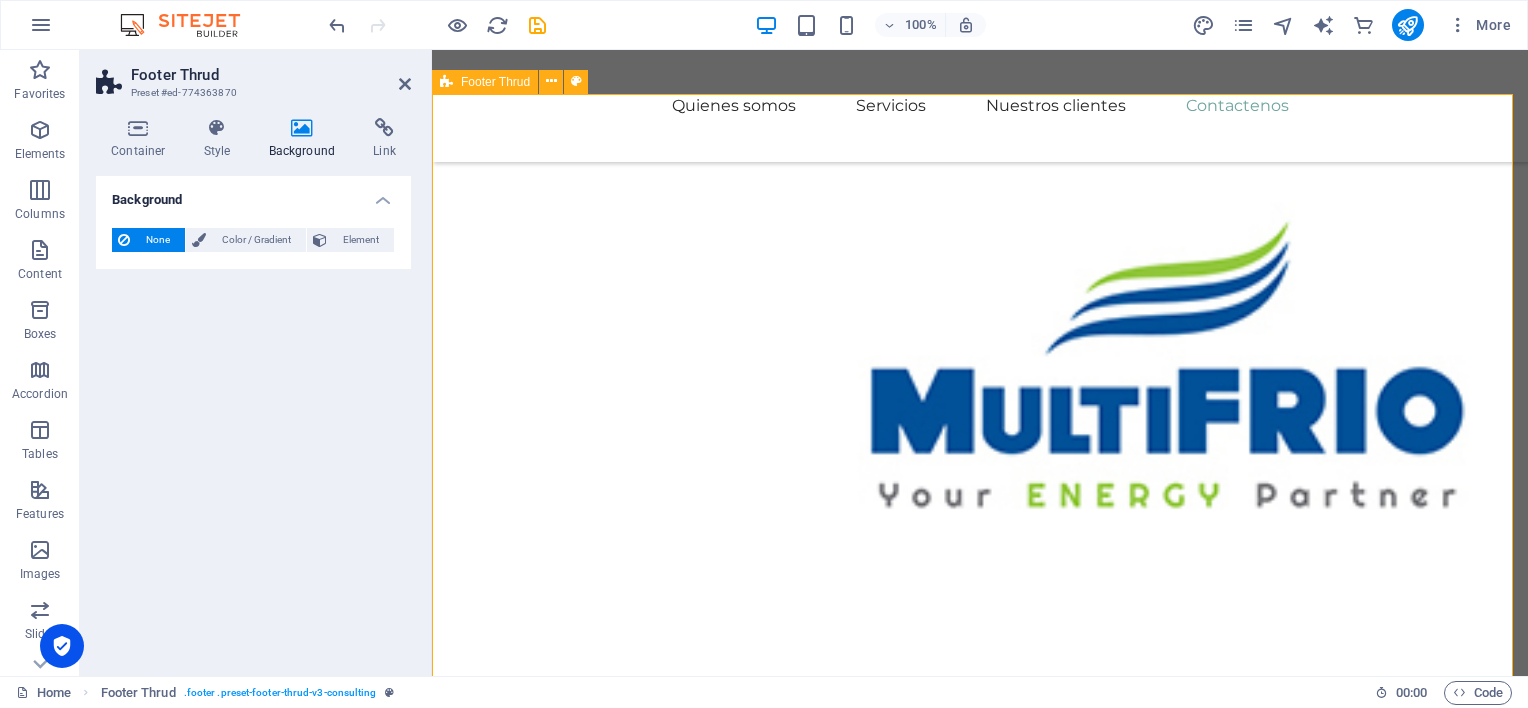 click on "Creemos en nuestro potencial para ser la solución a sus necesidades.             Búscanos en nuestras redes:                              Drop content here or  Add elements  Paste clipboard
Privacy Policy Terms of Service   soincocr.com" at bounding box center (980, 4791) 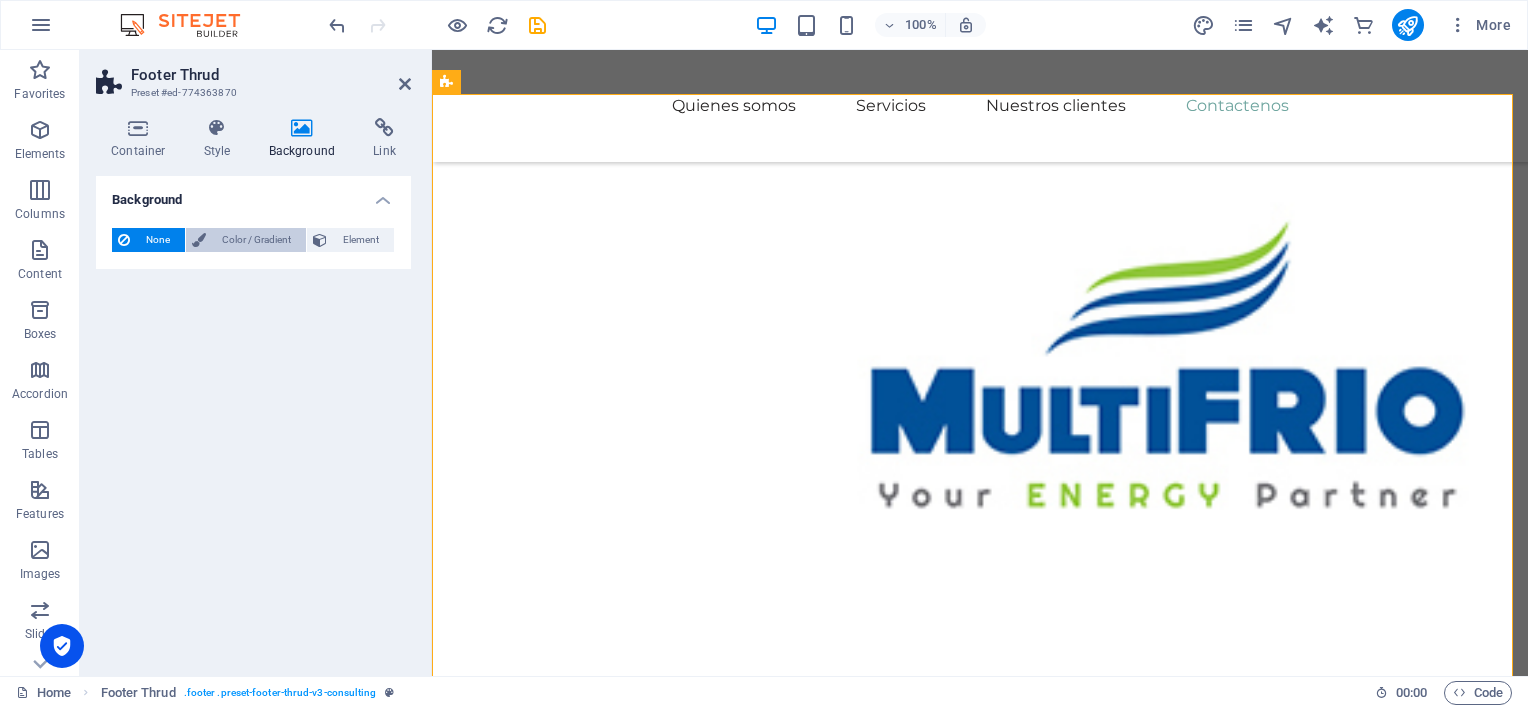 click on "Color / Gradient" at bounding box center [256, 240] 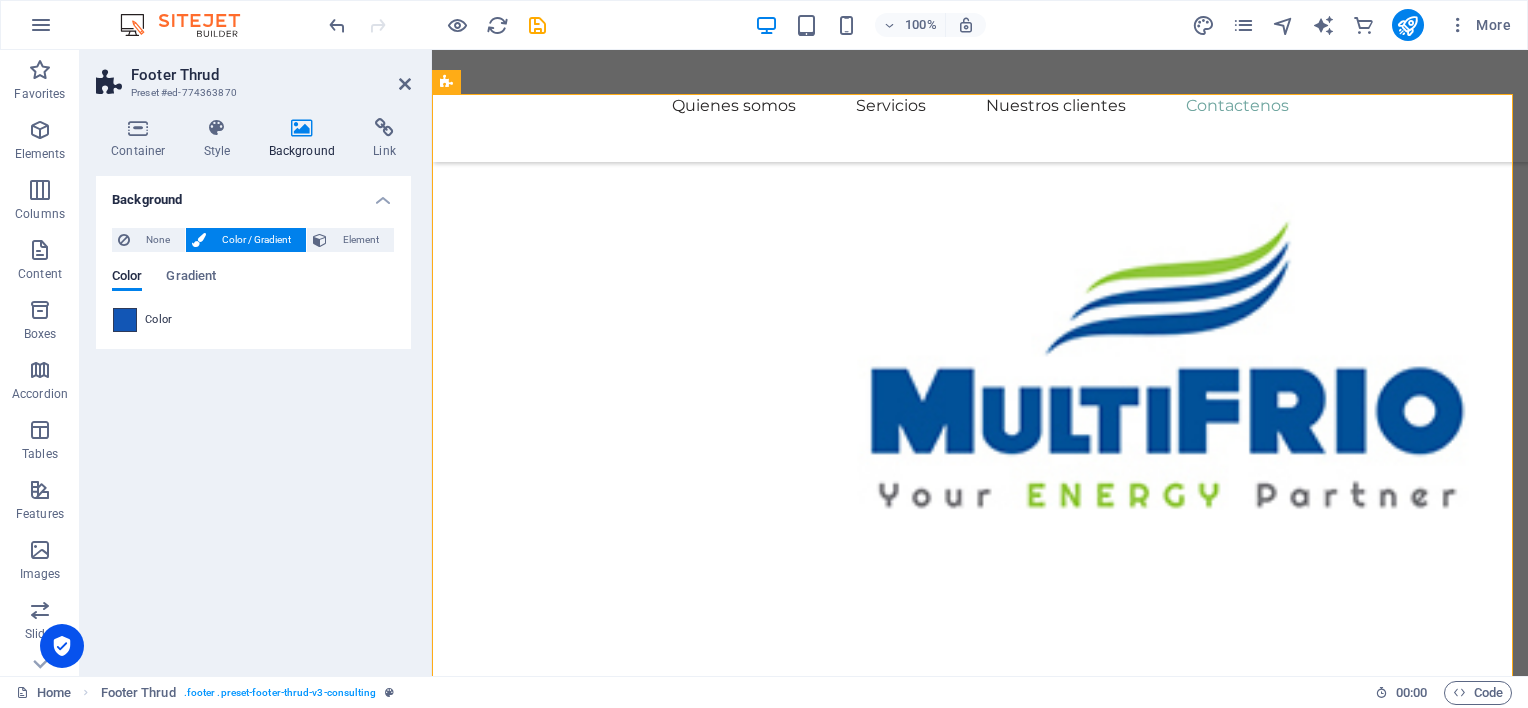 click at bounding box center (125, 320) 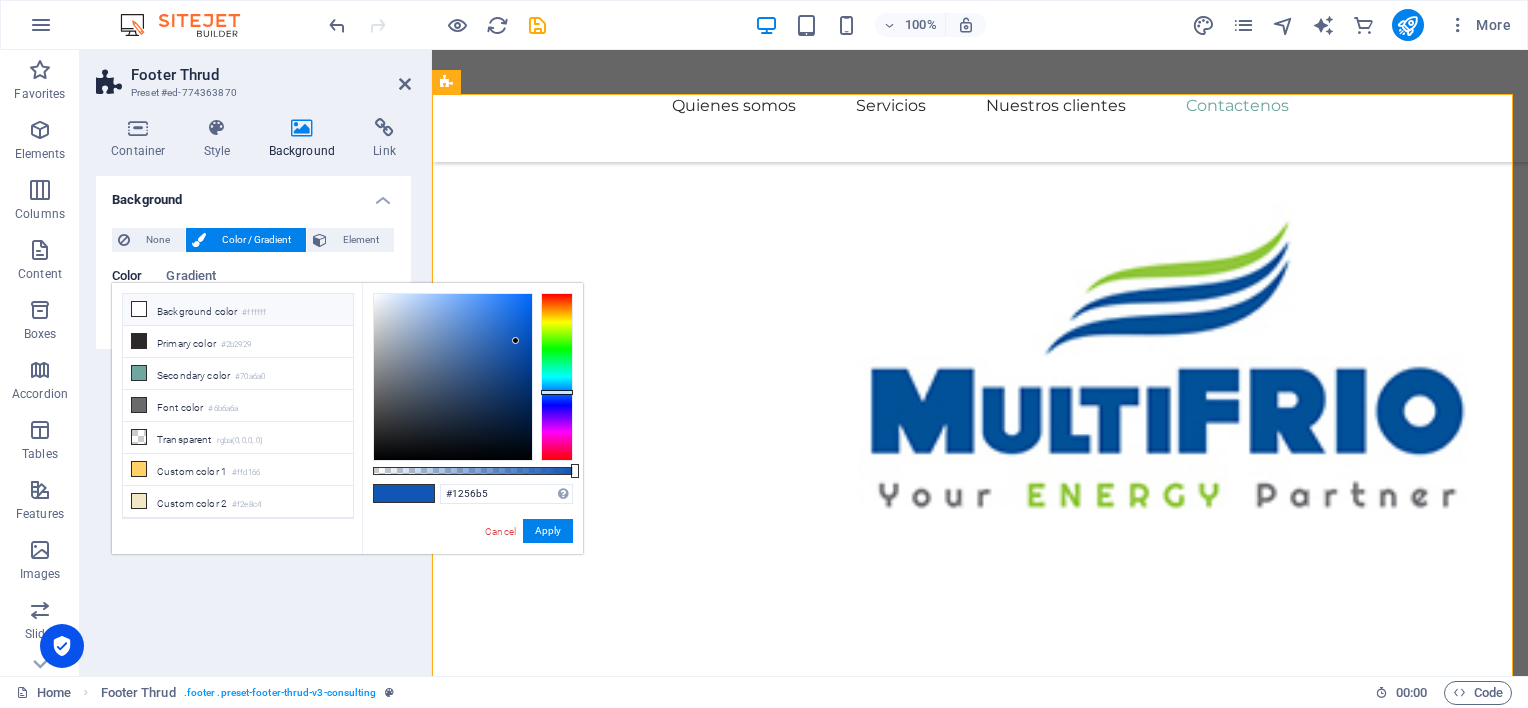 click at bounding box center (139, 309) 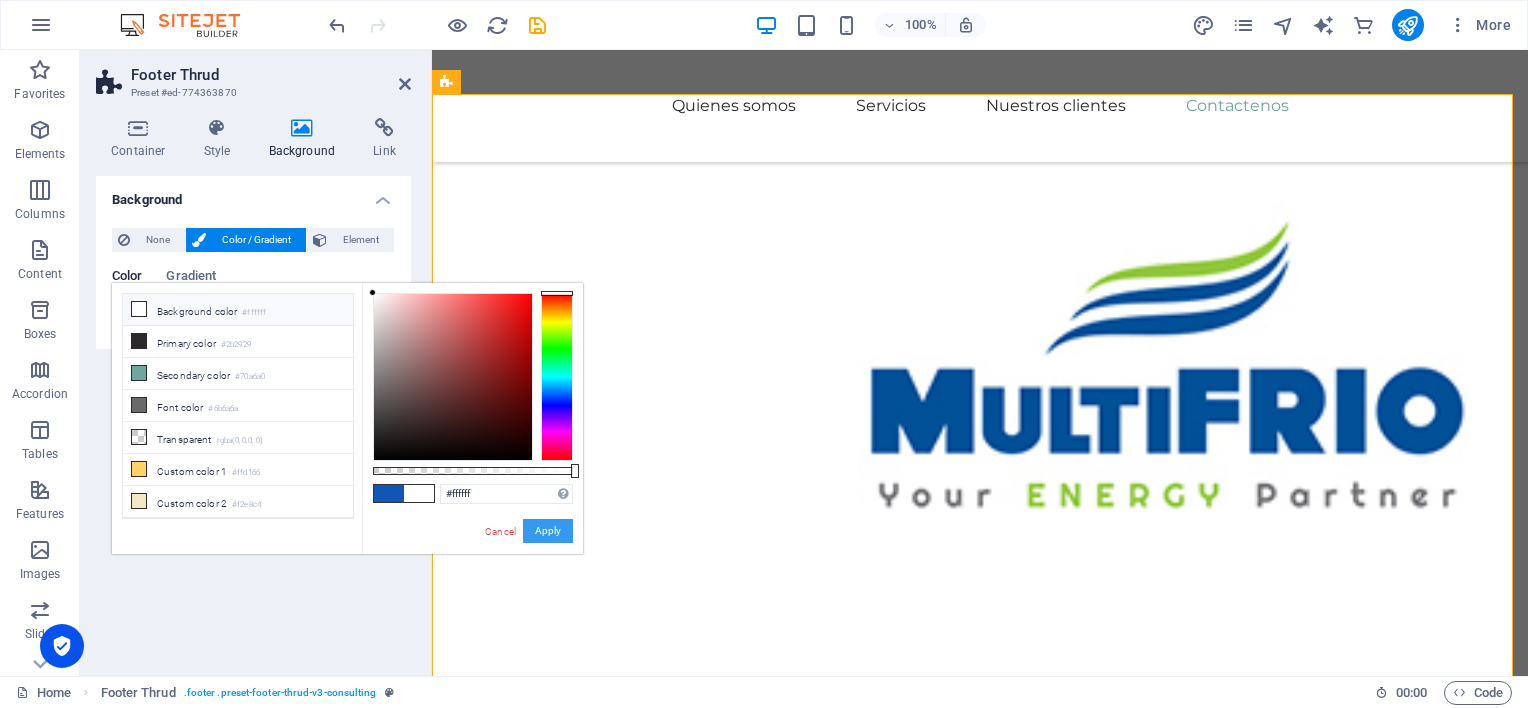click on "Apply" at bounding box center (548, 531) 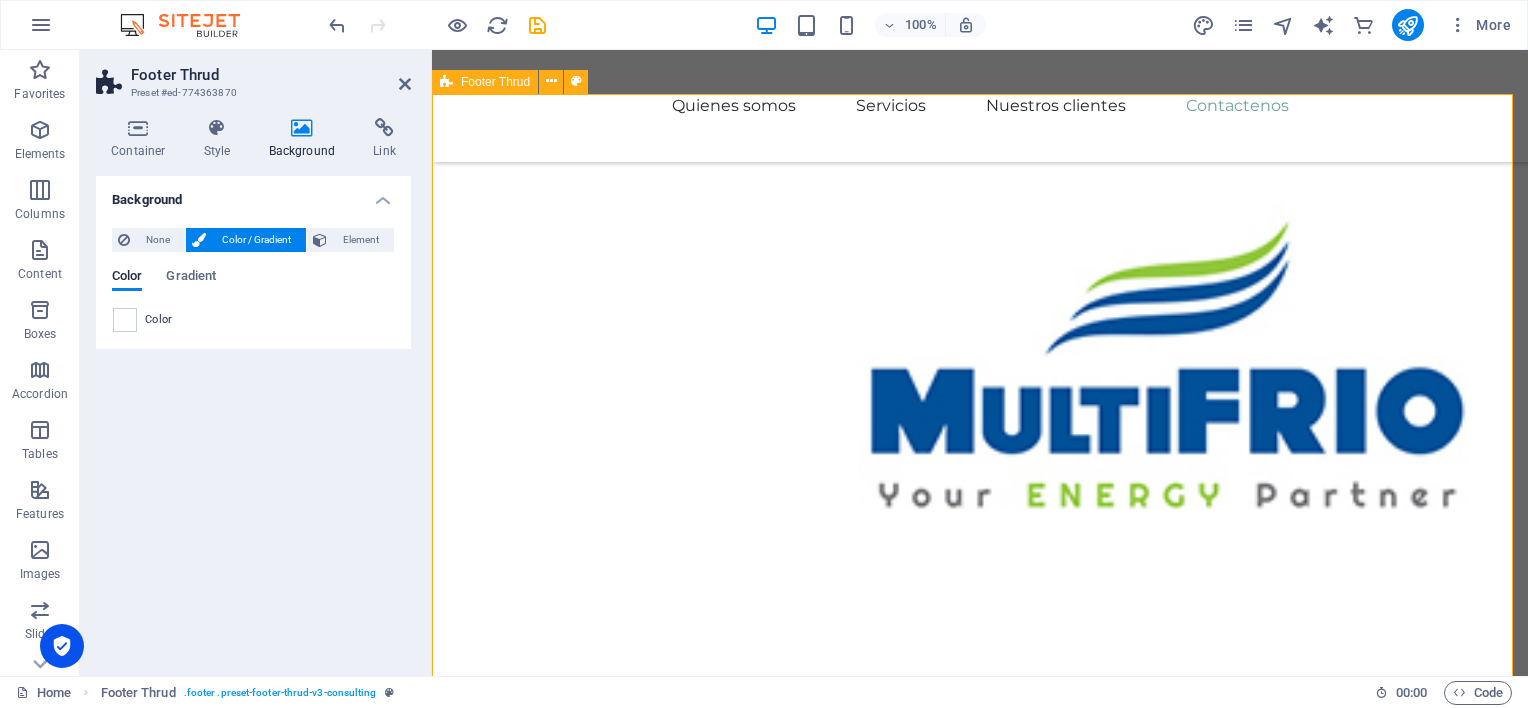 click on "Creemos en nuestro potencial para ser la solución a sus necesidades.             Búscanos en nuestras redes:                              Drop content here or  Add elements  Paste clipboard
Privacy Policy Terms of Service   soincocr.com" at bounding box center (980, 4791) 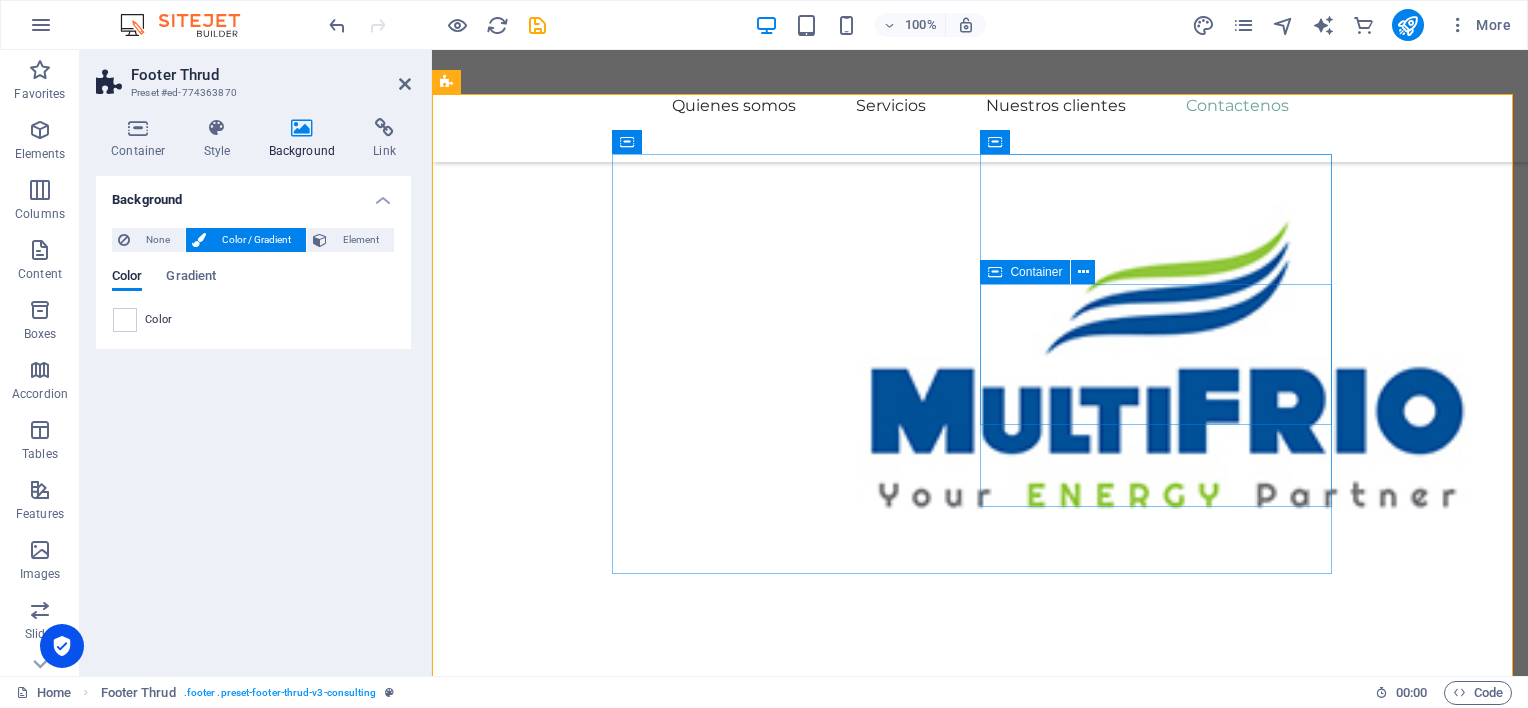 click on "Drop content here or  Add elements  Paste clipboard" at bounding box center [796, 4974] 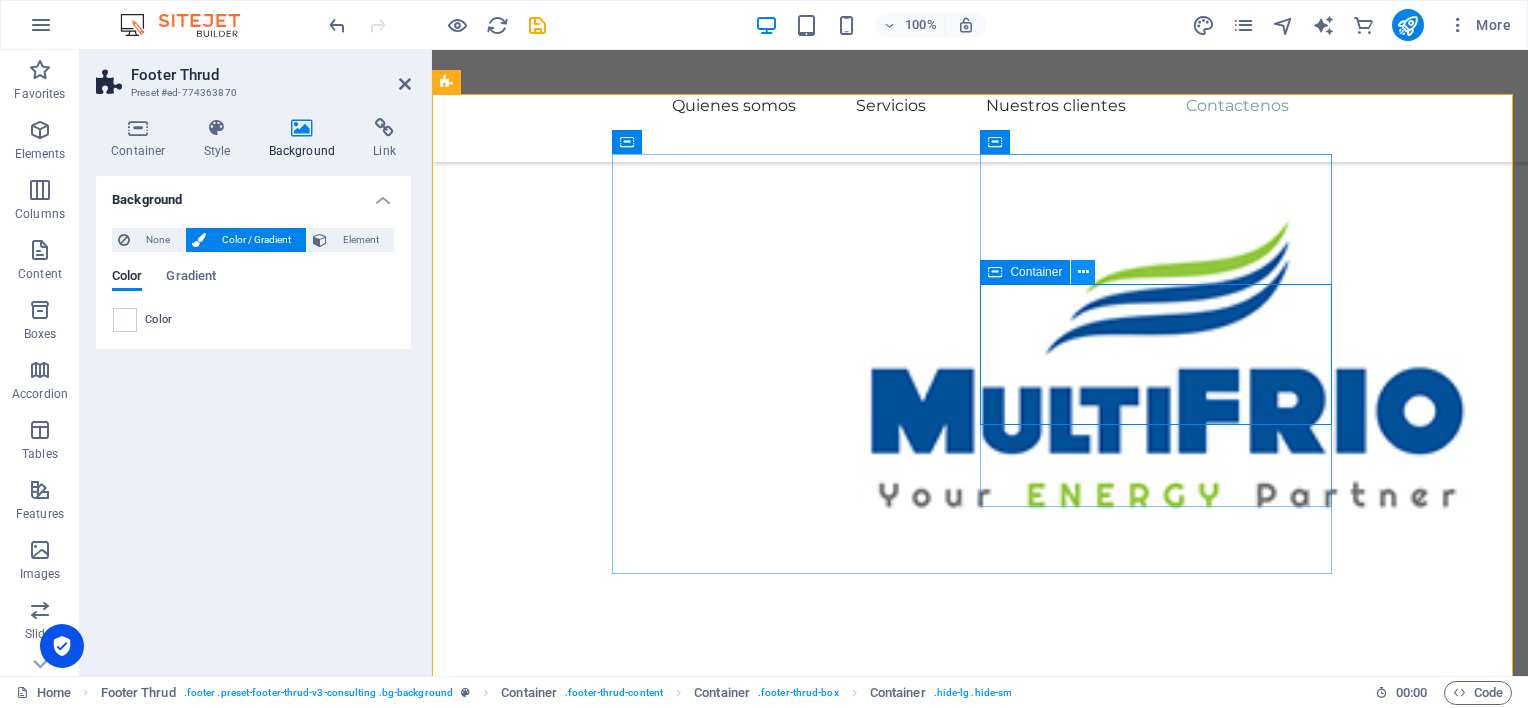 click at bounding box center (1083, 272) 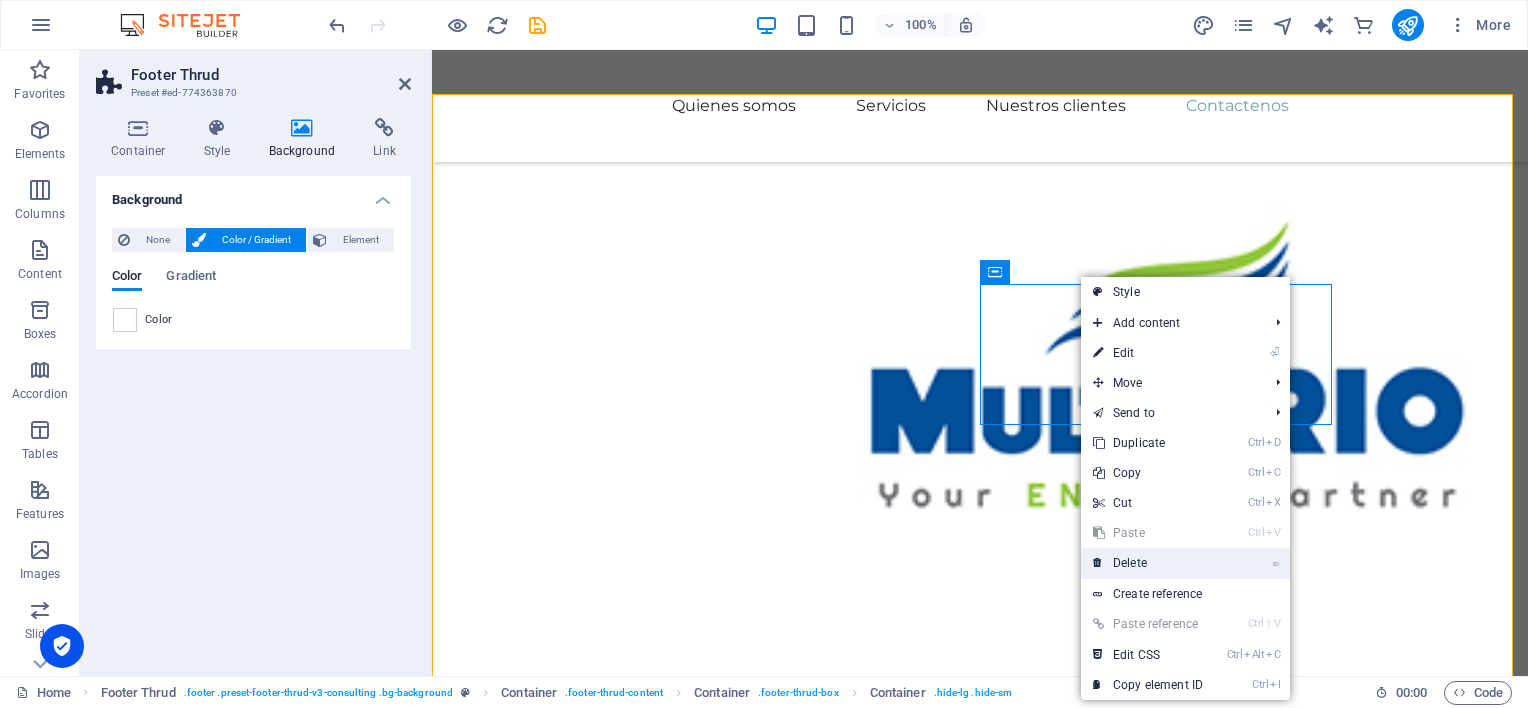 click on "⌦  Delete" at bounding box center (1148, 563) 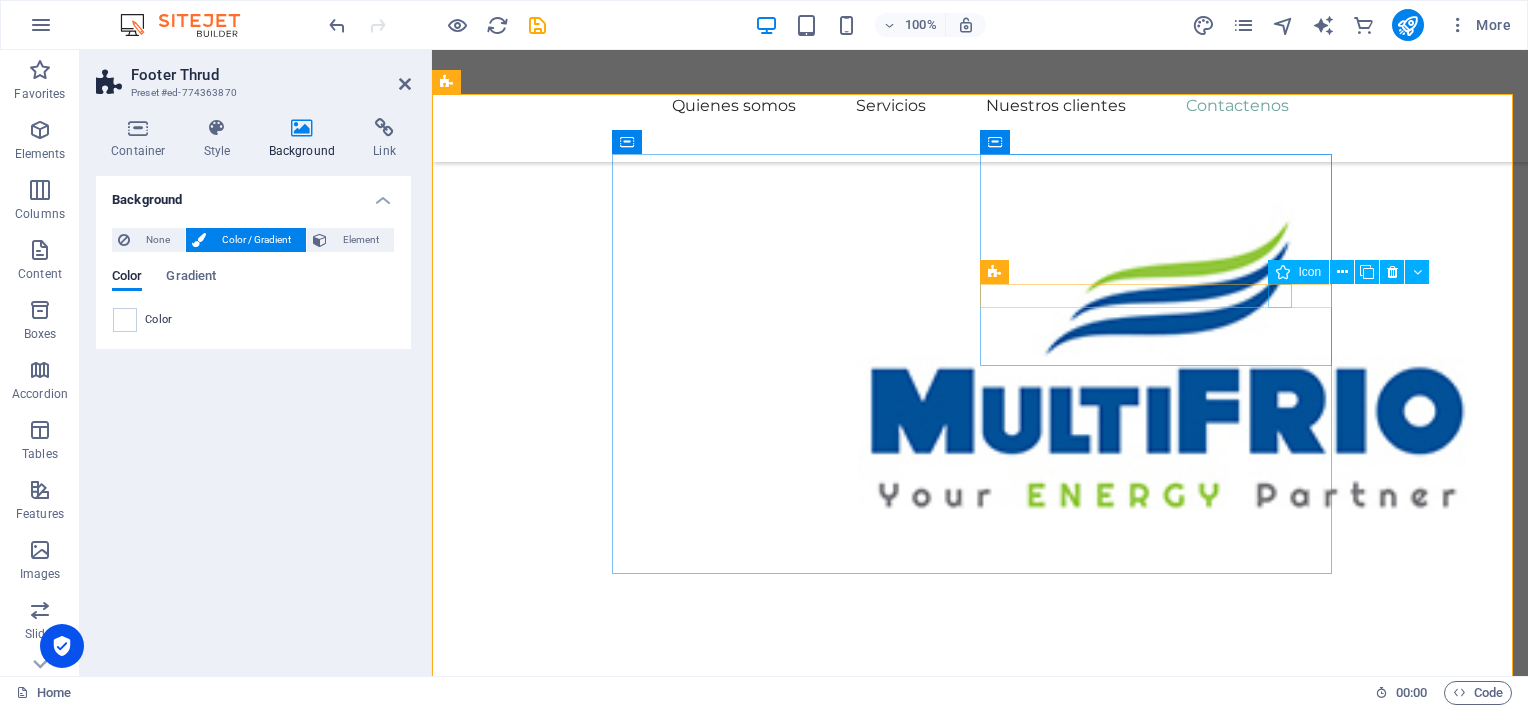 click at bounding box center (796, 4915) 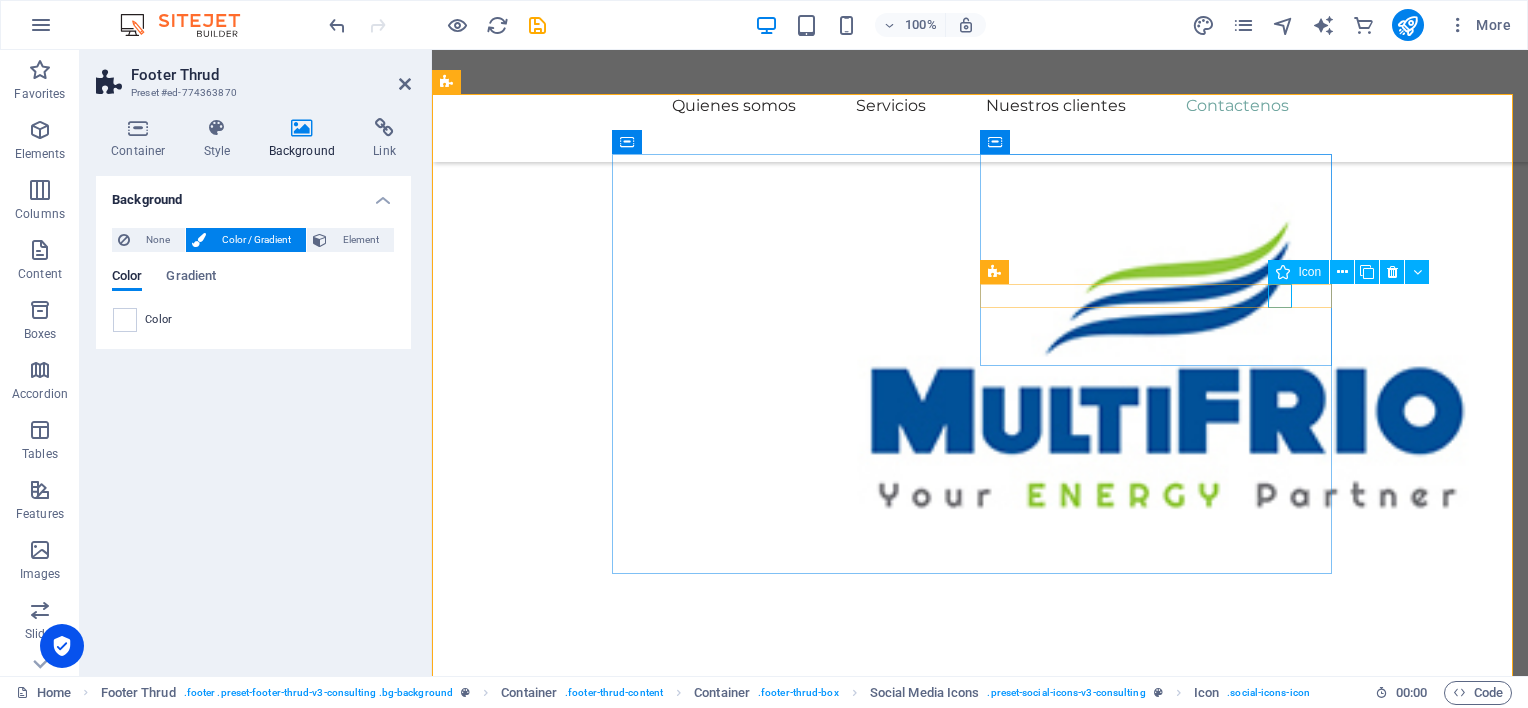 click at bounding box center (1283, 272) 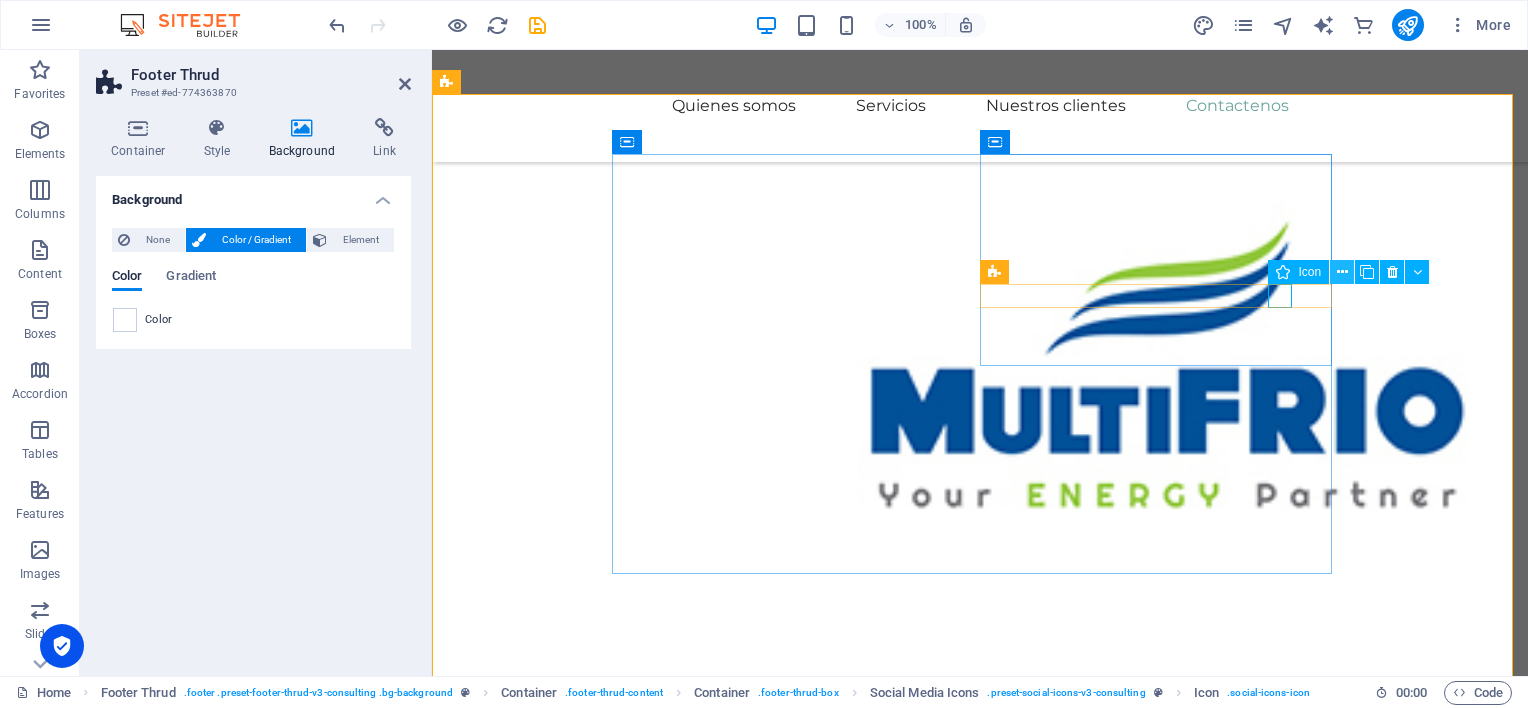 click at bounding box center (1342, 272) 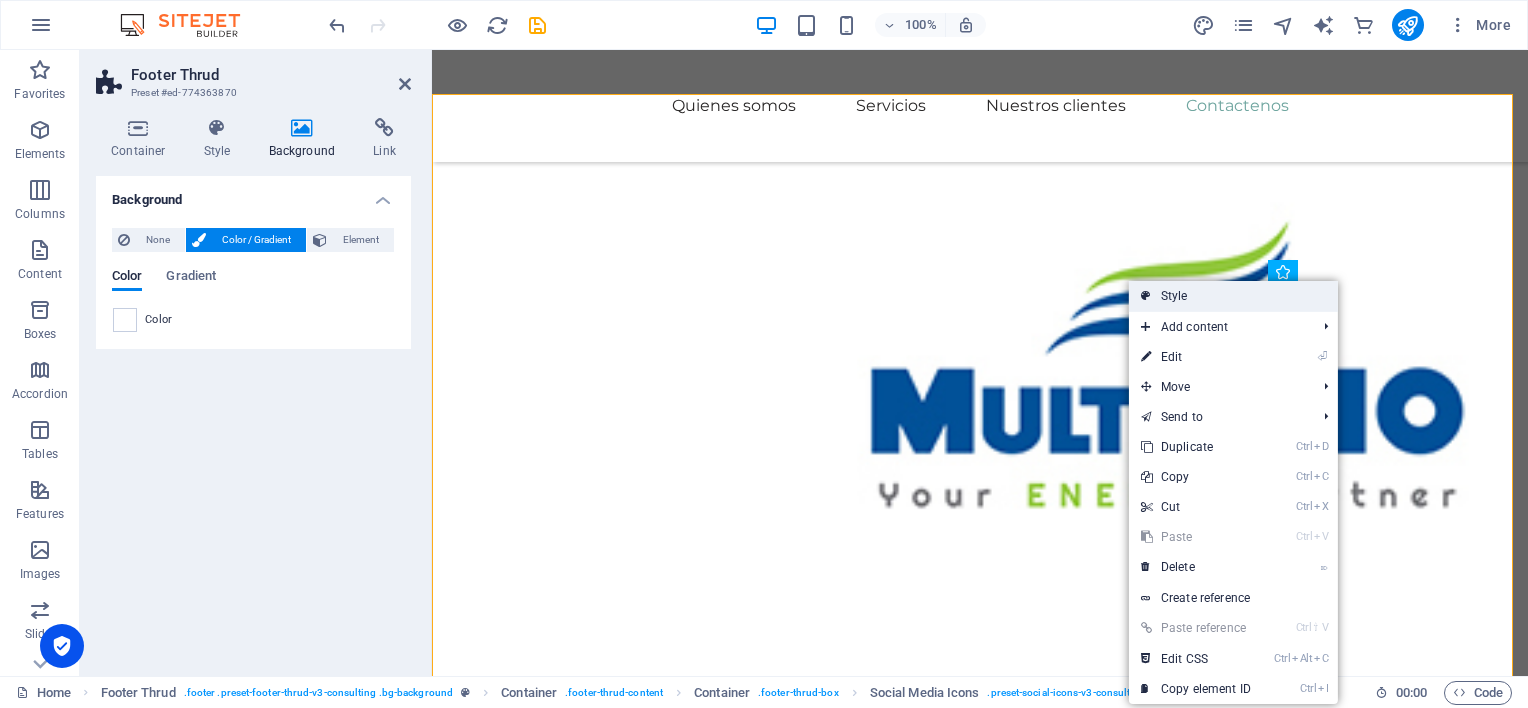 click on "Style" at bounding box center (1233, 296) 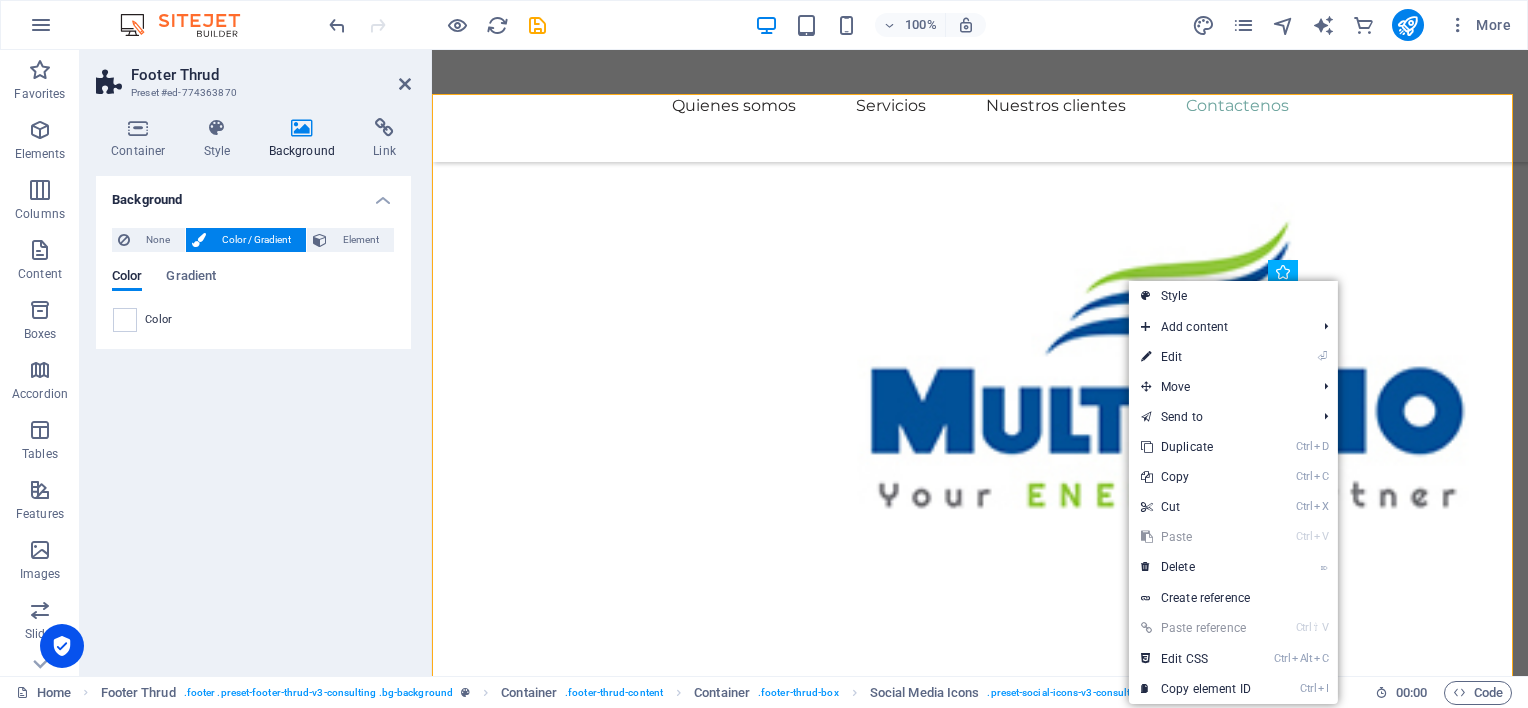 select on "rem" 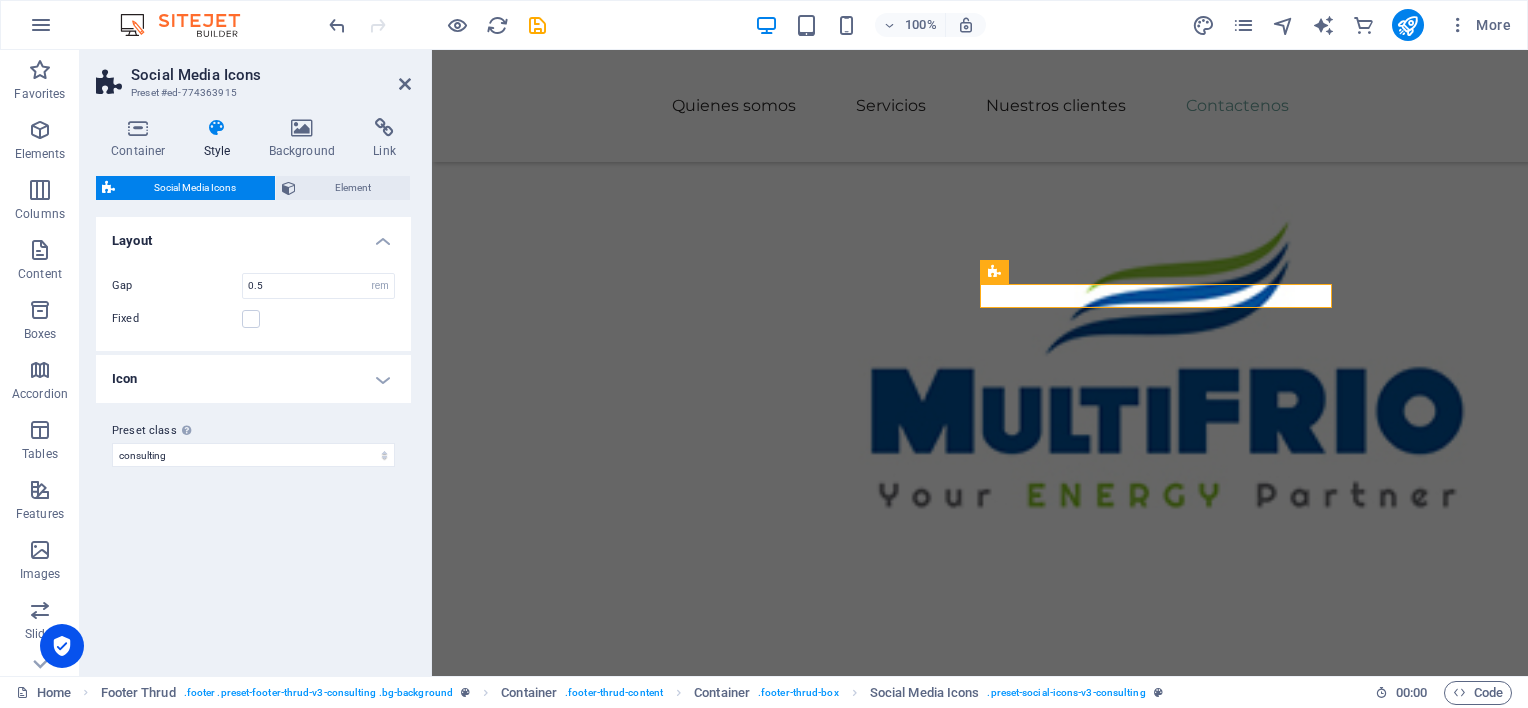 click on "Icon" at bounding box center [253, 379] 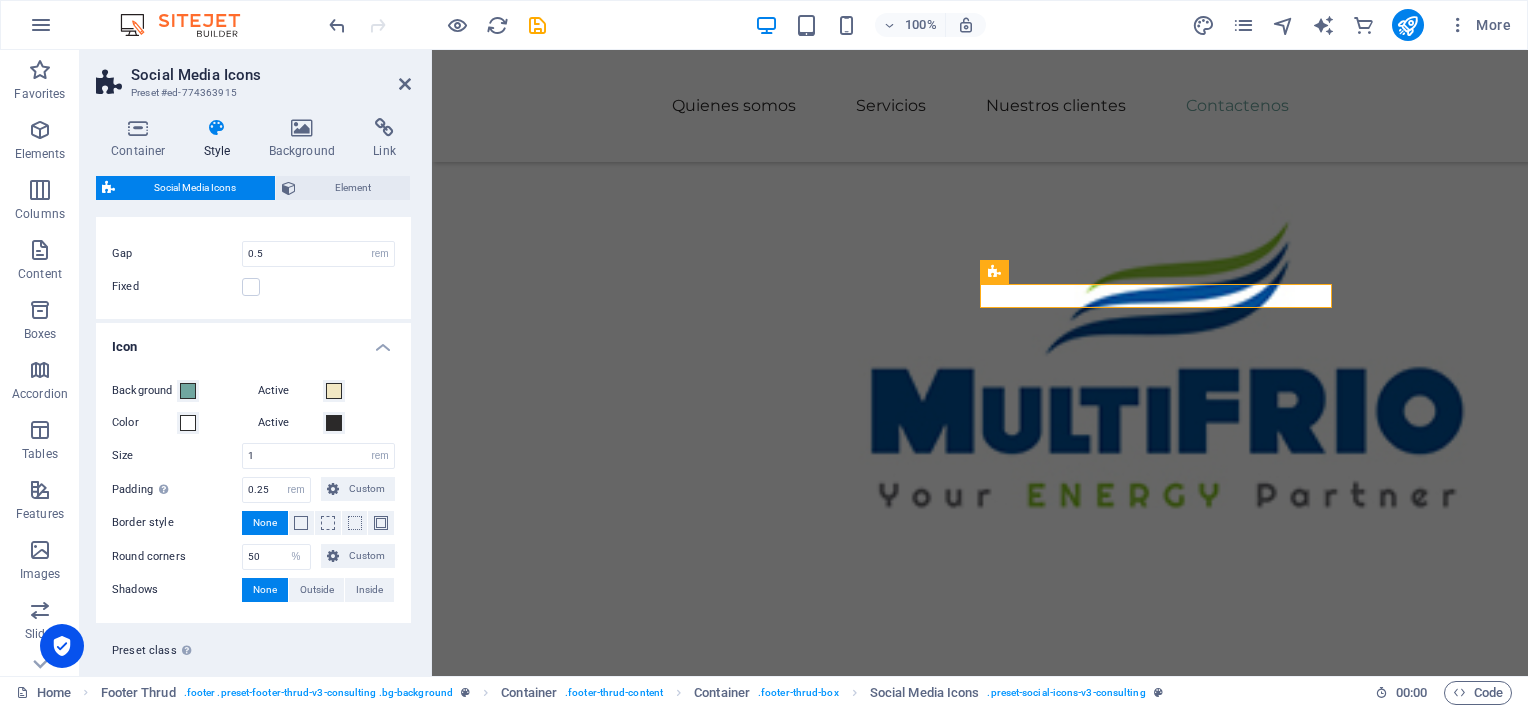 scroll, scrollTop: 72, scrollLeft: 0, axis: vertical 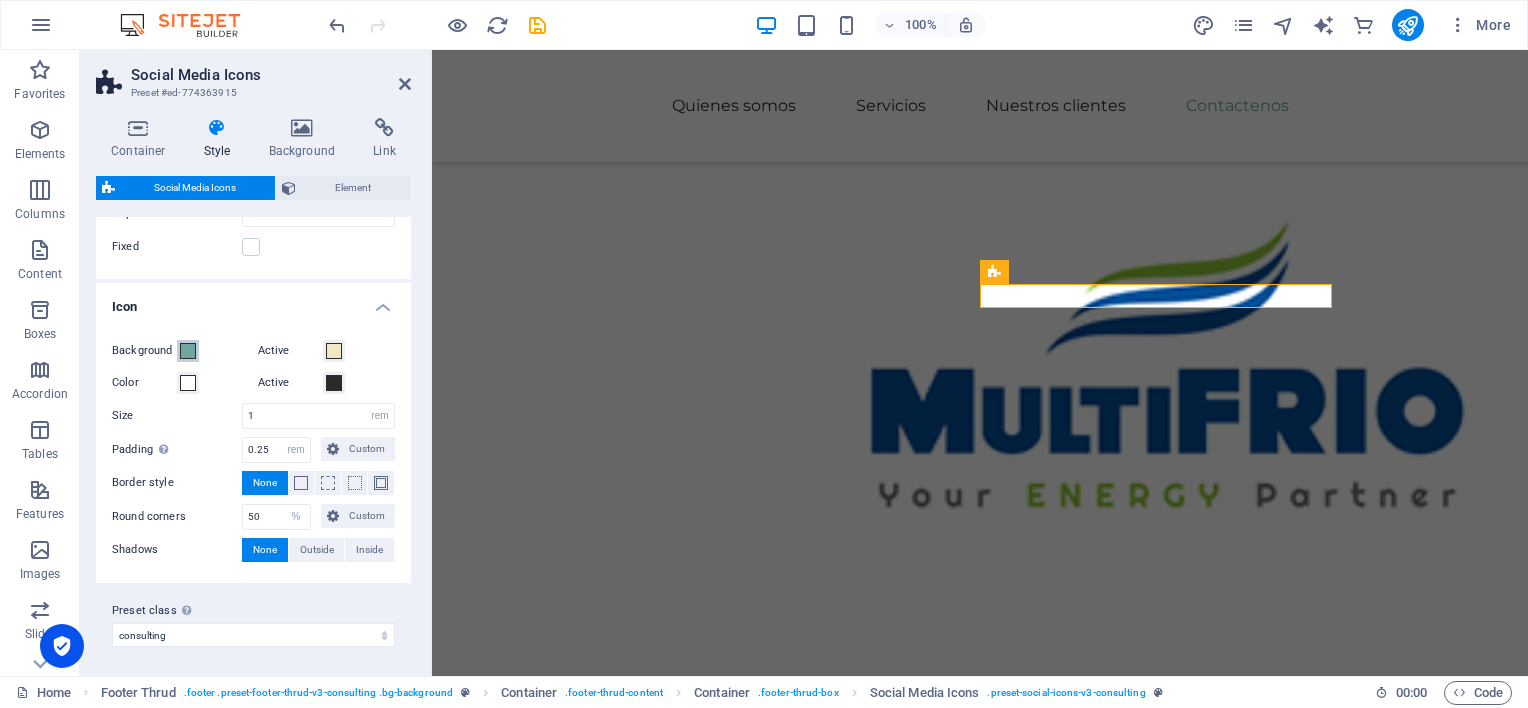 click at bounding box center [188, 351] 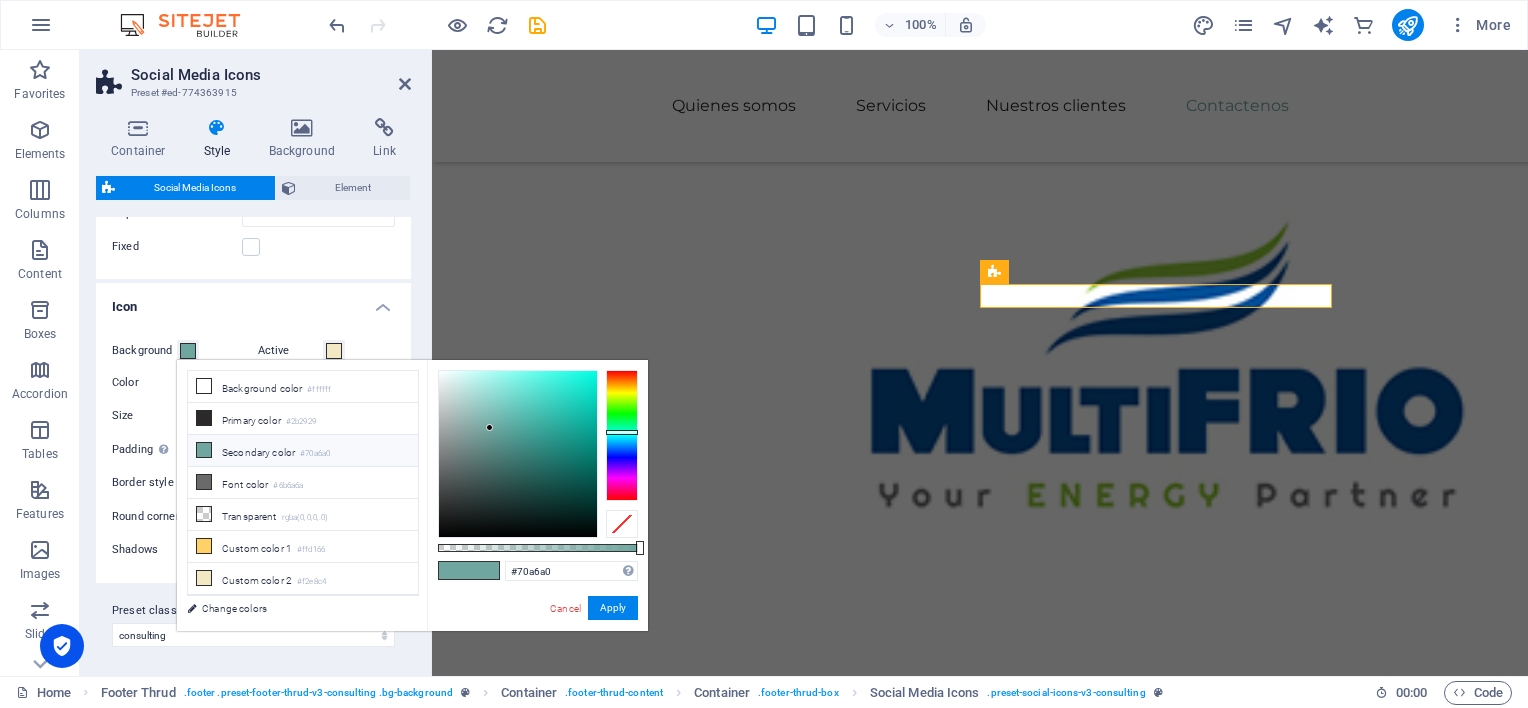 click at bounding box center (188, 351) 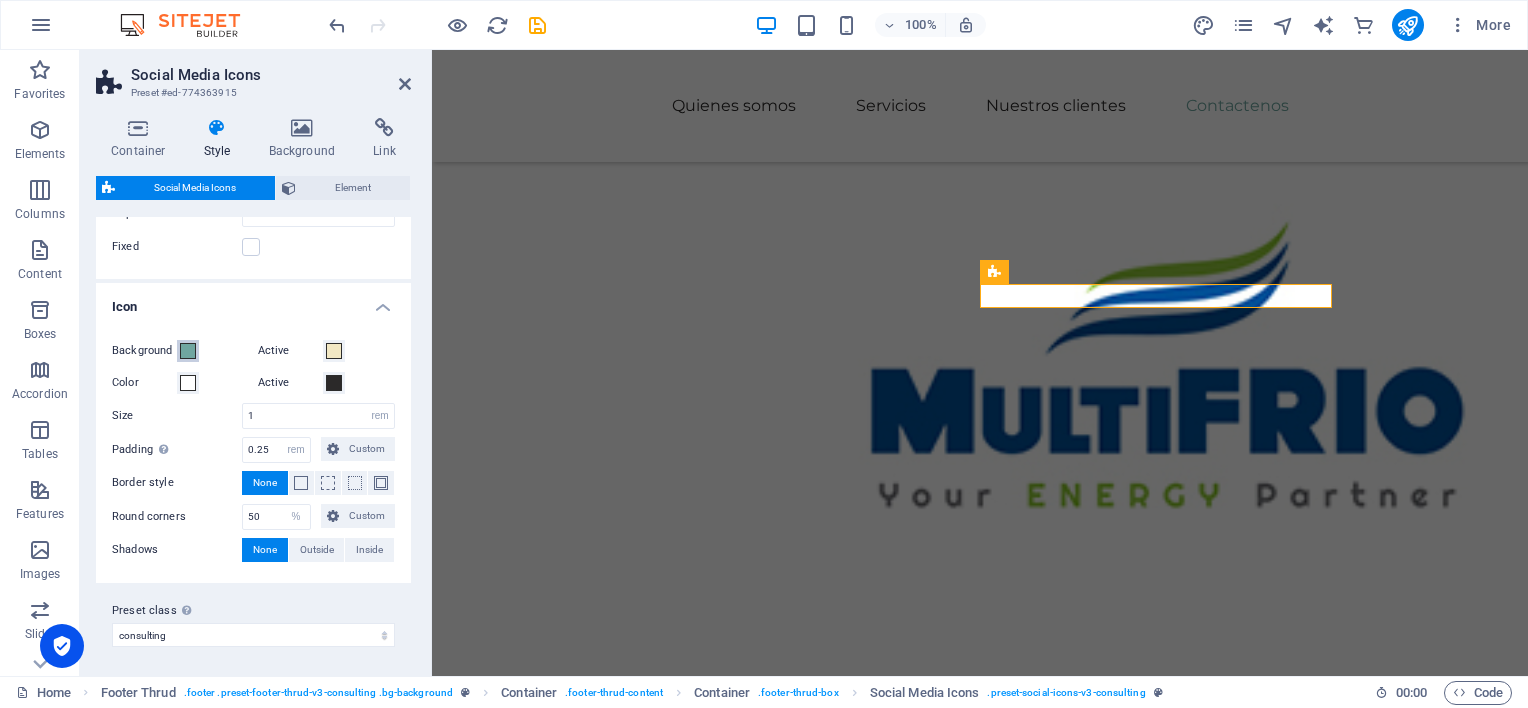 click at bounding box center (188, 351) 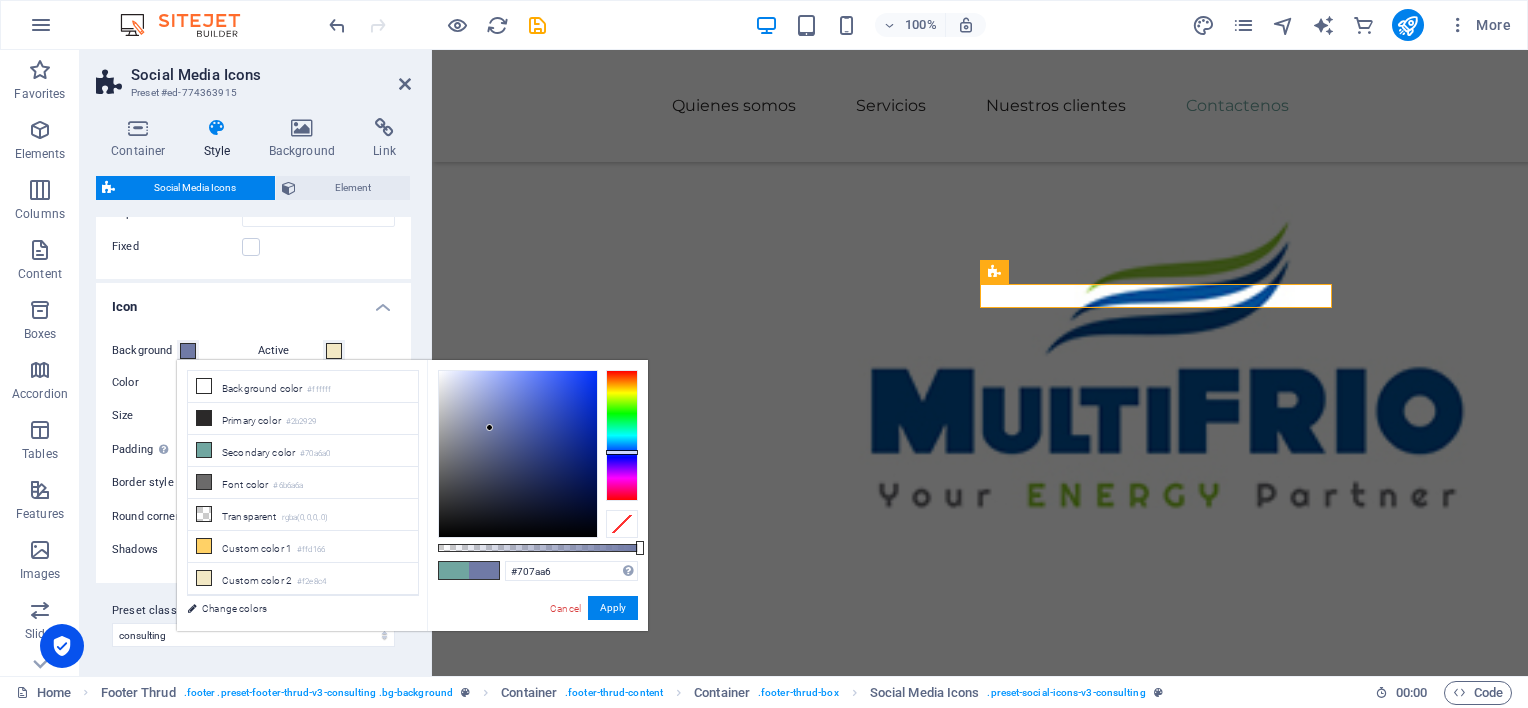click at bounding box center [622, 435] 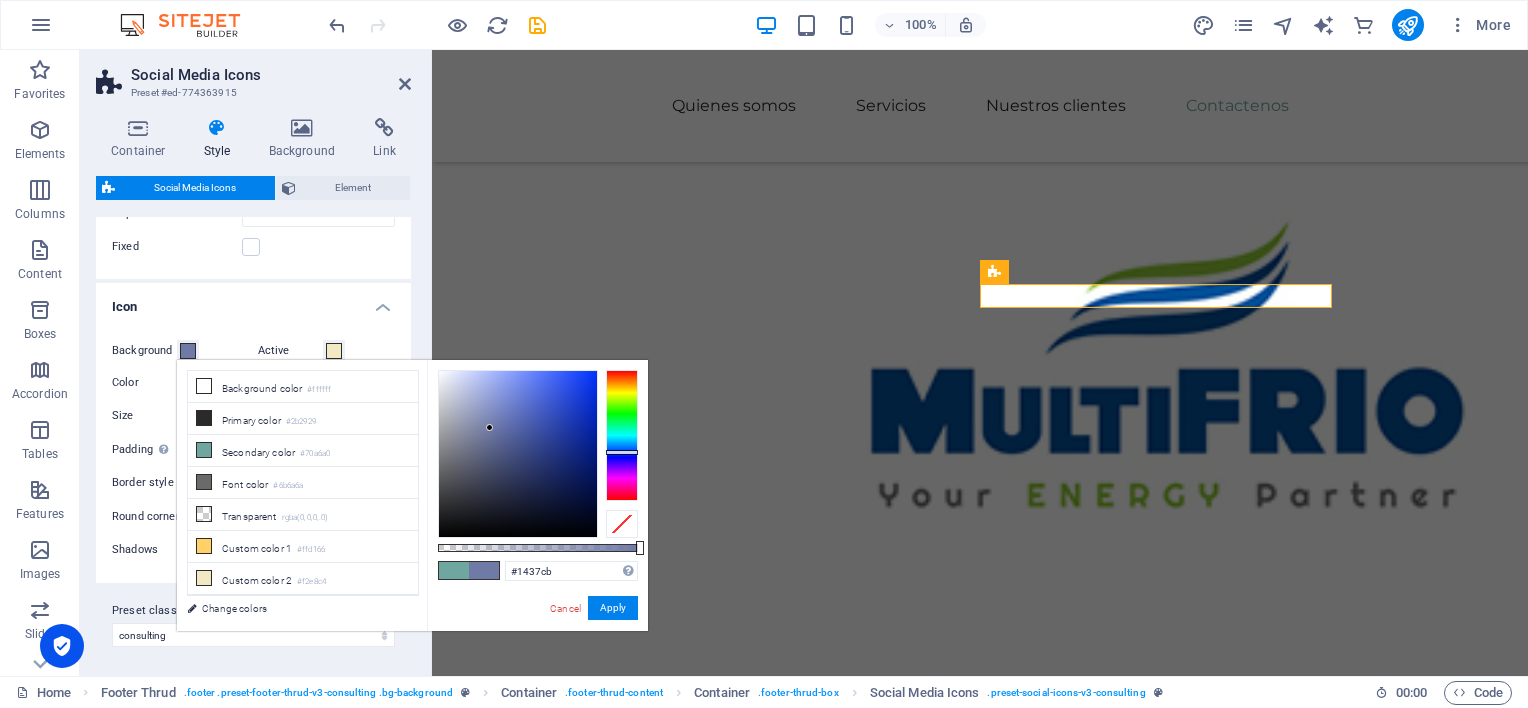 click at bounding box center [518, 454] 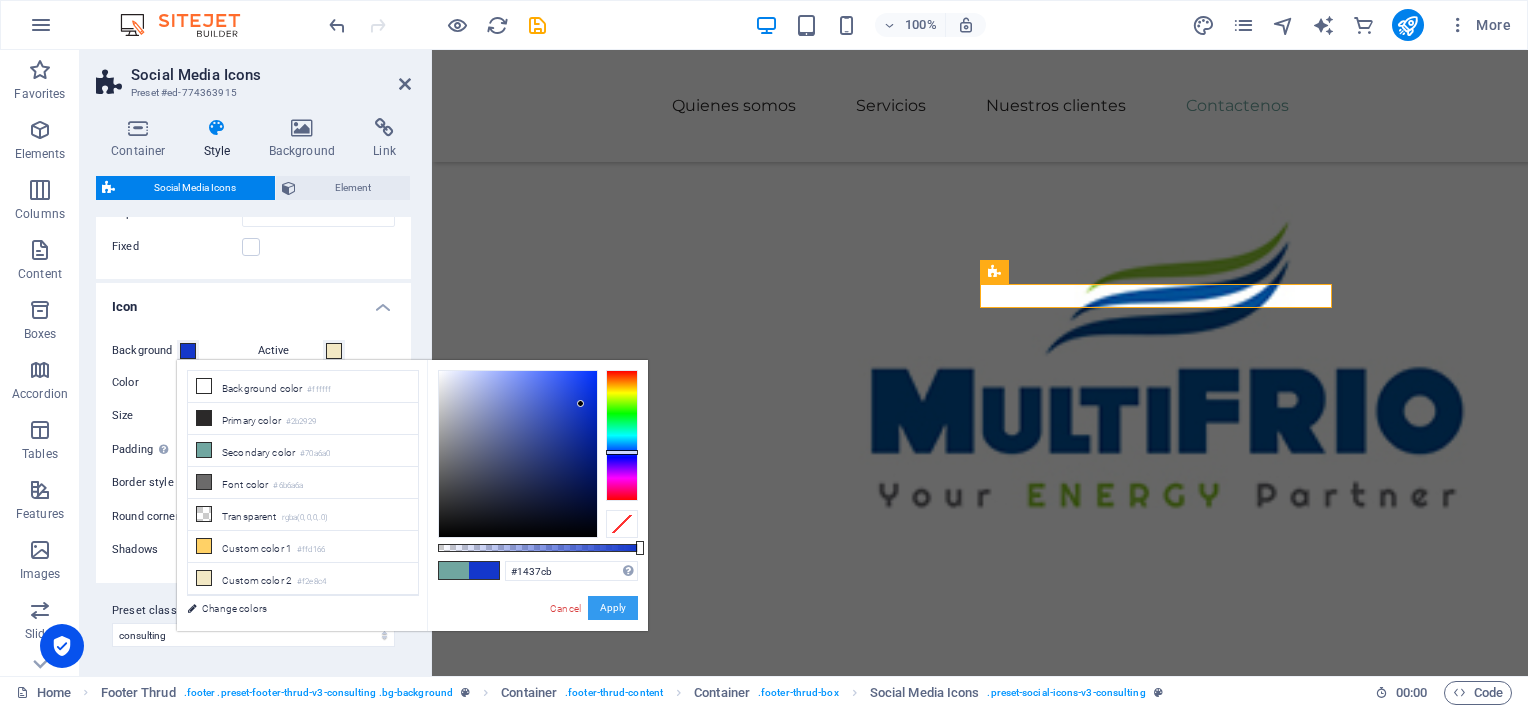click on "Apply" at bounding box center (613, 608) 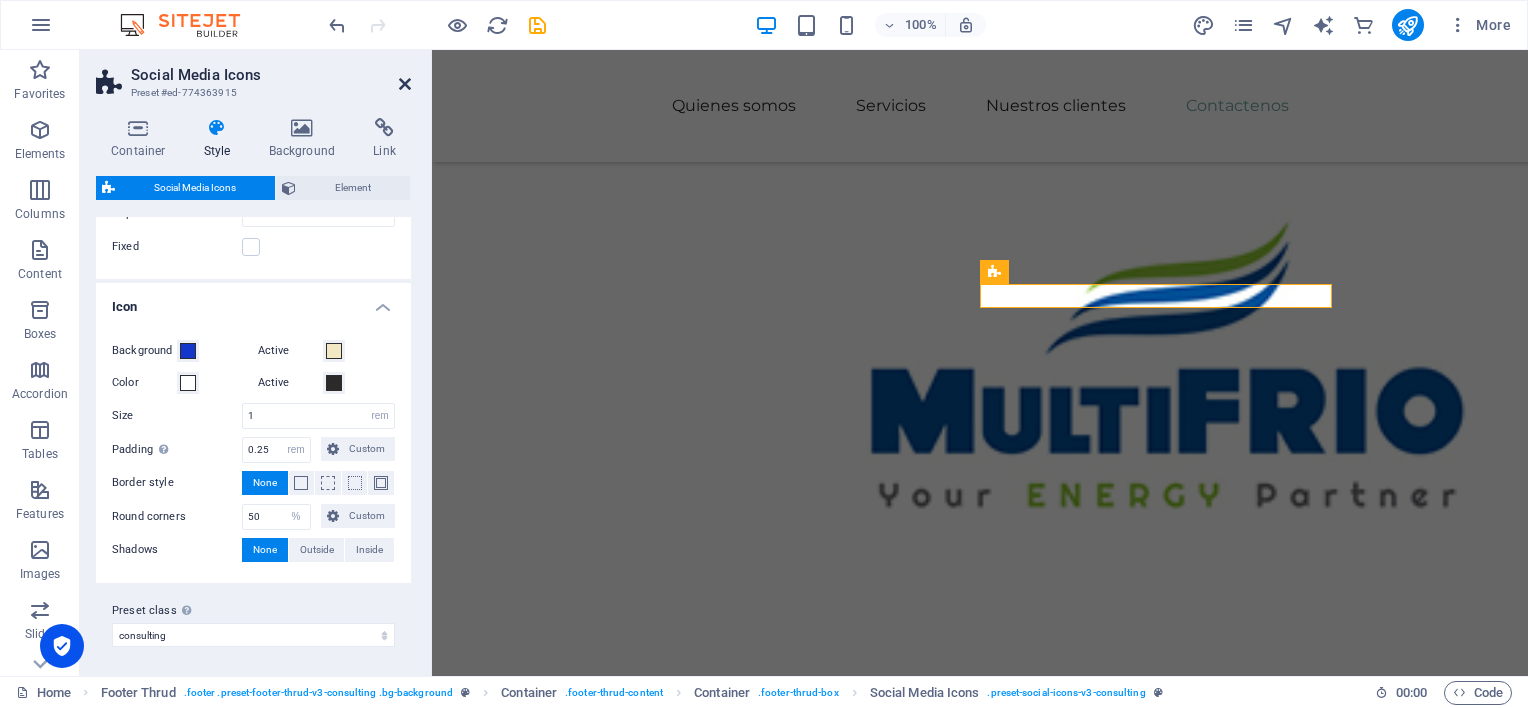 click at bounding box center (405, 84) 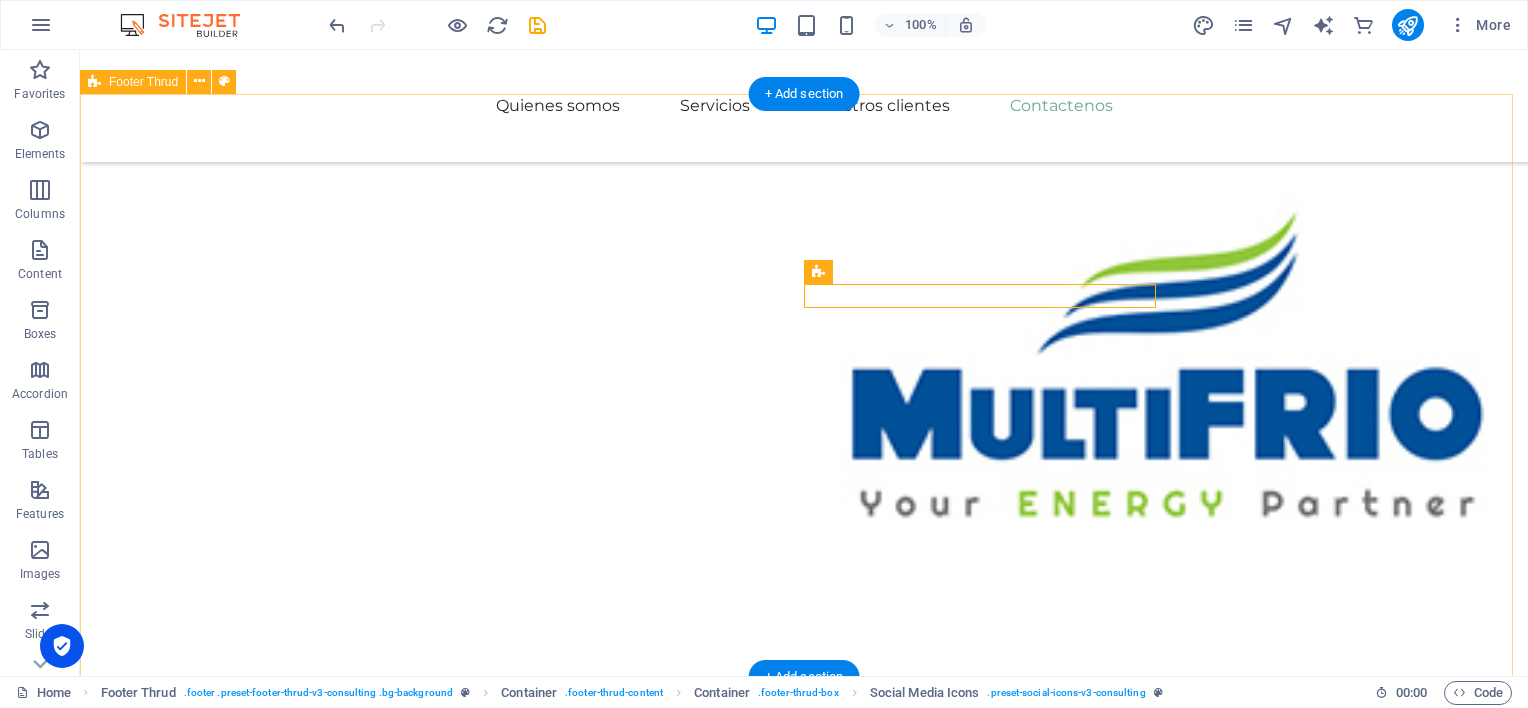 click on "Creemos en nuestro potencial para ser la solución a sus necesidades.             Búscanos en nuestras redes:
Privacy Policy Terms of Service   soincocr.com" at bounding box center (804, 4876) 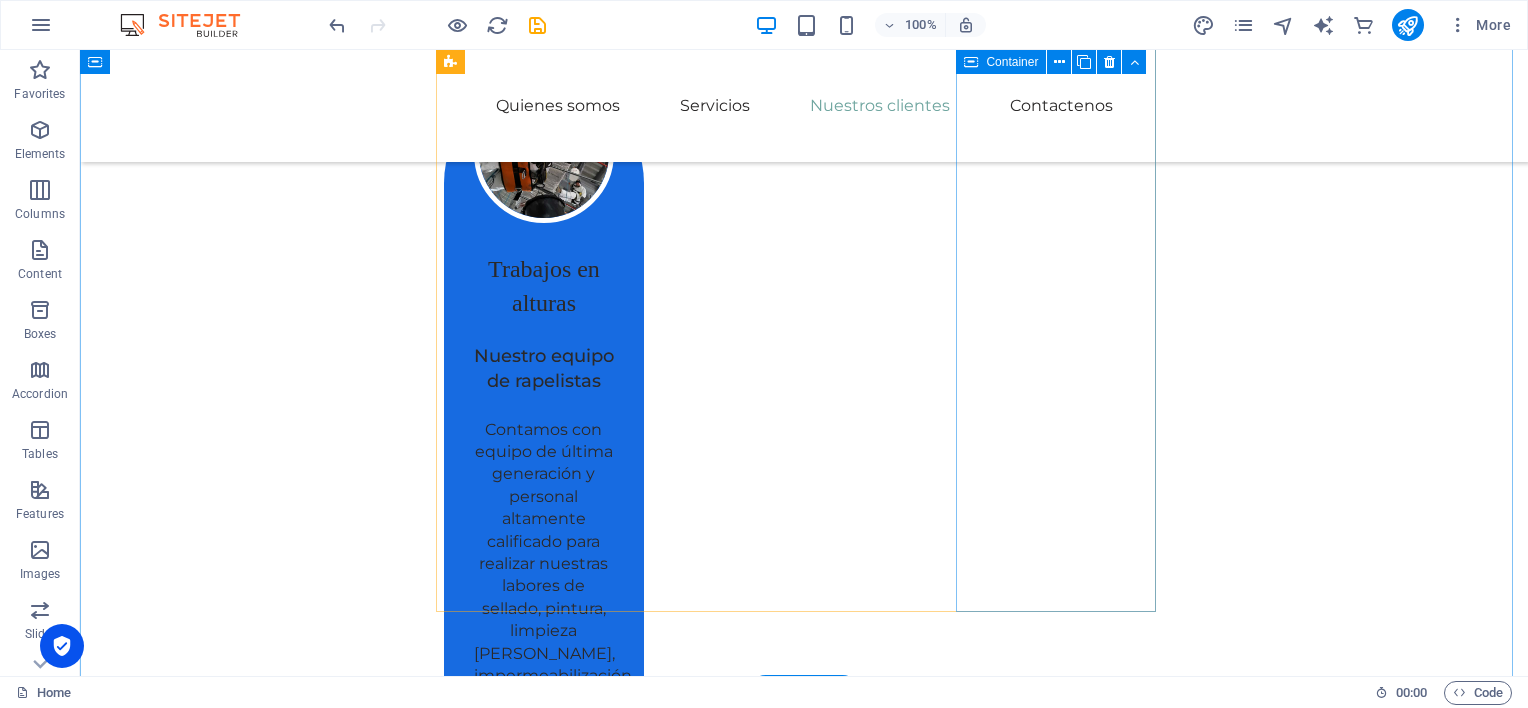 scroll, scrollTop: 2369, scrollLeft: 0, axis: vertical 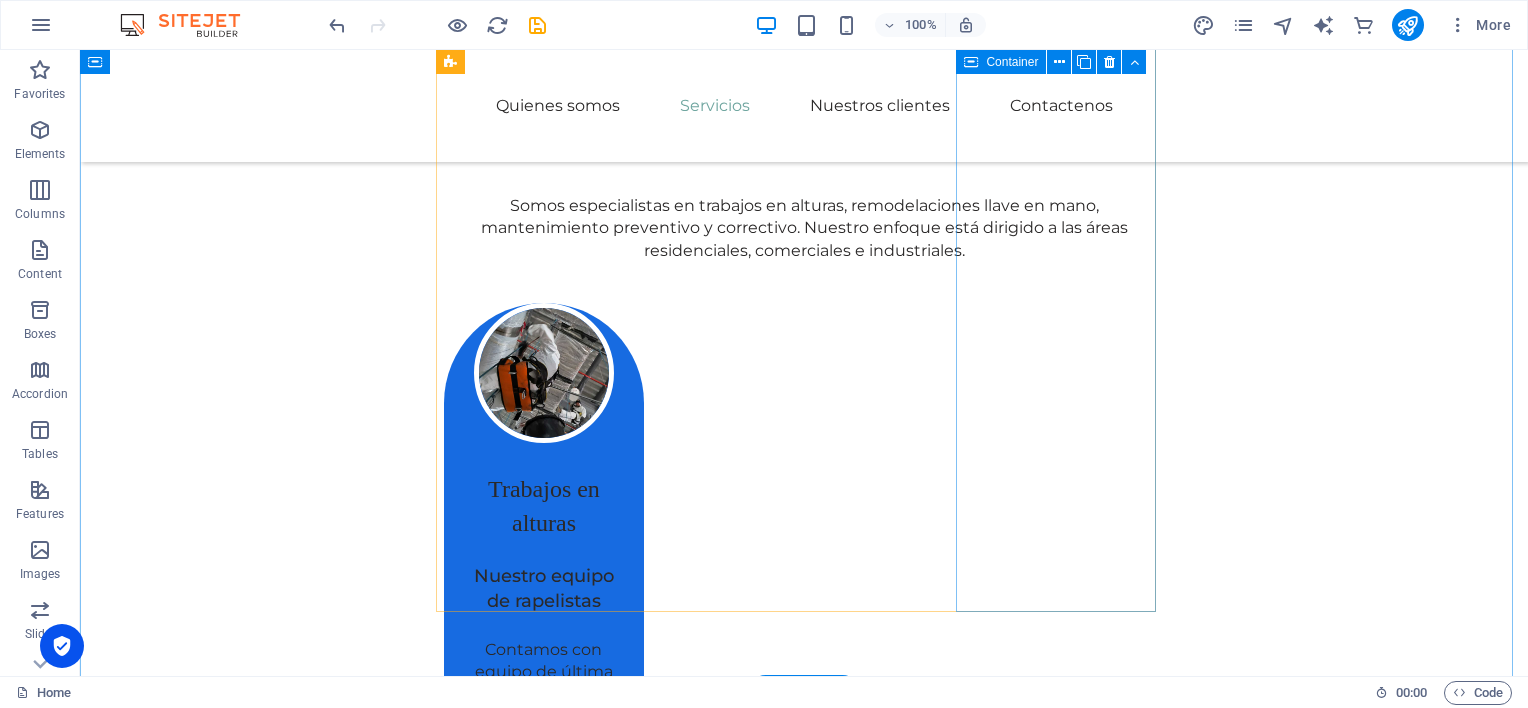 click on "Mantenimiento Preventivo y correctivo Realizamos mantenimientos electromecánicos y civiles, mensuales, anuales y atendemos eventualidades." at bounding box center [544, 1873] 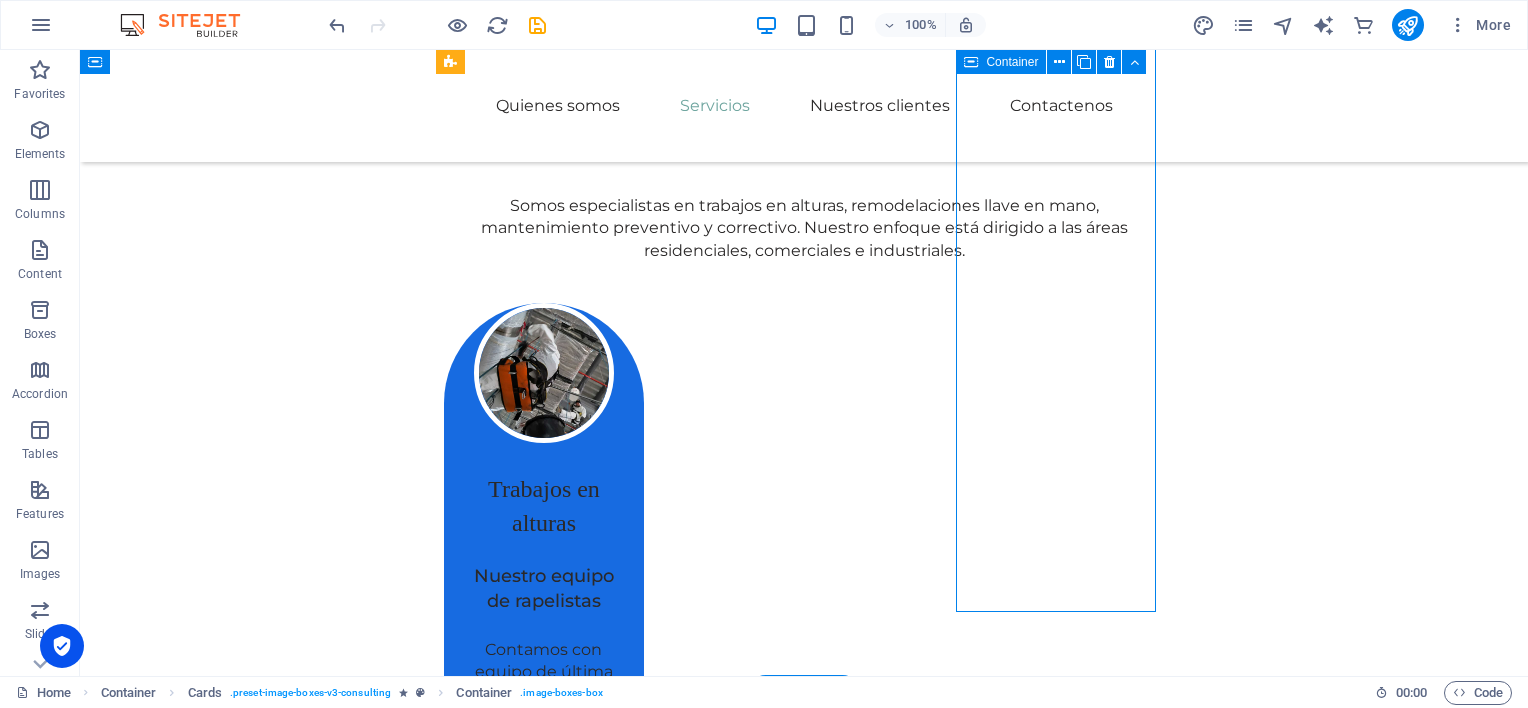 click on "Mantenimiento Preventivo y correctivo Realizamos mantenimientos electromecánicos y civiles, mensuales, anuales y atendemos eventualidades." at bounding box center (544, 1873) 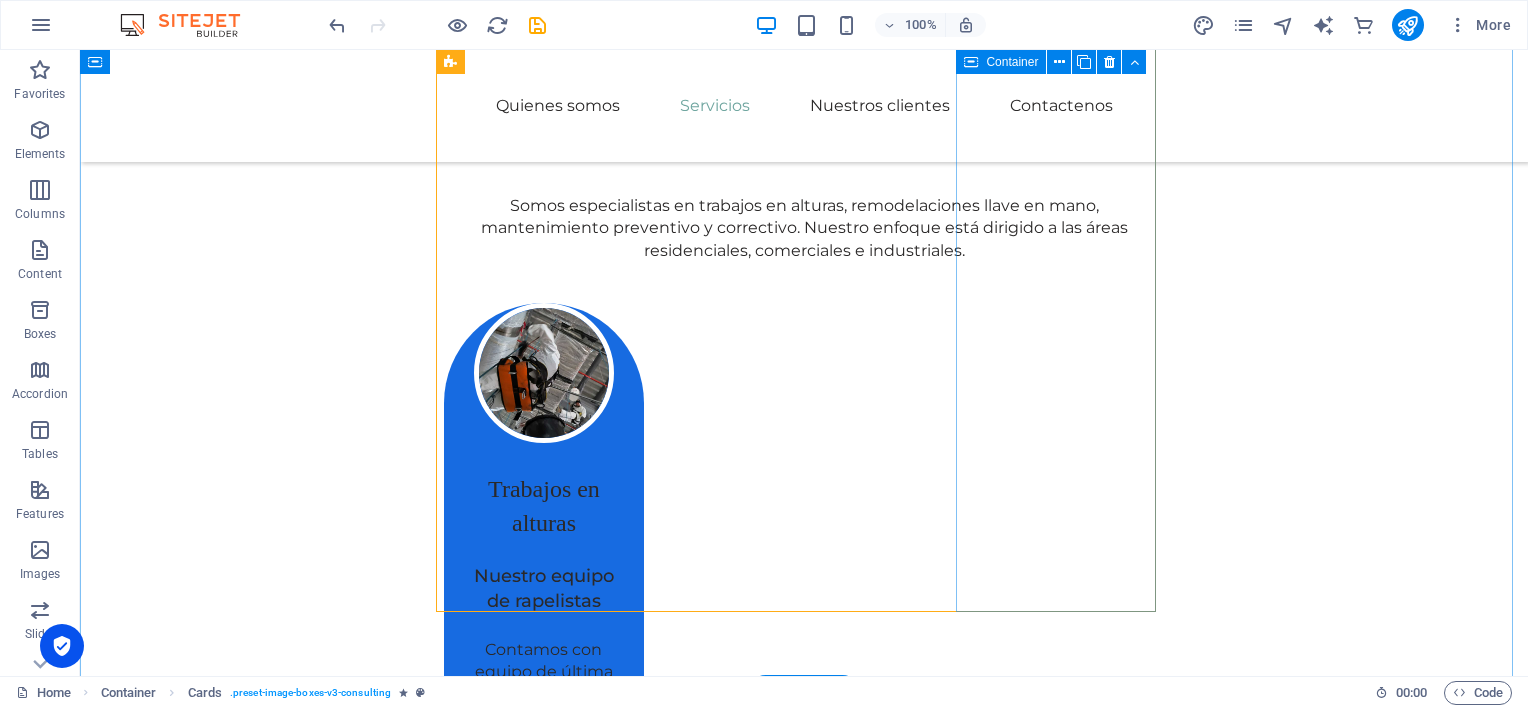 click on "Mantenimiento Preventivo y correctivo Realizamos mantenimientos electromecánicos y civiles, mensuales, anuales y atendemos eventualidades." at bounding box center (544, 1873) 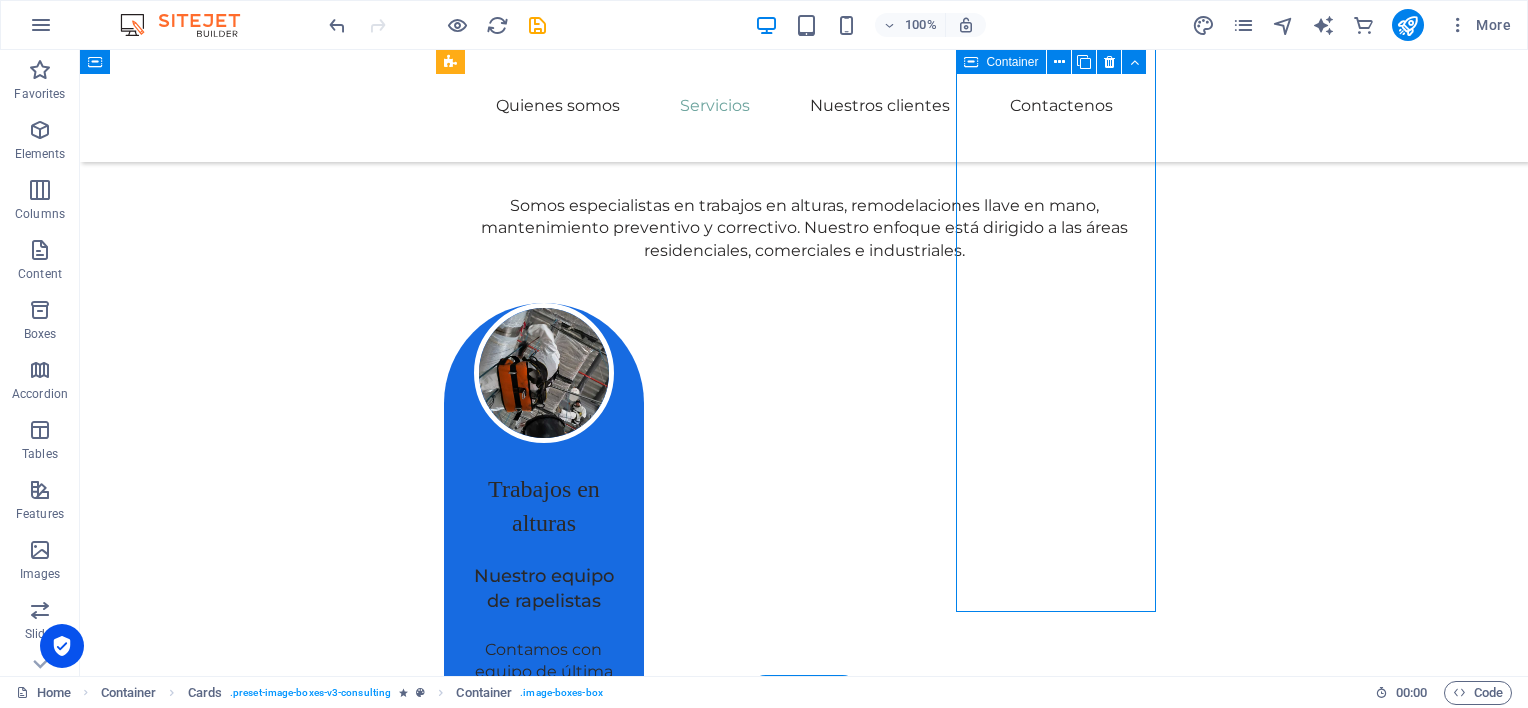 click on "Mantenimiento Preventivo y correctivo Realizamos mantenimientos electromecánicos y civiles, mensuales, anuales y atendemos eventualidades." at bounding box center (544, 1873) 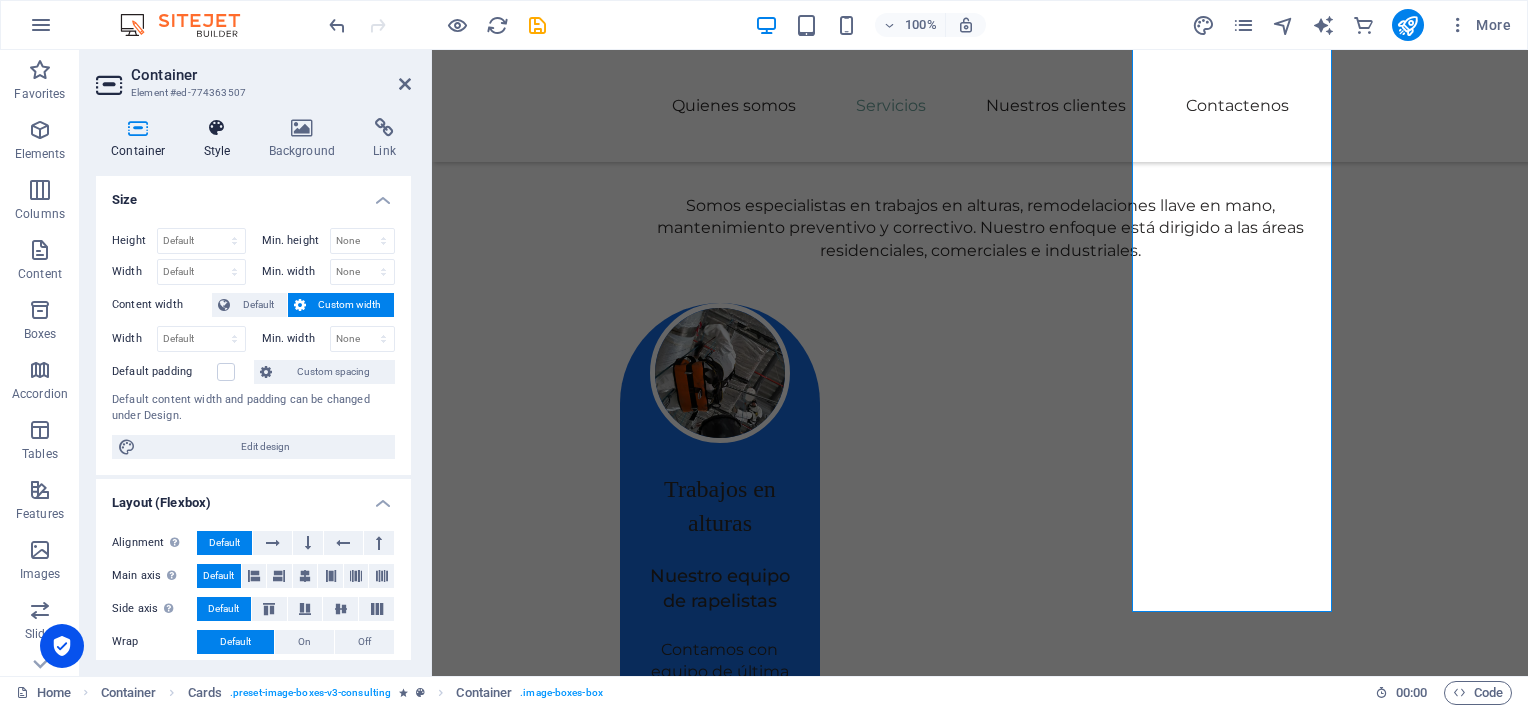 click on "Style" at bounding box center [221, 139] 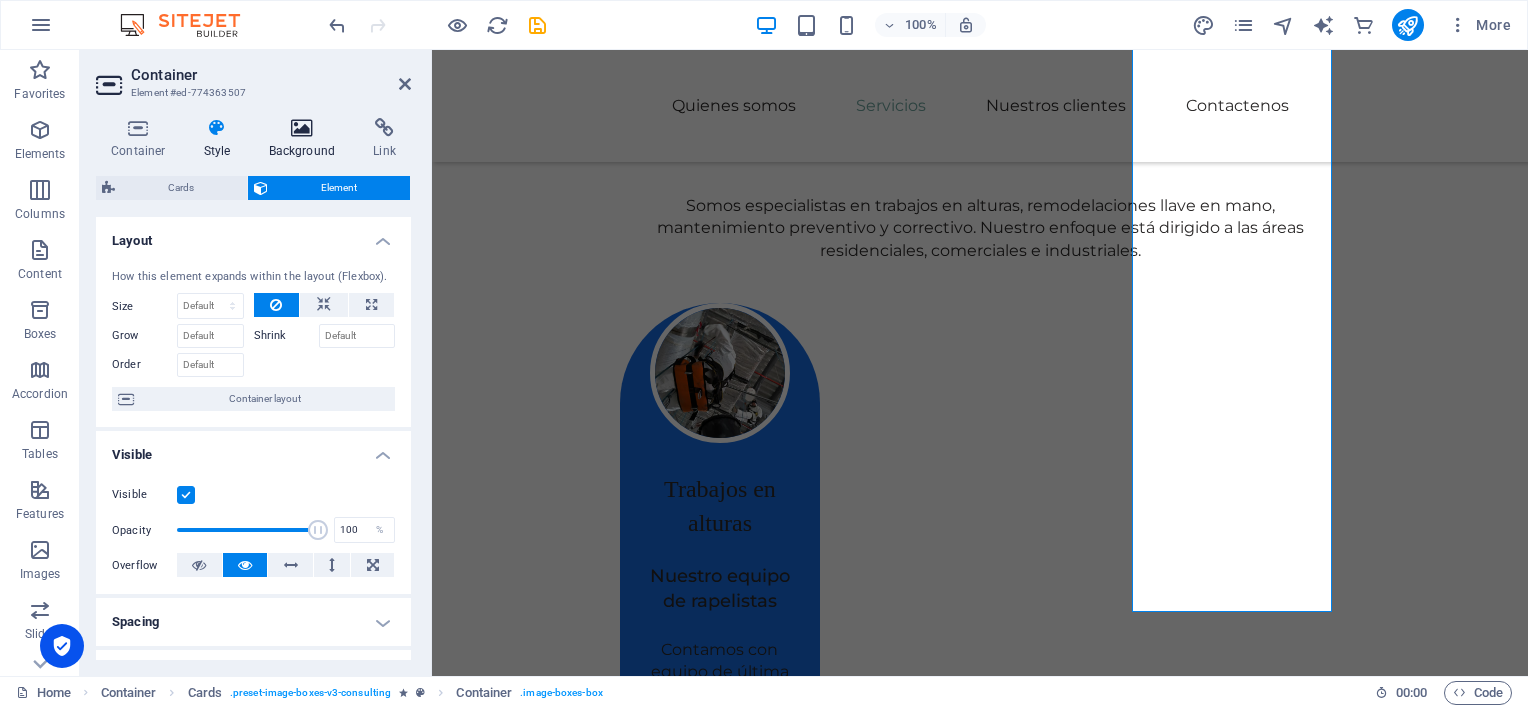 click at bounding box center (302, 128) 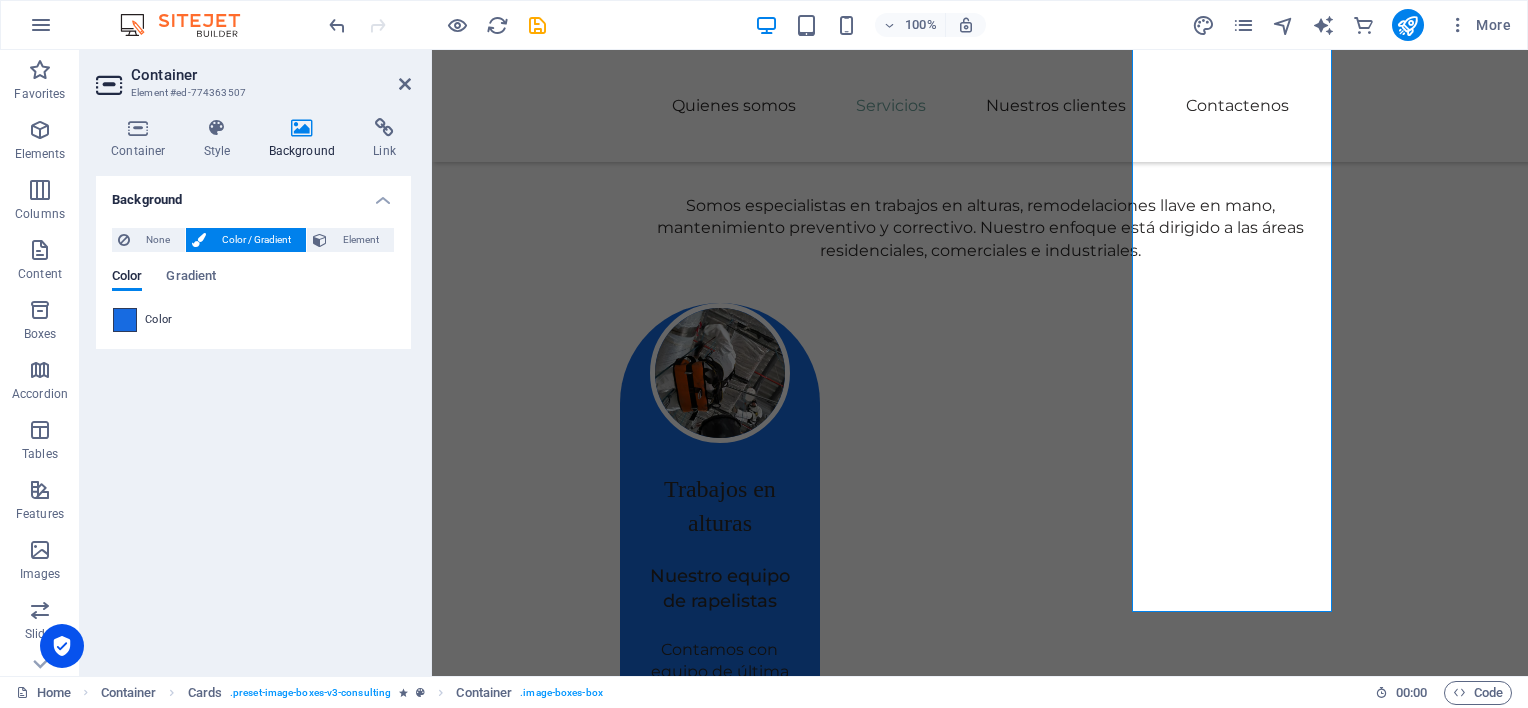 click at bounding box center (125, 320) 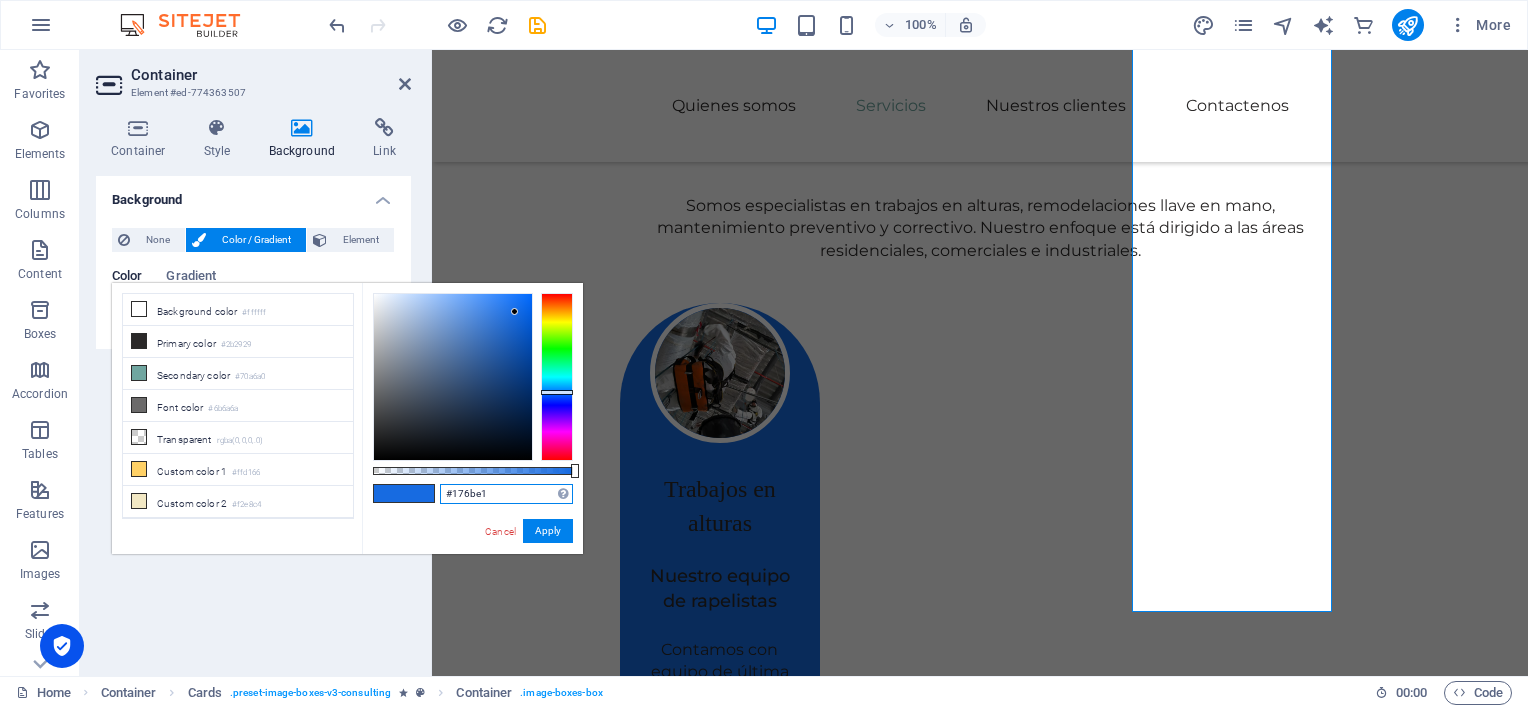 click on "#176be1" at bounding box center (506, 494) 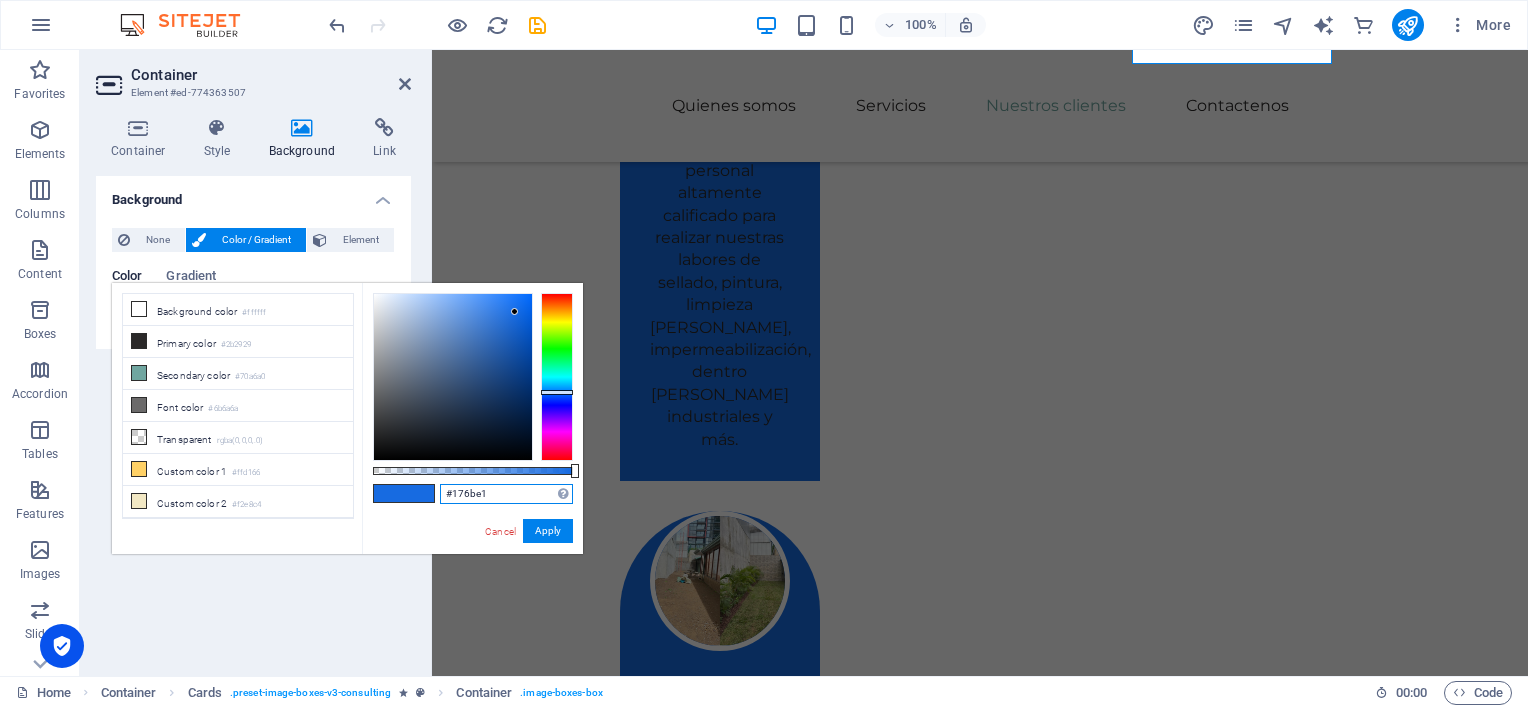 scroll, scrollTop: 2917, scrollLeft: 0, axis: vertical 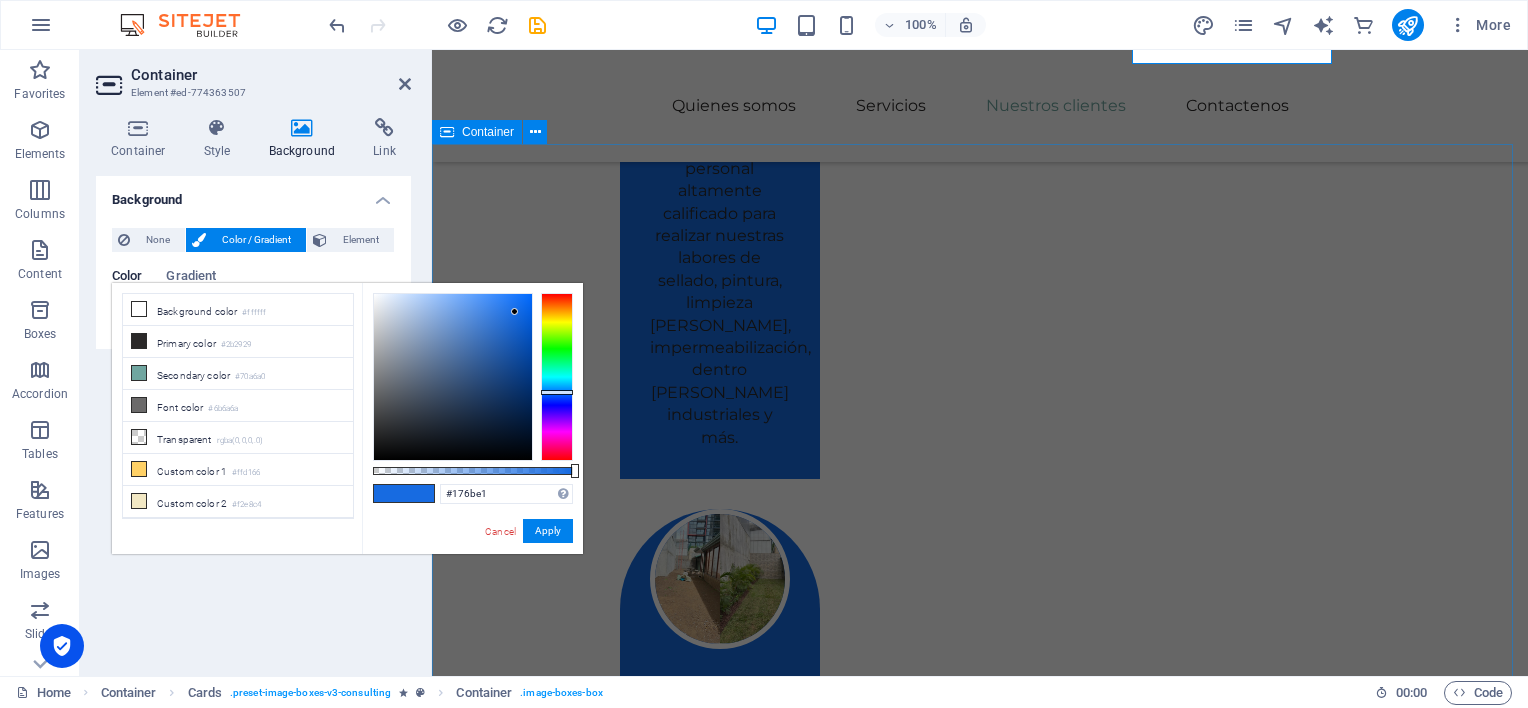 click on "Nuestros clientes  Contamos con una amplia cartera de clientes satisfechos con nuestros trabajos." at bounding box center [980, 2942] 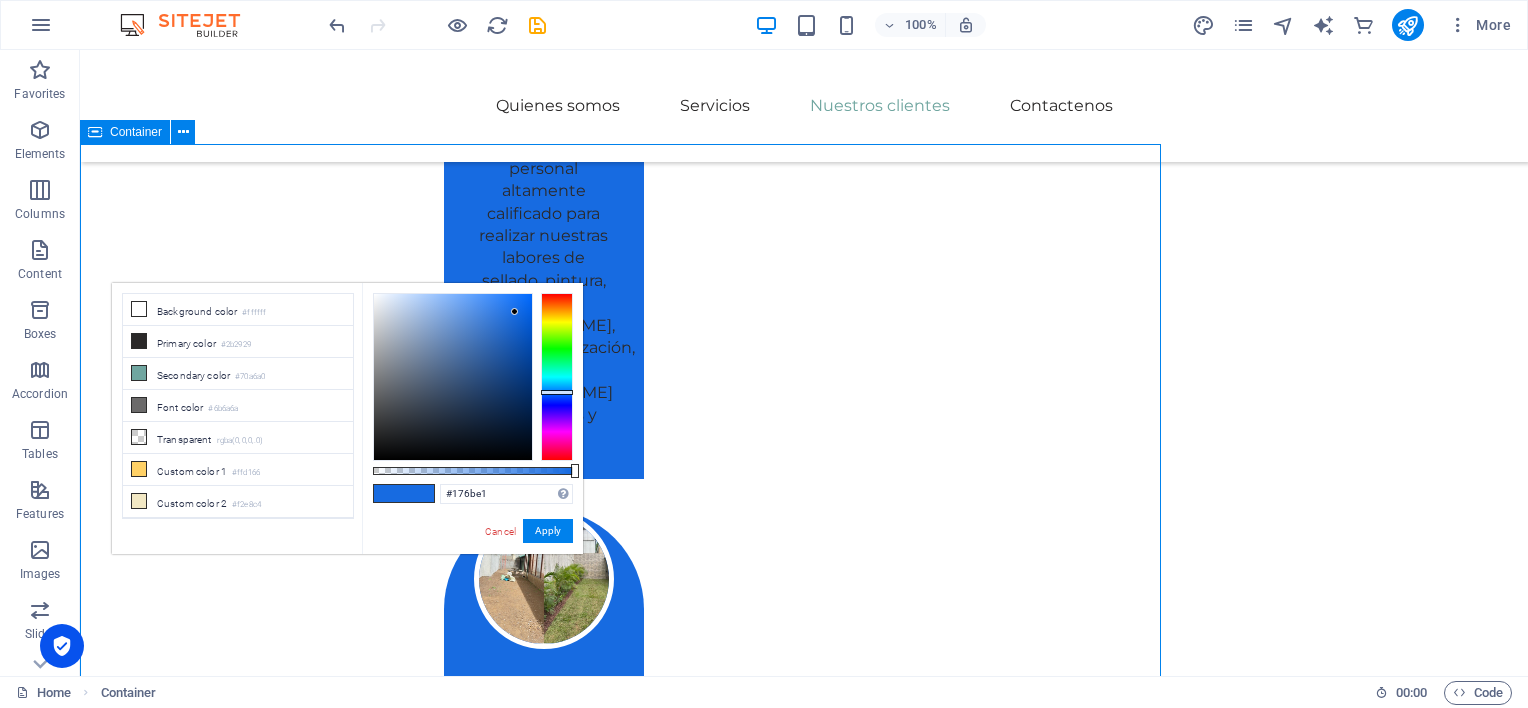 drag, startPoint x: 1084, startPoint y: 516, endPoint x: 1436, endPoint y: 516, distance: 352 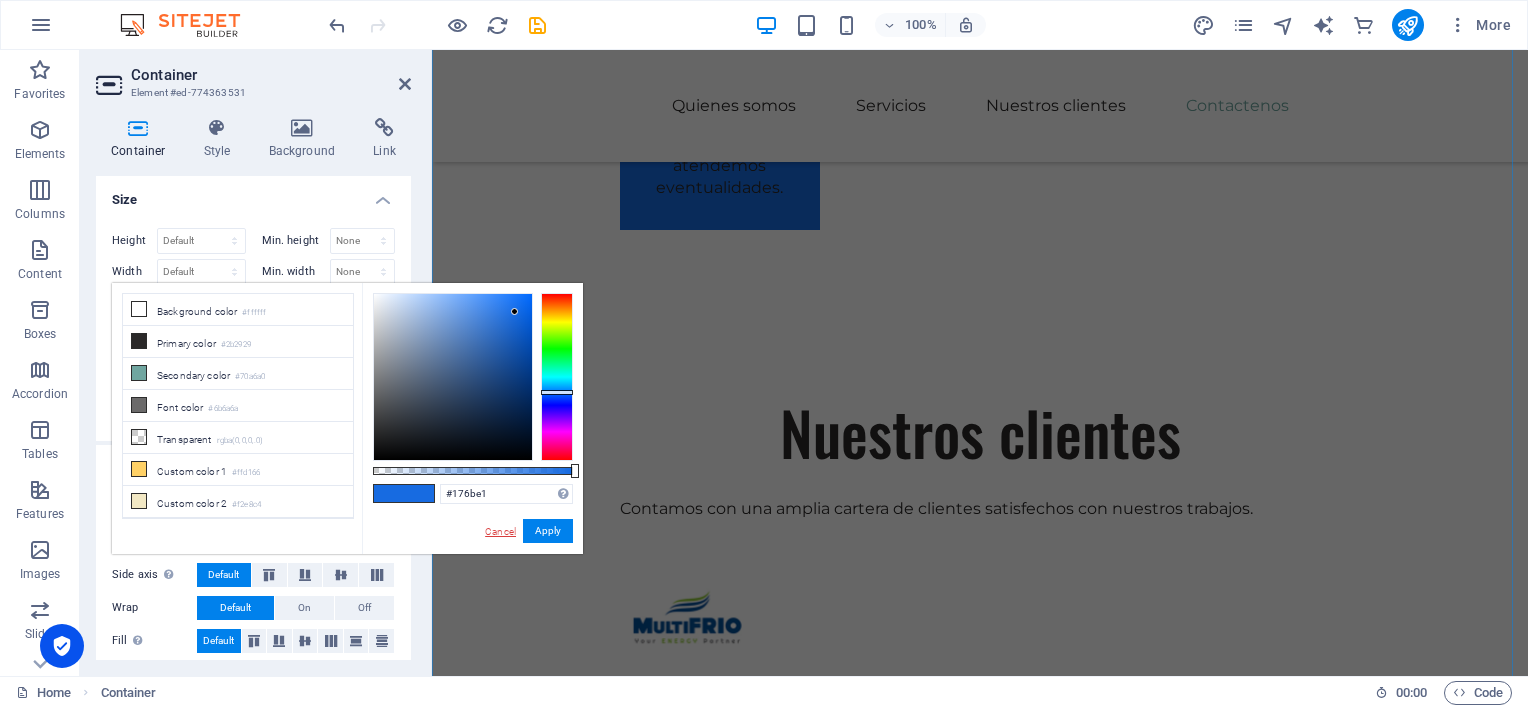 scroll, scrollTop: 4417, scrollLeft: 0, axis: vertical 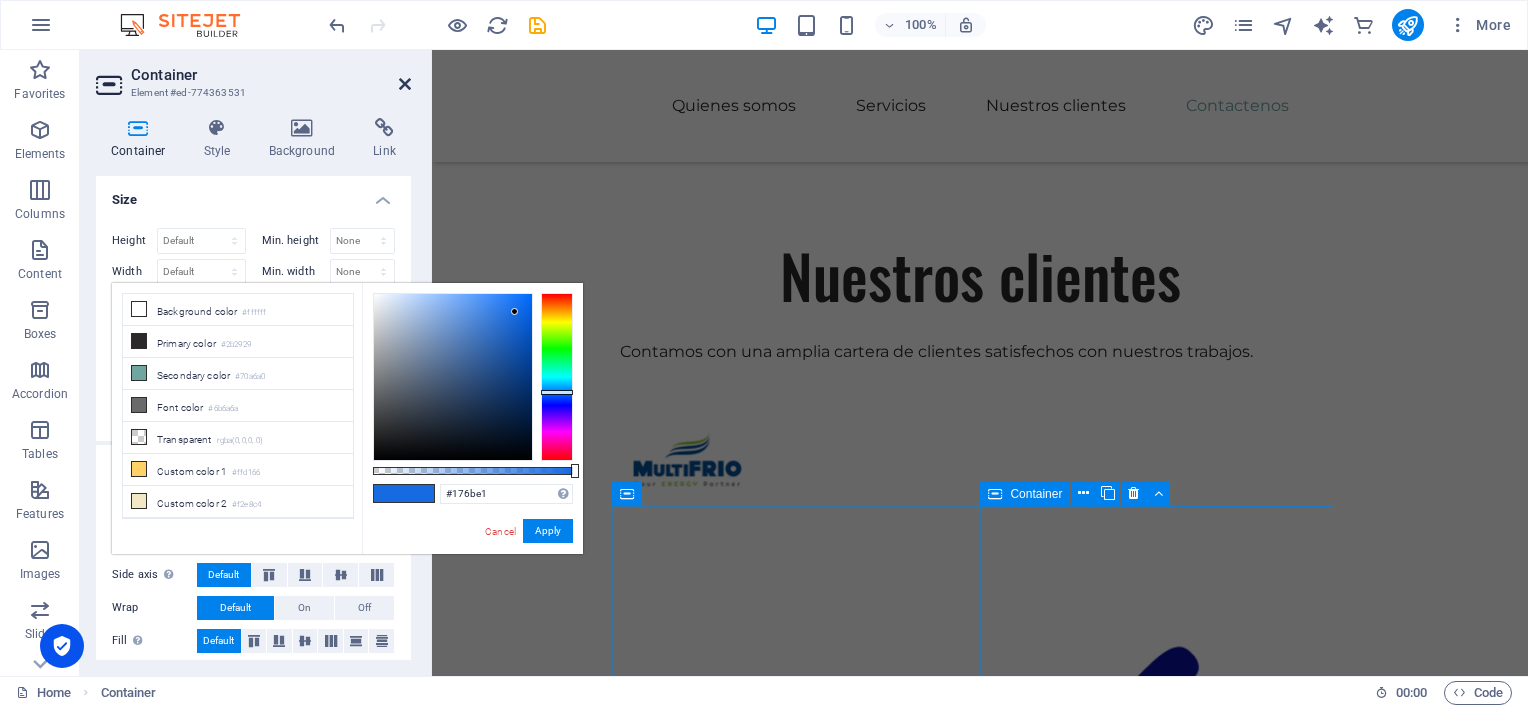 click 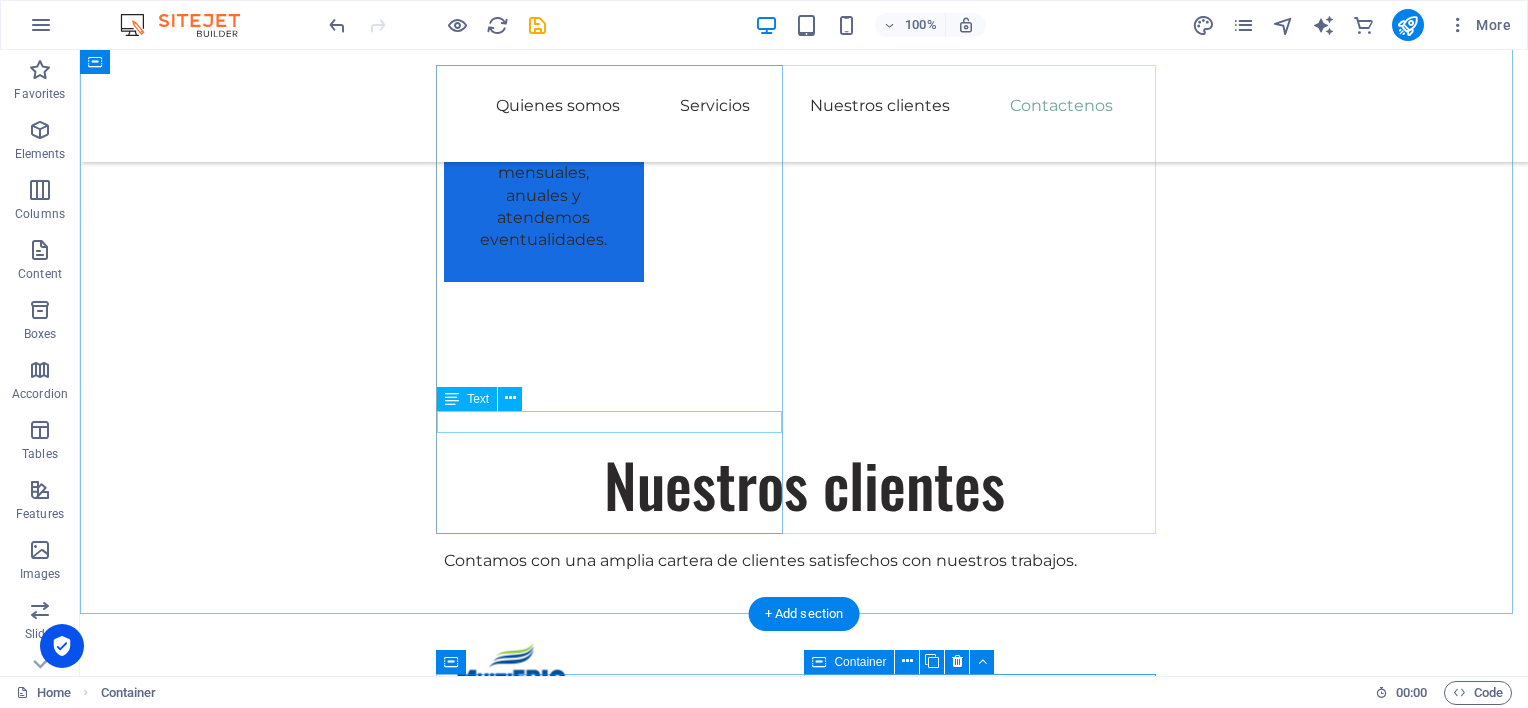 scroll, scrollTop: 4769, scrollLeft: 0, axis: vertical 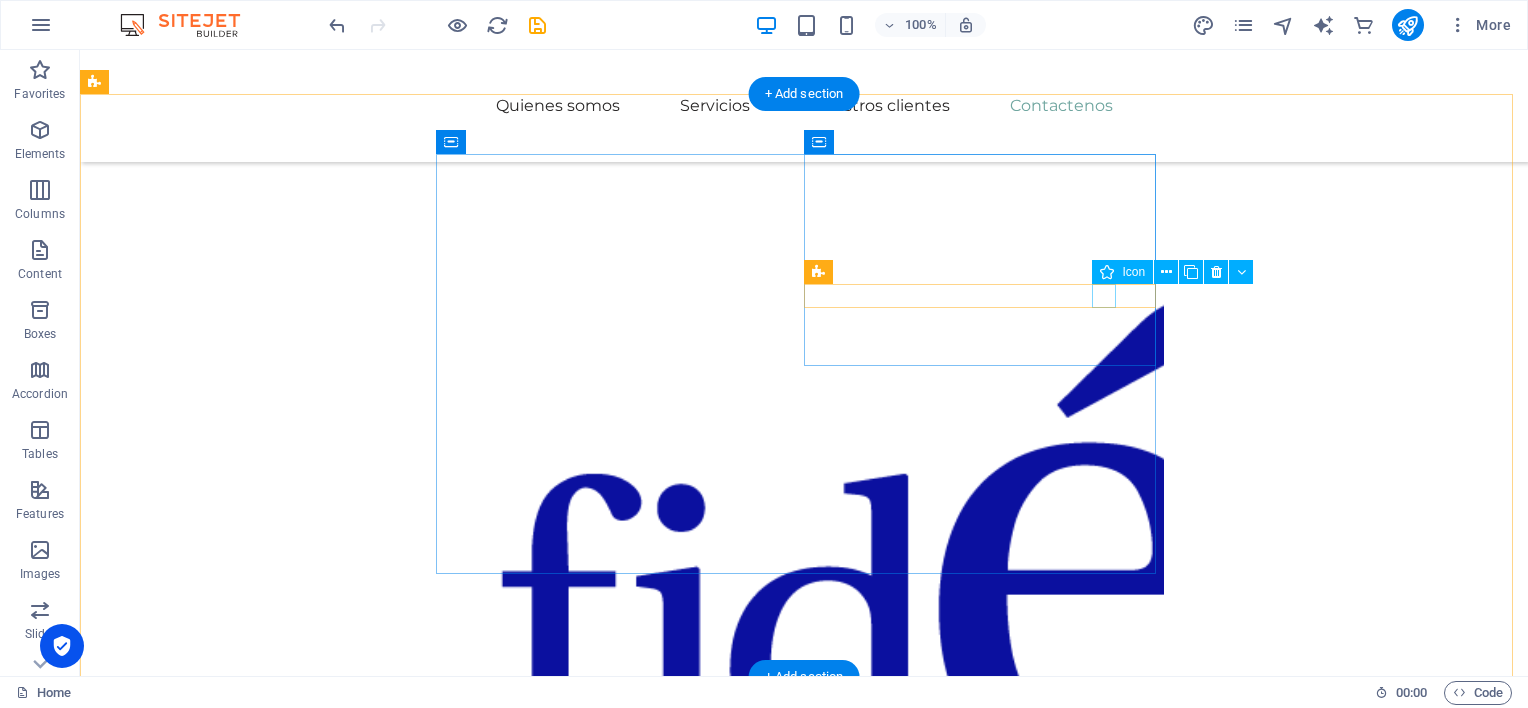 click 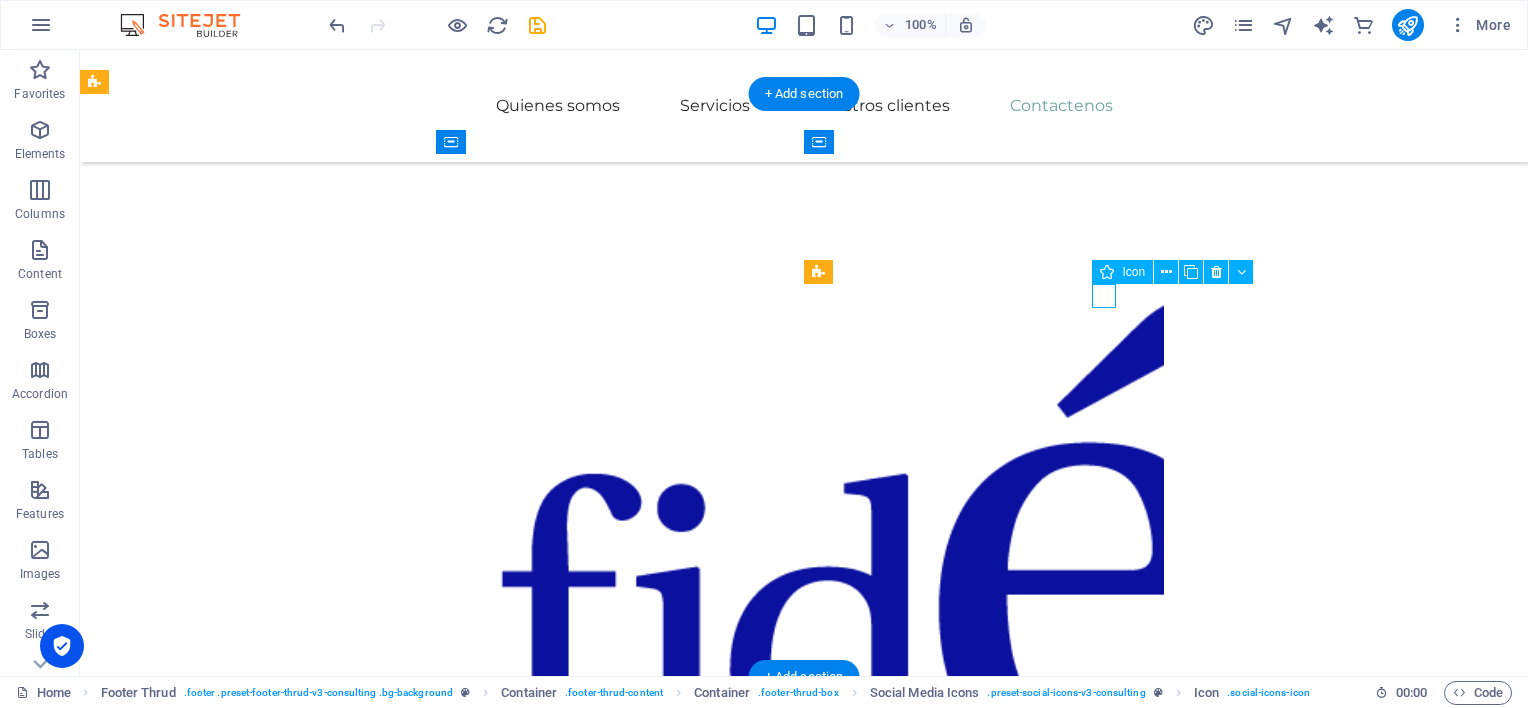 click 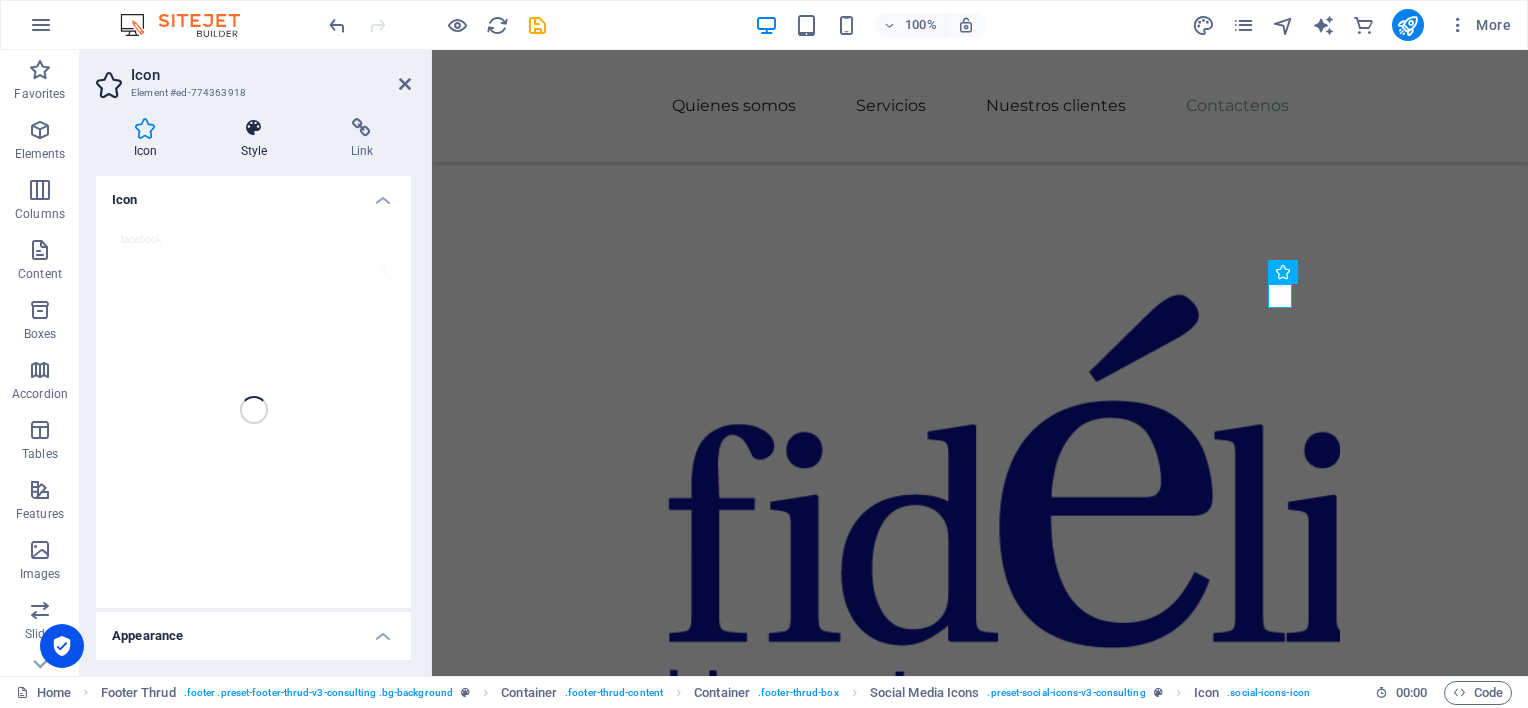 click 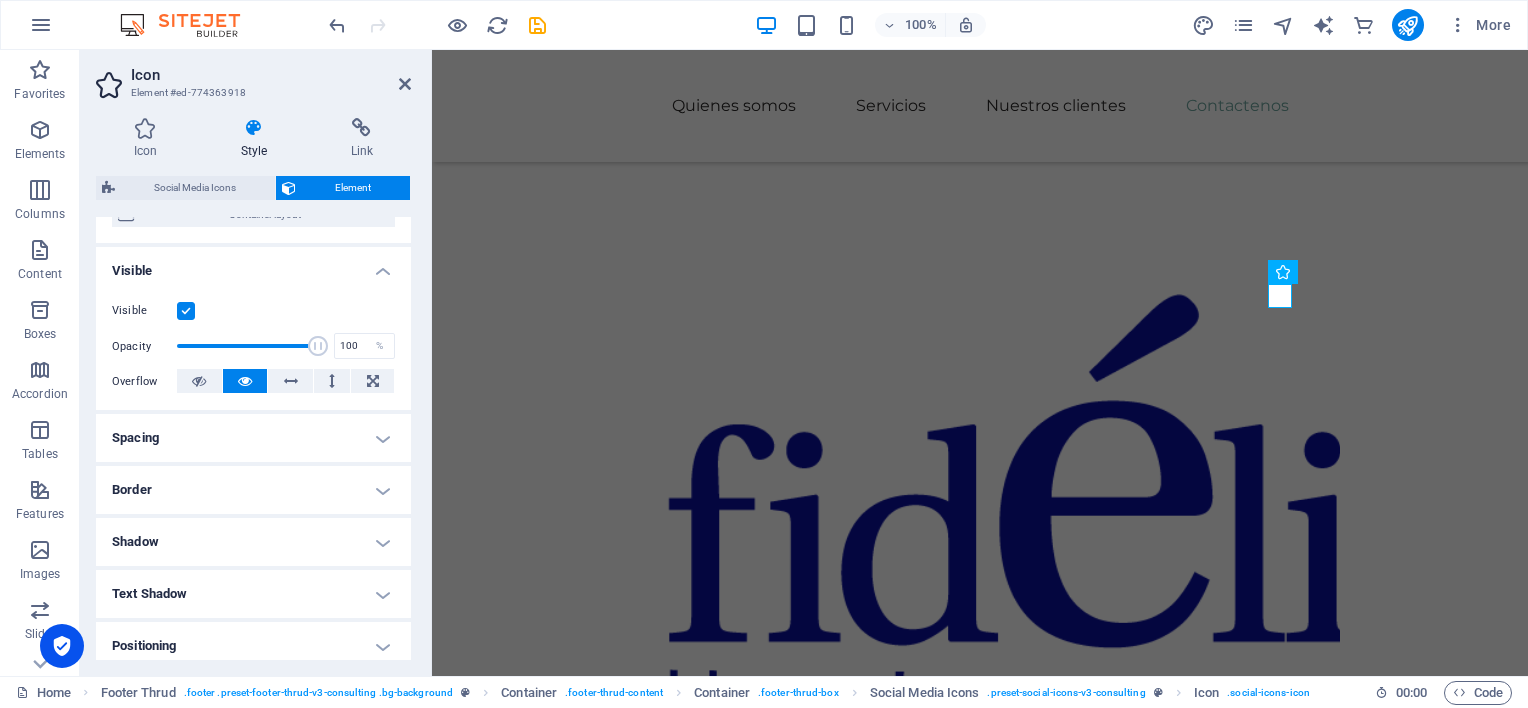 scroll, scrollTop: 0, scrollLeft: 0, axis: both 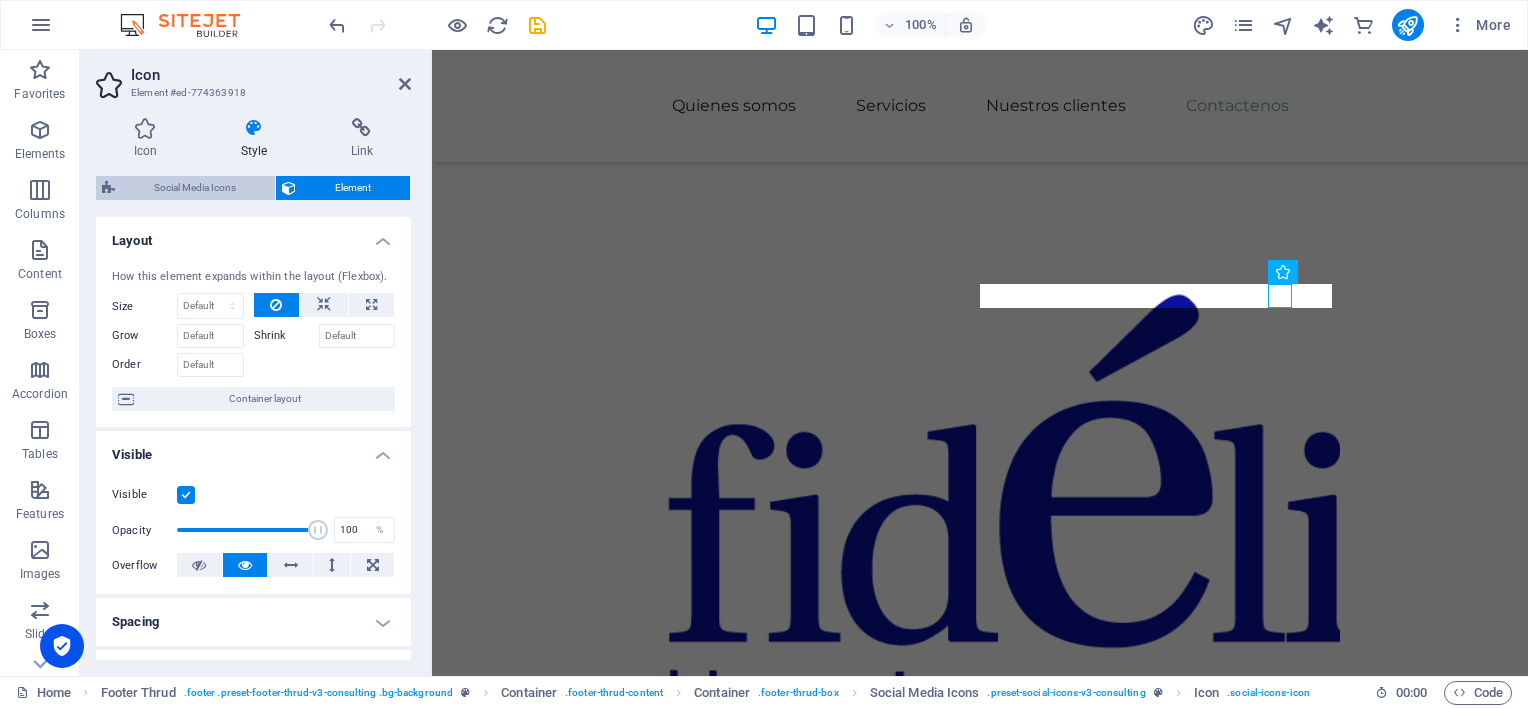 click on "Social Media Icons" 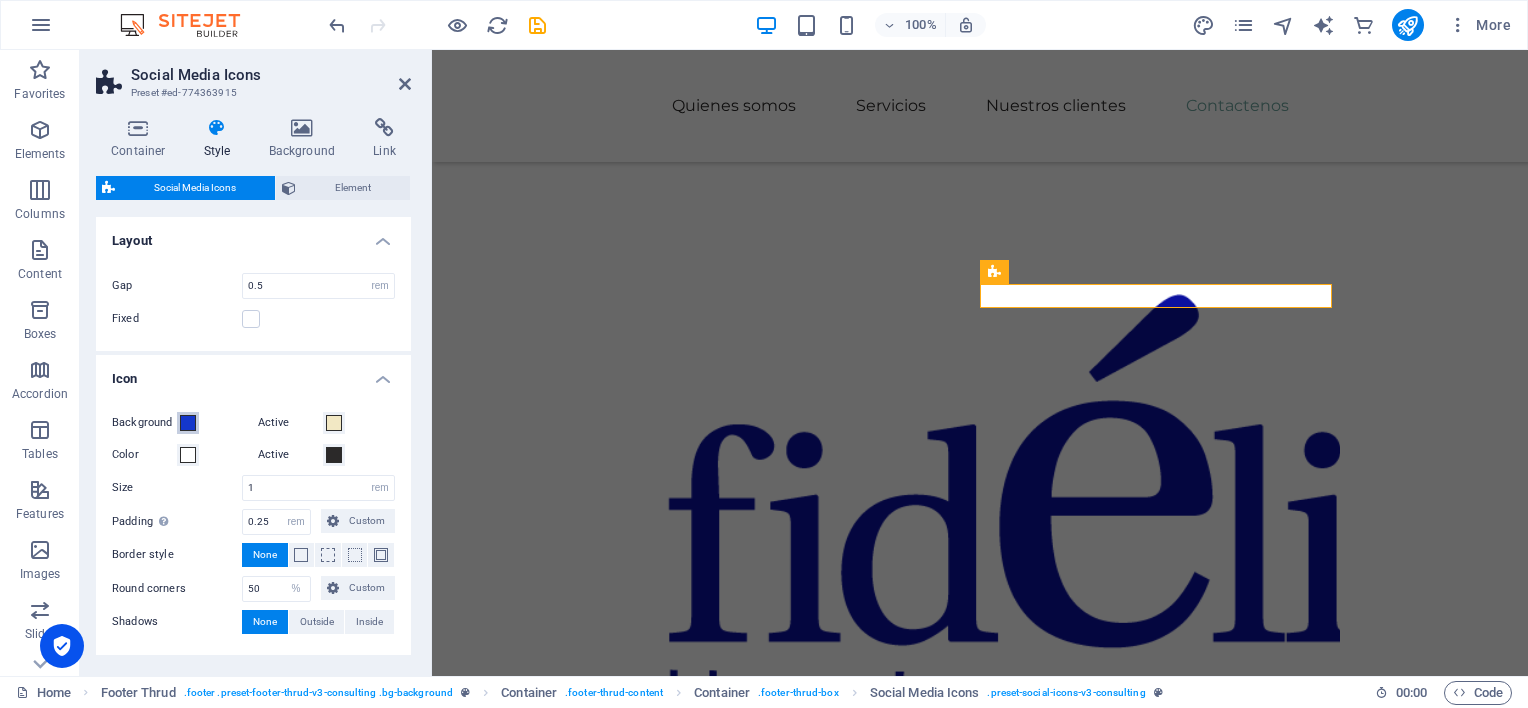 click 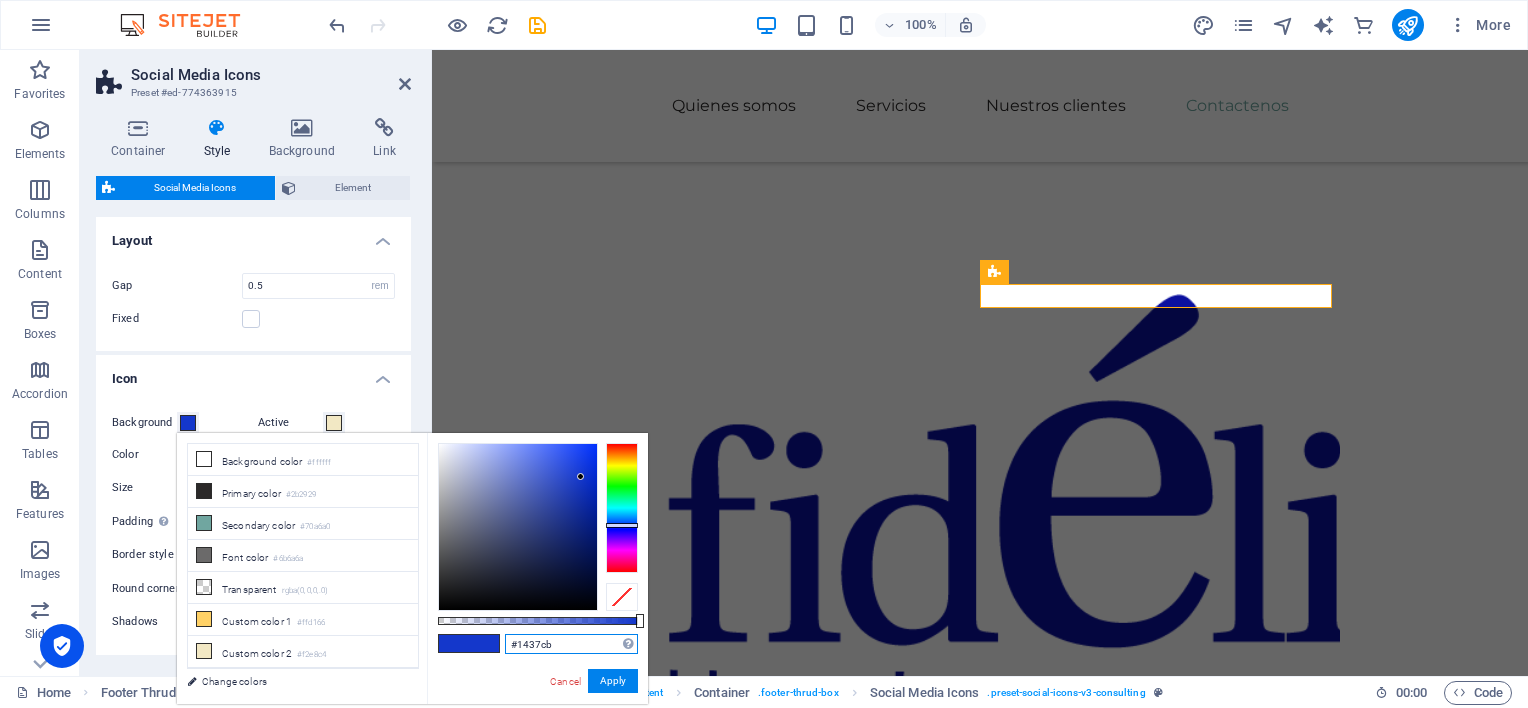 click on "#1437cb" 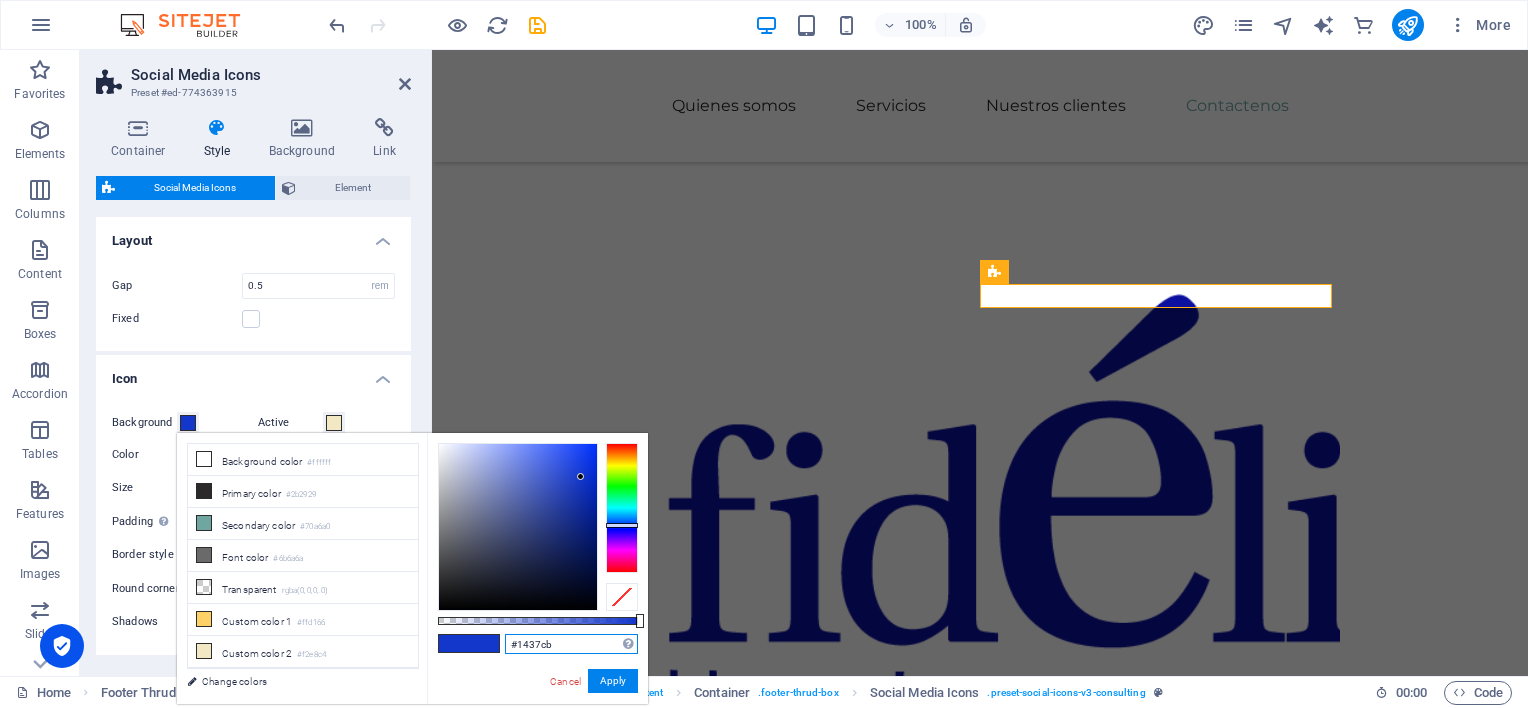 click on "#1437cb" 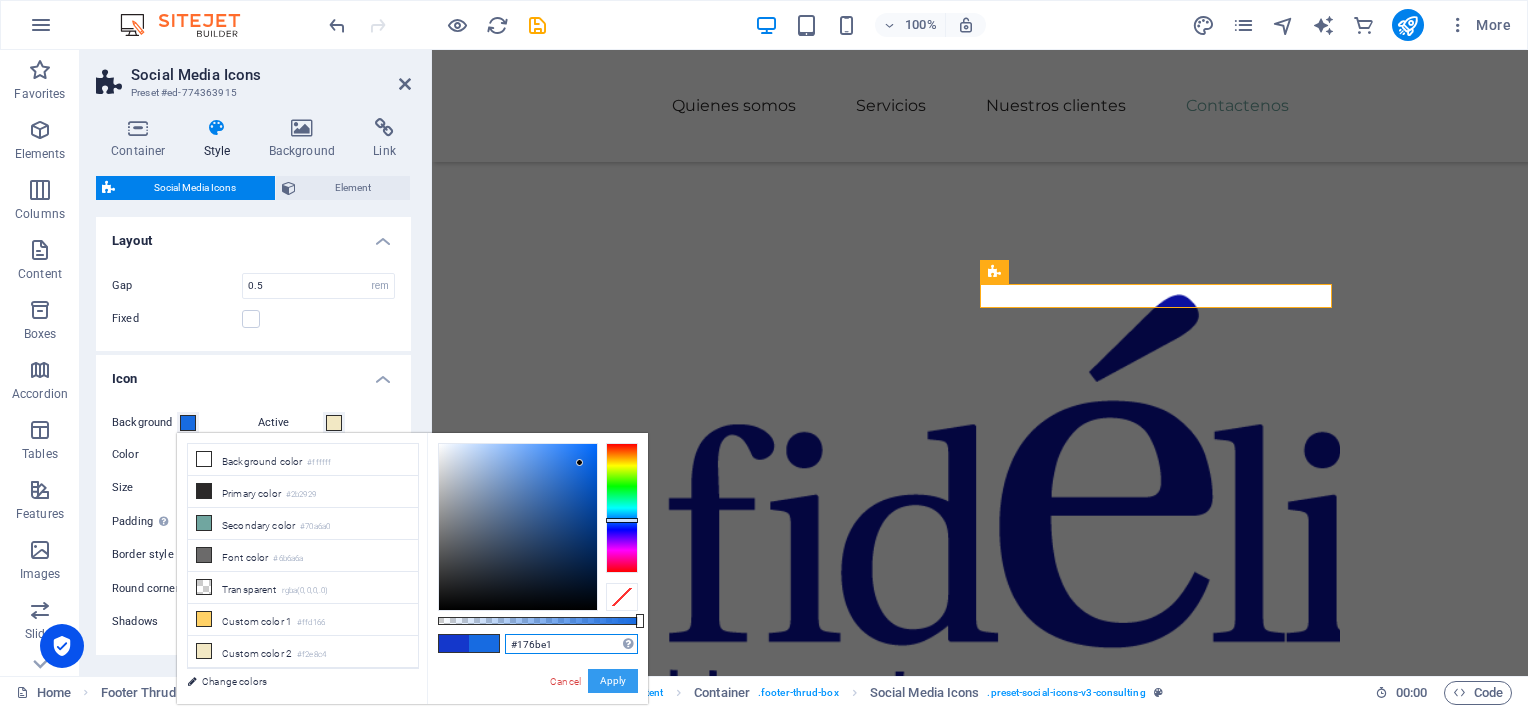 type on "#176be1" 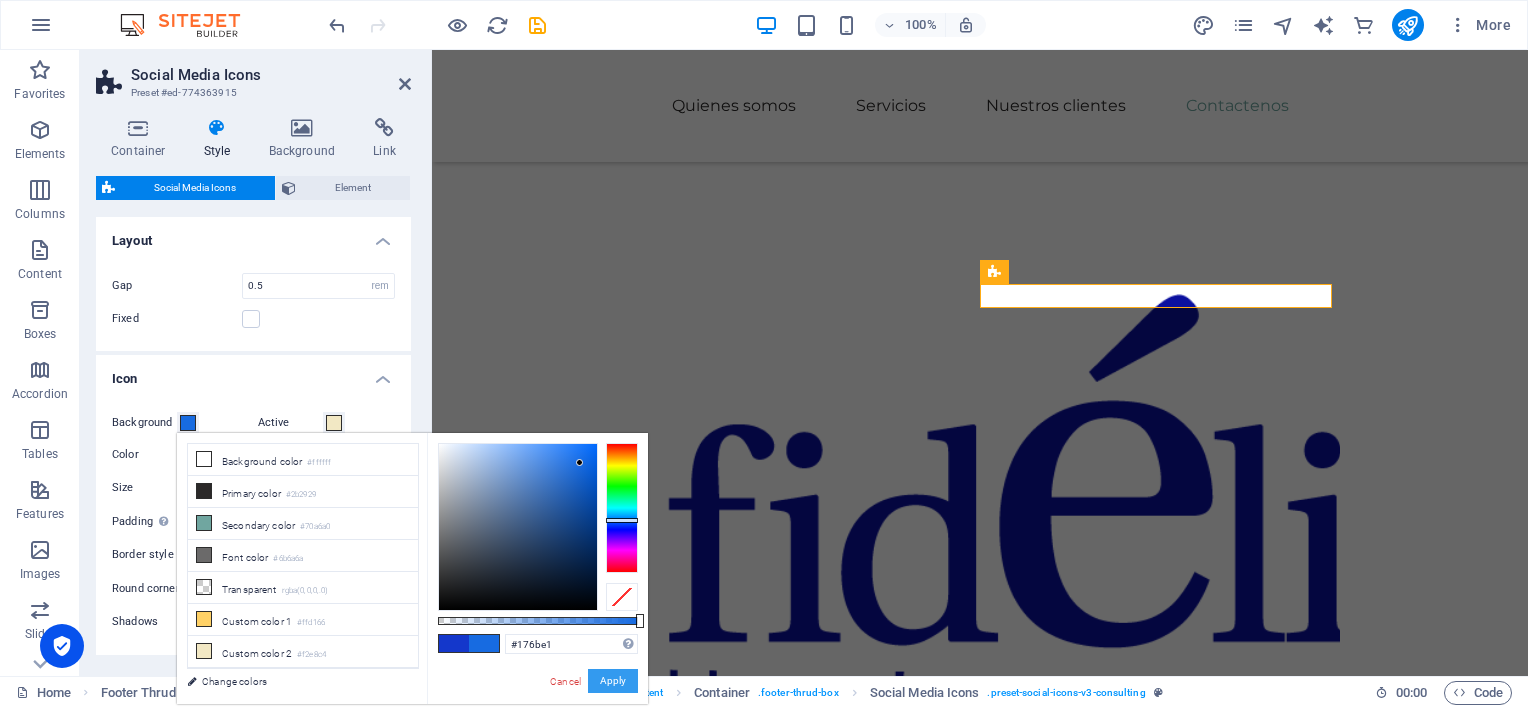 click on "Apply" 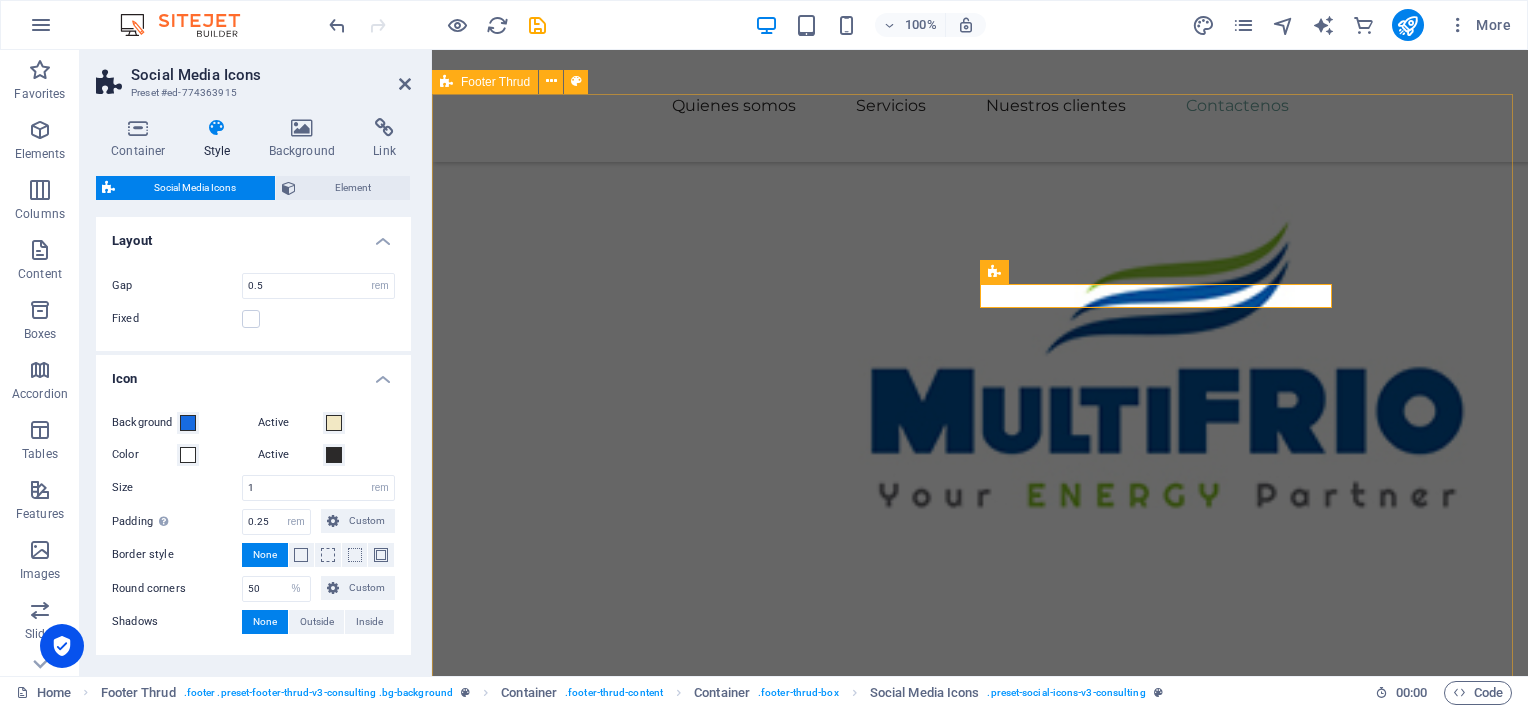 click on "Creemos en nuestro potencial para ser la solución a sus necesidades.             Búscanos en nuestras redes:
Privacy Policy Terms of Service   soincocr.com" 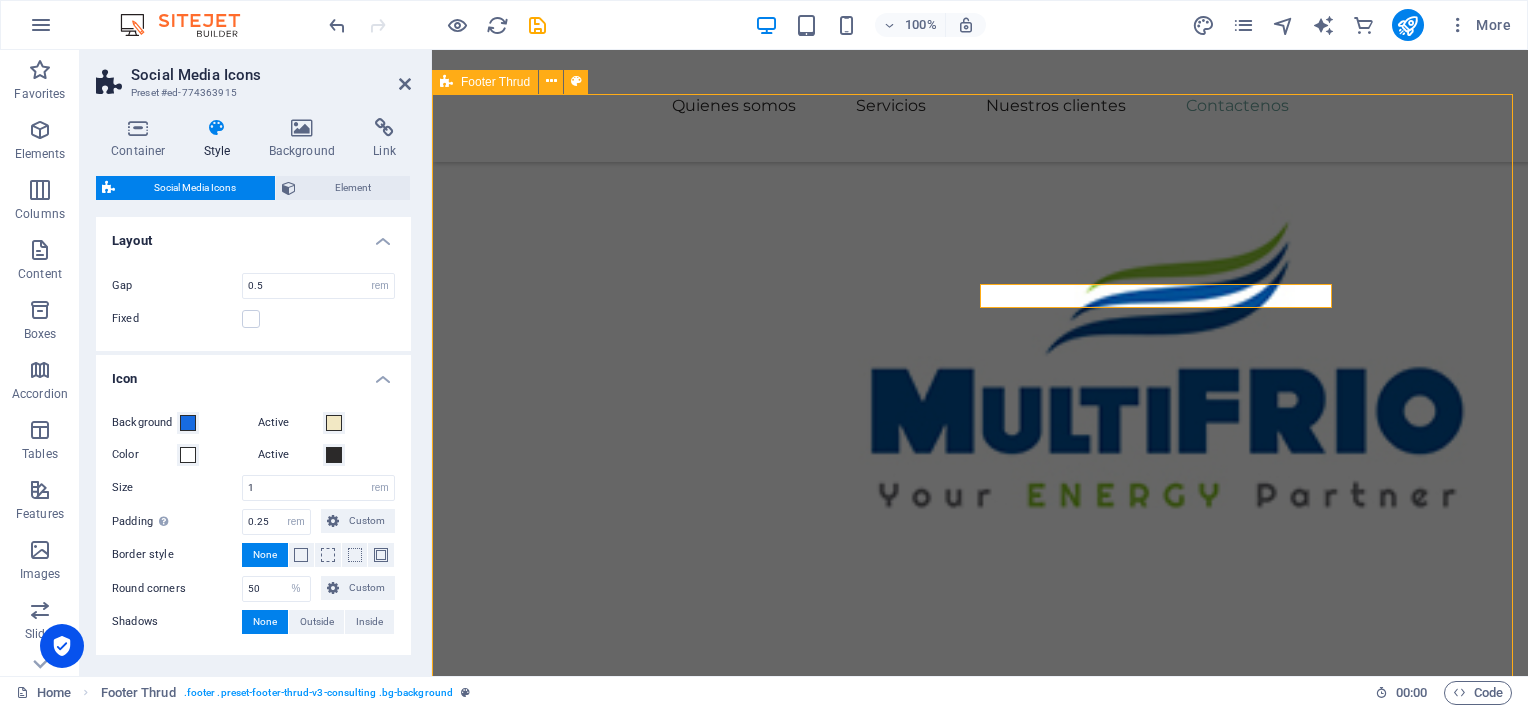 click on "Creemos en nuestro potencial para ser la solución a sus necesidades.             Búscanos en nuestras redes:
Privacy Policy Terms of Service   soincocr.com" 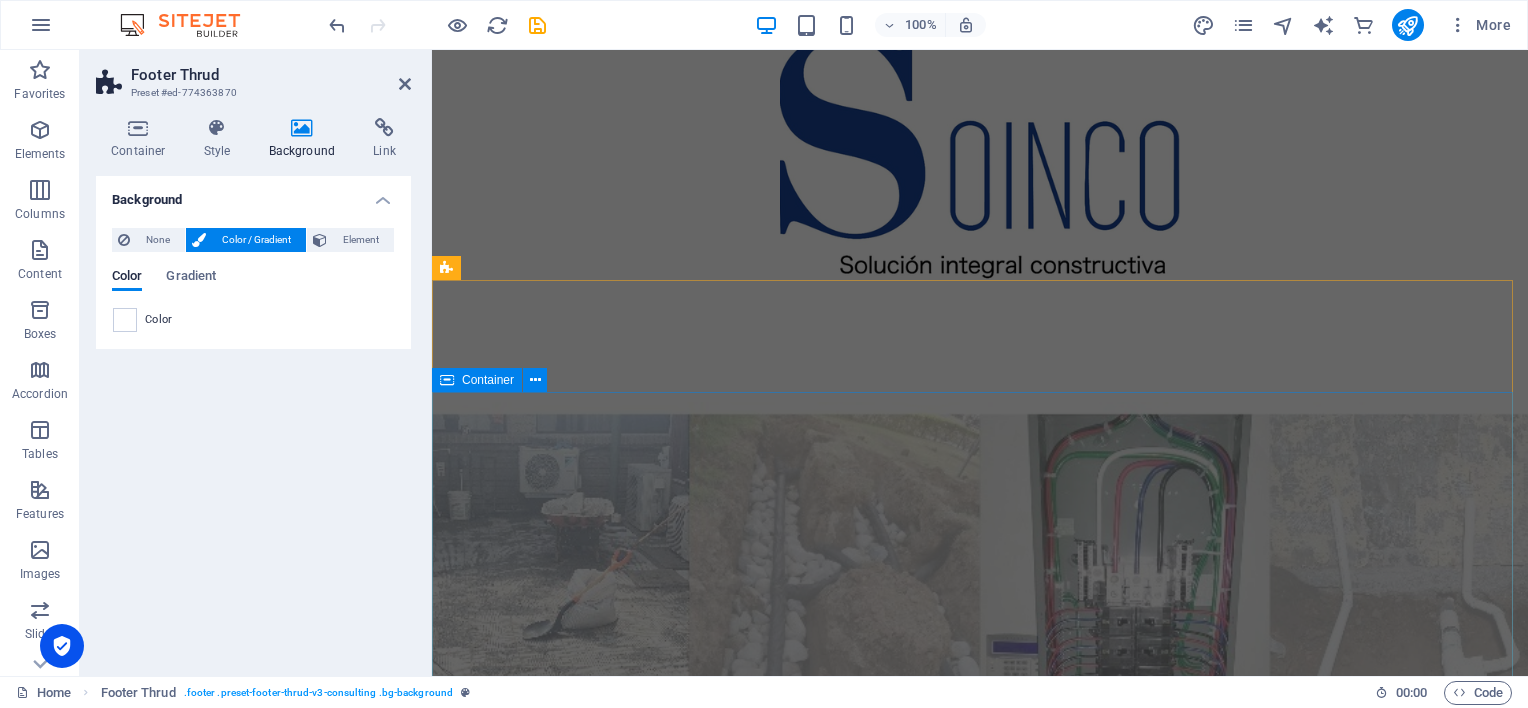 scroll, scrollTop: 0, scrollLeft: 0, axis: both 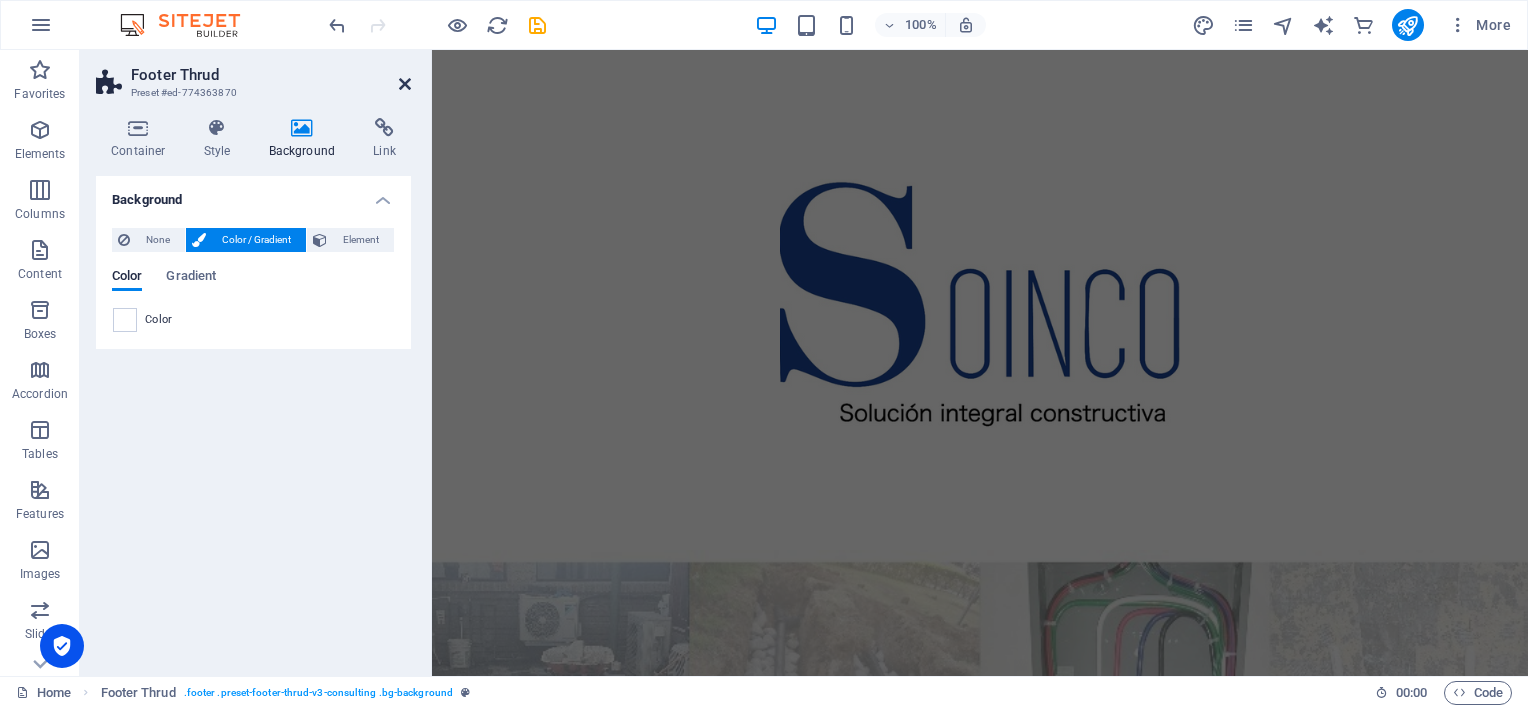 click 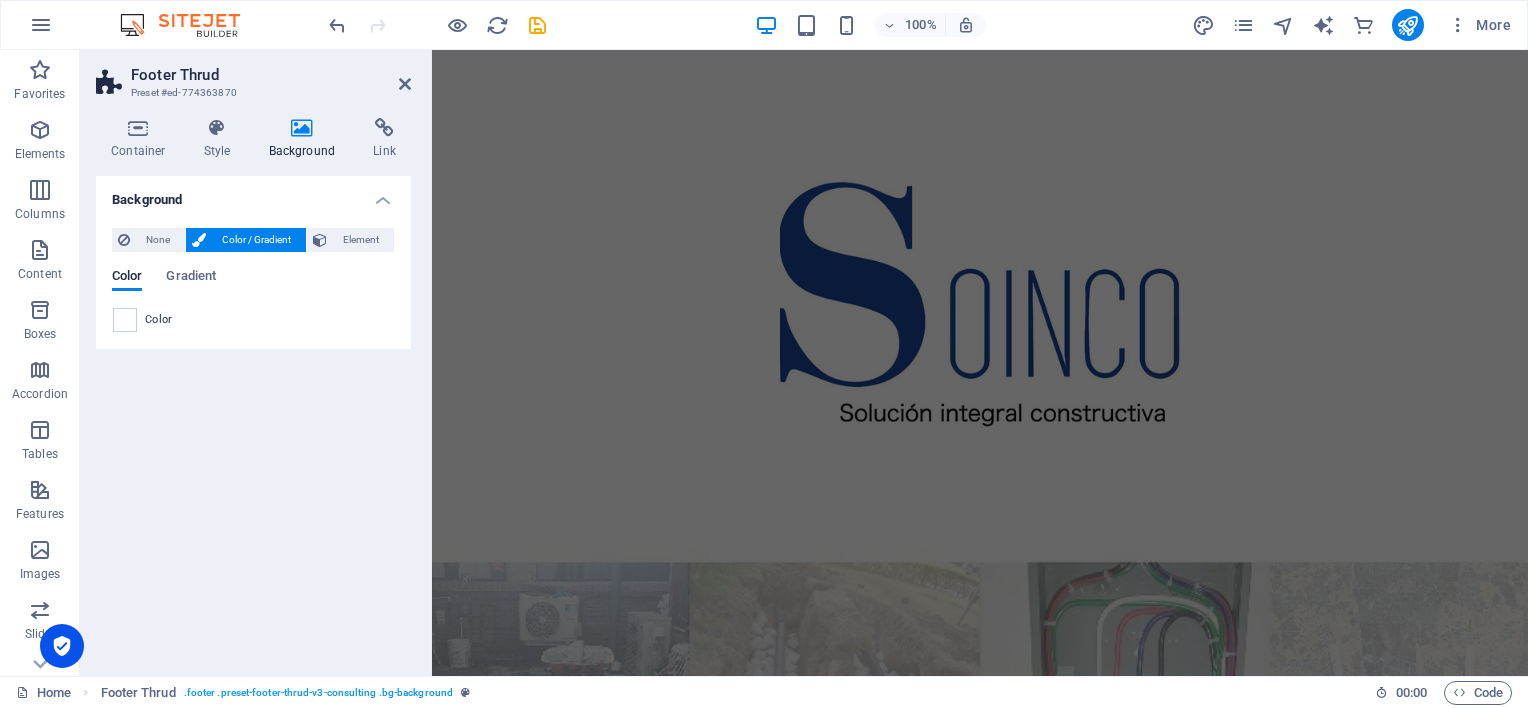 scroll, scrollTop: 4769, scrollLeft: 0, axis: vertical 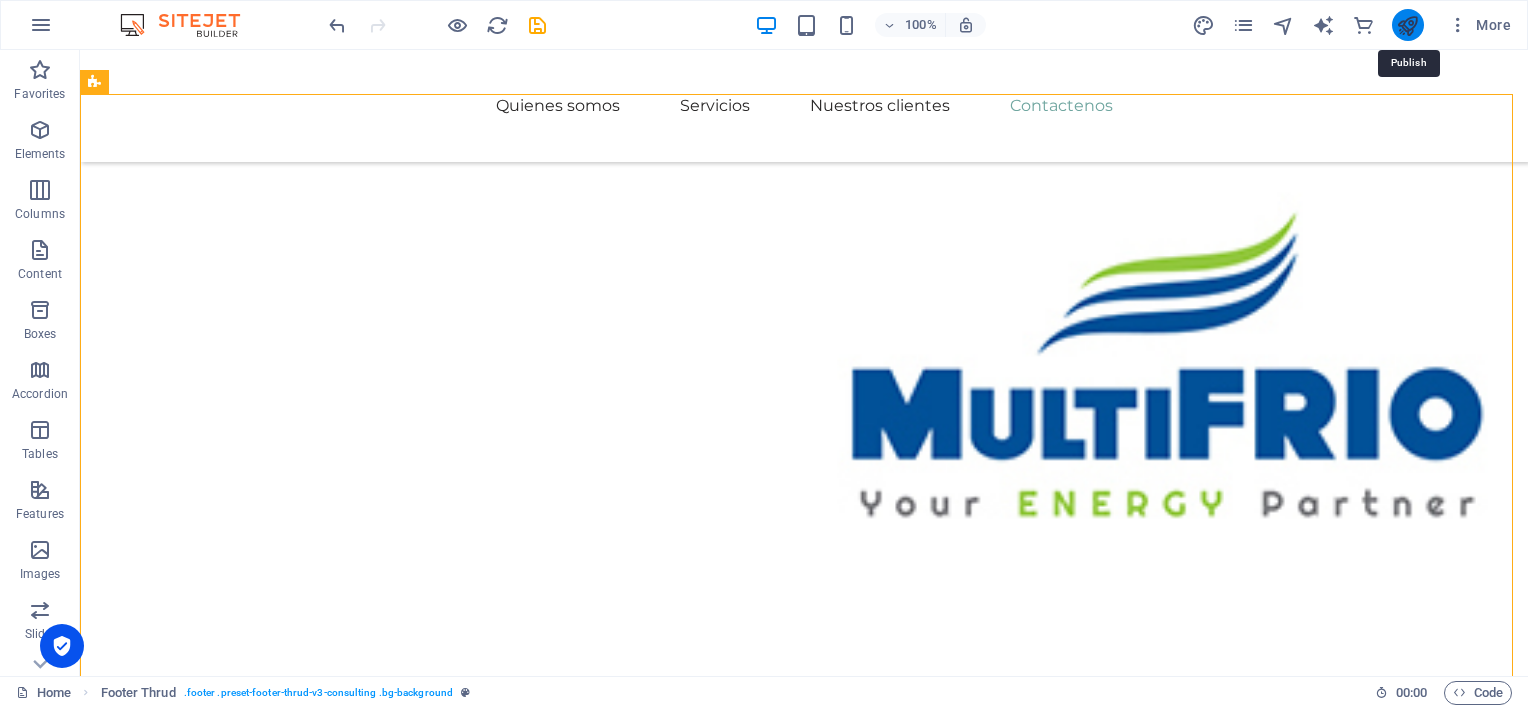 click 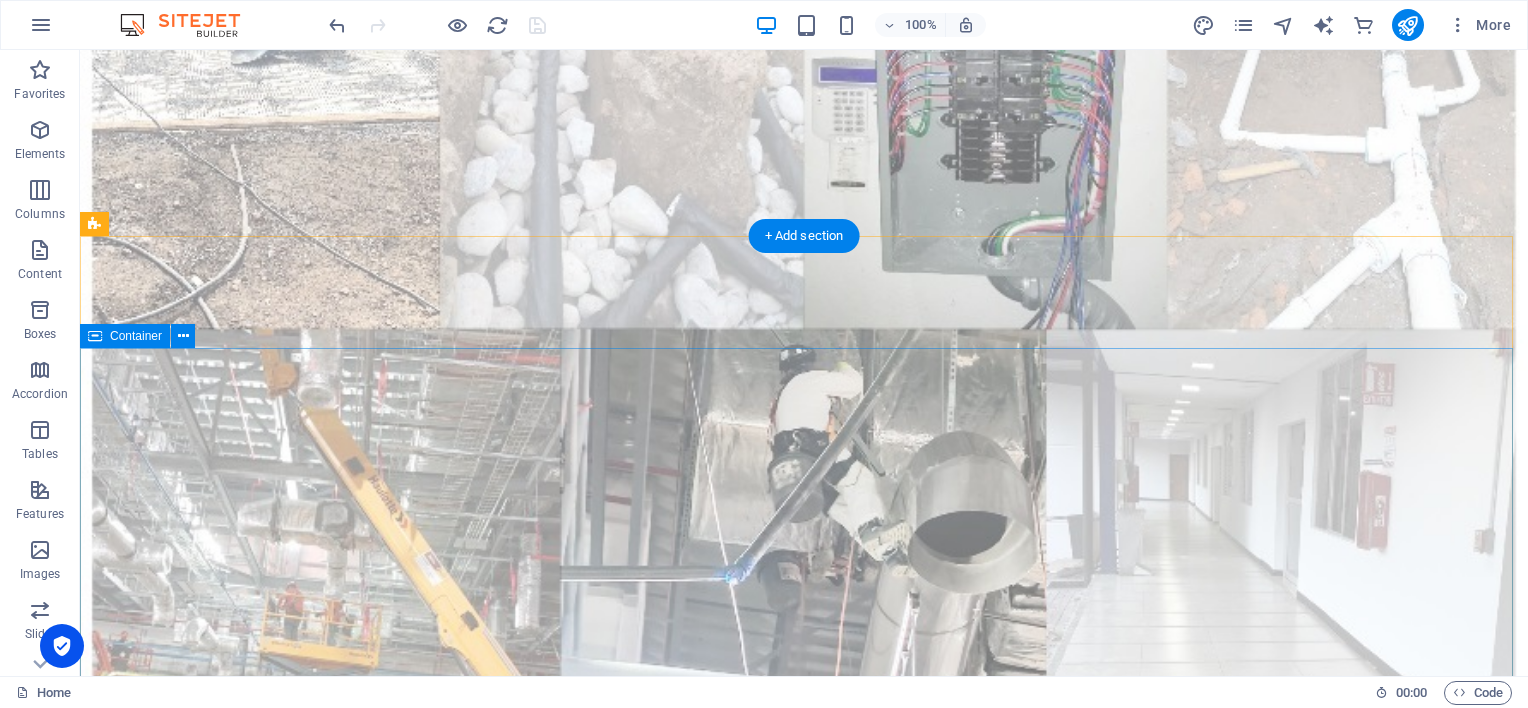 scroll, scrollTop: 0, scrollLeft: 0, axis: both 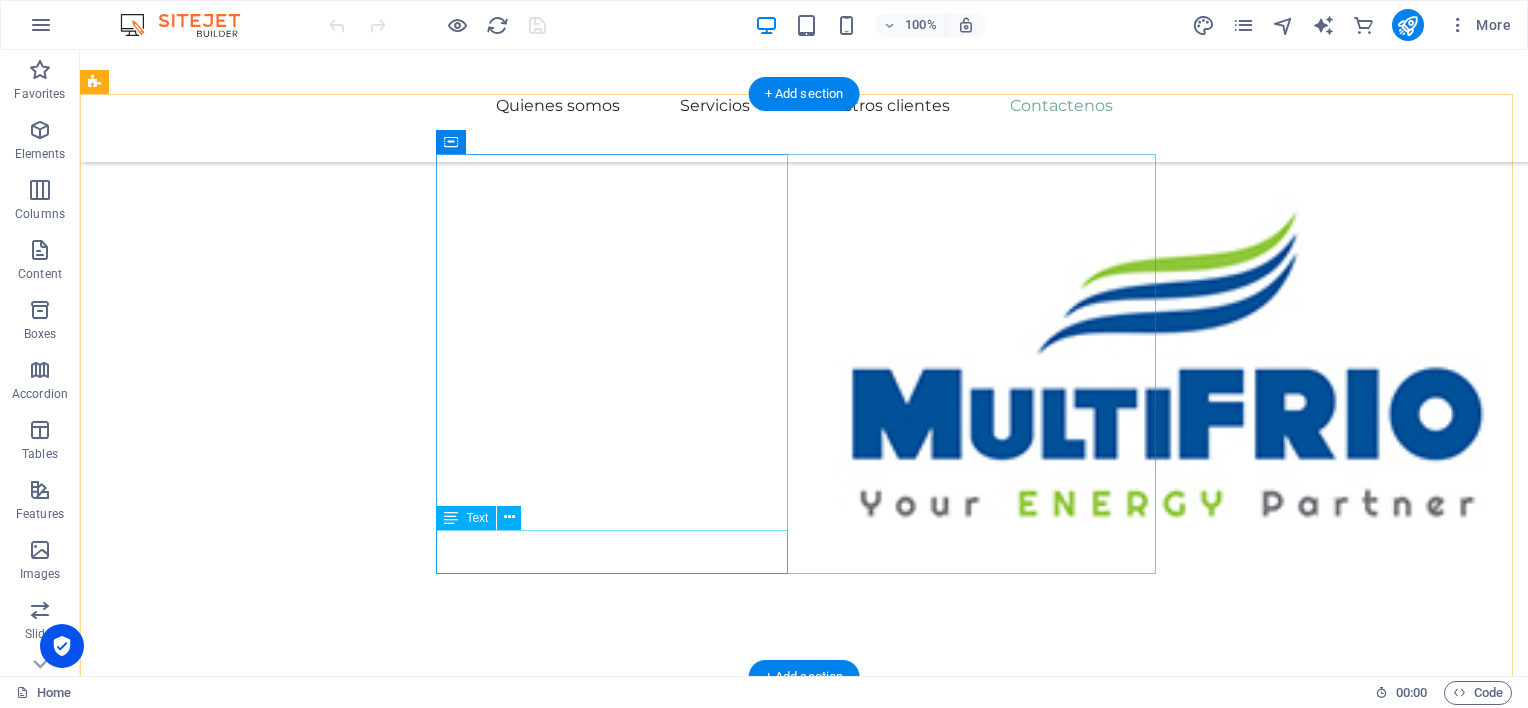 click on "[DEMOGRAPHIC_DATA] en nuestro potencial para ser la solución a sus necesidades." at bounding box center (620, 4909) 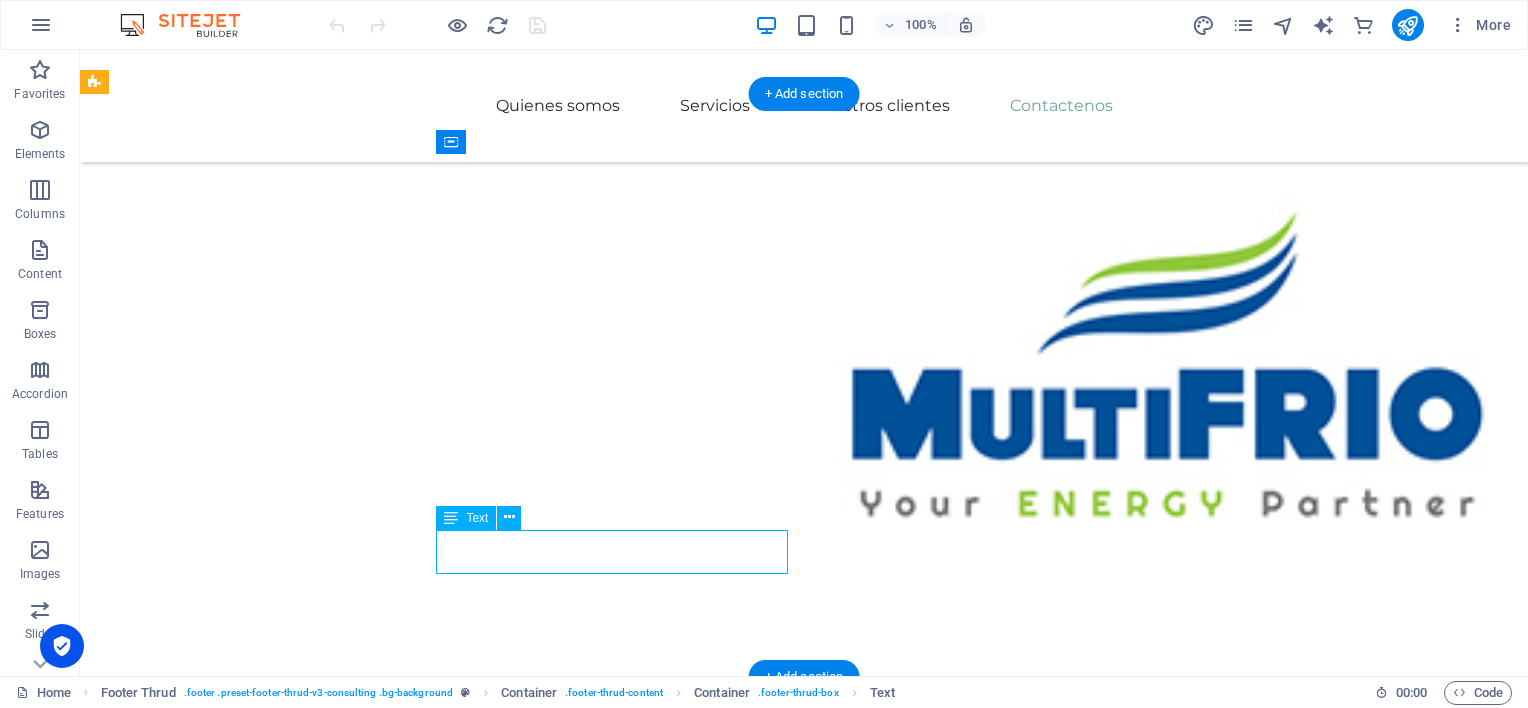 click on "[DEMOGRAPHIC_DATA] en nuestro potencial para ser la solución a sus necesidades." at bounding box center (620, 4909) 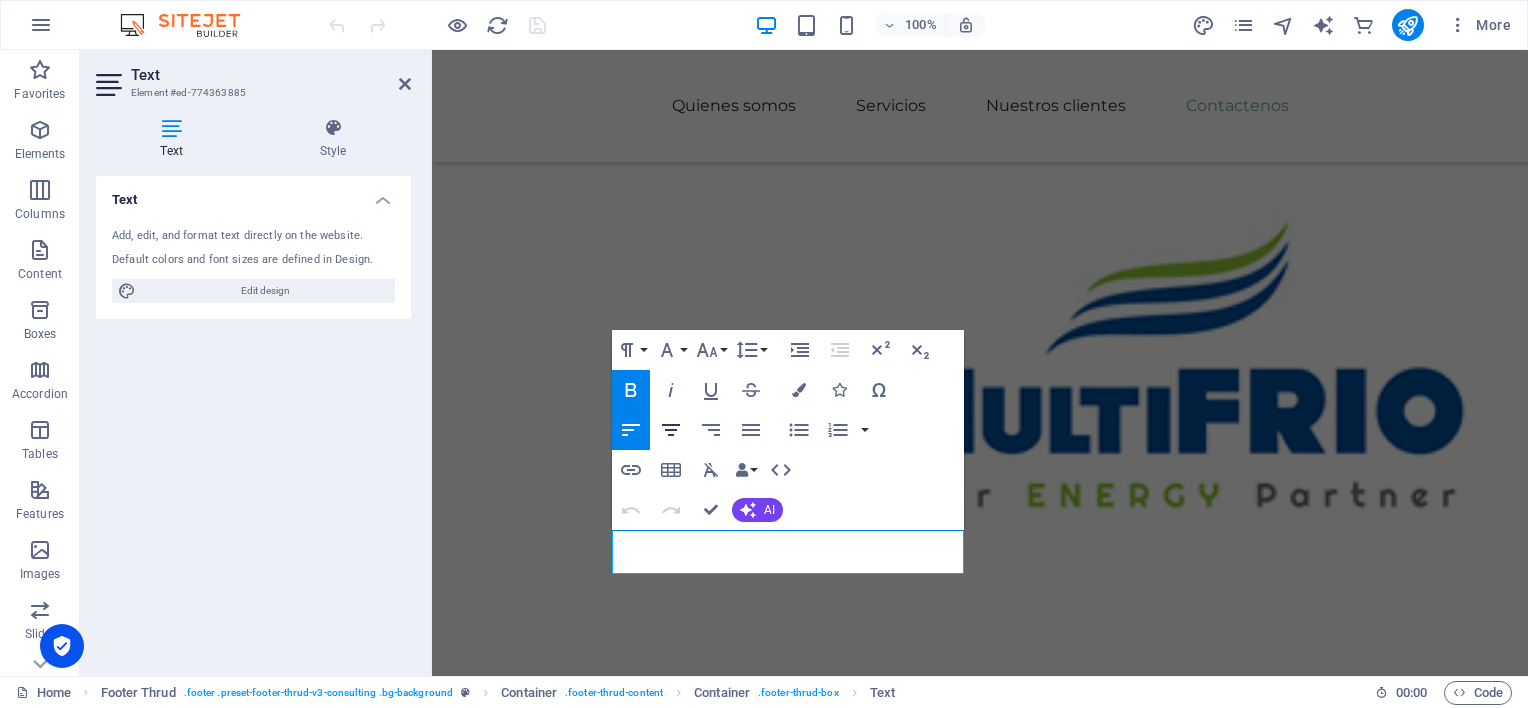 click 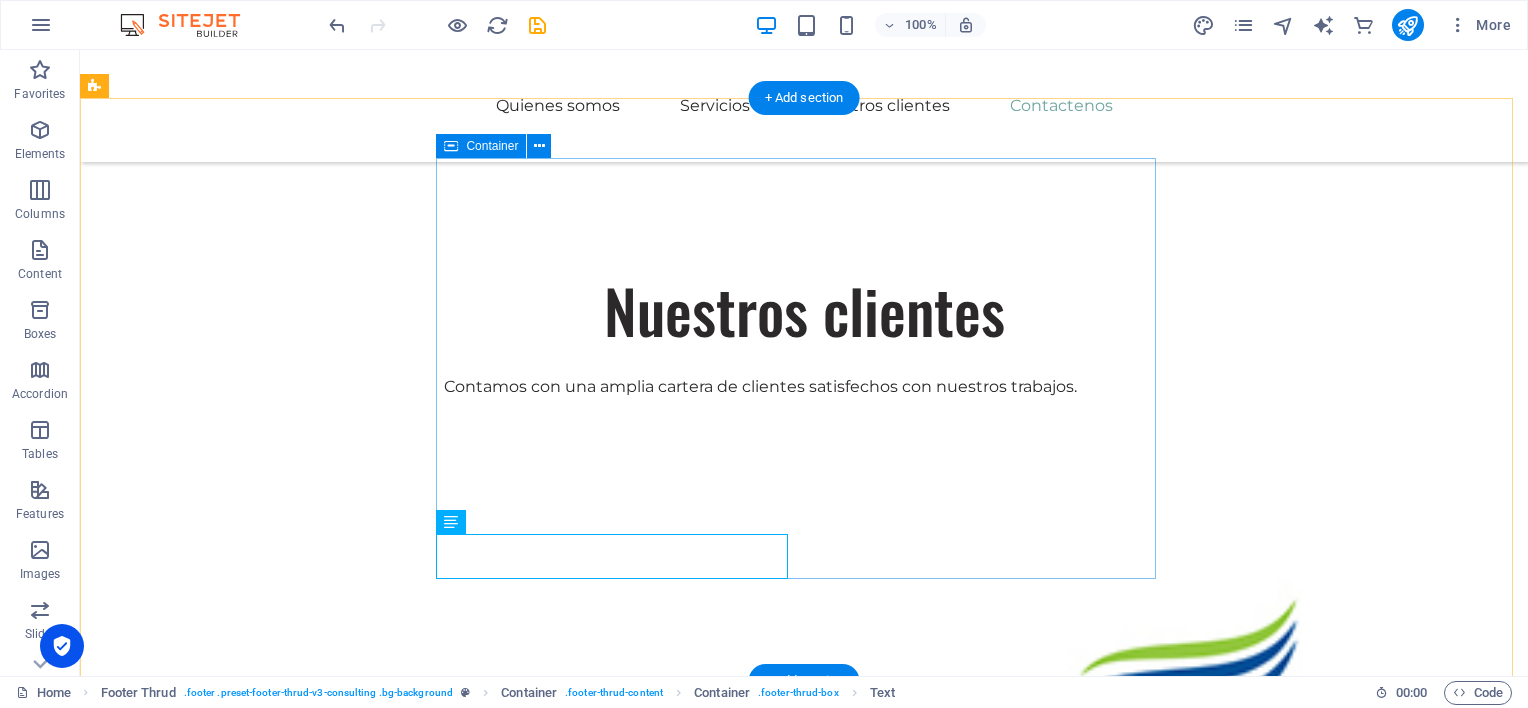 scroll, scrollTop: 4169, scrollLeft: 0, axis: vertical 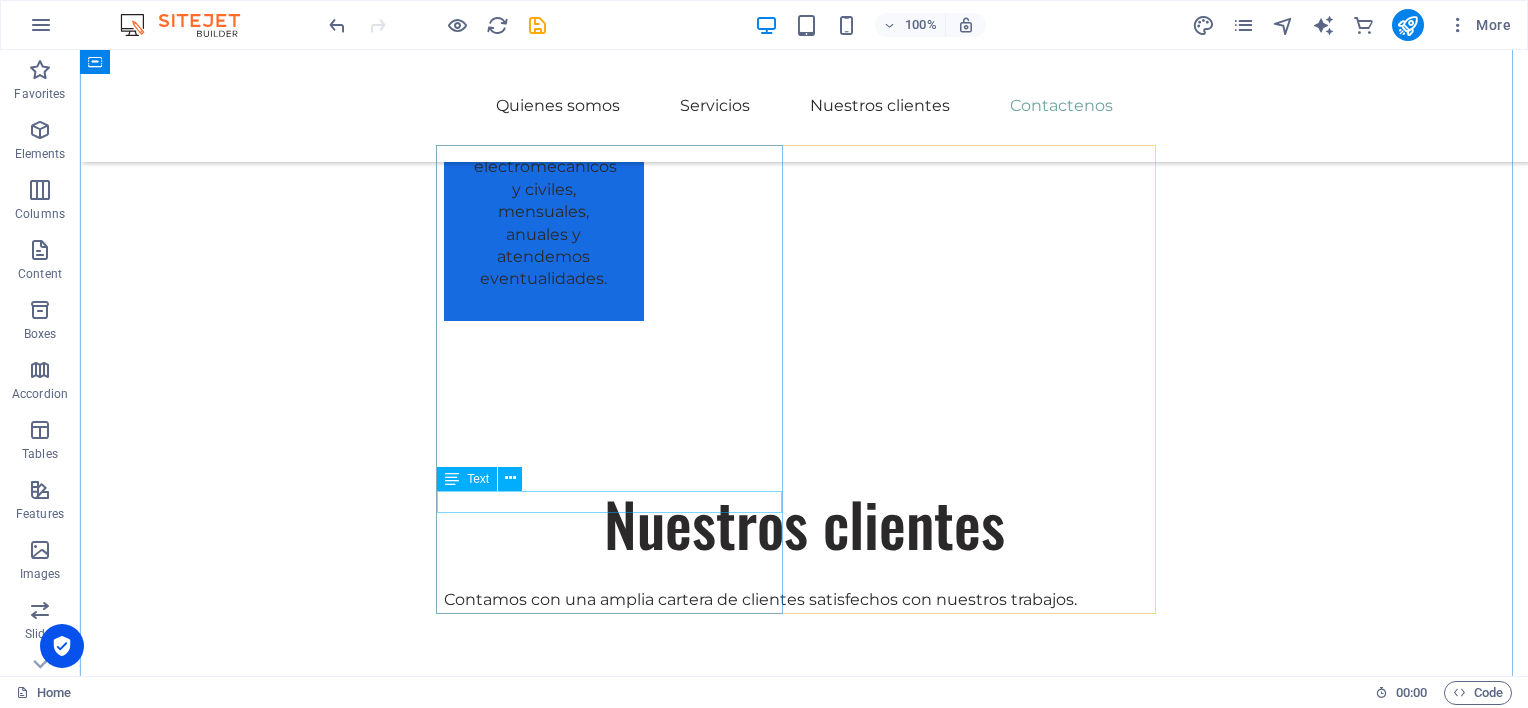 click on "tel:[PHONE_NUMBER]" at bounding box center [804, 4501] 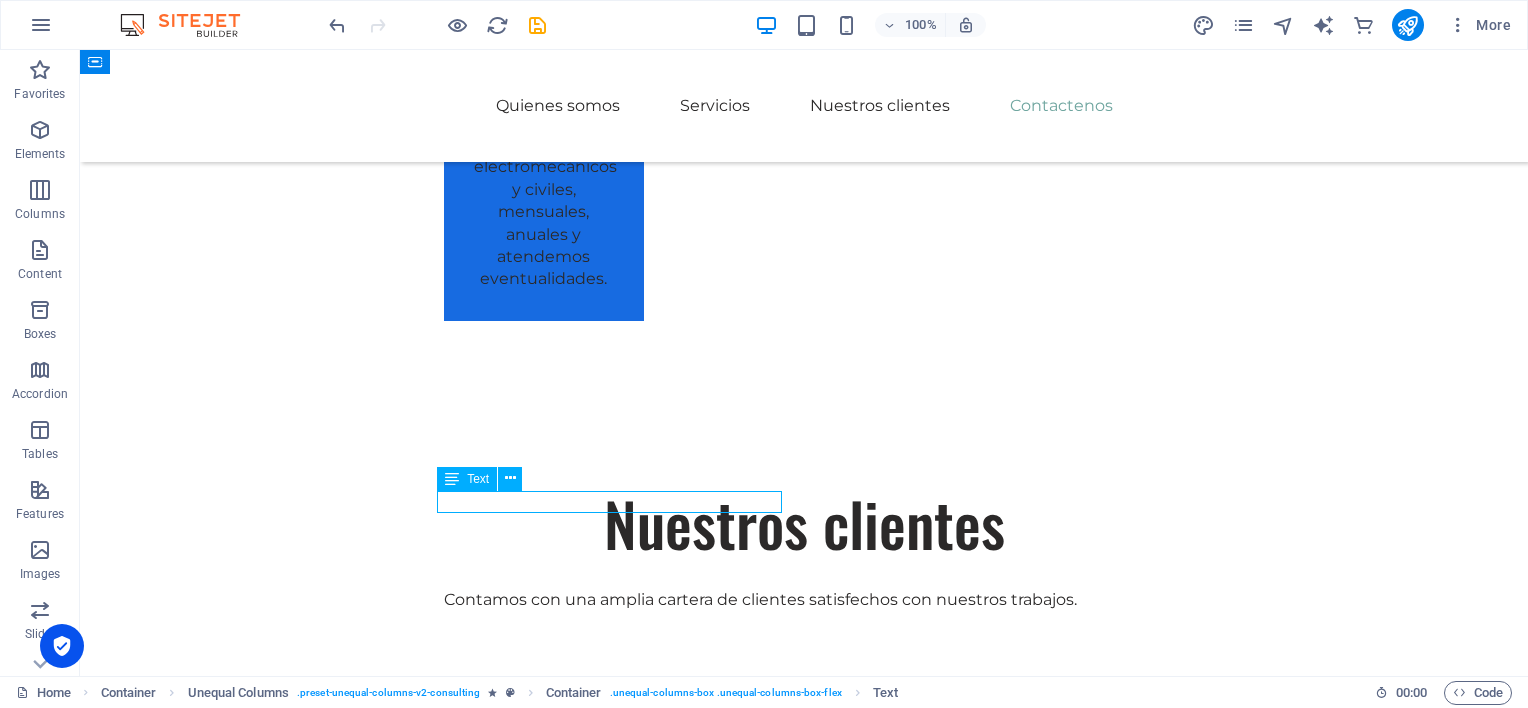 click on "tel:[PHONE_NUMBER]" at bounding box center [804, 4501] 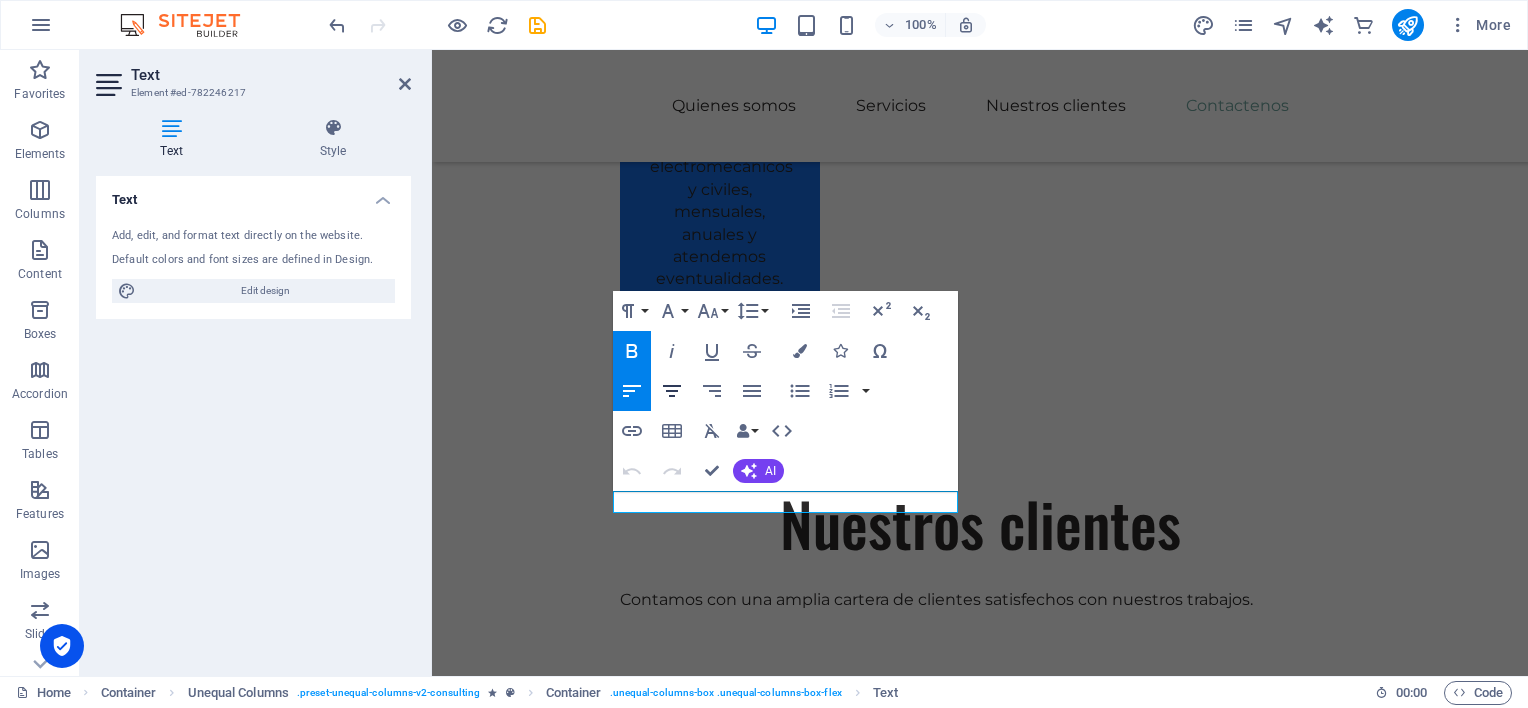 click 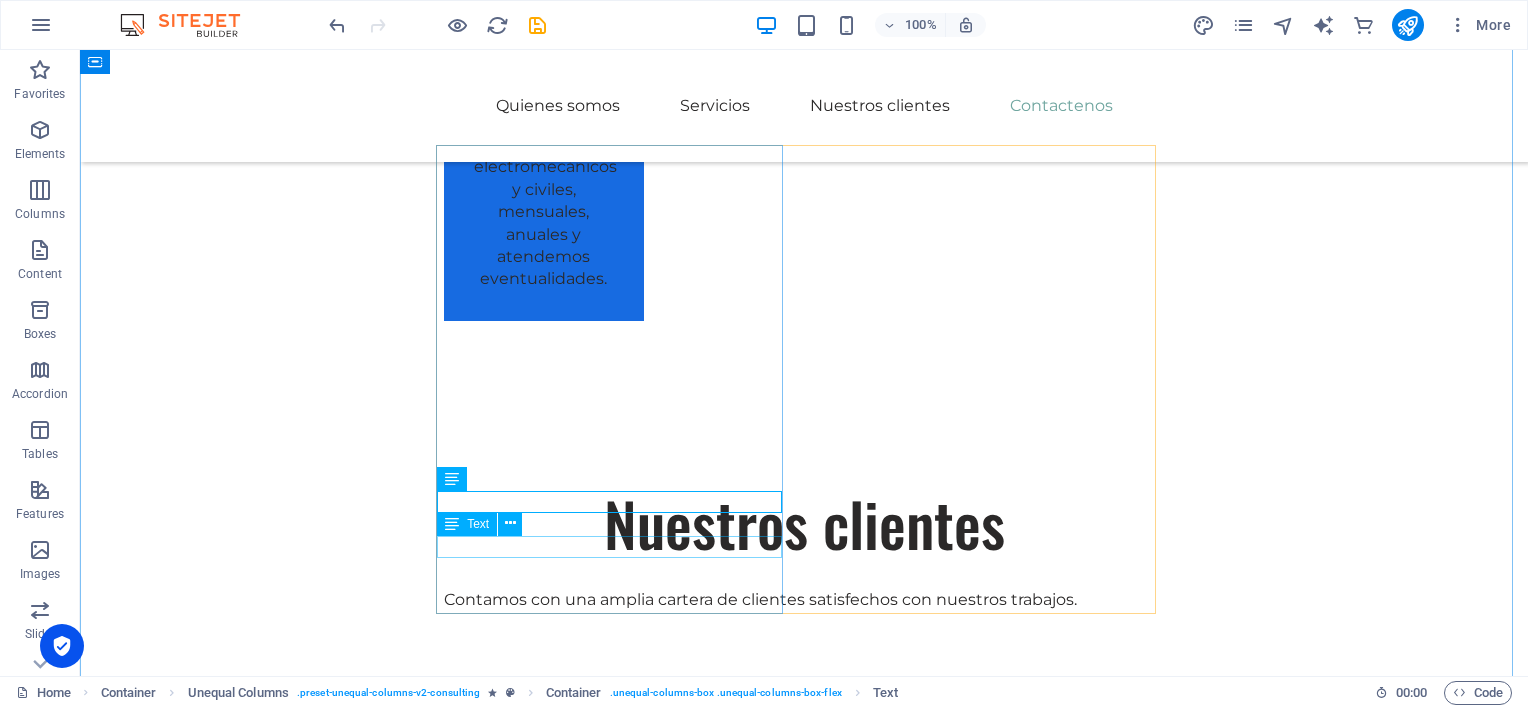 click on "Text" at bounding box center (486, 524) 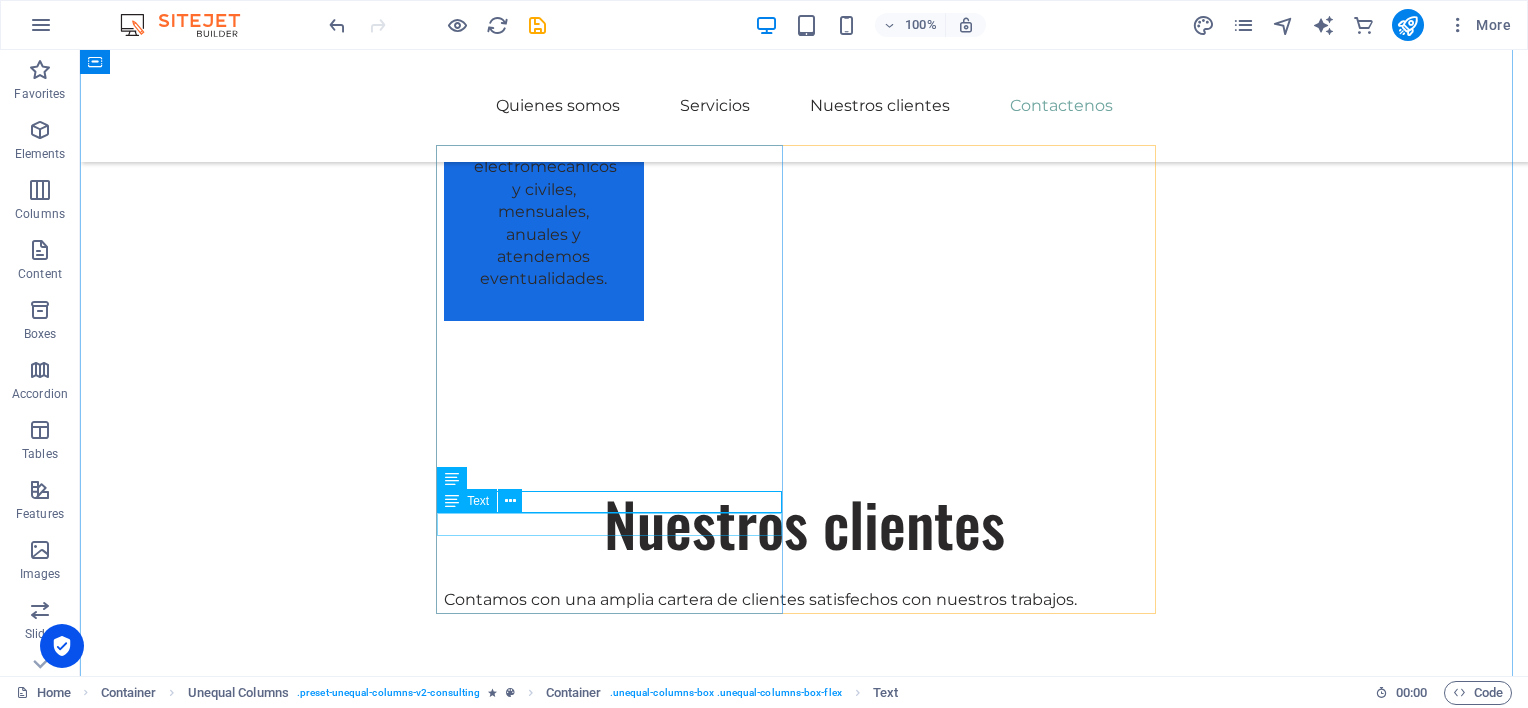 click on "tel:[PHONE_NUMBER]" at bounding box center [804, 4524] 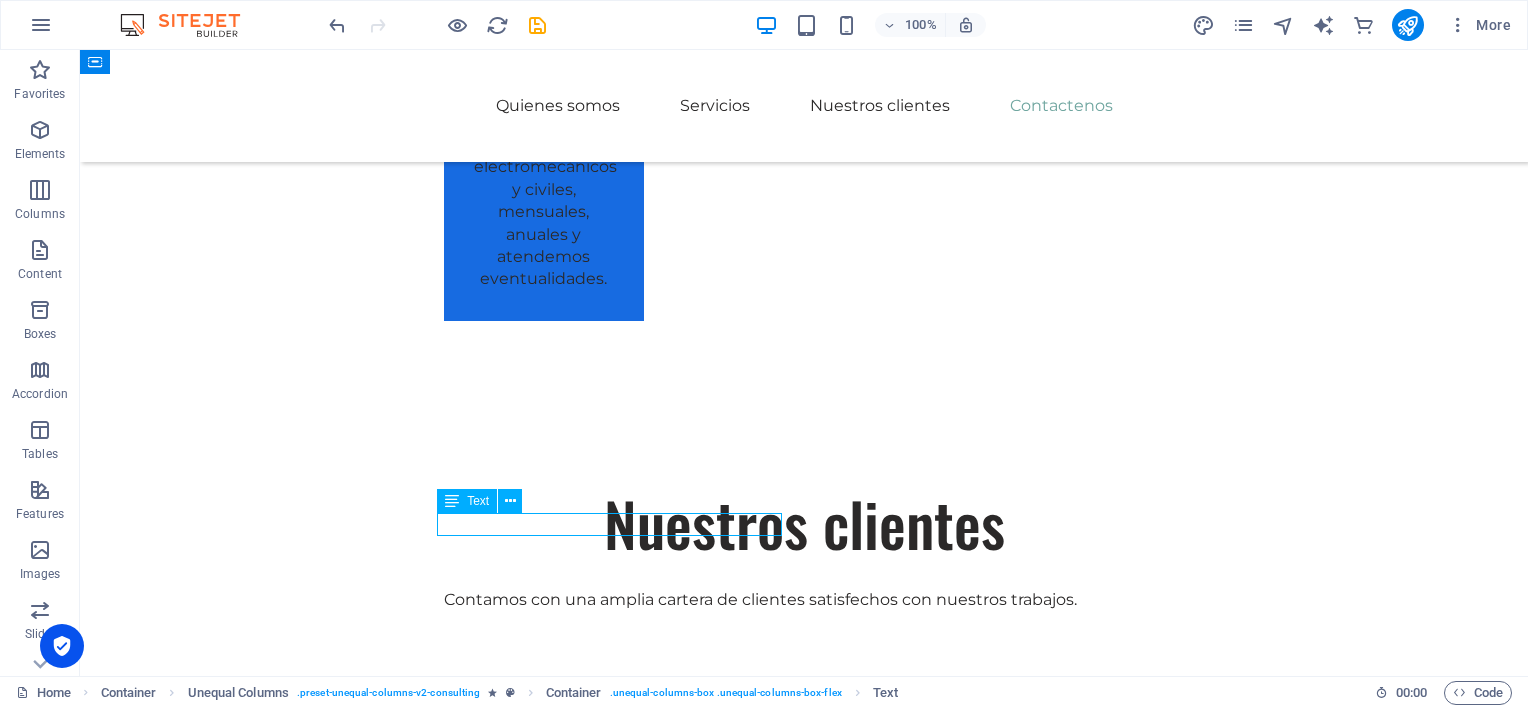 click on "tel:[PHONE_NUMBER]" at bounding box center [804, 4524] 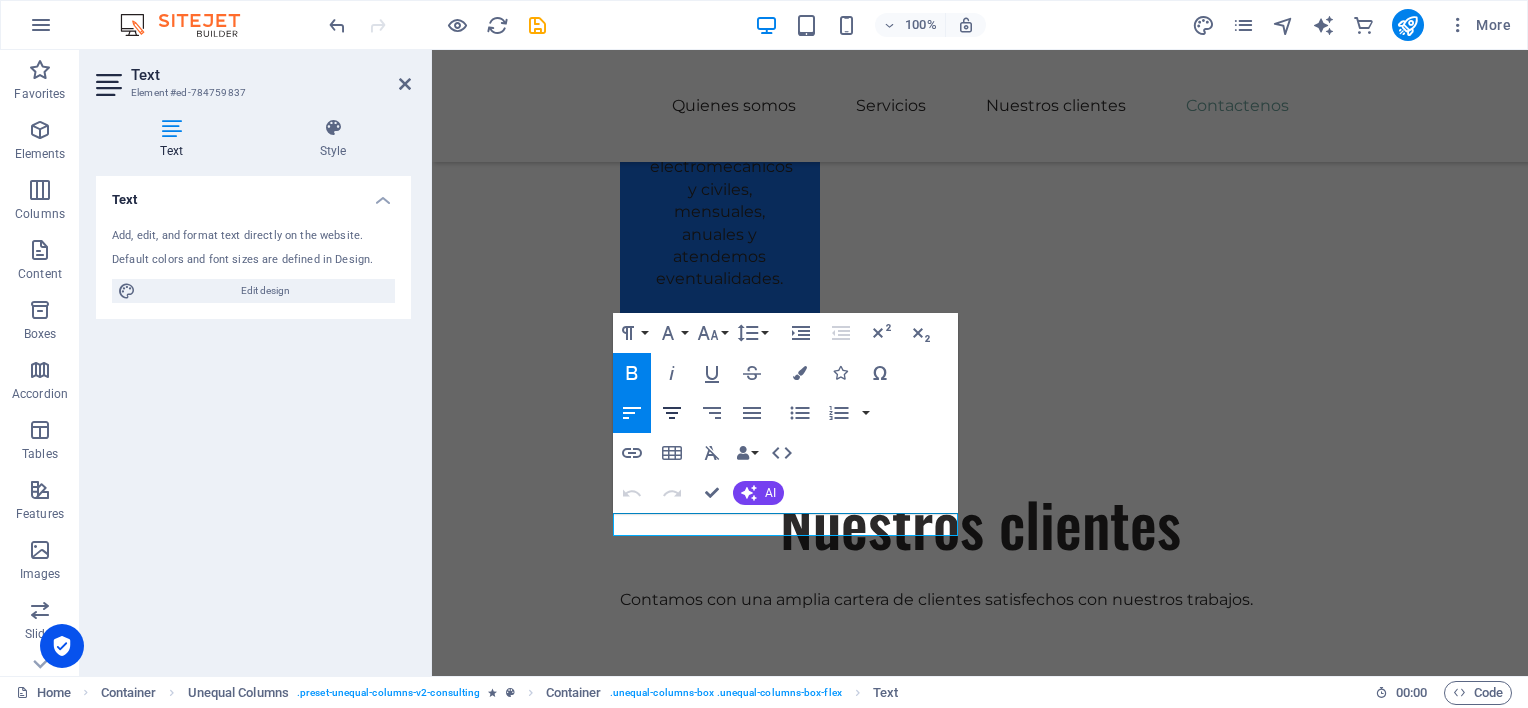 click 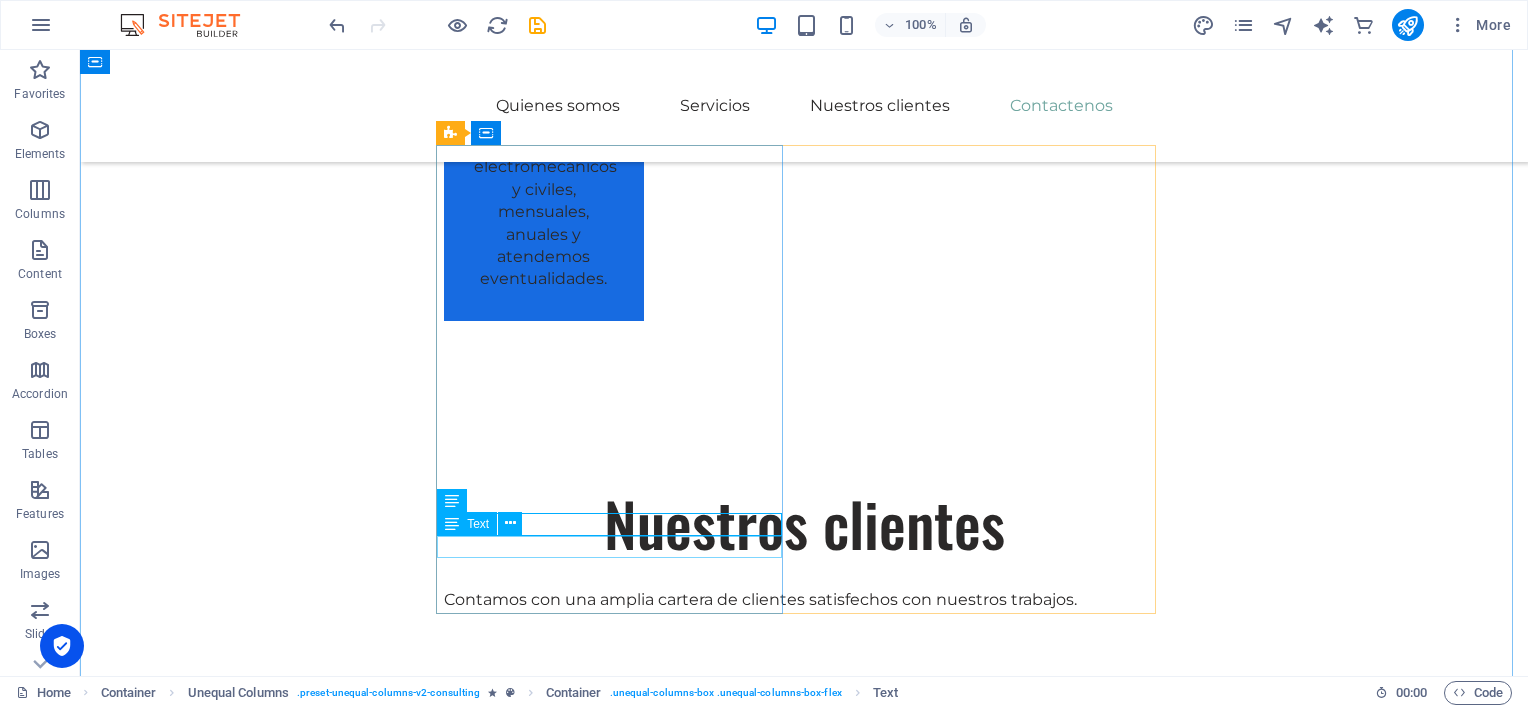 click on "[EMAIL_ADDRESS][DOMAIN_NAME]" at bounding box center (804, 4546) 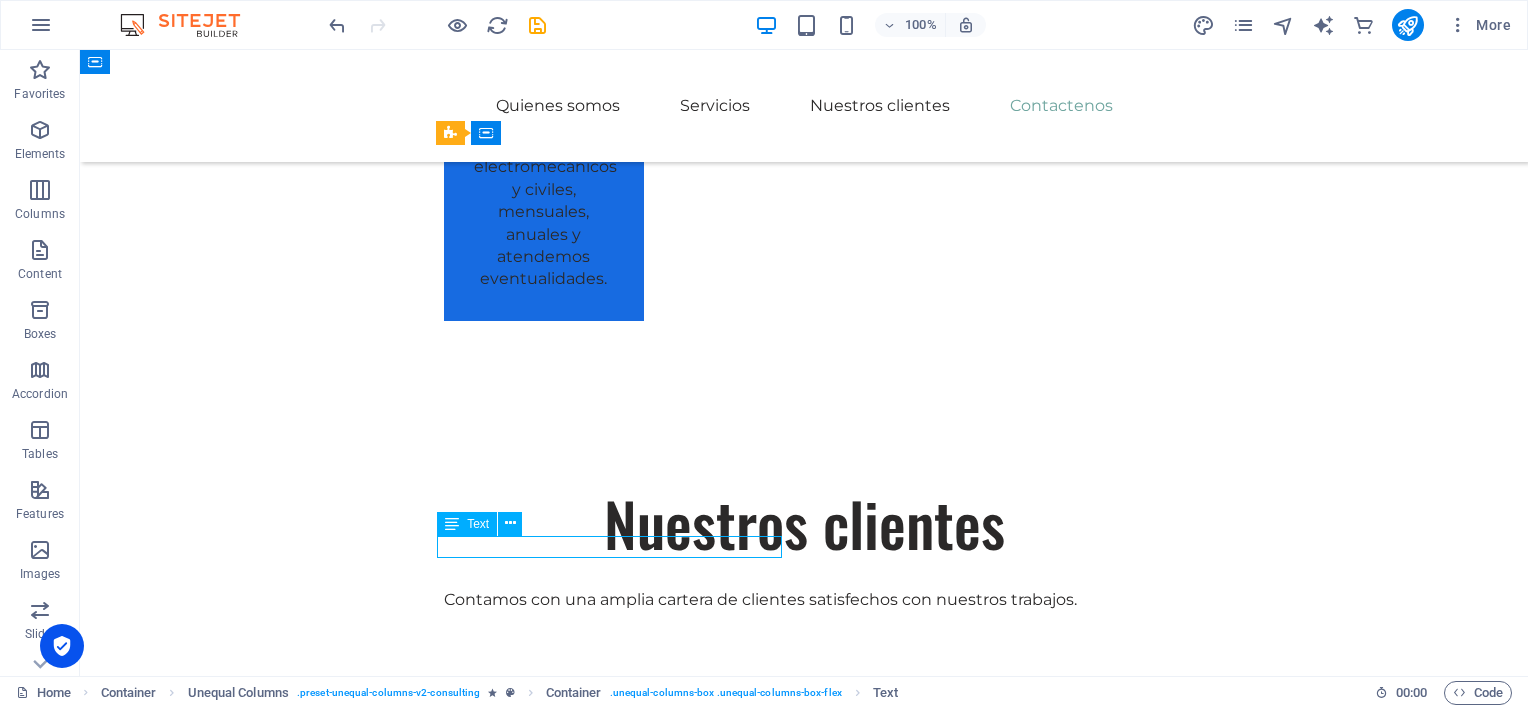 click on "[EMAIL_ADDRESS][DOMAIN_NAME]" at bounding box center (804, 4546) 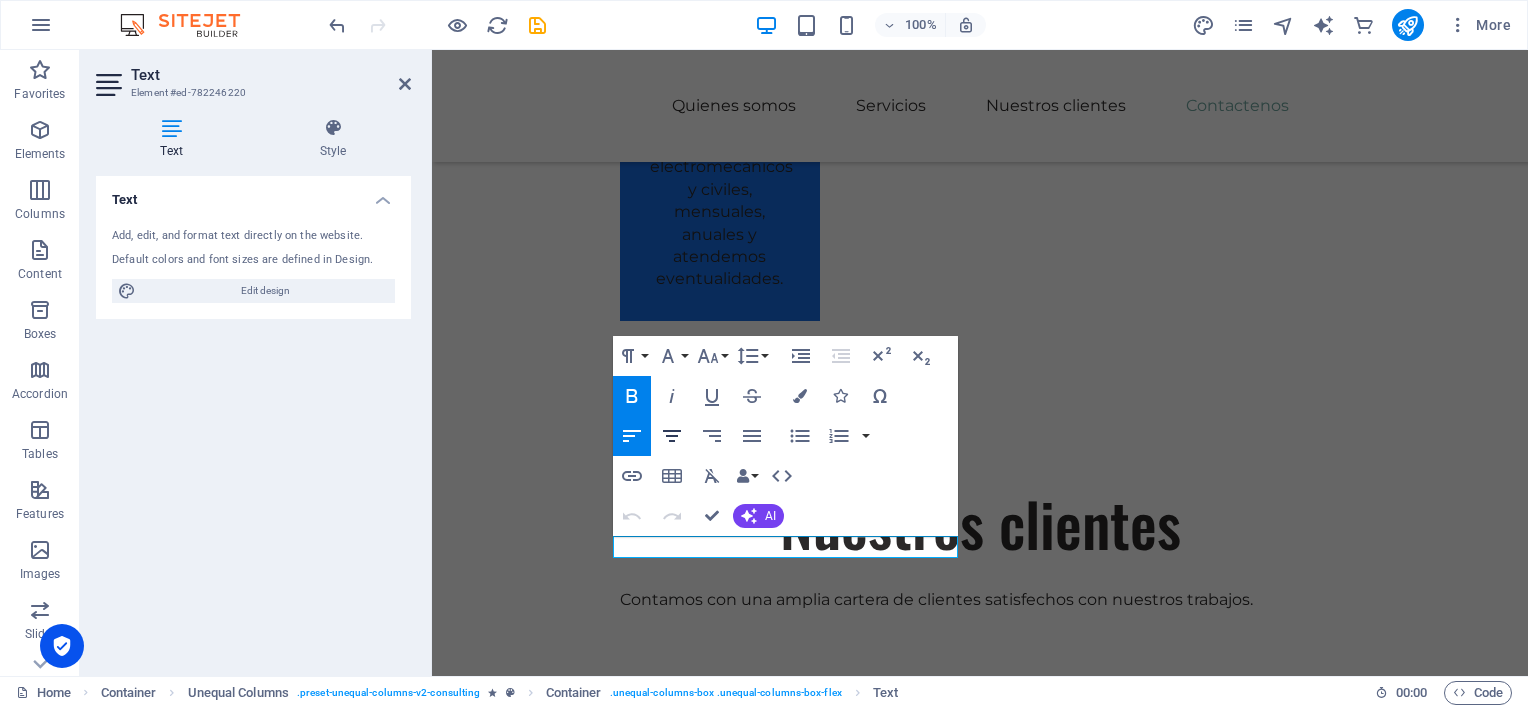 click 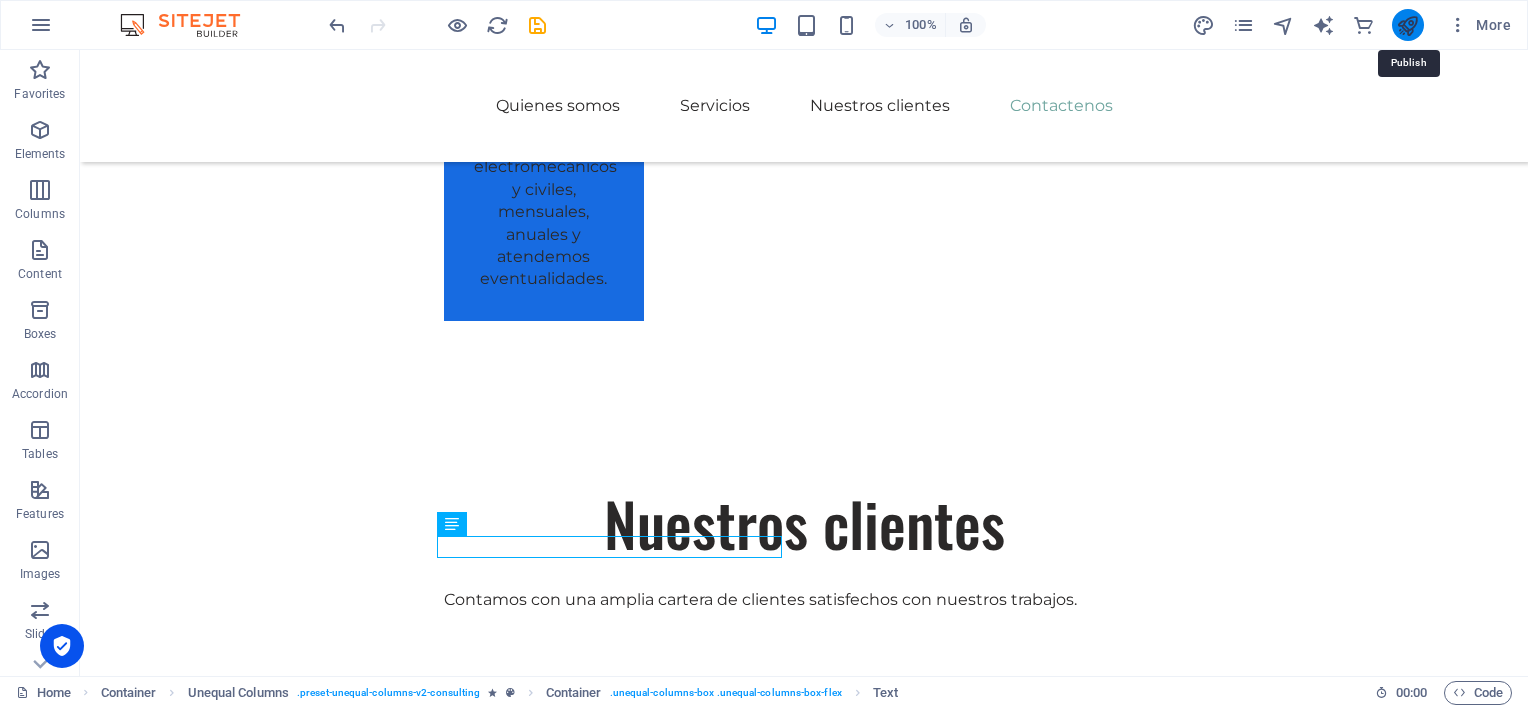 click at bounding box center (1407, 25) 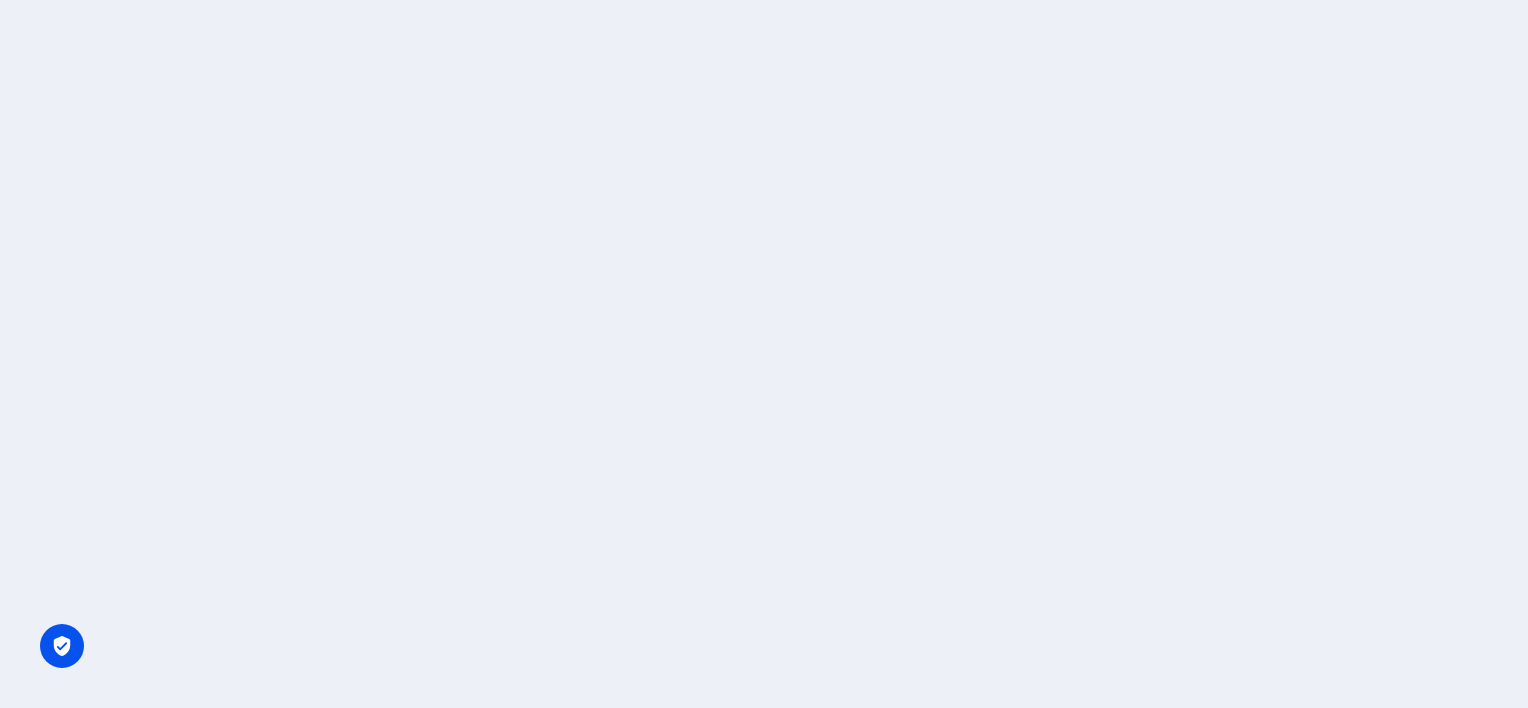 scroll, scrollTop: 0, scrollLeft: 0, axis: both 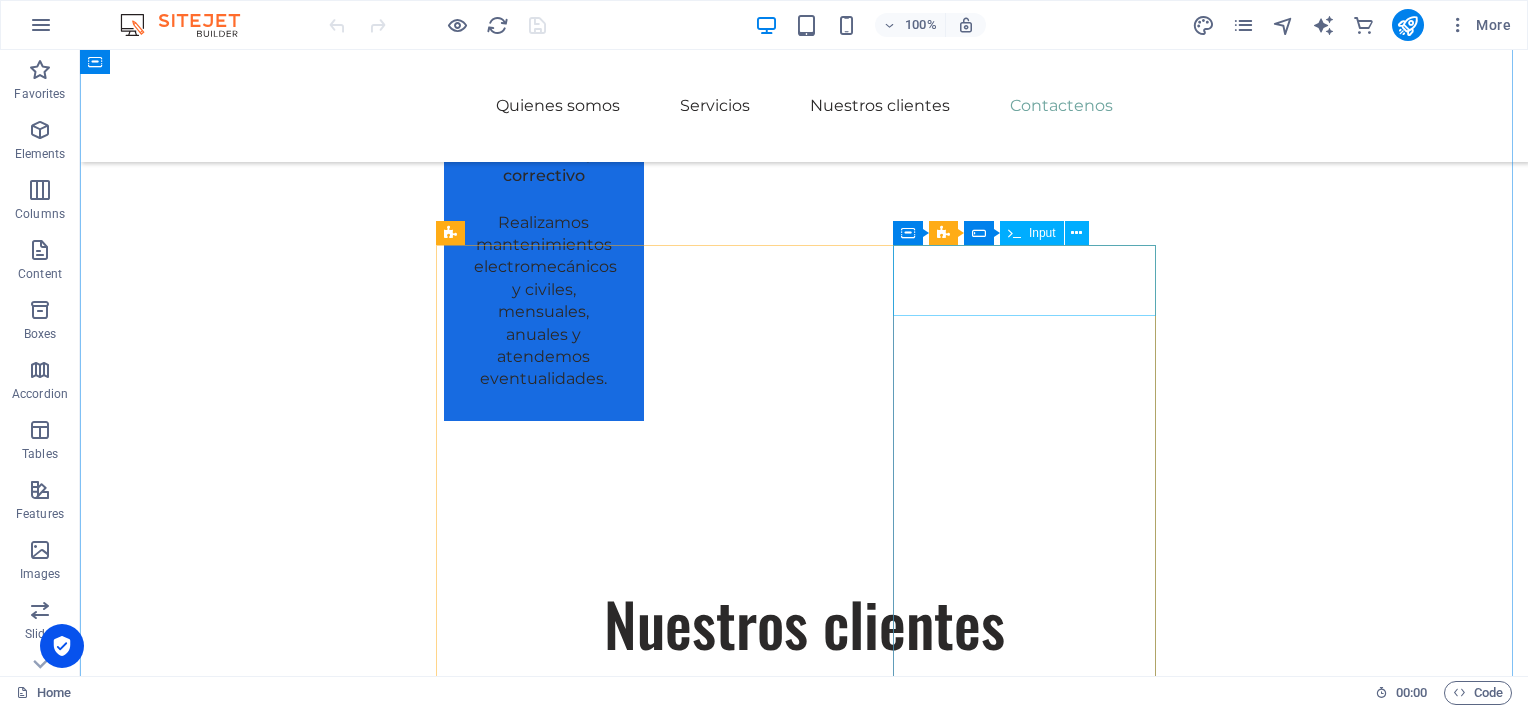 click on "Nombre" at bounding box center (804, 4733) 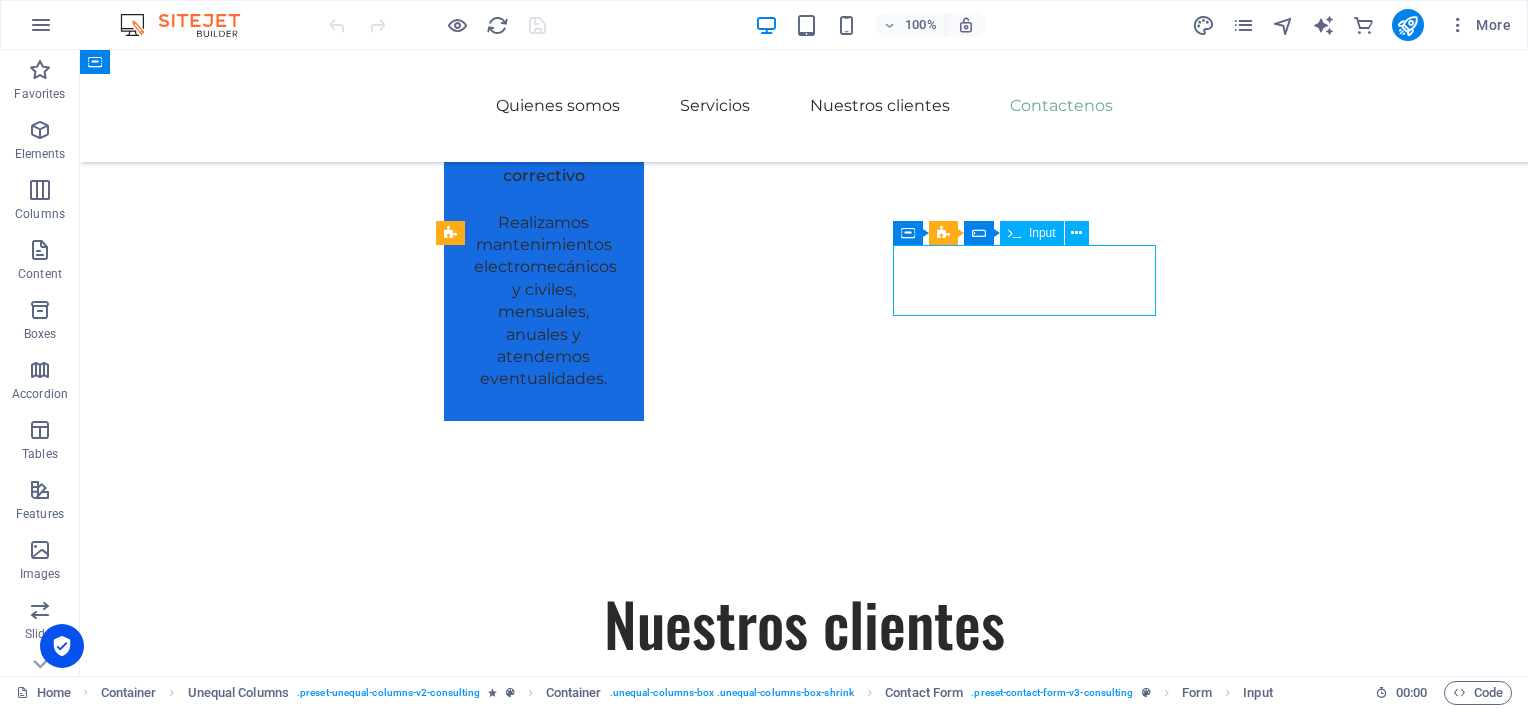 click on "Nombre" at bounding box center (804, 4733) 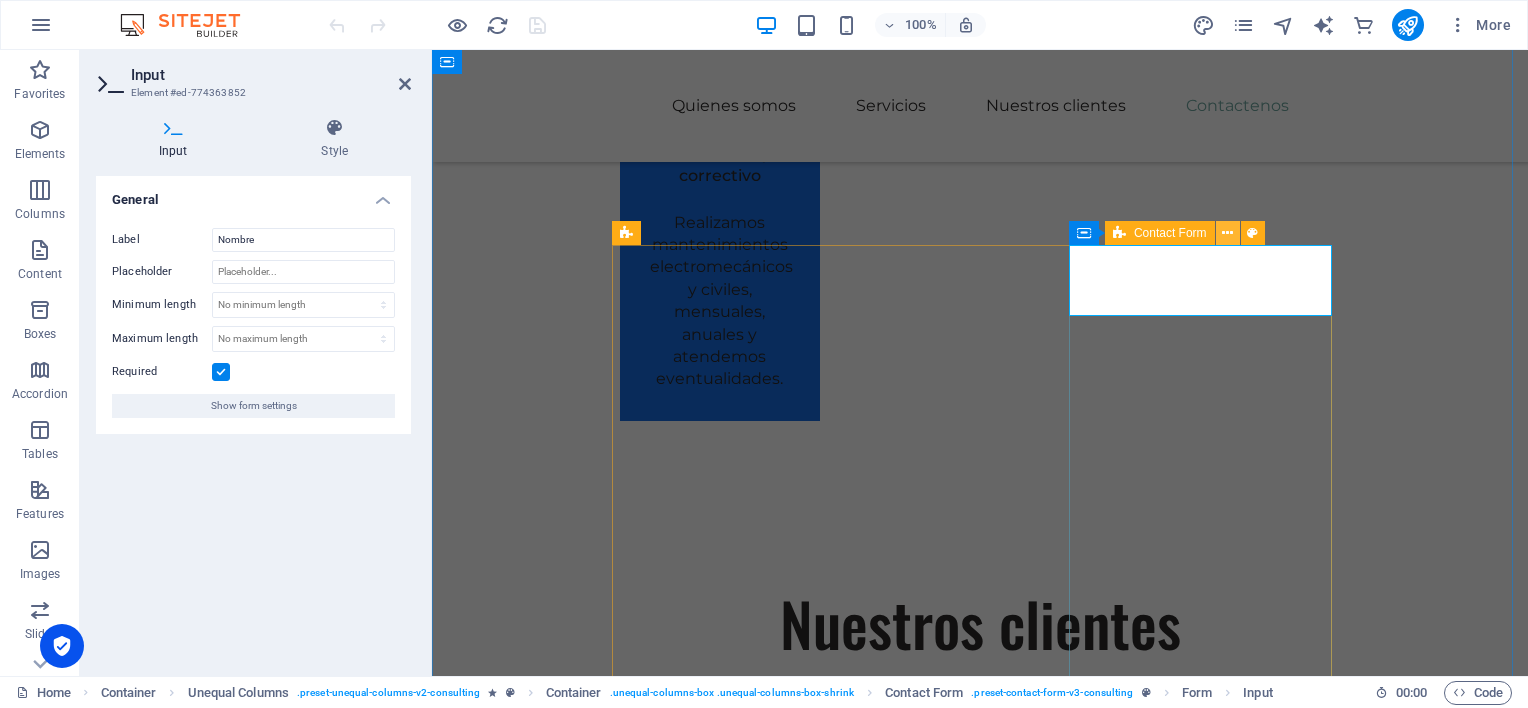 click at bounding box center [1227, 233] 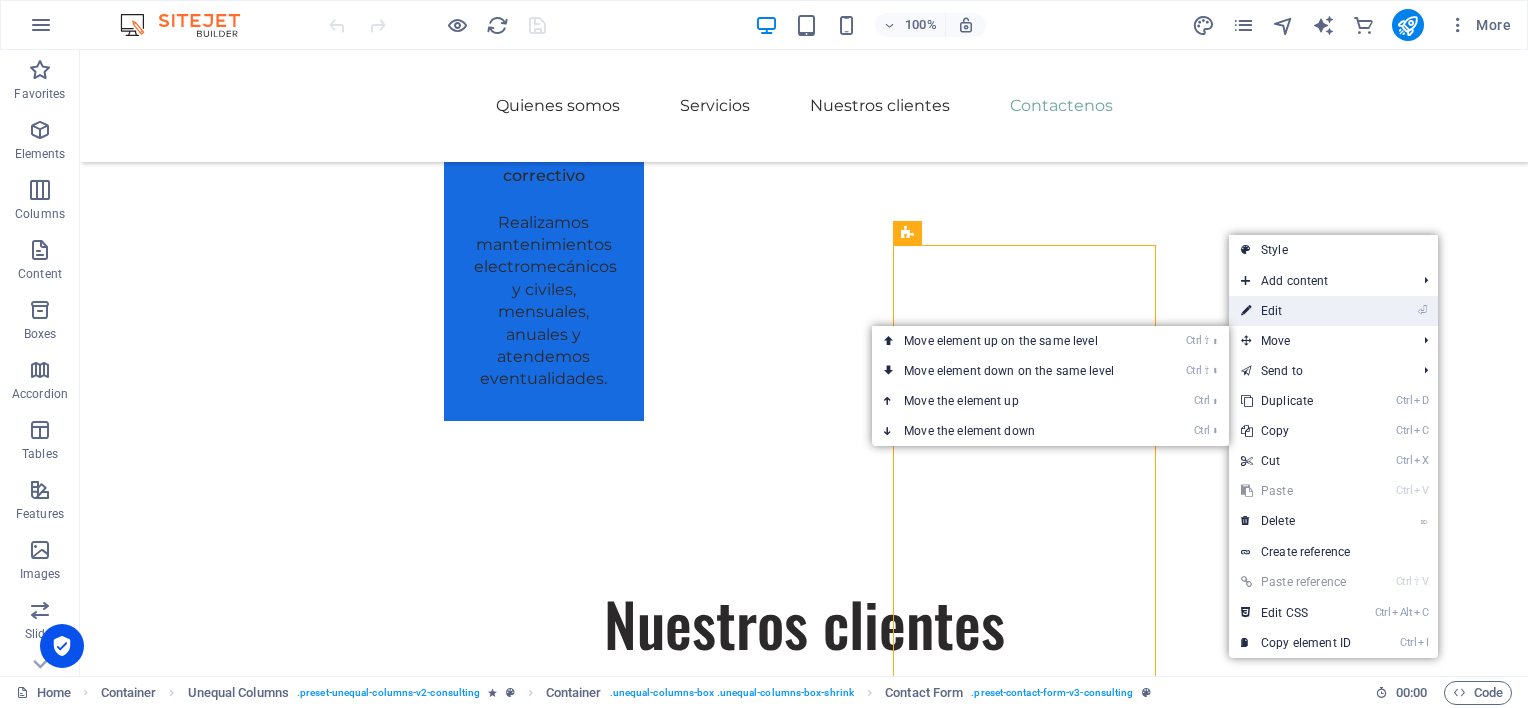 drag, startPoint x: 1288, startPoint y: 314, endPoint x: 854, endPoint y: 265, distance: 436.75735 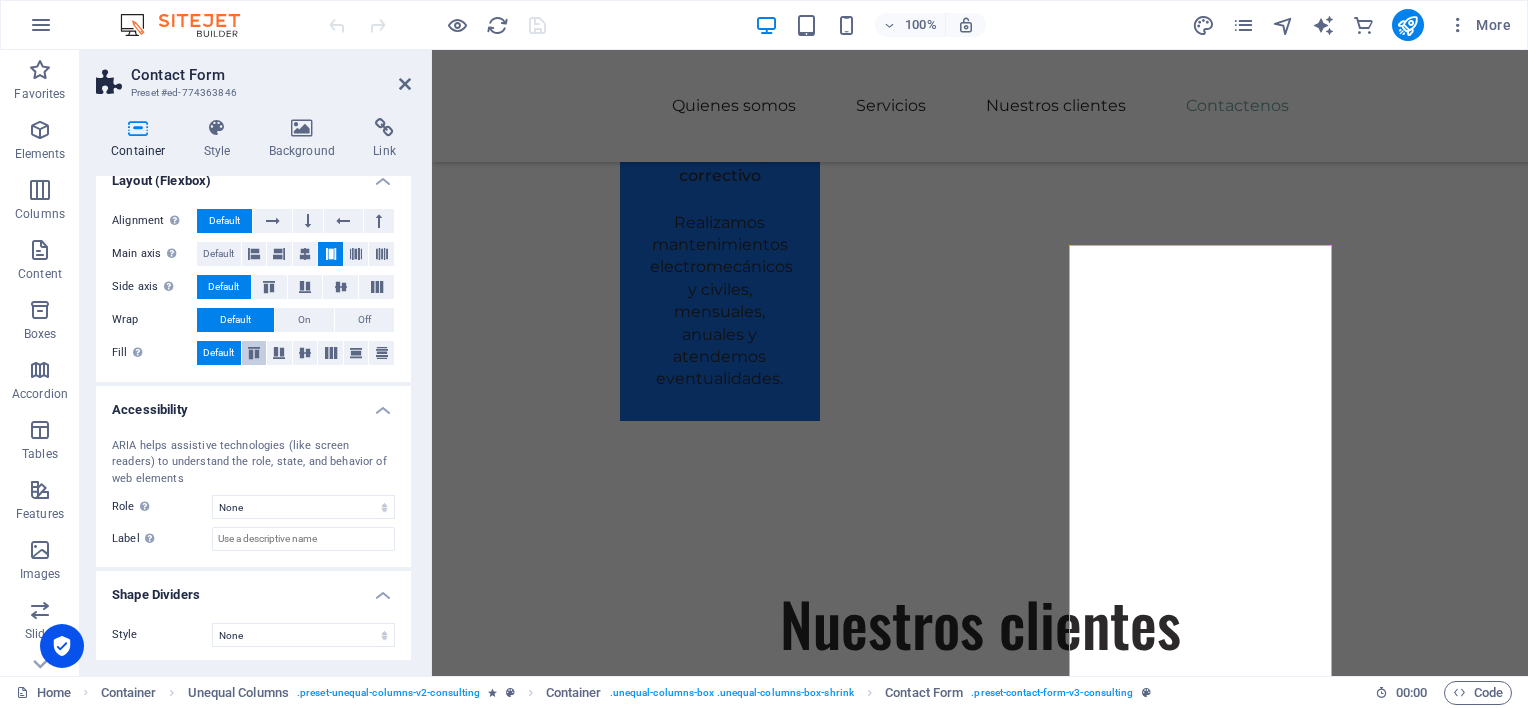 scroll, scrollTop: 289, scrollLeft: 0, axis: vertical 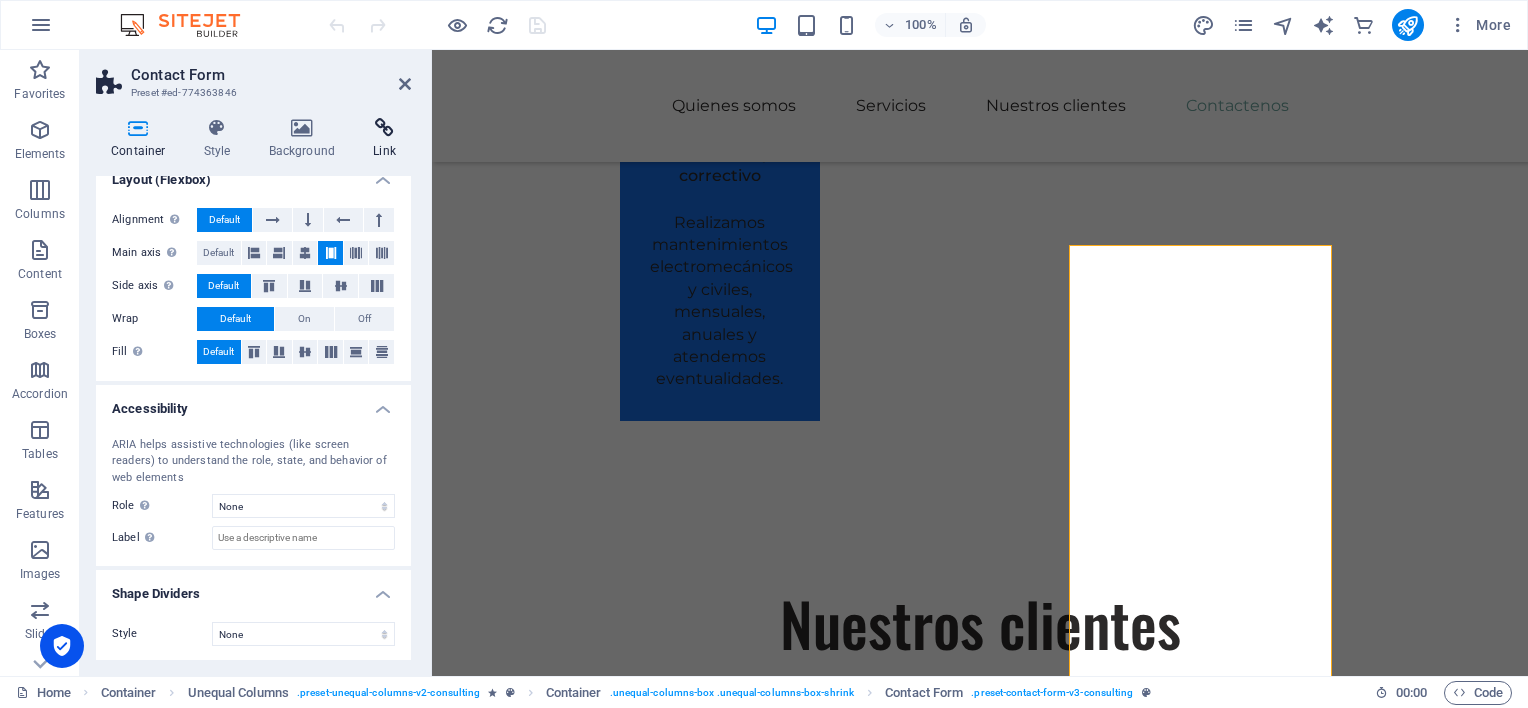 click on "Link" at bounding box center [384, 139] 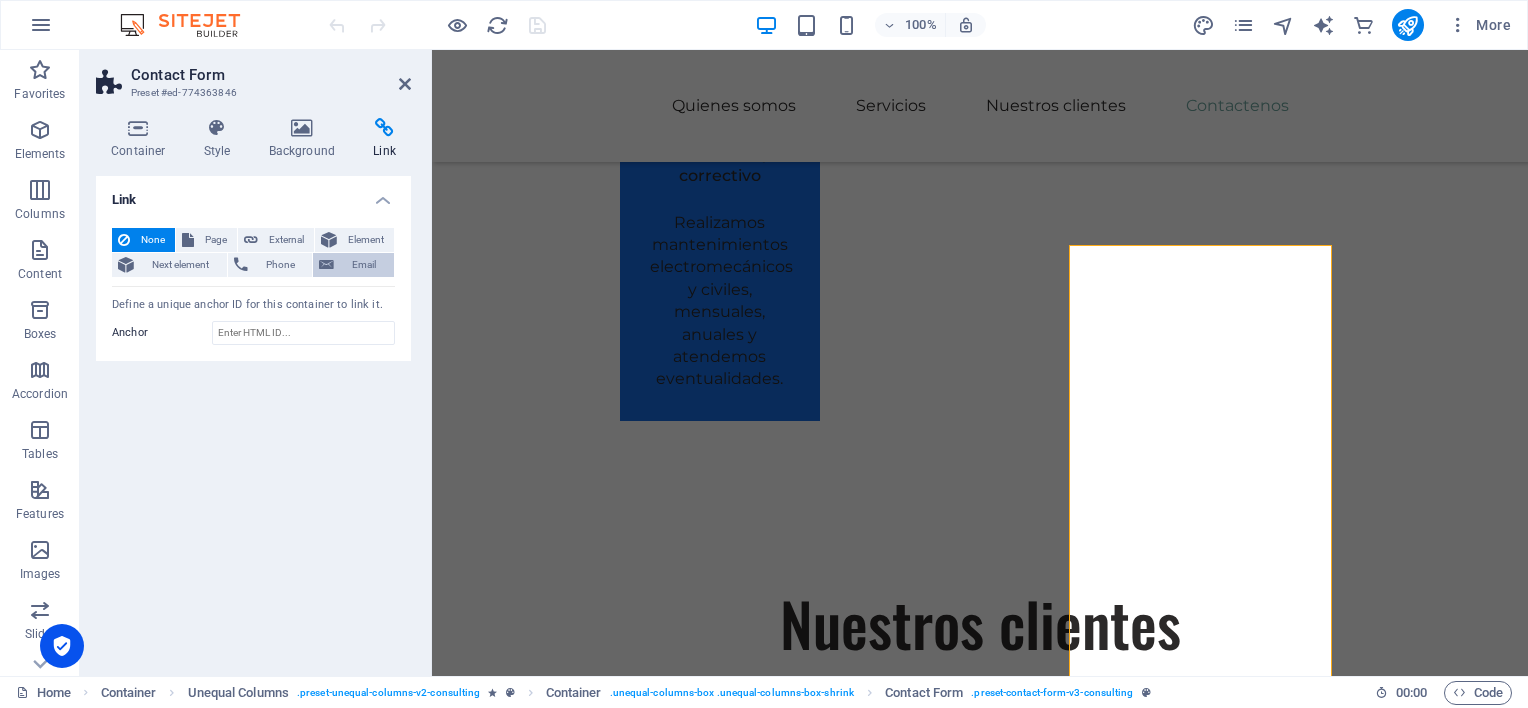 click on "Email" at bounding box center (364, 265) 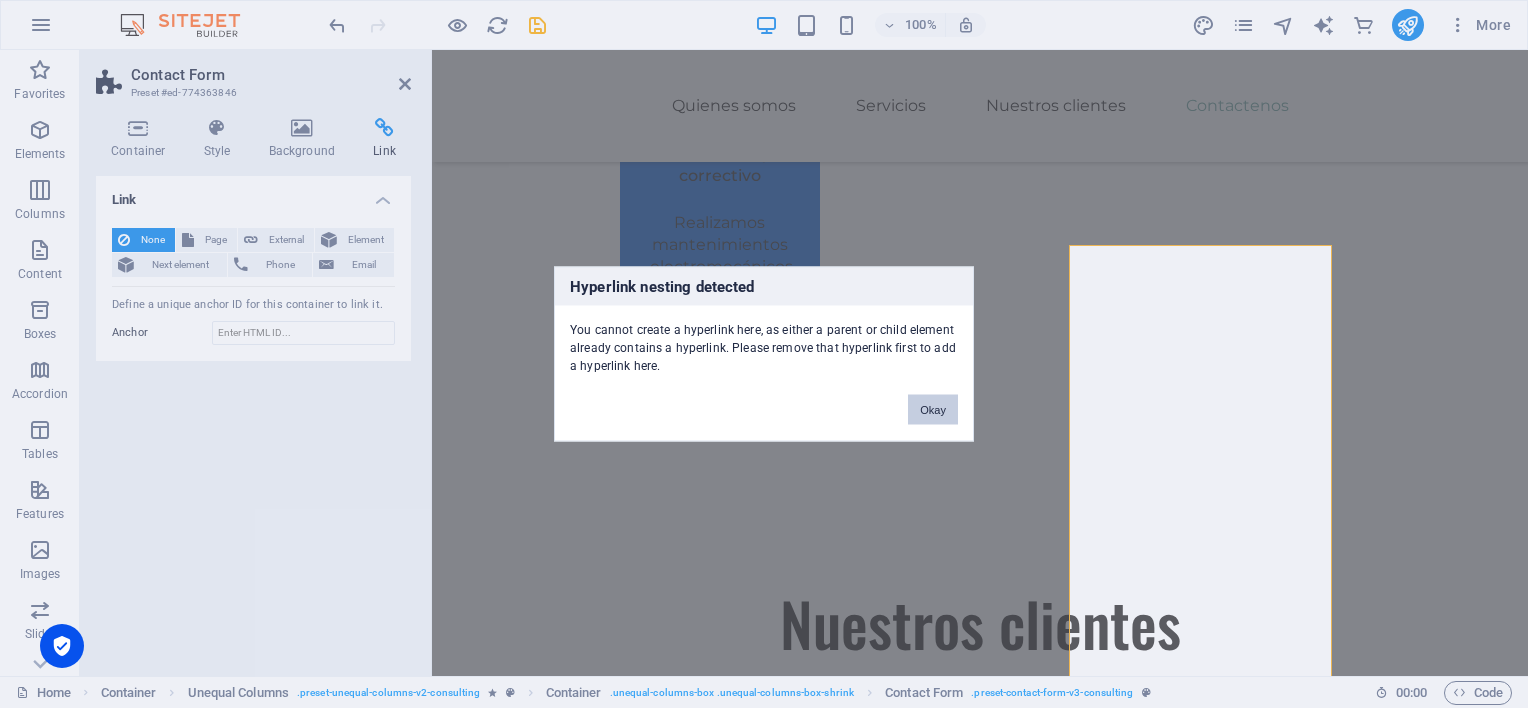 click on "Okay" at bounding box center [933, 410] 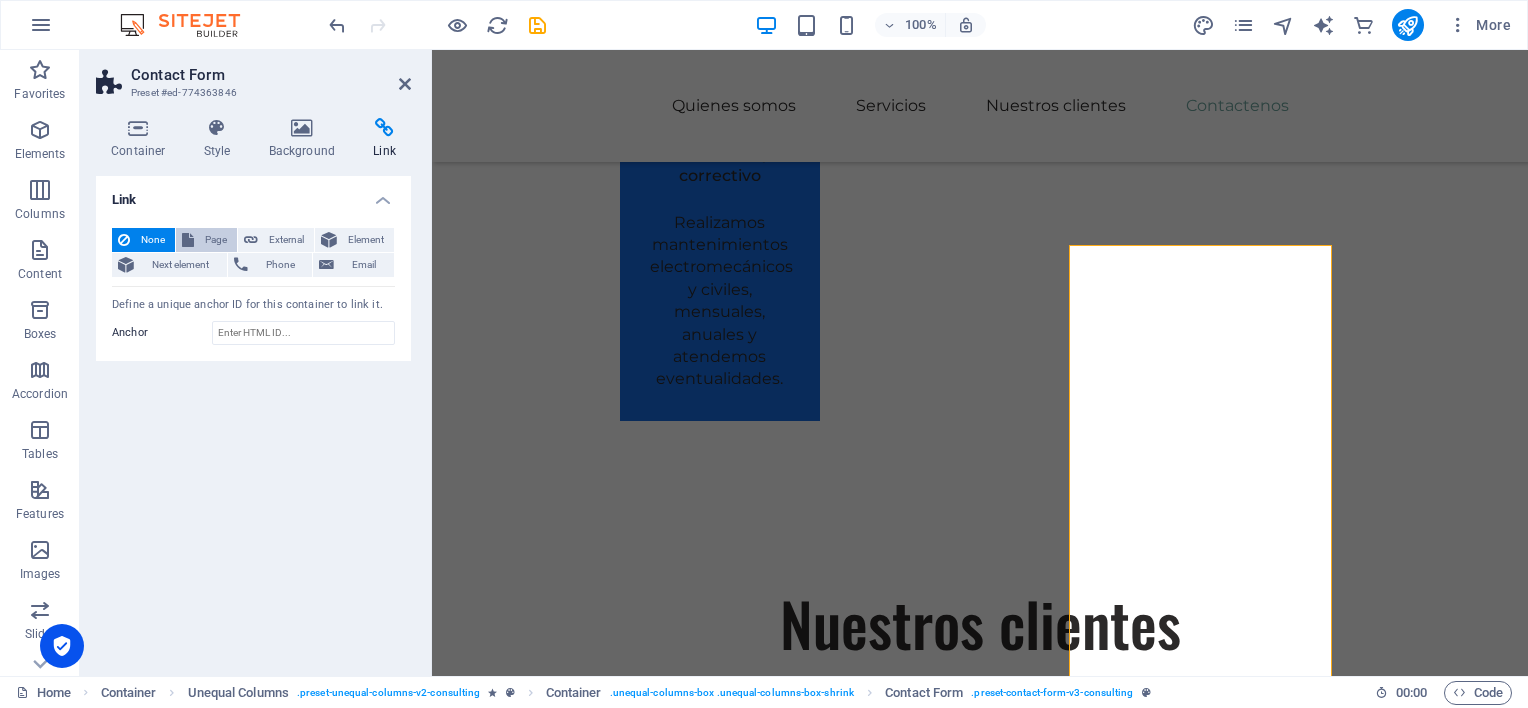 click on "Page" at bounding box center [215, 240] 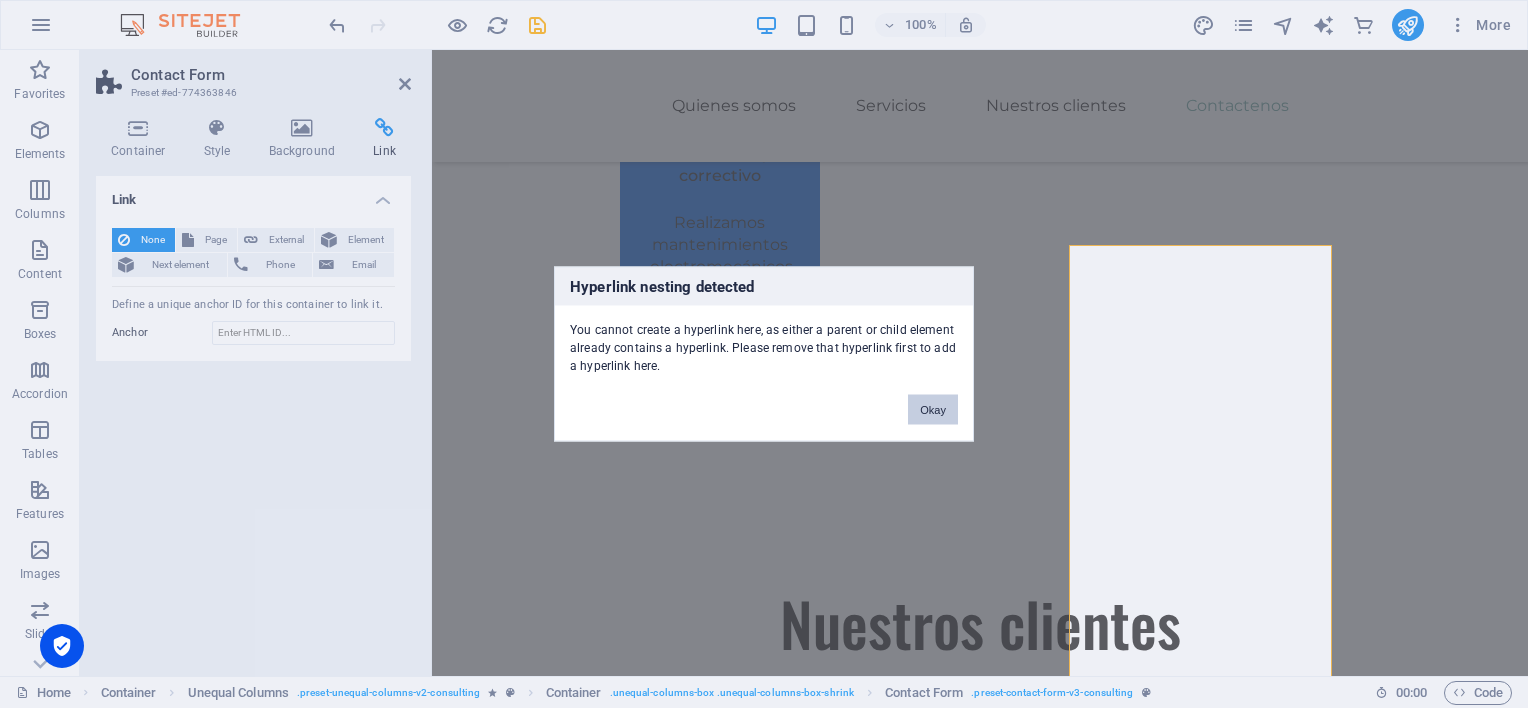 drag, startPoint x: 940, startPoint y: 405, endPoint x: 504, endPoint y: 355, distance: 438.8576 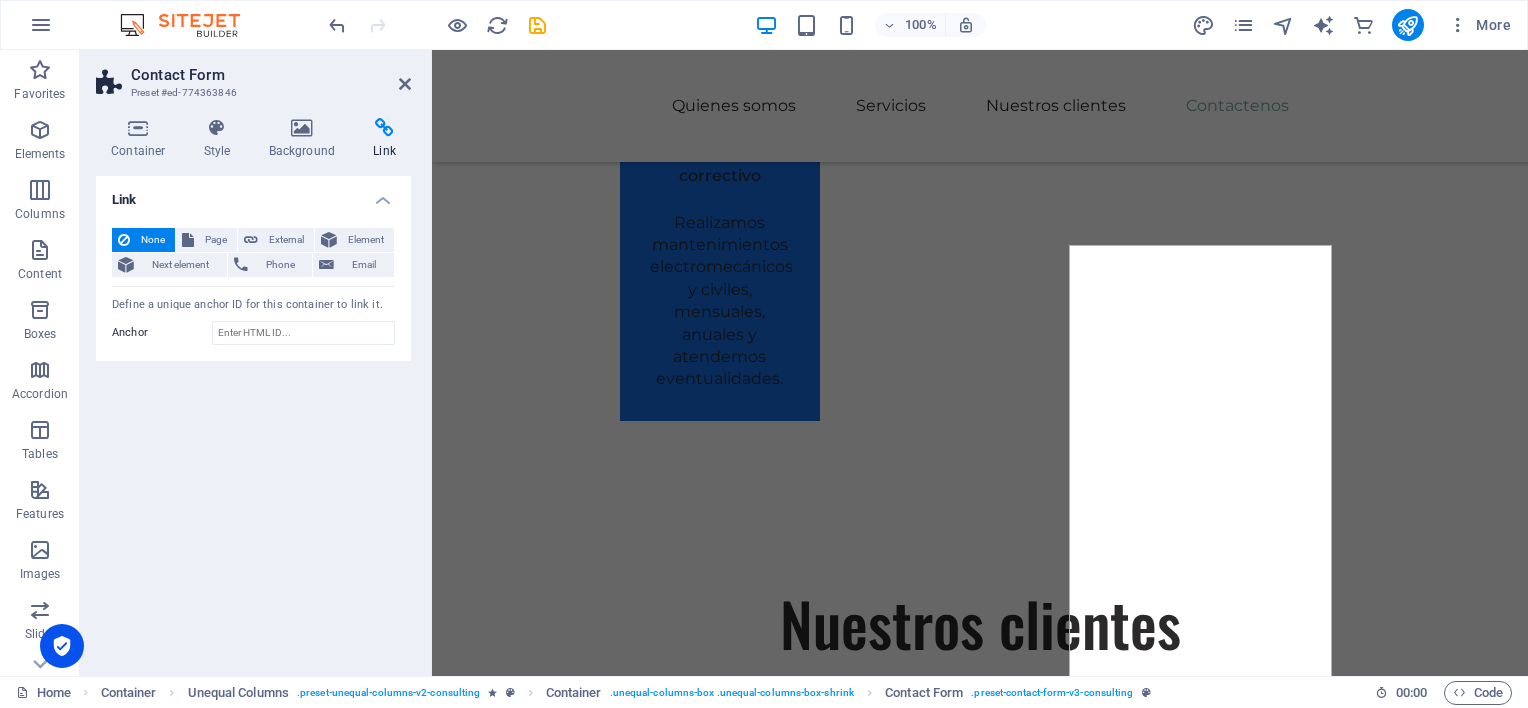 click on "Link" at bounding box center (384, 139) 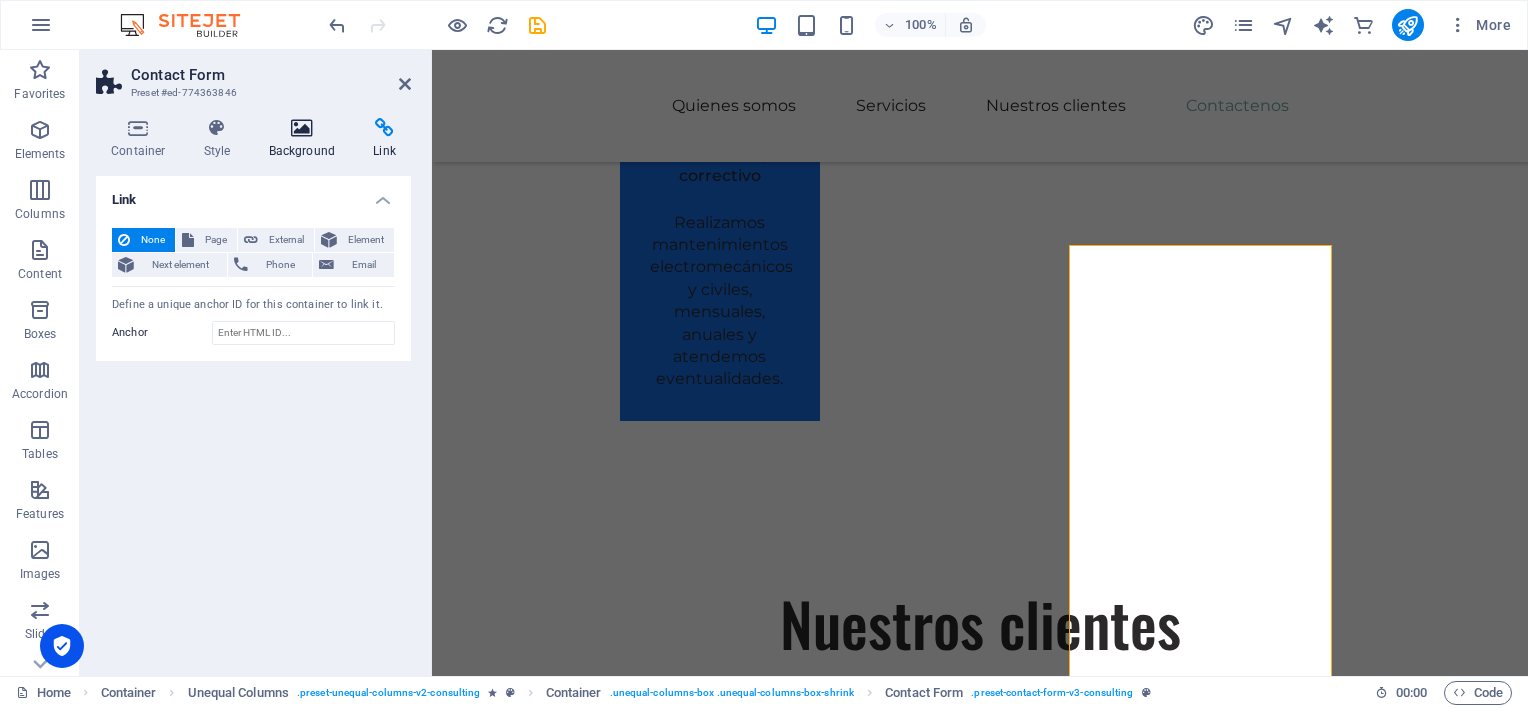 click on "Background" at bounding box center [306, 139] 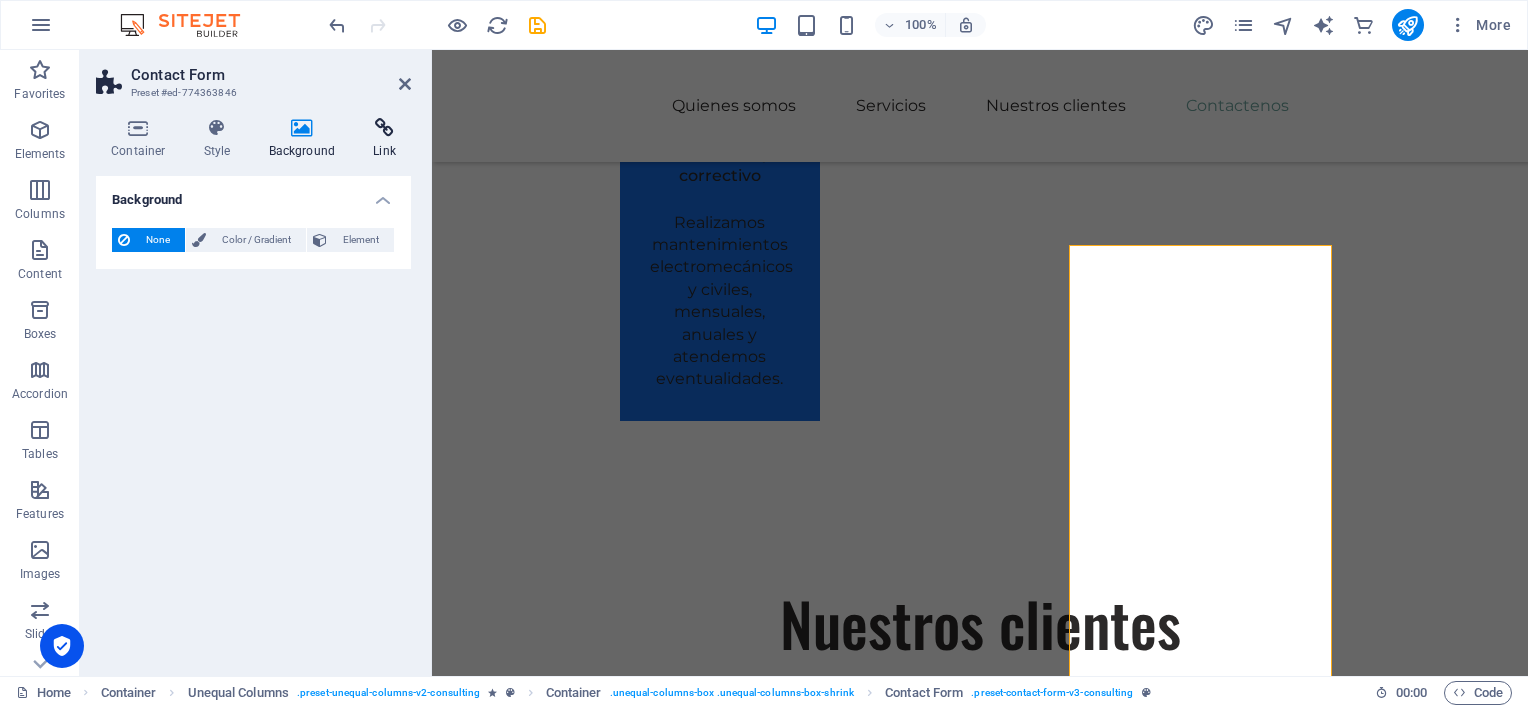click on "Link" at bounding box center (384, 139) 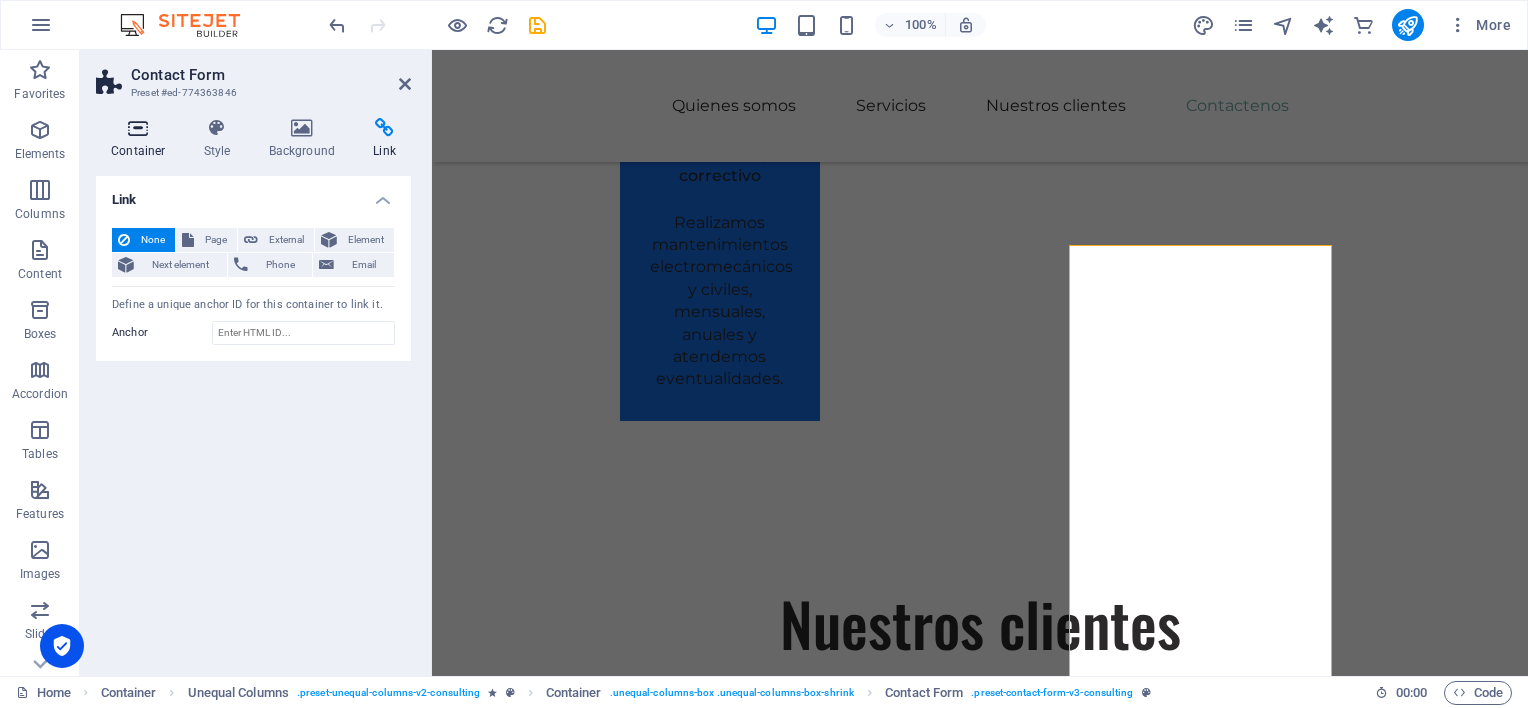 click on "Container" at bounding box center [142, 139] 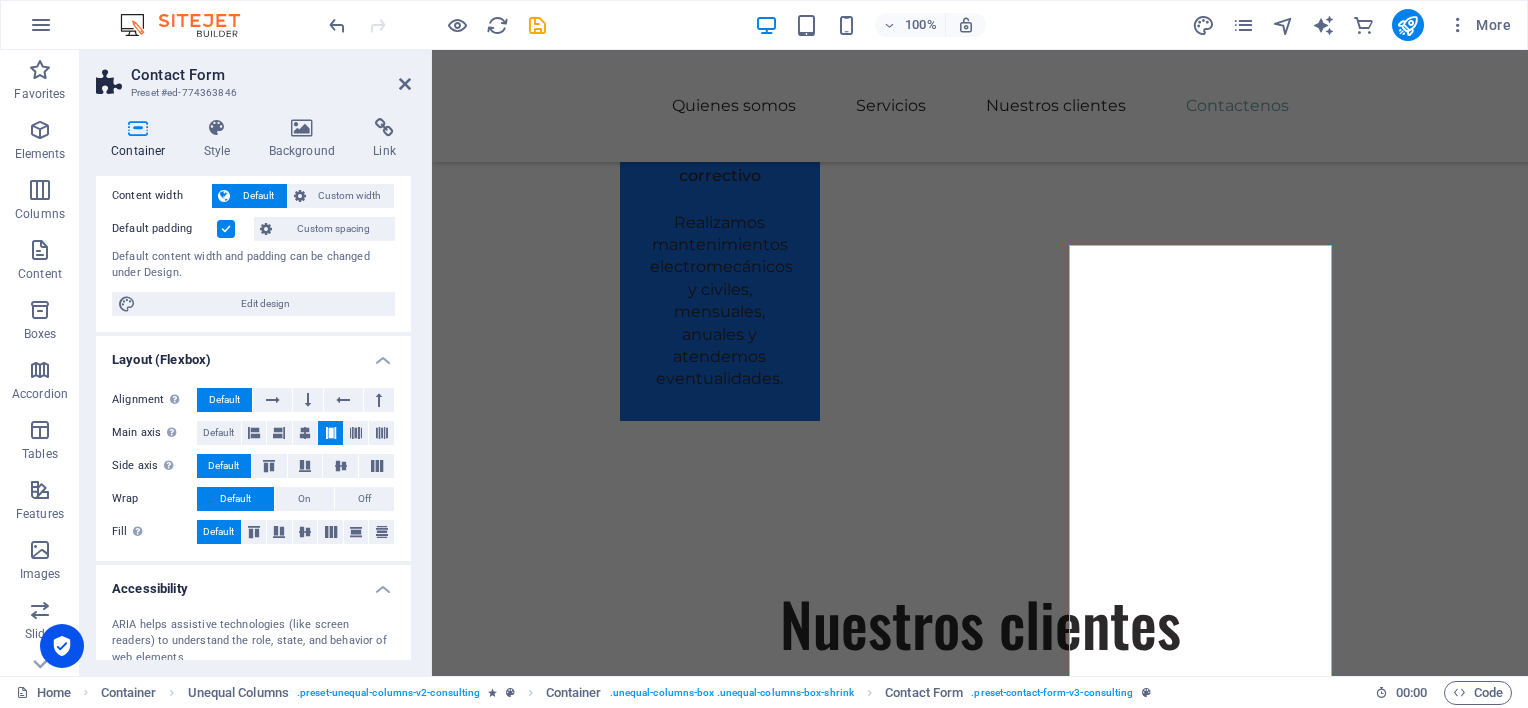 scroll, scrollTop: 0, scrollLeft: 0, axis: both 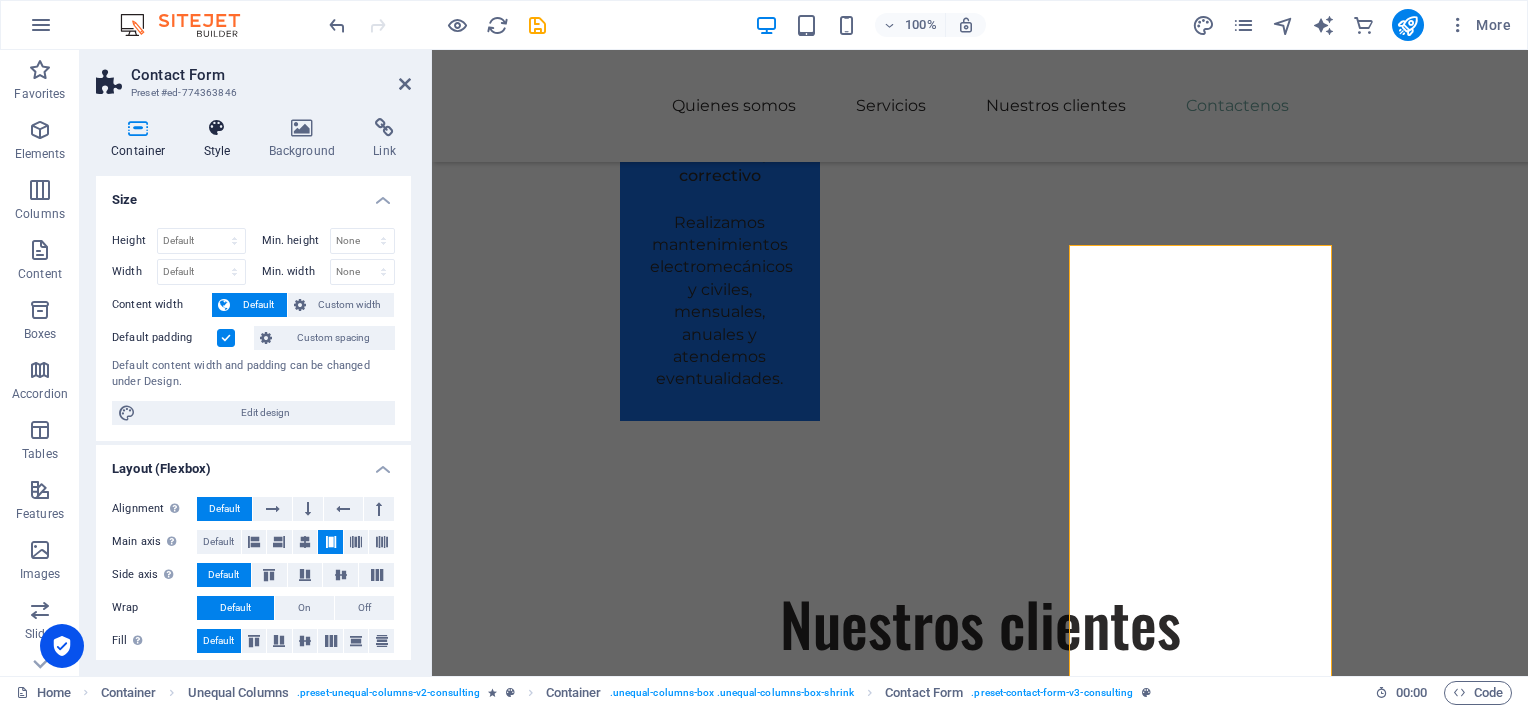 click at bounding box center (217, 128) 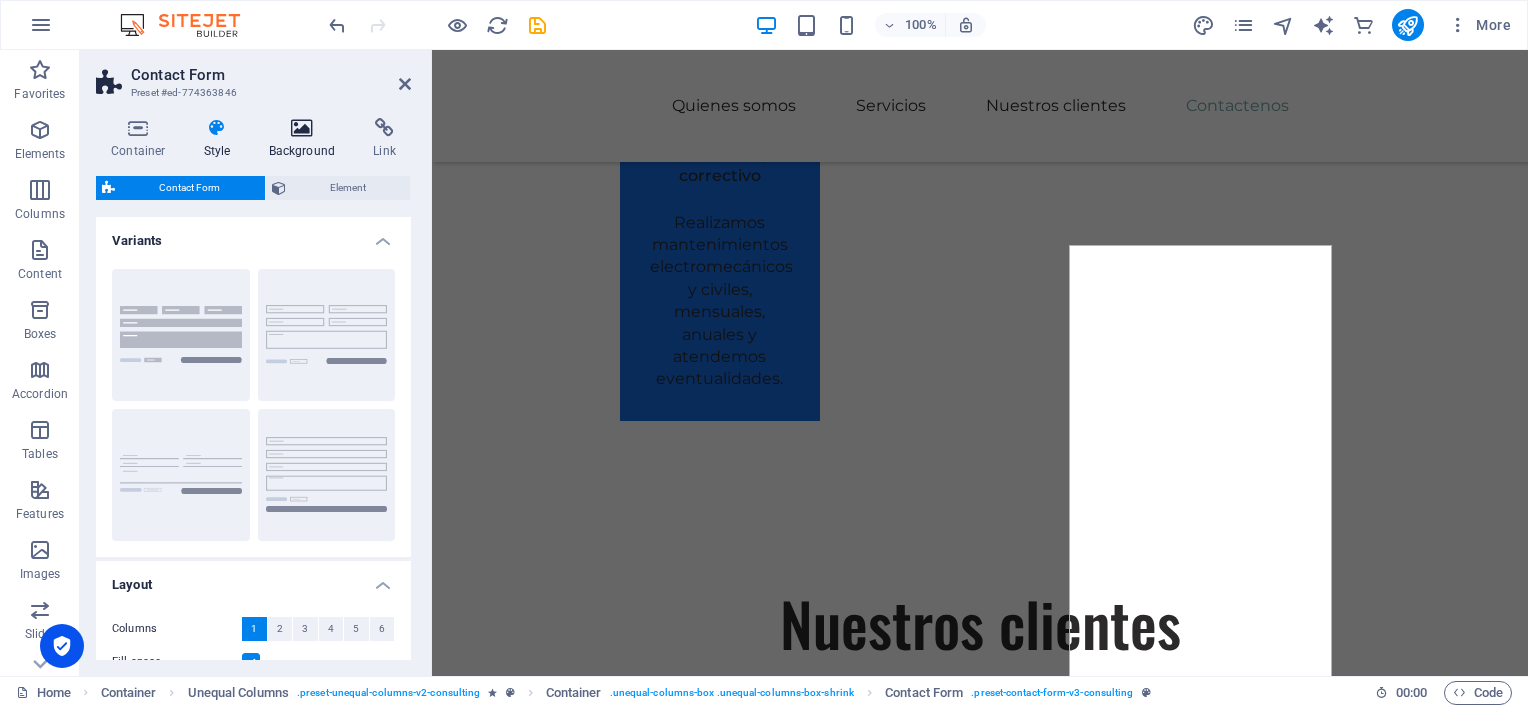 click at bounding box center (302, 128) 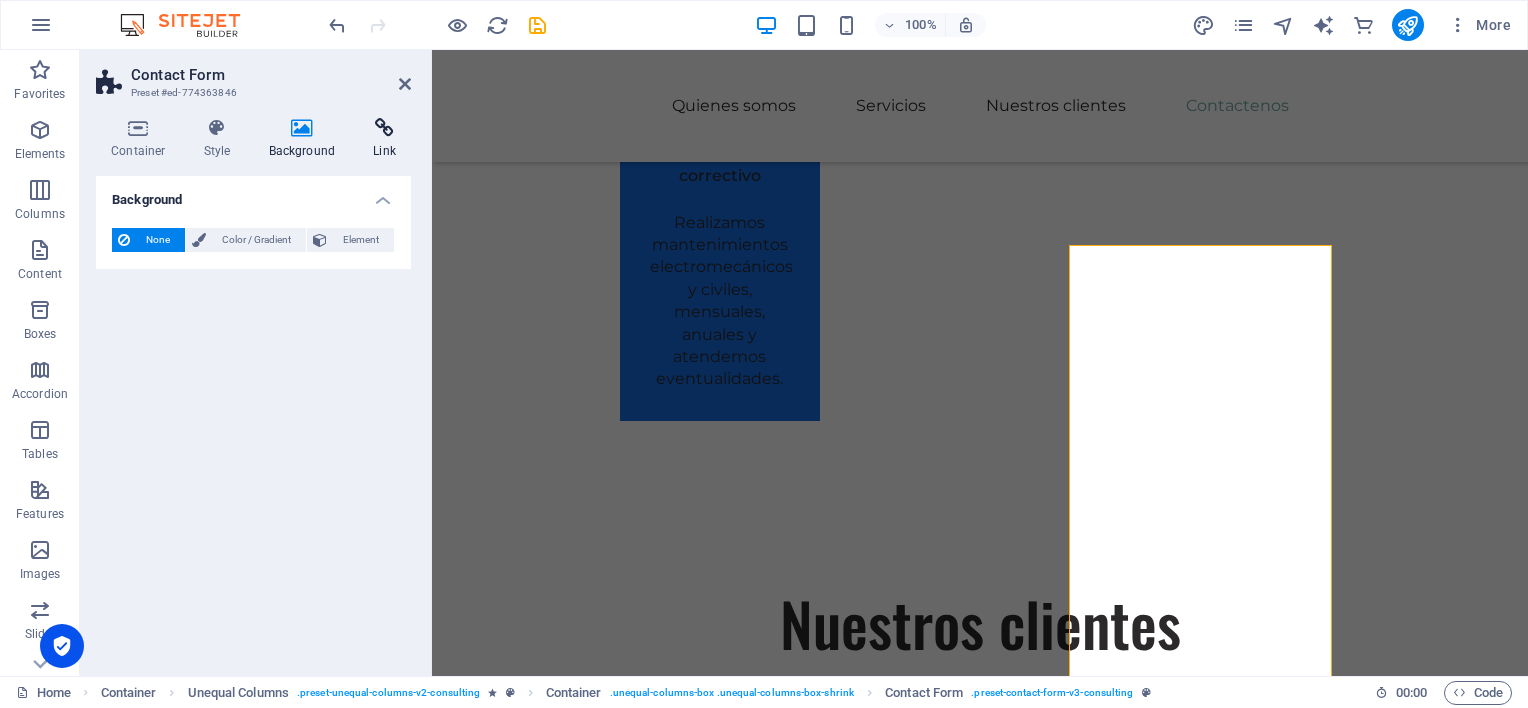 click at bounding box center (384, 128) 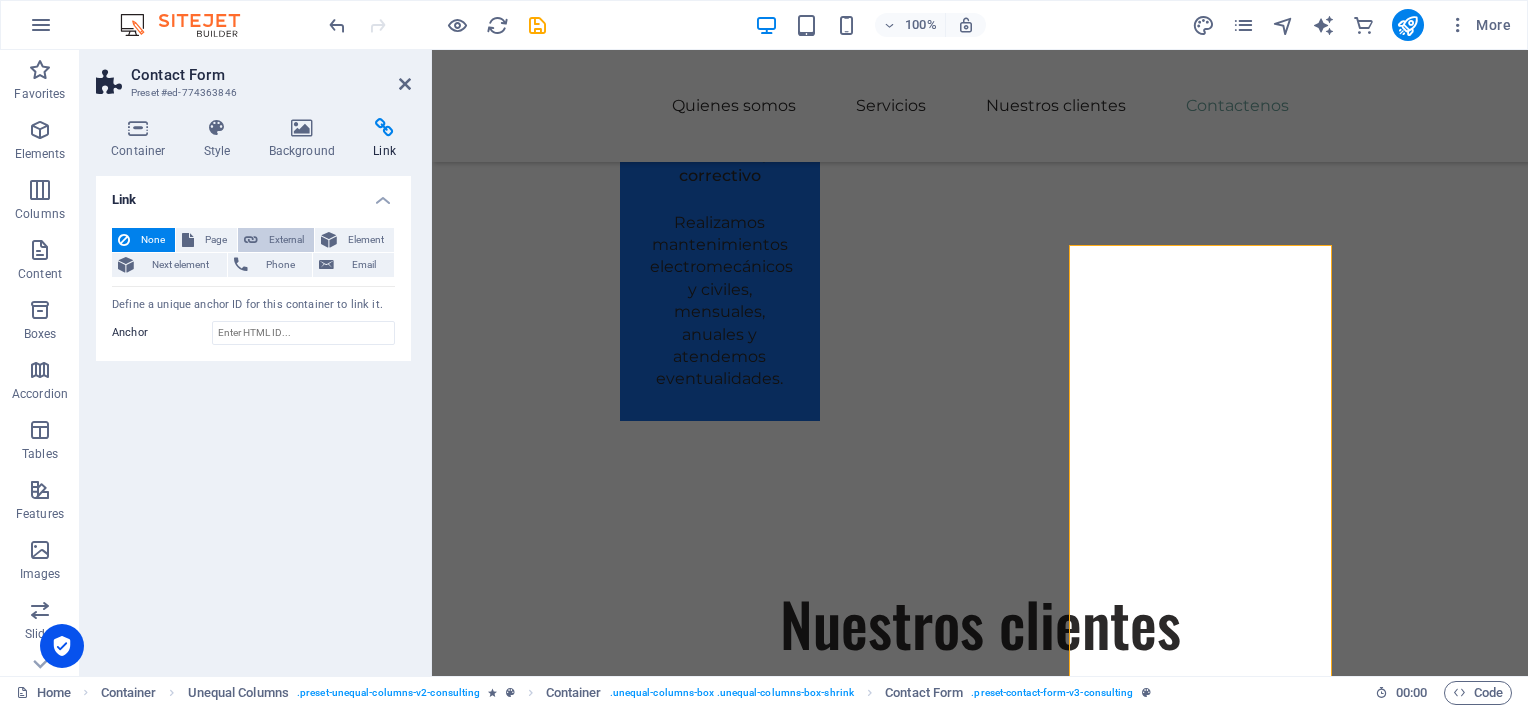 click on "External" at bounding box center [286, 240] 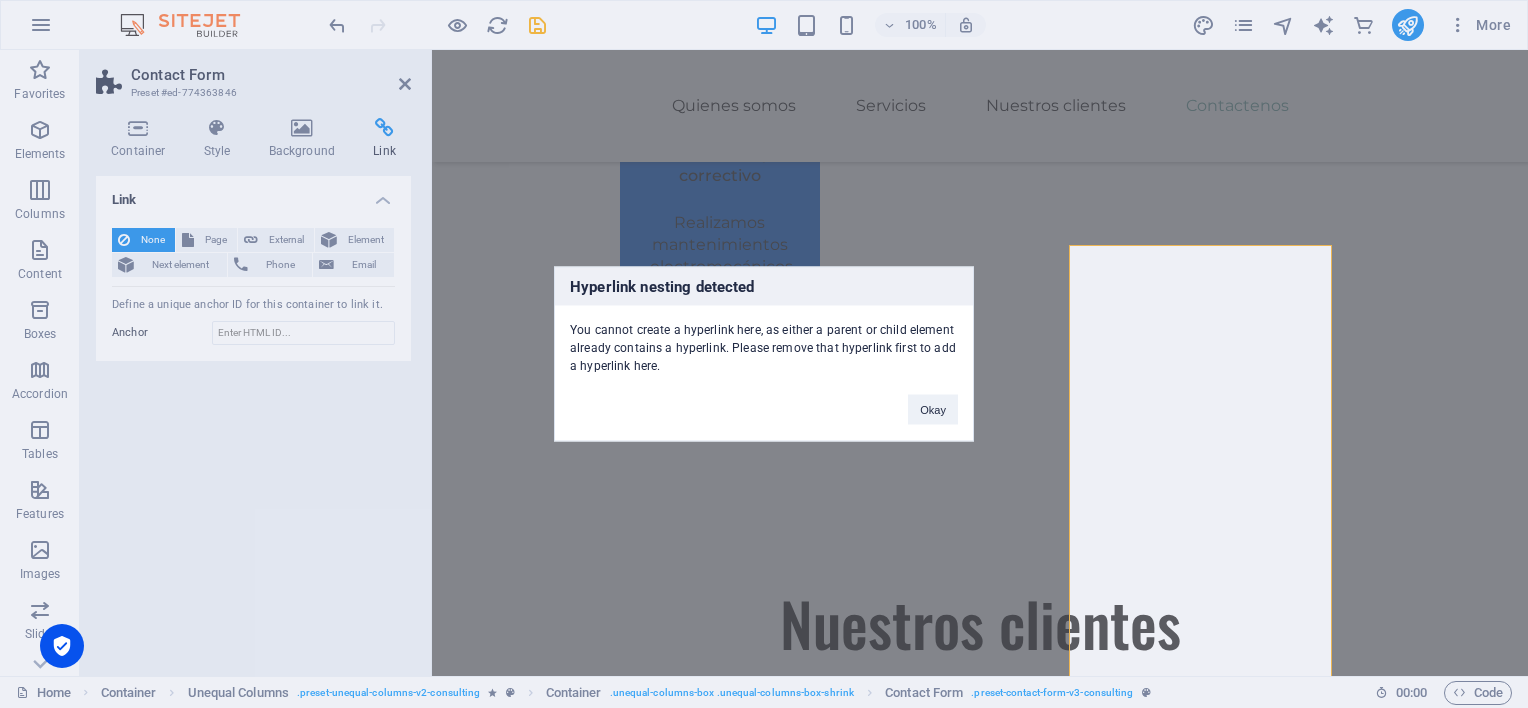 click on "Okay" at bounding box center [933, 400] 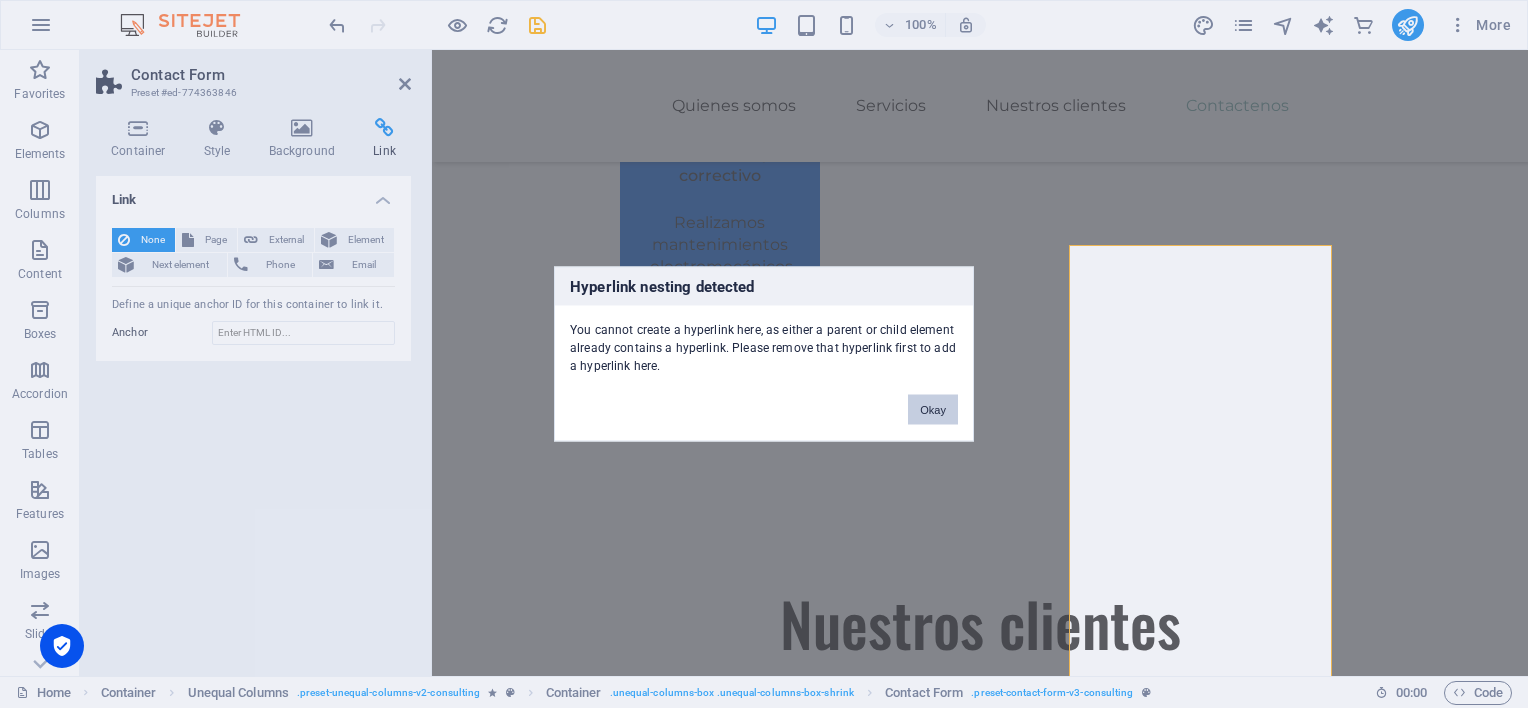 click on "Okay" at bounding box center (933, 410) 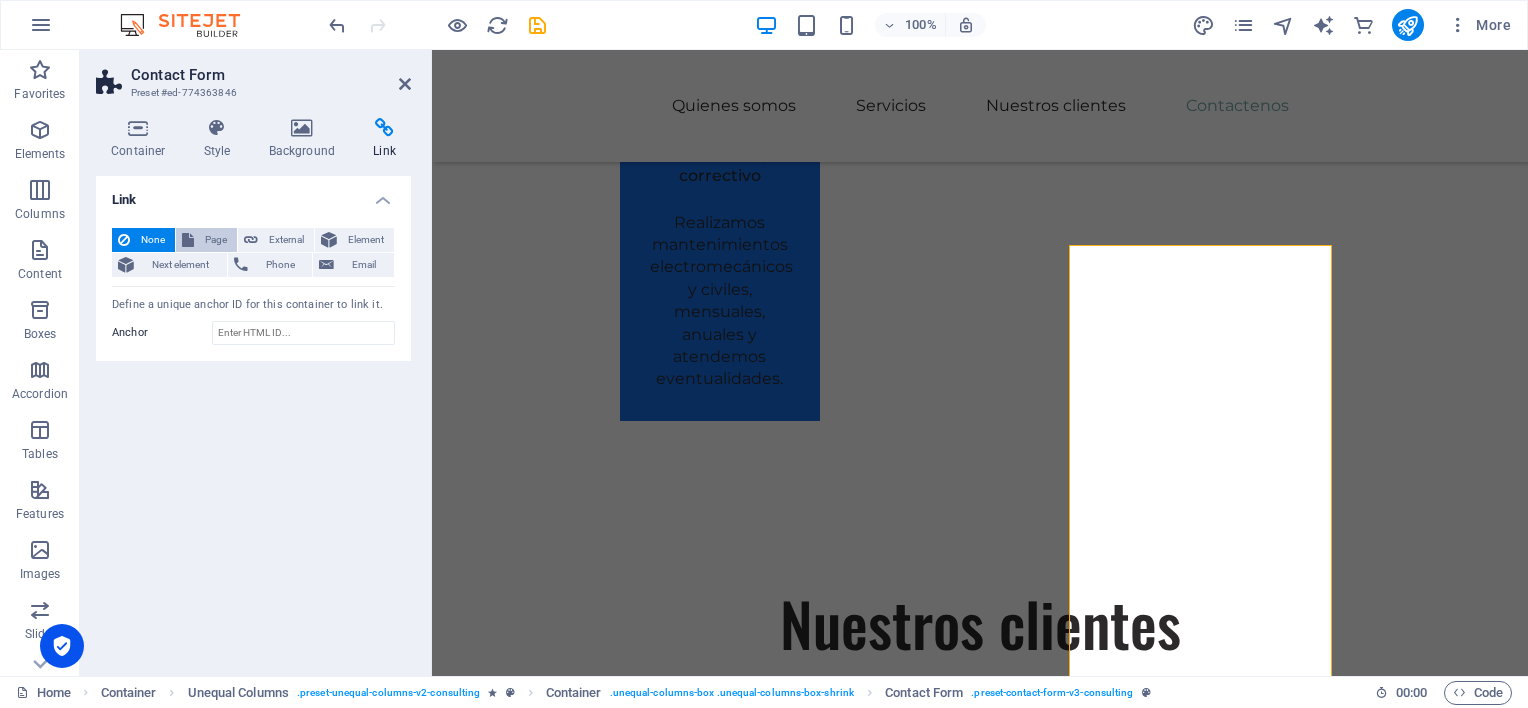 click on "Page" at bounding box center (215, 240) 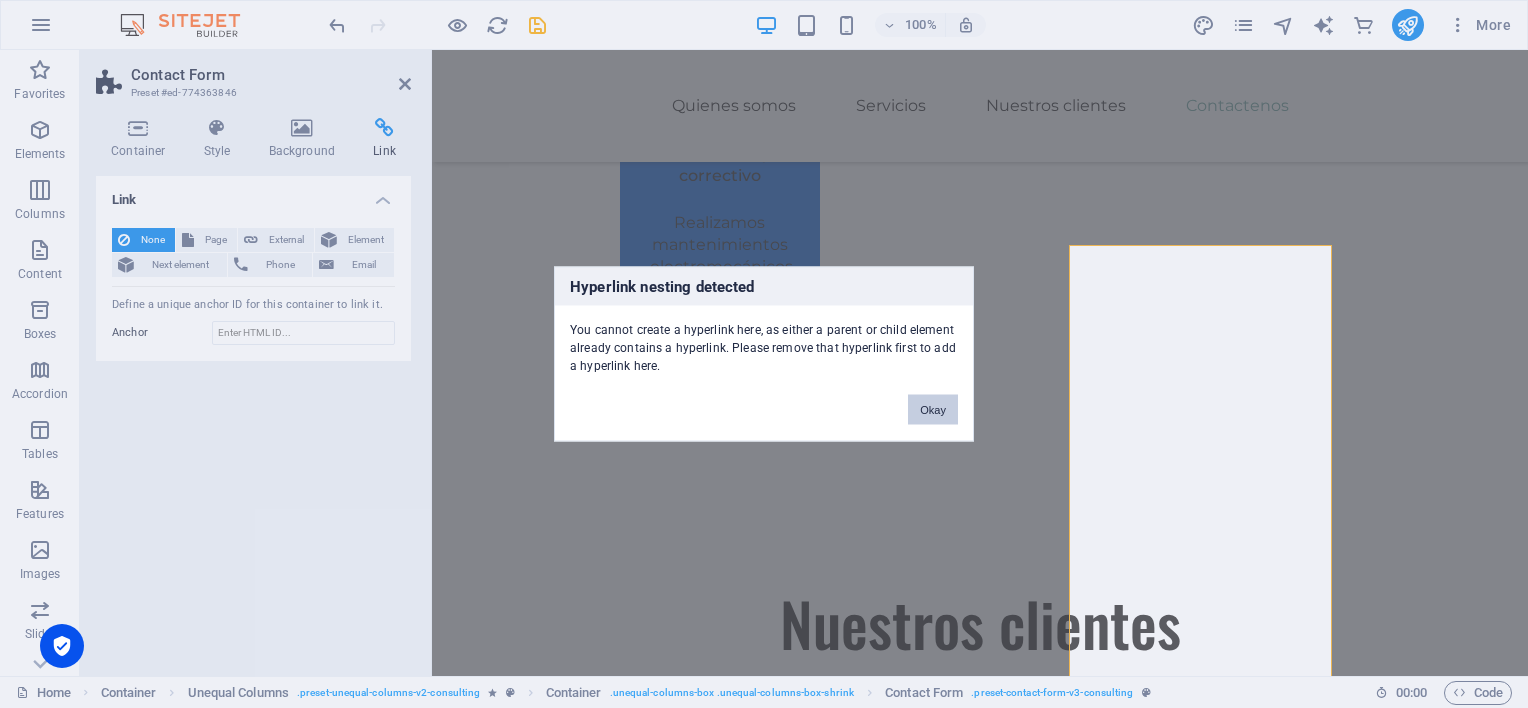 drag, startPoint x: 949, startPoint y: 405, endPoint x: 505, endPoint y: 358, distance: 446.48068 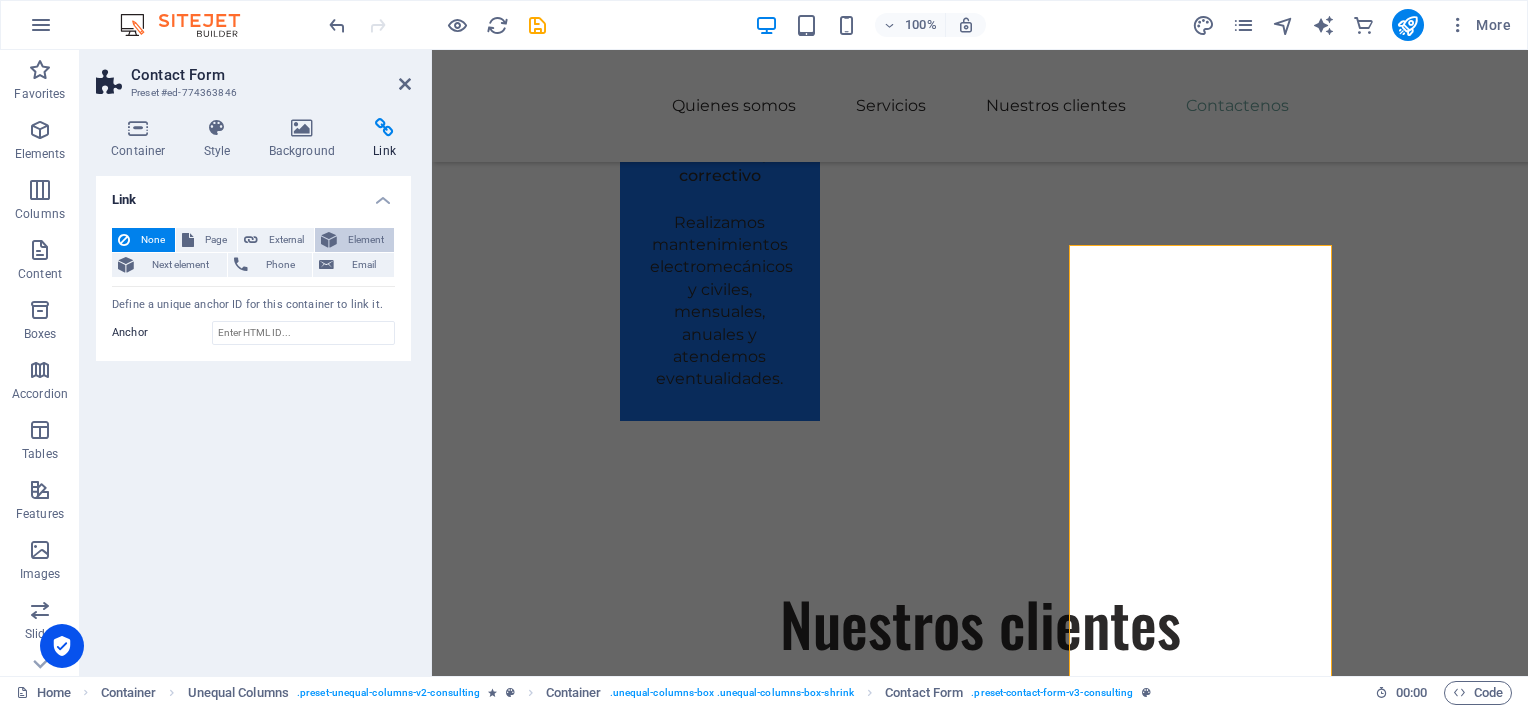 click on "Element" at bounding box center [365, 240] 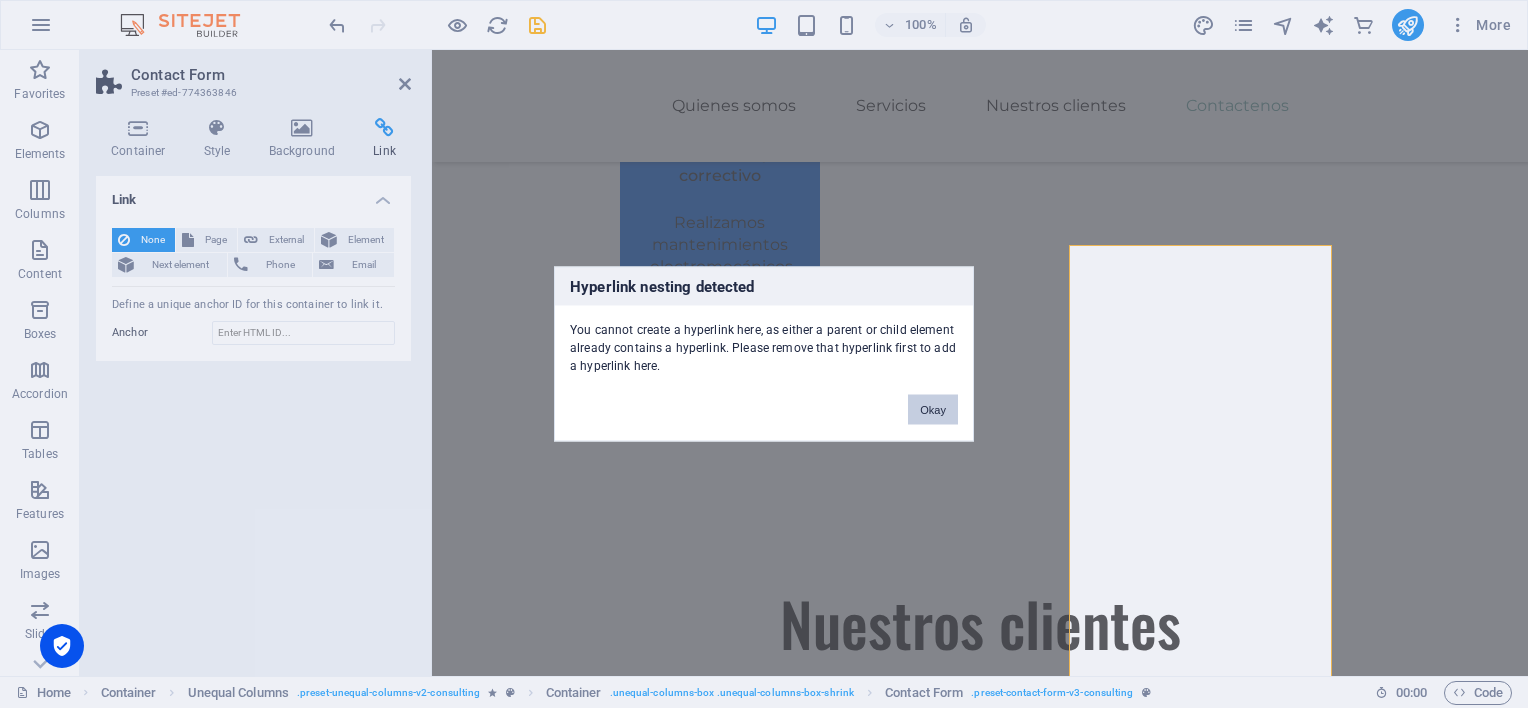 click on "Okay" at bounding box center [933, 410] 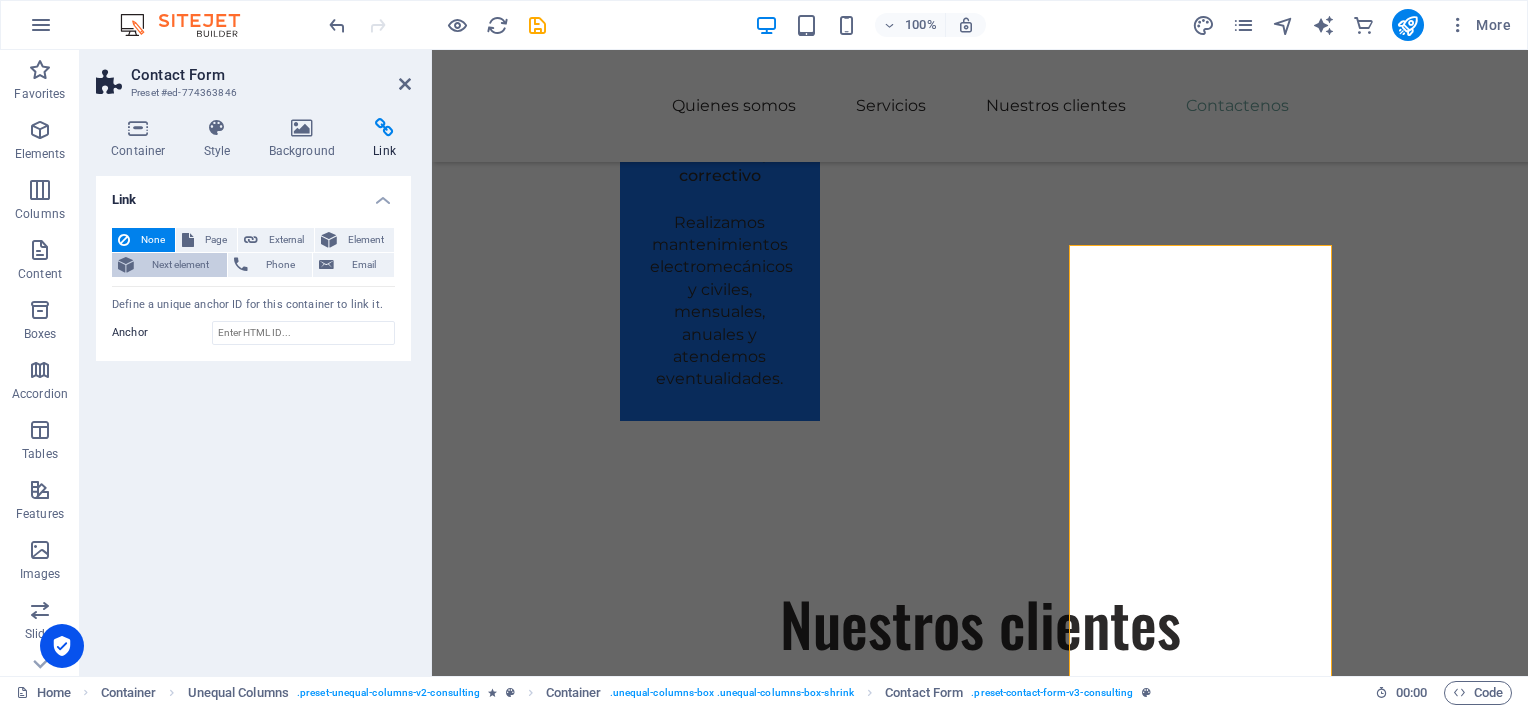 click on "Next element" at bounding box center (180, 265) 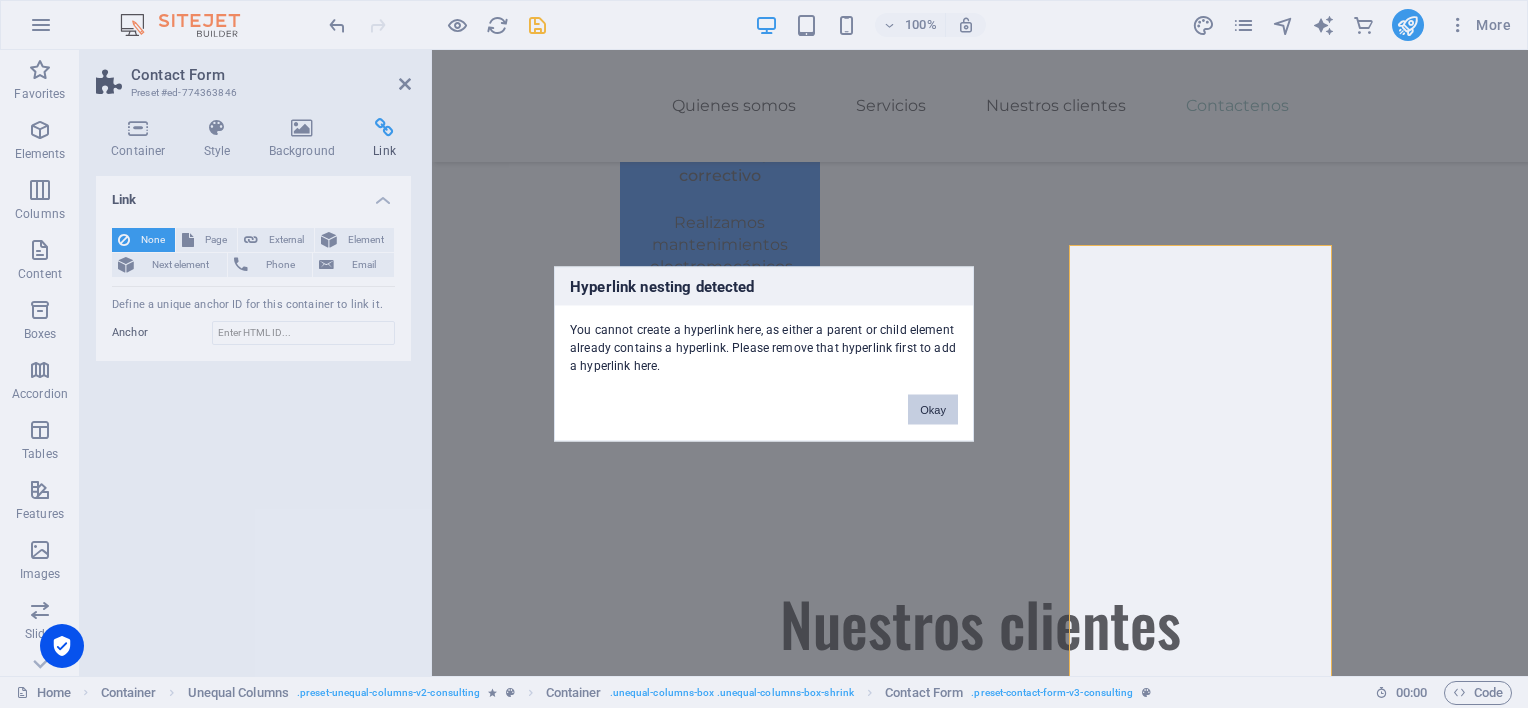 click on "Okay" at bounding box center [933, 410] 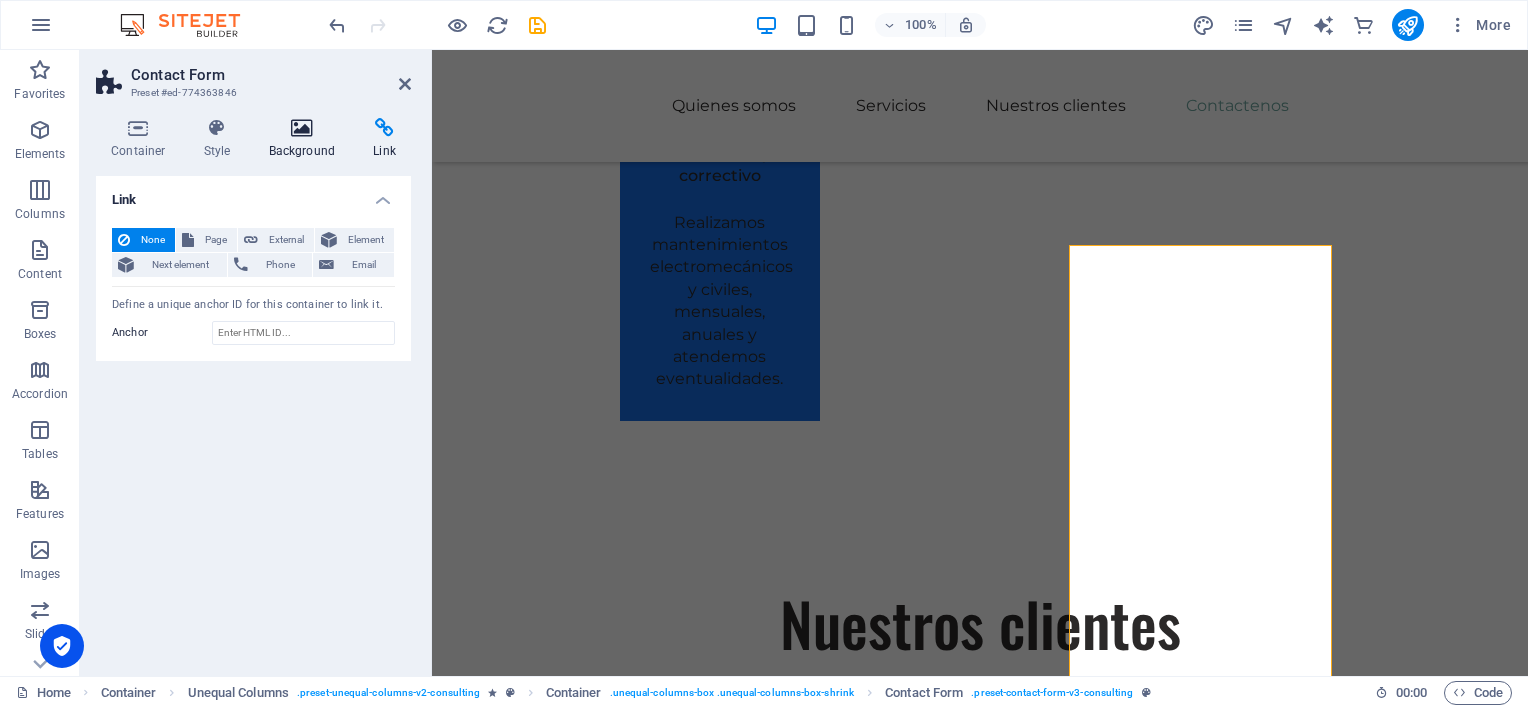 click at bounding box center (302, 128) 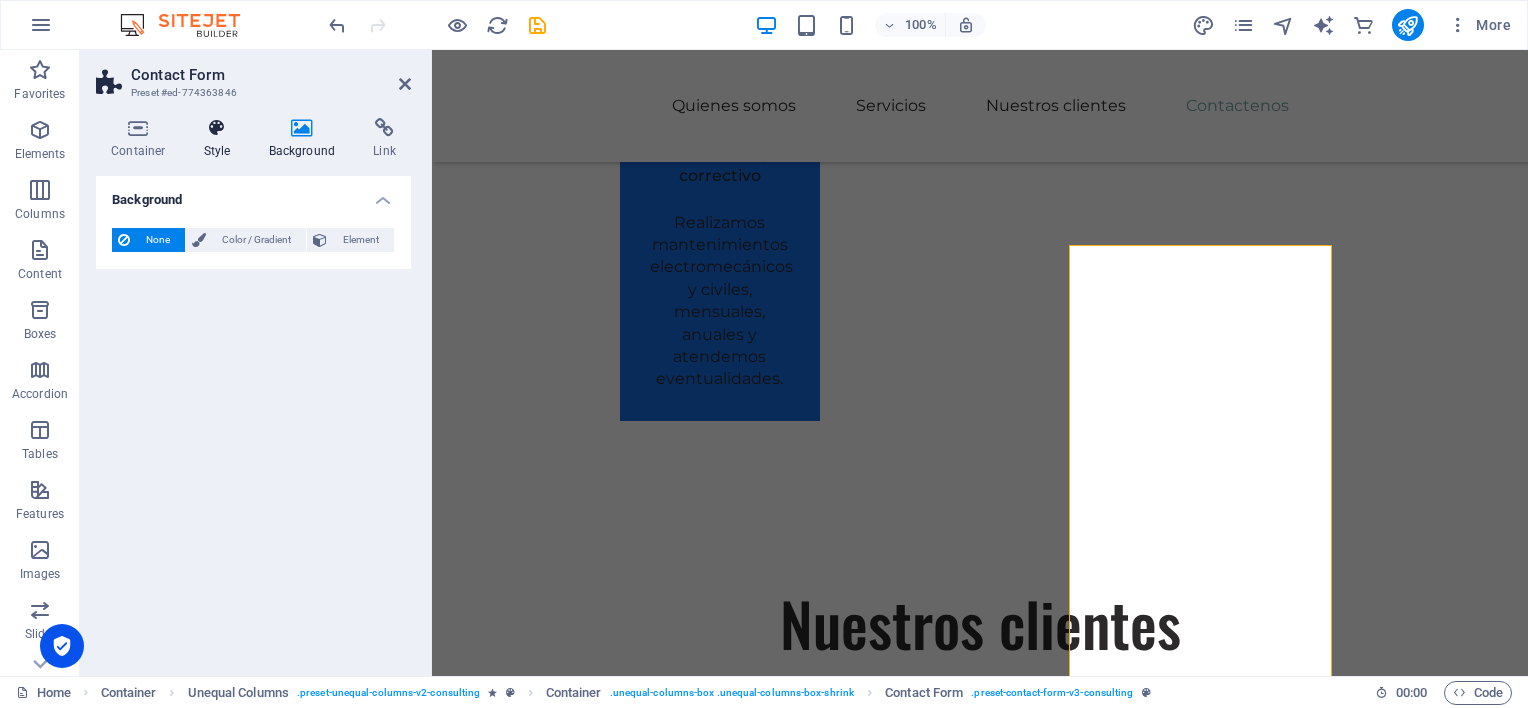 click at bounding box center [217, 128] 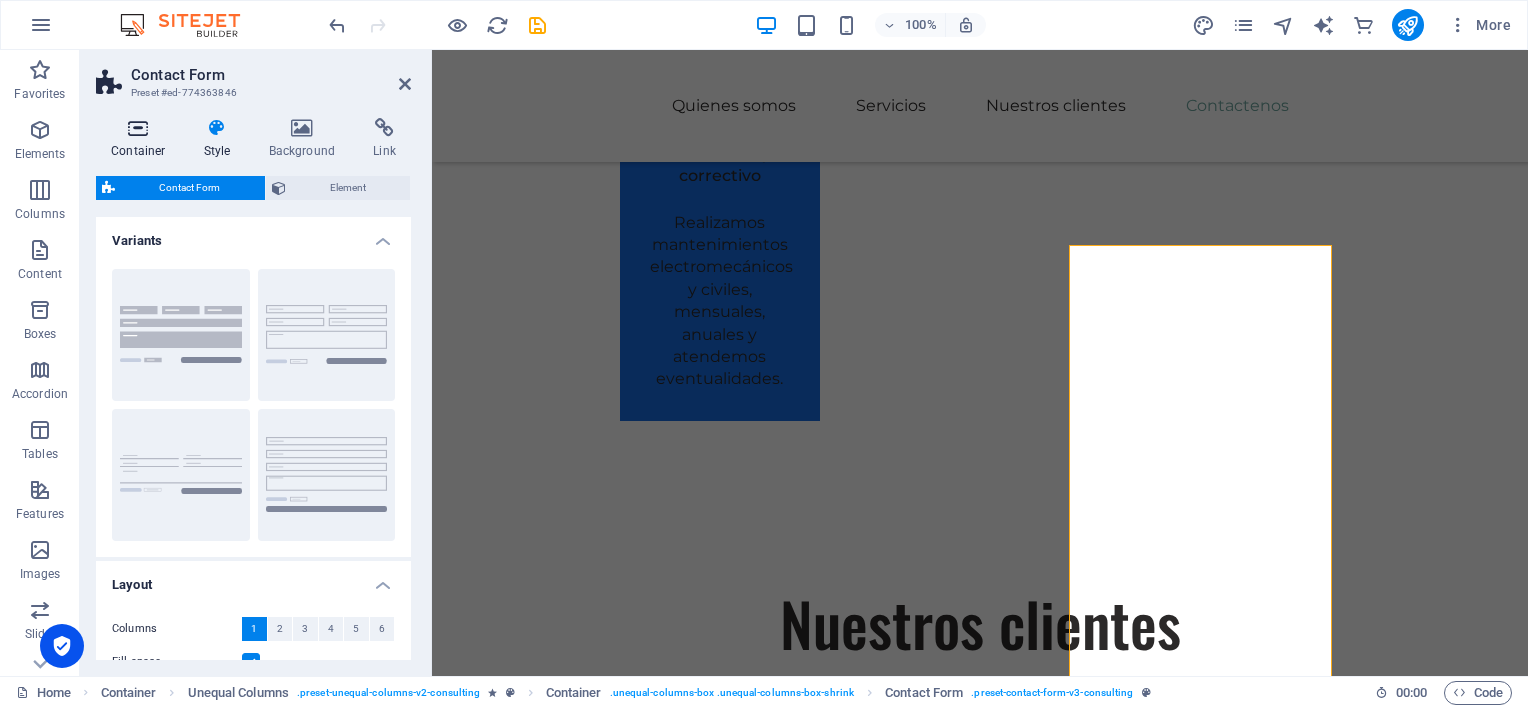 click at bounding box center [138, 128] 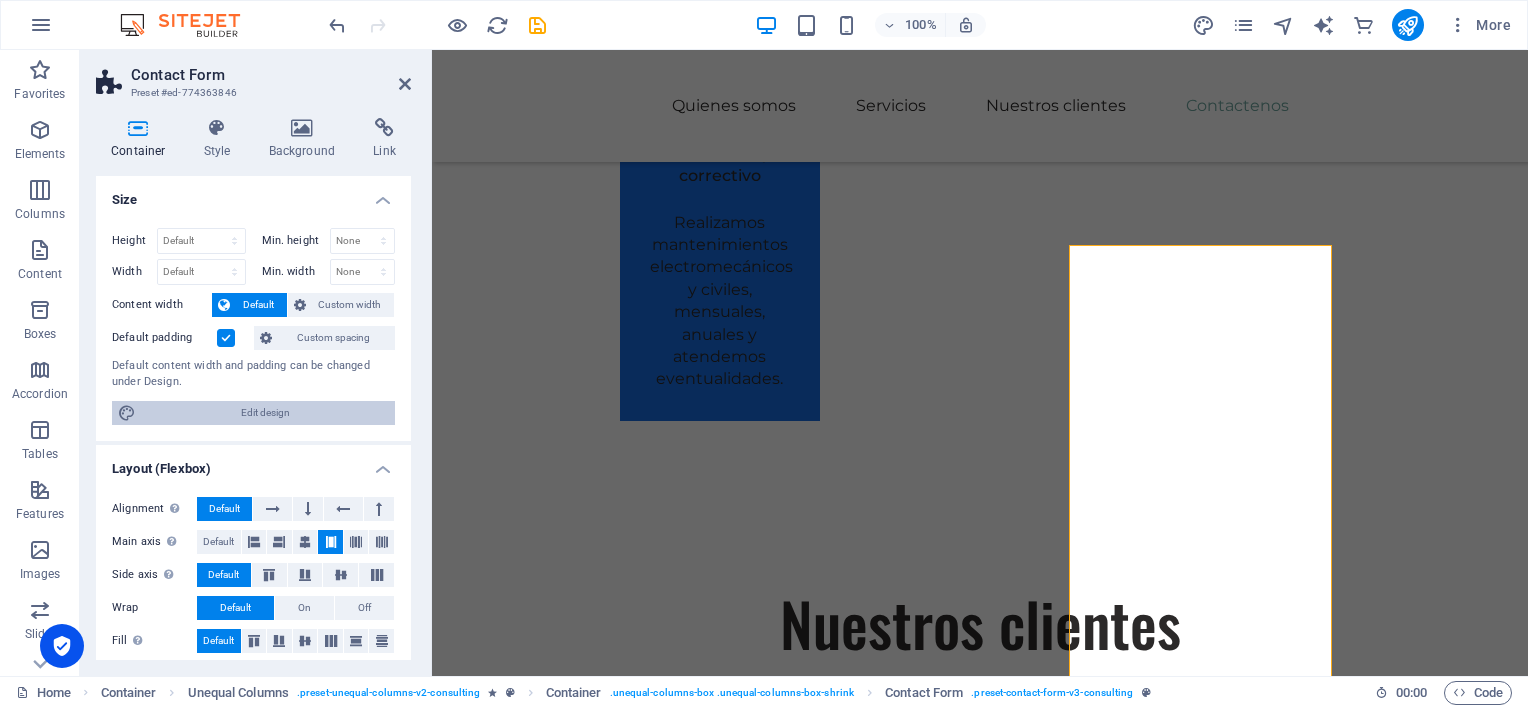 click on "Edit design" at bounding box center (265, 413) 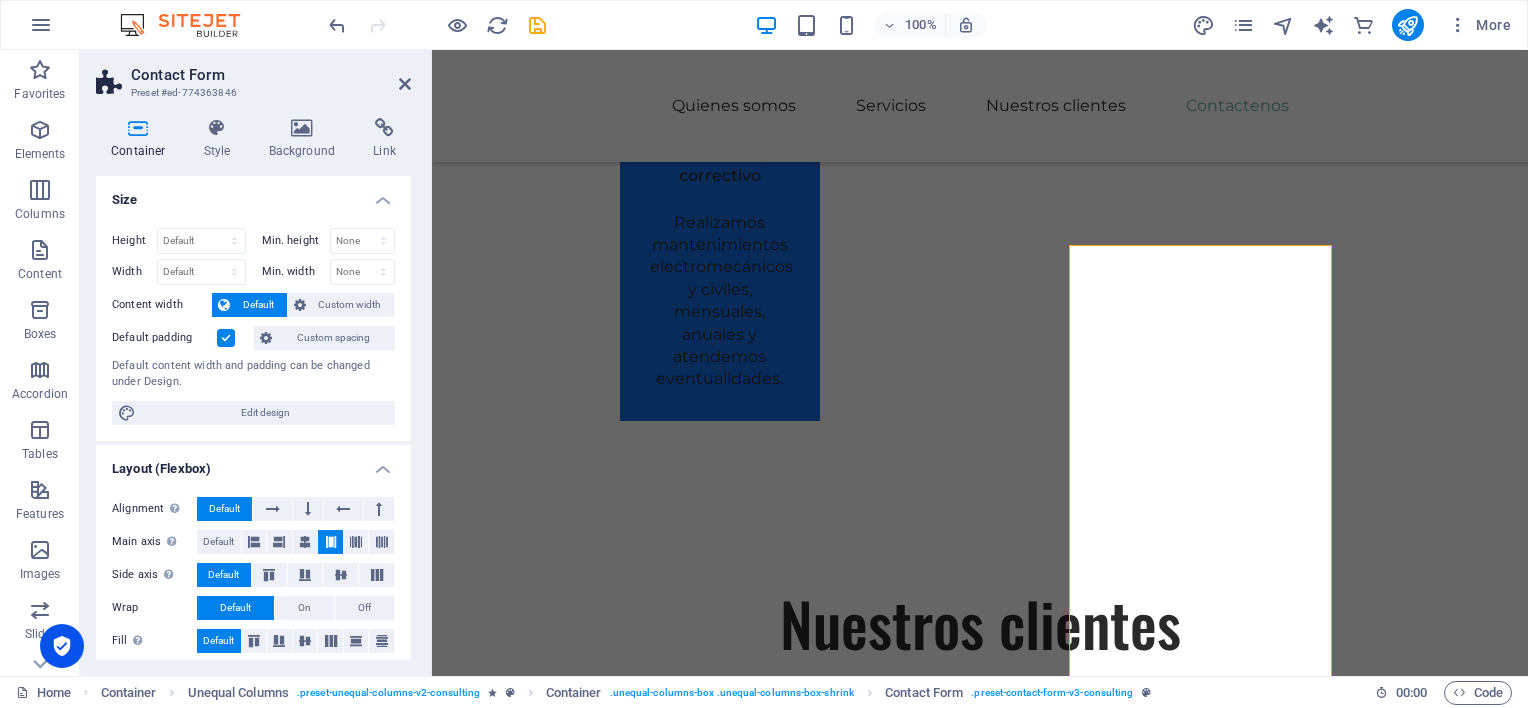 select on "rem" 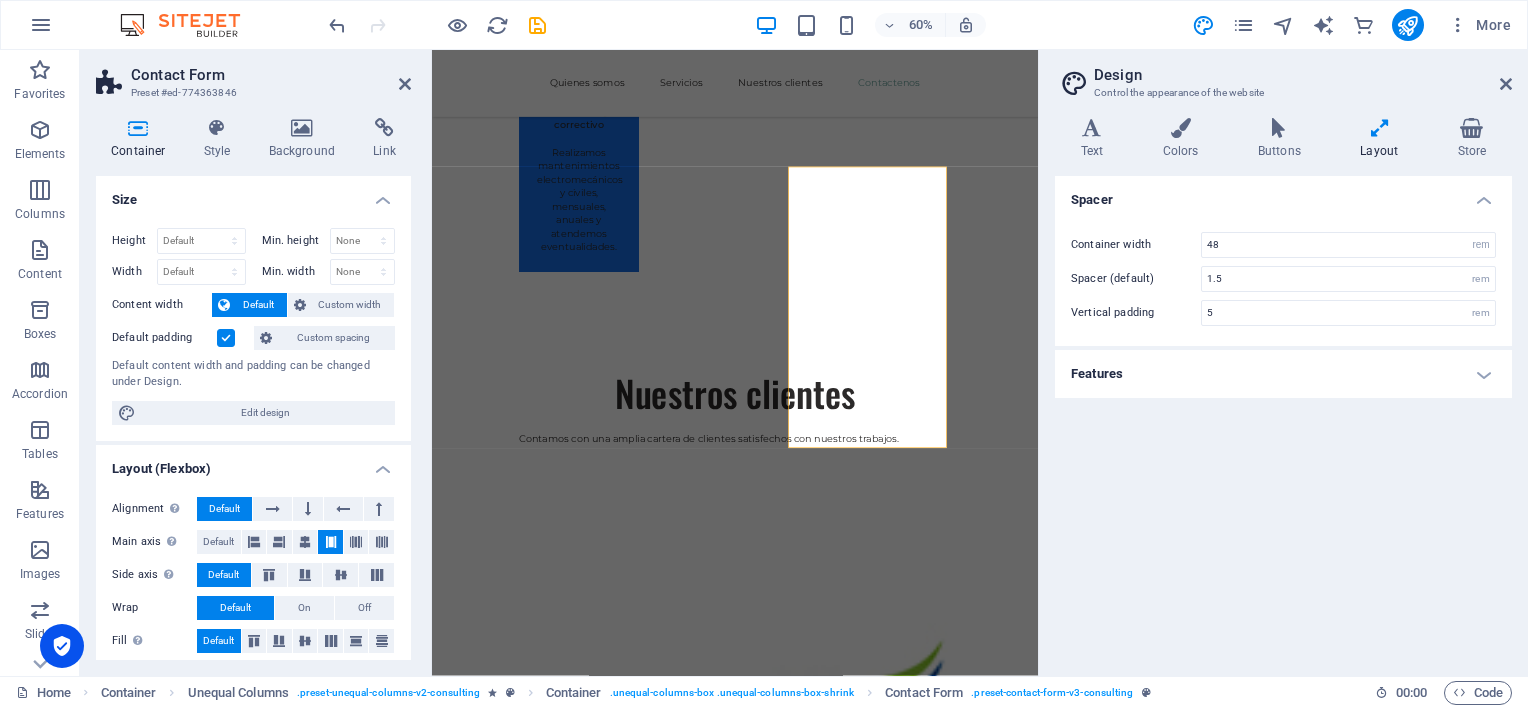 click on "Layout" at bounding box center (1383, 139) 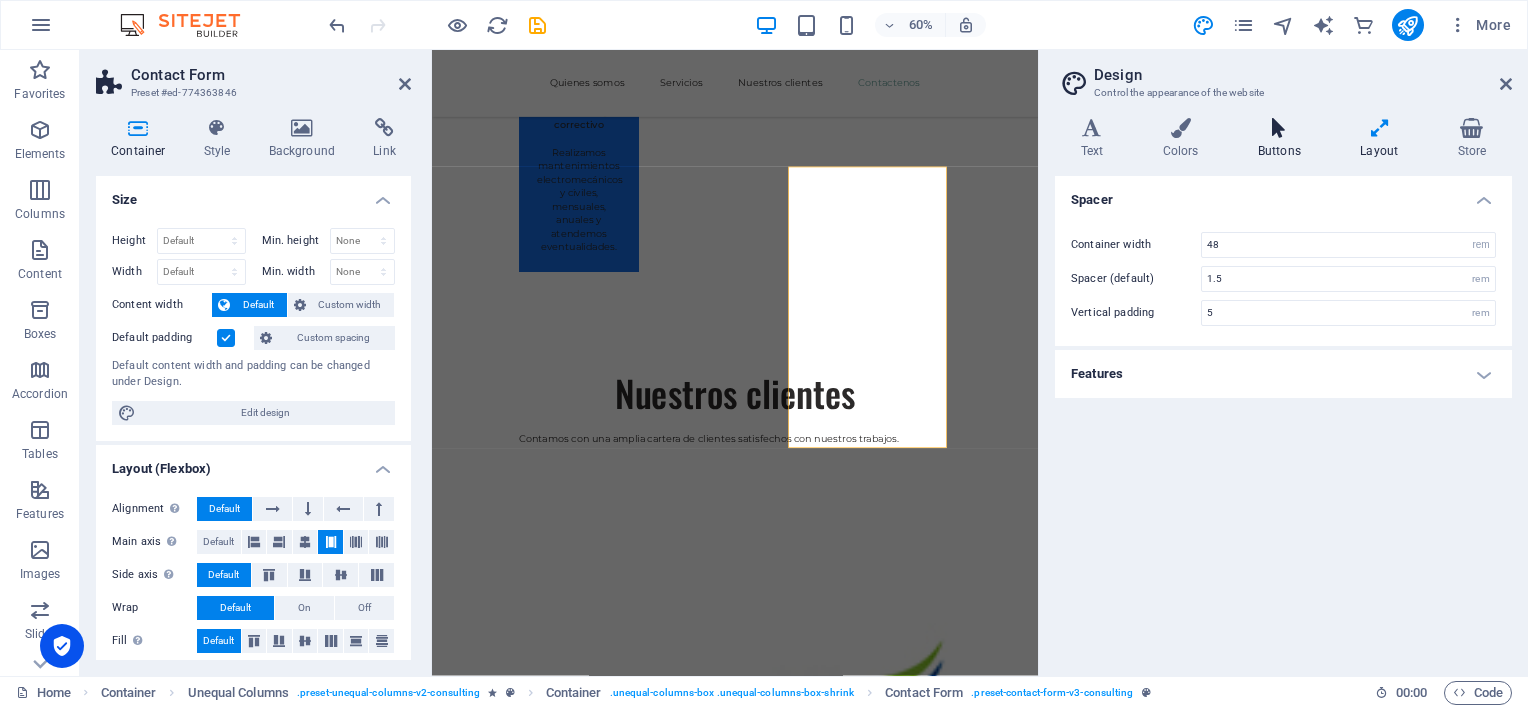 click on "Buttons" at bounding box center [1283, 139] 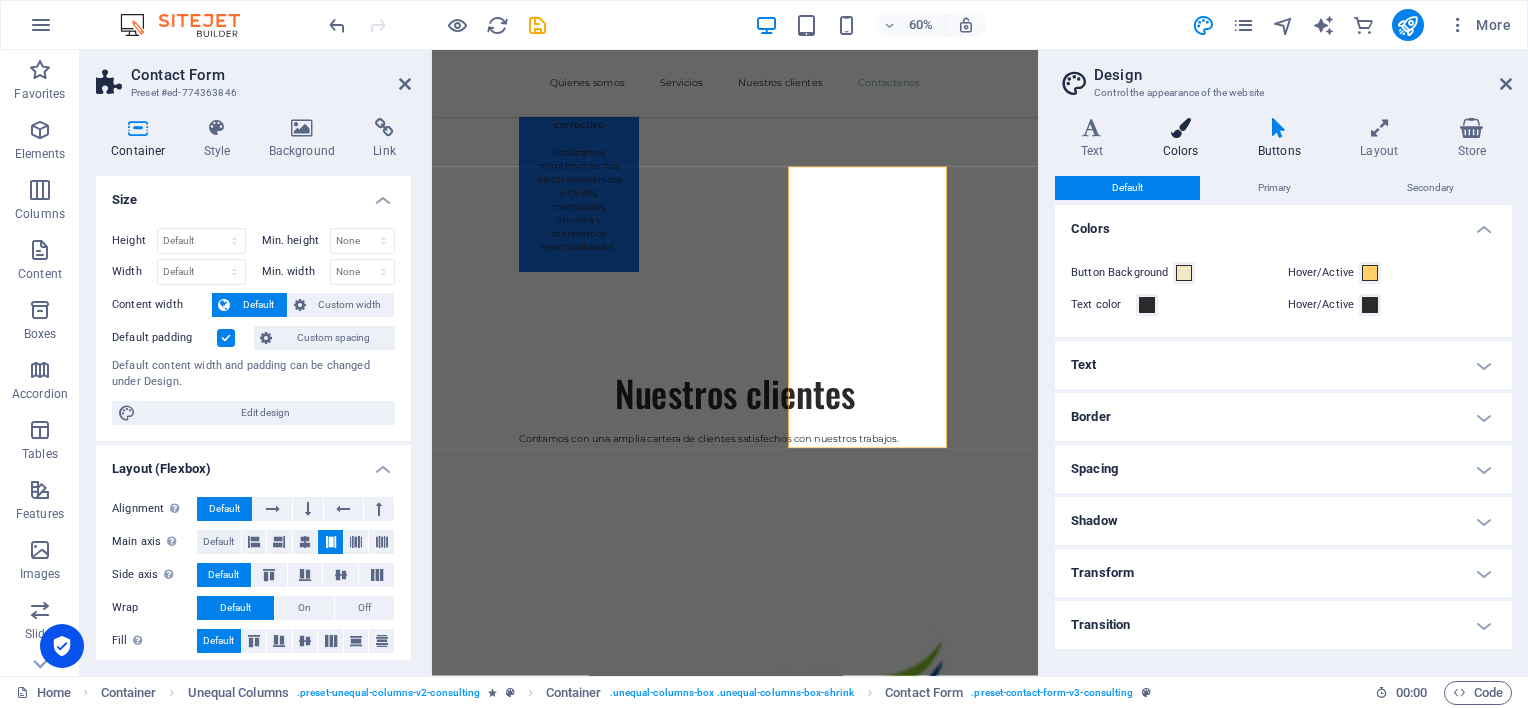 click on "Colors" at bounding box center [1184, 139] 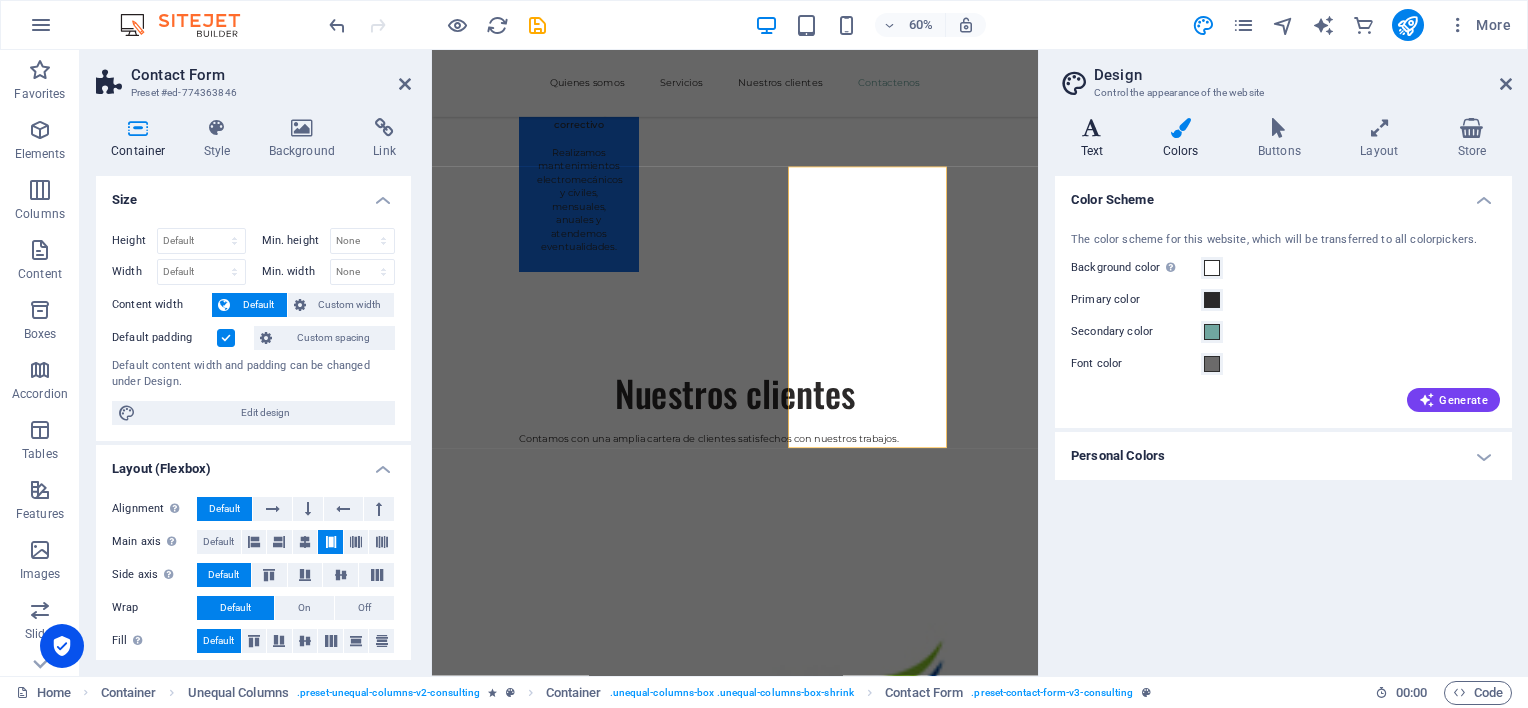 click on "Text" at bounding box center (1096, 139) 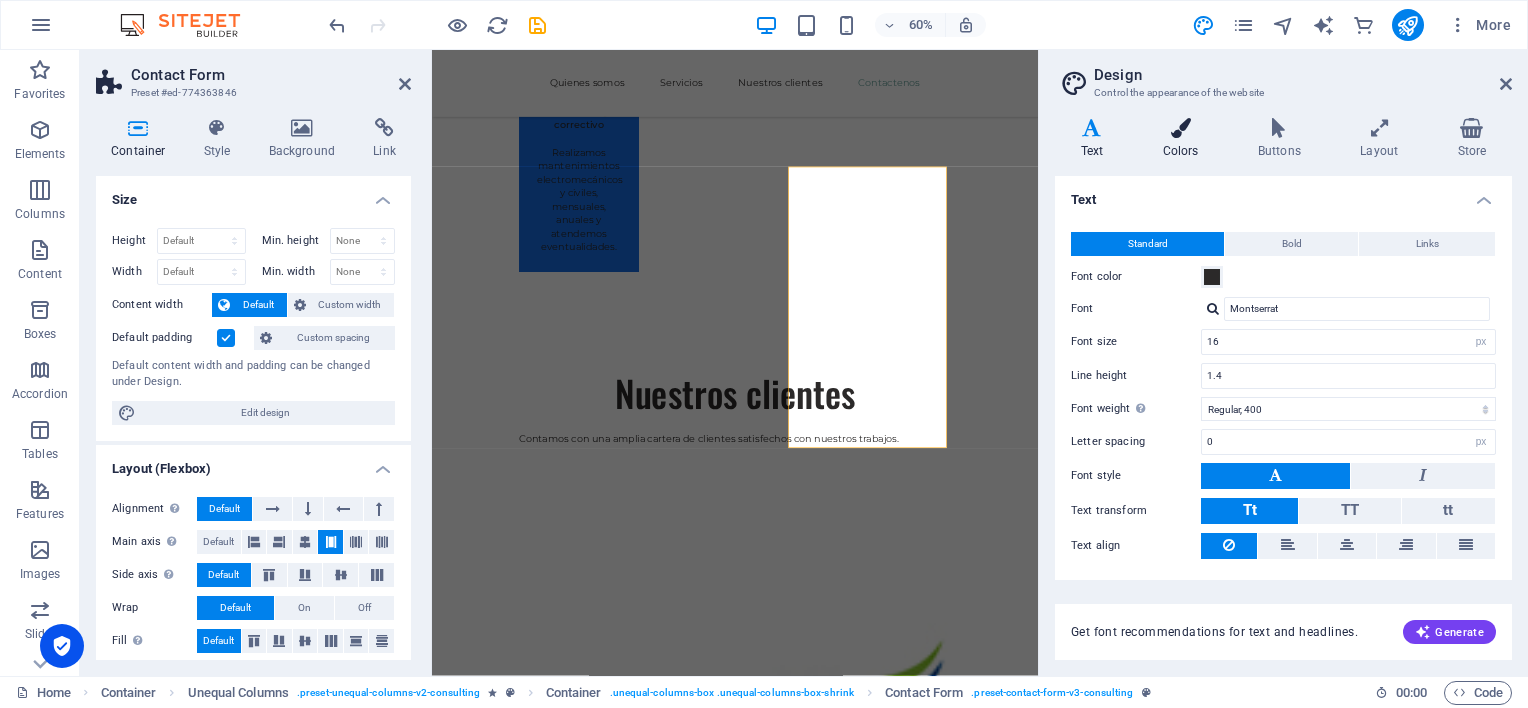click at bounding box center (1180, 128) 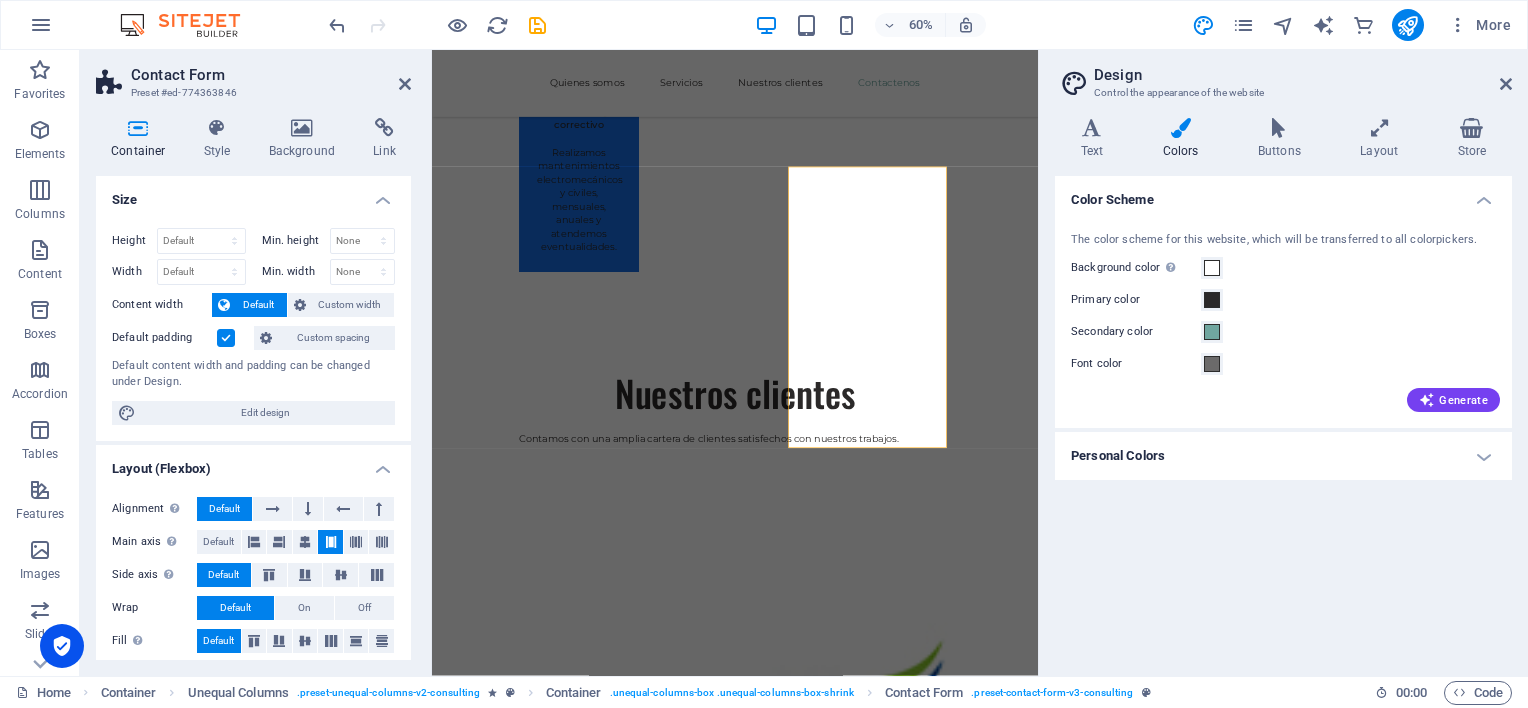 click on "Design Control the appearance of the website Variants  Text  Colors  Buttons  Layout  Store Text Standard Bold Links Font color Font Montserrat Font size 16 rem px Line height 1.4 Font weight To display the font weight correctly, it may need to be enabled.  Manage Fonts Thin, 100 Extra-light, 200 Light, 300 Regular, 400 Medium, 500 Semi-bold, 600 Bold, 700 Extra-bold, 800 Black, 900 Letter spacing 0 rem px Font style Text transform Tt TT tt Text align Font weight To display the font weight correctly, it may need to be enabled.  Manage Fonts Thin, 100 Extra-light, 200 Light, 300 Regular, 400 Medium, 500 Semi-bold, 600 Bold, 700 Extra-bold, 800 Black, 900 Default Hover / Active Font color Font color Decoration None Decoration None Transition duration 0.3 s Transition function Ease Ease In Ease Out Ease In/Ease Out Linear Headlines All H1 / Textlogo H2 H3 H4 H5 H6 Font color Font [PERSON_NAME] Line height 1.4 Font weight To display the font weight correctly, it may need to be enabled.  Manage Fonts Thin, 100 Light, 300" at bounding box center [1283, 363] 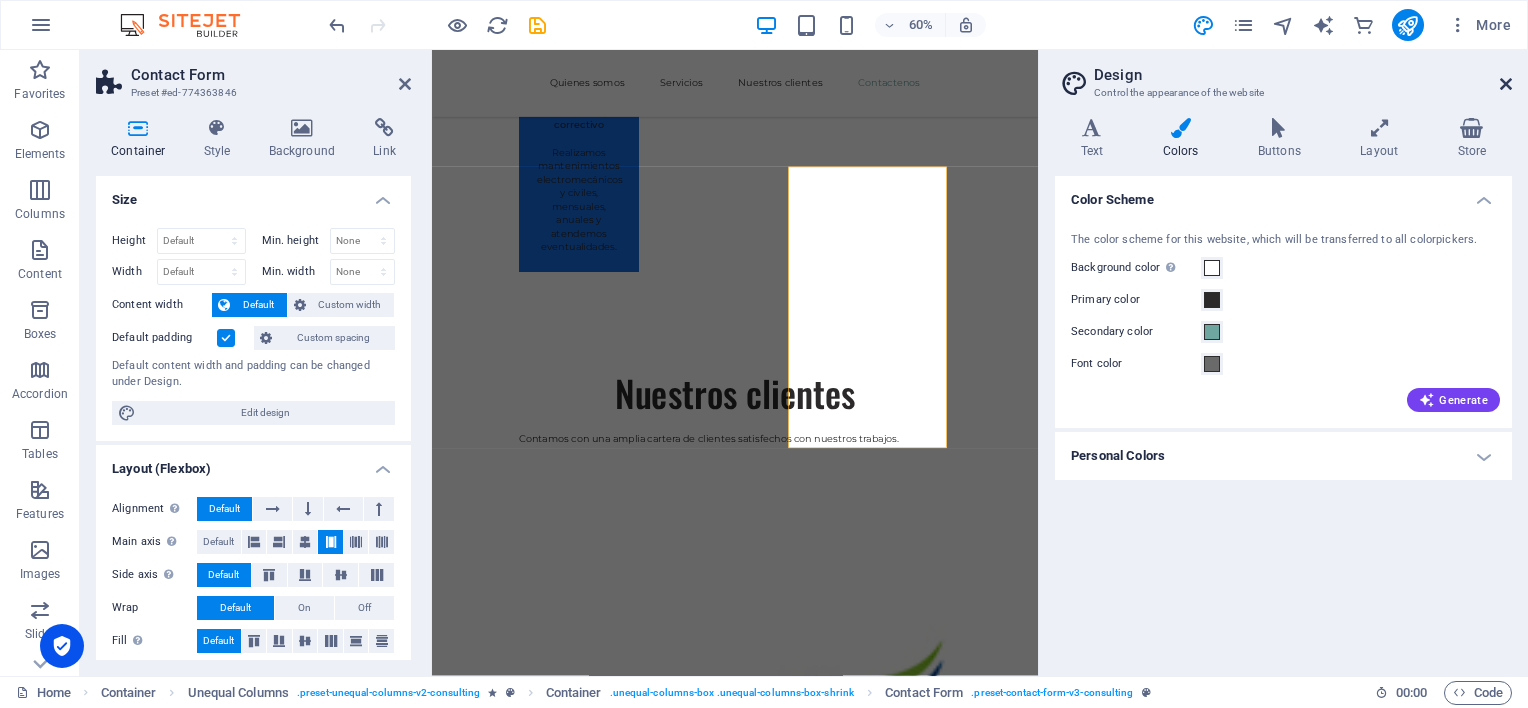 click at bounding box center [1506, 84] 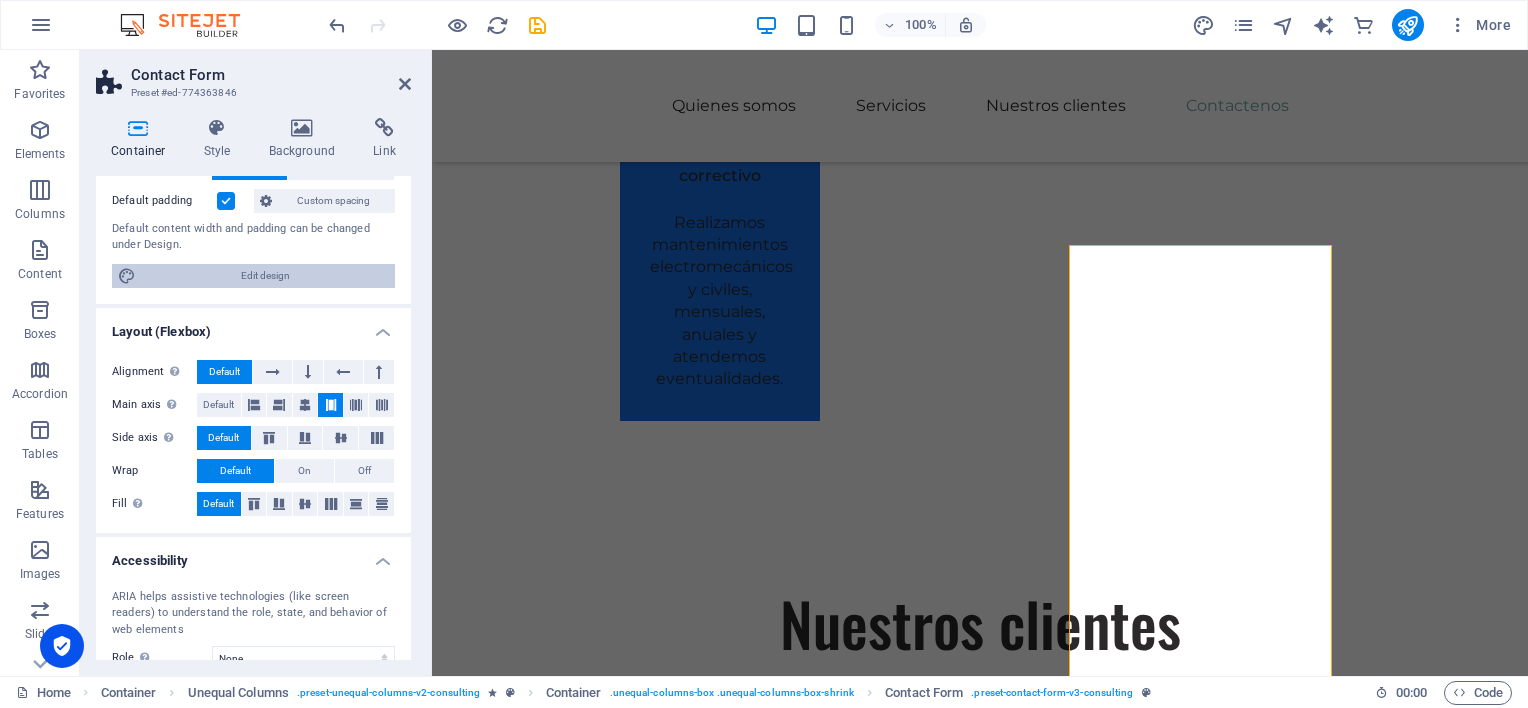 scroll, scrollTop: 289, scrollLeft: 0, axis: vertical 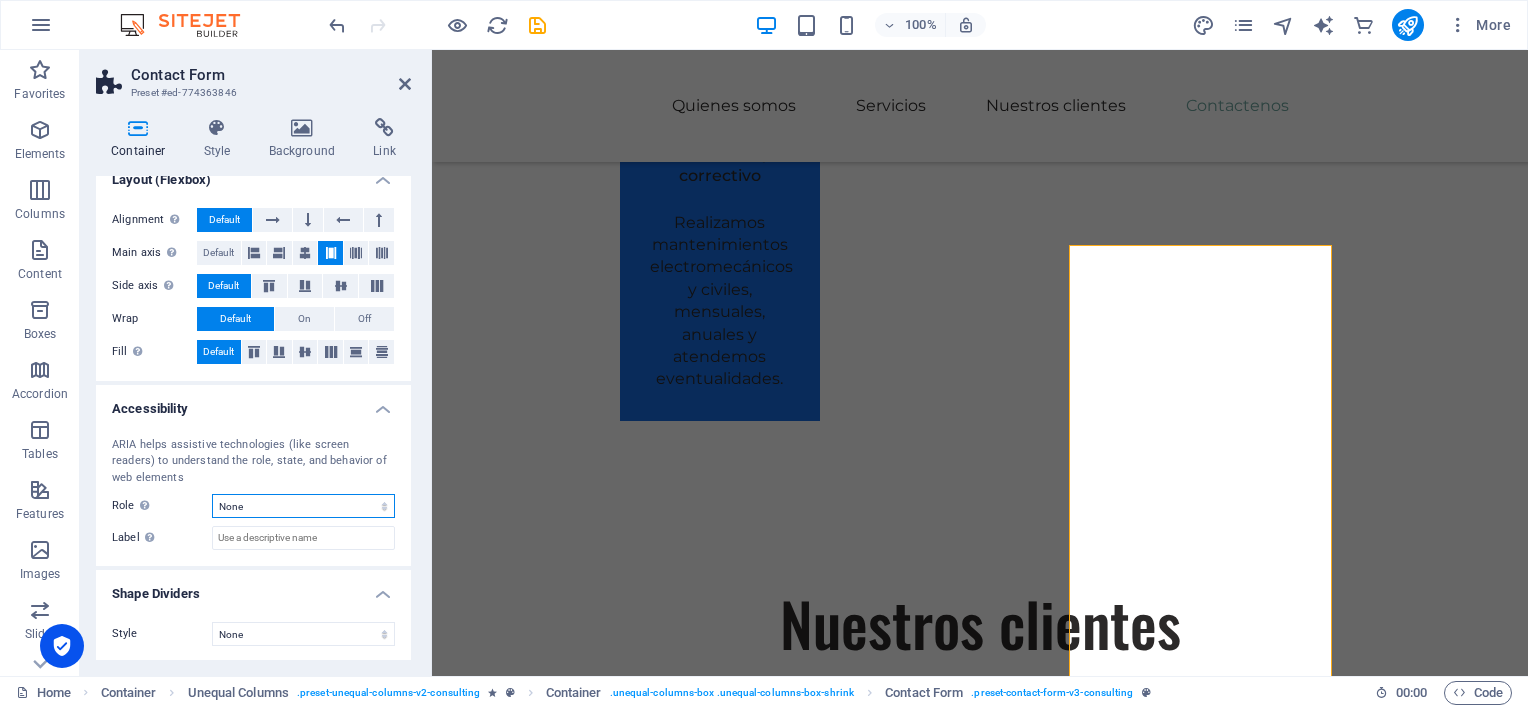 click on "None Alert Article Banner Comment Complementary Dialog Footer Header Marquee Presentation Region Section Separator Status Timer" at bounding box center (303, 506) 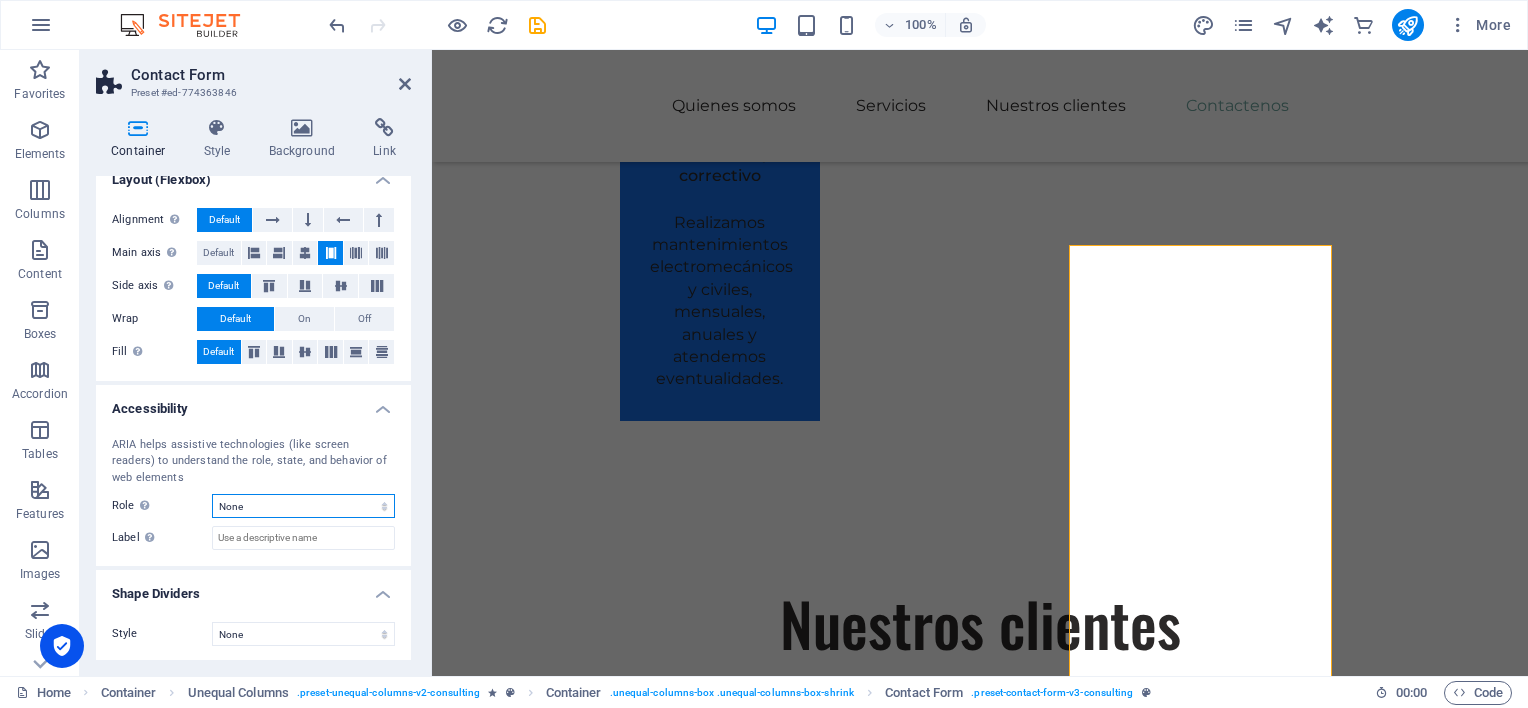 click on "None Alert Article Banner Comment Complementary Dialog Footer Header Marquee Presentation Region Section Separator Status Timer" at bounding box center (303, 506) 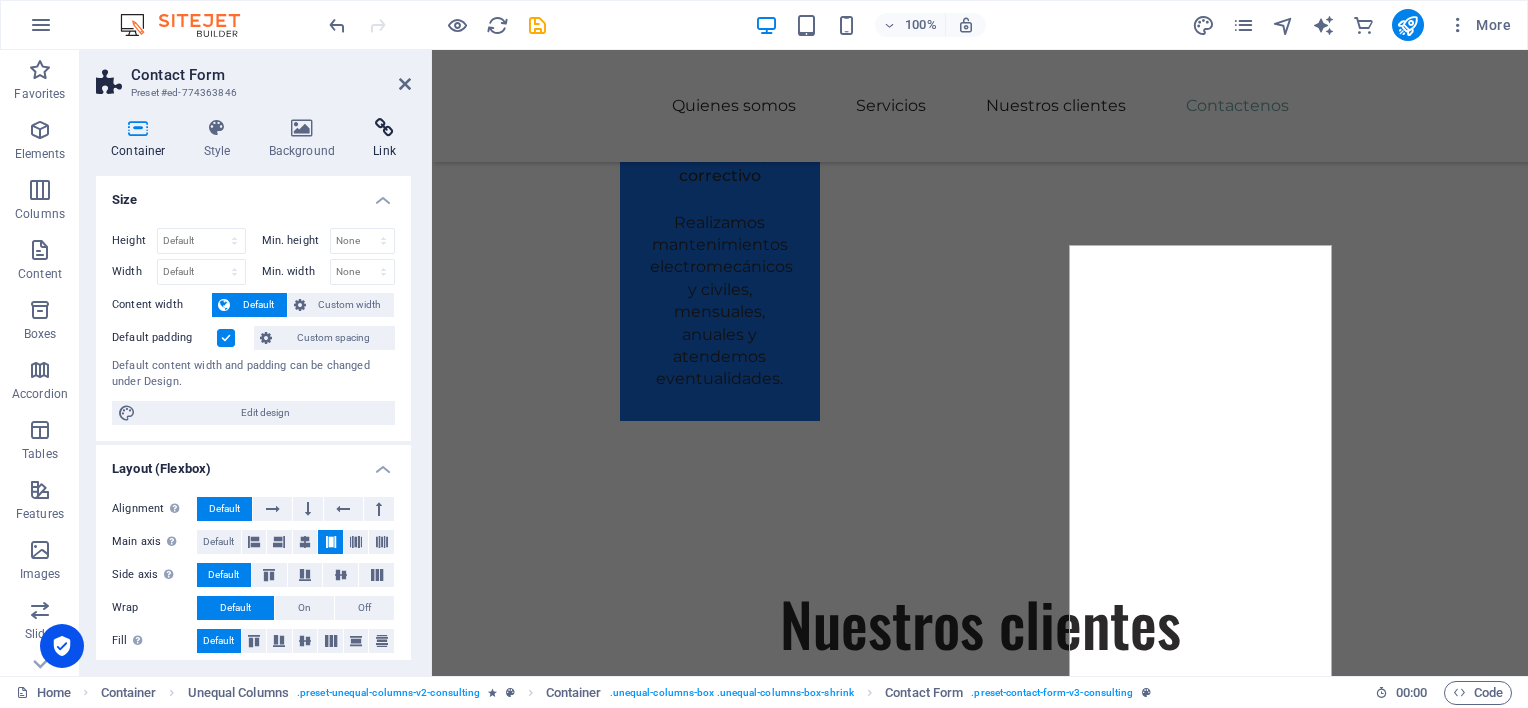 click on "Link" at bounding box center (384, 139) 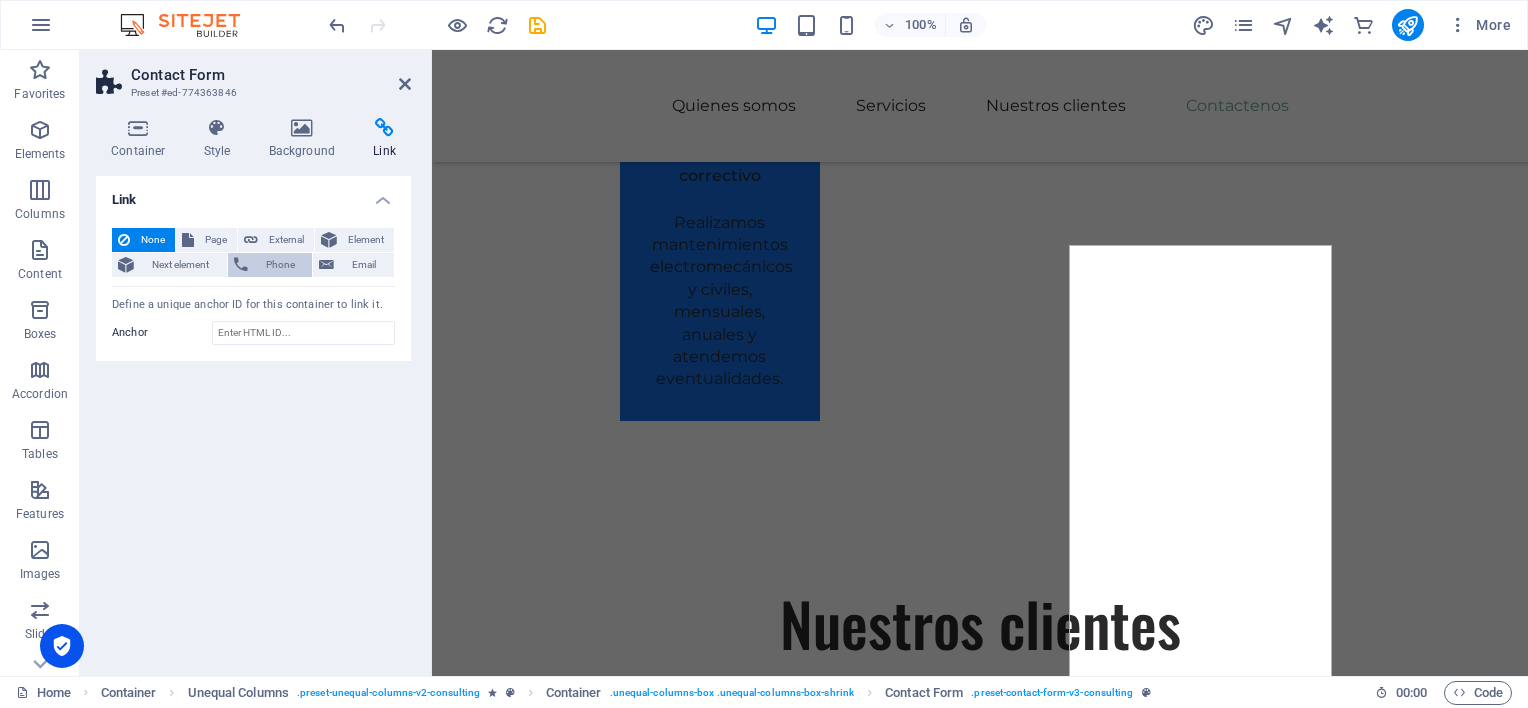 click on "Phone" at bounding box center [270, 265] 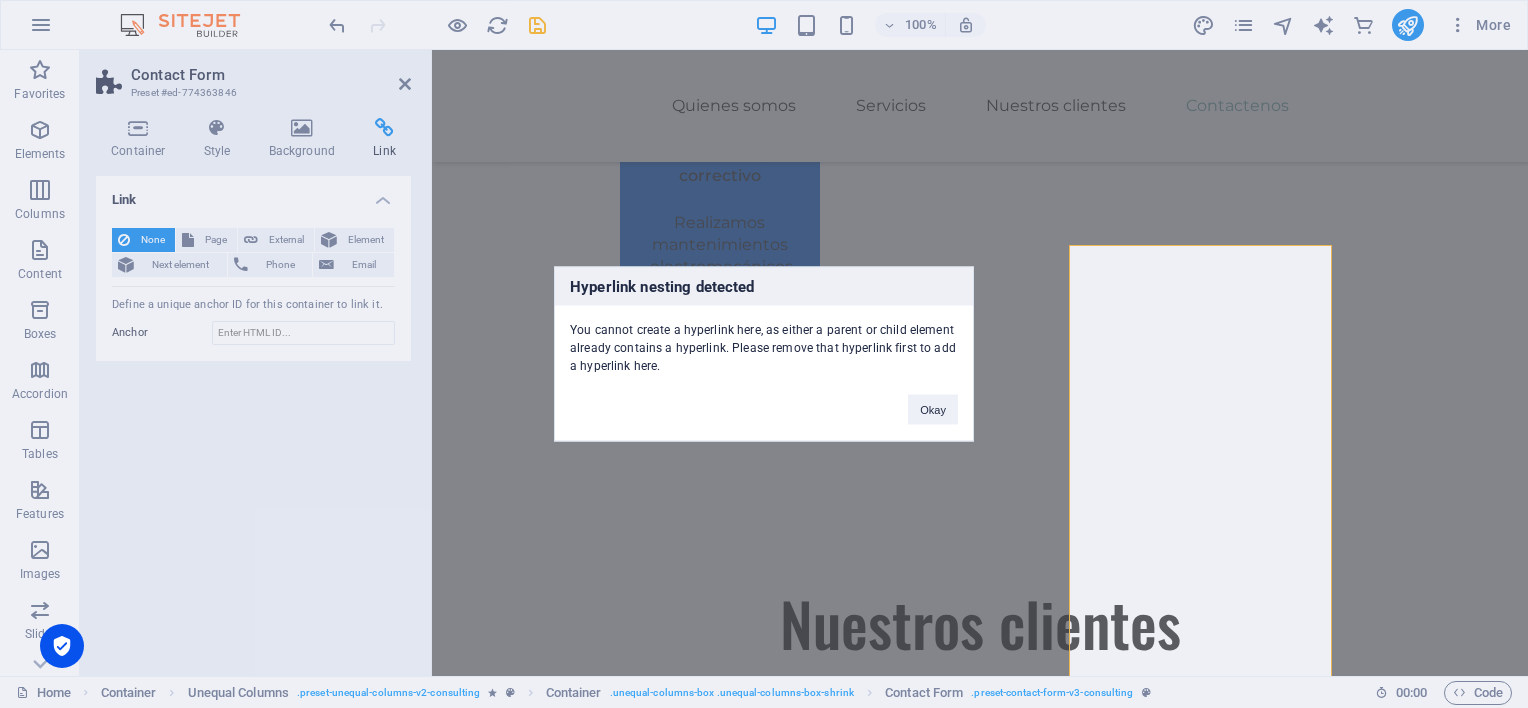 click on "Hyperlink nesting detected You cannot create a hyperlink here, as either a parent or child element already contains a hyperlink. Please remove that hyperlink first to add a hyperlink here. Okay" at bounding box center [764, 354] 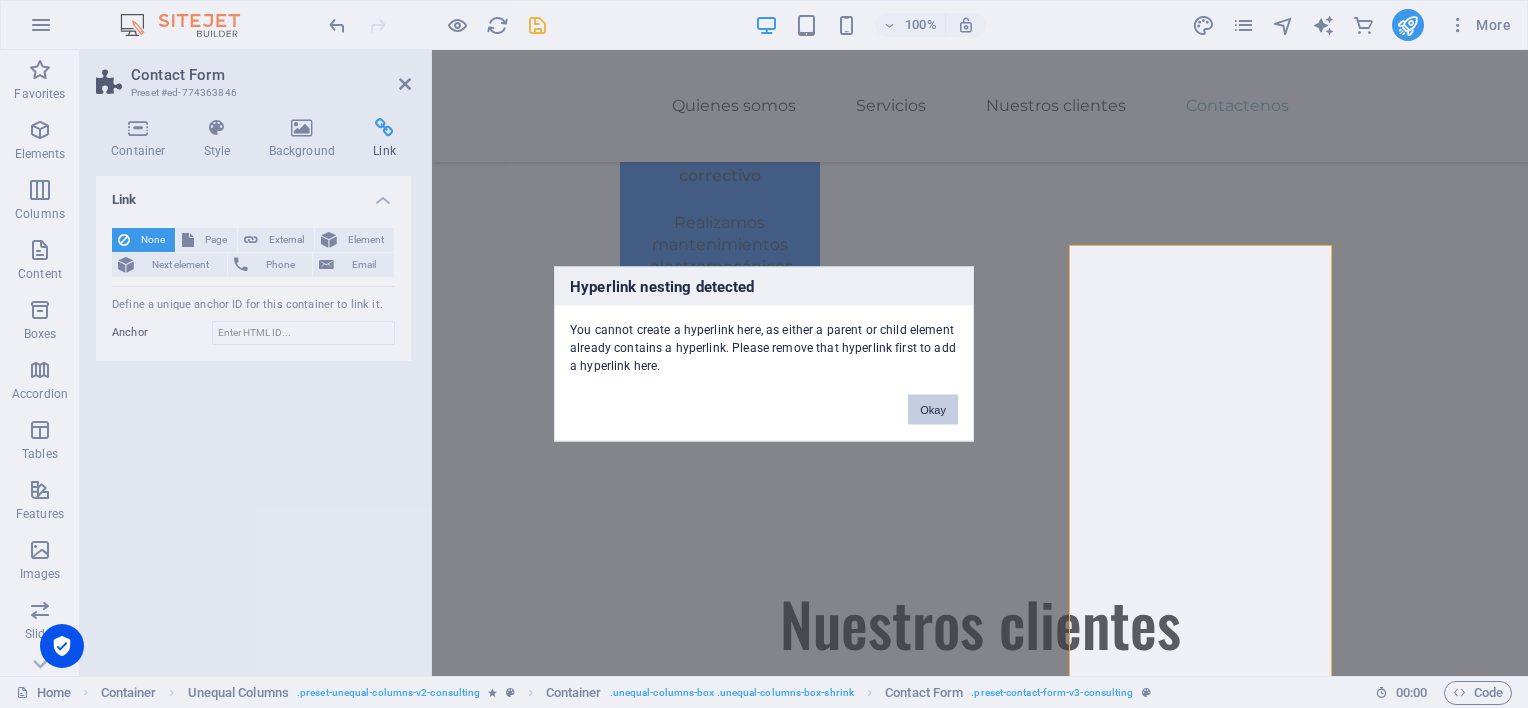 click on "Okay" at bounding box center (933, 410) 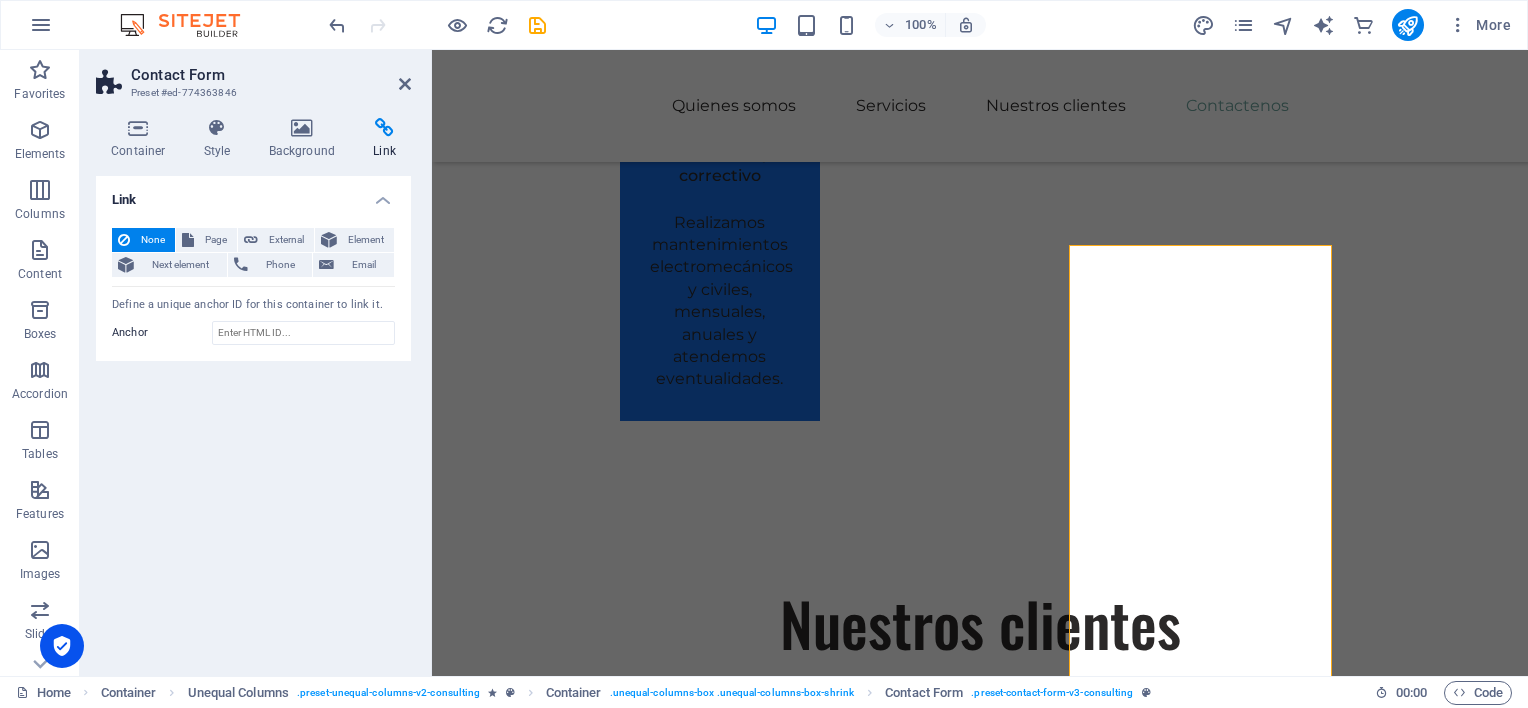 click on "Link" at bounding box center [253, 194] 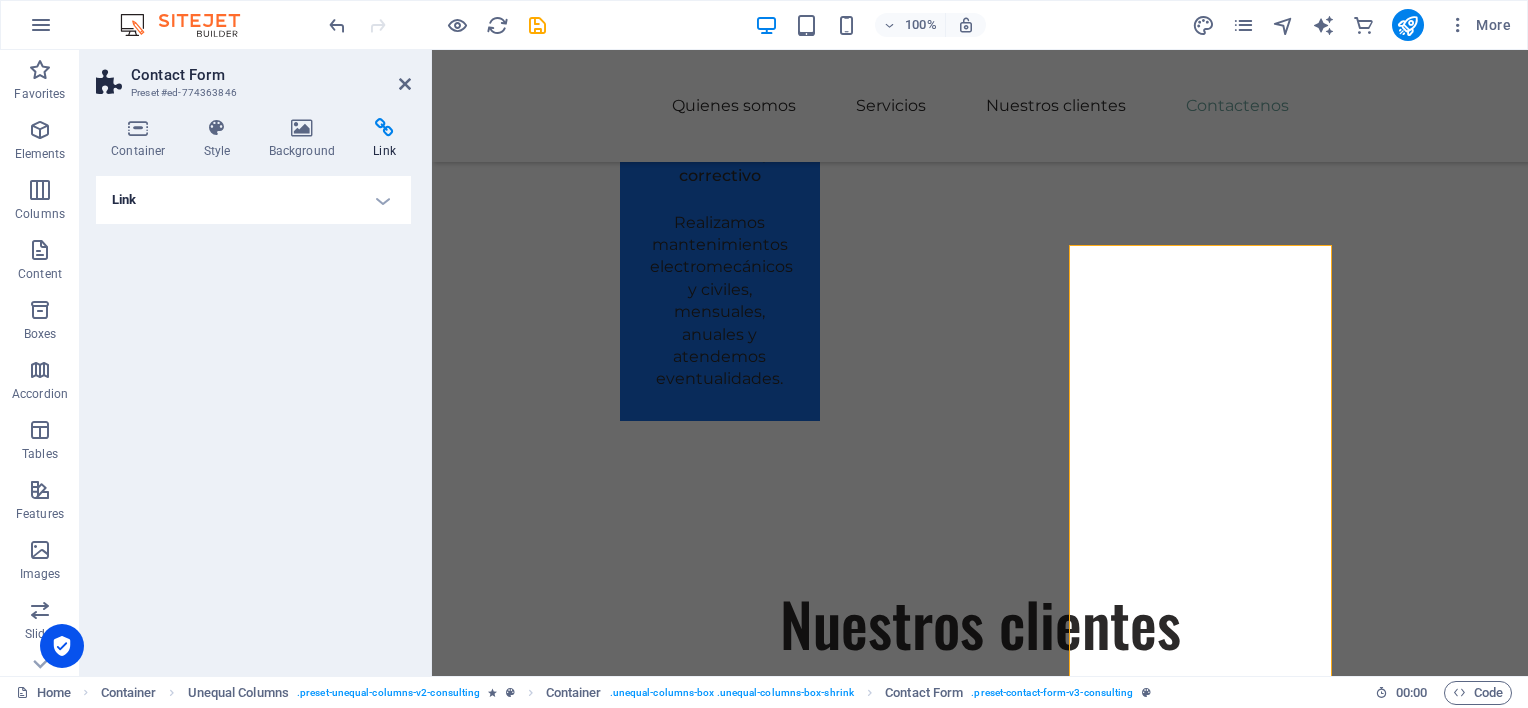click on "Link" at bounding box center (253, 200) 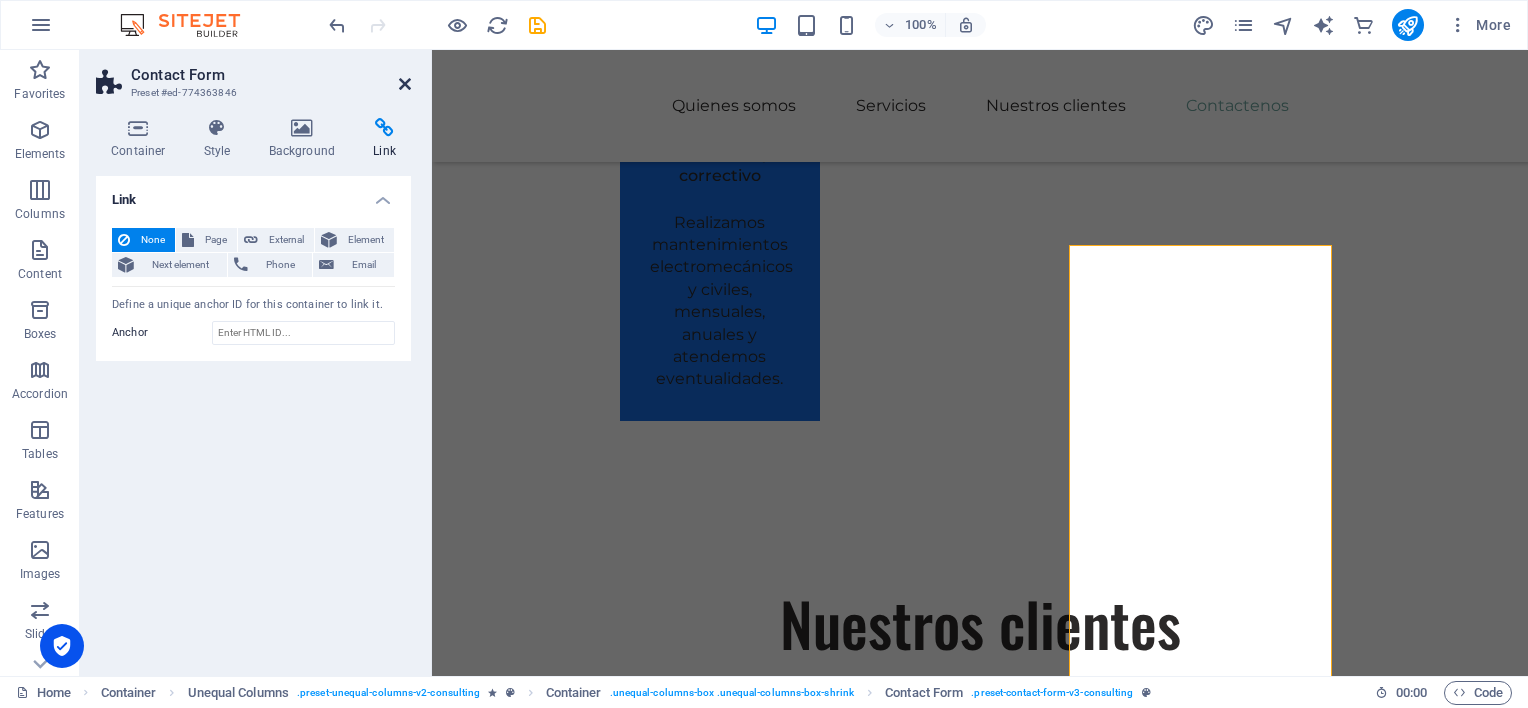 click at bounding box center [405, 84] 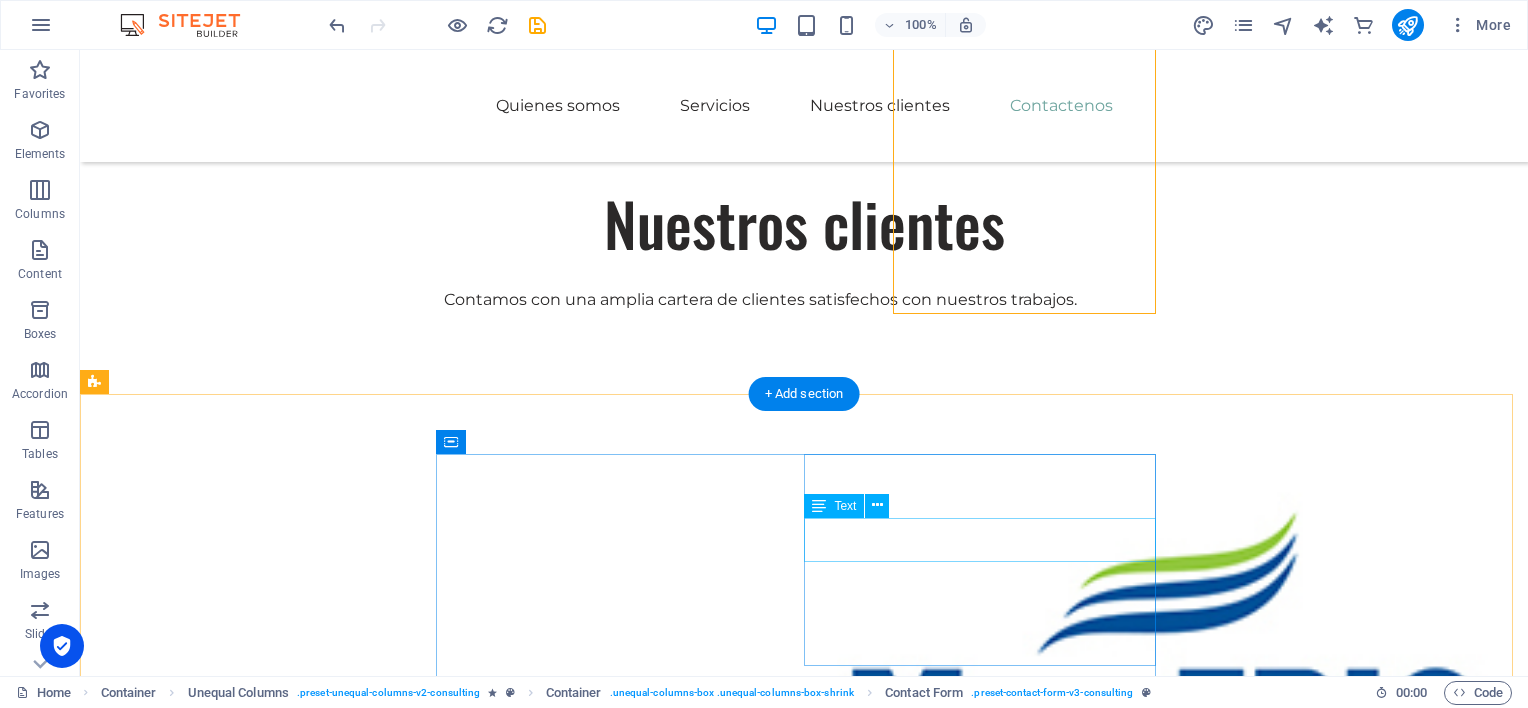 scroll, scrollTop: 4169, scrollLeft: 0, axis: vertical 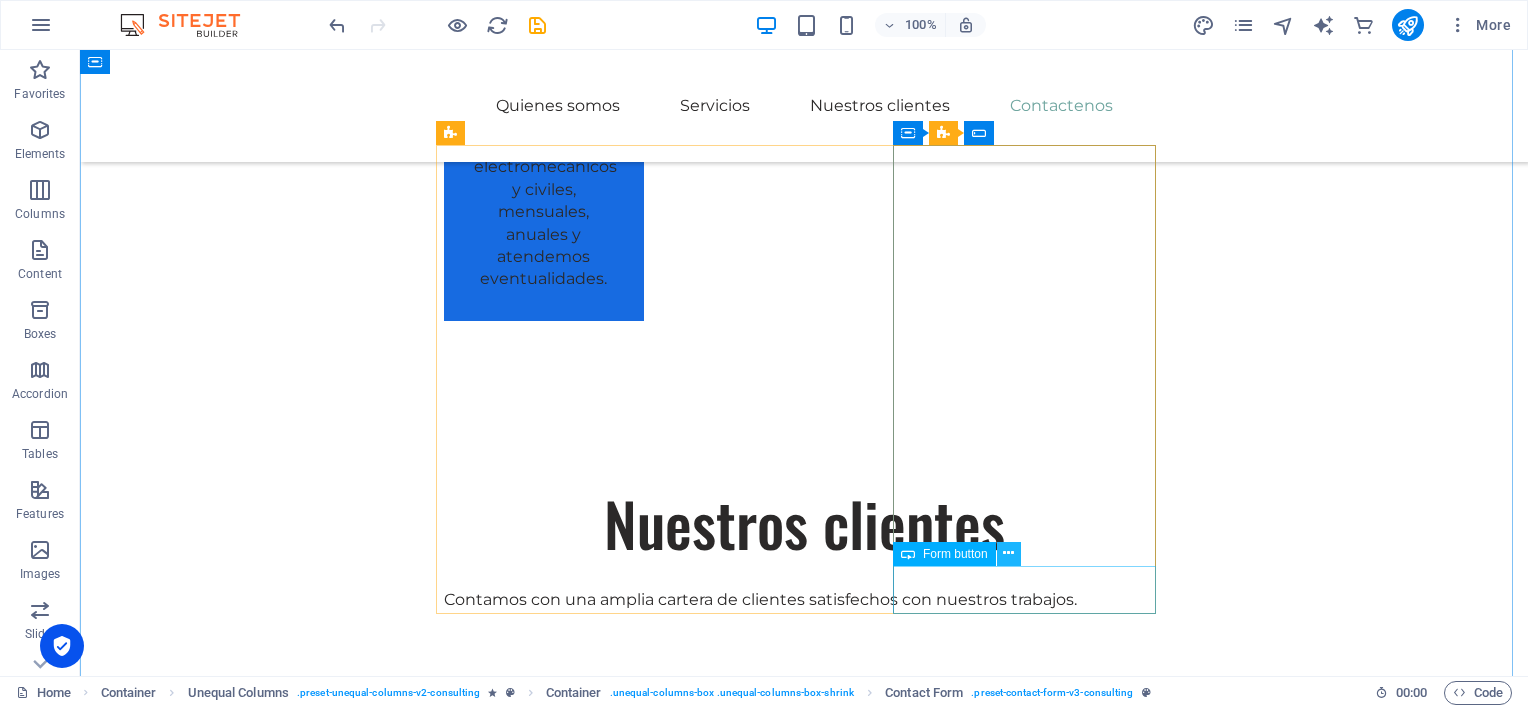 click at bounding box center [1008, 553] 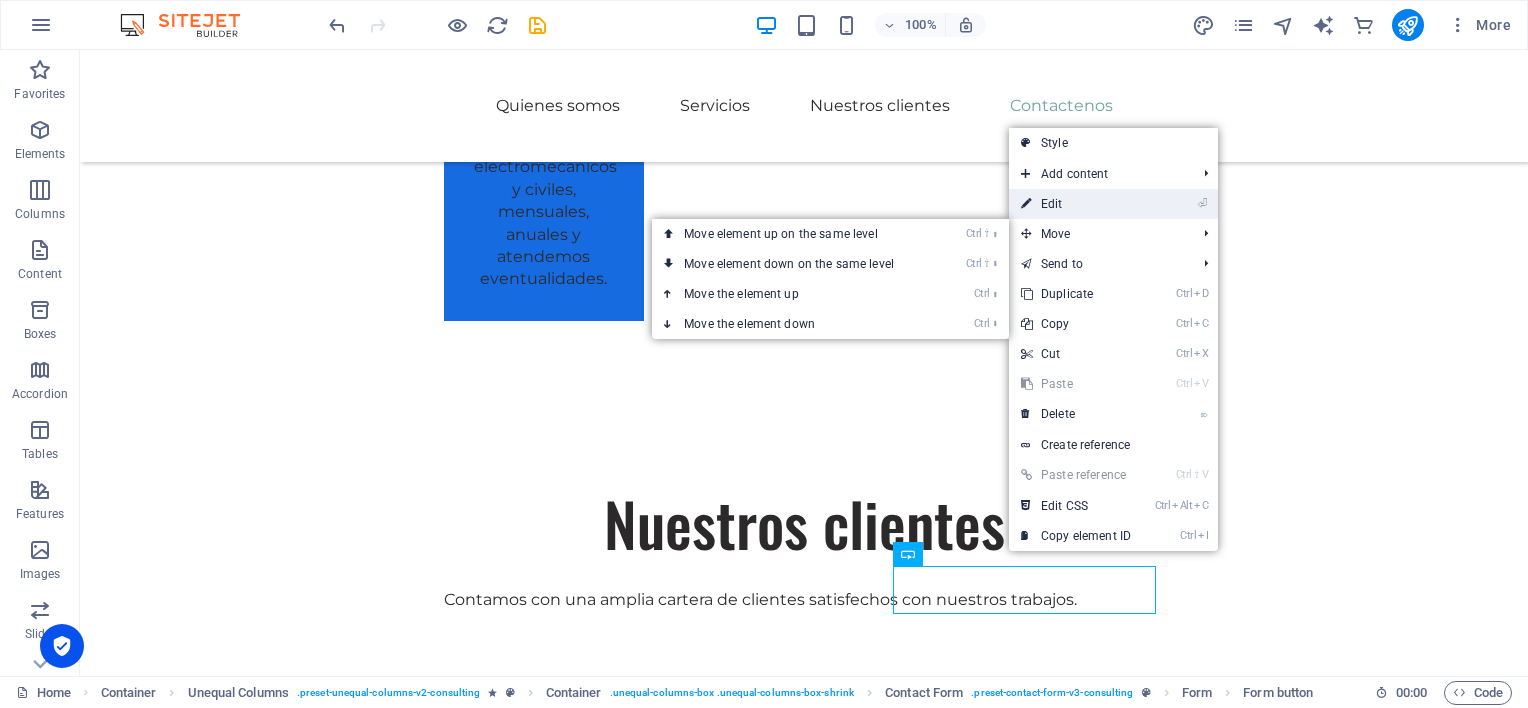 click on "⏎  Edit" at bounding box center (1076, 204) 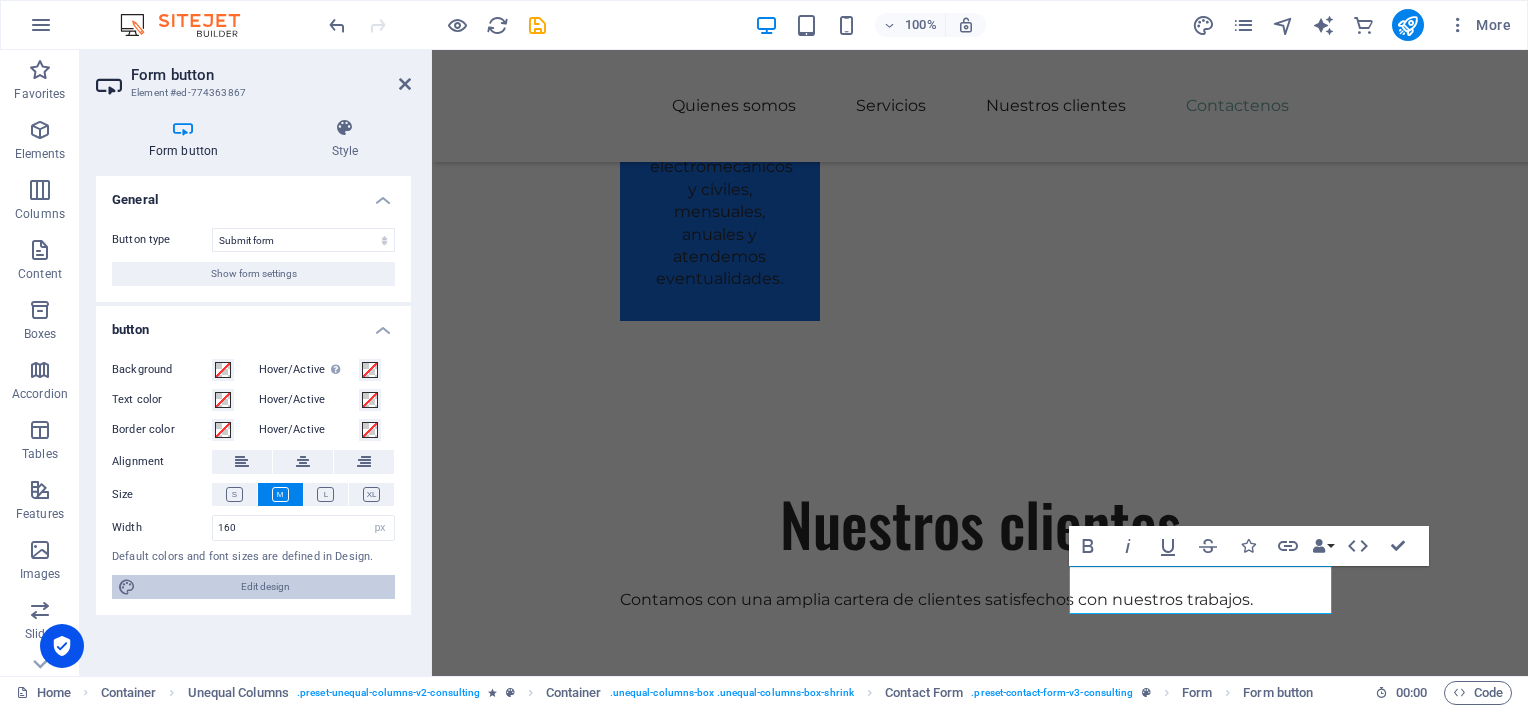click on "Edit design" at bounding box center (265, 587) 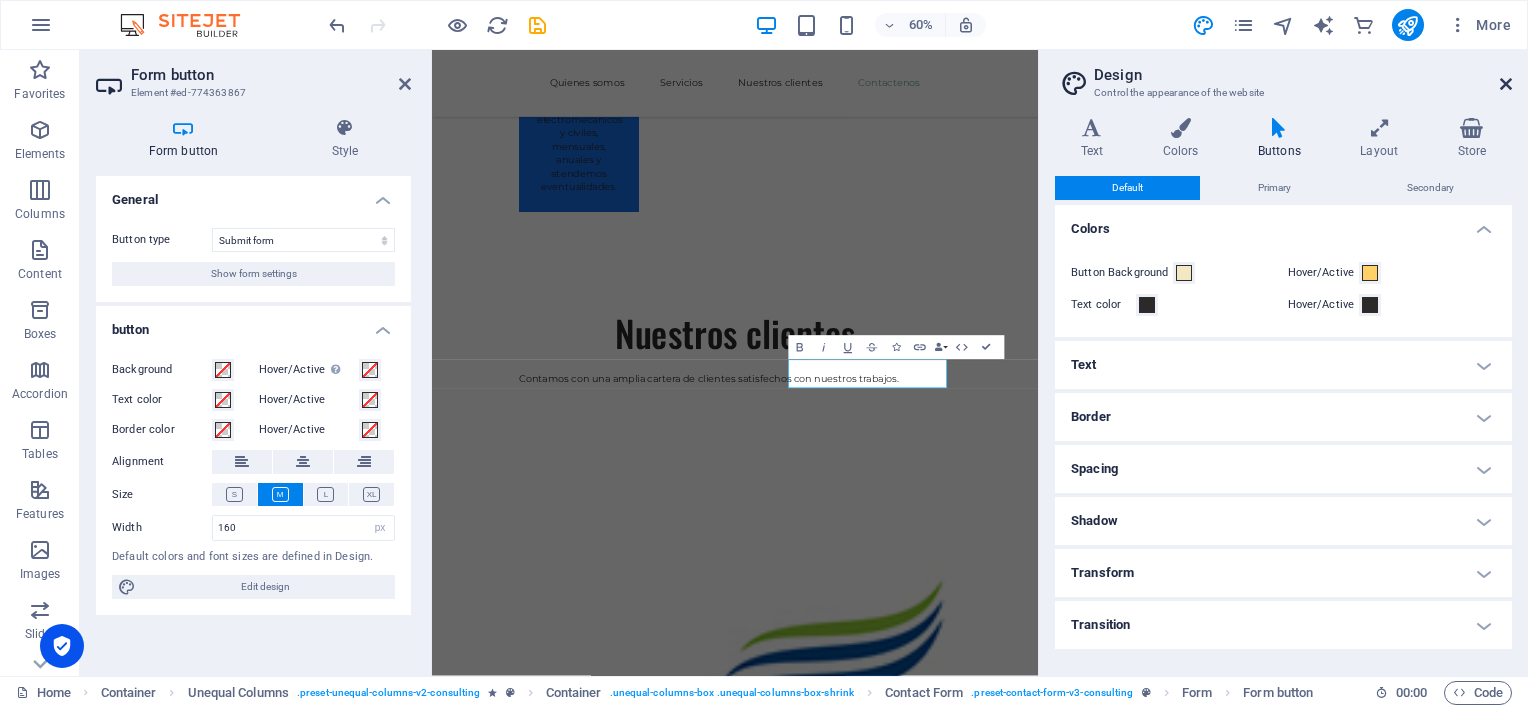 click at bounding box center [1506, 84] 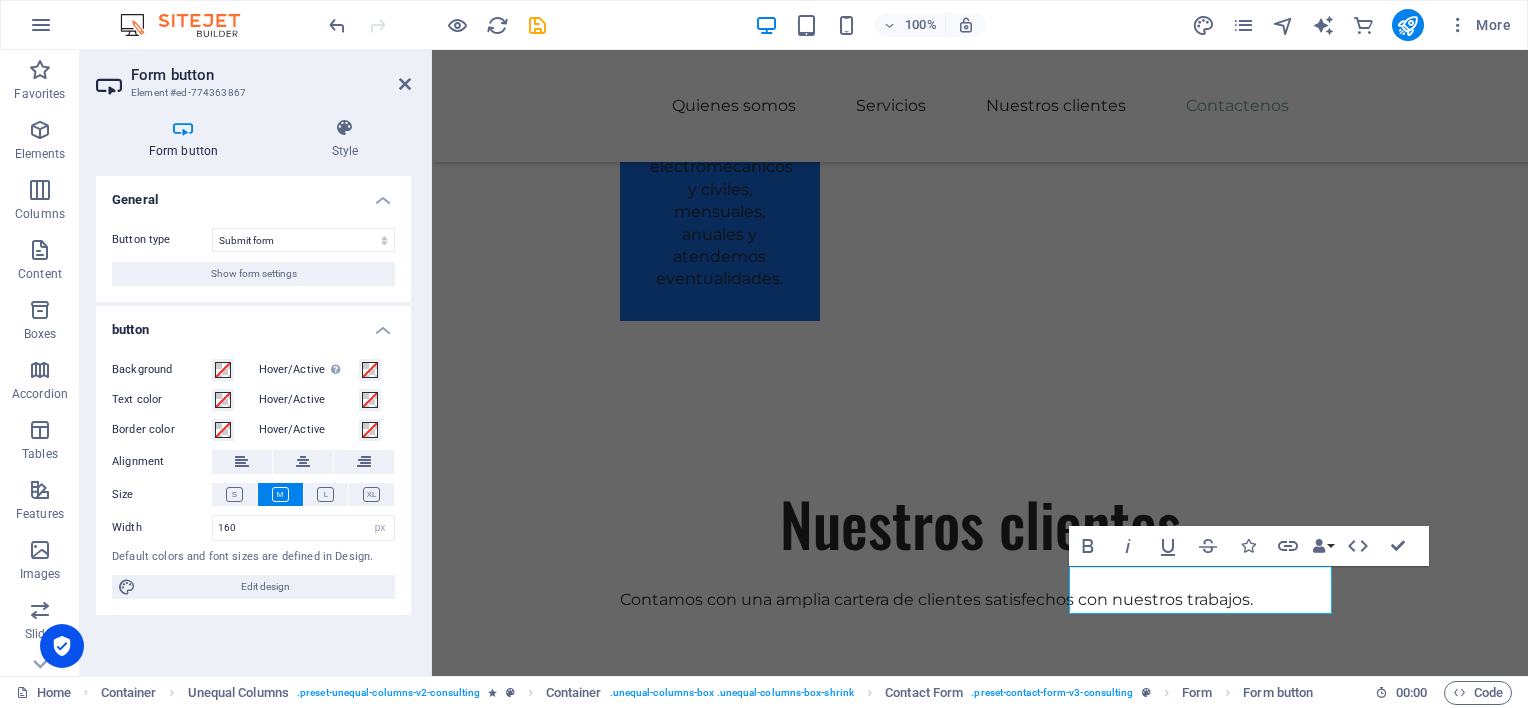 click on "General" at bounding box center (253, 194) 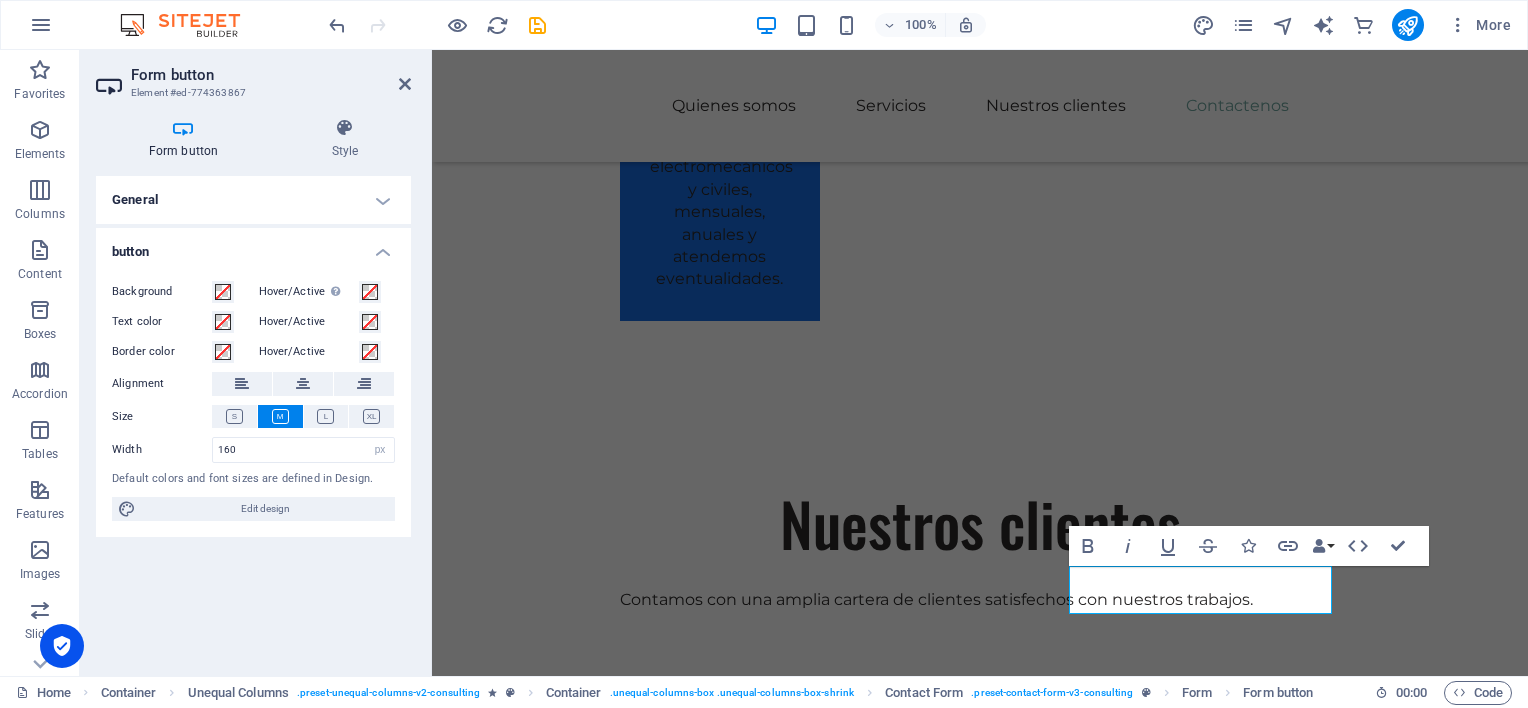 click on "General" at bounding box center (253, 200) 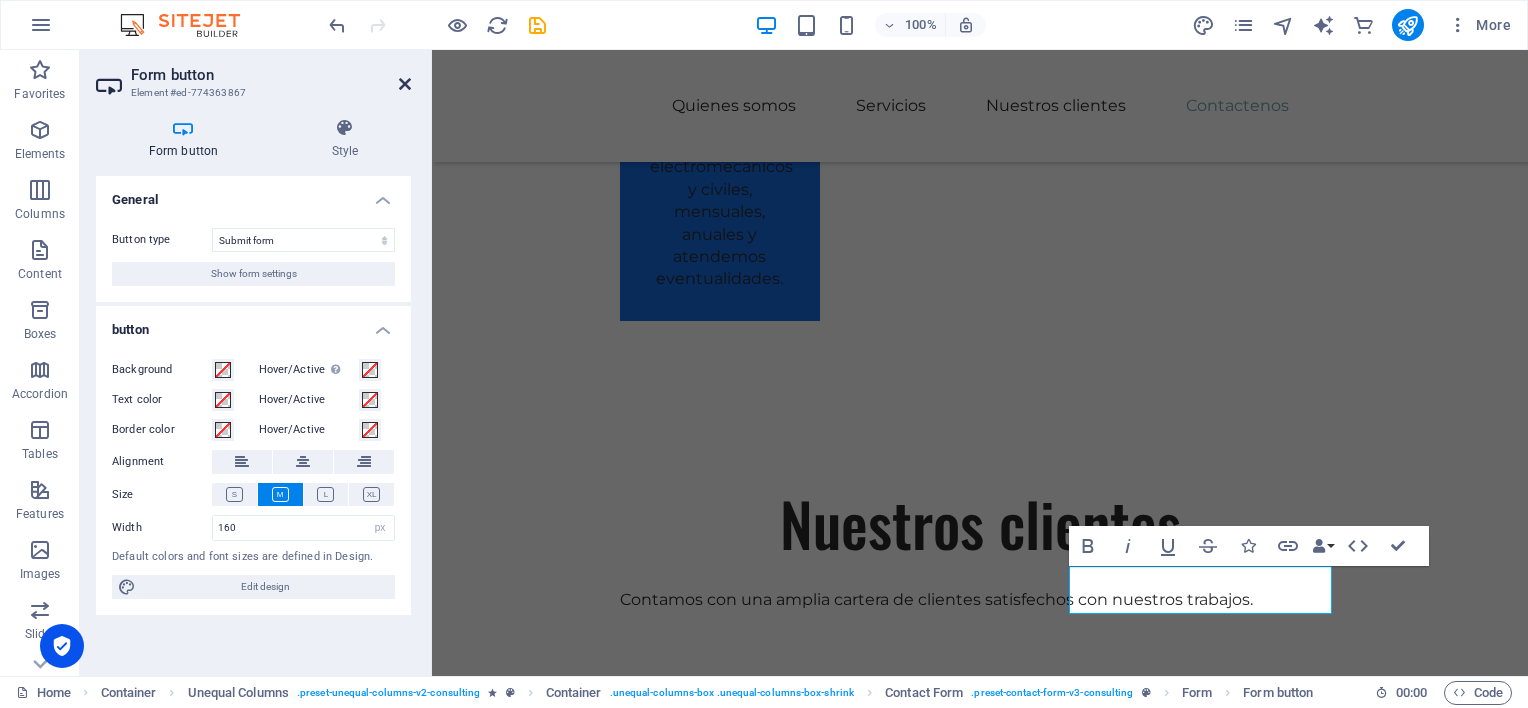 click at bounding box center (405, 84) 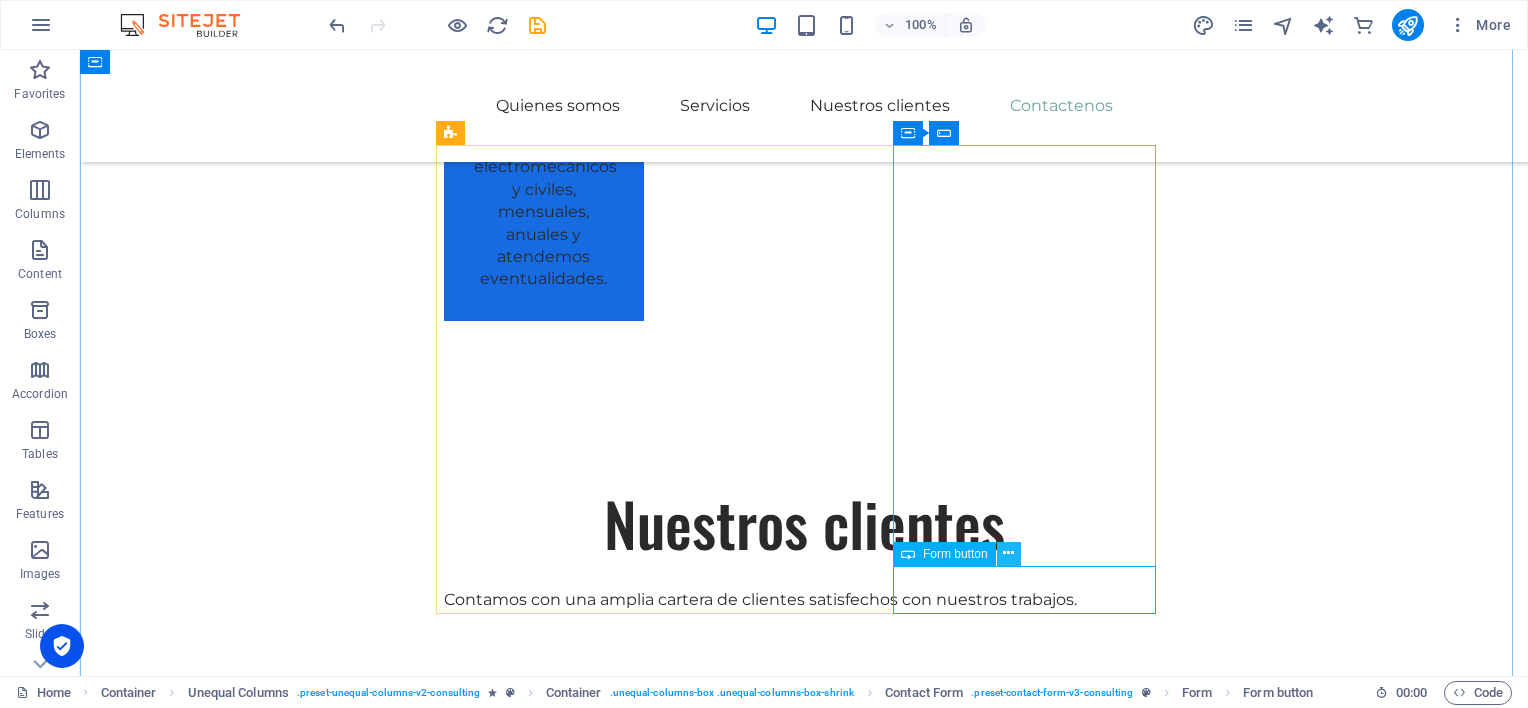 click at bounding box center [1008, 553] 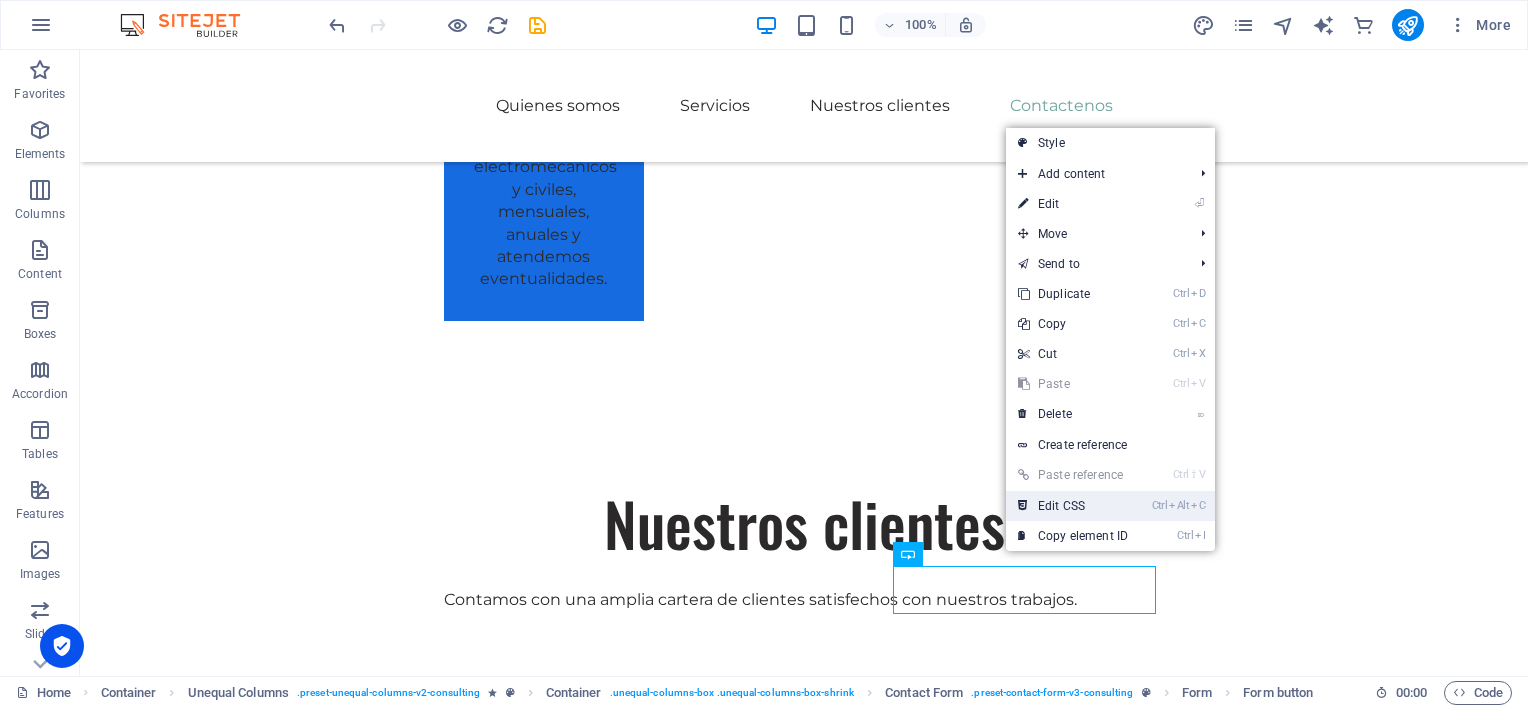 click on "Ctrl Alt C  Edit CSS" at bounding box center (1073, 506) 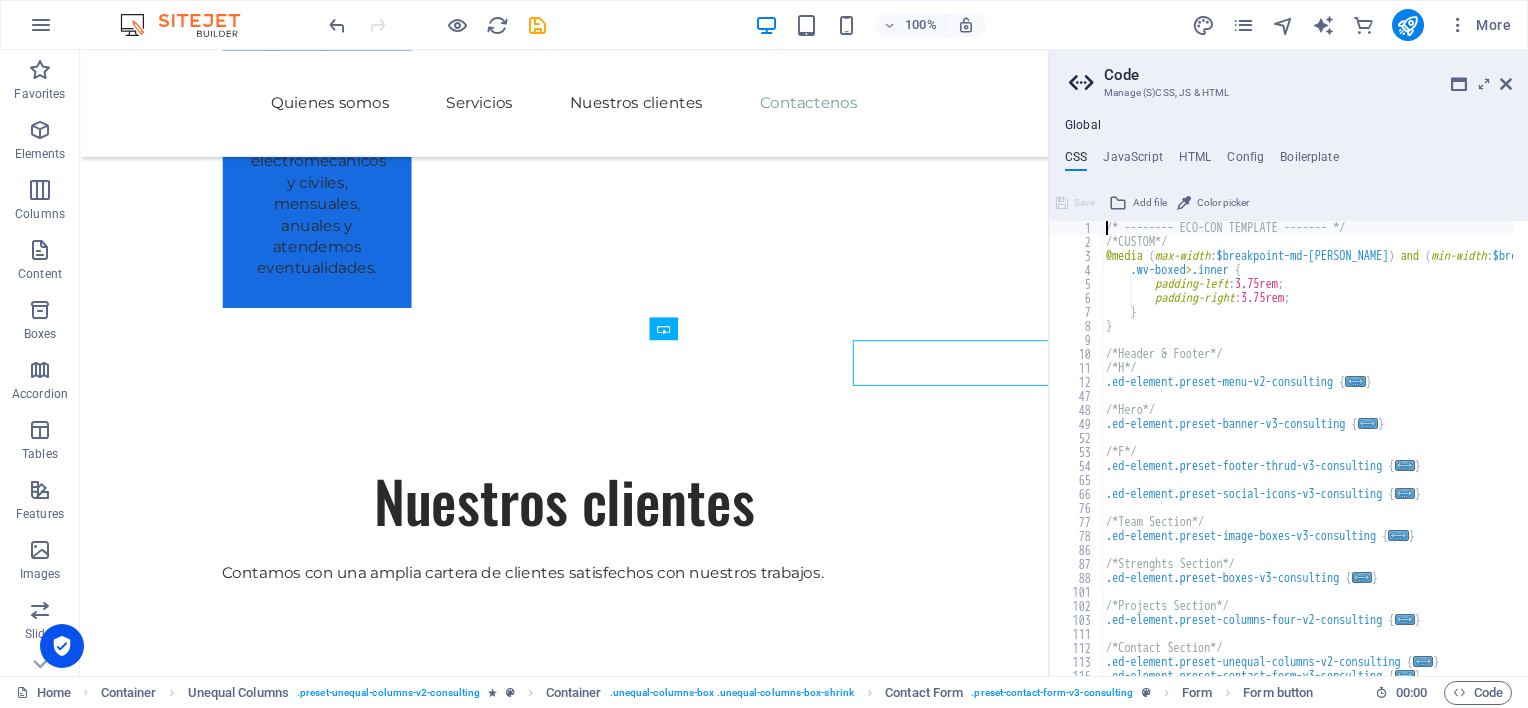 scroll, scrollTop: 4380, scrollLeft: 0, axis: vertical 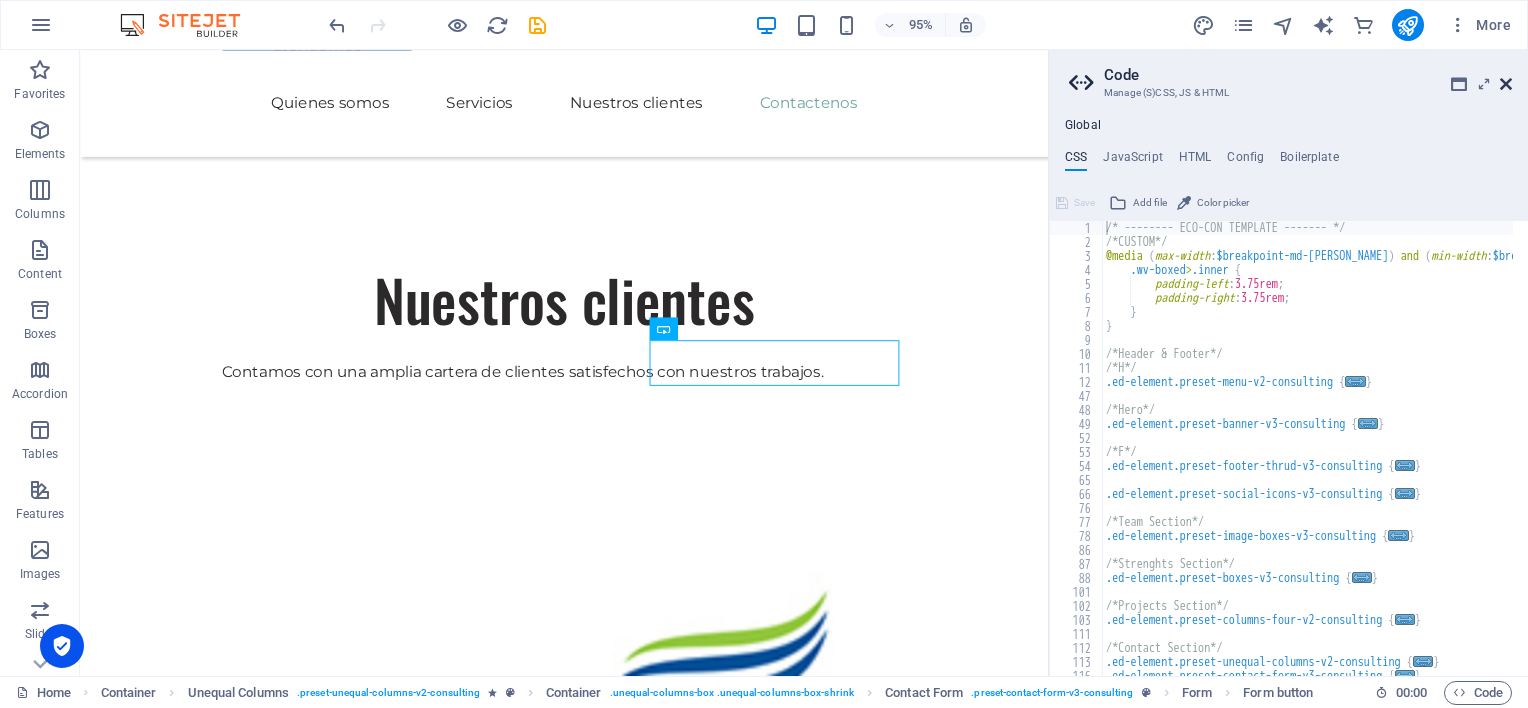 click at bounding box center [1506, 84] 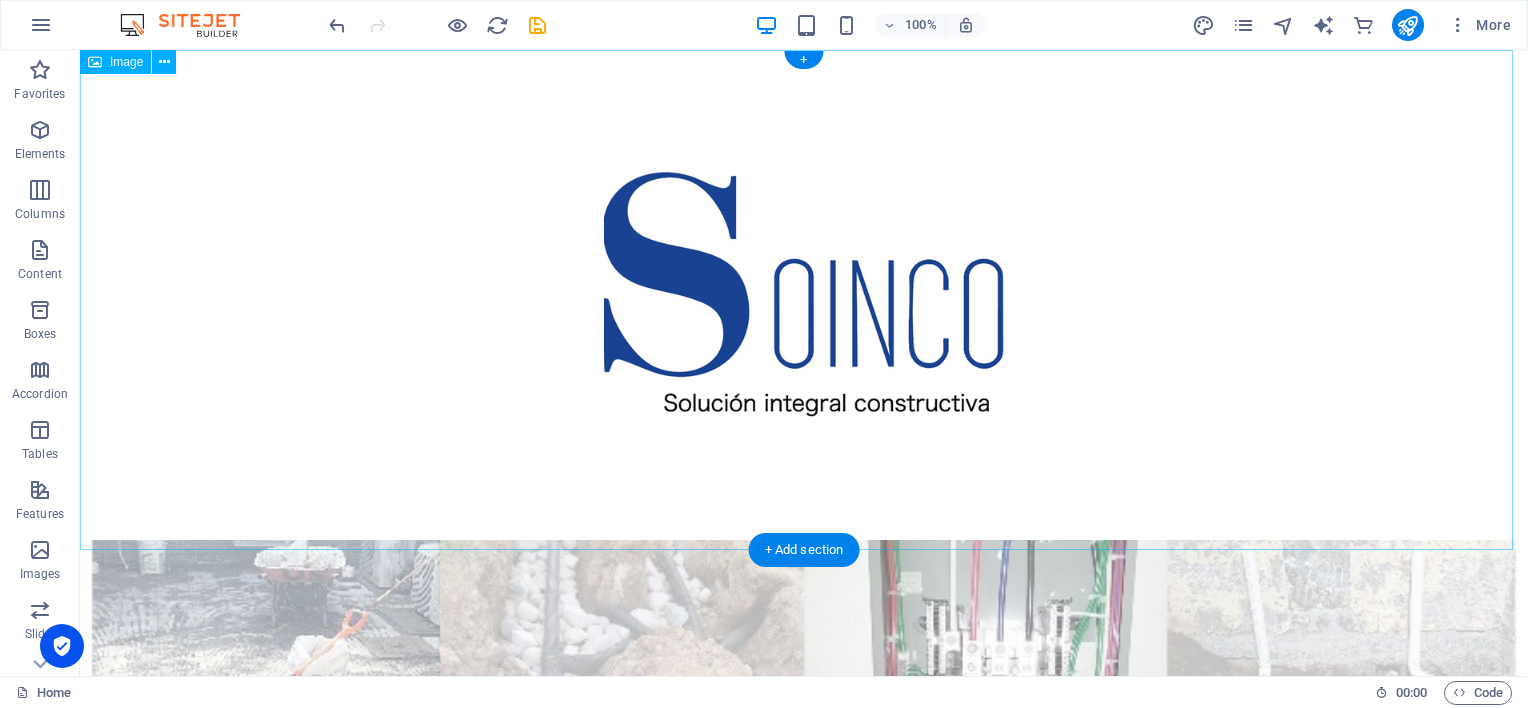 scroll, scrollTop: 0, scrollLeft: 0, axis: both 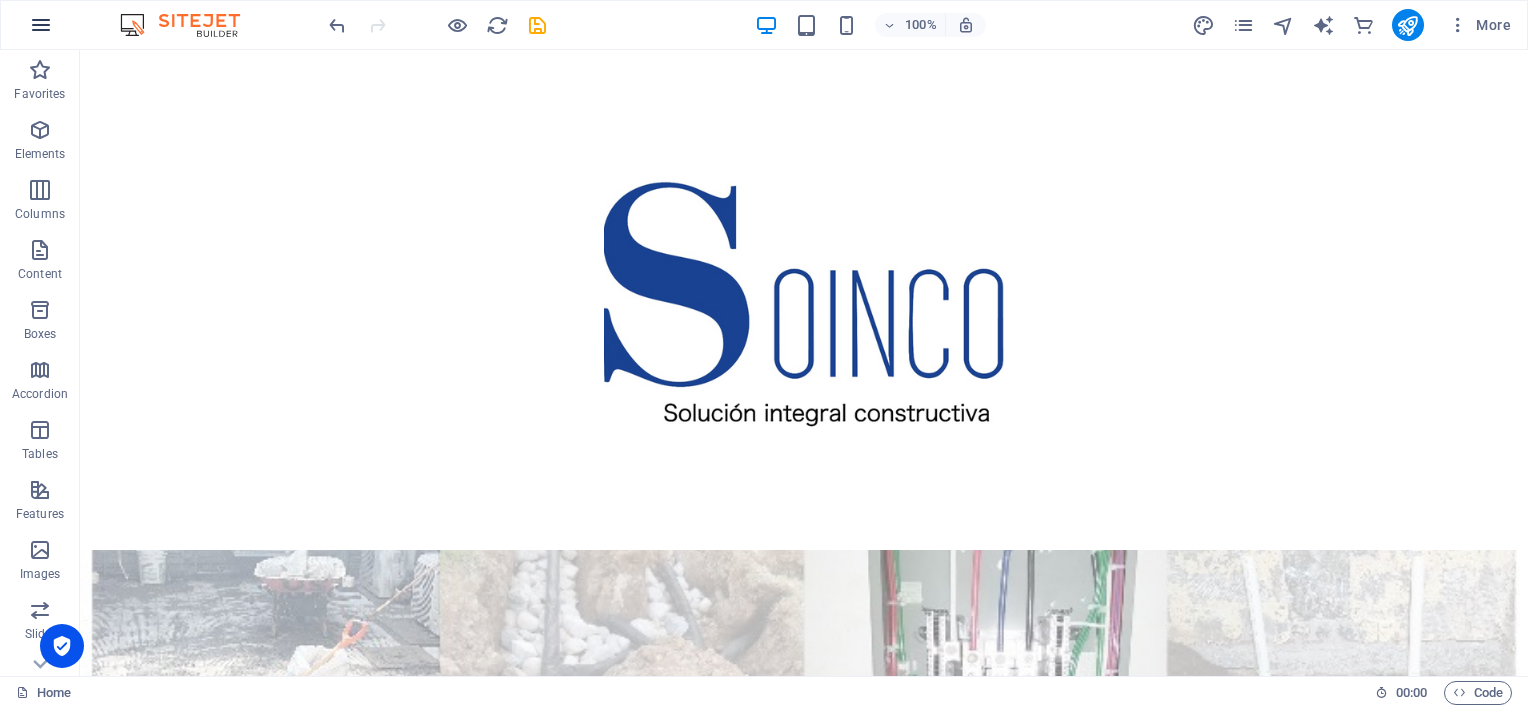click at bounding box center (41, 25) 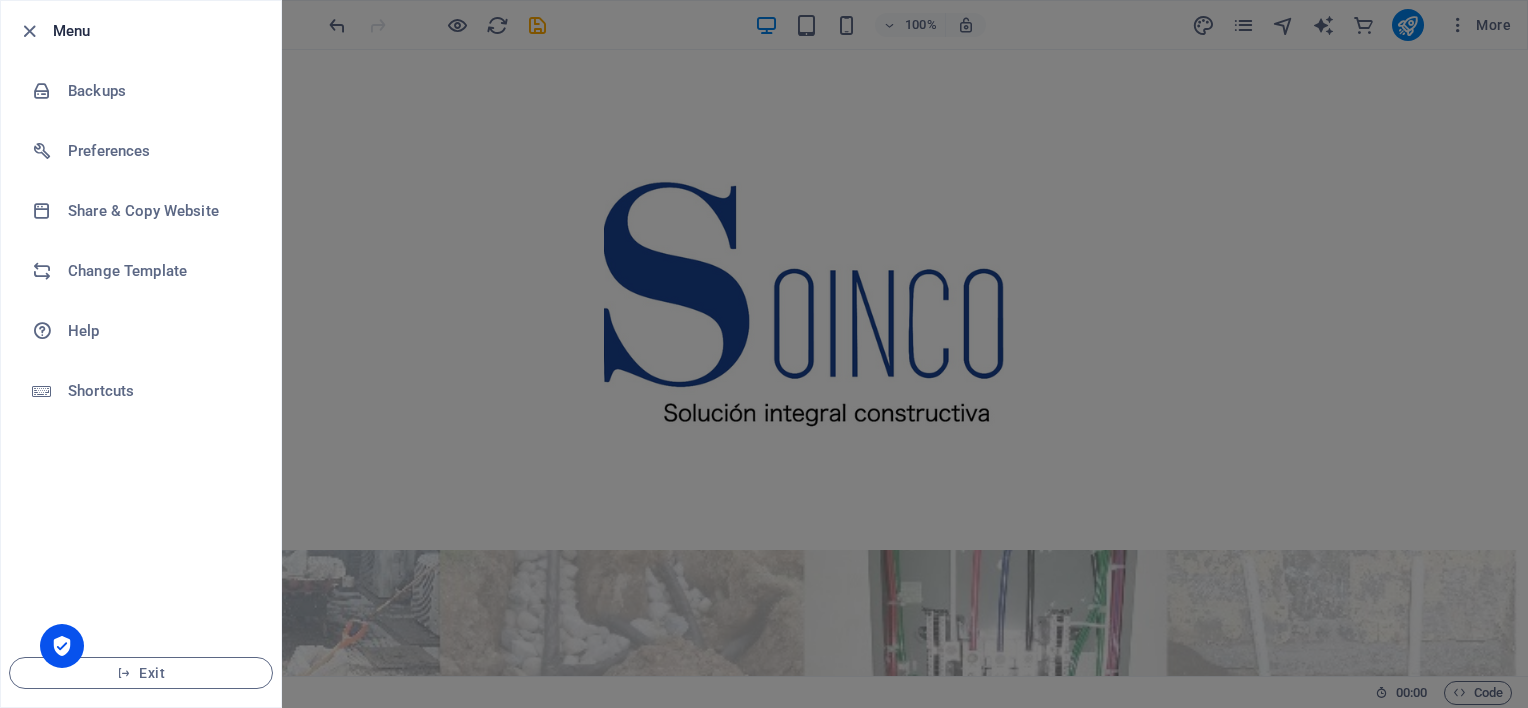 click at bounding box center (764, 354) 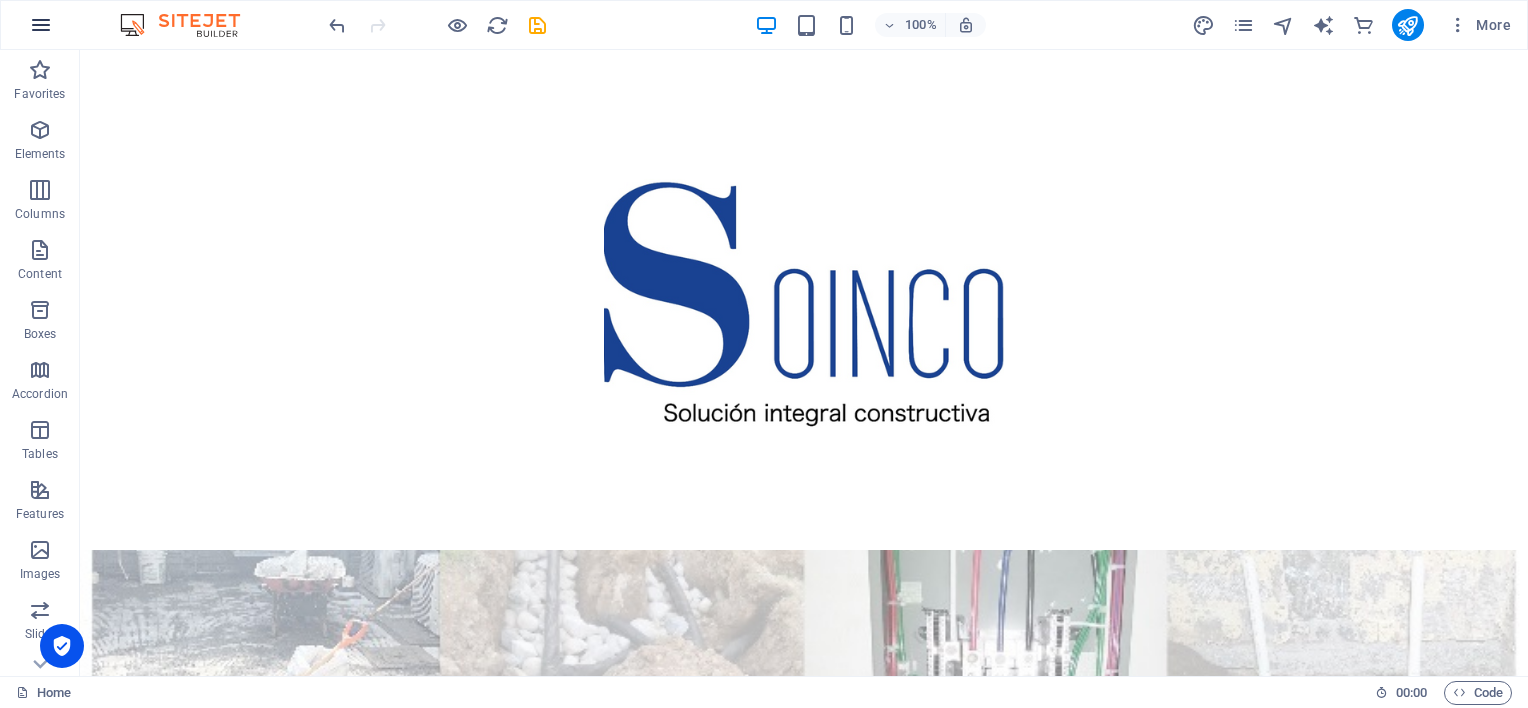 click at bounding box center (41, 25) 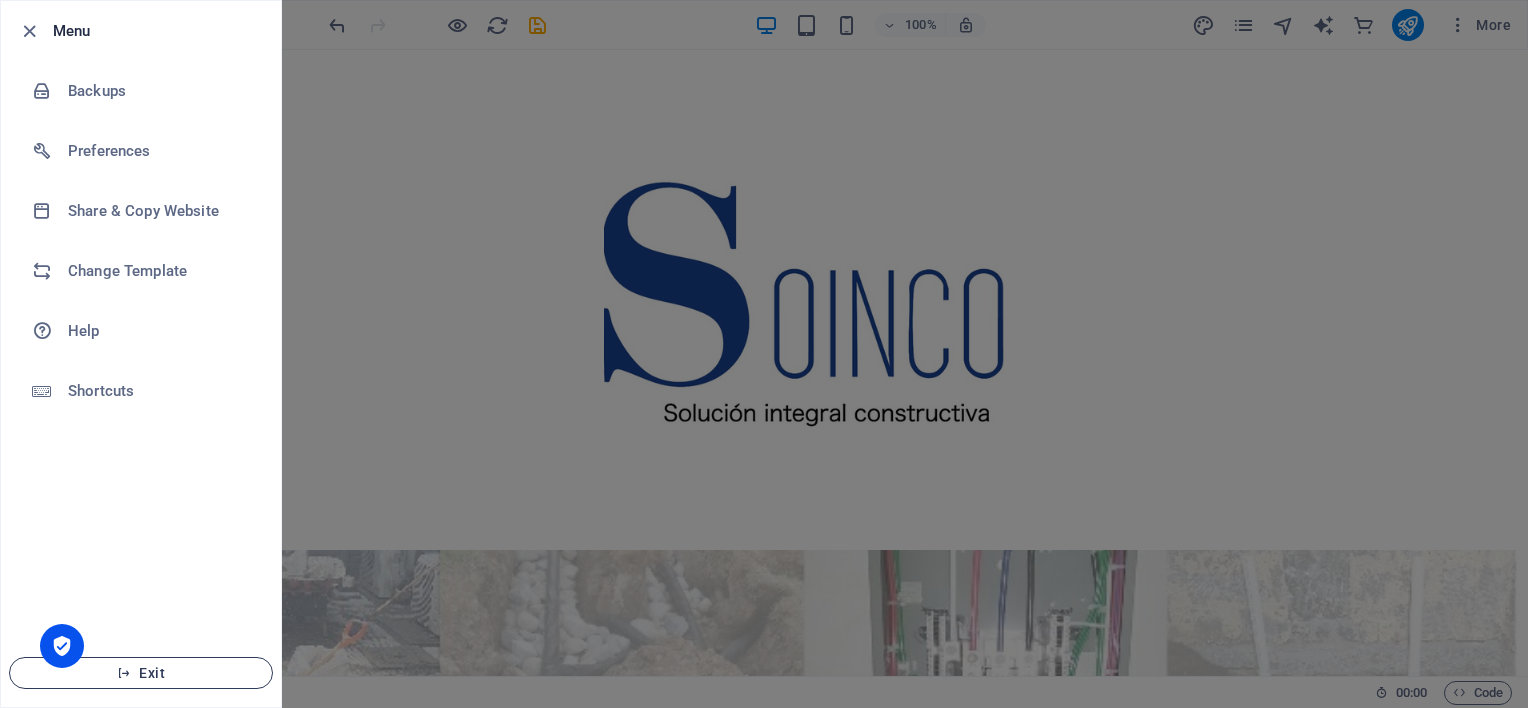 click on "Exit" at bounding box center [141, 673] 